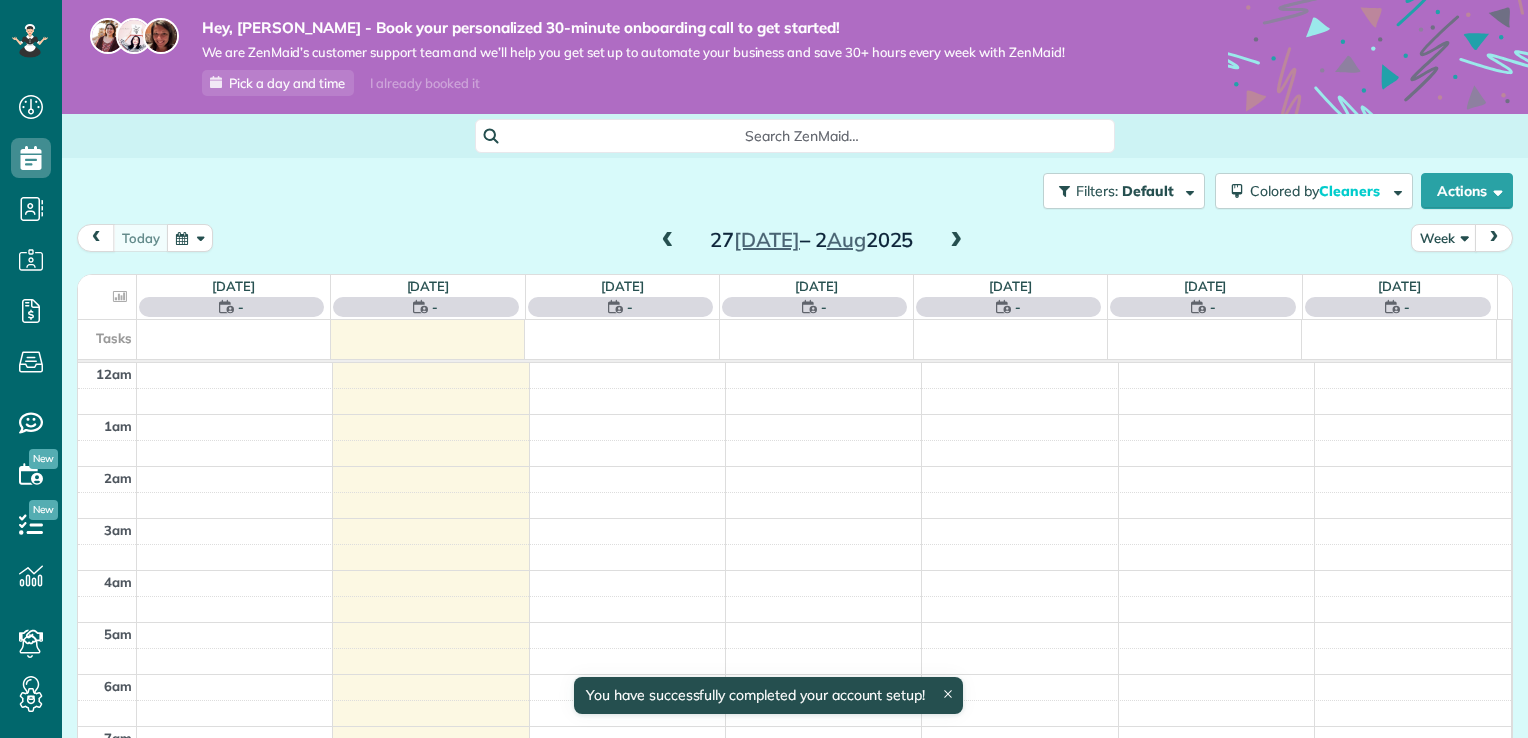 scroll, scrollTop: 0, scrollLeft: 0, axis: both 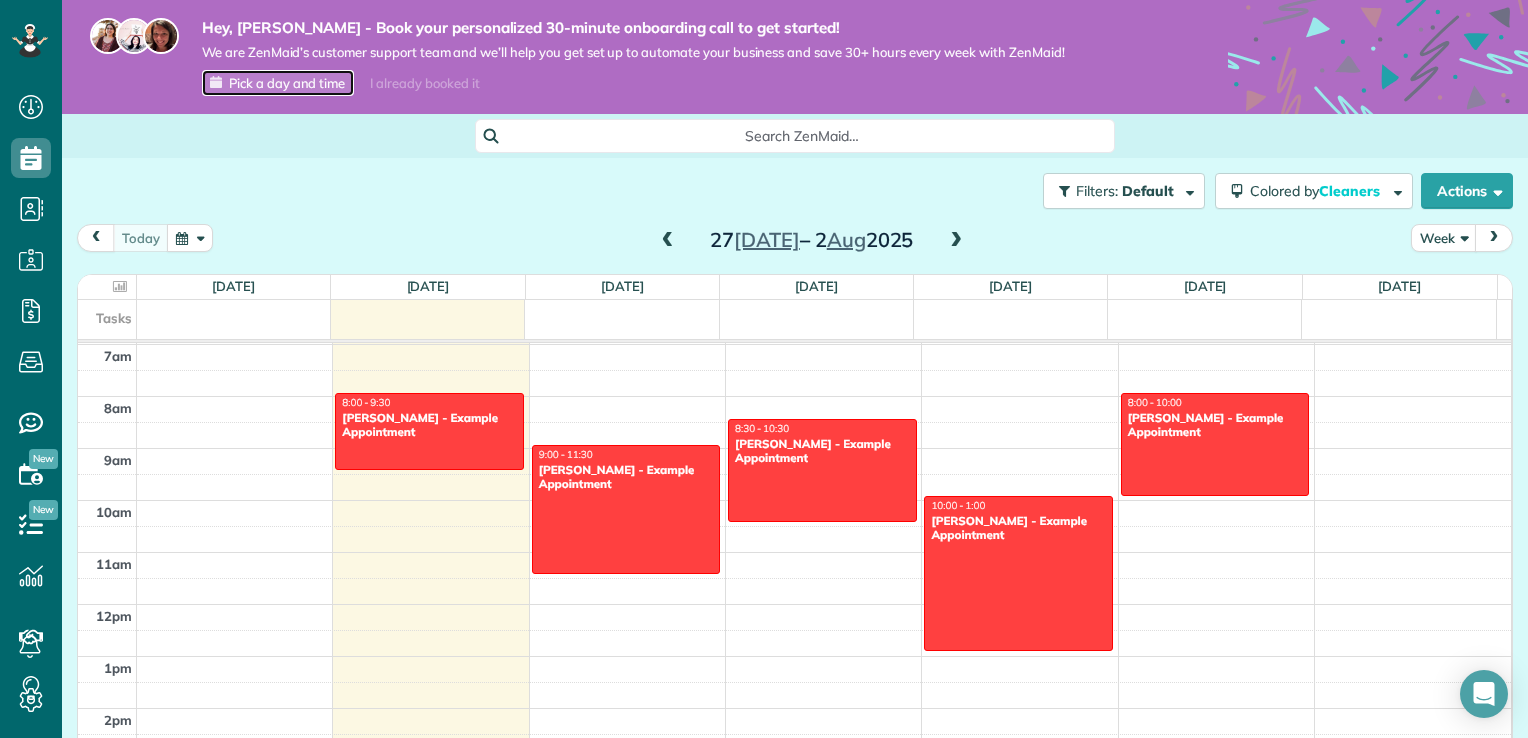click on "Pick a day and time" at bounding box center (287, 83) 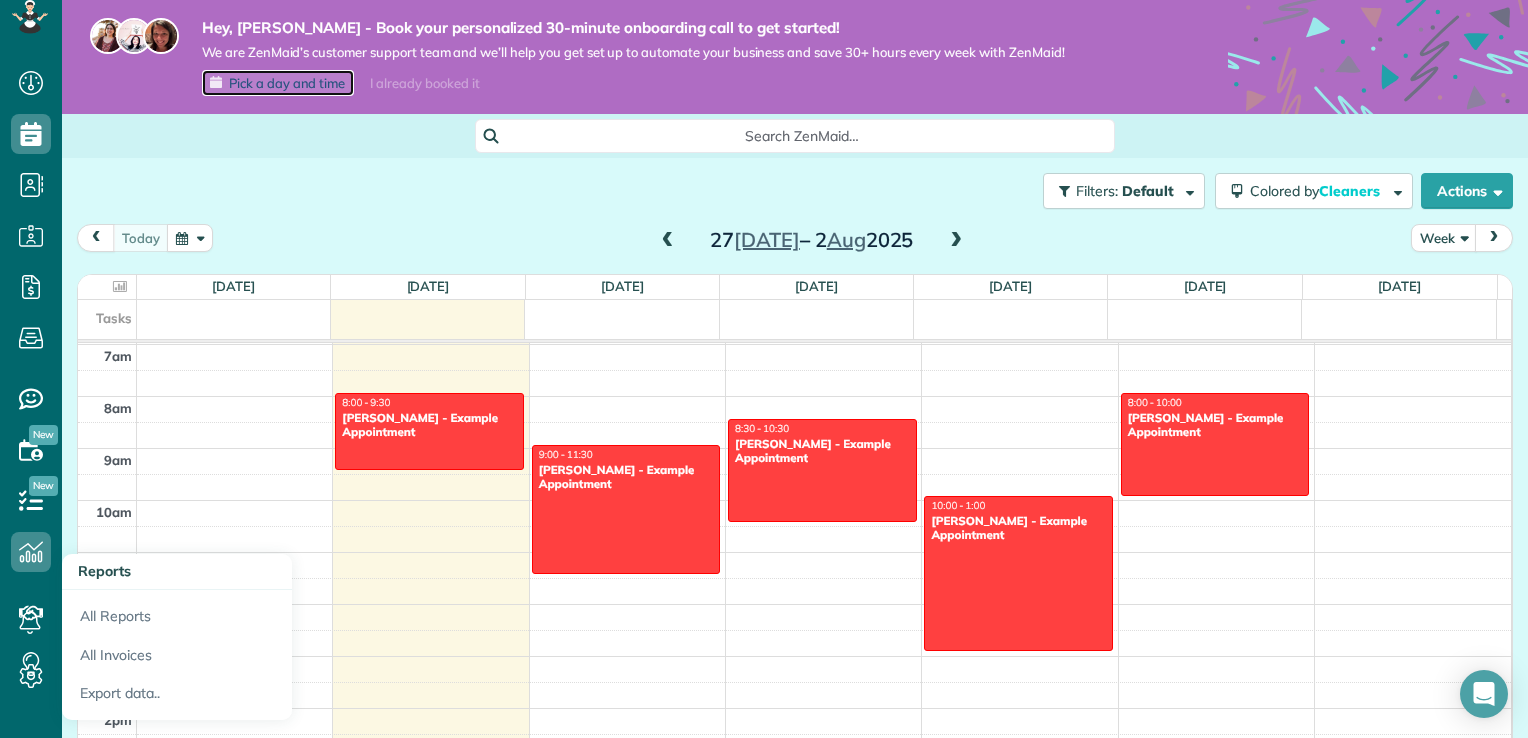 scroll, scrollTop: 36, scrollLeft: 0, axis: vertical 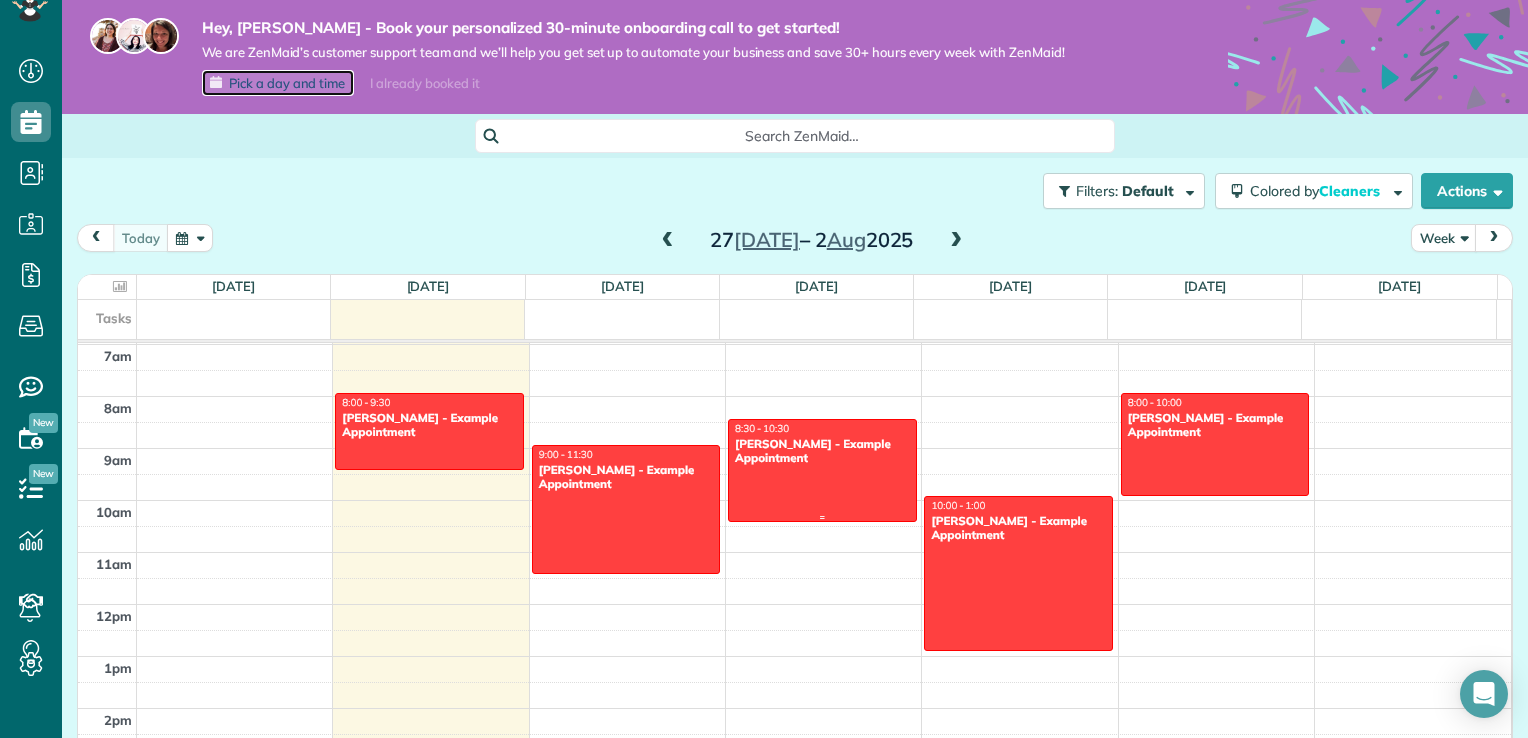 click on "8:30 - 10:30" at bounding box center [762, 428] 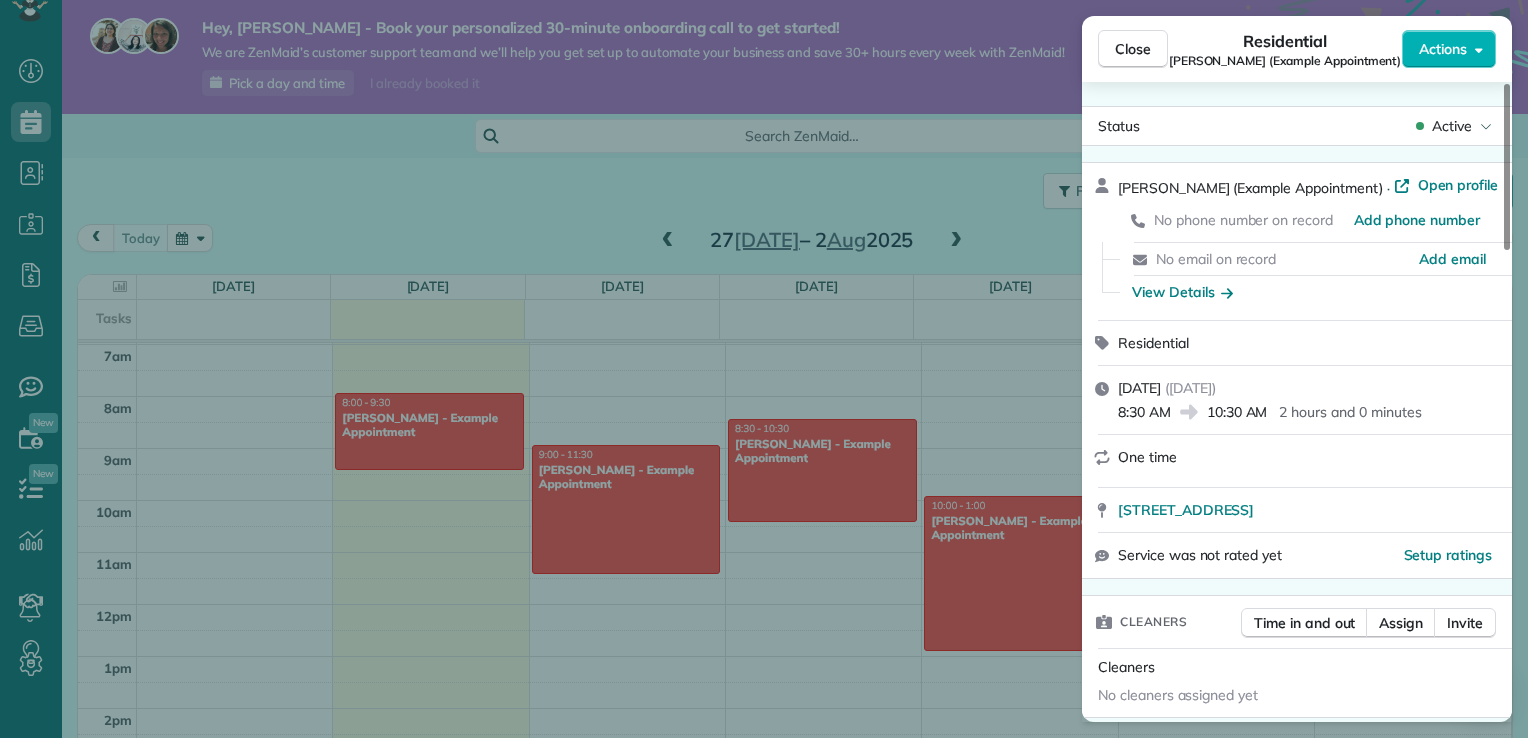 click on "Close Residential Sharon Tinberg (Example Appointment) Actions Status Active Sharon Tinberg (Example Appointment) · Open profile No phone number on record Add phone number No email on record Add email View Details Residential Wednesday, 30 July, 2025 ( in 2 days ) 8:30 AM 10:30 AM 2 hours and 0 minutes One time 6375 West Charleston Boulevard Las Vegas NV 89146 Service was not rated yet Setup ratings Cleaners Time in and out Assign Invite Cleaners No cleaners assigned yet Checklist Try Now Keep this appointment up to your standards. Stay on top of every detail, keep your cleaners organised, and your client happy. Assign a checklist Watch a 5 min demo Billing Billing actions Service Add an item Overcharge $0.00 Discount $0.00 Coupon discount - Primary tax - Secondary tax - Total appointment price $0.00 Tips collected New feature! $0.00 Mark as paid Total including tip $0.00 Get paid online in no-time! Send an invoice and reward your cleaners with tips Charge customer credit card Appointment custom fields - - 1" at bounding box center [764, 369] 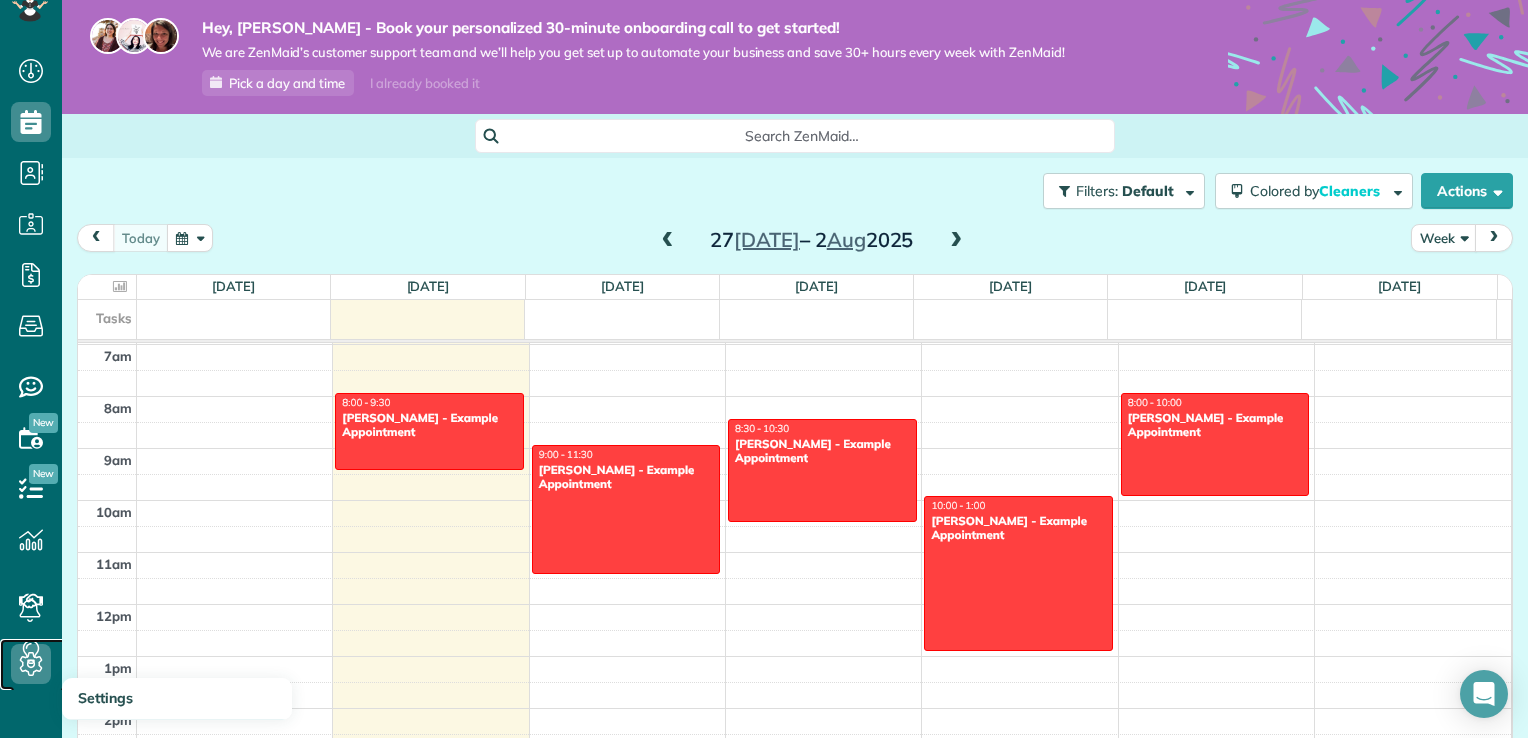 click 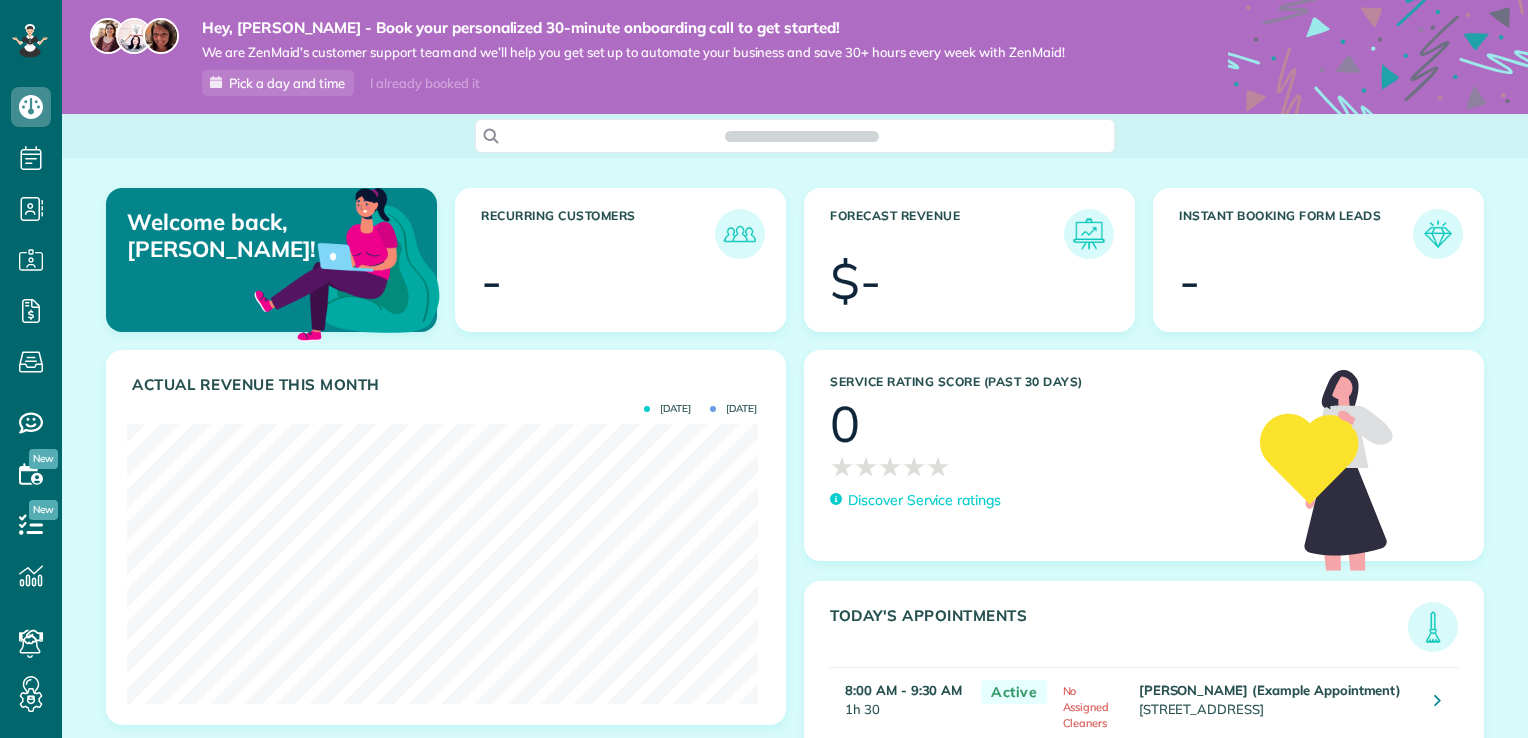 scroll, scrollTop: 0, scrollLeft: 0, axis: both 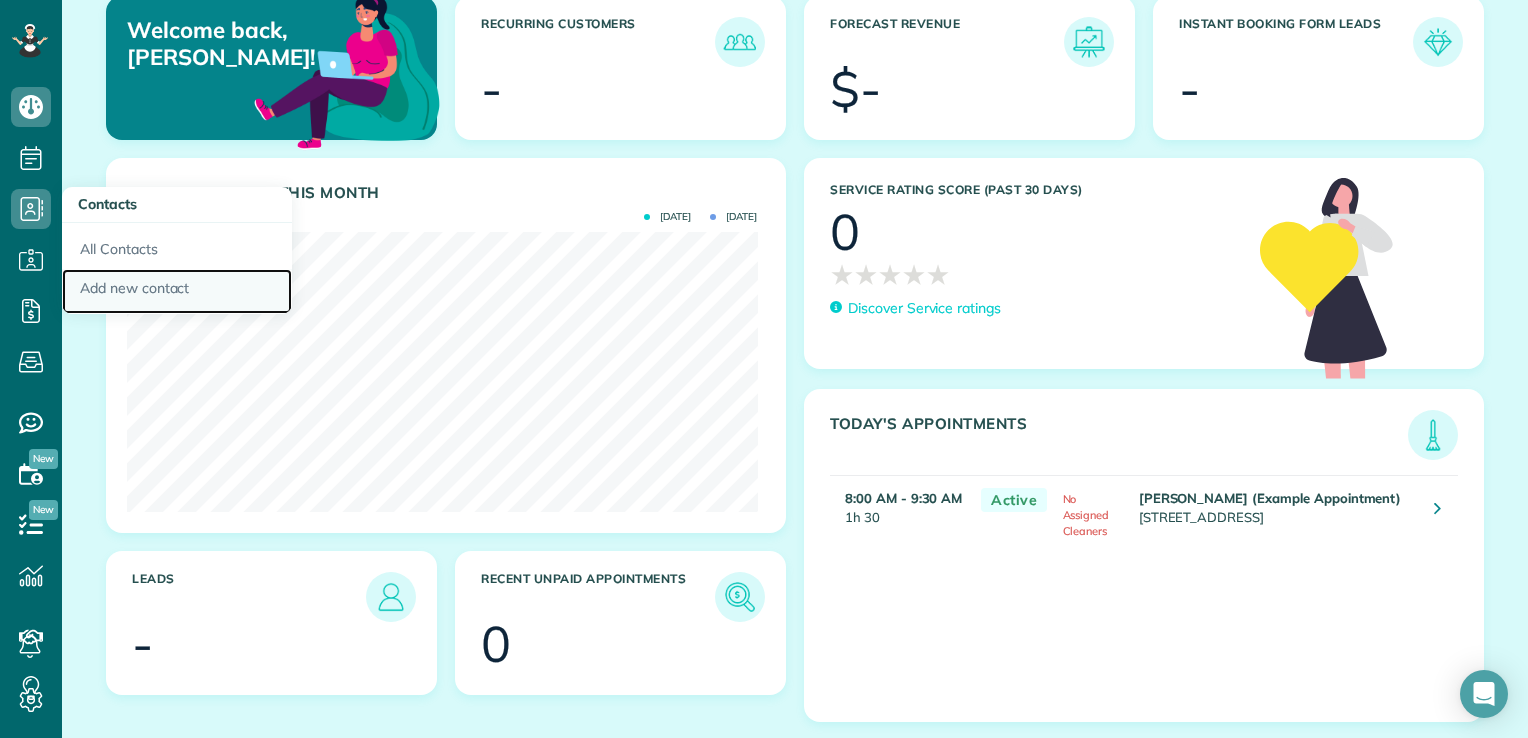 click on "Add new contact" at bounding box center [177, 292] 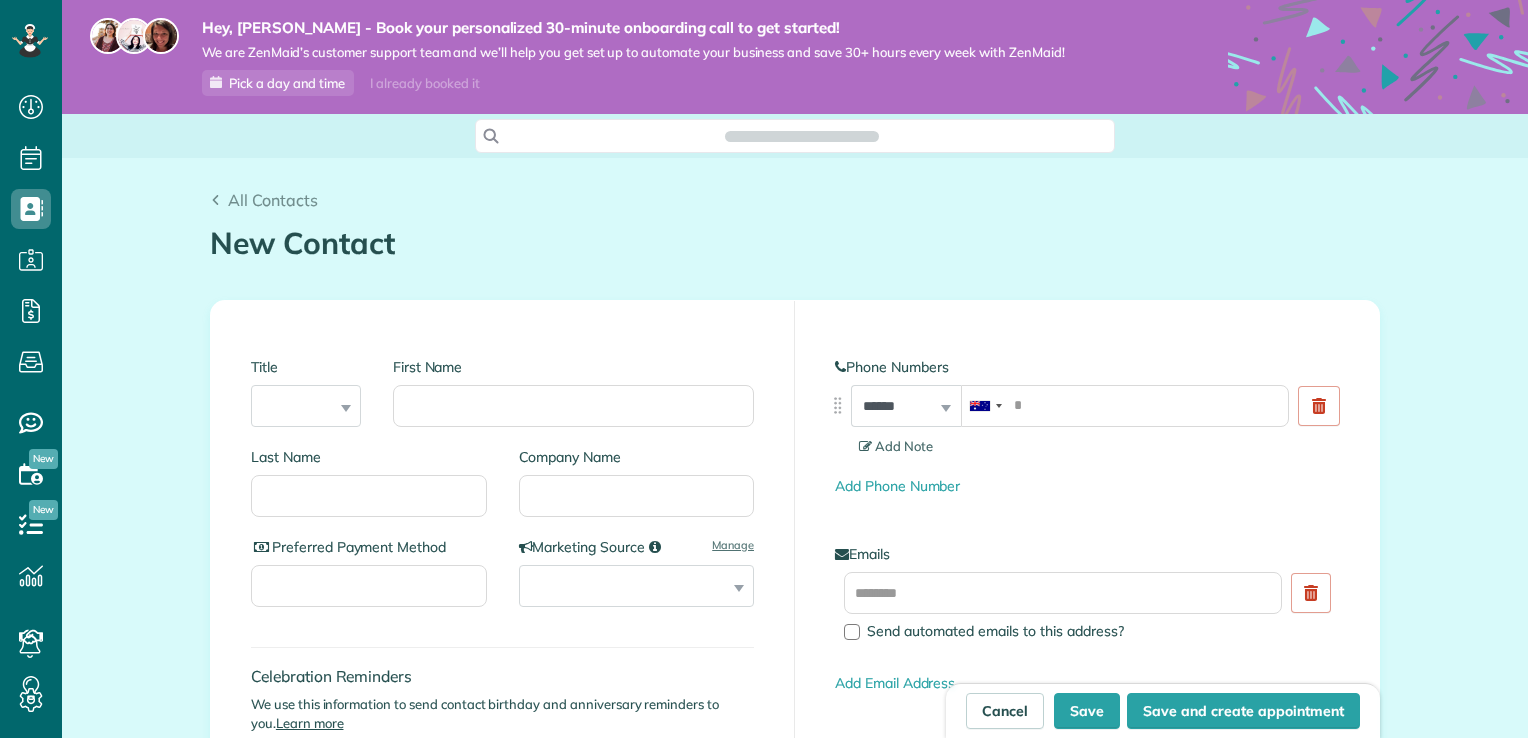scroll, scrollTop: 0, scrollLeft: 0, axis: both 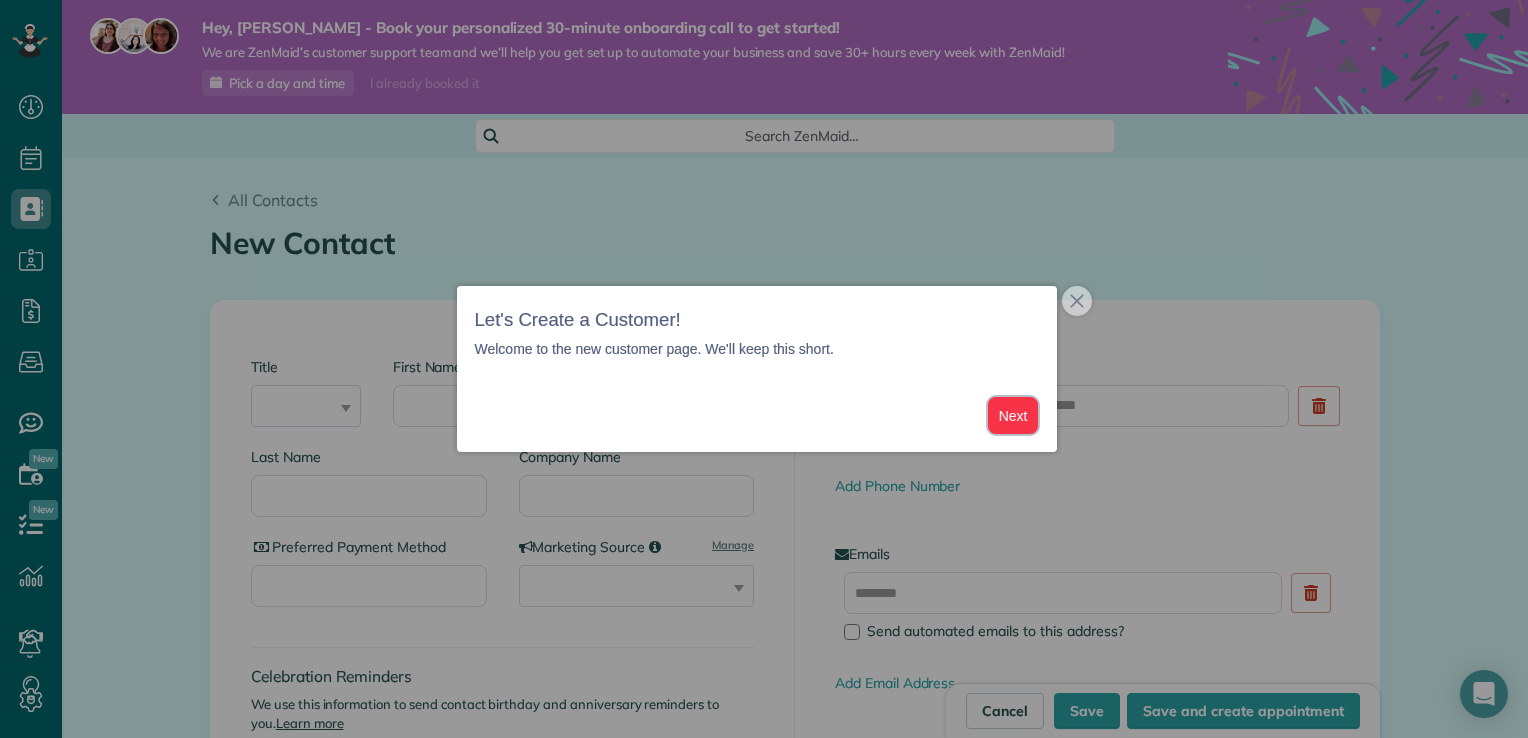 click on "Next" at bounding box center [1013, 415] 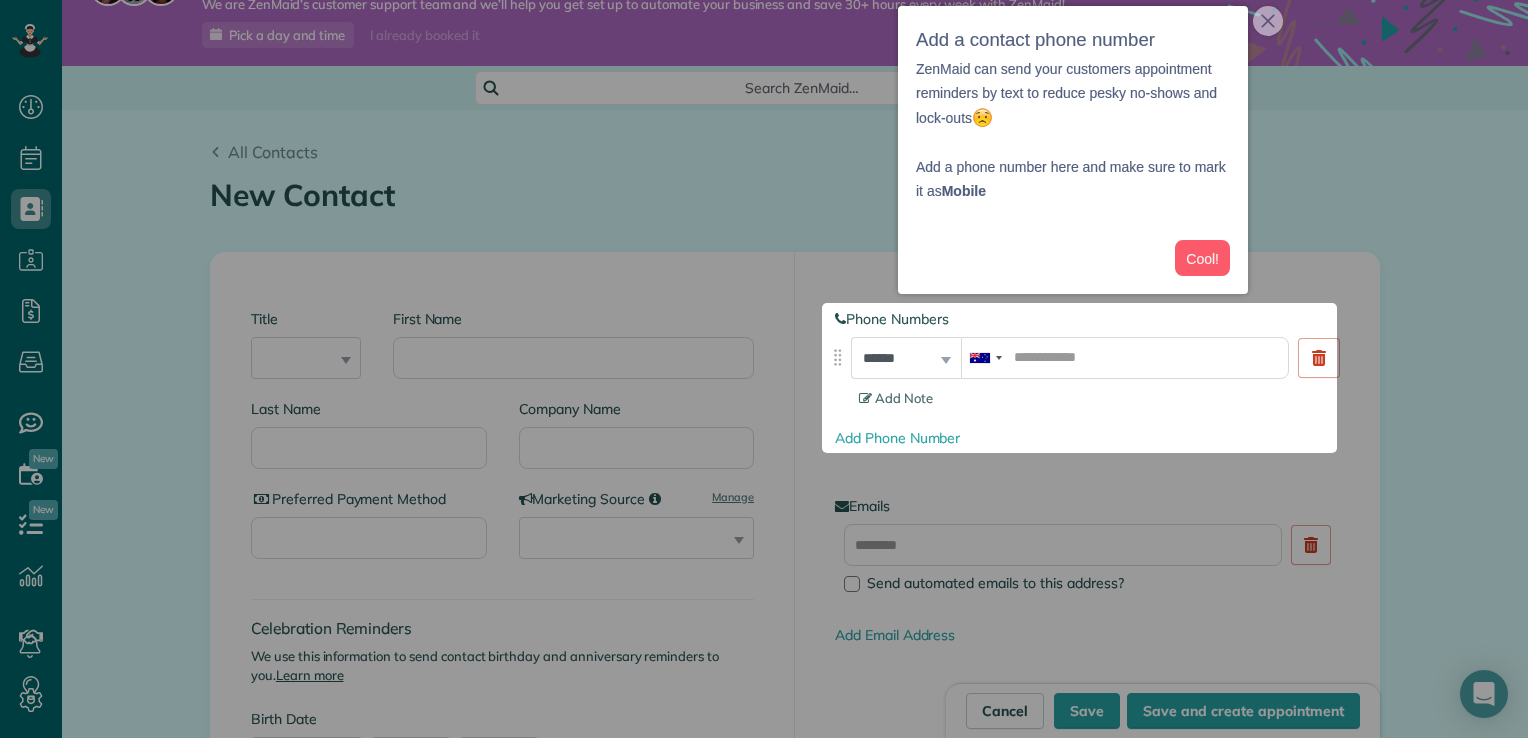 scroll, scrollTop: 56, scrollLeft: 0, axis: vertical 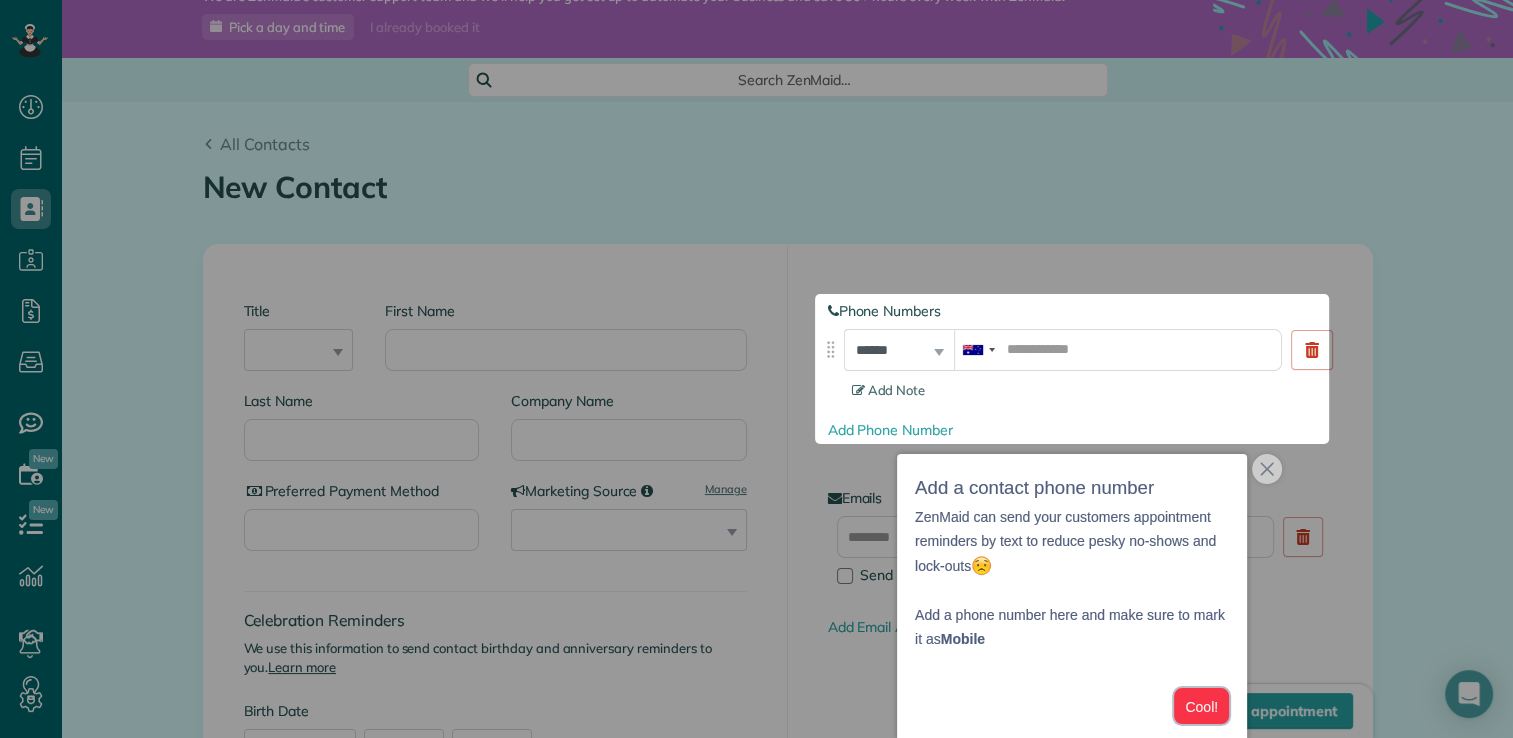 click on "Cool!" at bounding box center [1201, 706] 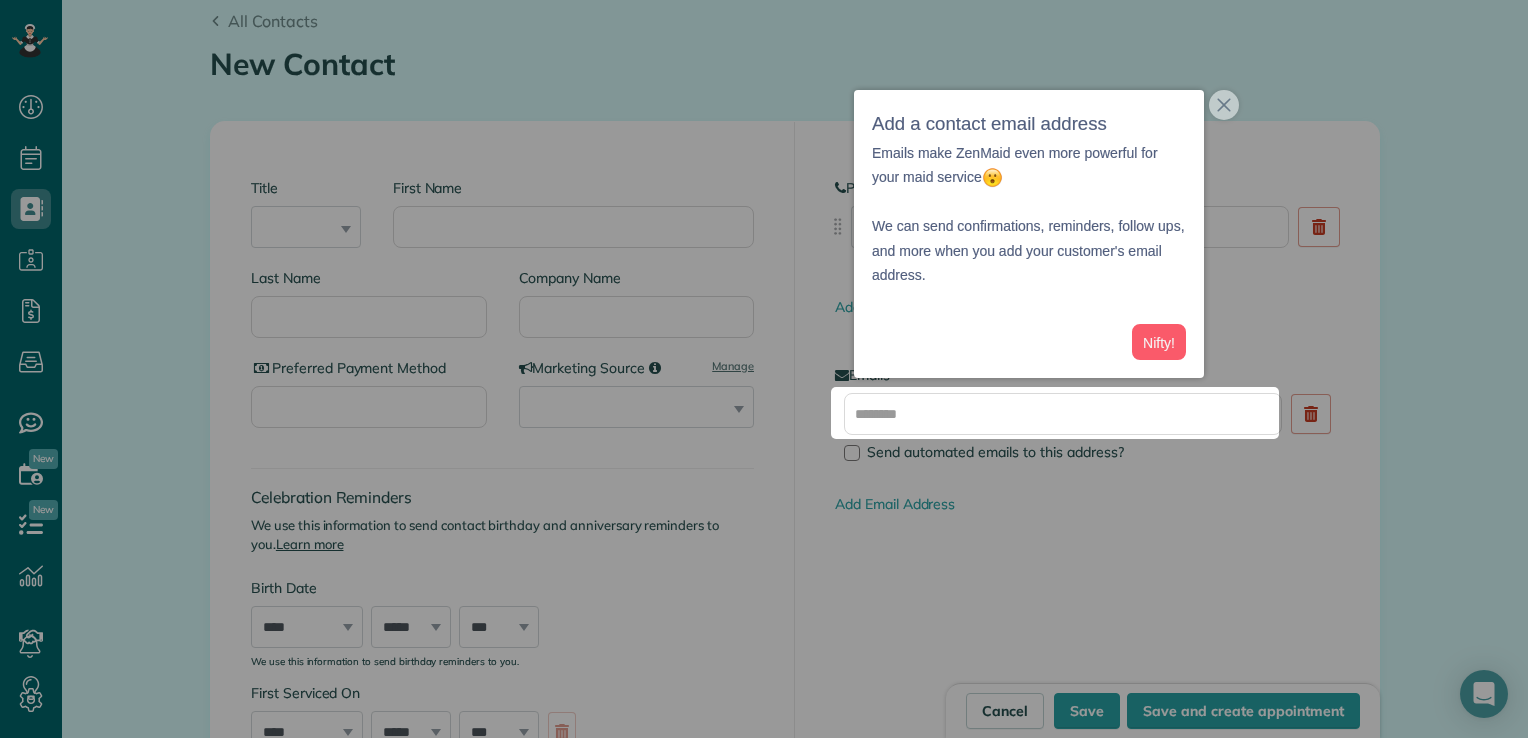 scroll, scrollTop: 223, scrollLeft: 0, axis: vertical 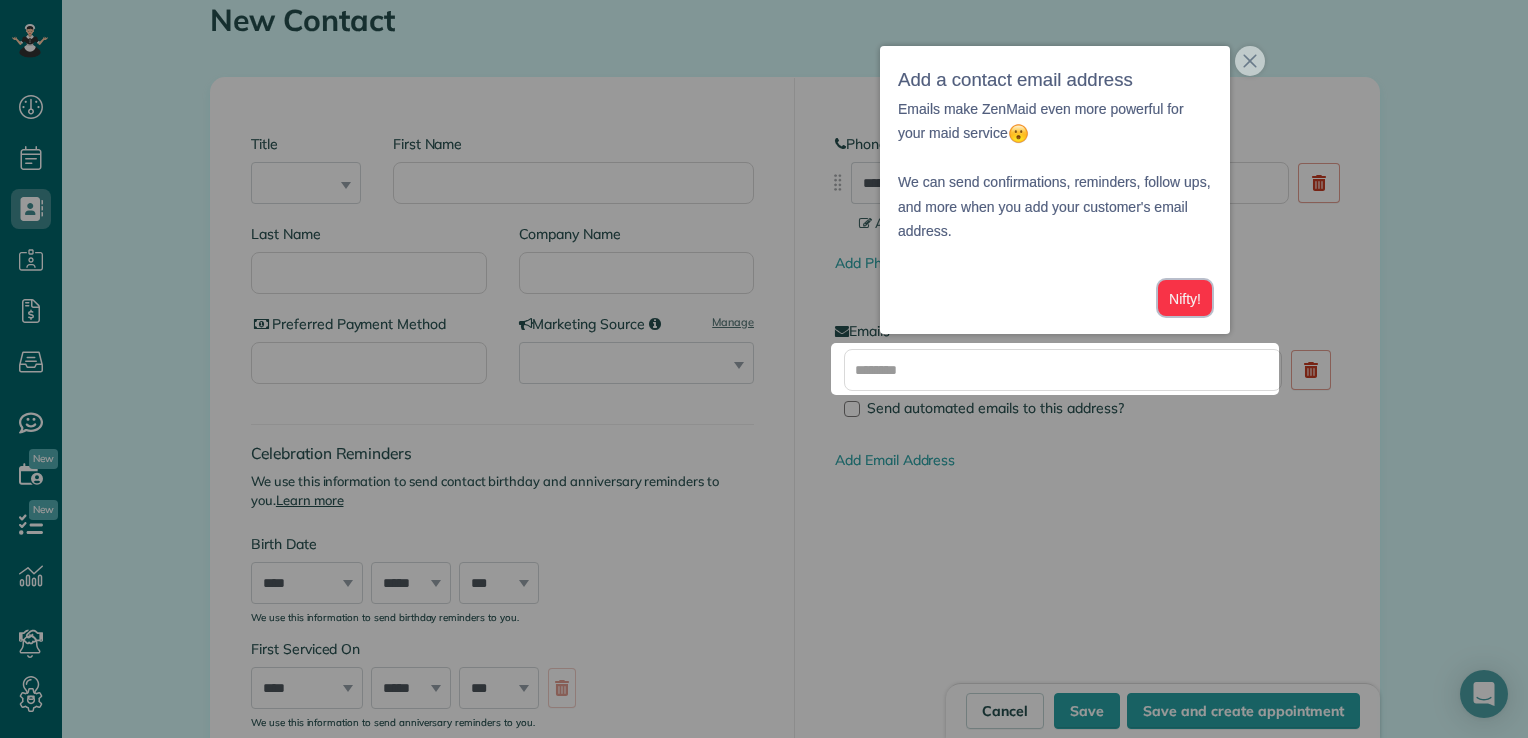 click on "Nifty!" at bounding box center (1185, 298) 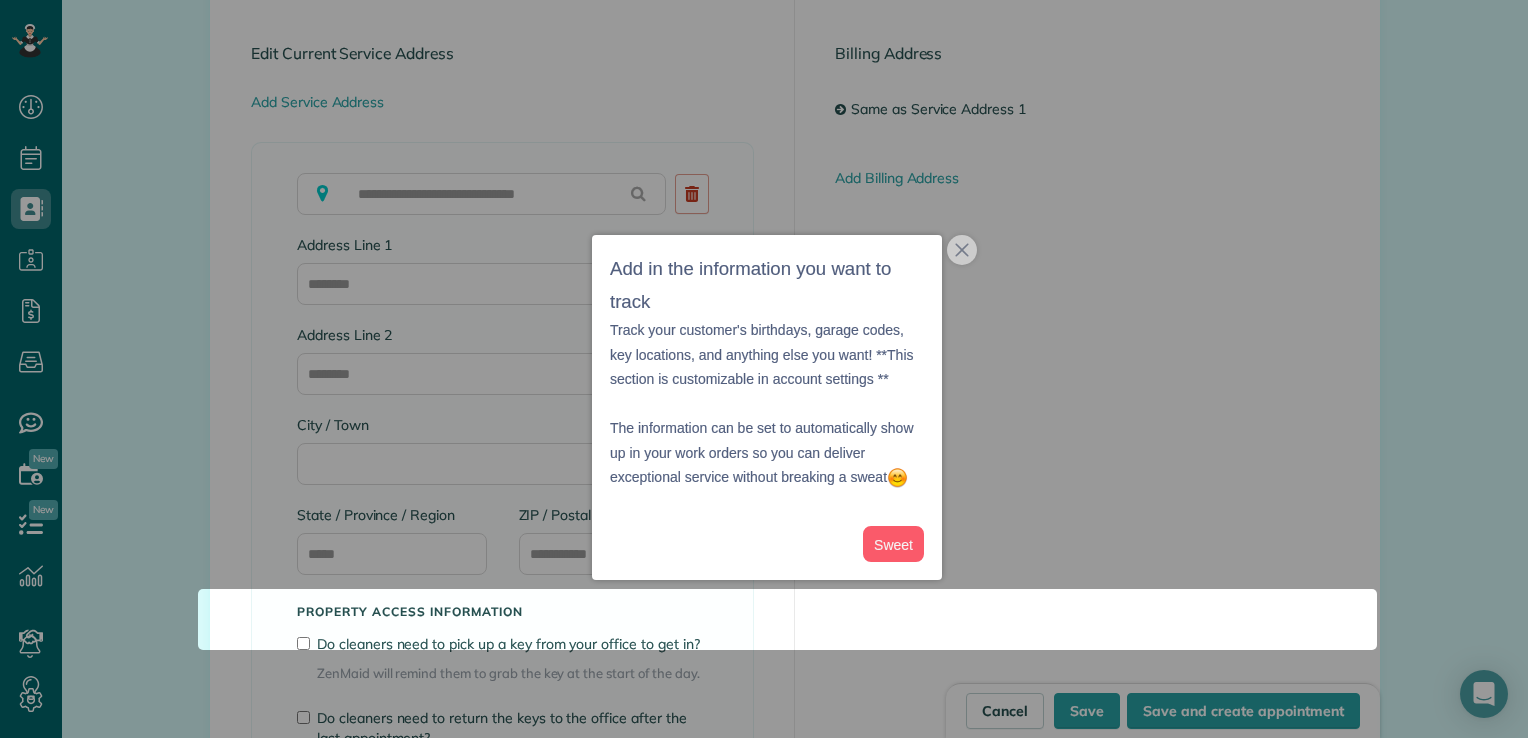 scroll, scrollTop: 1734, scrollLeft: 0, axis: vertical 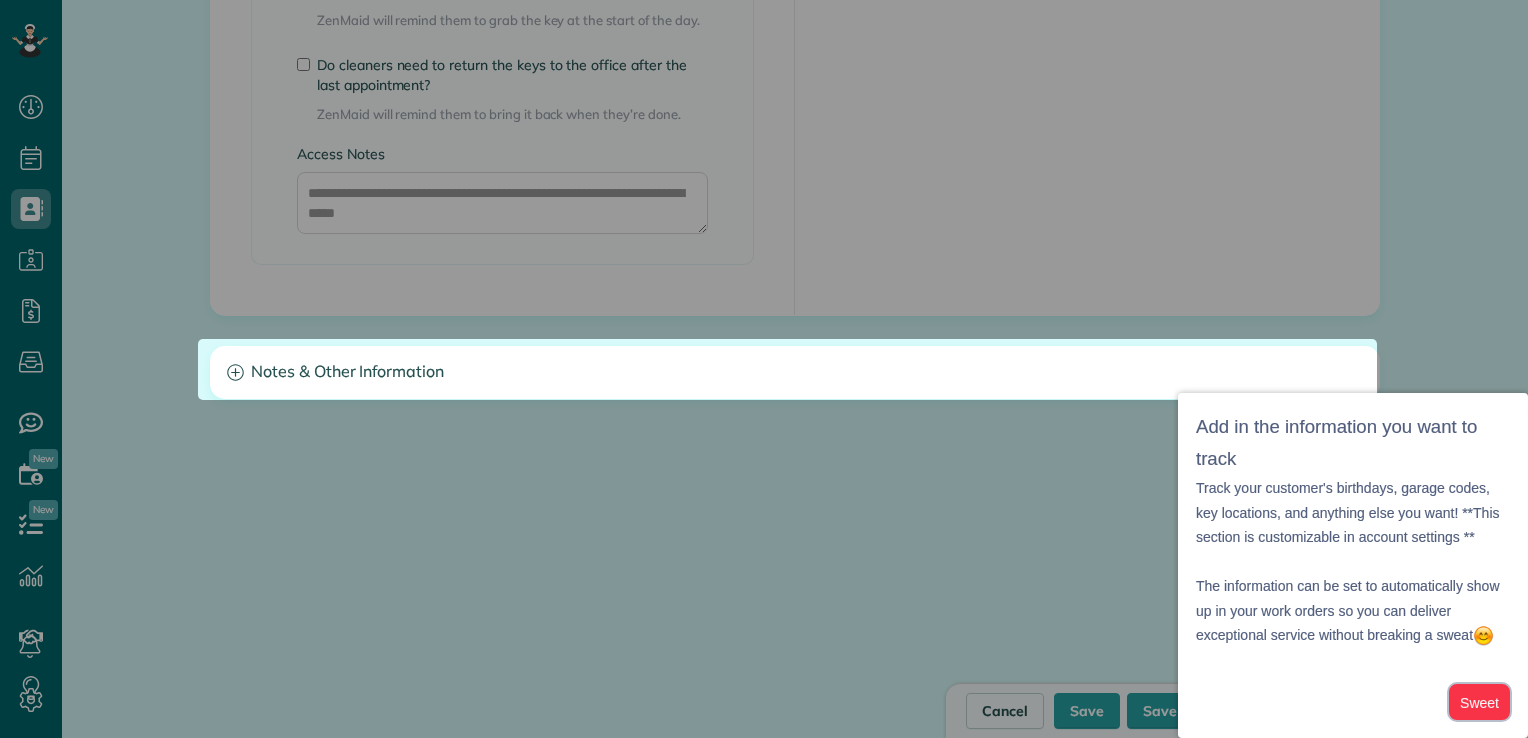click on "Sweet" at bounding box center (1479, 702) 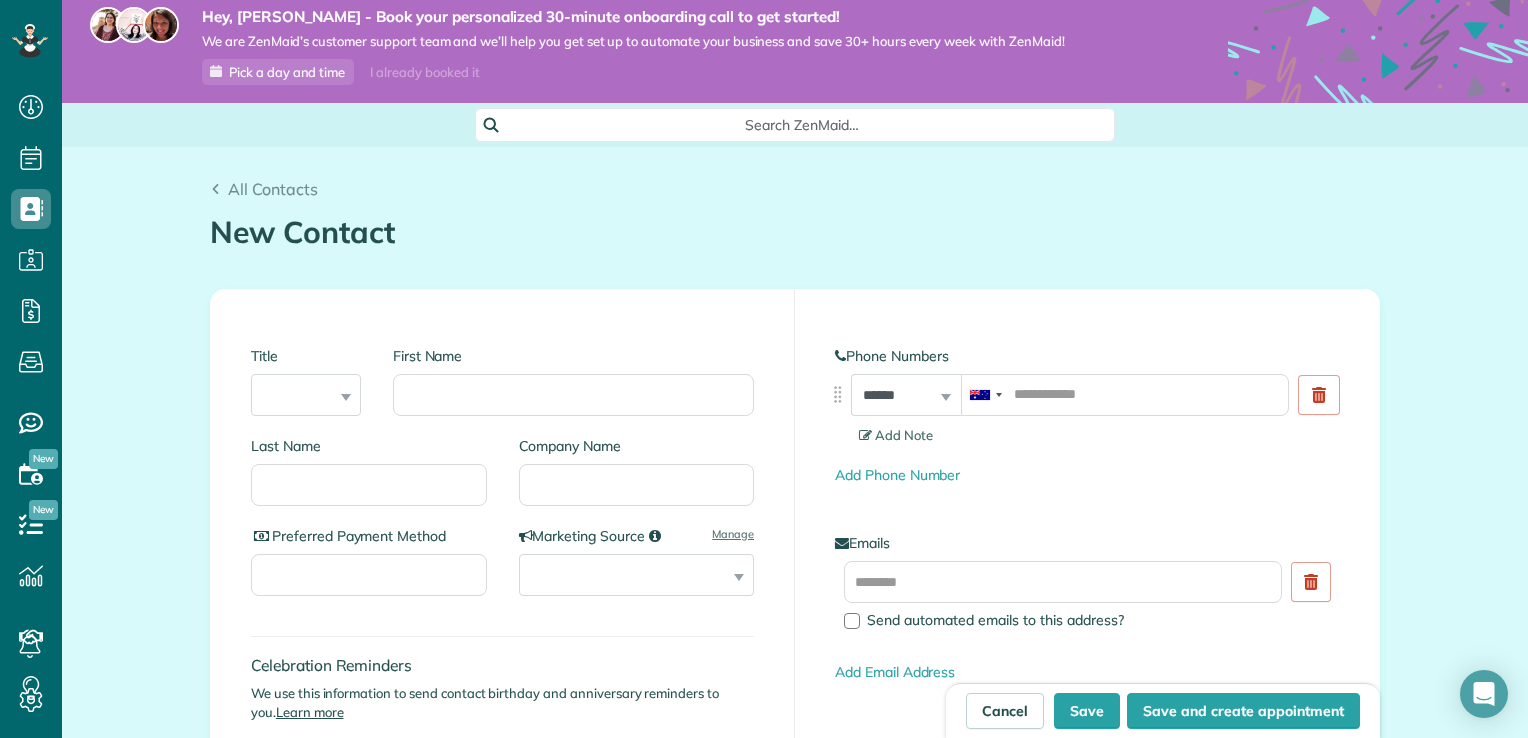 scroll, scrollTop: 0, scrollLeft: 0, axis: both 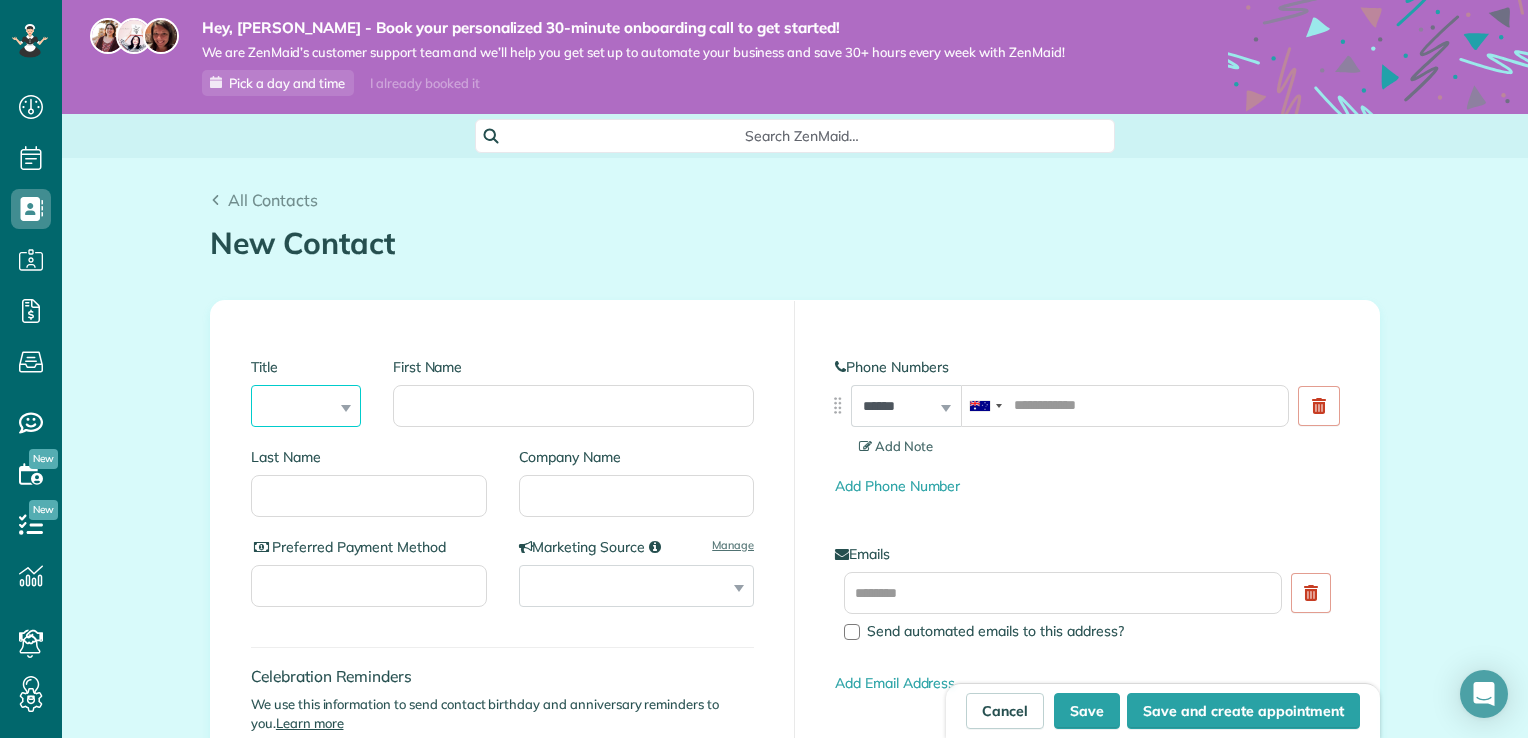 click on "***
****
***
***" at bounding box center [306, 406] 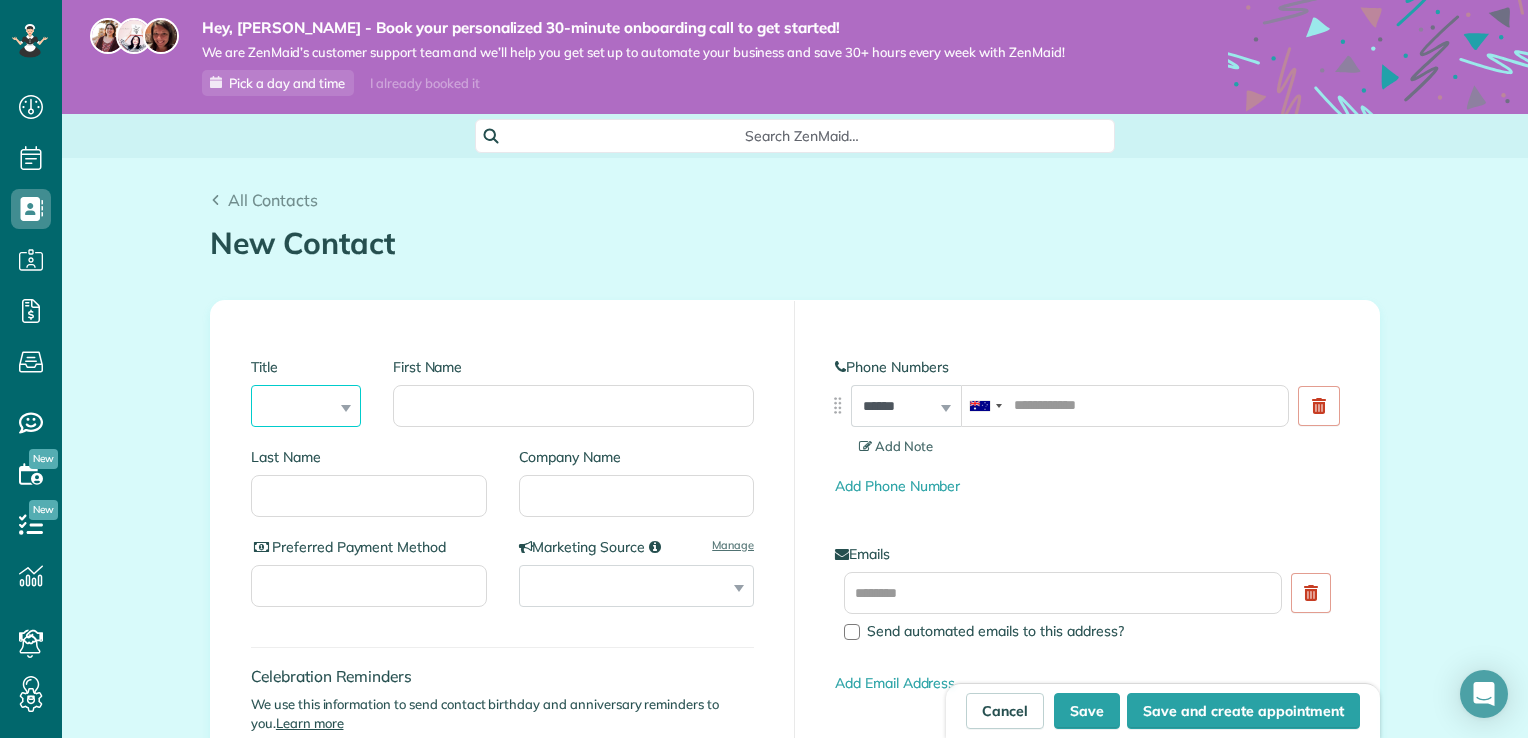 select on "***" 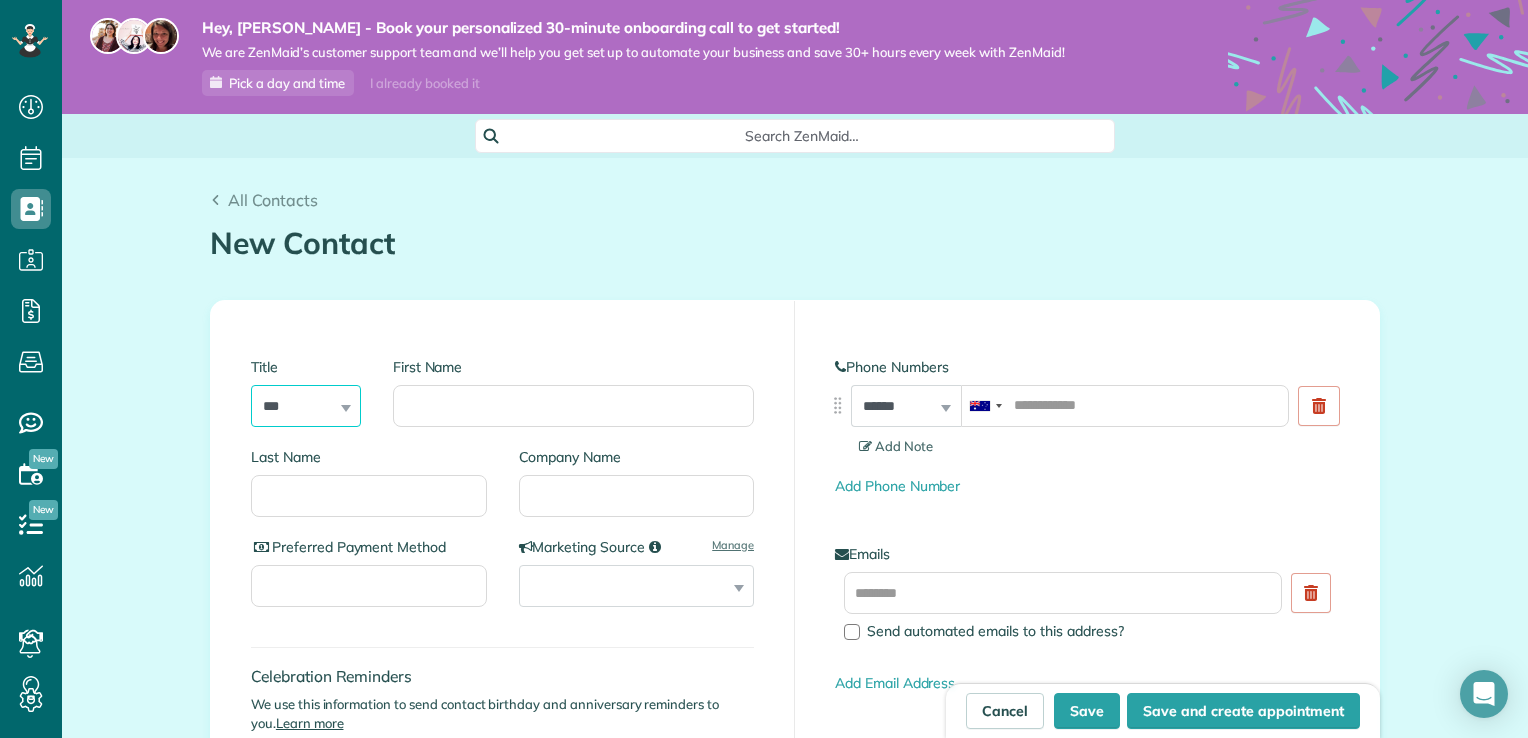 click on "***
****
***
***" at bounding box center (306, 406) 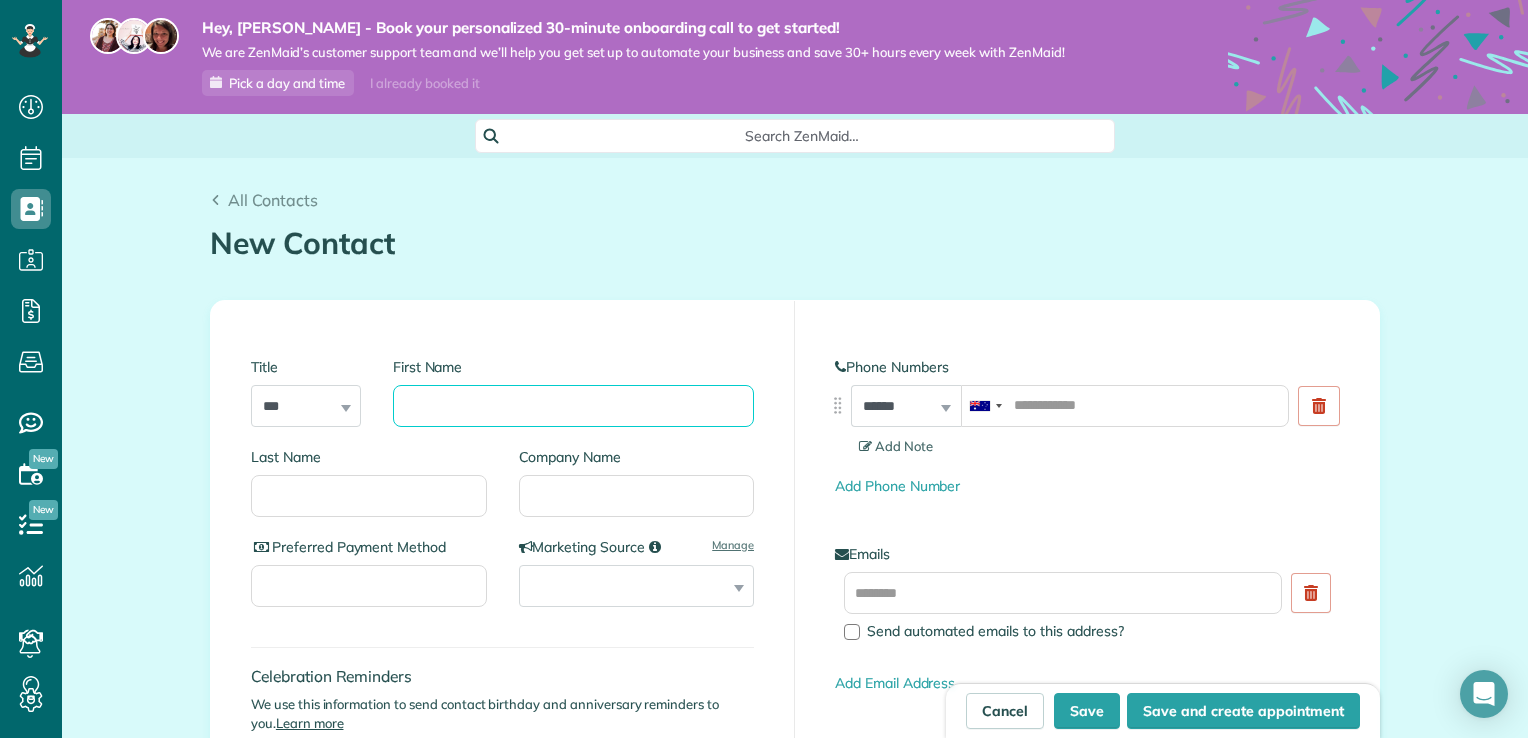 click on "First Name" at bounding box center (573, 406) 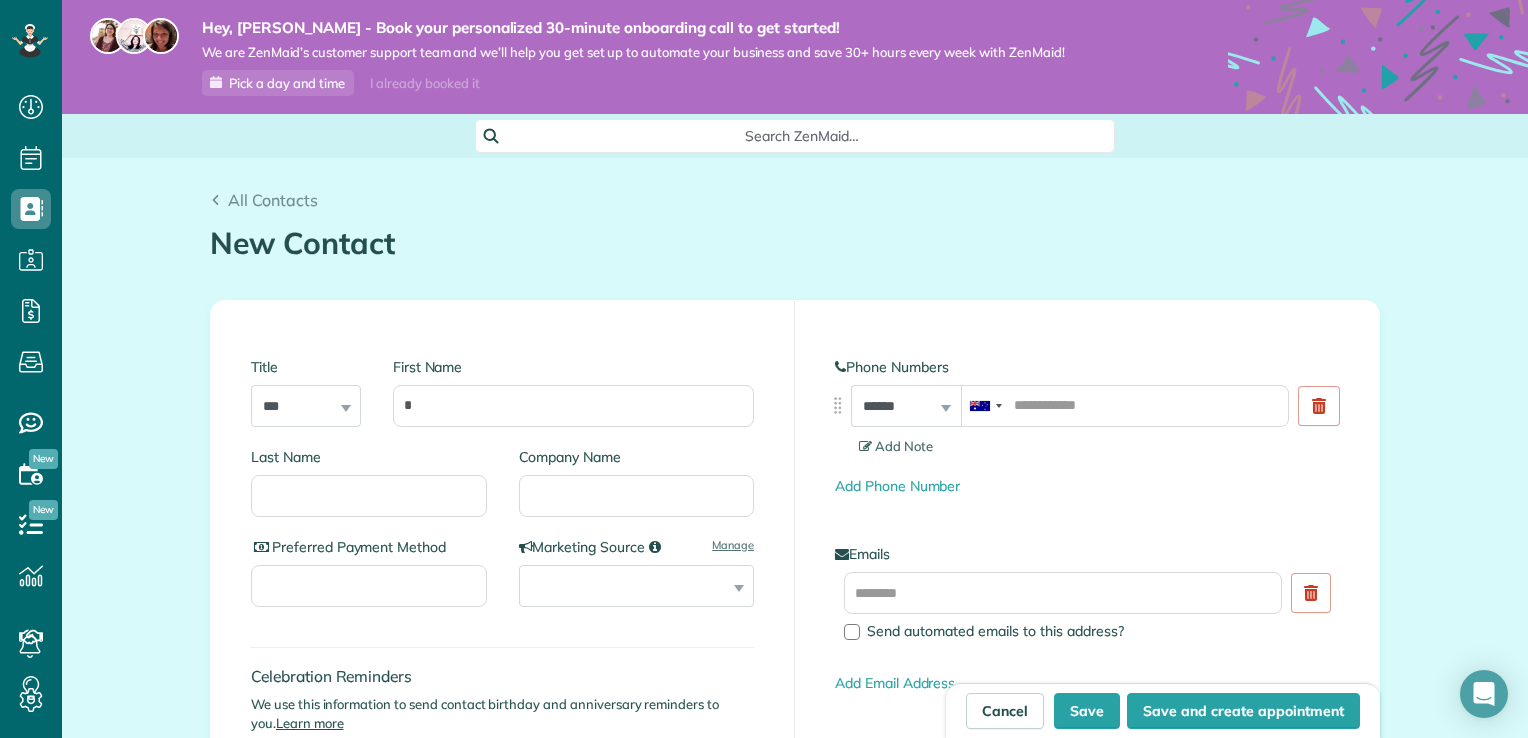 click on "First Name" at bounding box center (573, 367) 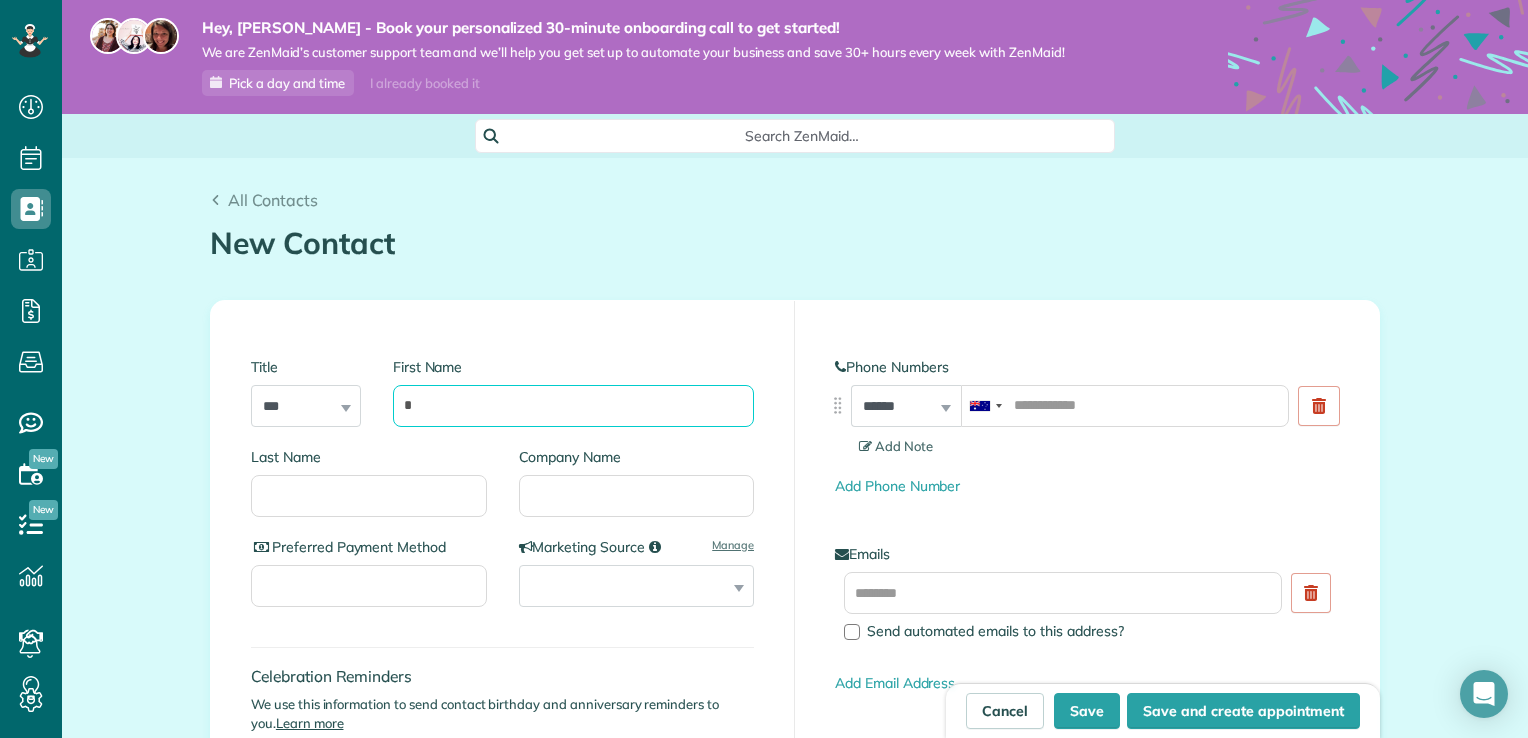 click on "*" at bounding box center (573, 406) 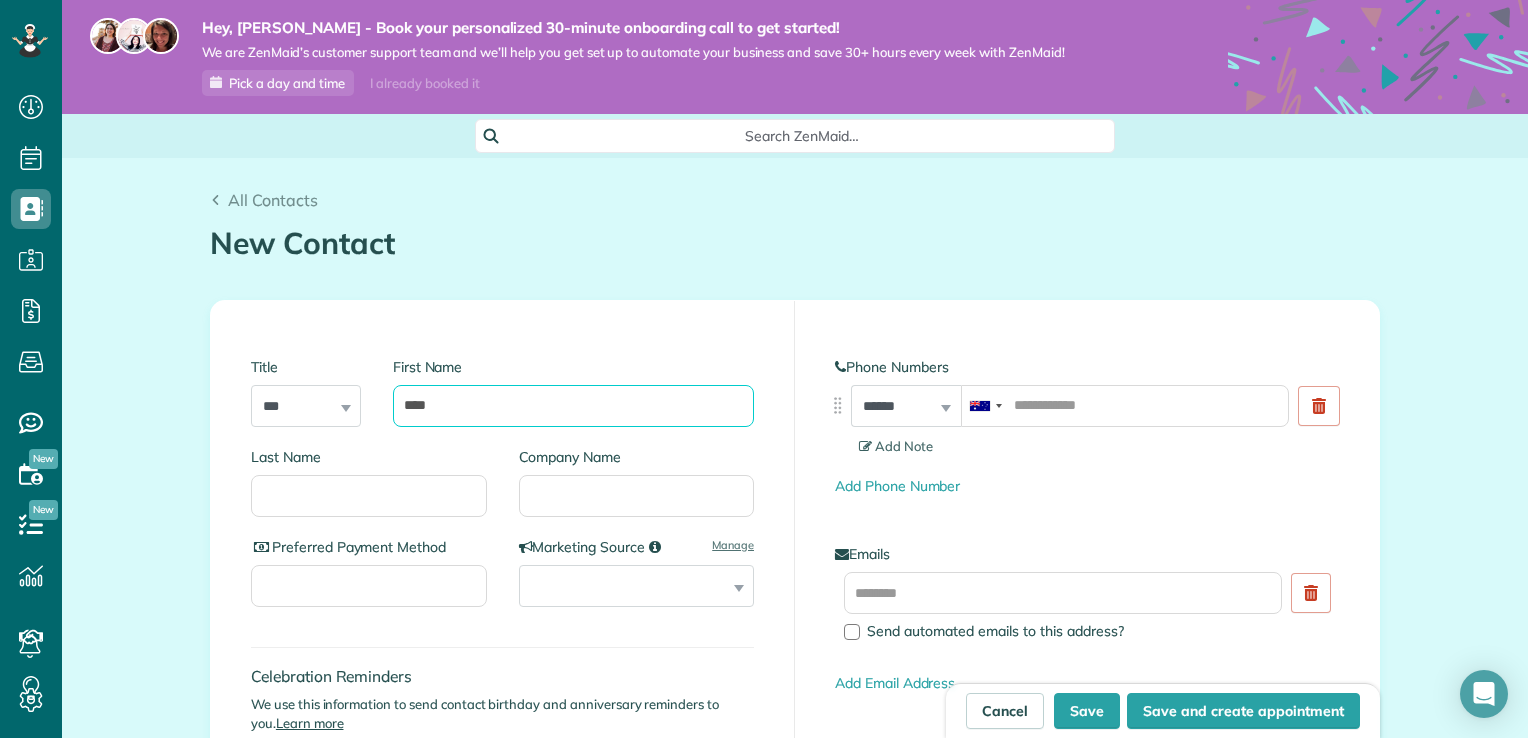 type on "****" 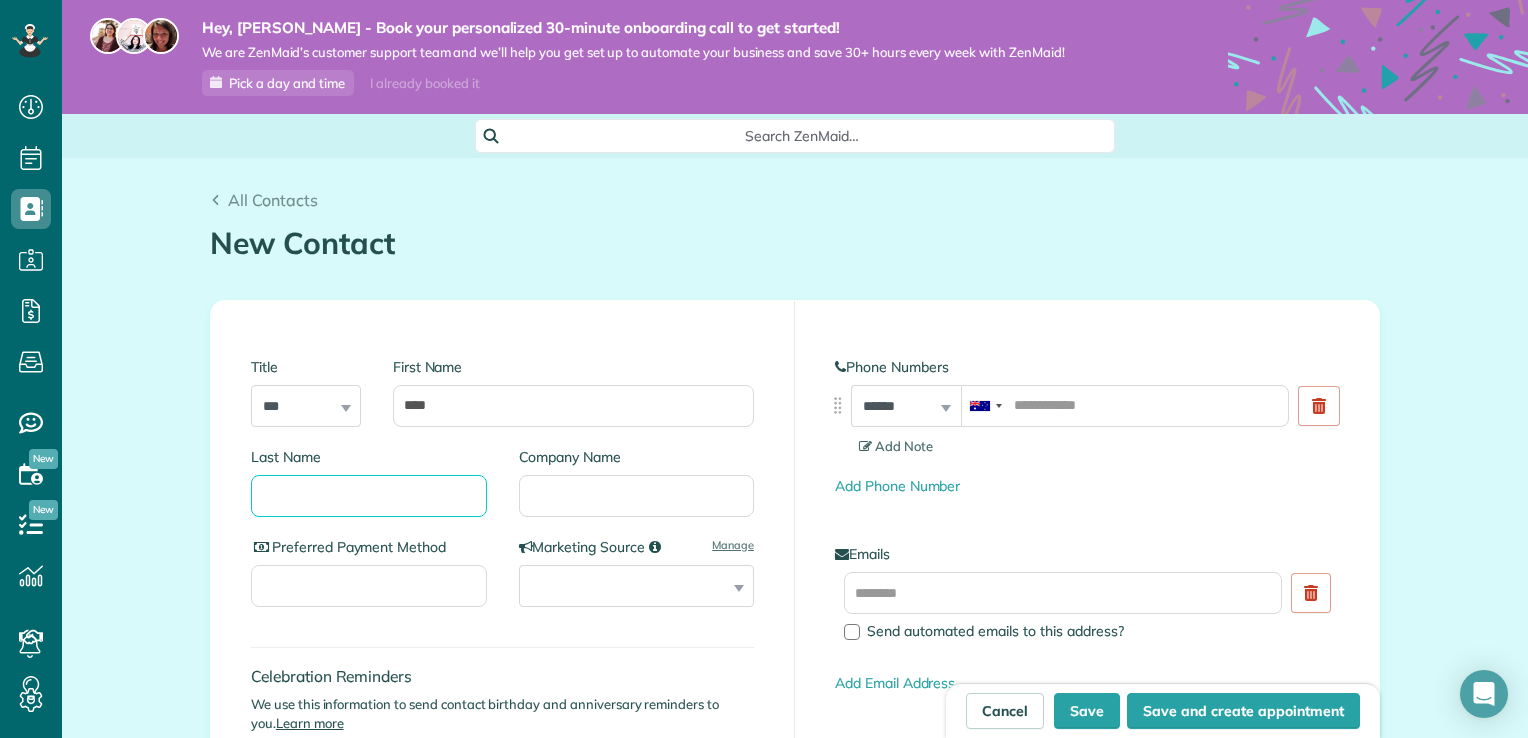 click on "Last Name" at bounding box center [369, 496] 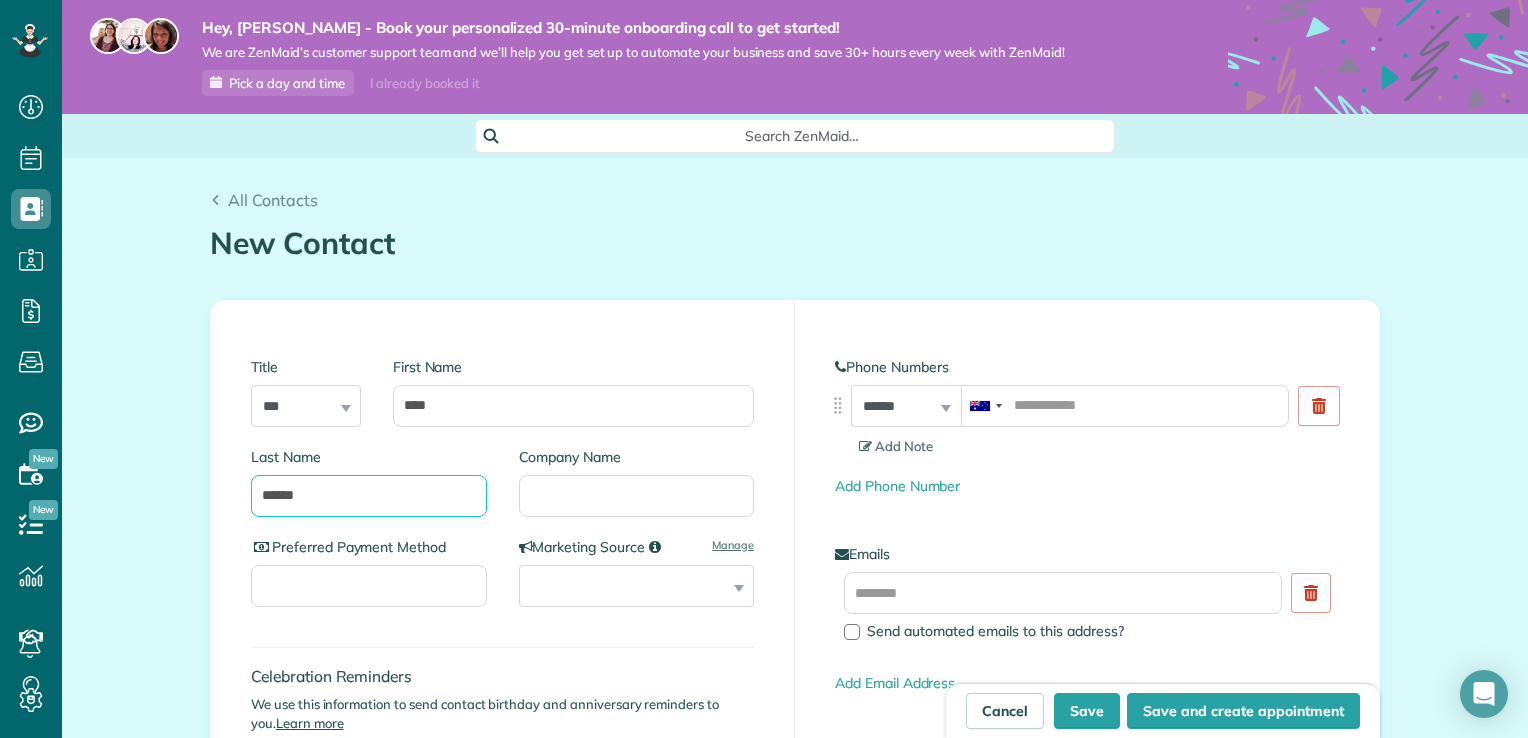 type on "******" 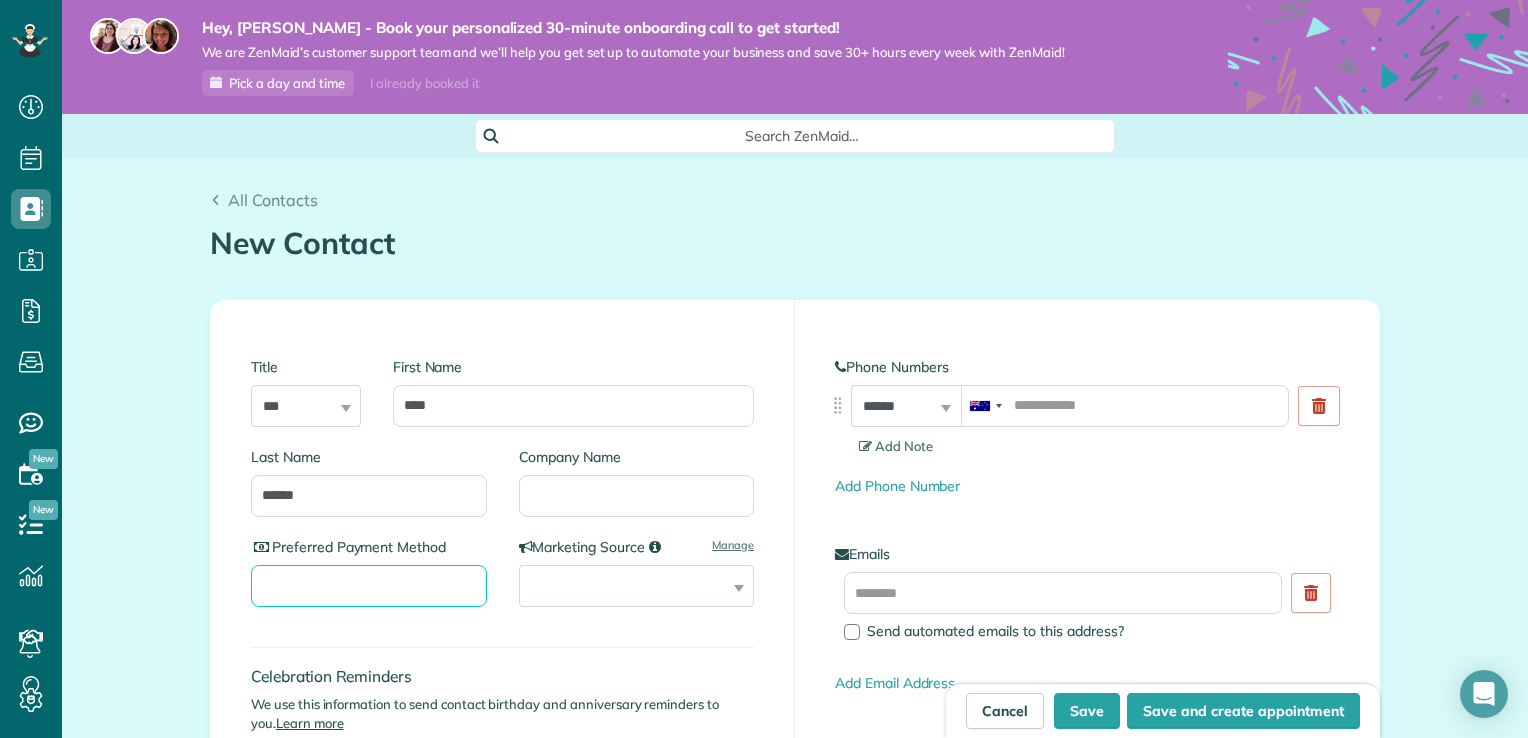 click on "Preferred Payment Method" at bounding box center [369, 586] 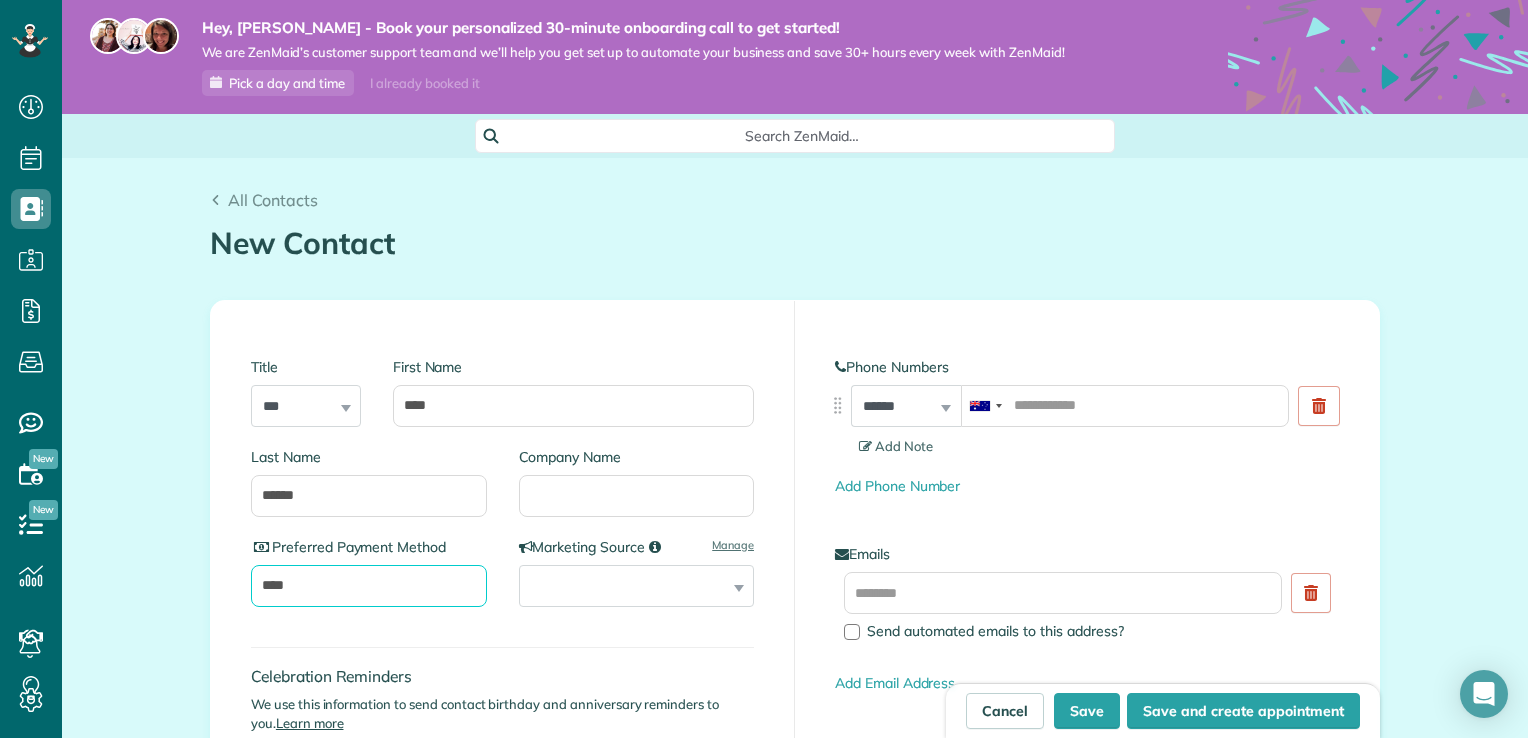 type on "****" 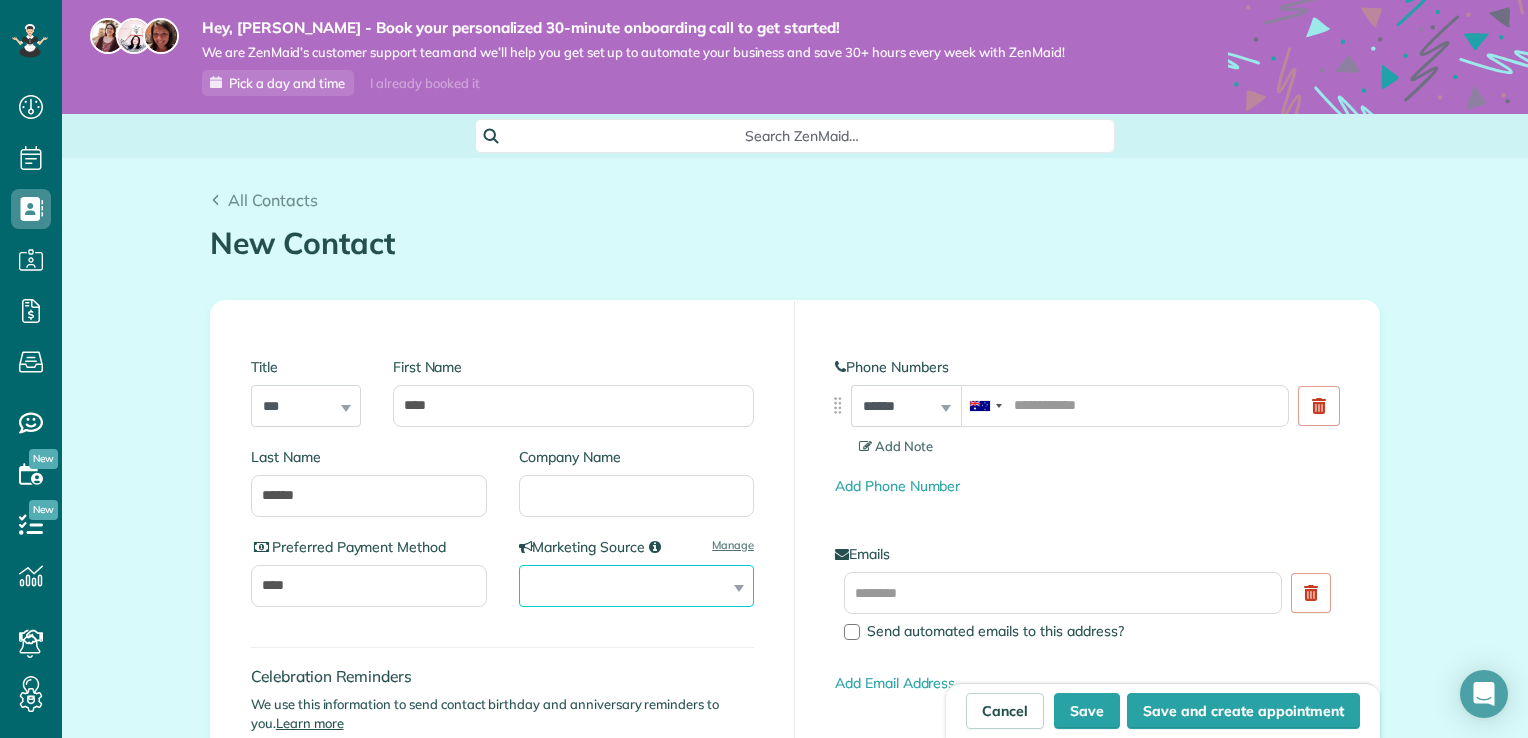 click on "**********" at bounding box center [637, 586] 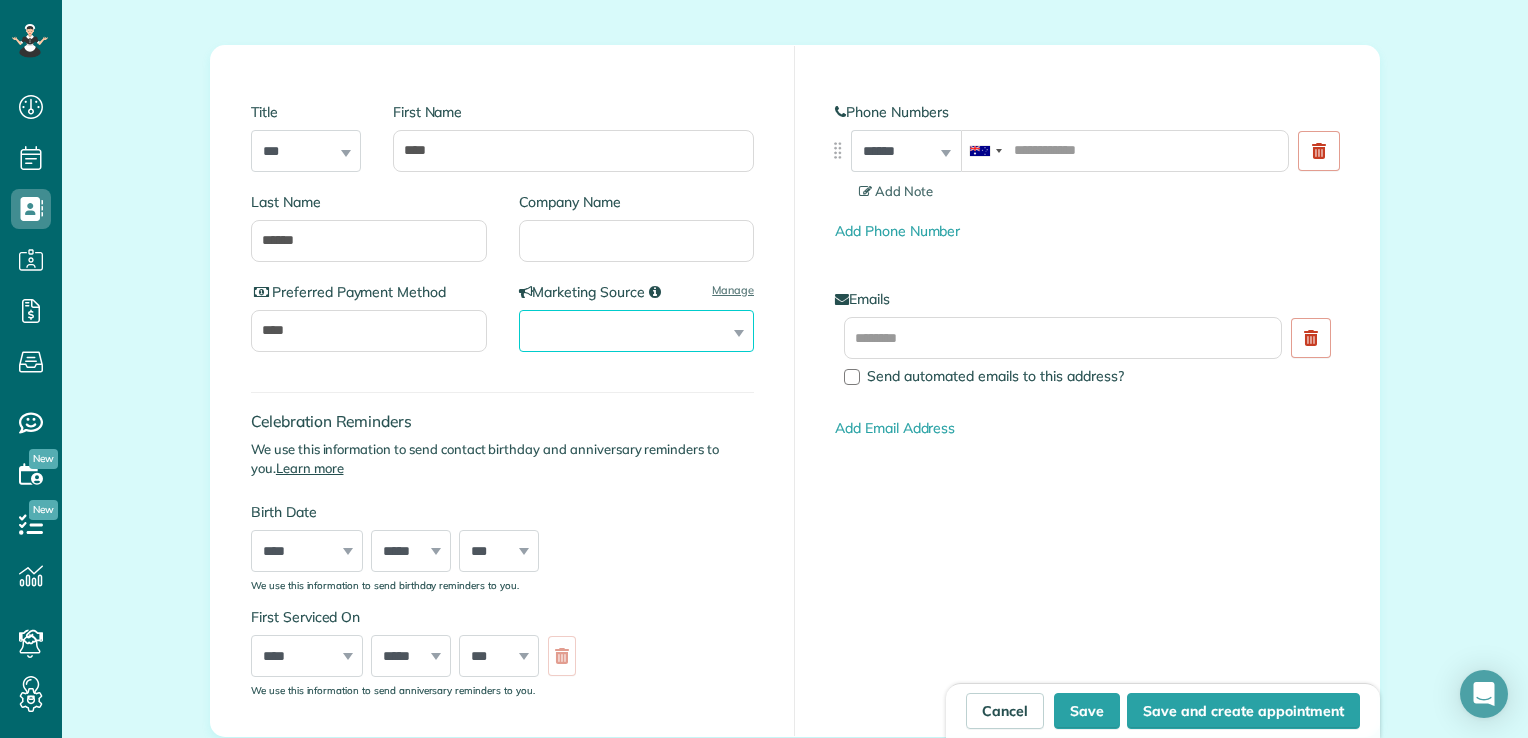 scroll, scrollTop: 300, scrollLeft: 0, axis: vertical 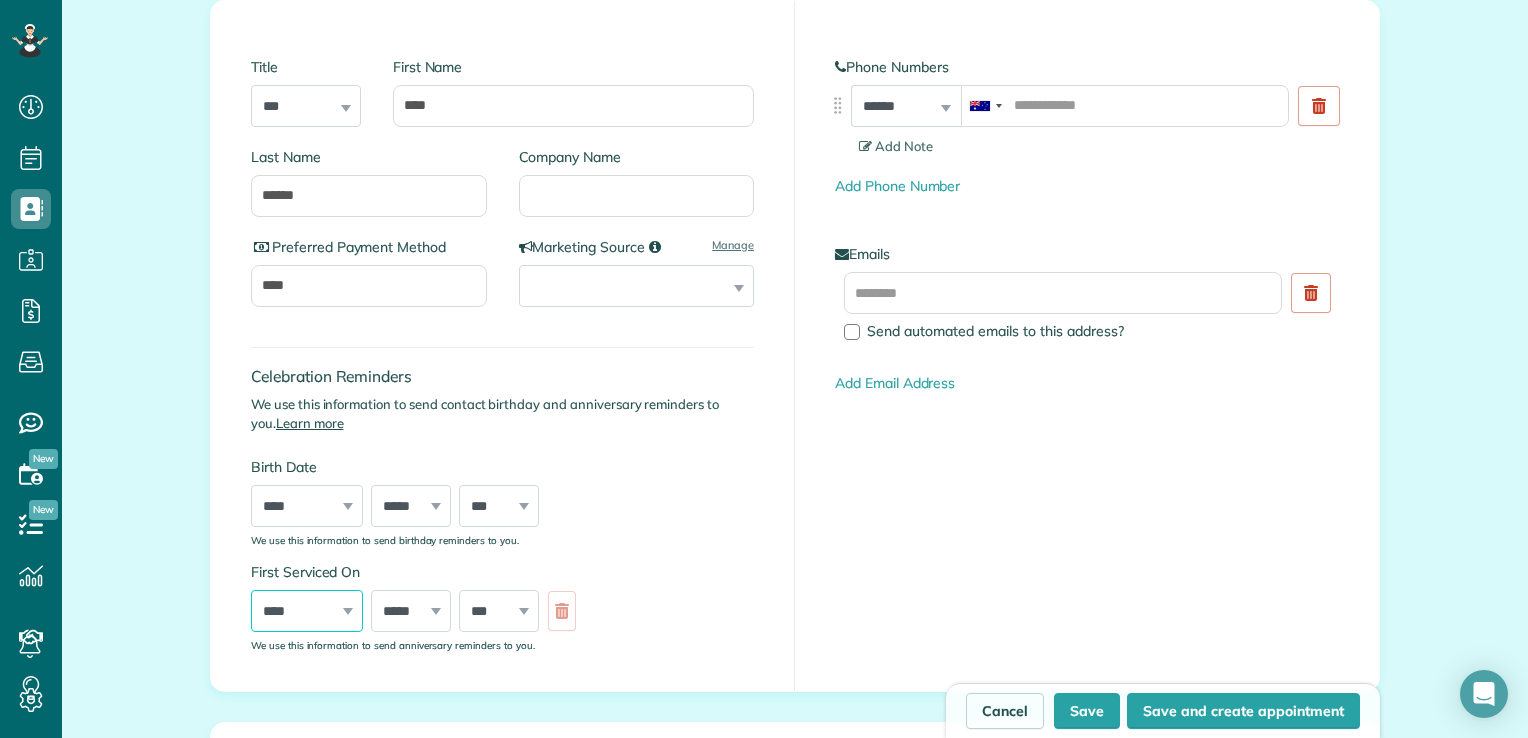 click on "****
****
****
****
****
****
****
****
****
****
****
****
****
****
****
****
****
****
****
****
****
****
****
****
****
****
****
****
****
****
****
****
****
****
****
****
****
****
****
****
****
****
****
****
****
****
****
****
****
****
****
****" at bounding box center [307, 611] 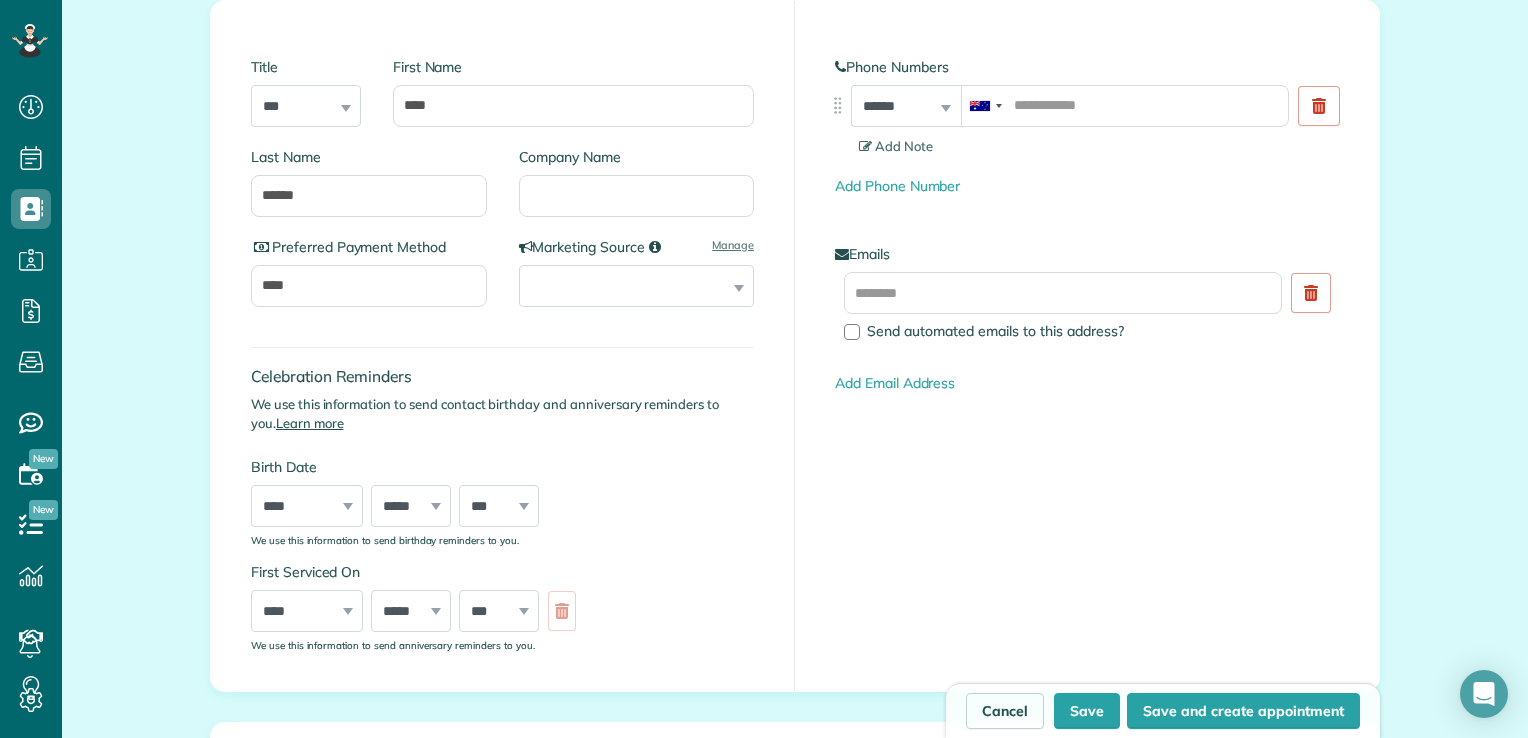 click on "Celebration Reminders
We use this information to send contact birthday and anniversary reminders to you.
Learn more
Birth Date
****
****
****
****
****
****
****
****
****
****
****
****
****
****
****
****
****
****
****
****
****
****
****
****
****
****
****
****
****
****
****
****
****
****
****
****
****
****
****
****
****
****
****
****
****
****
****
****
****
****
****
****
****
****
****
****
****
****
****
****
****
****
****
****
****
****
****
****
****
****
****
****
****
****
****
****
****
****
****
****
*****
*******
********
*****
*****
***
****
****
******
*********
*******
********
********
***
*" at bounding box center (502, 489) 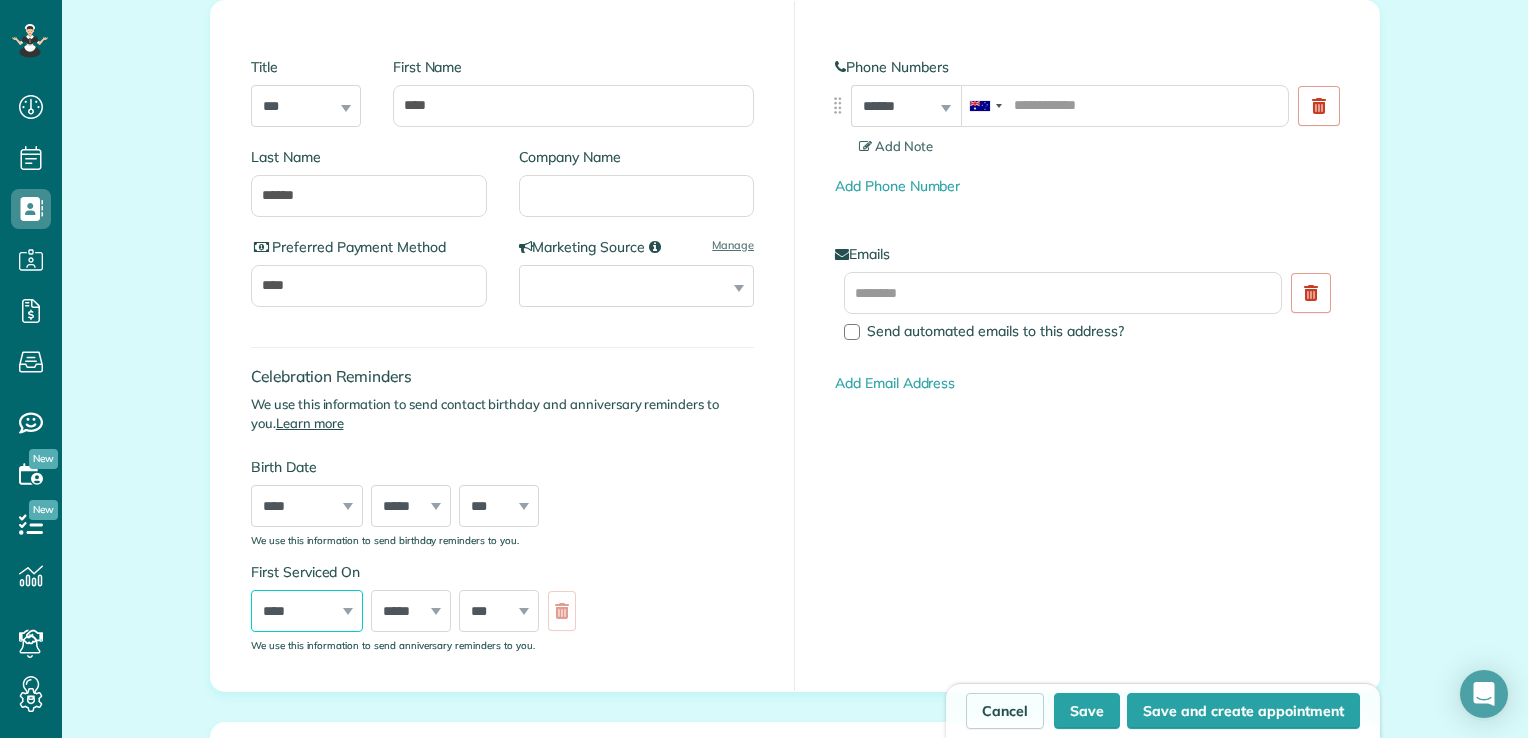 click on "****
****
****
****
****
****
****
****
****
****
****
****
****
****
****
****
****
****
****
****
****
****
****
****
****
****
****
****
****
****
****
****
****
****
****
****
****
****
****
****
****
****
****
****
****
****
****
****
****
****
****
****" at bounding box center (307, 611) 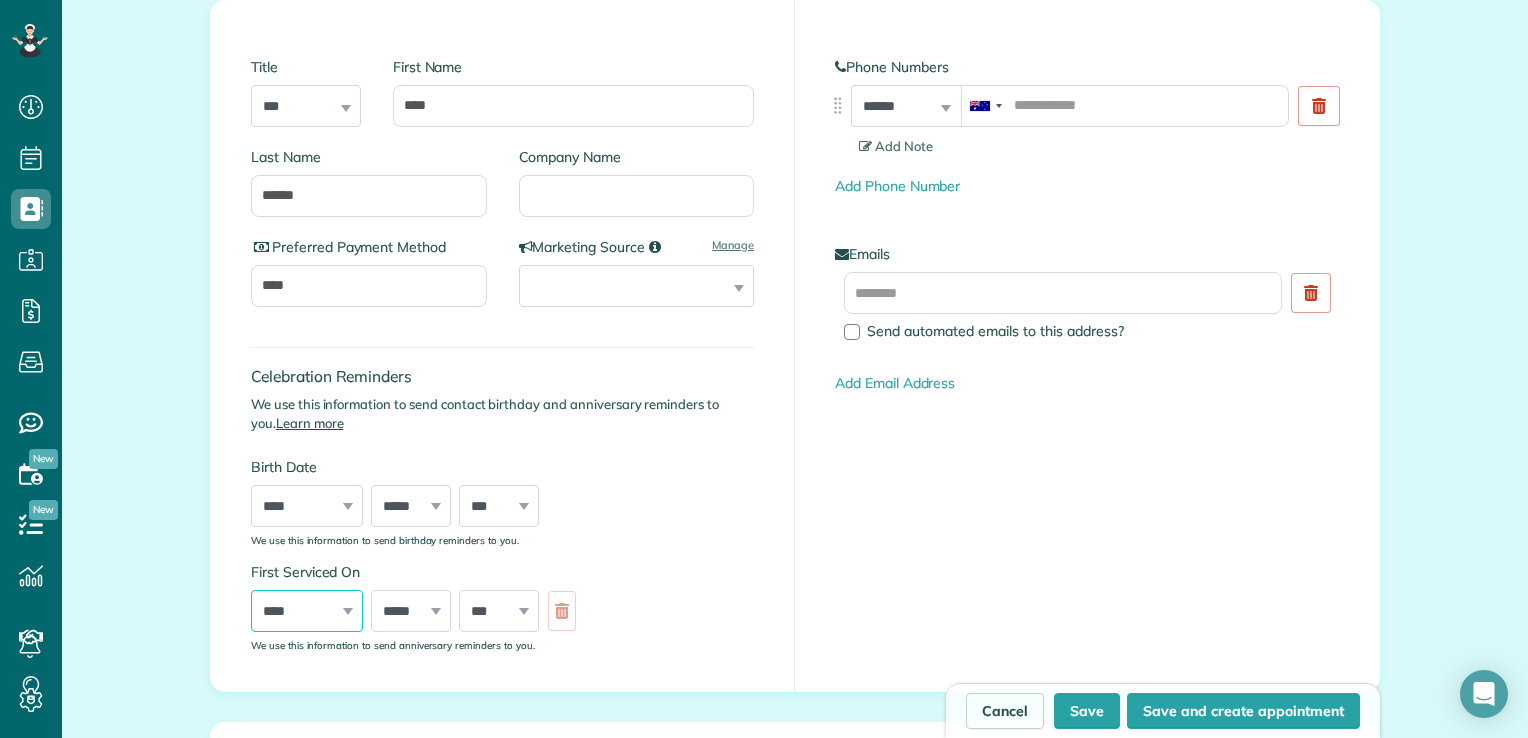 select on "****" 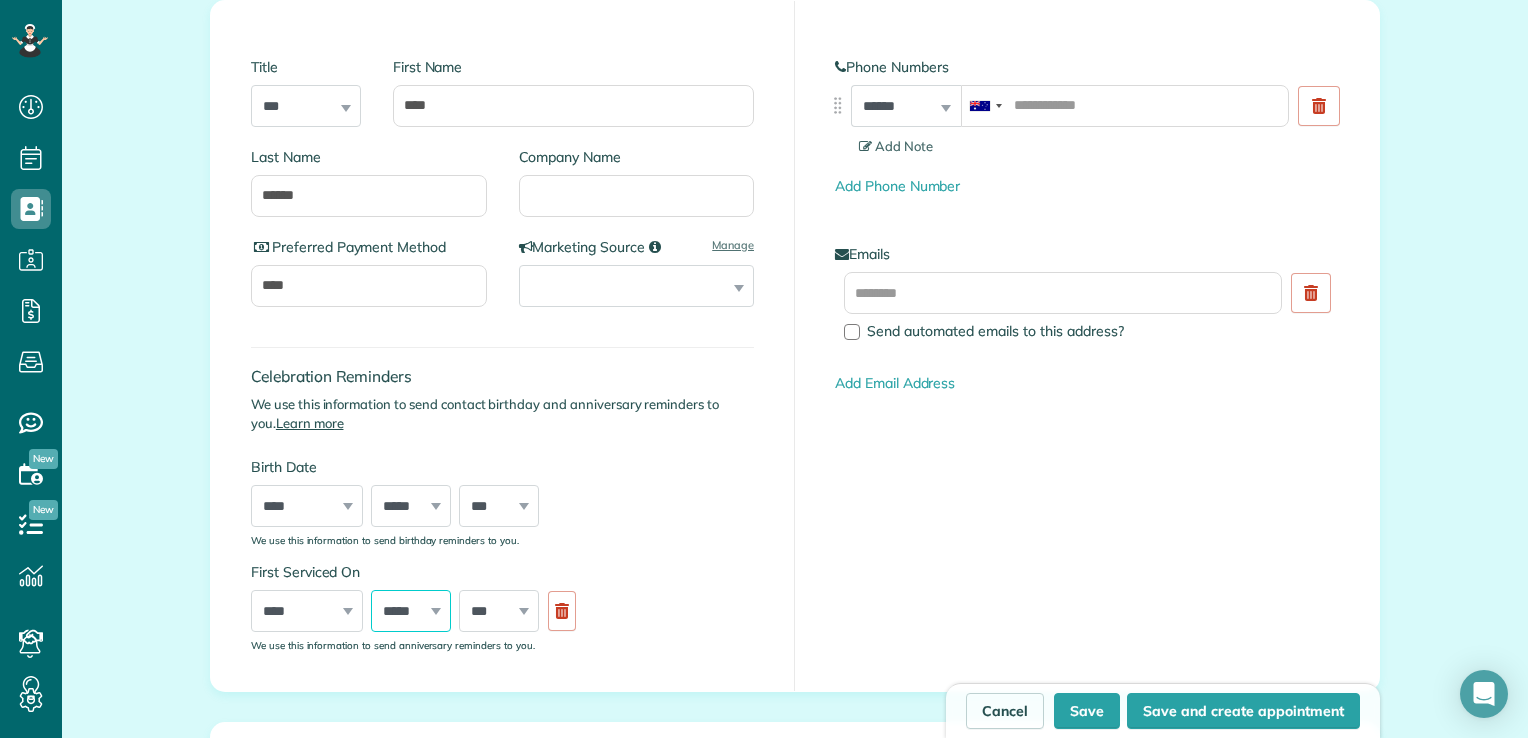 click on "*****
*******
********
*****
*****
***
****
****
******
*********
*******
********
********" at bounding box center (411, 611) 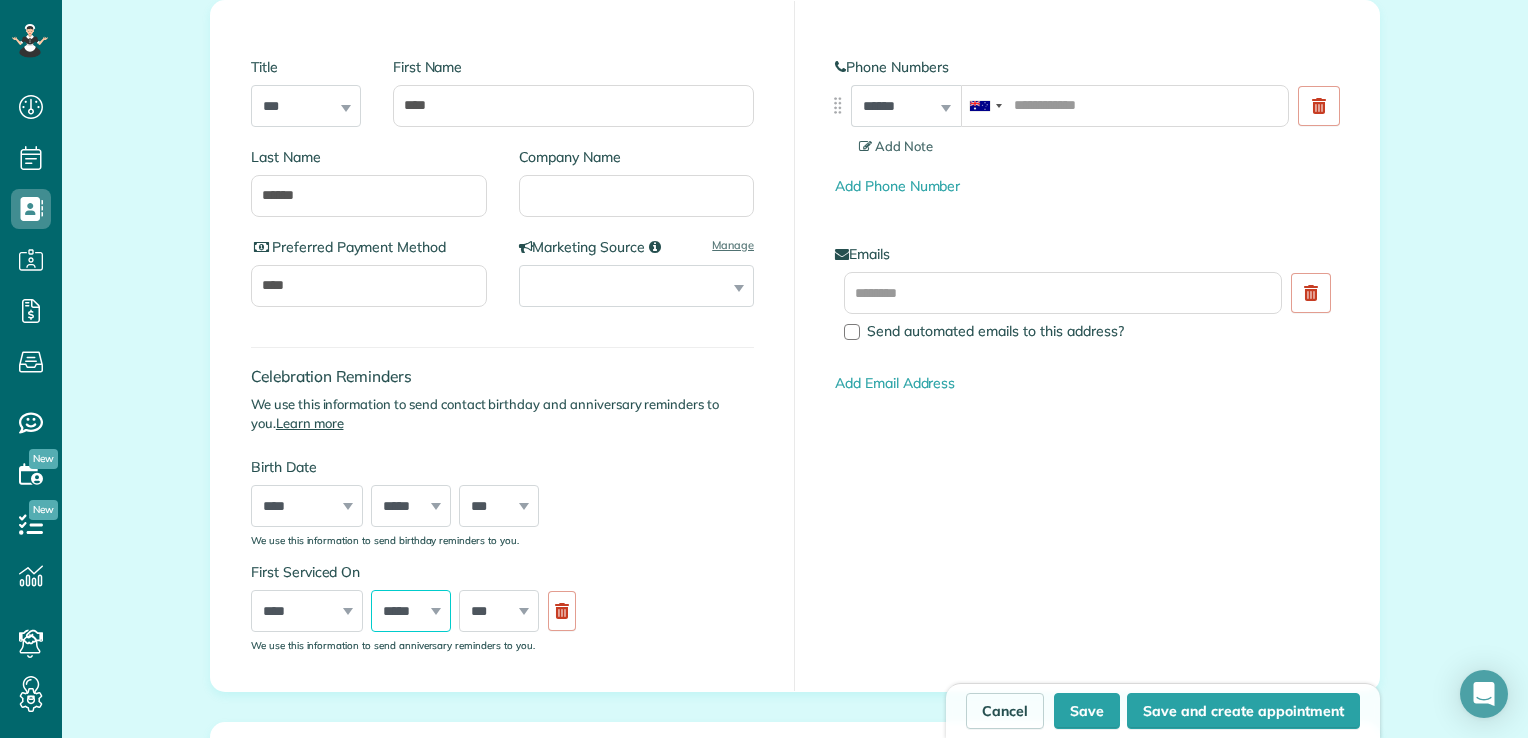 select on "**" 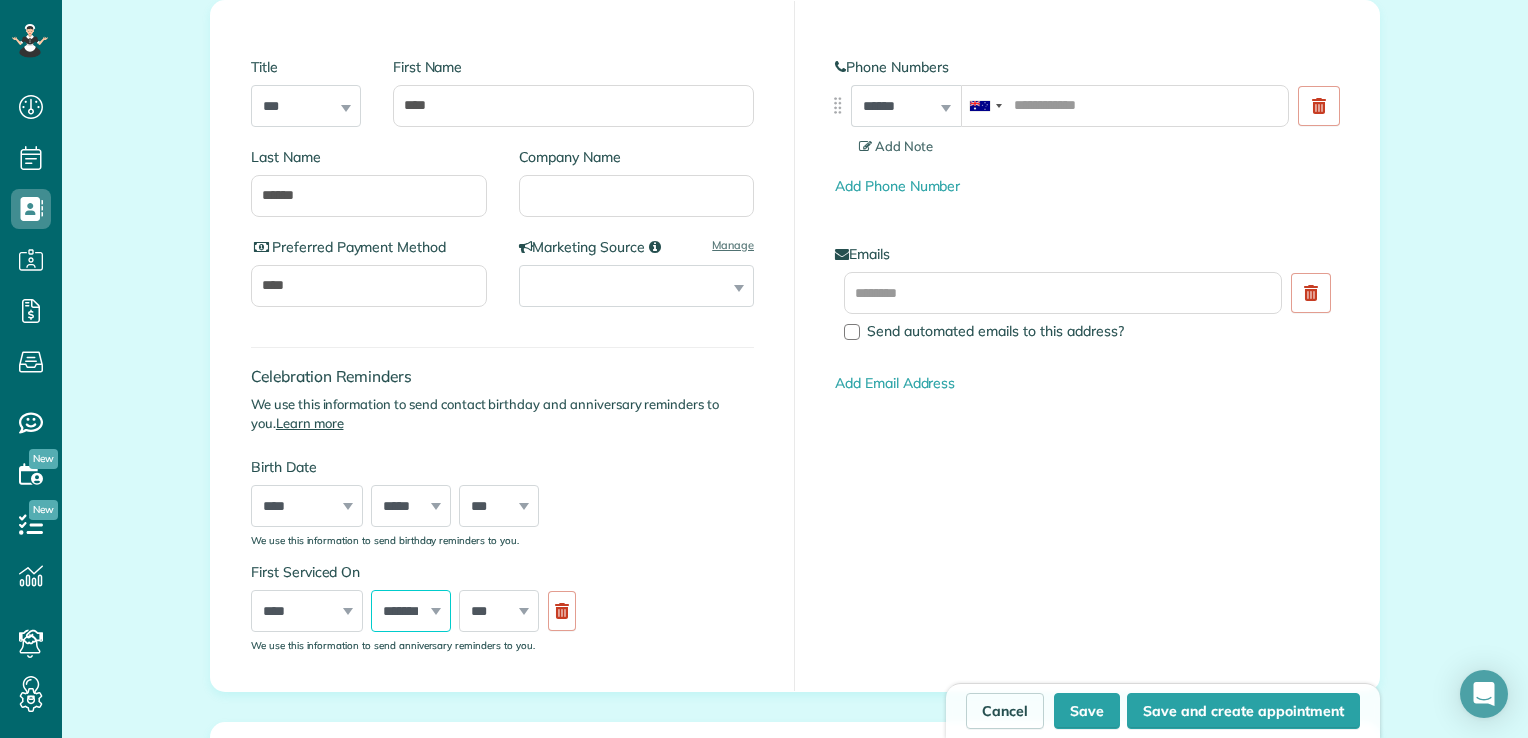 click on "*****
*******
********
*****
*****
***
****
****
******
*********
*******
********
********" at bounding box center [411, 611] 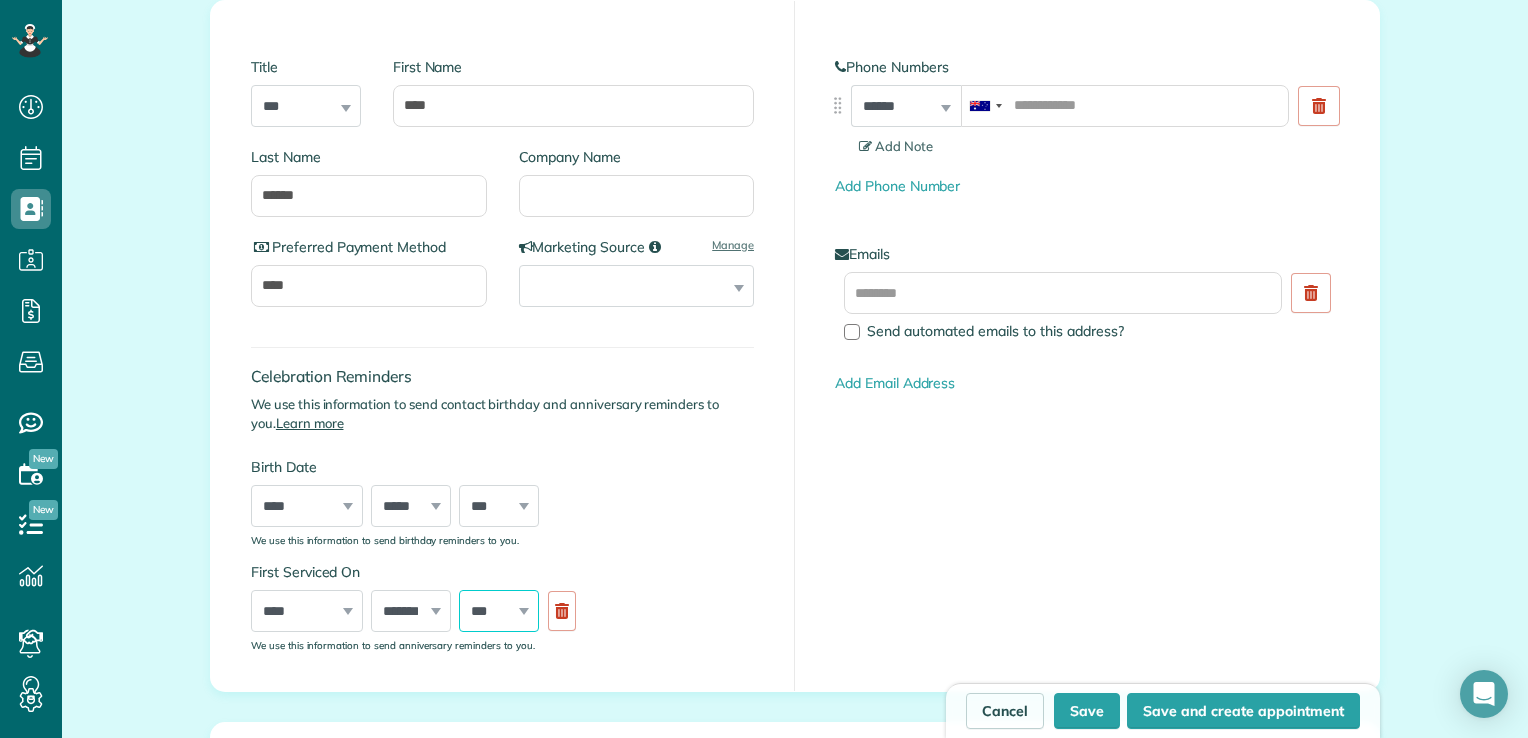 click on "***
*
*
*
*
*
*
*
*
*
**
**
**
**
**
**
**
**
**
**
**
**
**
**
**
**
**
**
**
**
**
**" at bounding box center (499, 611) 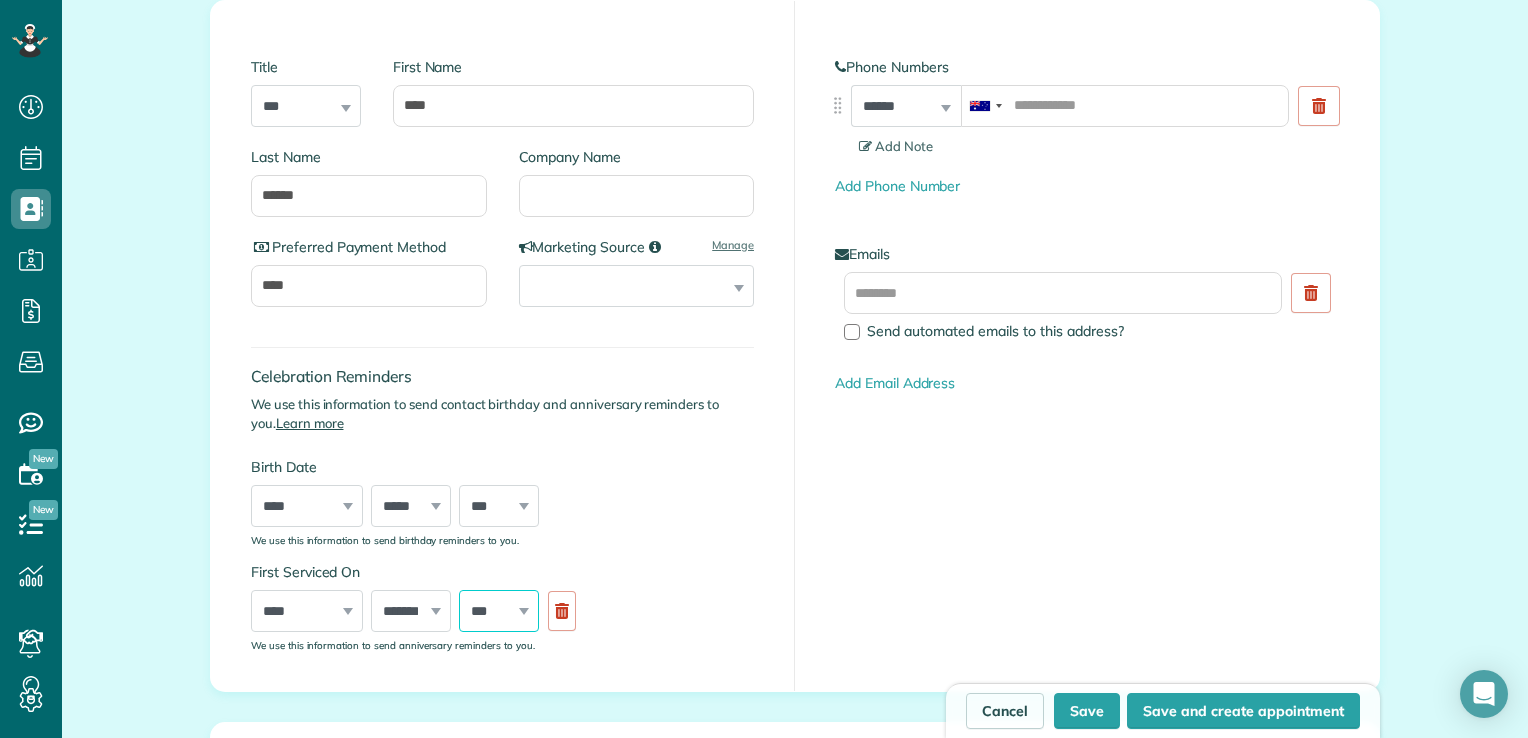 select on "**" 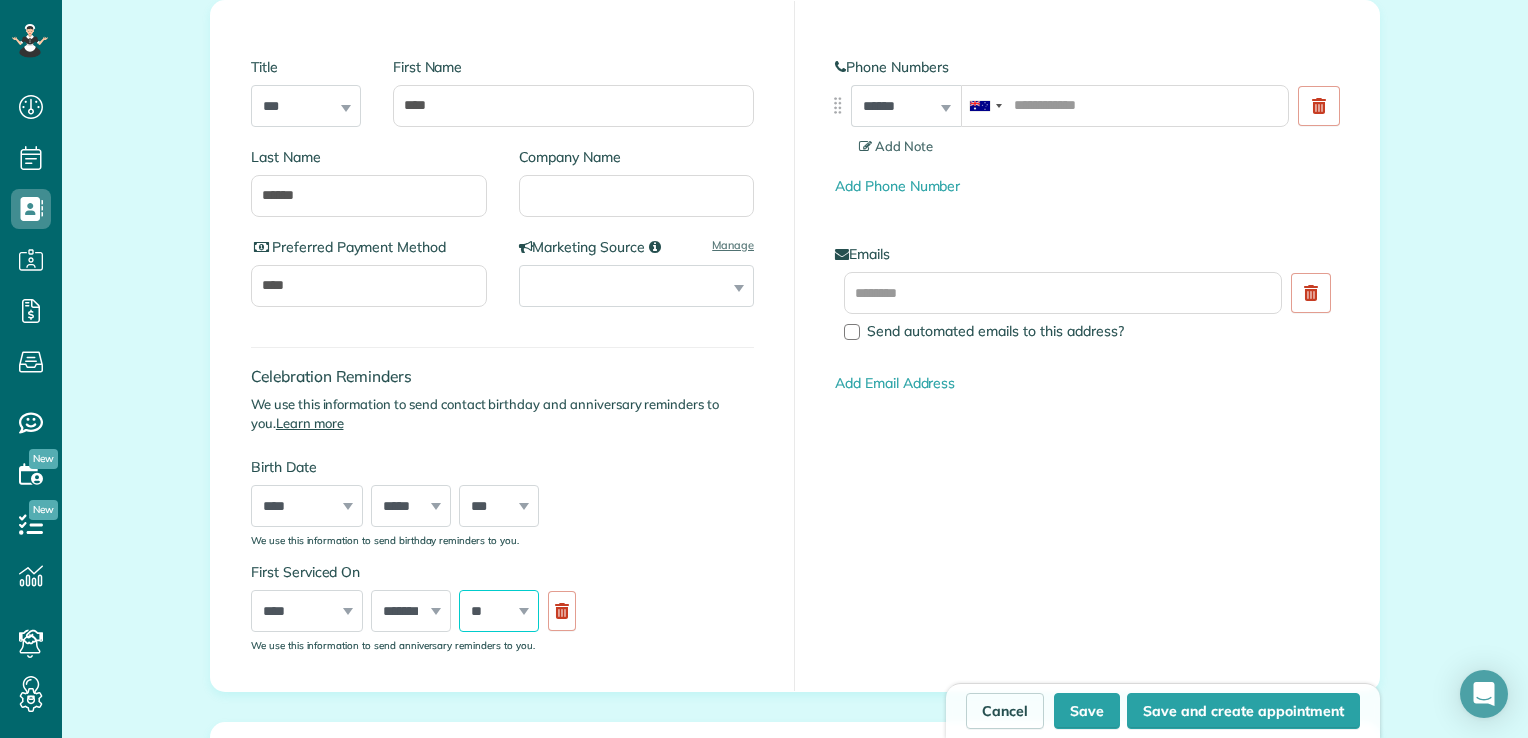 click on "***
*
*
*
*
*
*
*
*
*
**
**
**
**
**
**
**
**
**
**
**
**
**
**
**
**
**
**
**
**
**
**" at bounding box center (499, 611) 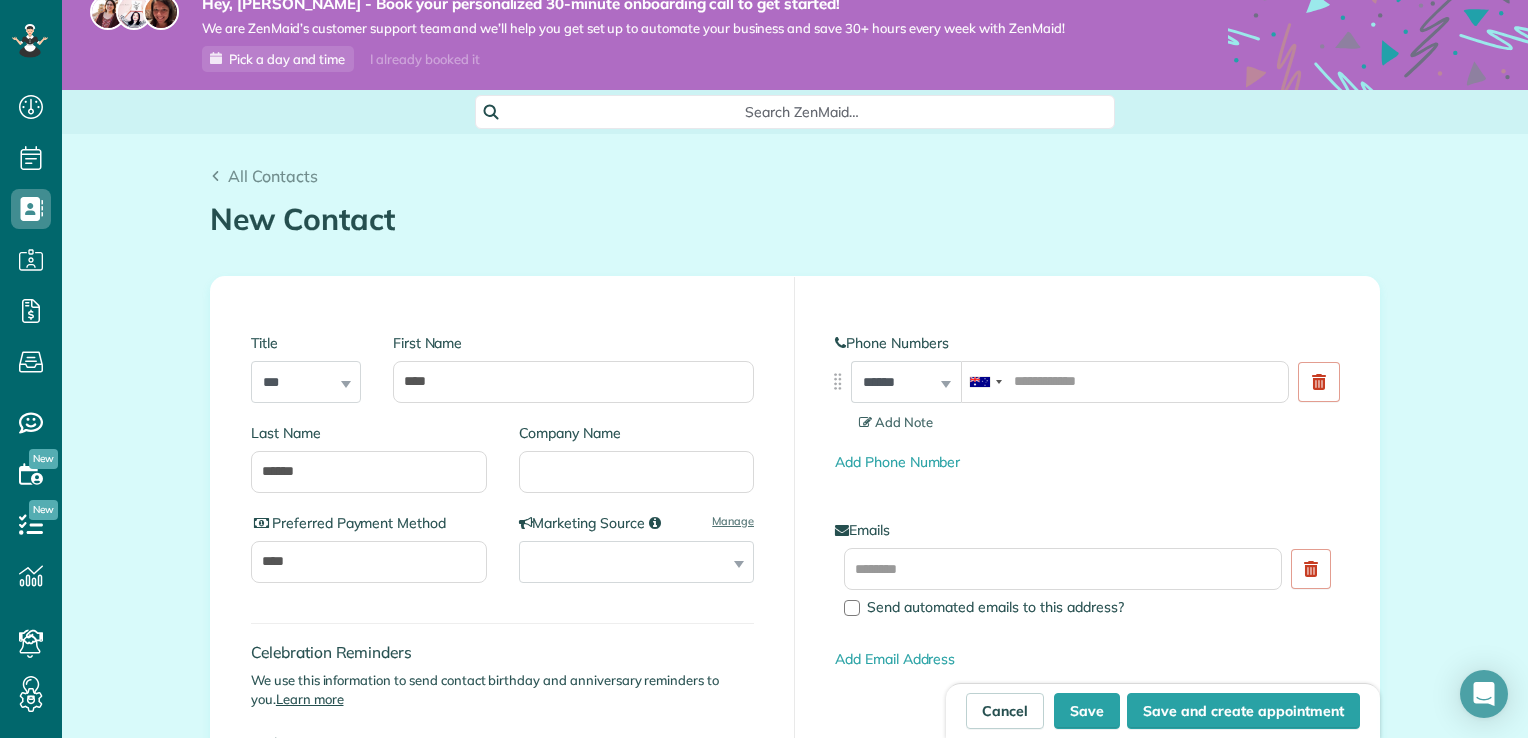 scroll, scrollTop: 0, scrollLeft: 0, axis: both 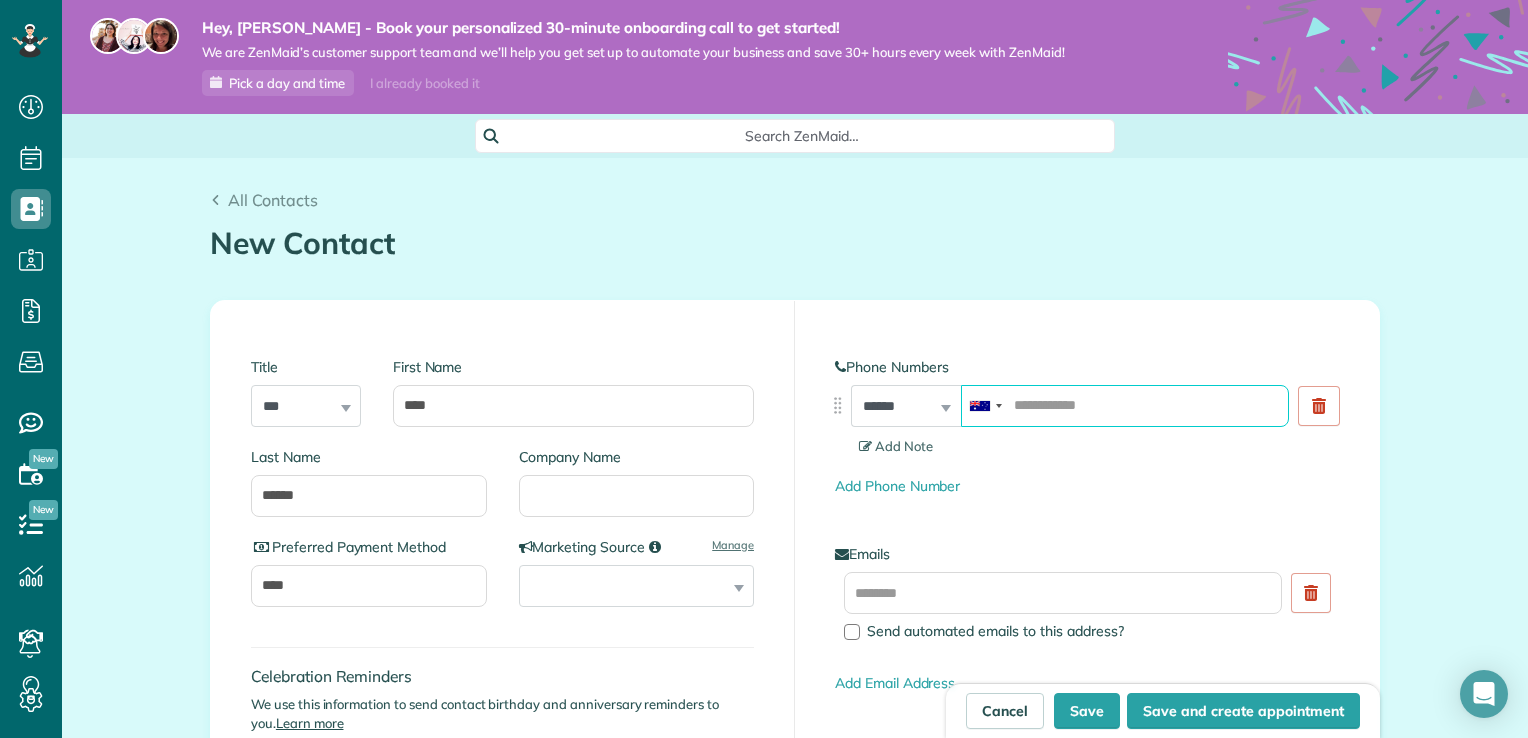 click at bounding box center (1125, 406) 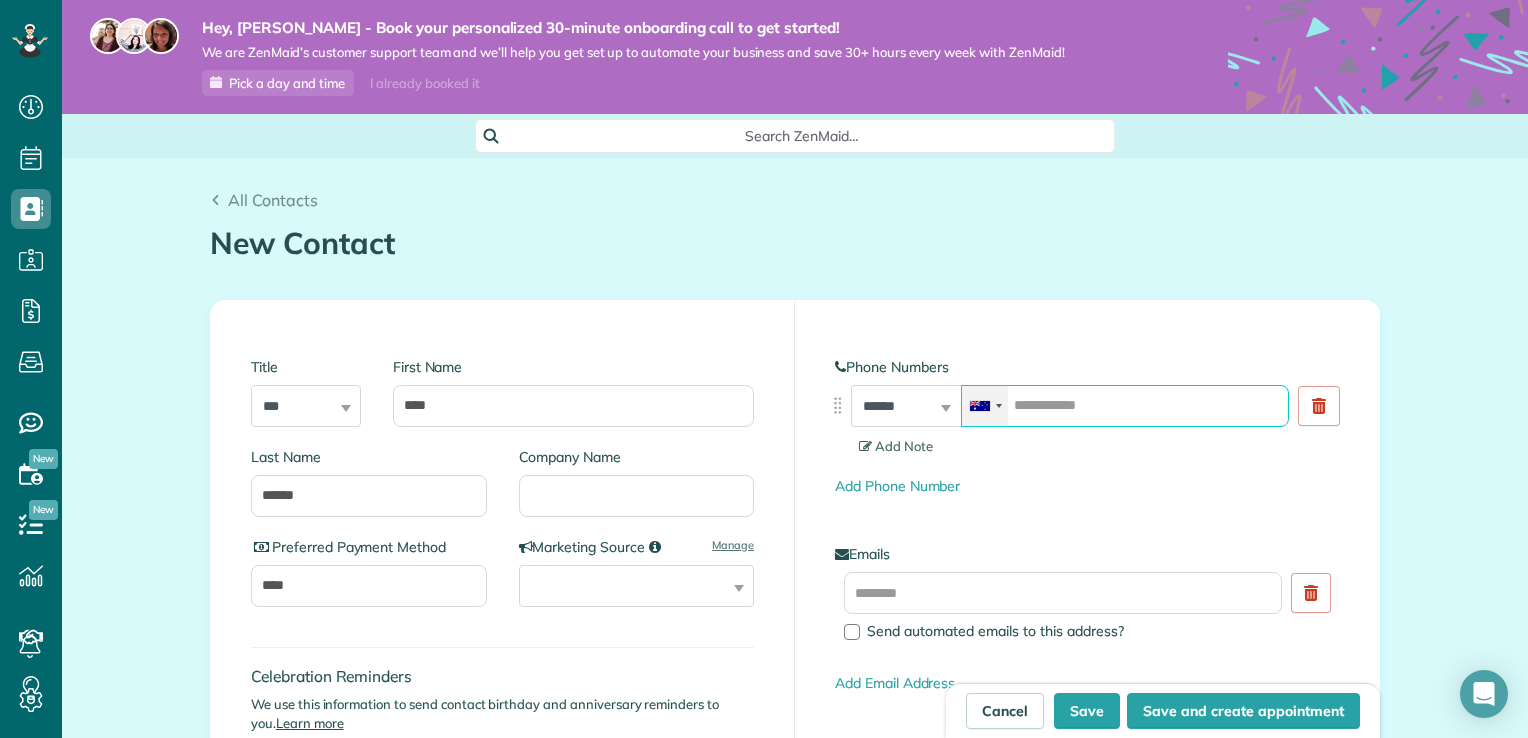 drag, startPoint x: 1188, startPoint y: 402, endPoint x: 997, endPoint y: 411, distance: 191.21193 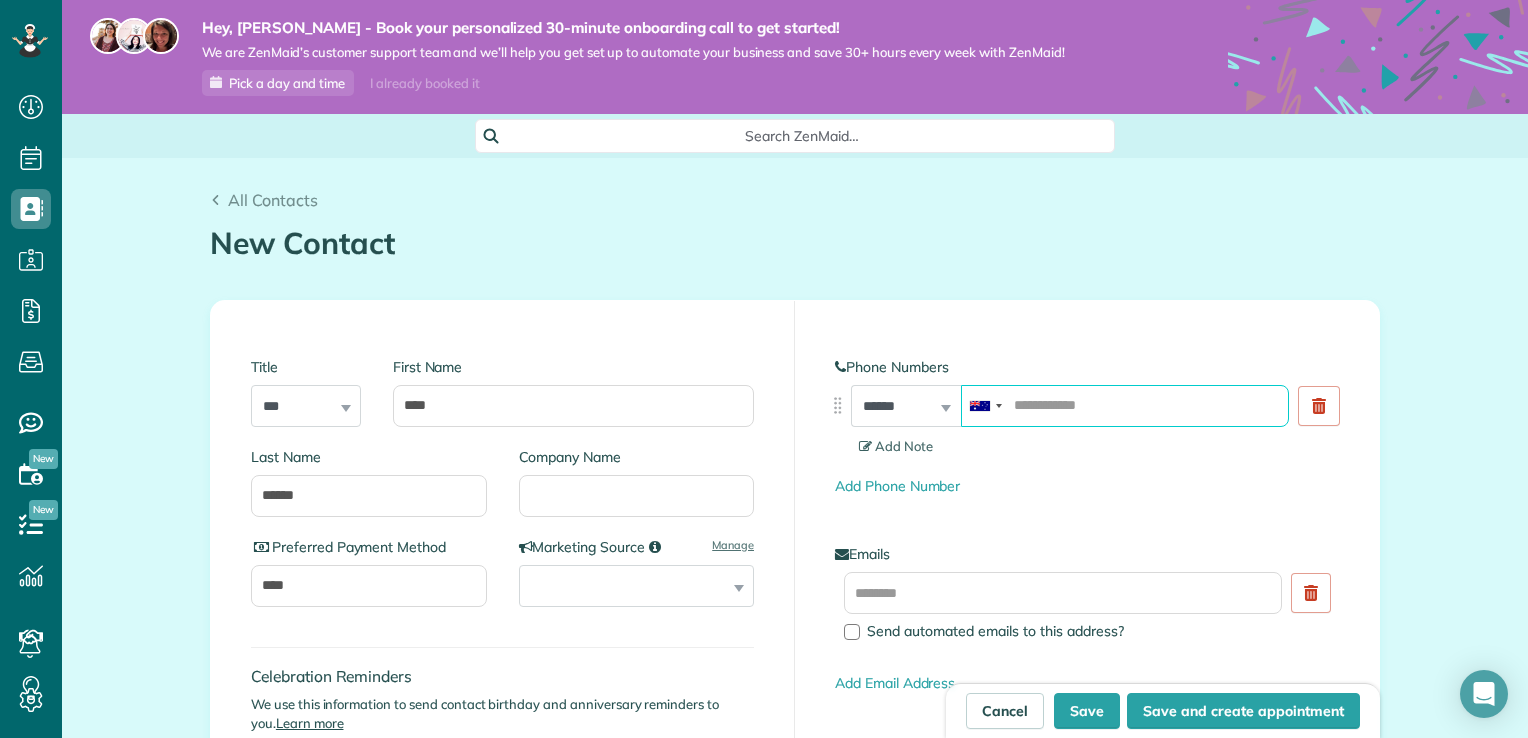 click at bounding box center [1125, 406] 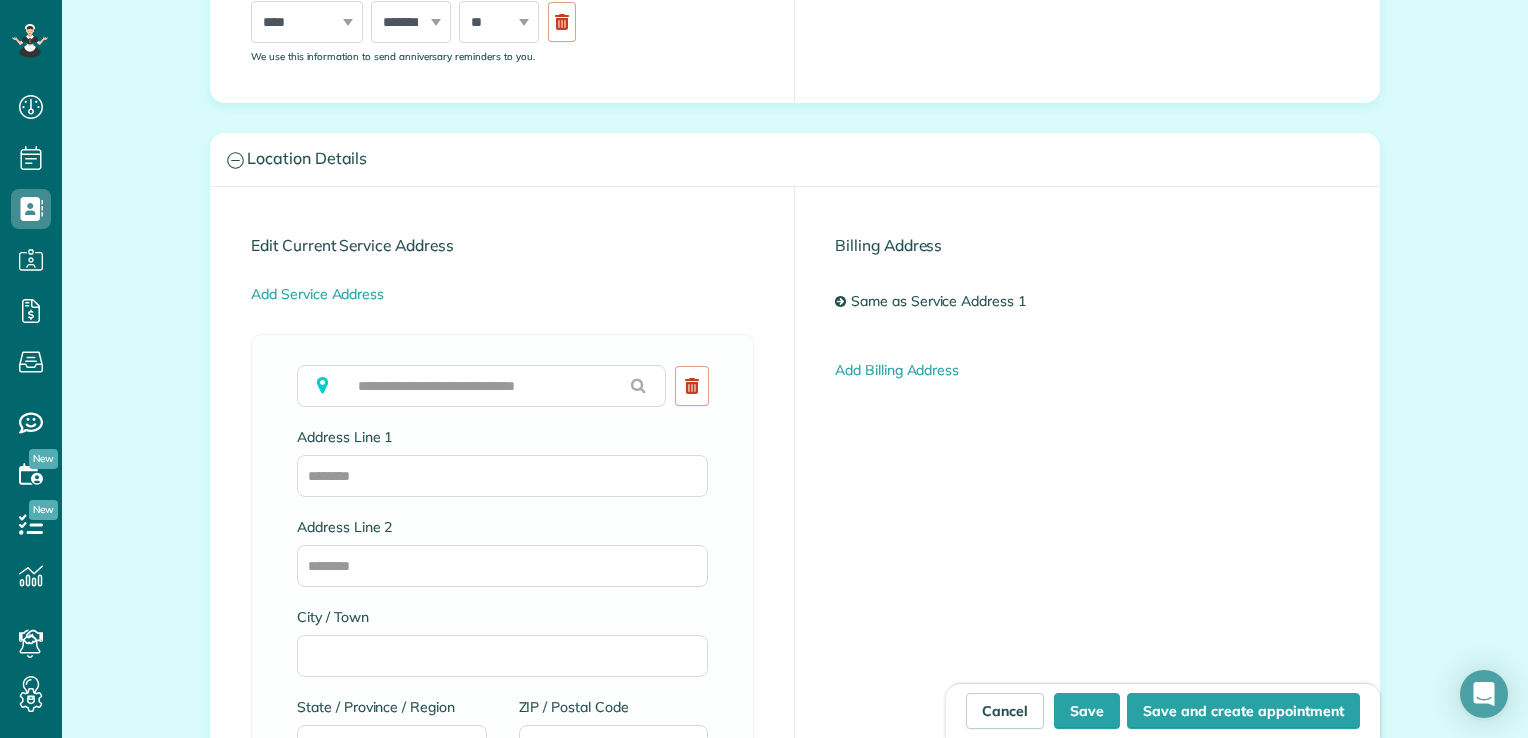 scroll, scrollTop: 882, scrollLeft: 0, axis: vertical 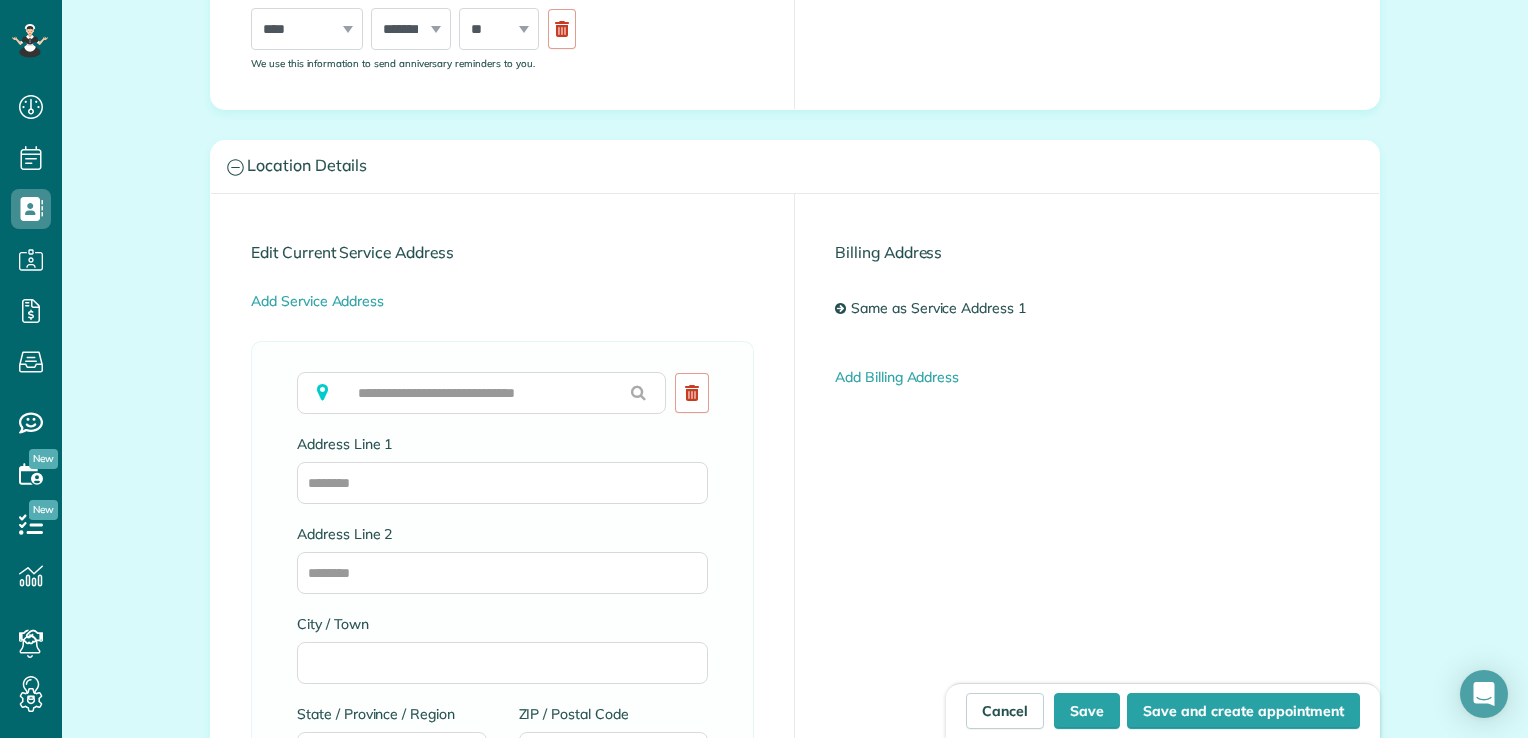 type on "**********" 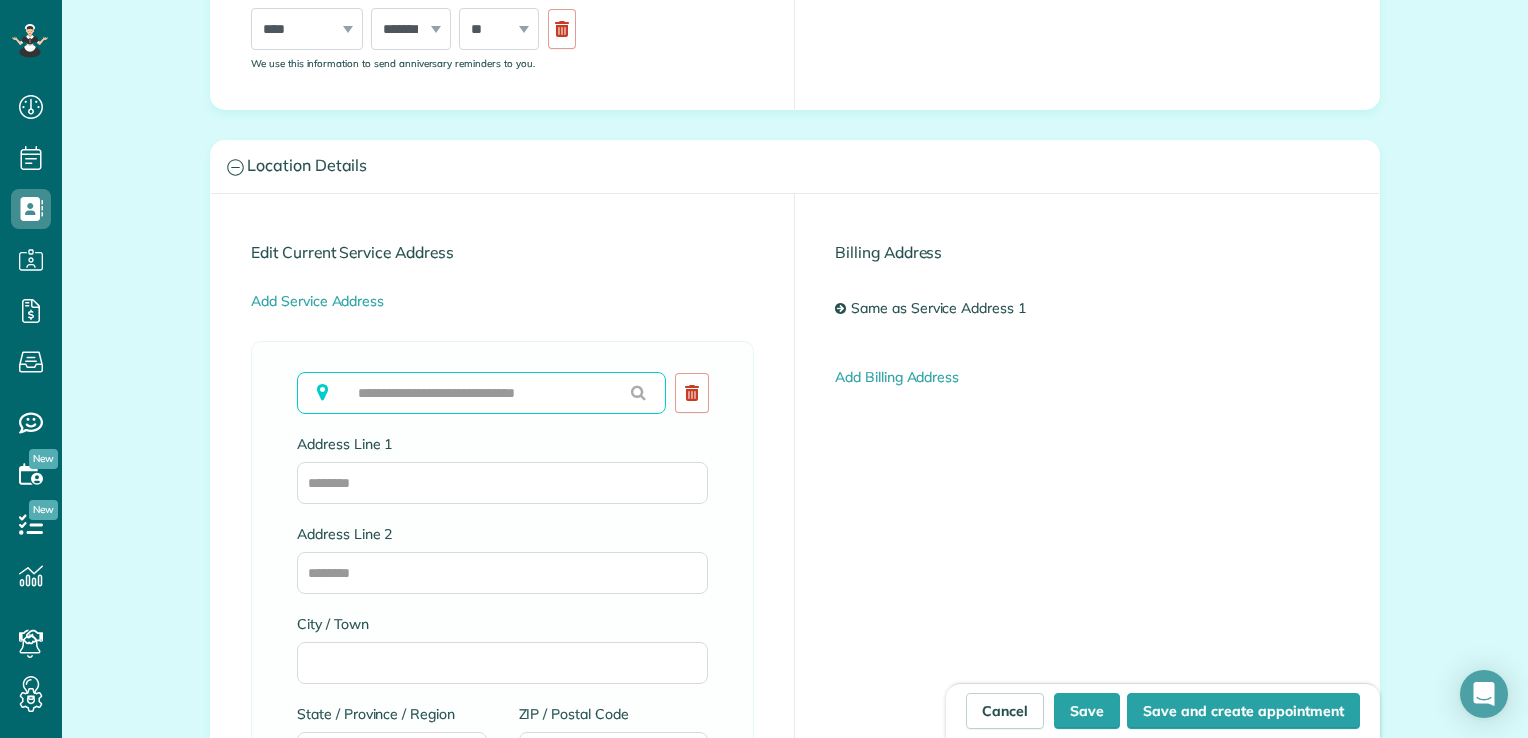 click at bounding box center [481, 393] 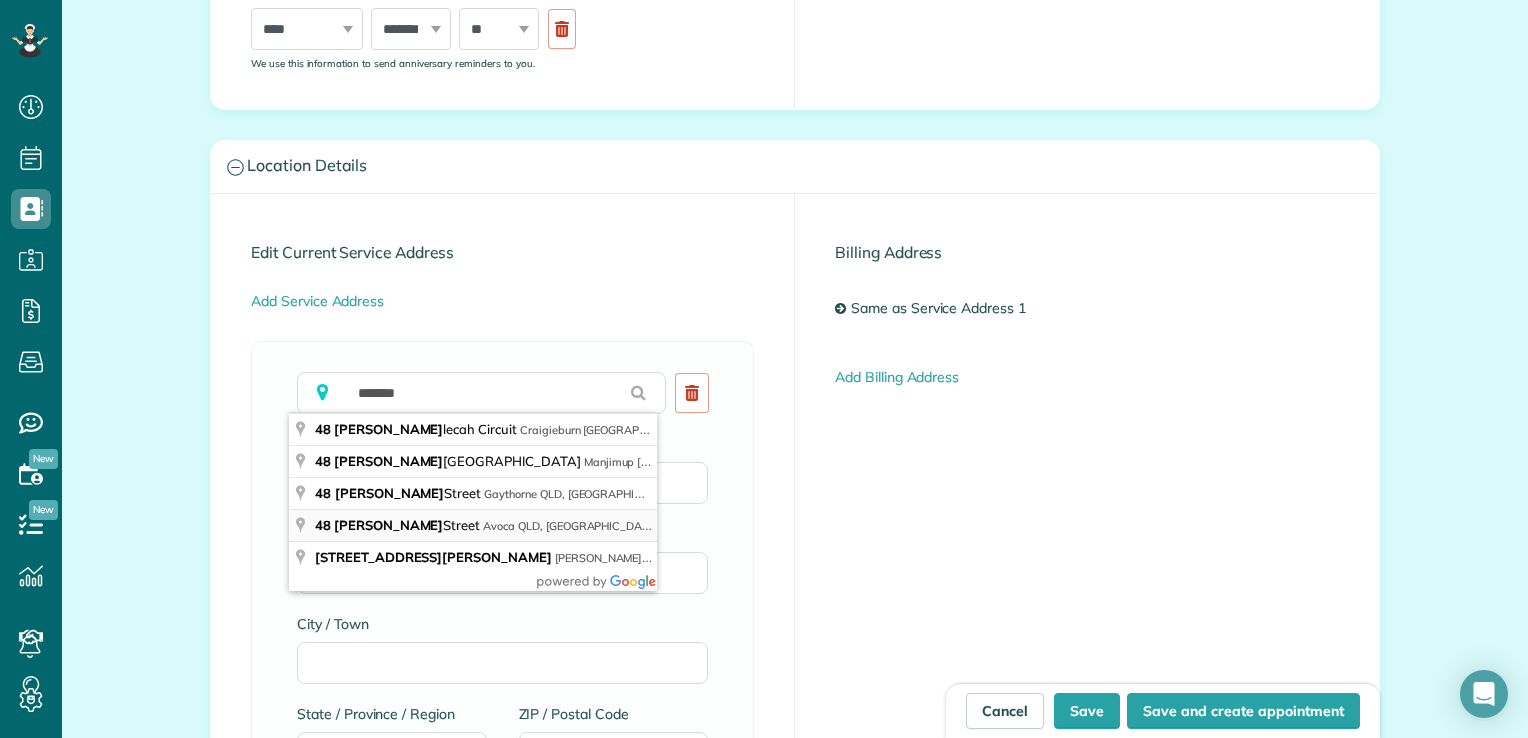 type on "**********" 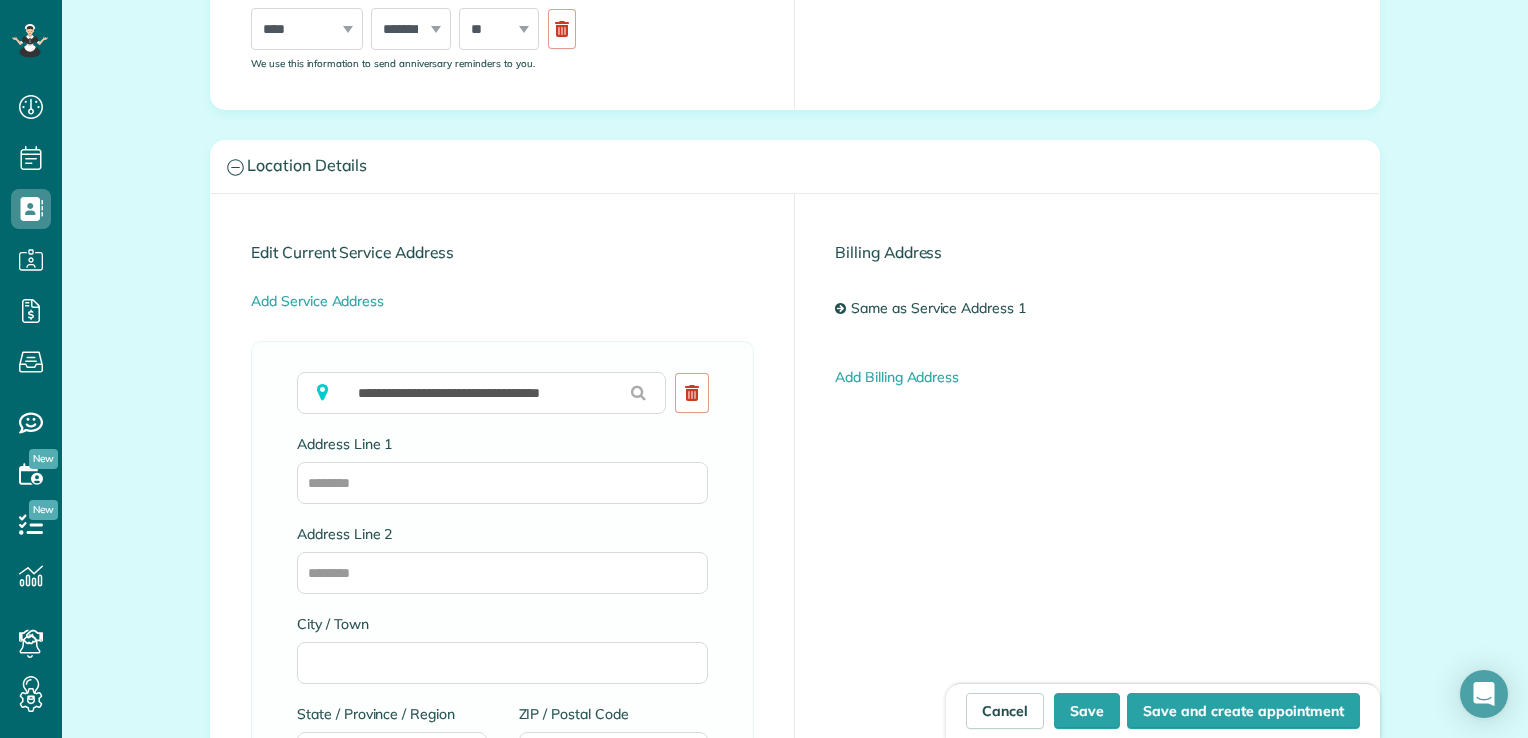 type on "**********" 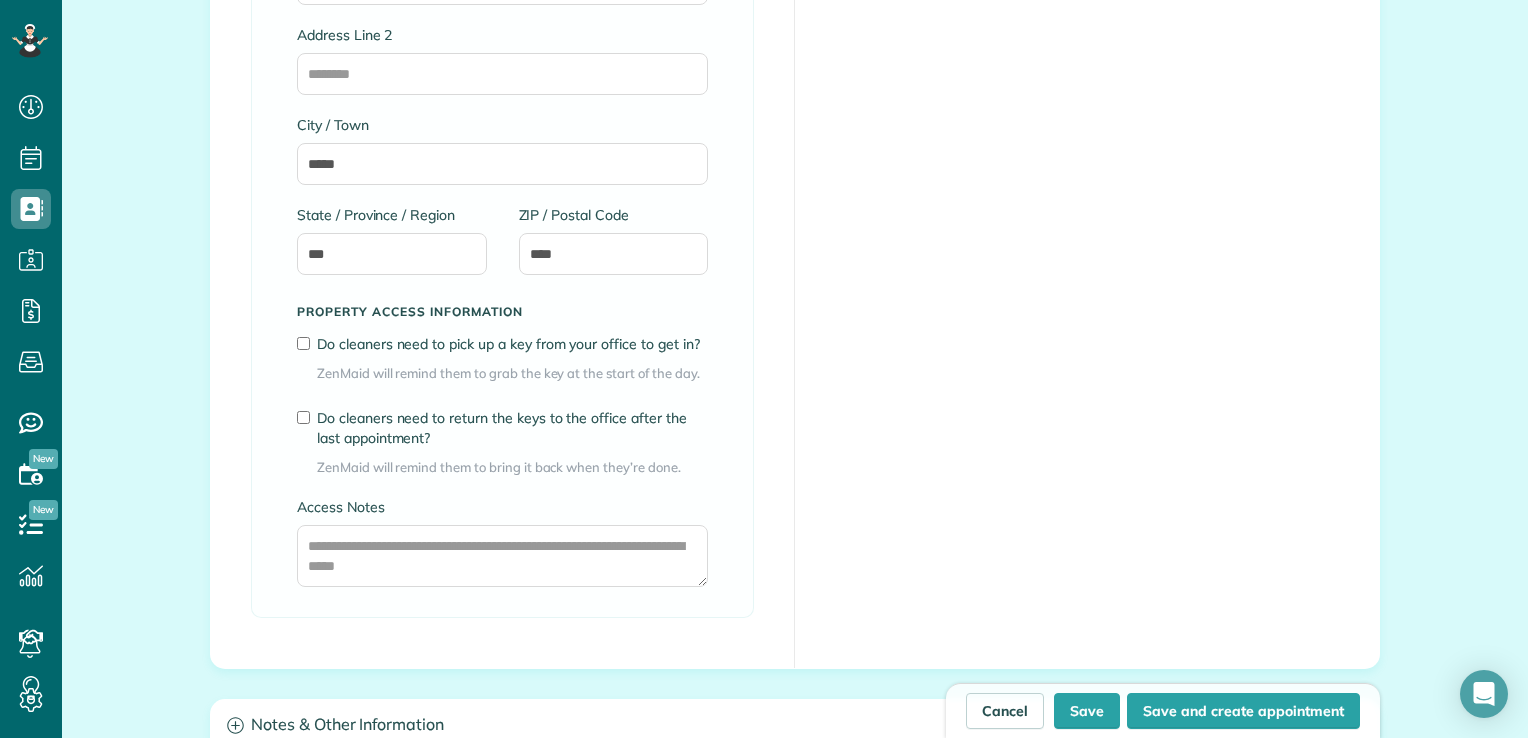 scroll, scrollTop: 1382, scrollLeft: 0, axis: vertical 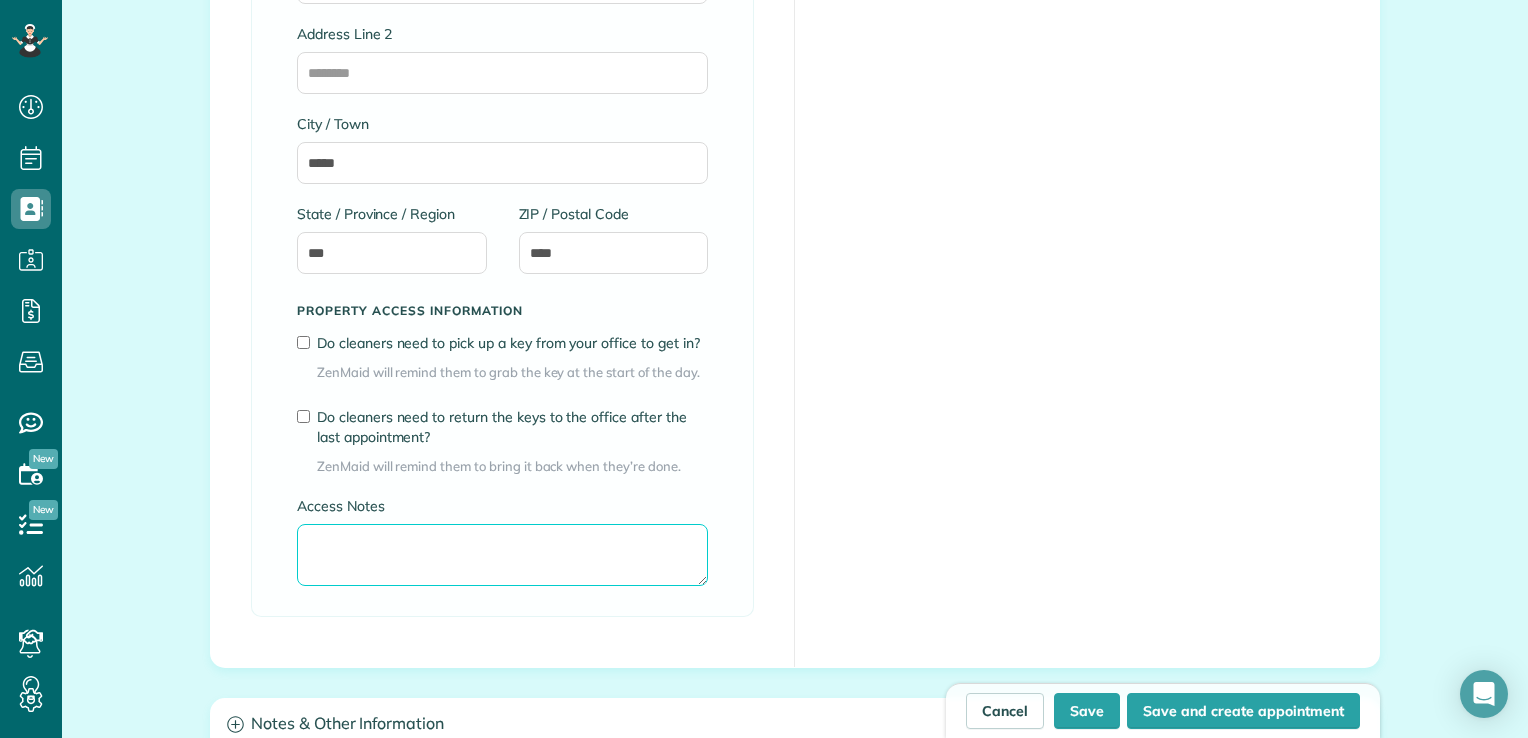 click on "Access Notes" at bounding box center [502, 555] 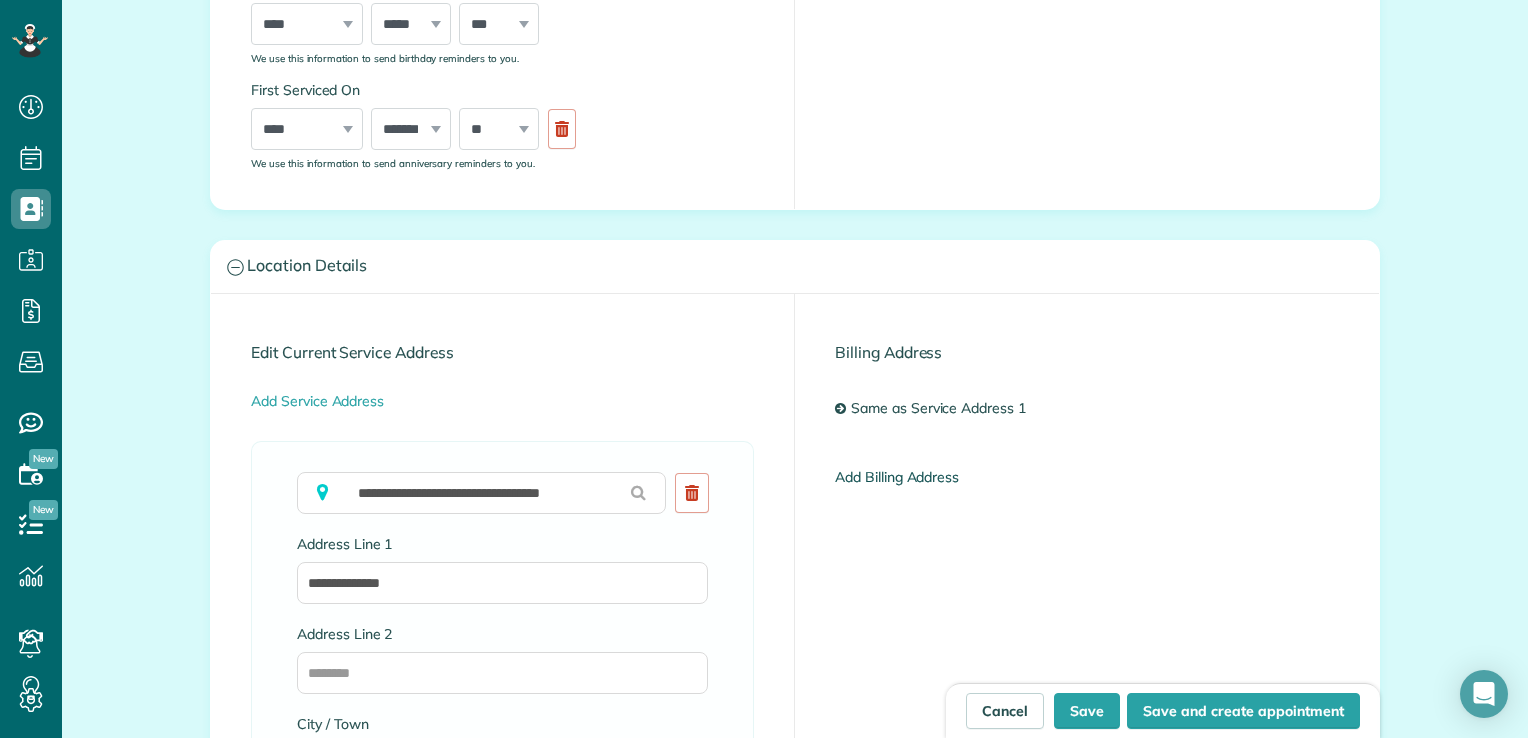 scroll, scrollTop: 682, scrollLeft: 0, axis: vertical 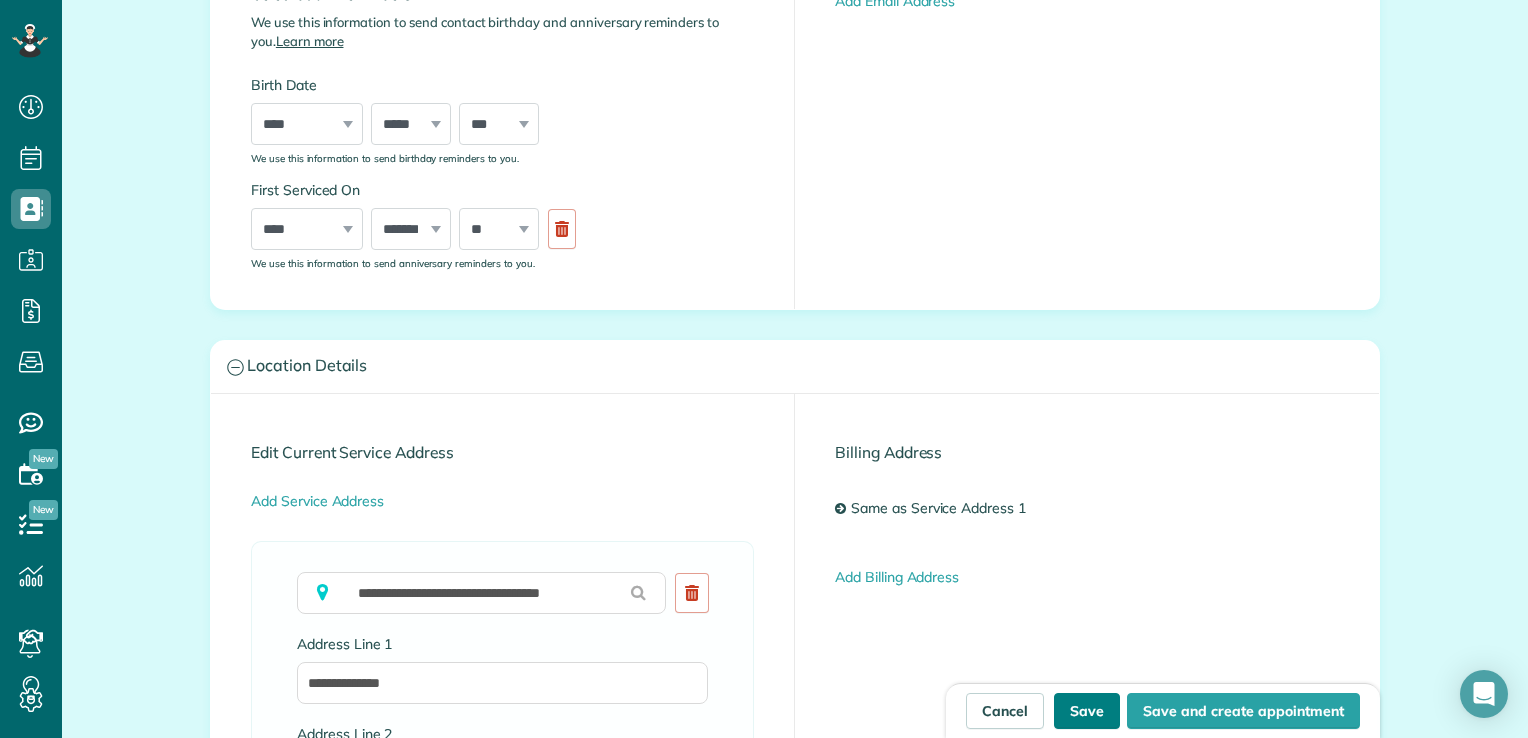 type on "**********" 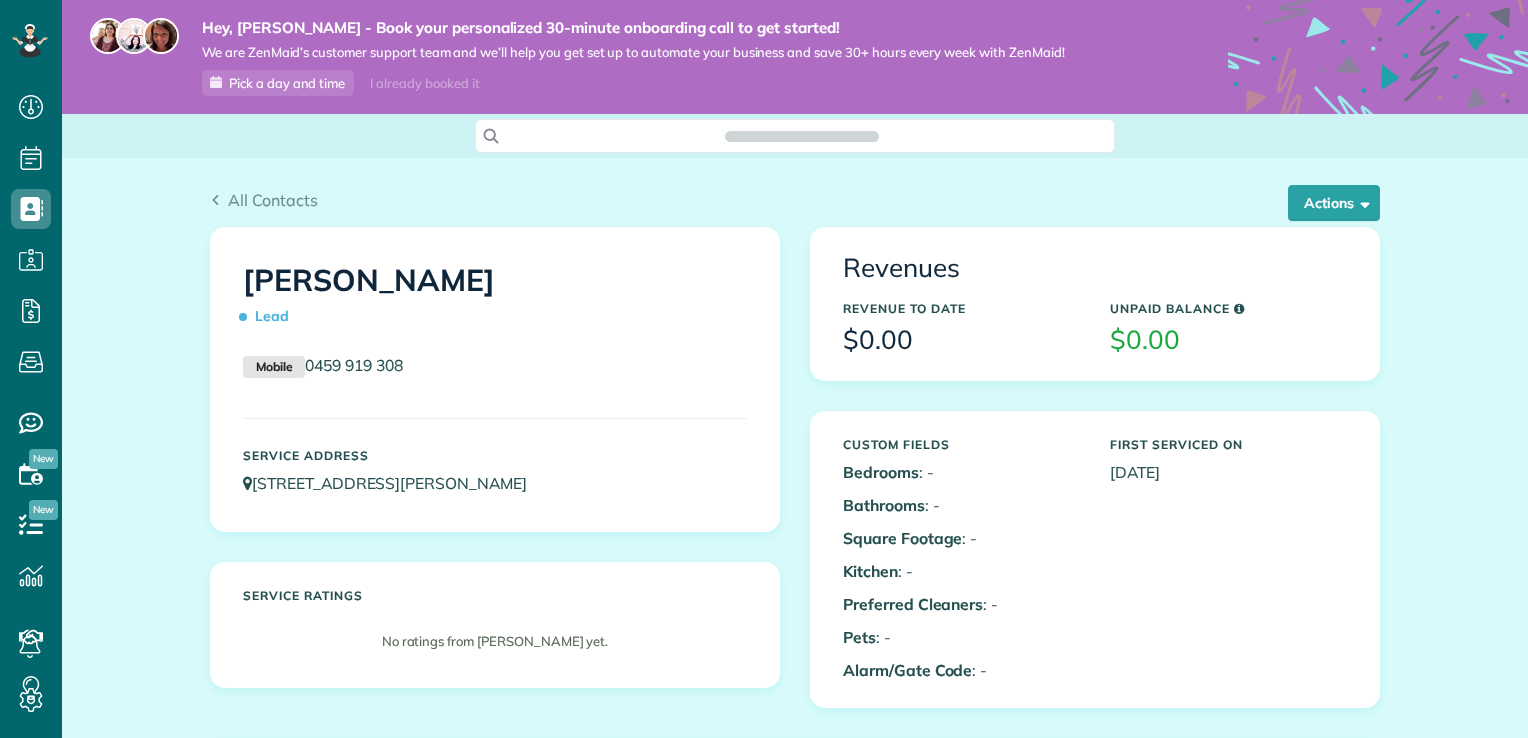 scroll, scrollTop: 0, scrollLeft: 0, axis: both 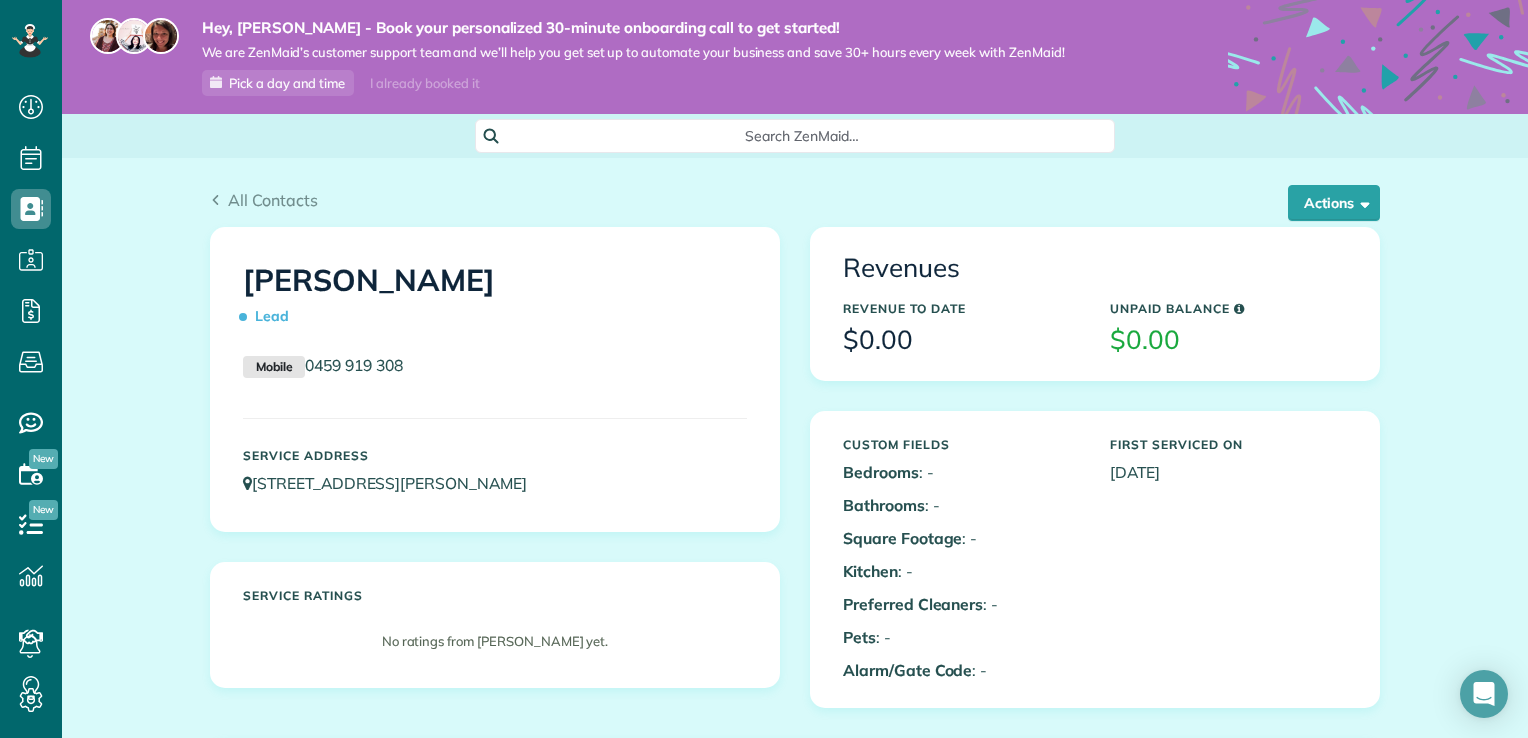 click on "Bedrooms" at bounding box center [881, 472] 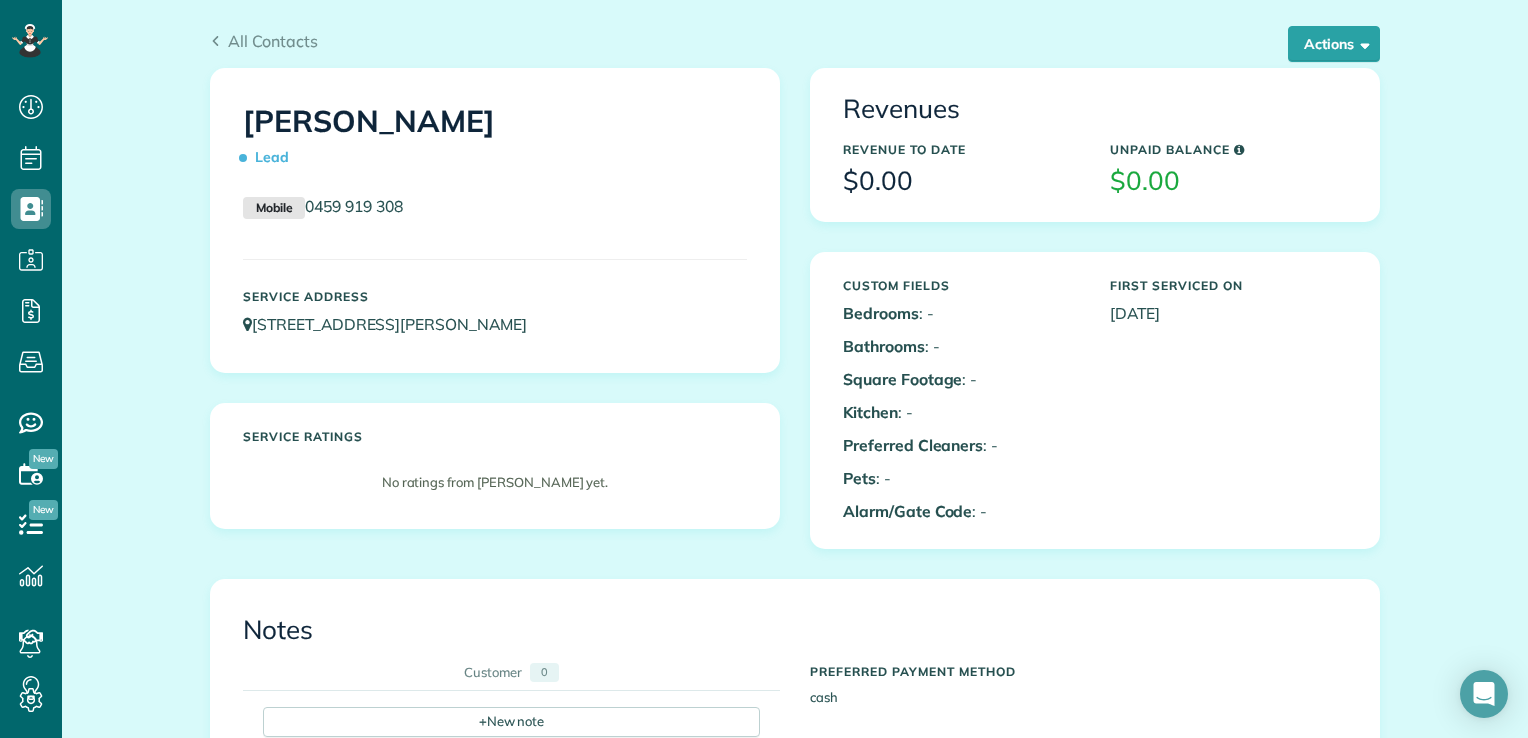 scroll, scrollTop: 0, scrollLeft: 0, axis: both 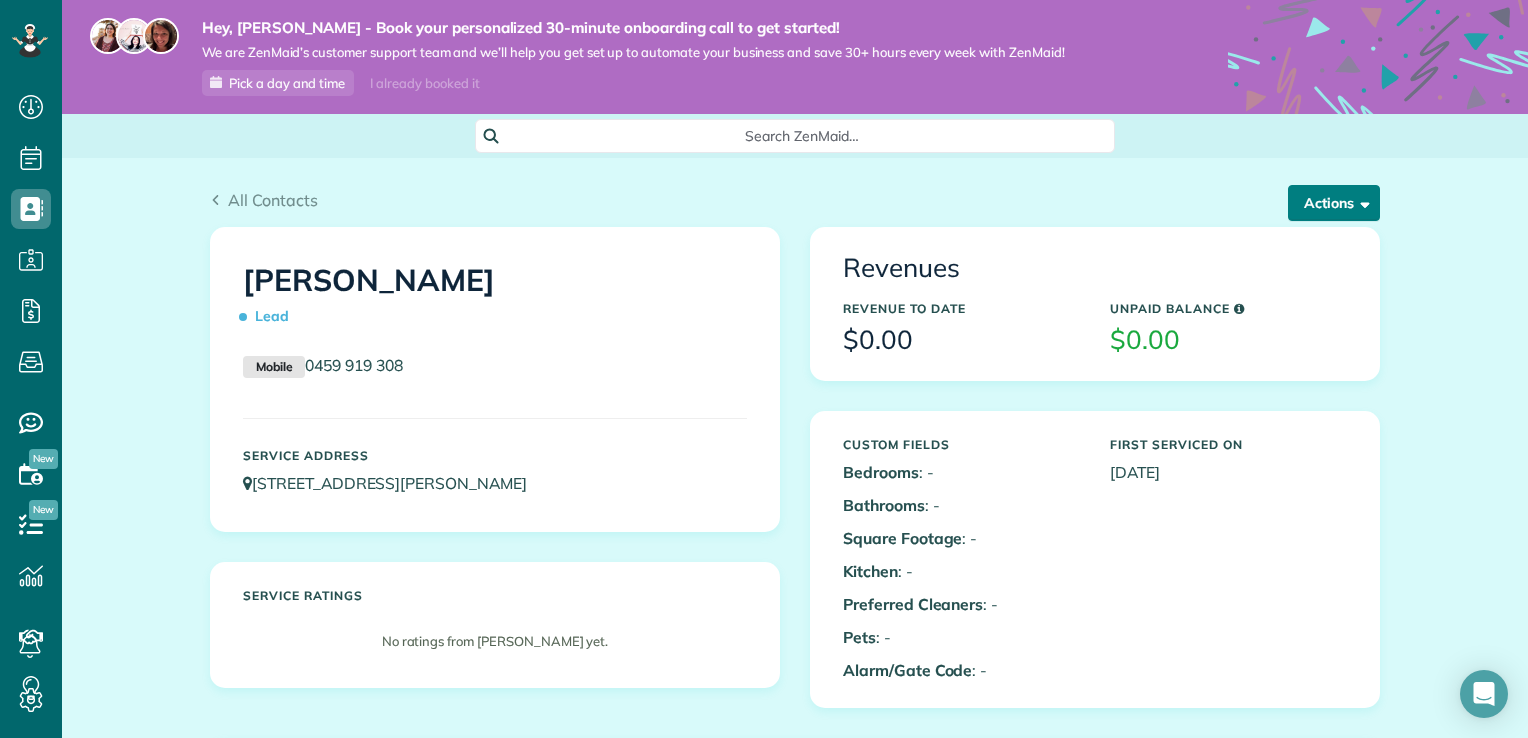 click on "Actions" at bounding box center (1334, 203) 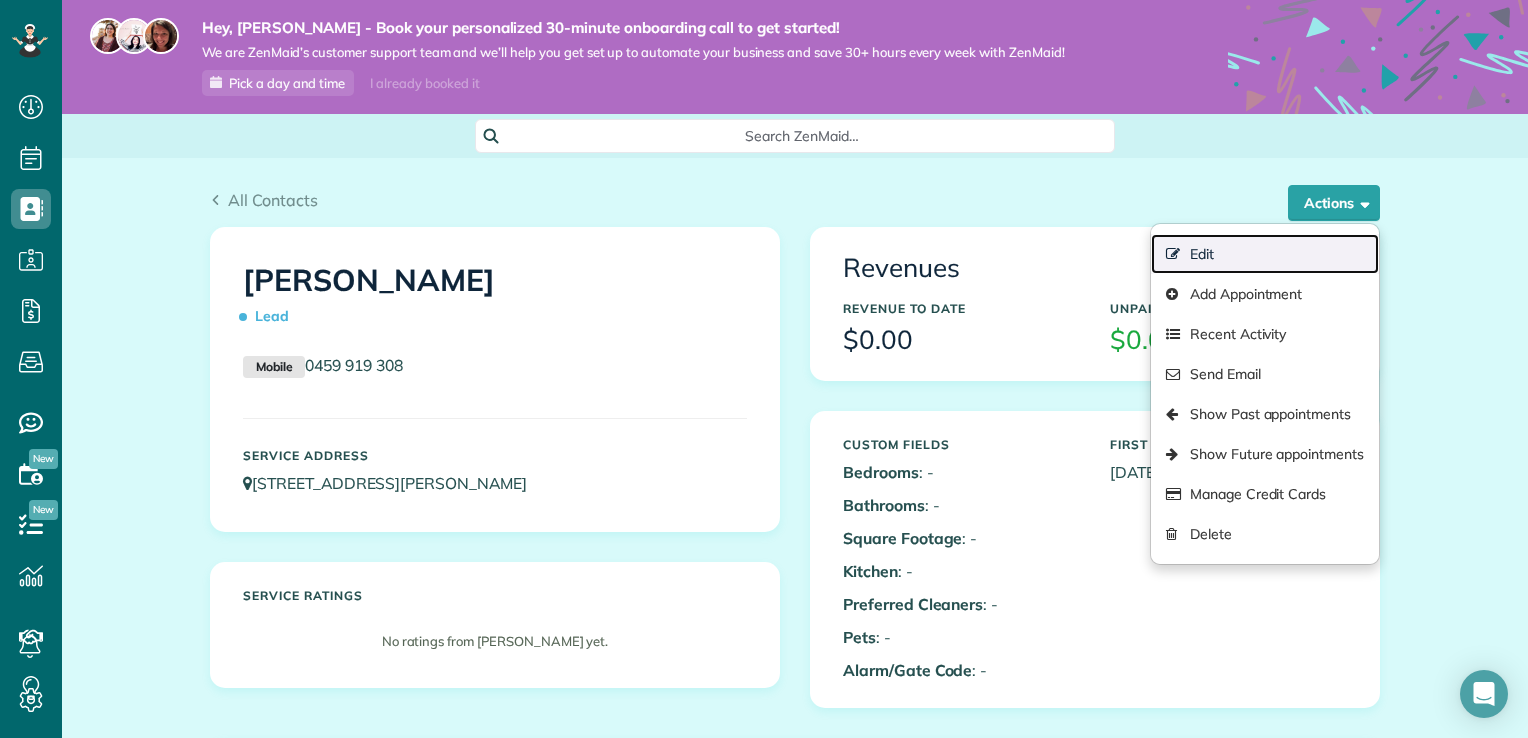 click on "Edit" at bounding box center [1265, 254] 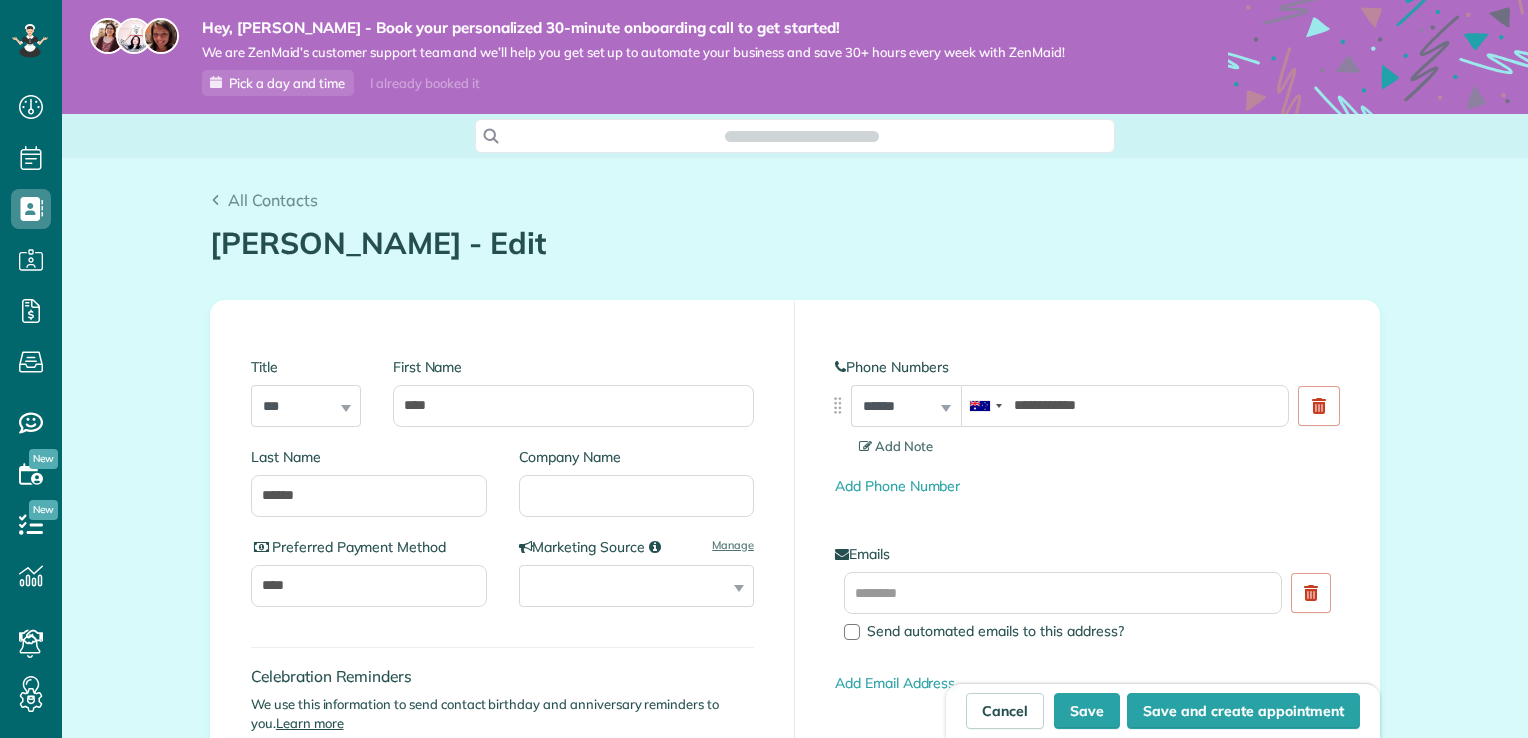 scroll, scrollTop: 0, scrollLeft: 0, axis: both 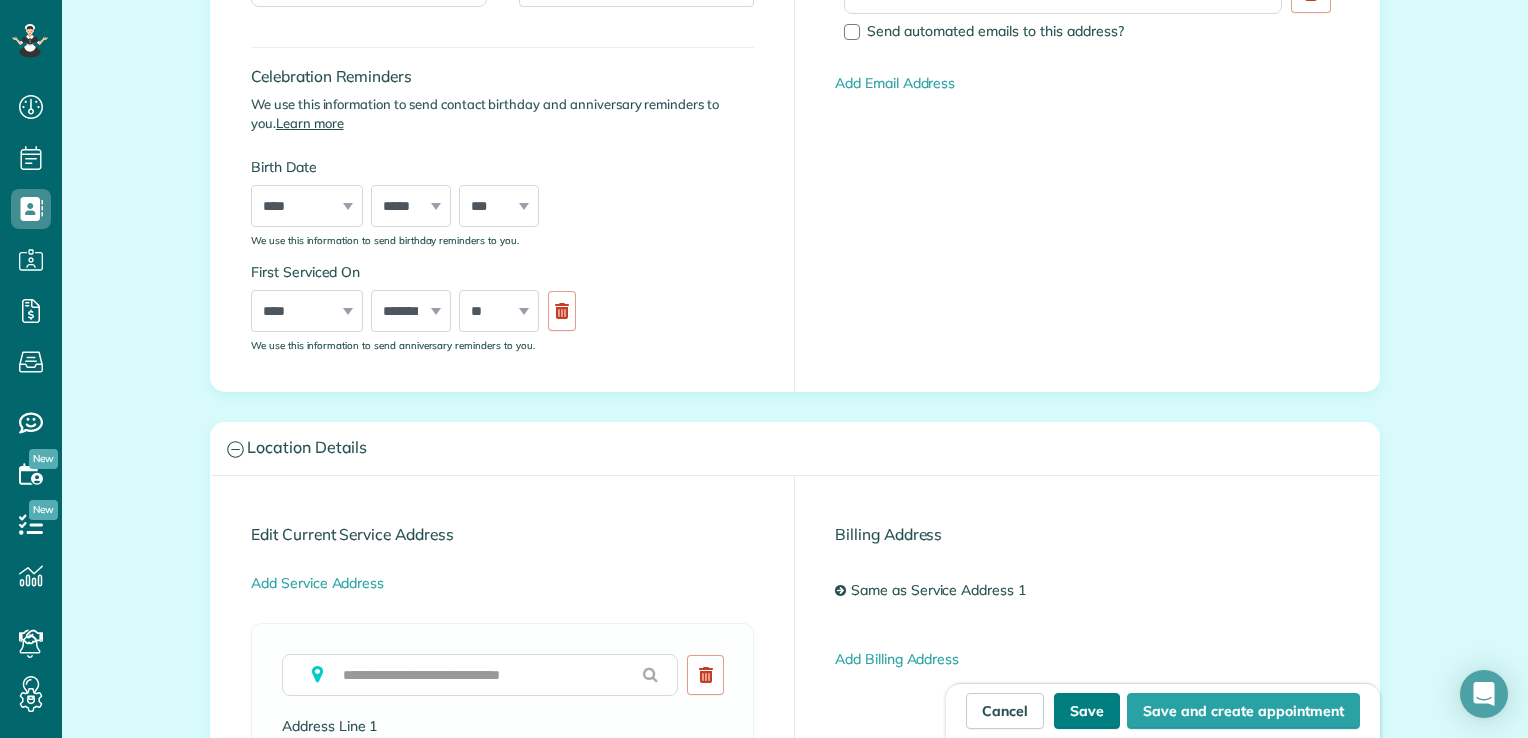 click on "Save" at bounding box center (1087, 711) 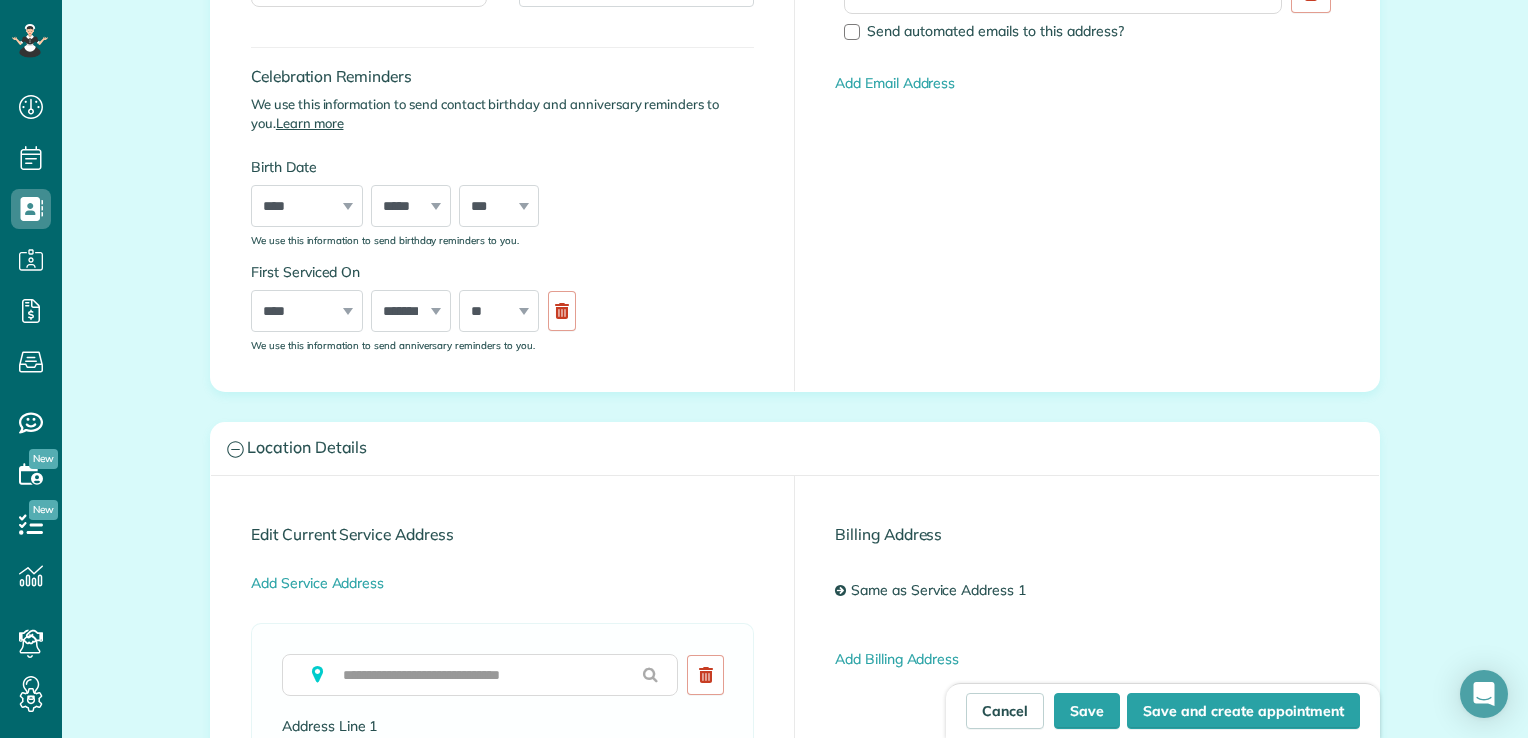 type on "**********" 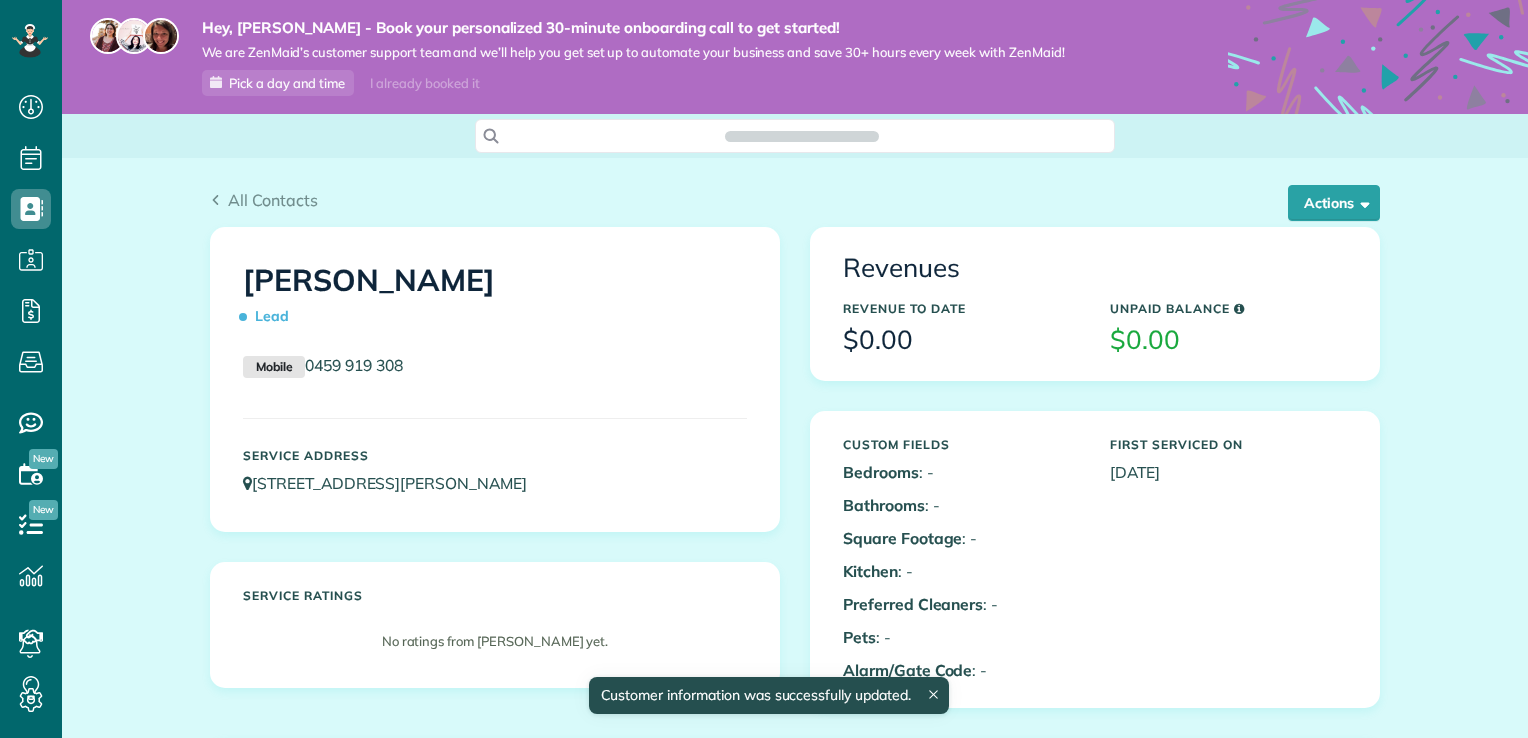 scroll, scrollTop: 0, scrollLeft: 0, axis: both 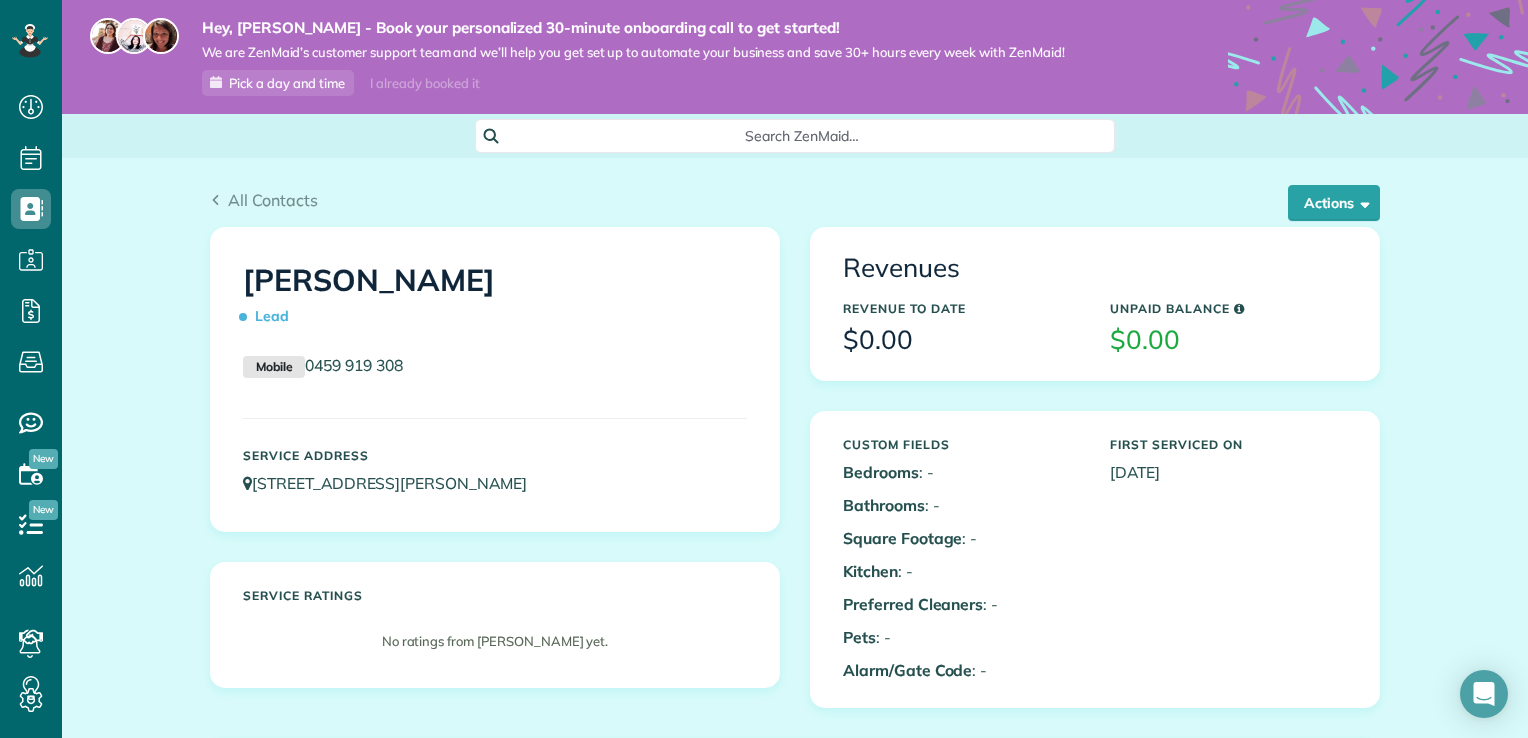 click on "Bedrooms :
-" at bounding box center (961, 472) 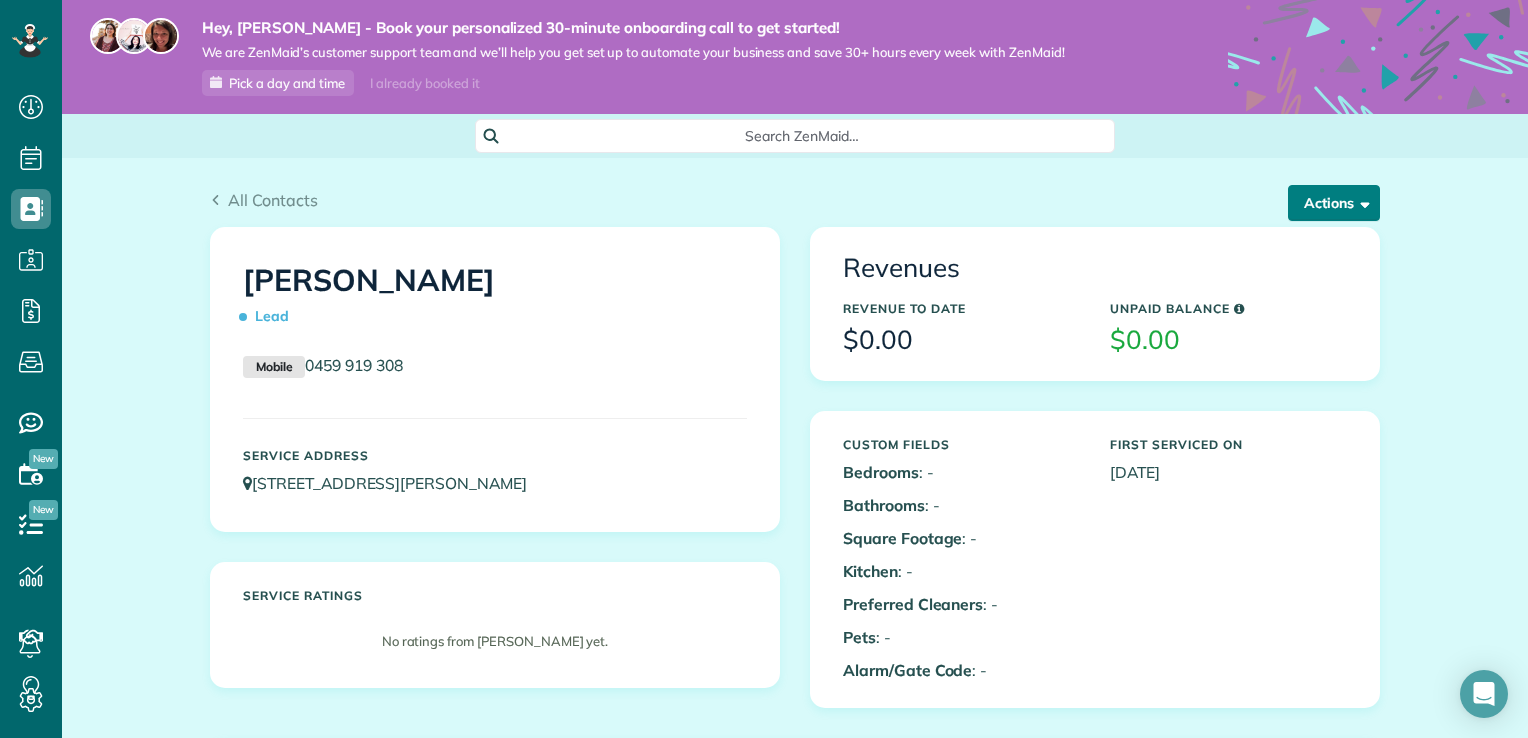 click on "Actions" at bounding box center [1334, 203] 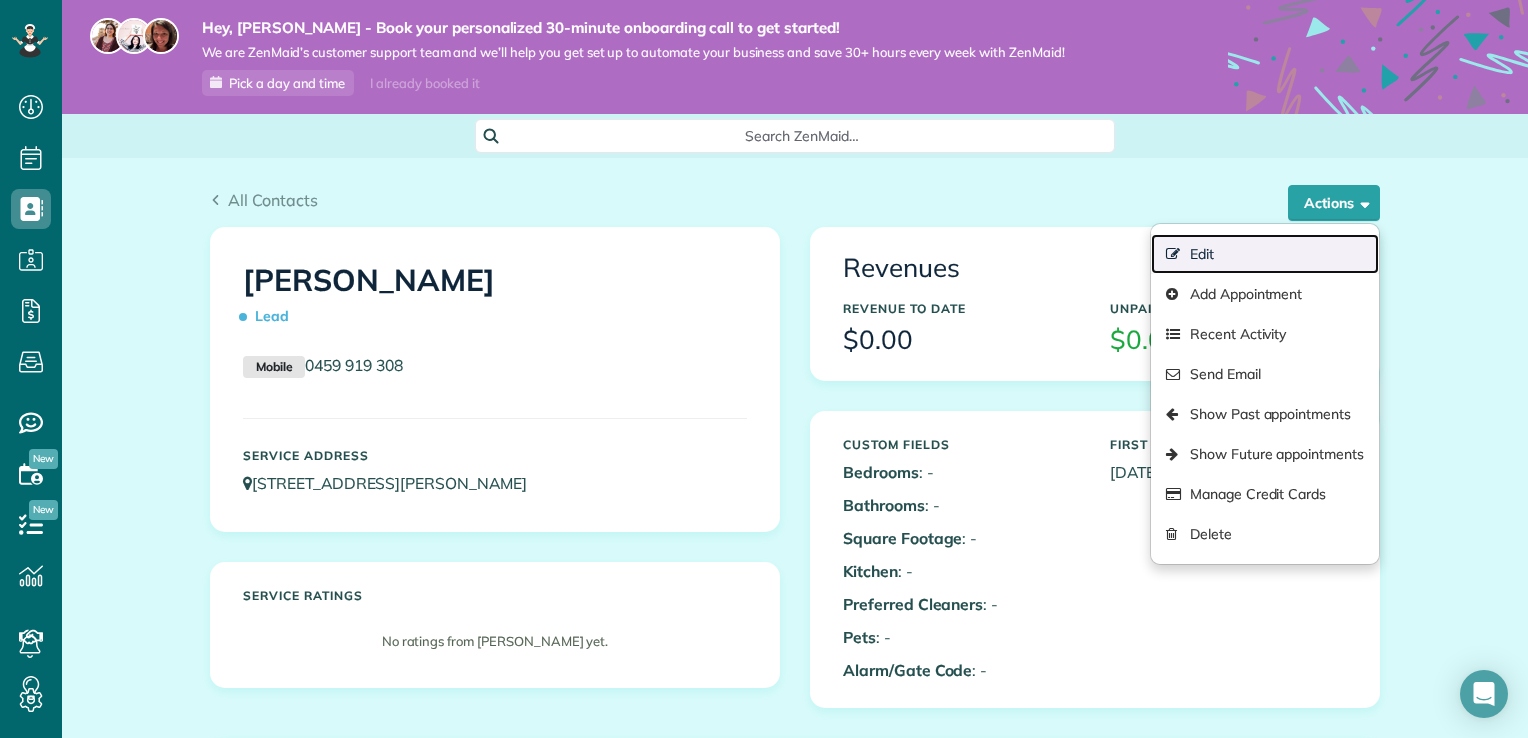click on "Edit" at bounding box center (1265, 254) 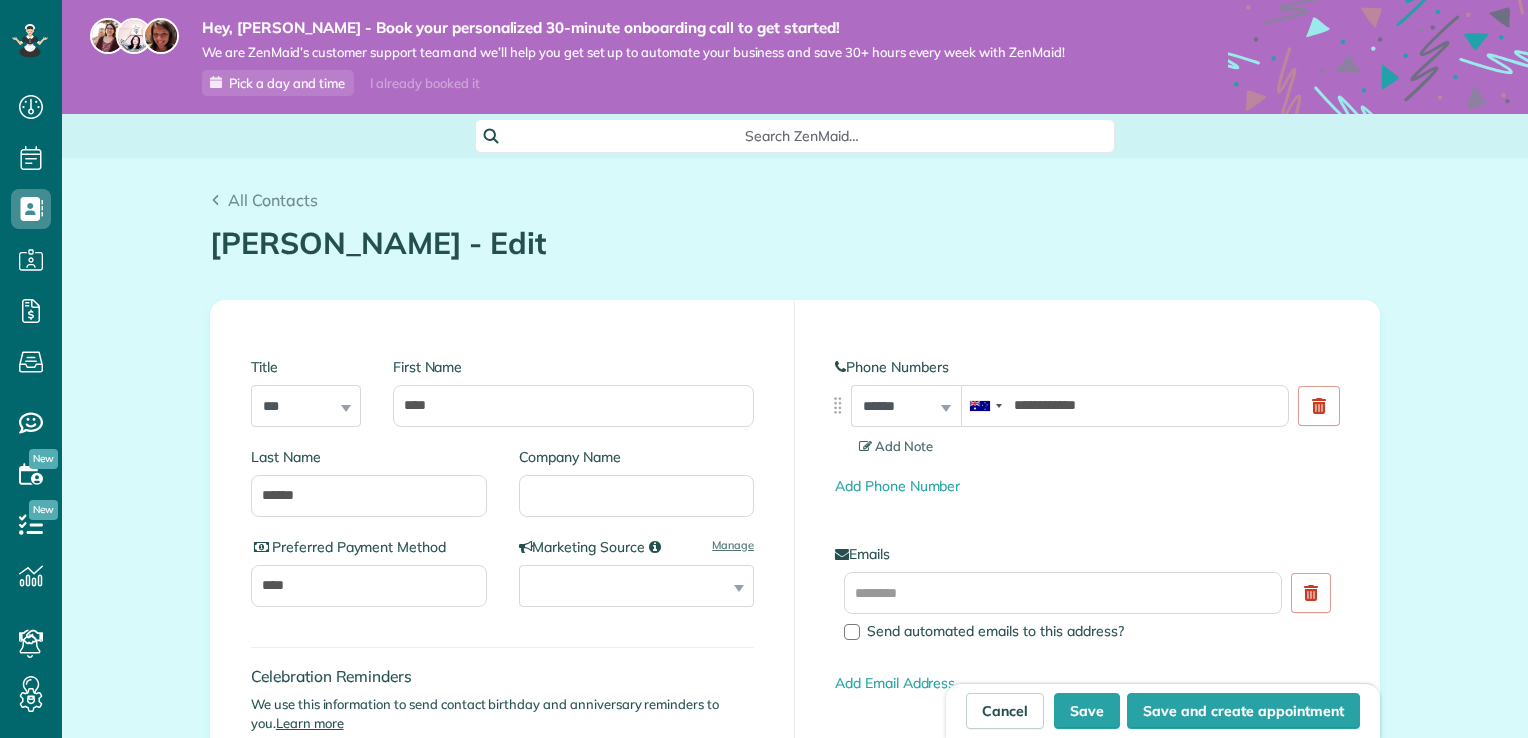 scroll, scrollTop: 0, scrollLeft: 0, axis: both 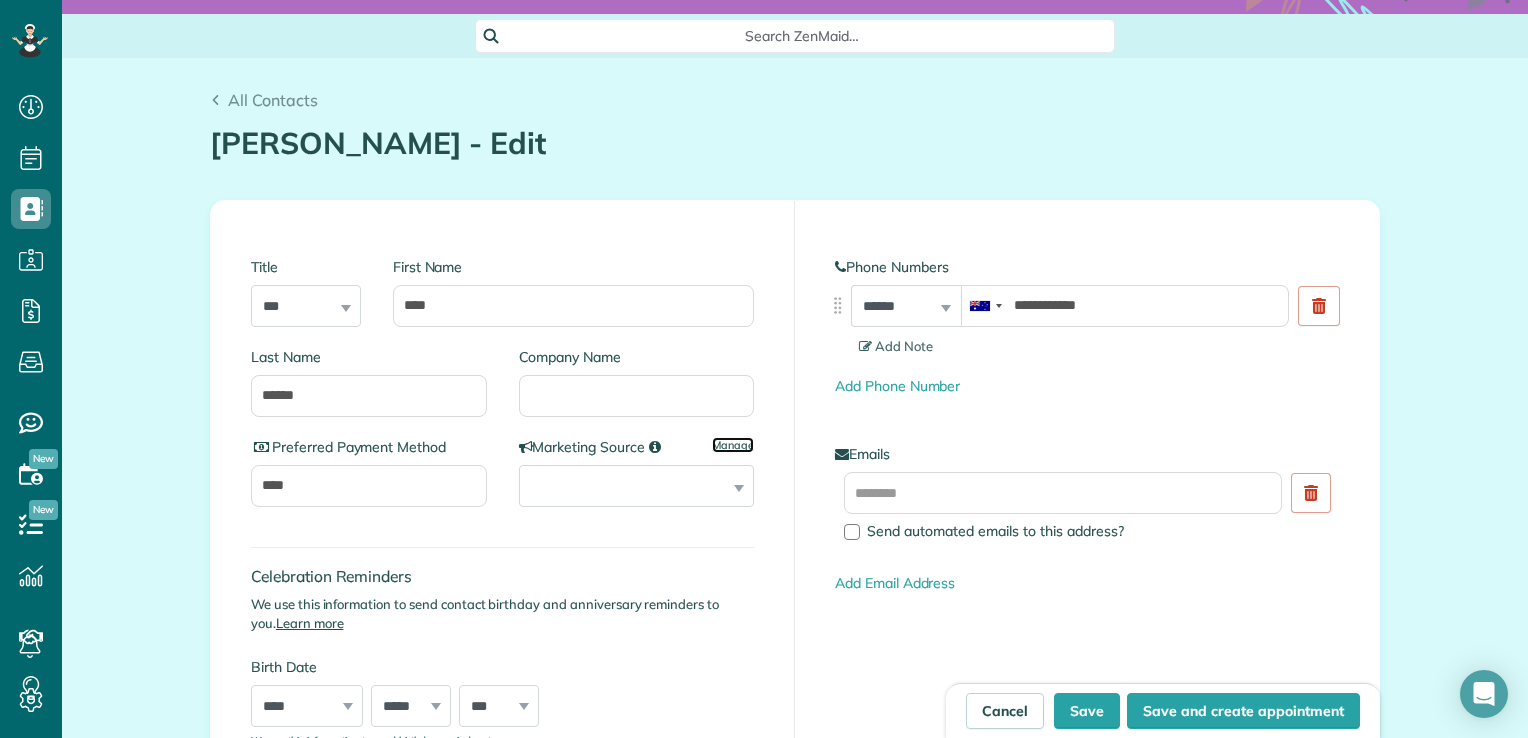 click on "Manage" at bounding box center [733, 445] 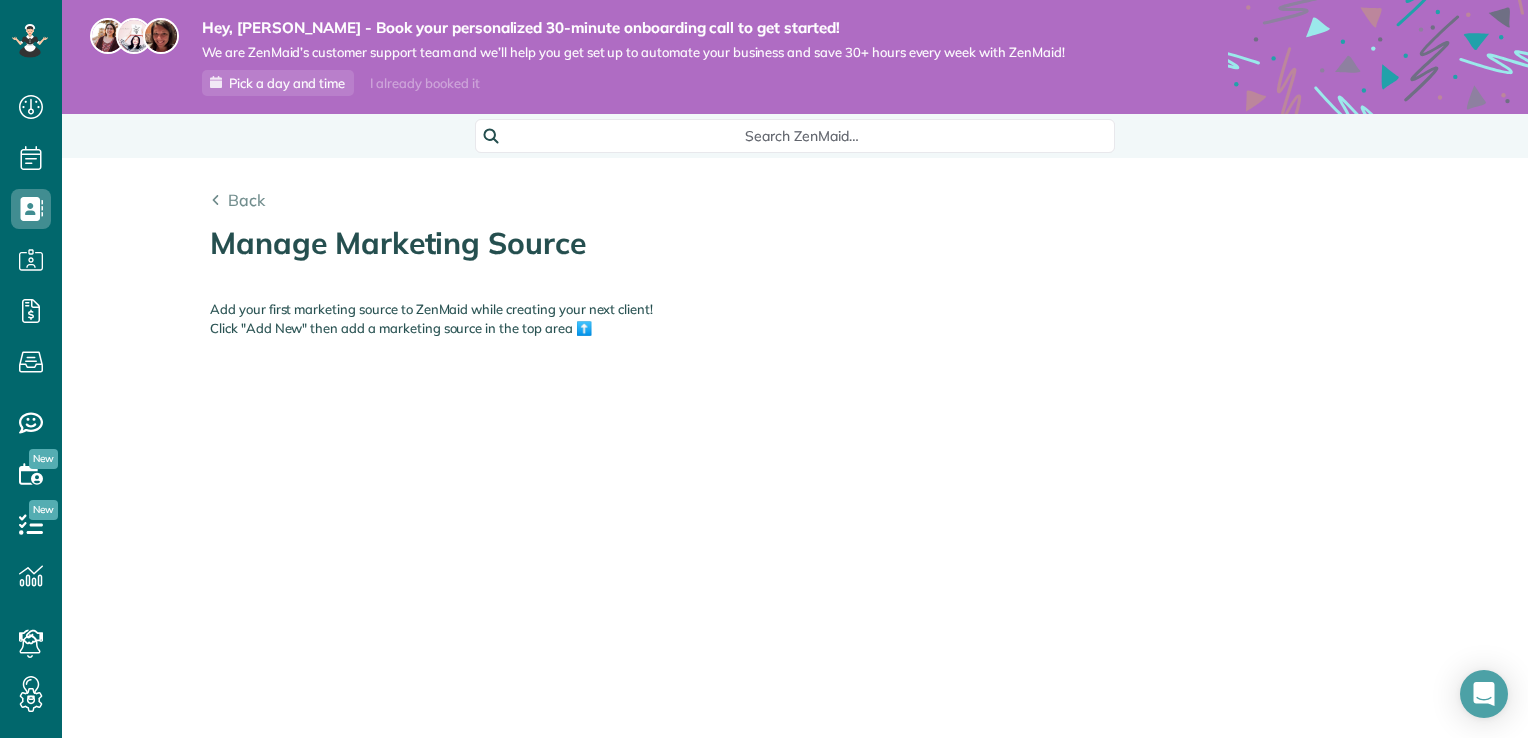 scroll, scrollTop: 0, scrollLeft: 0, axis: both 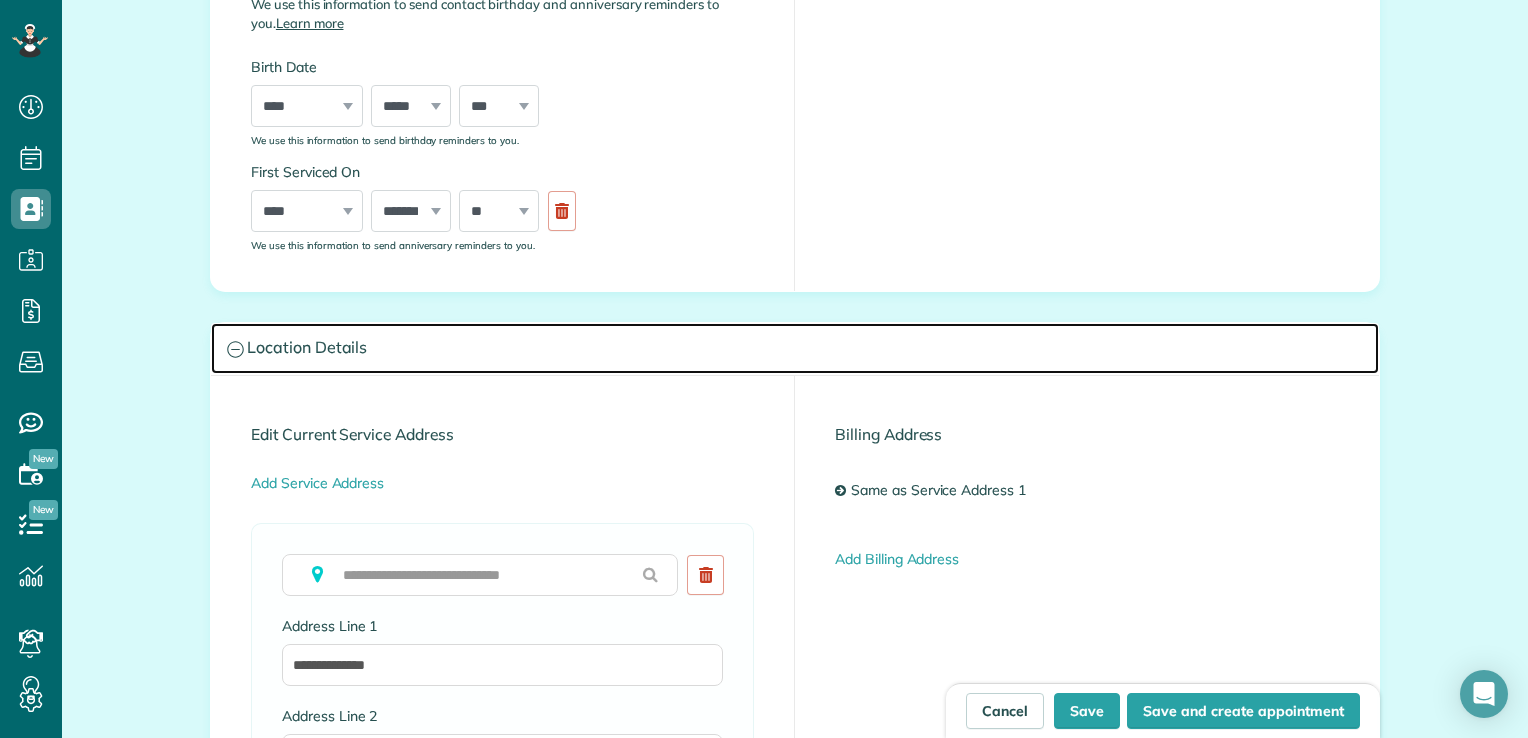 click 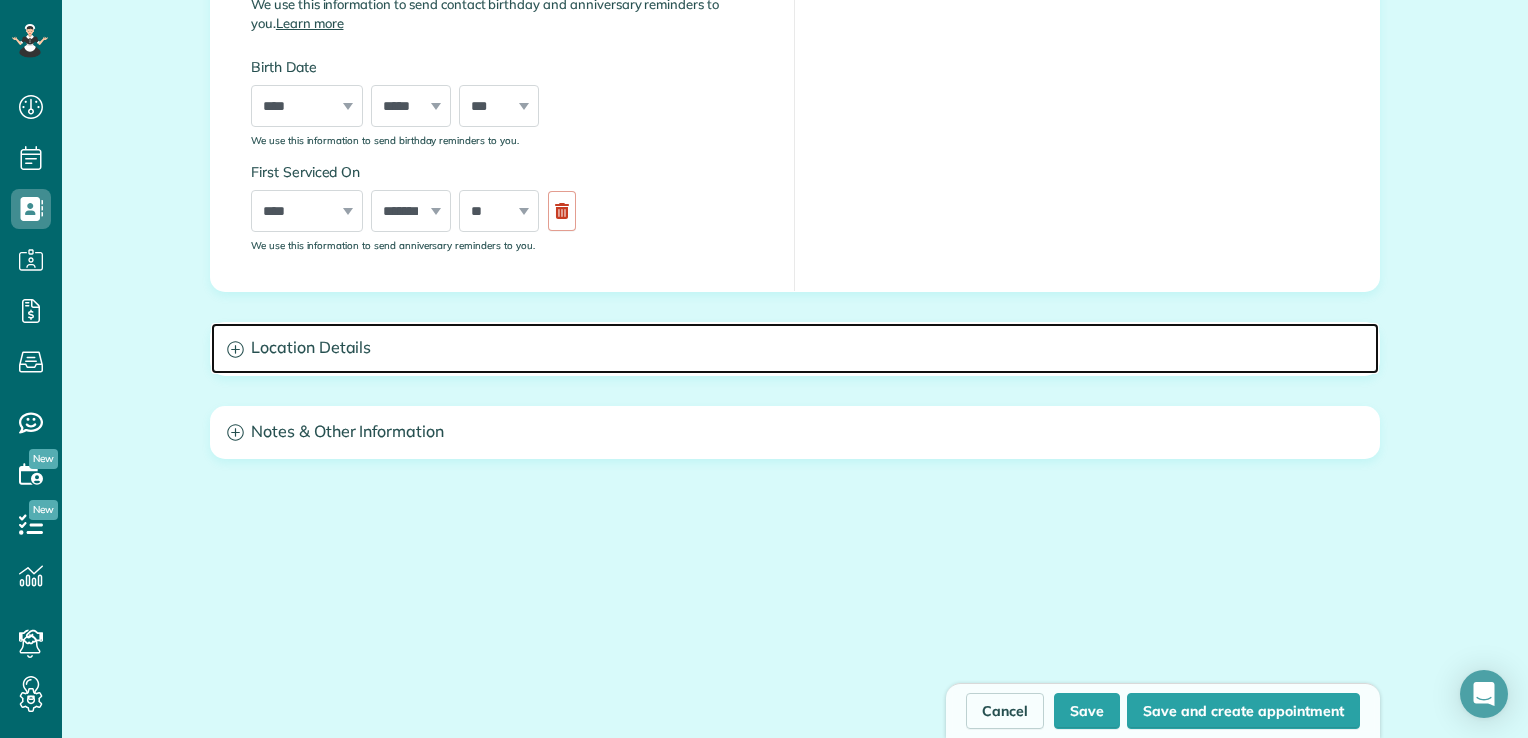 click 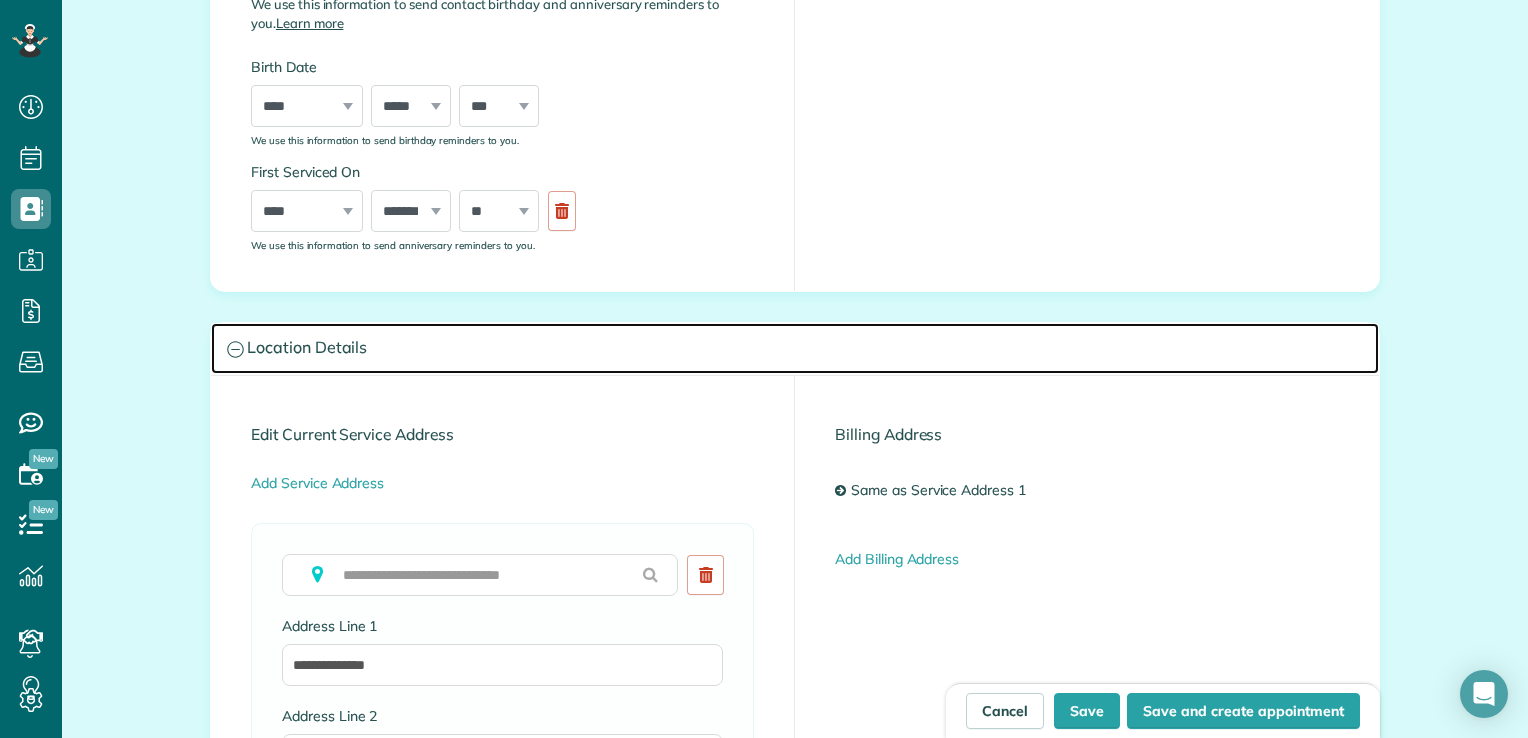 click 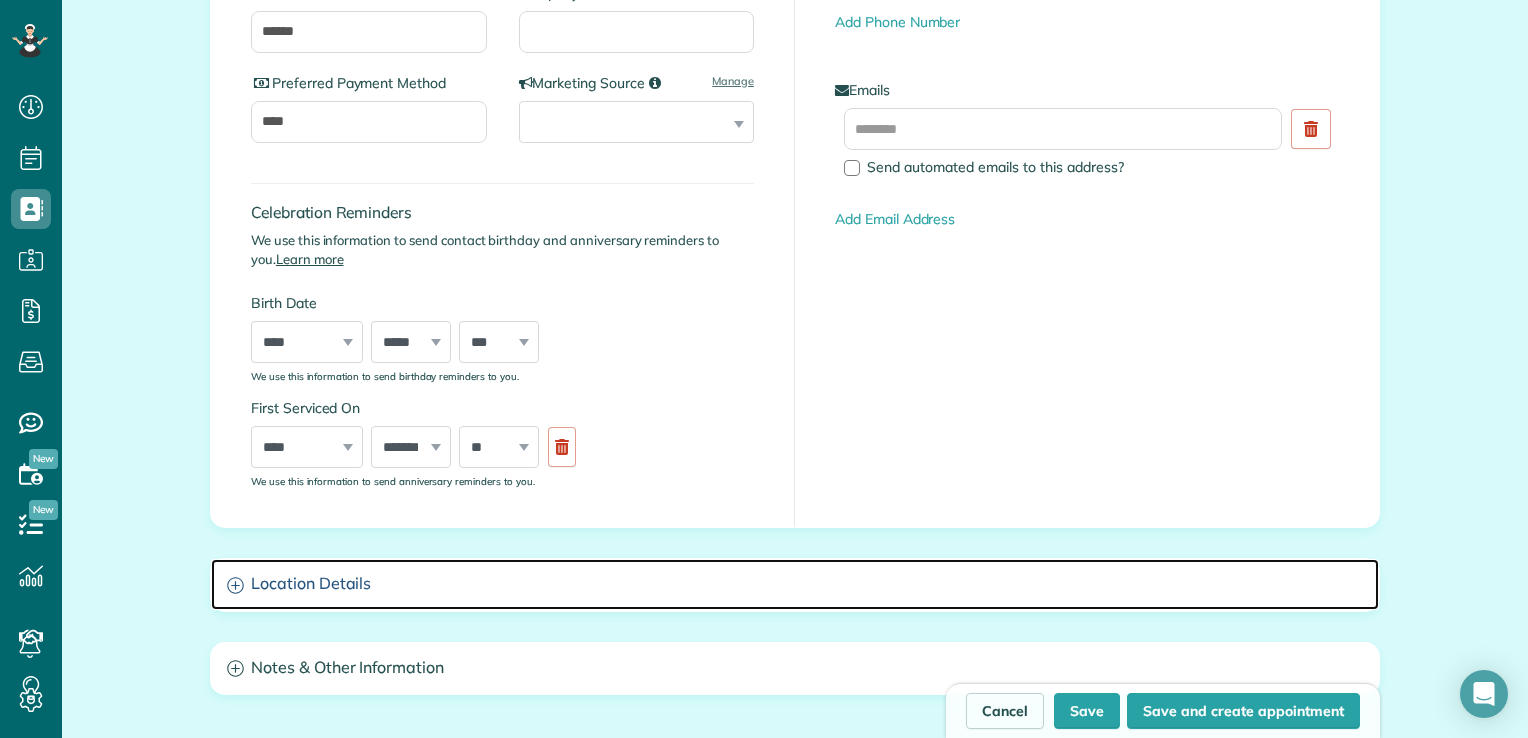scroll, scrollTop: 408, scrollLeft: 0, axis: vertical 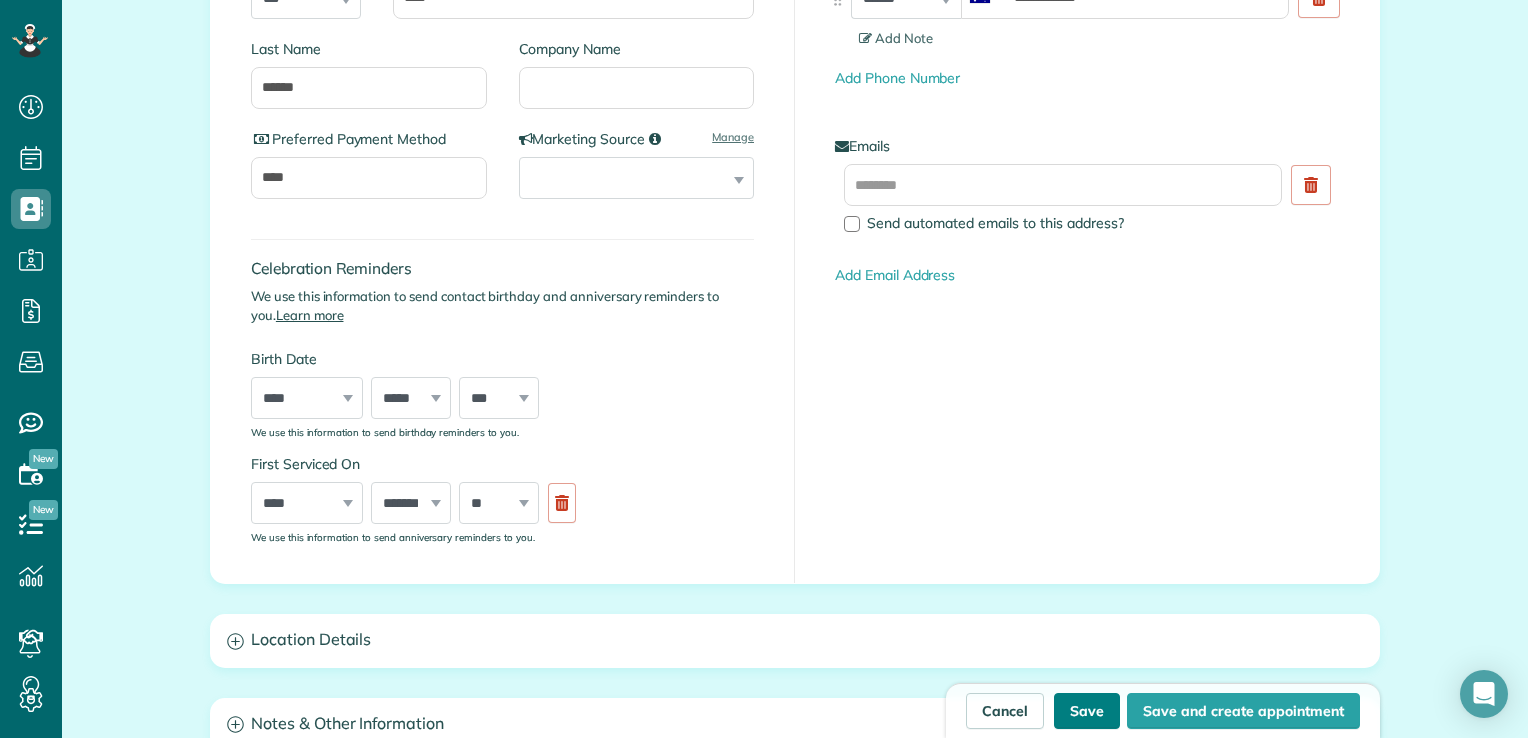 click on "Save" at bounding box center [1087, 711] 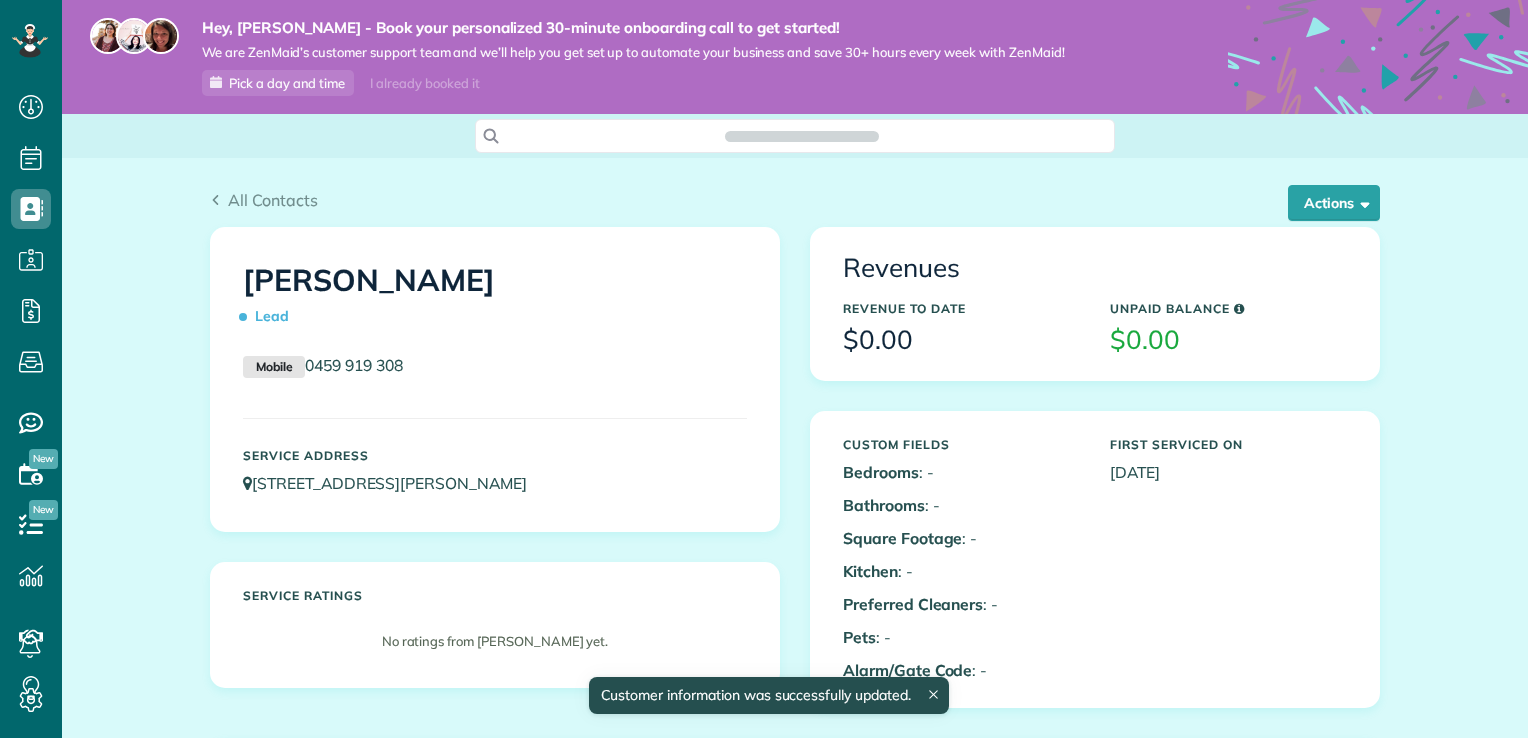 scroll, scrollTop: 0, scrollLeft: 0, axis: both 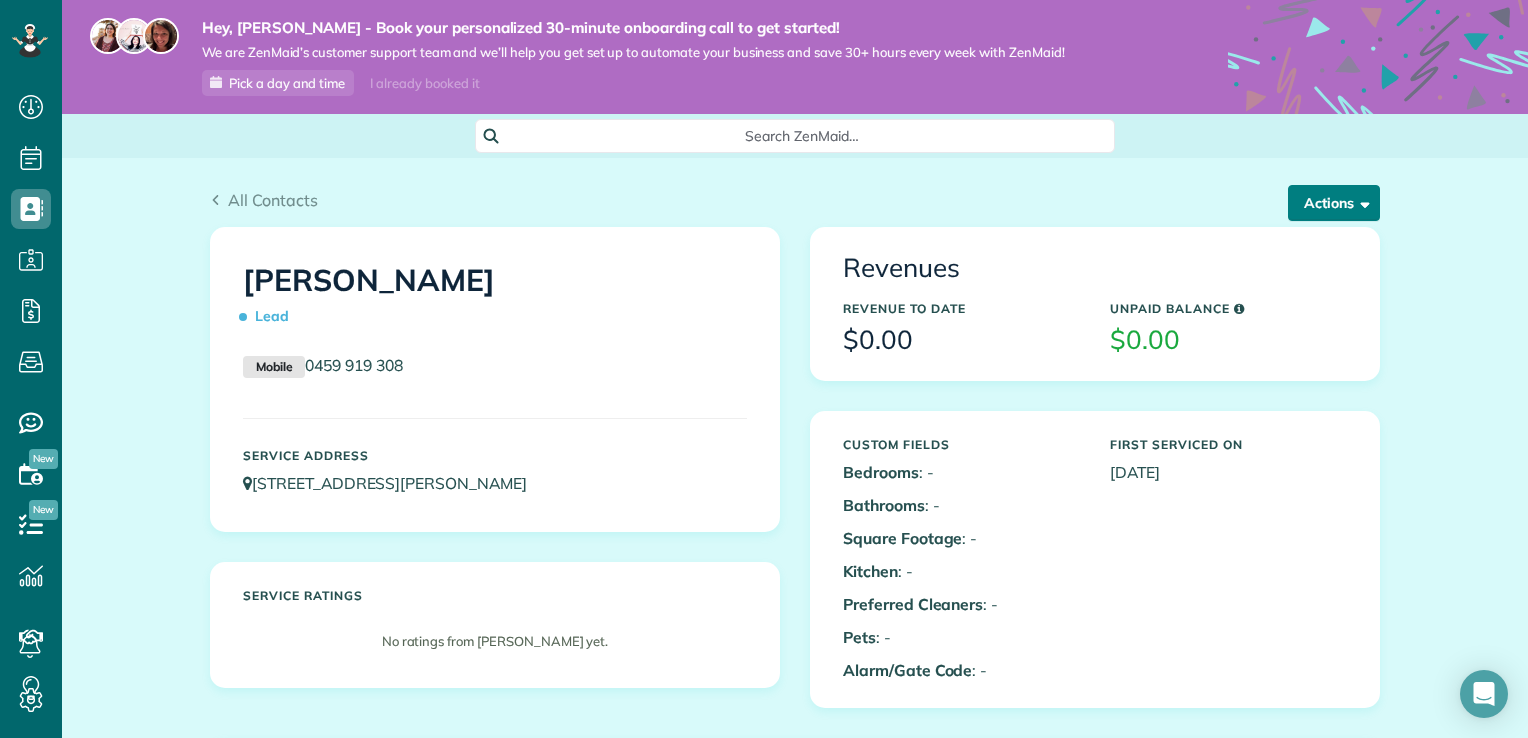 click on "Actions" at bounding box center (1334, 203) 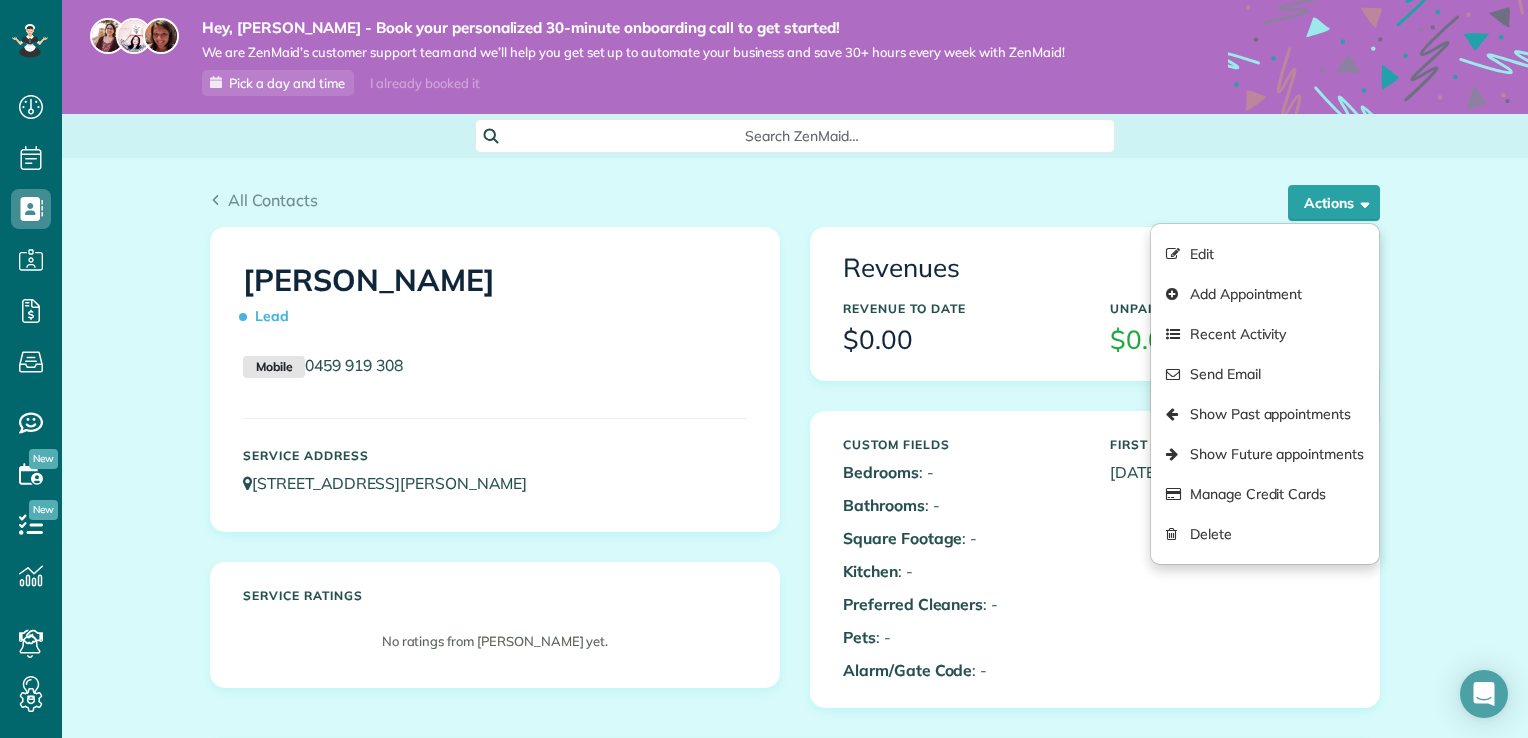 click on "All Contacts
Actions
Edit
Add Appointment
Recent Activity
Send Email
Show Past appointments
Show Future appointments
Manage Credit Cards
Delete" at bounding box center (795, 915) 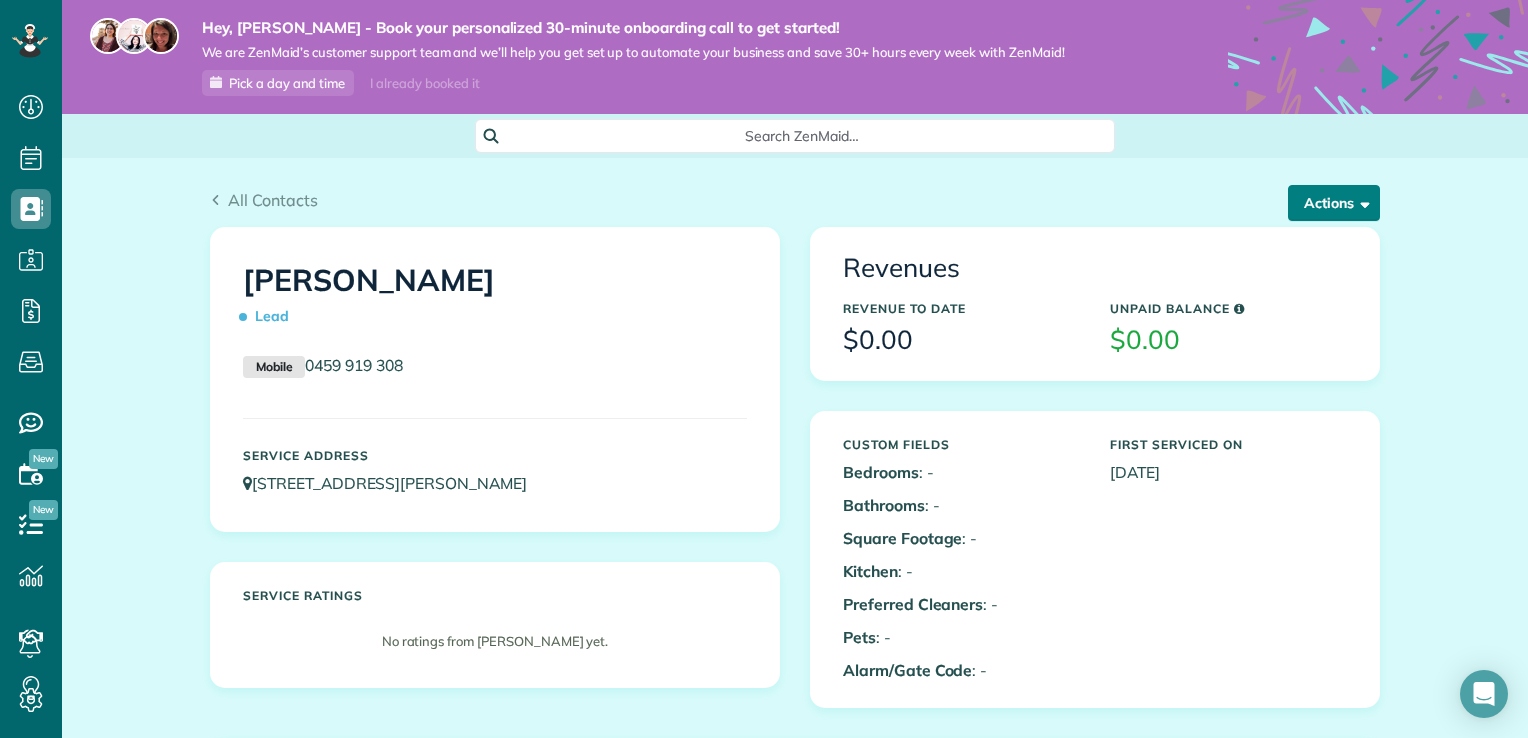 click on "Actions" at bounding box center [1334, 203] 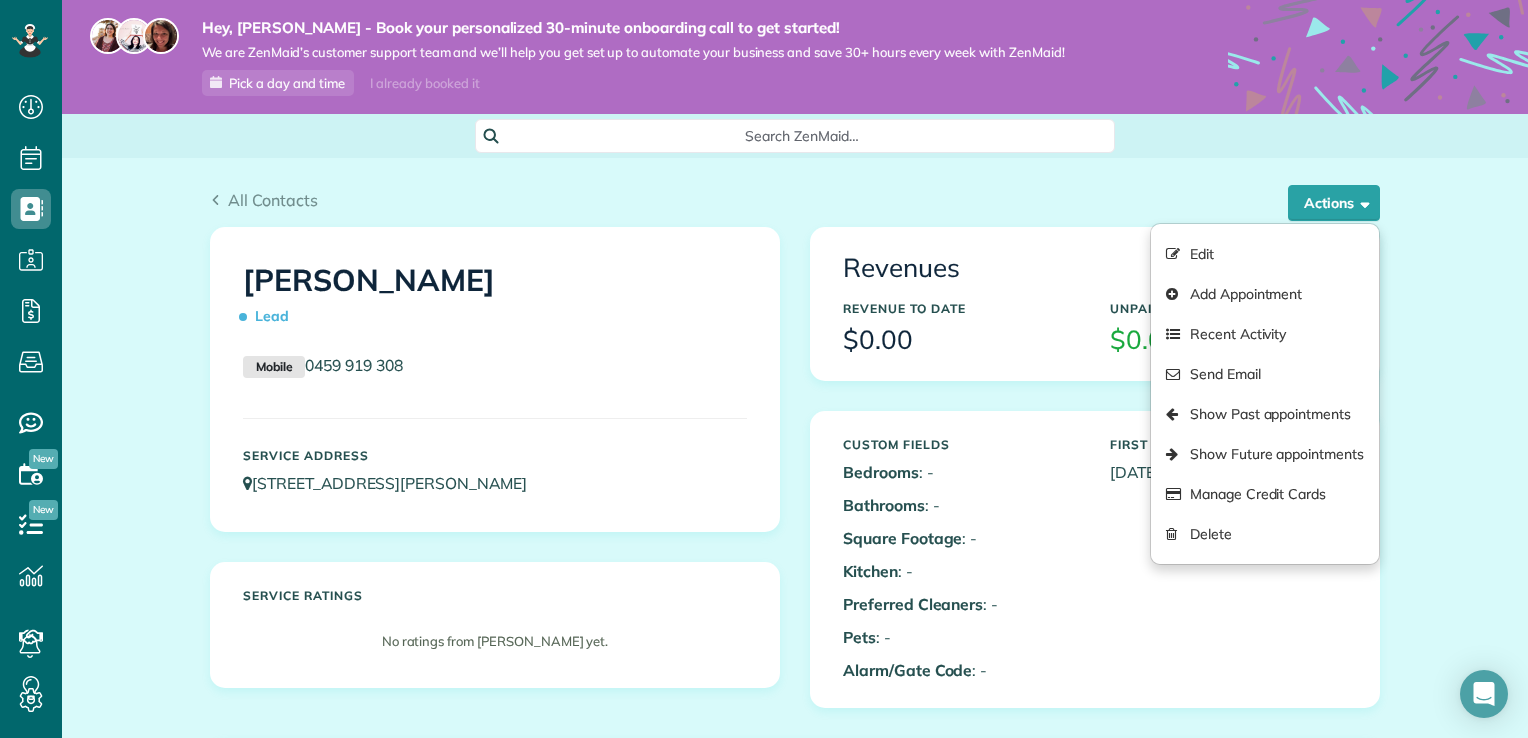 click on "All Contacts
Actions
Edit
Add Appointment
Recent Activity
Send Email
Show Past appointments
Show Future appointments
Manage Credit Cards
Delete" at bounding box center [795, 915] 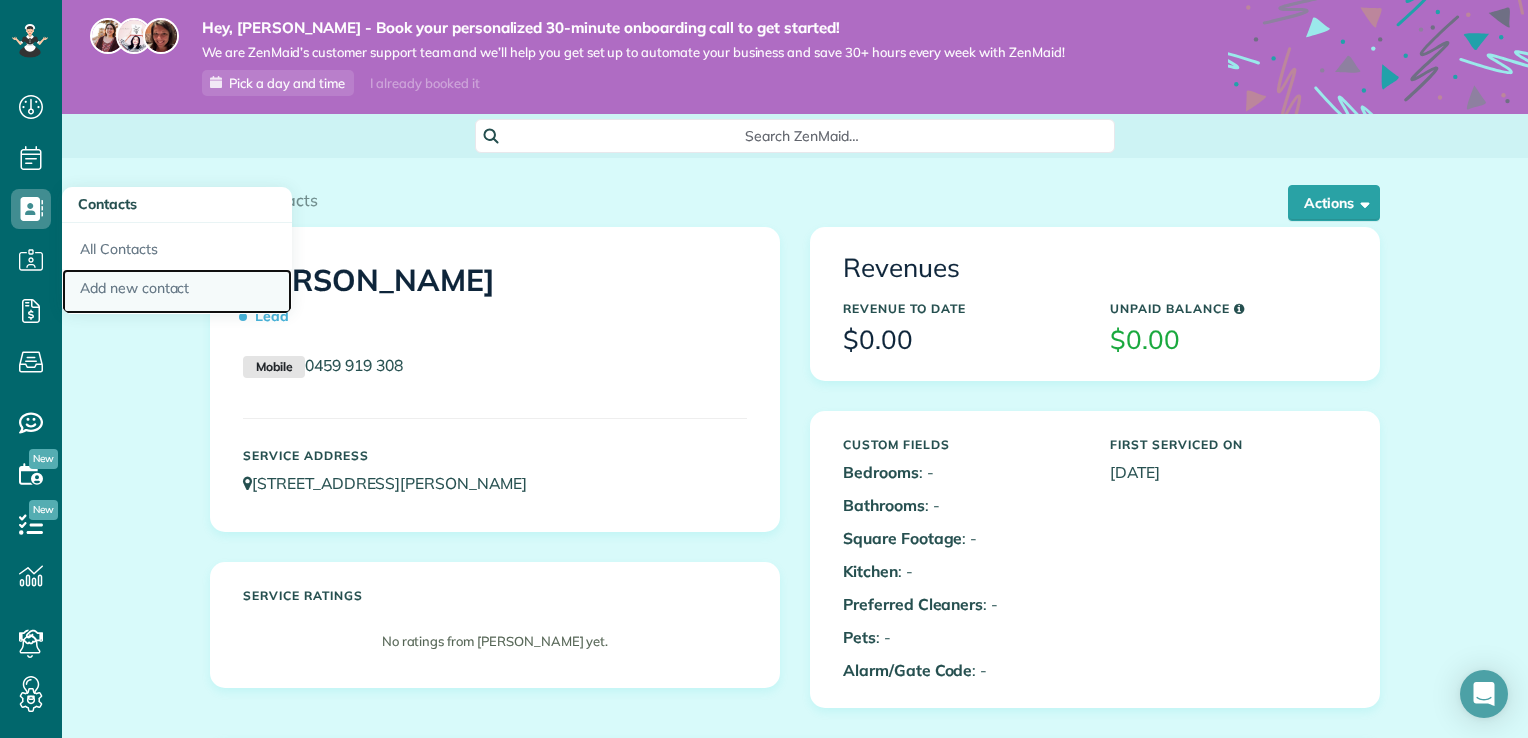 click on "Add new contact" at bounding box center (177, 292) 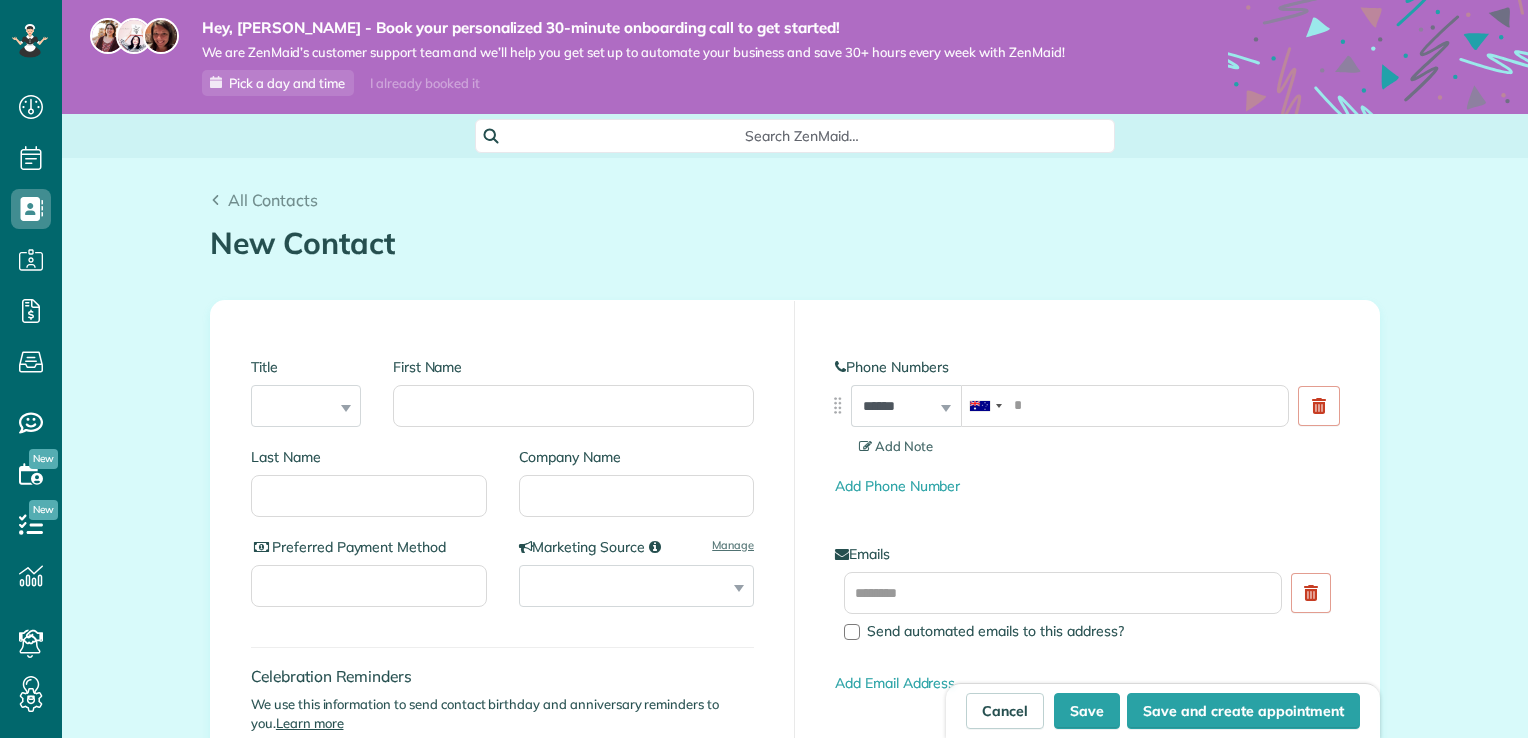 scroll, scrollTop: 0, scrollLeft: 0, axis: both 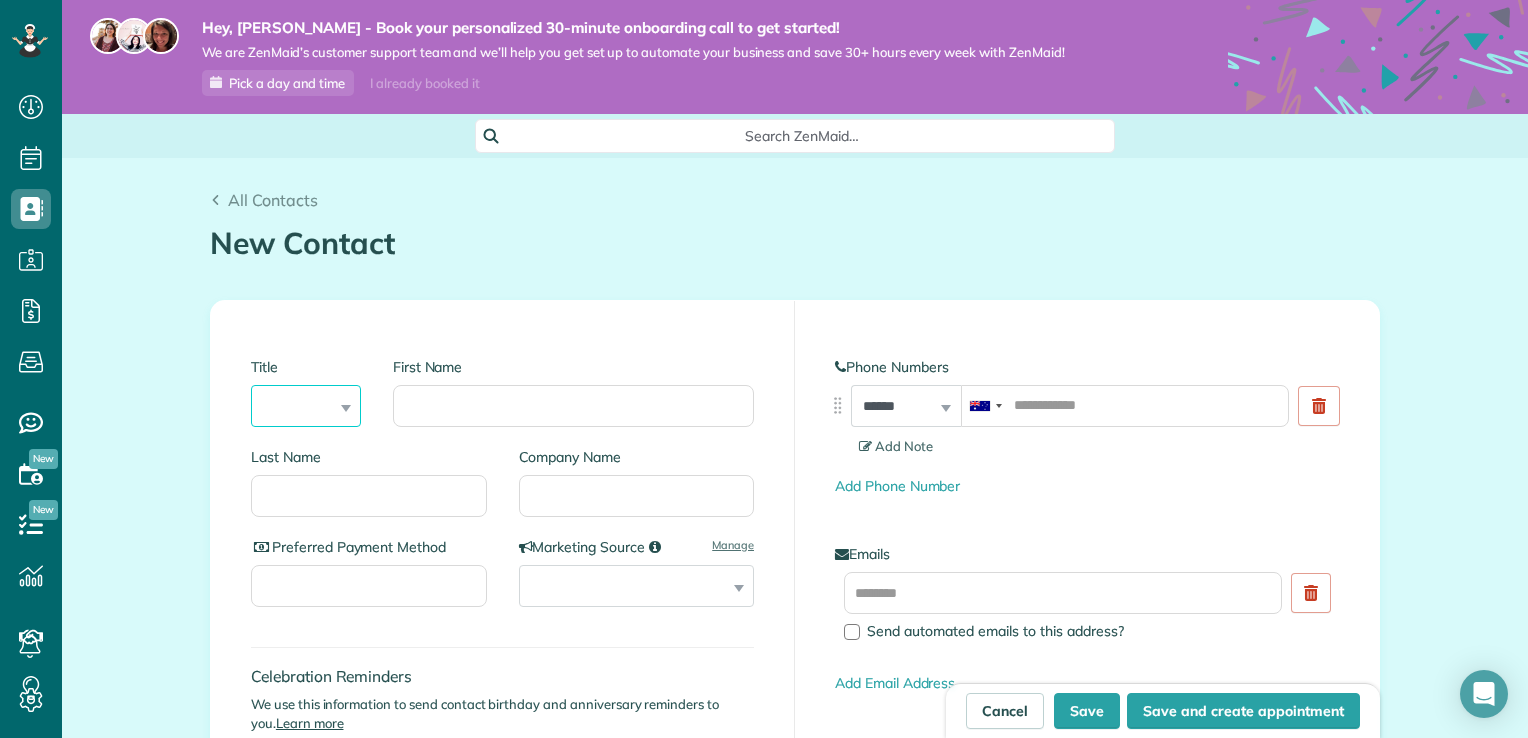 click on "***
****
***
***" at bounding box center [306, 406] 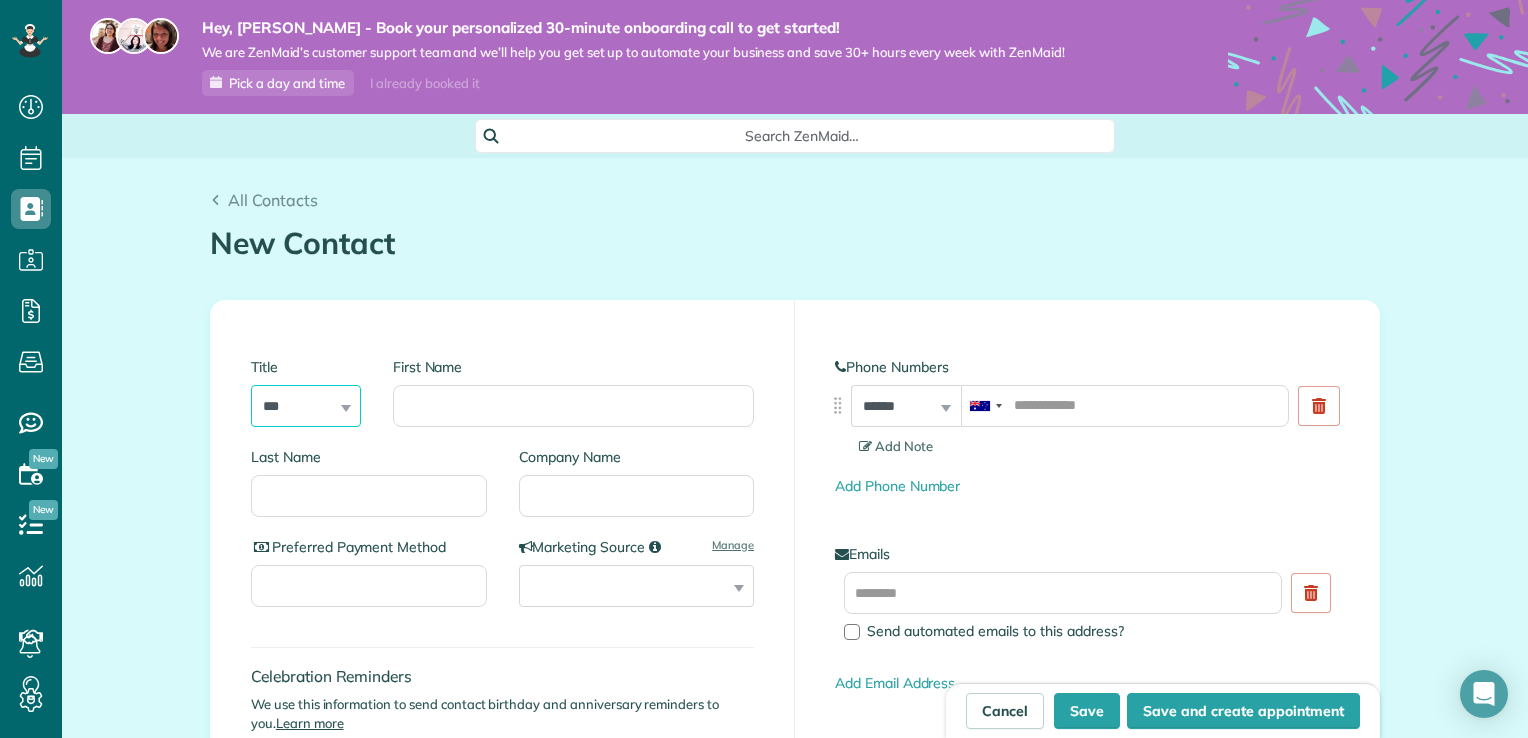 click on "***
****
***
***" at bounding box center (306, 406) 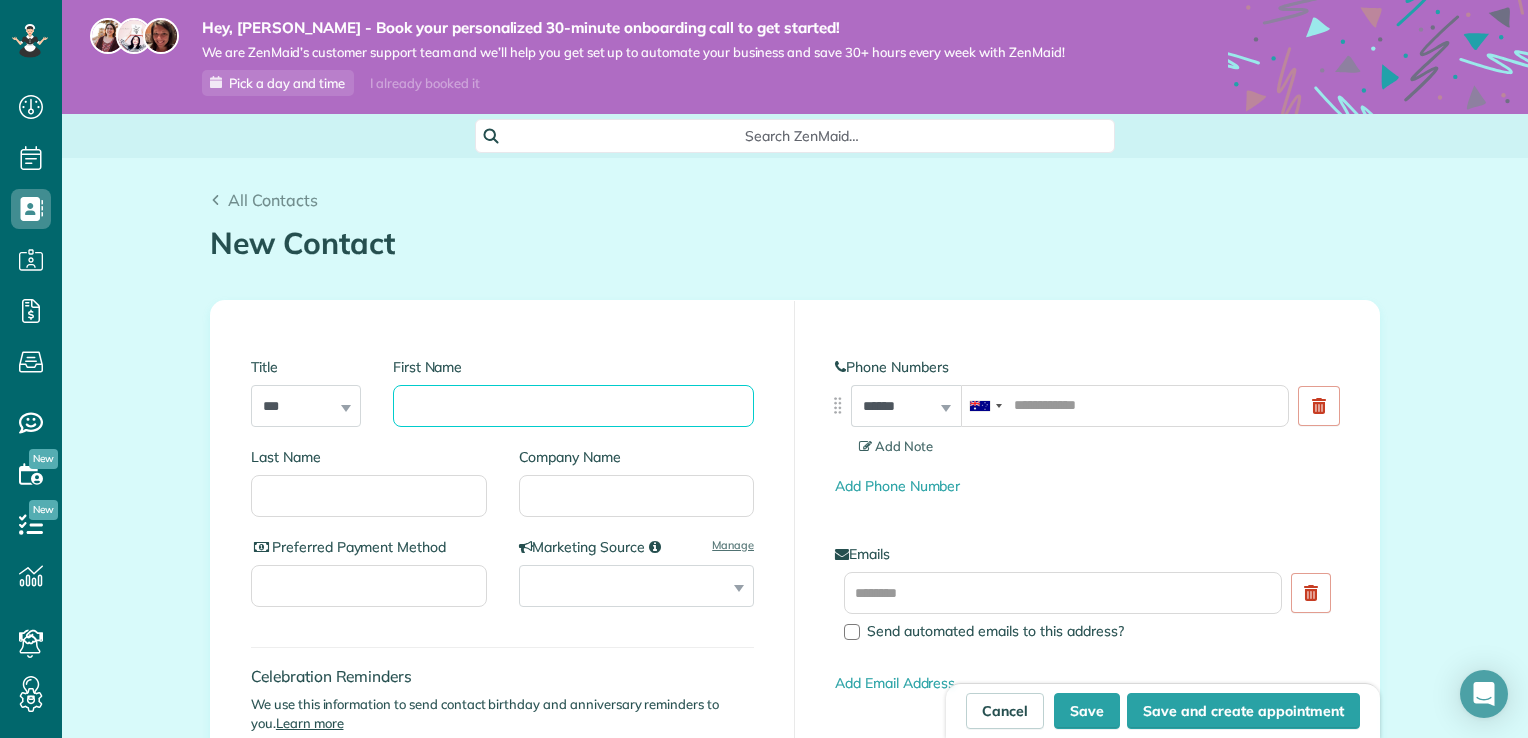 click on "First Name" at bounding box center (573, 406) 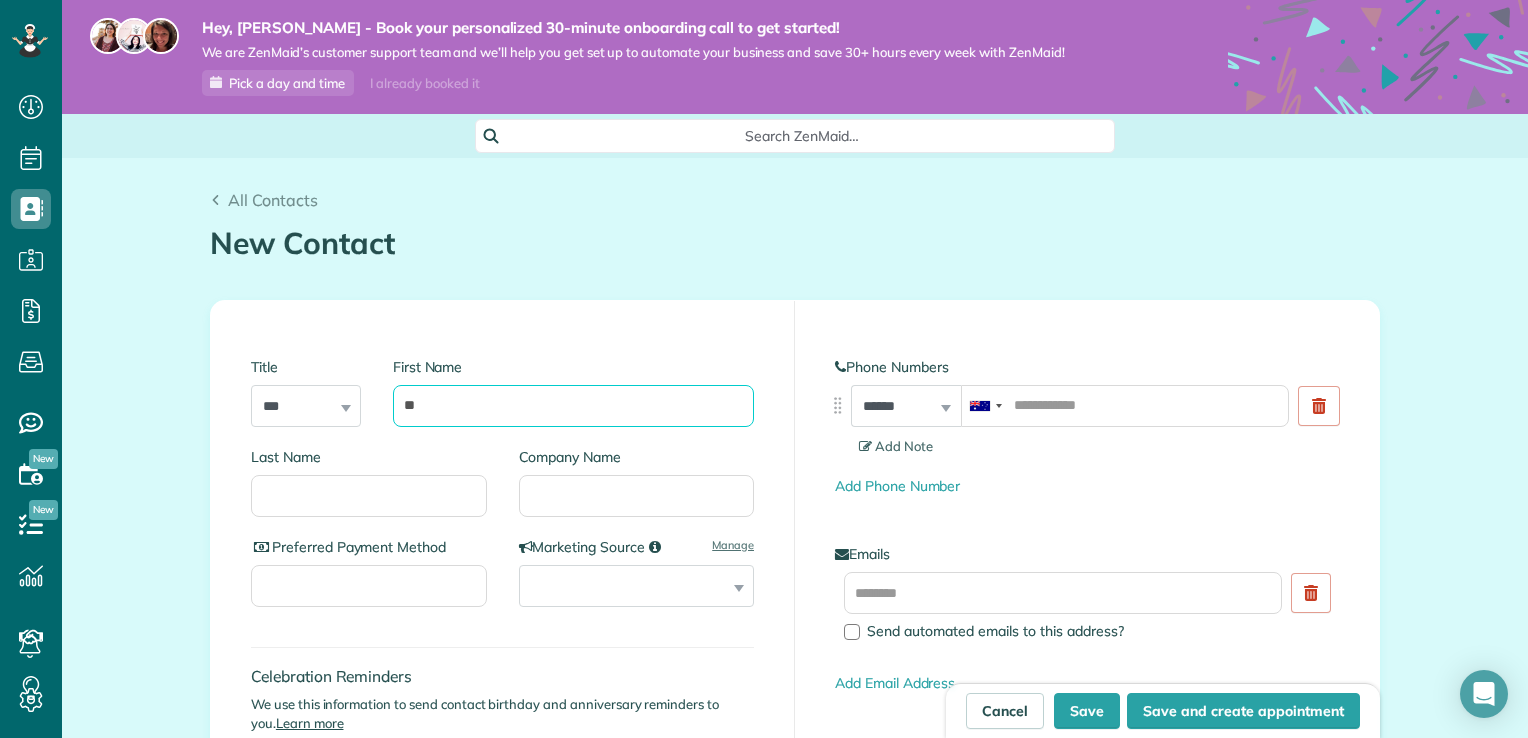 type on "*" 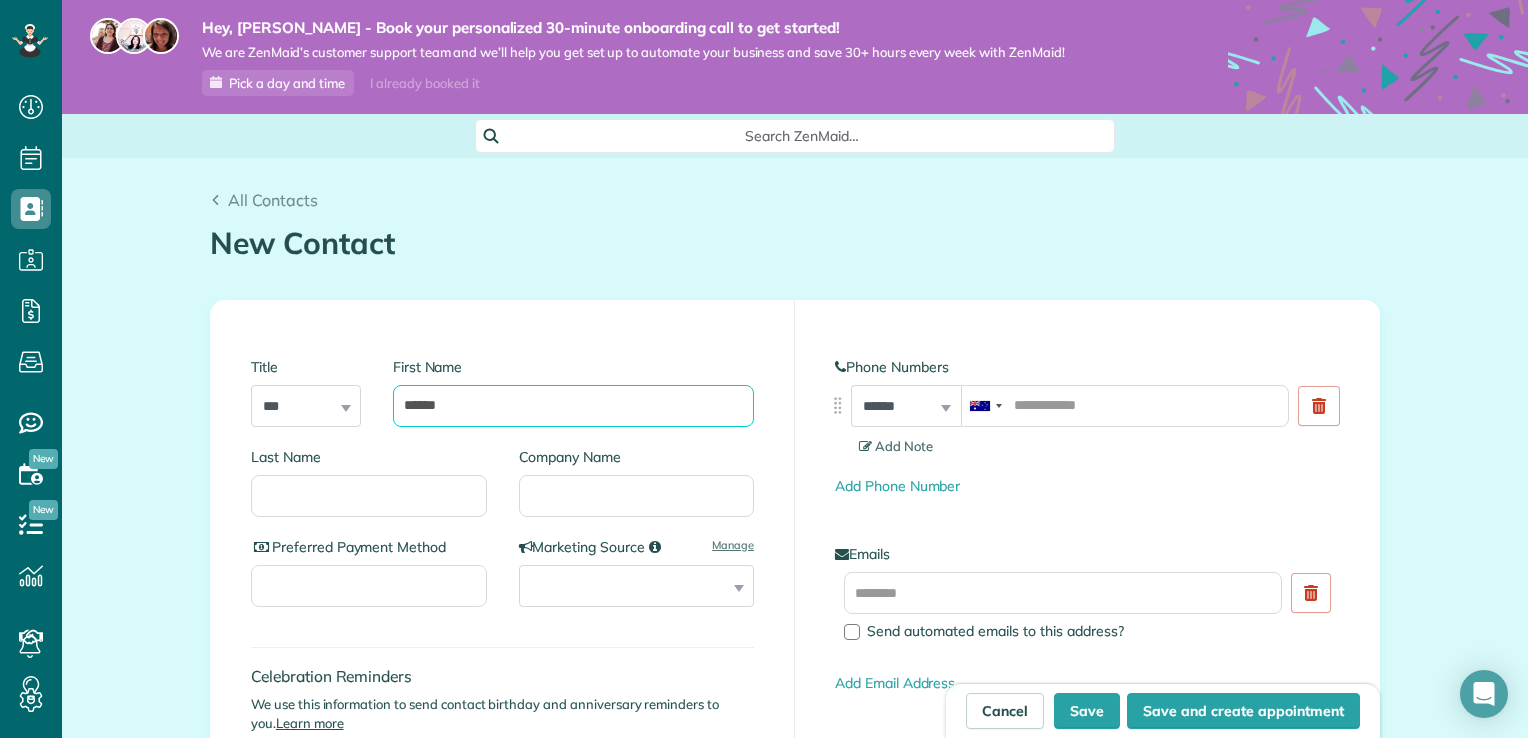 type on "******" 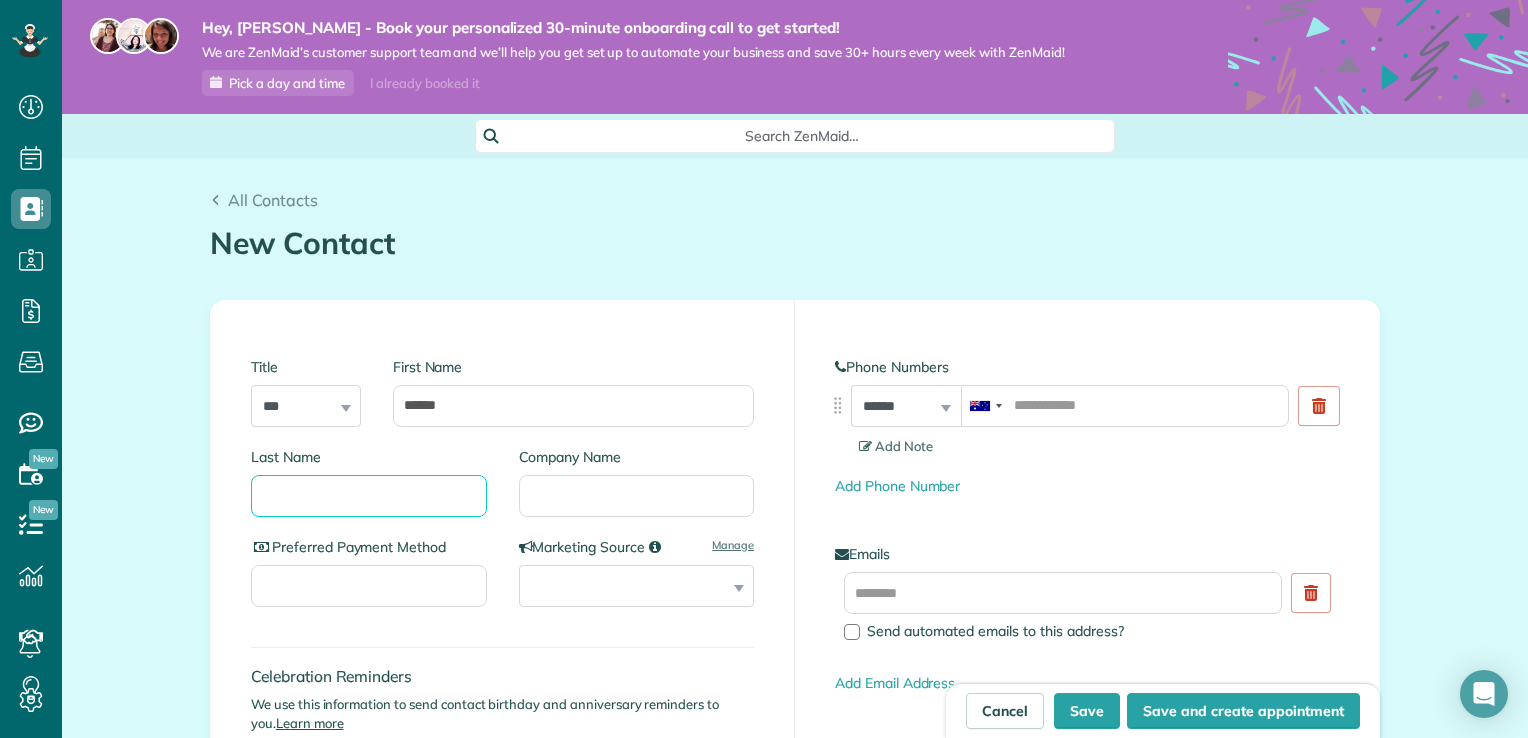 click on "Last Name" at bounding box center [369, 496] 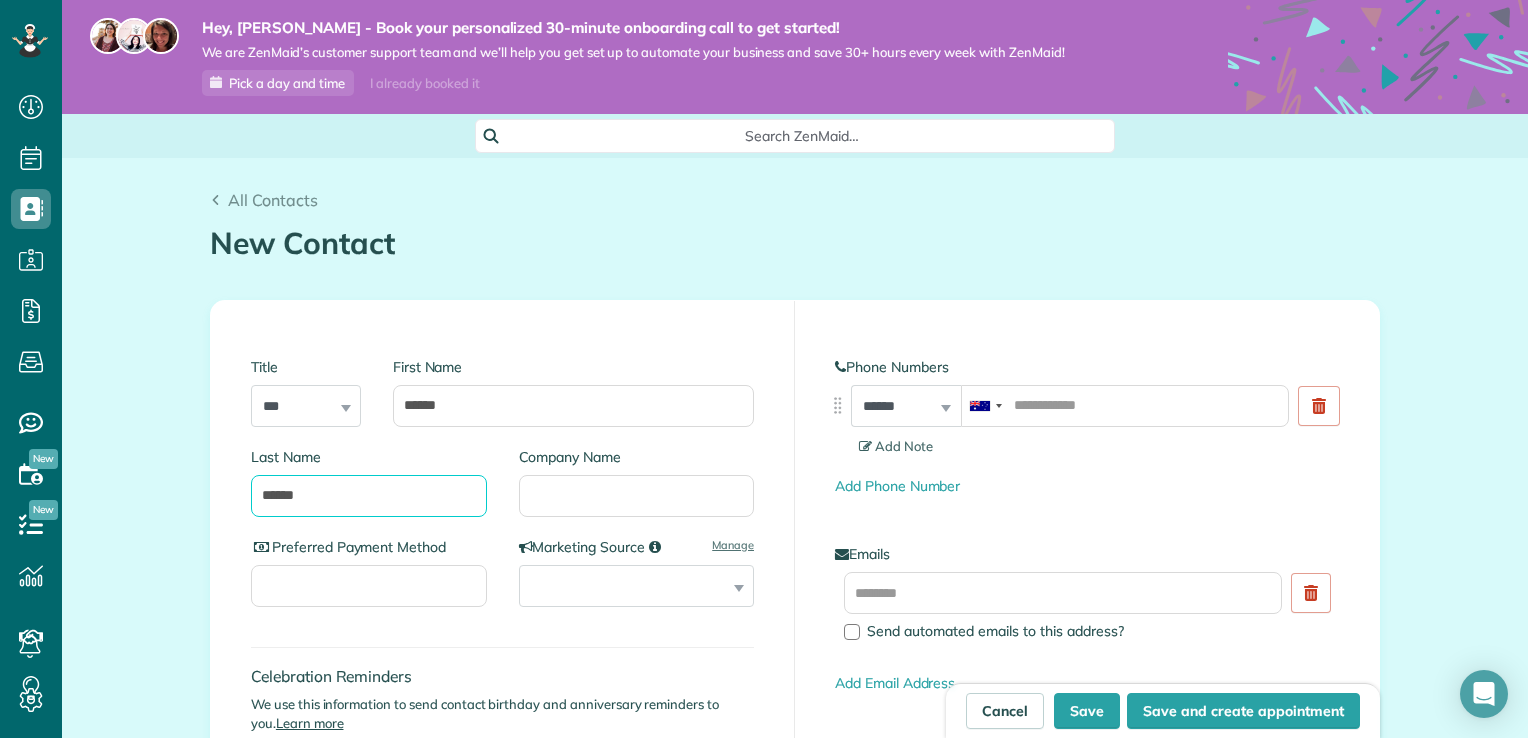 type on "******" 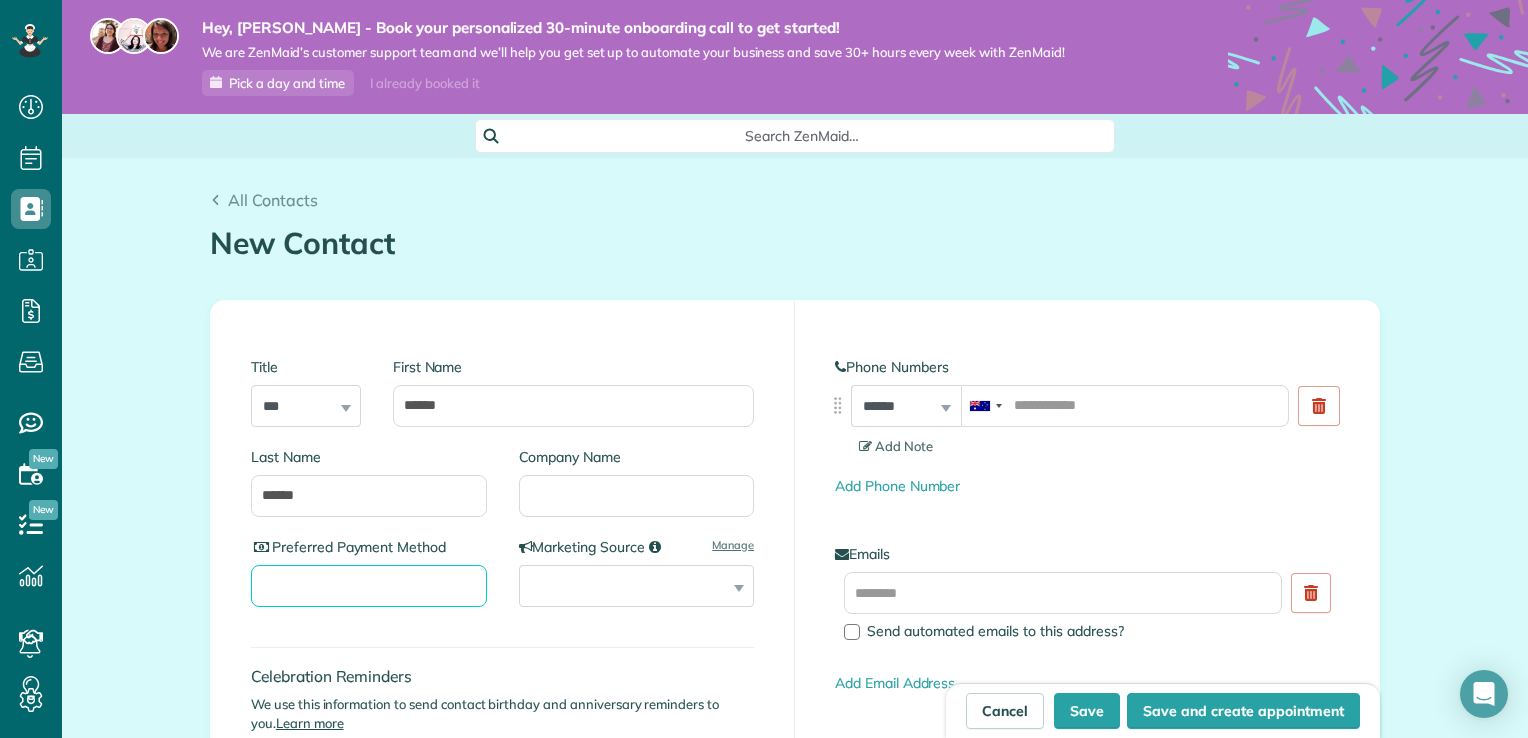 click on "Preferred Payment Method" at bounding box center [369, 586] 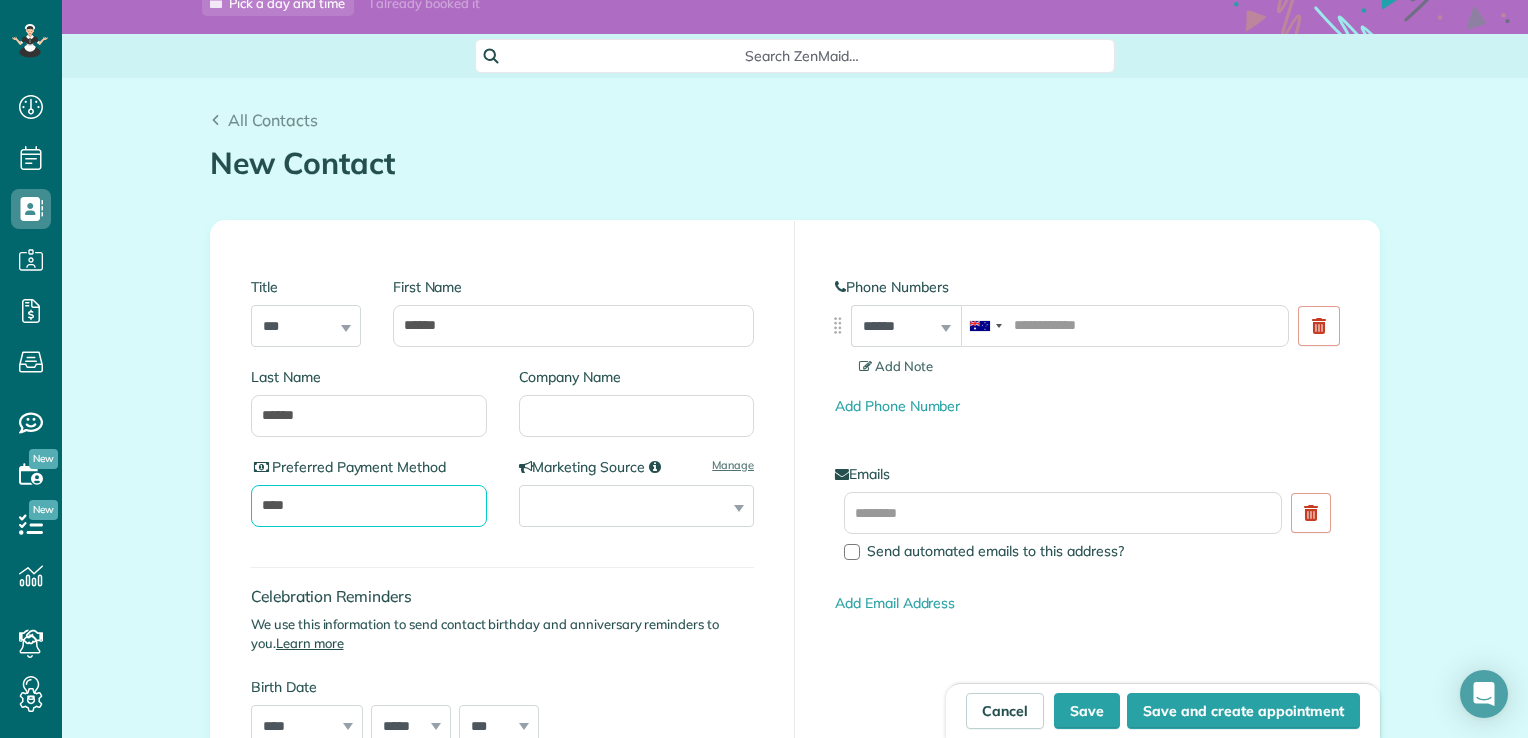 scroll, scrollTop: 100, scrollLeft: 0, axis: vertical 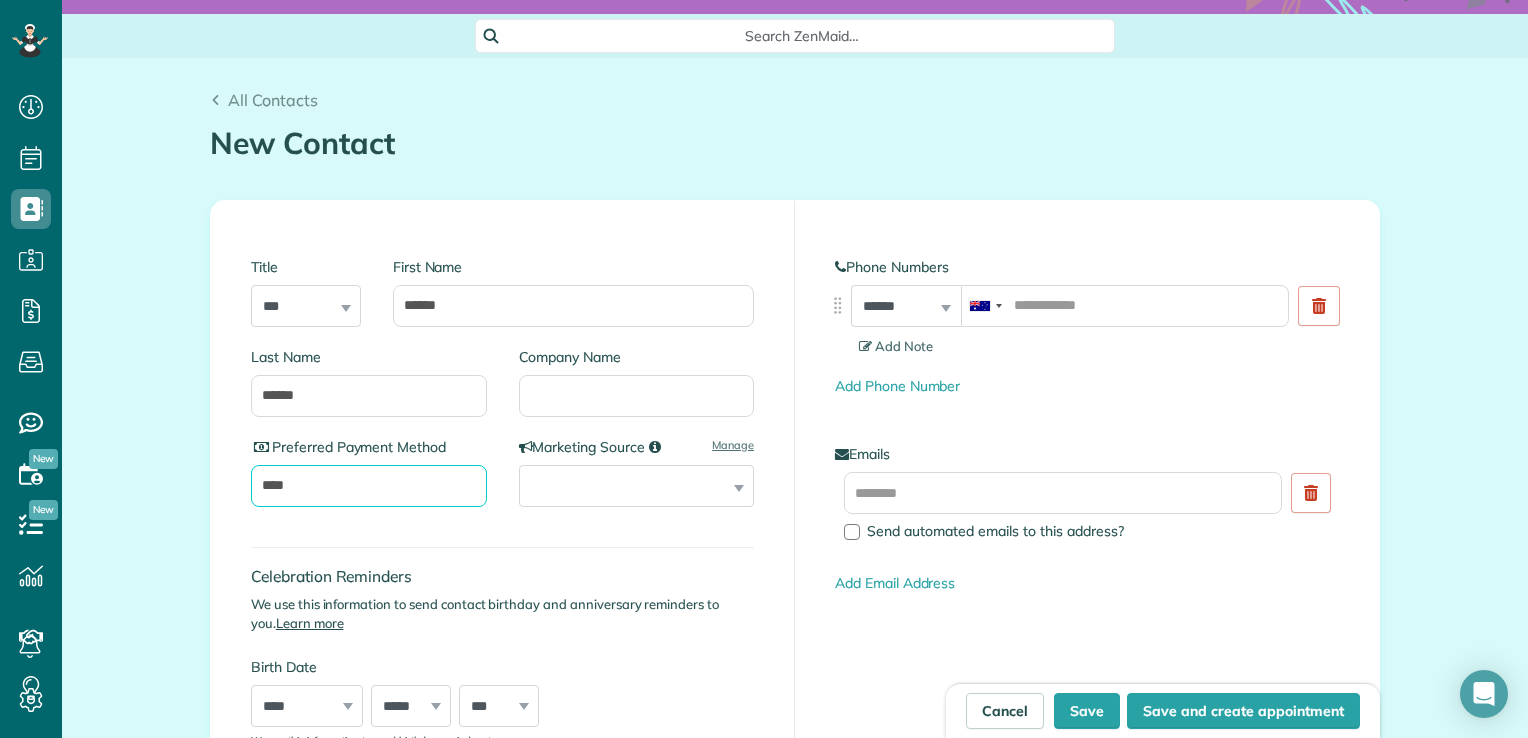 type on "****" 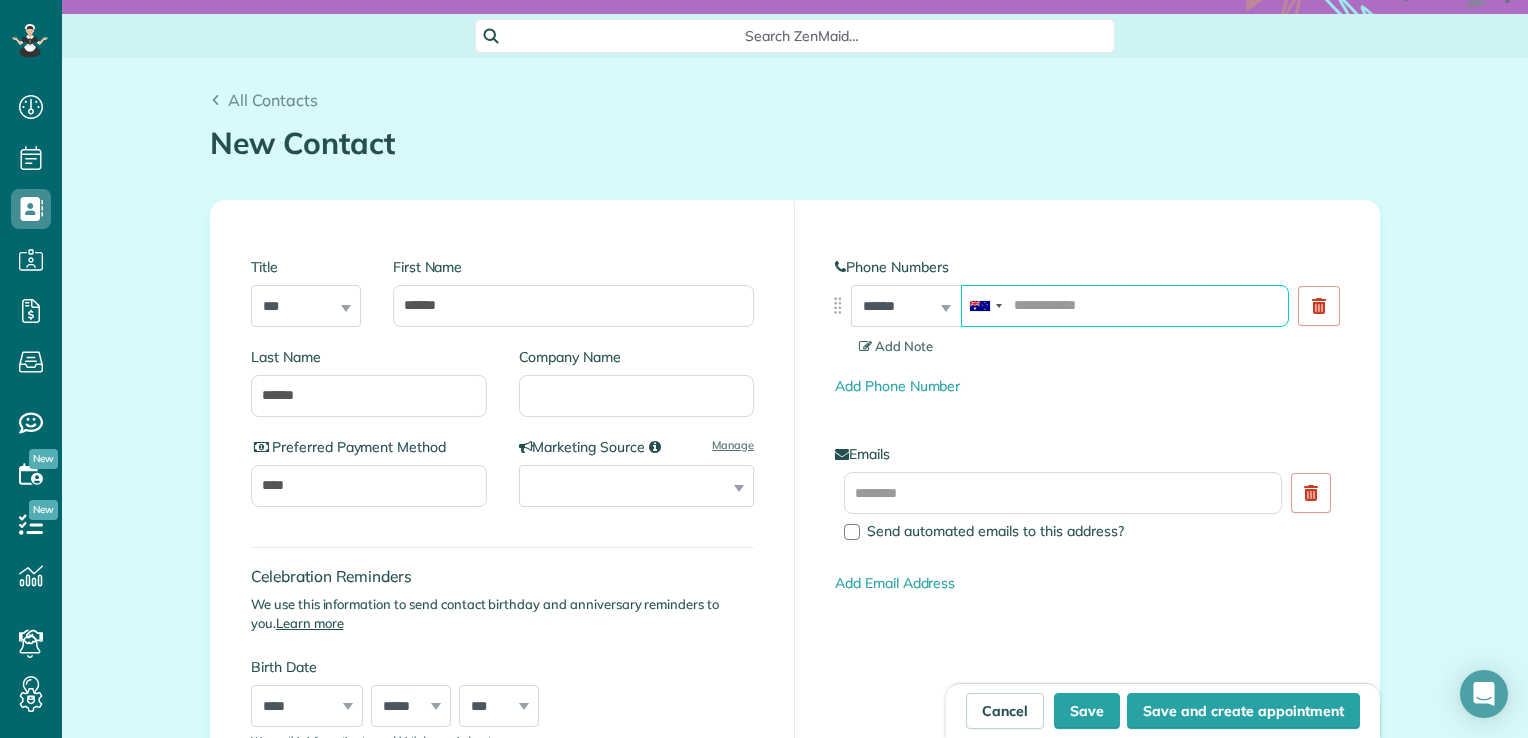 click at bounding box center [1125, 306] 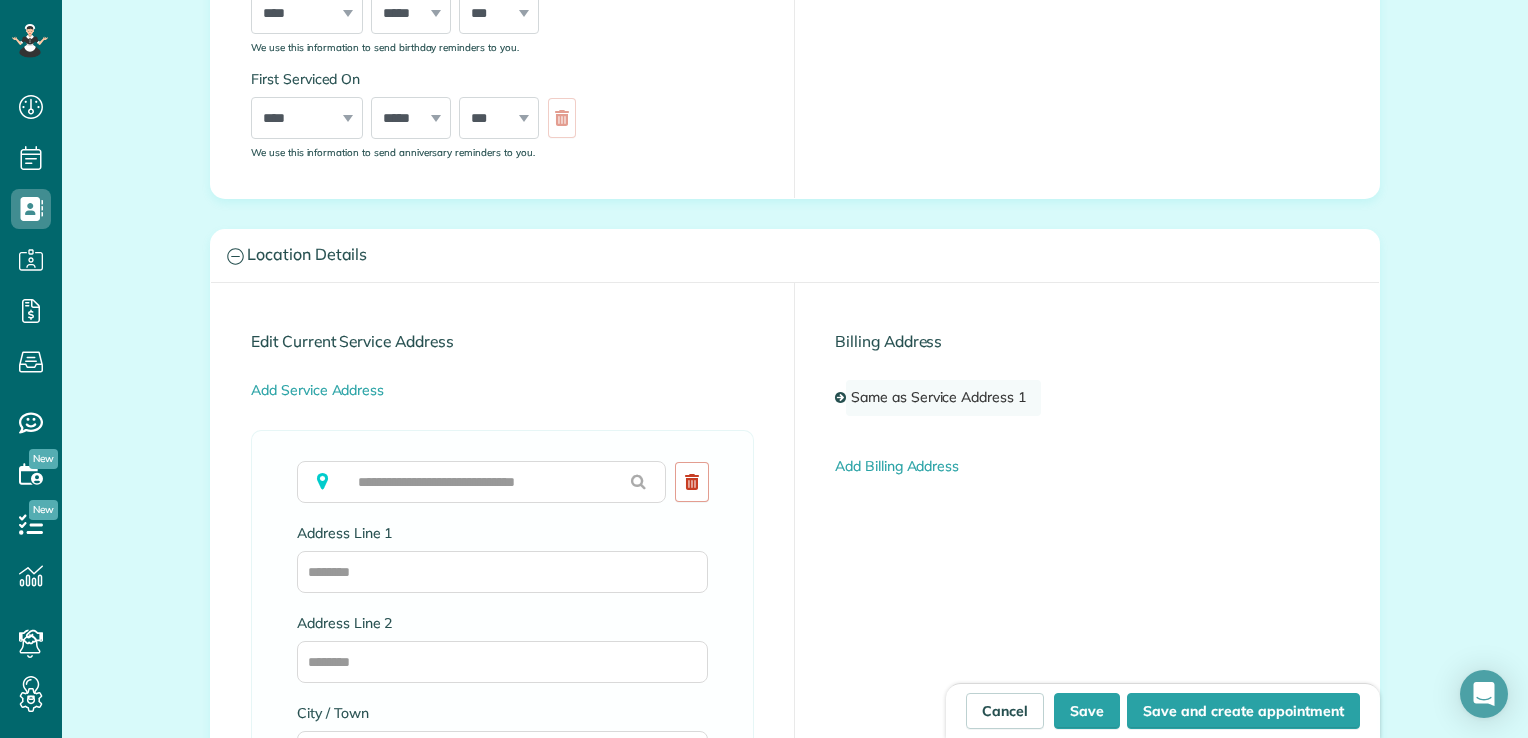 scroll, scrollTop: 800, scrollLeft: 0, axis: vertical 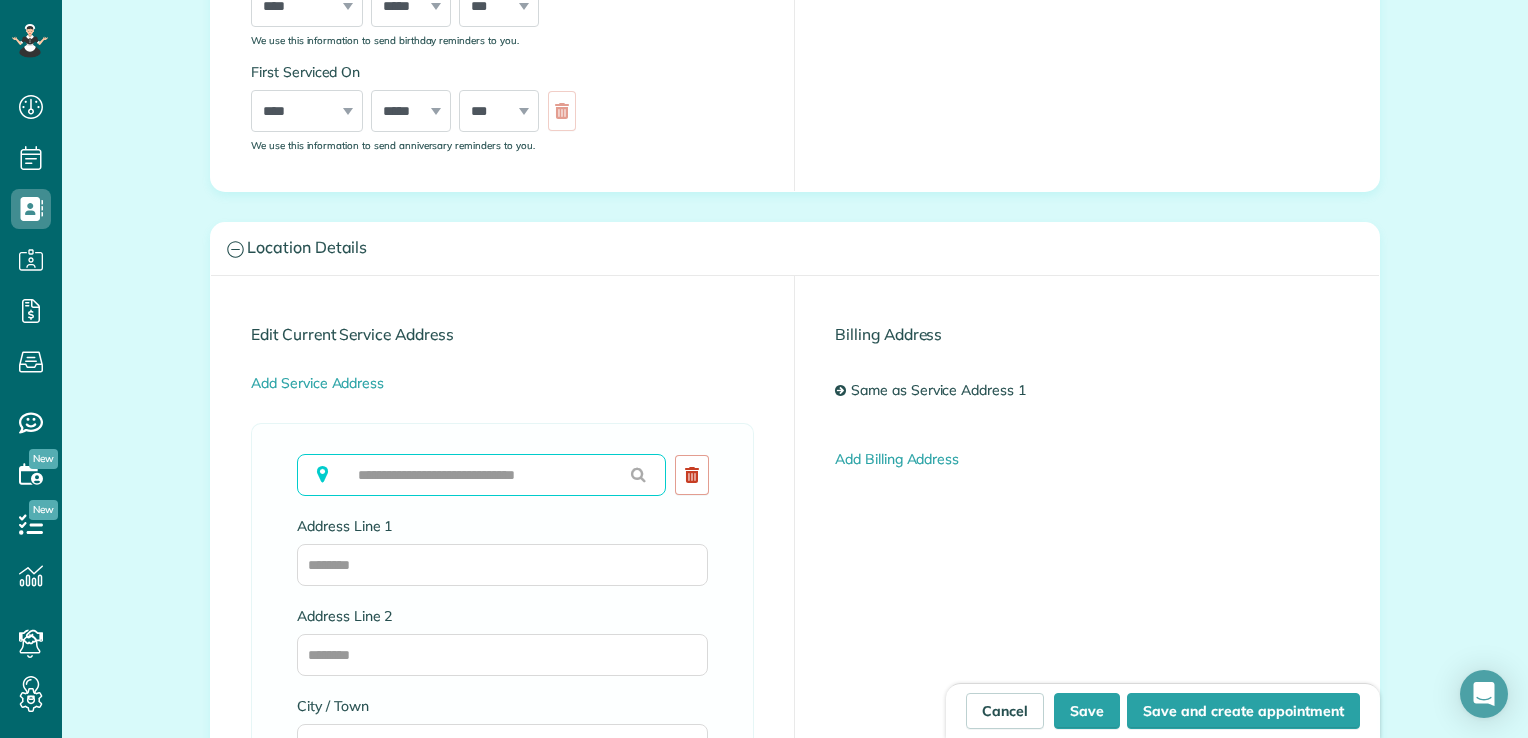 click at bounding box center [481, 475] 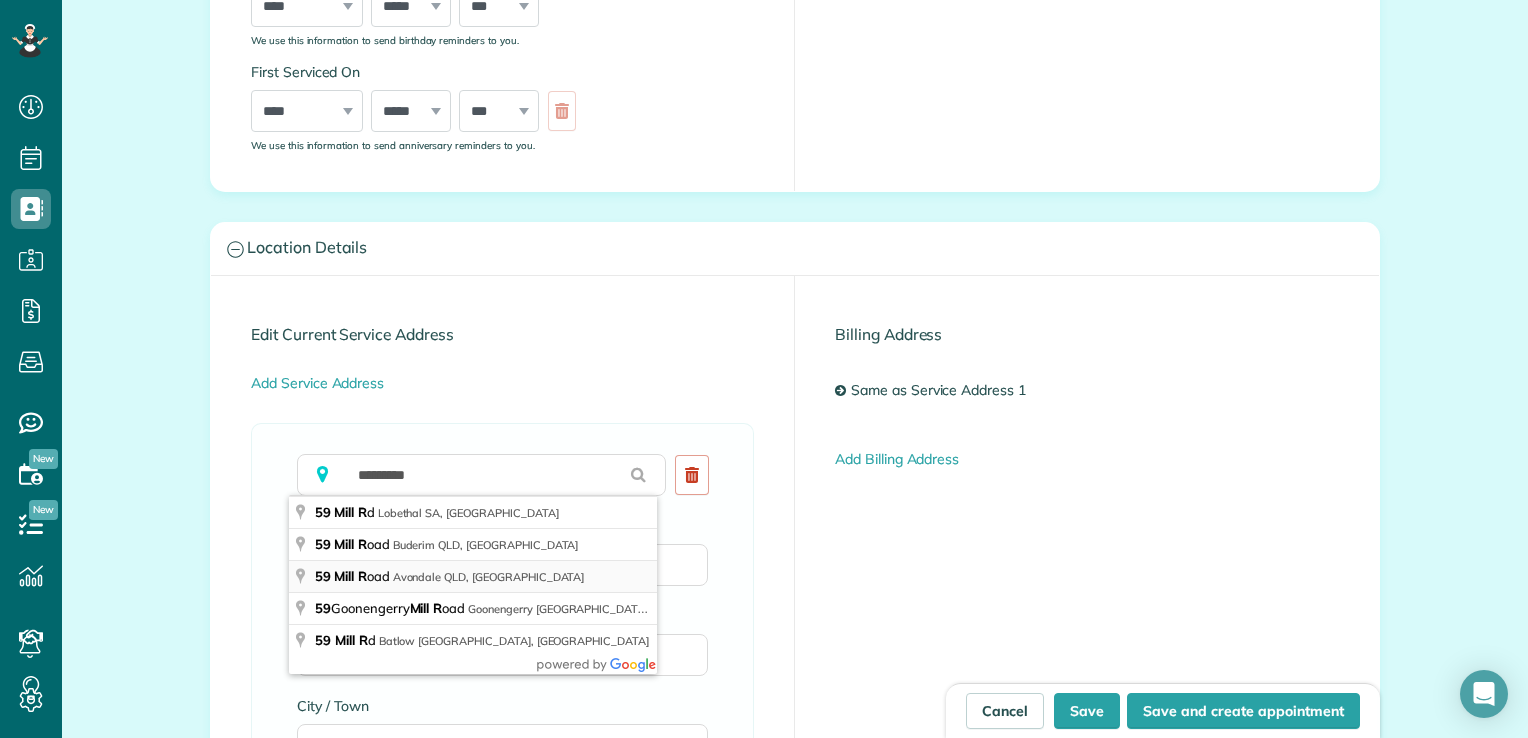 type on "**********" 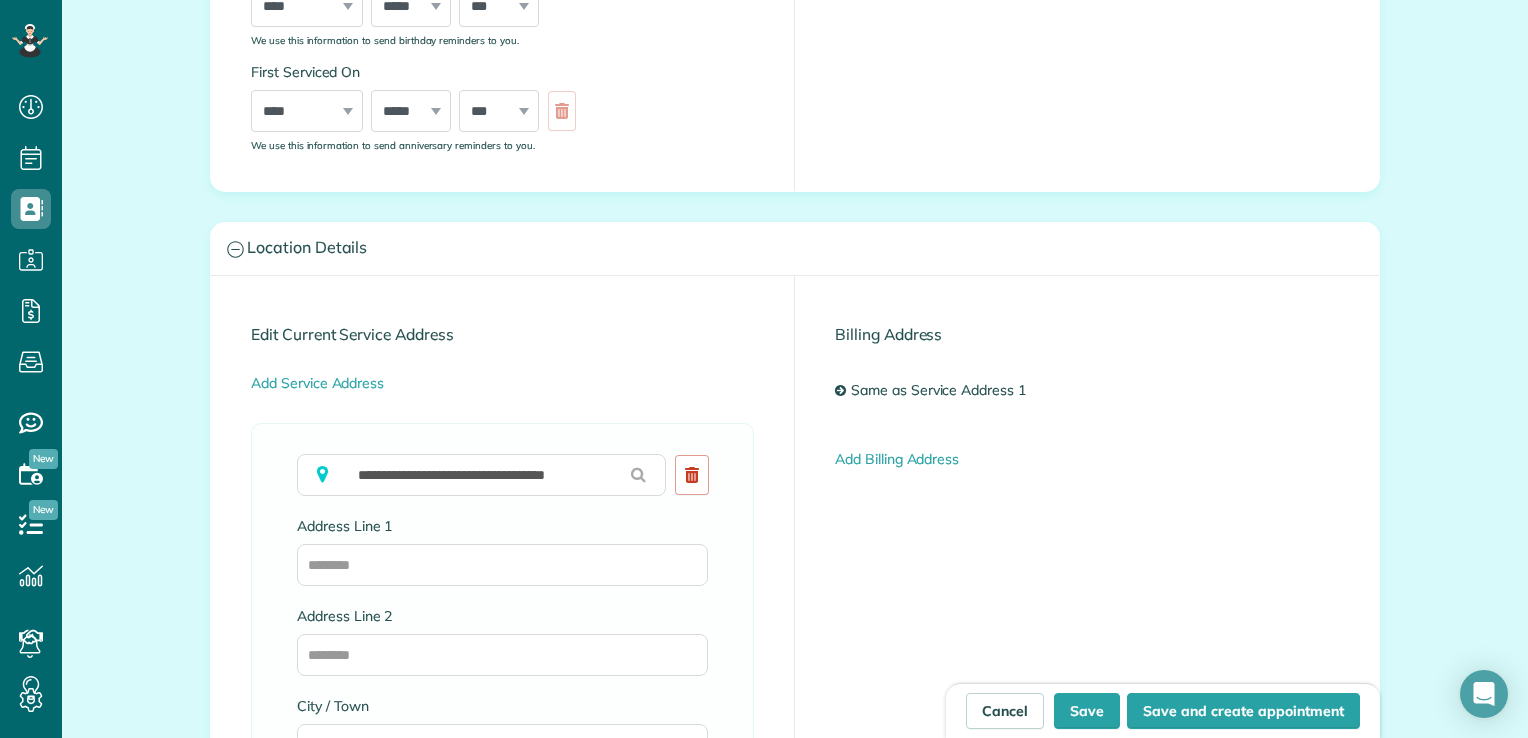 type on "**********" 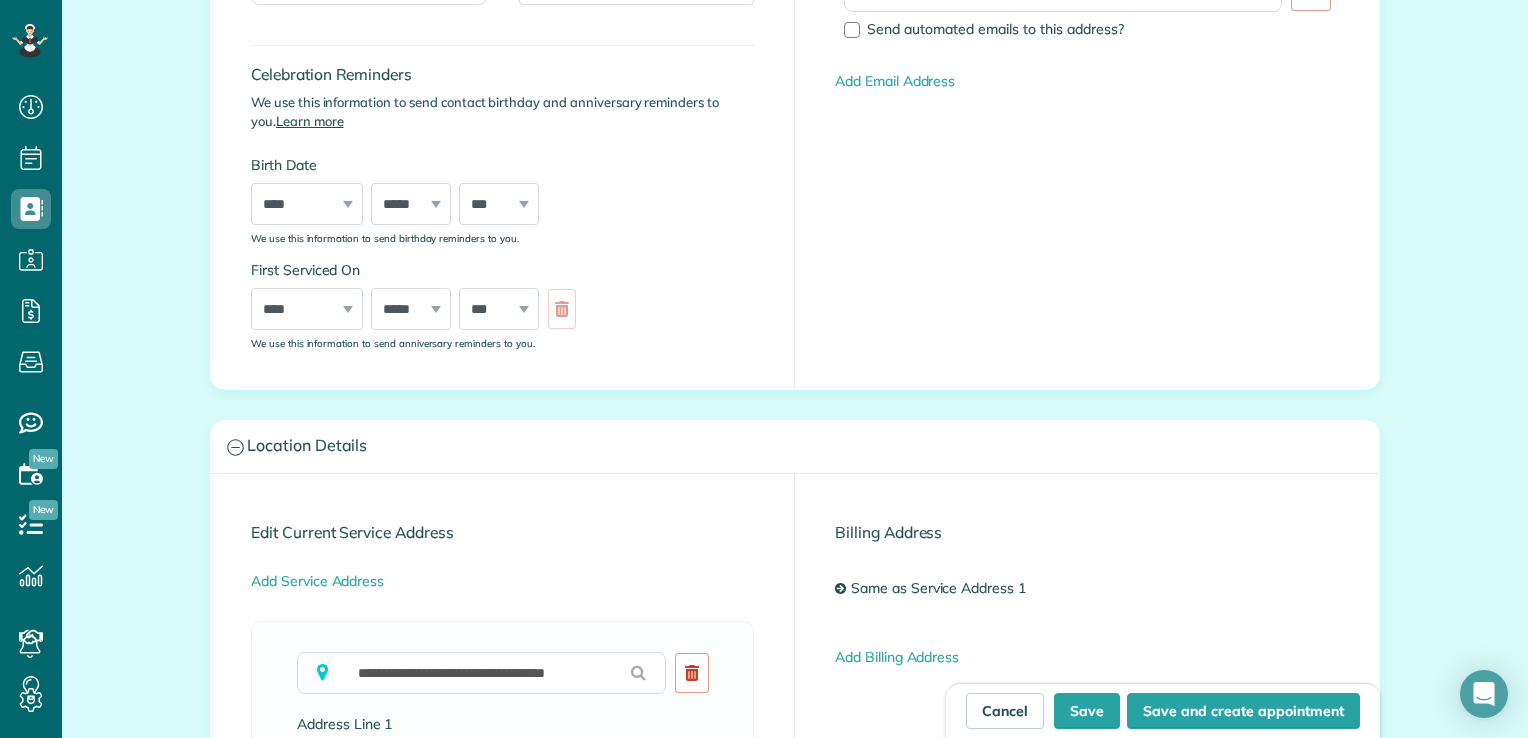 scroll, scrollTop: 482, scrollLeft: 0, axis: vertical 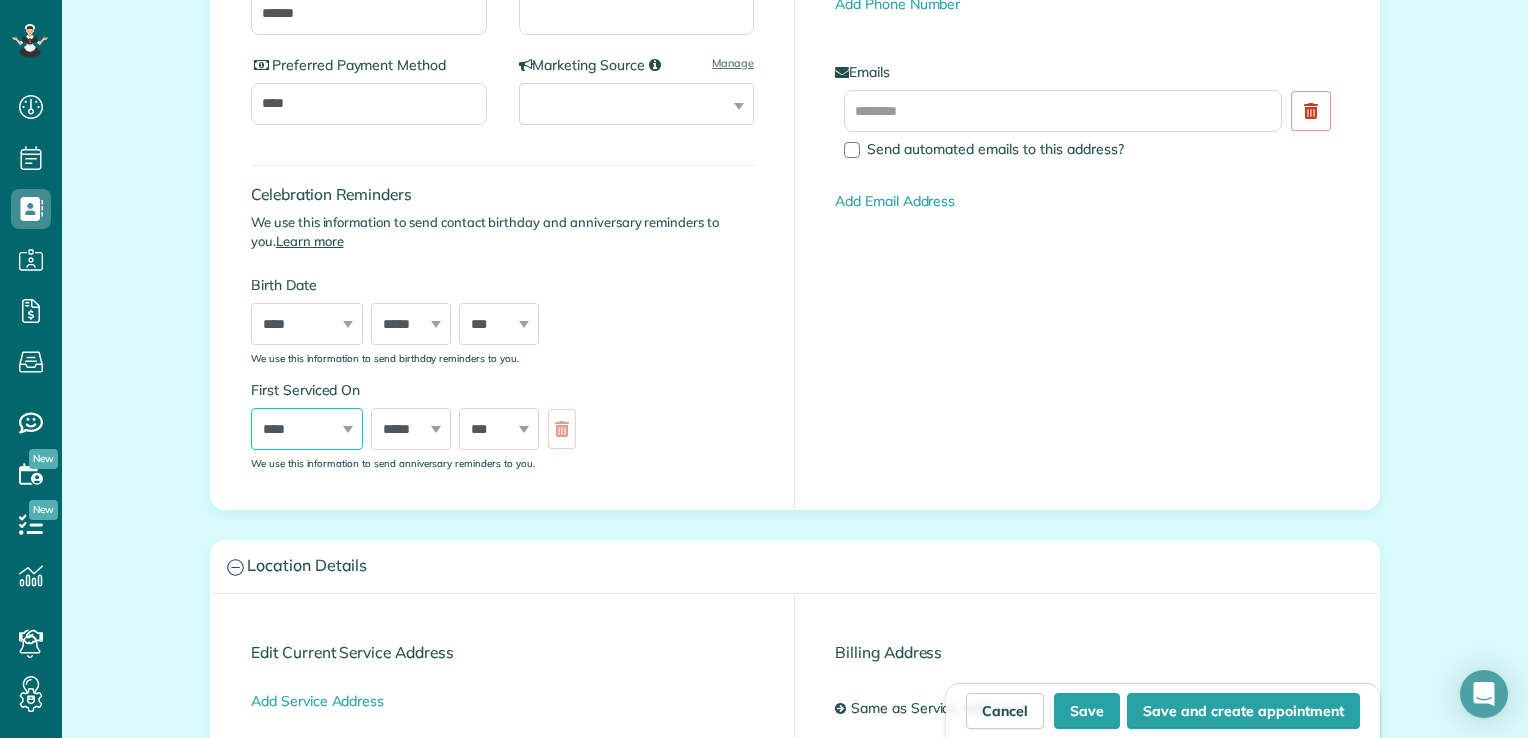 click on "****
****
****
****
****
****
****
****
****
****
****
****
****
****
****
****
****
****
****
****
****
****
****
****
****
****
****
****
****
****
****
****
****
****
****
****
****
****
****
****
****
****
****
****
****
****
****
****
****
****
****
****" at bounding box center (307, 429) 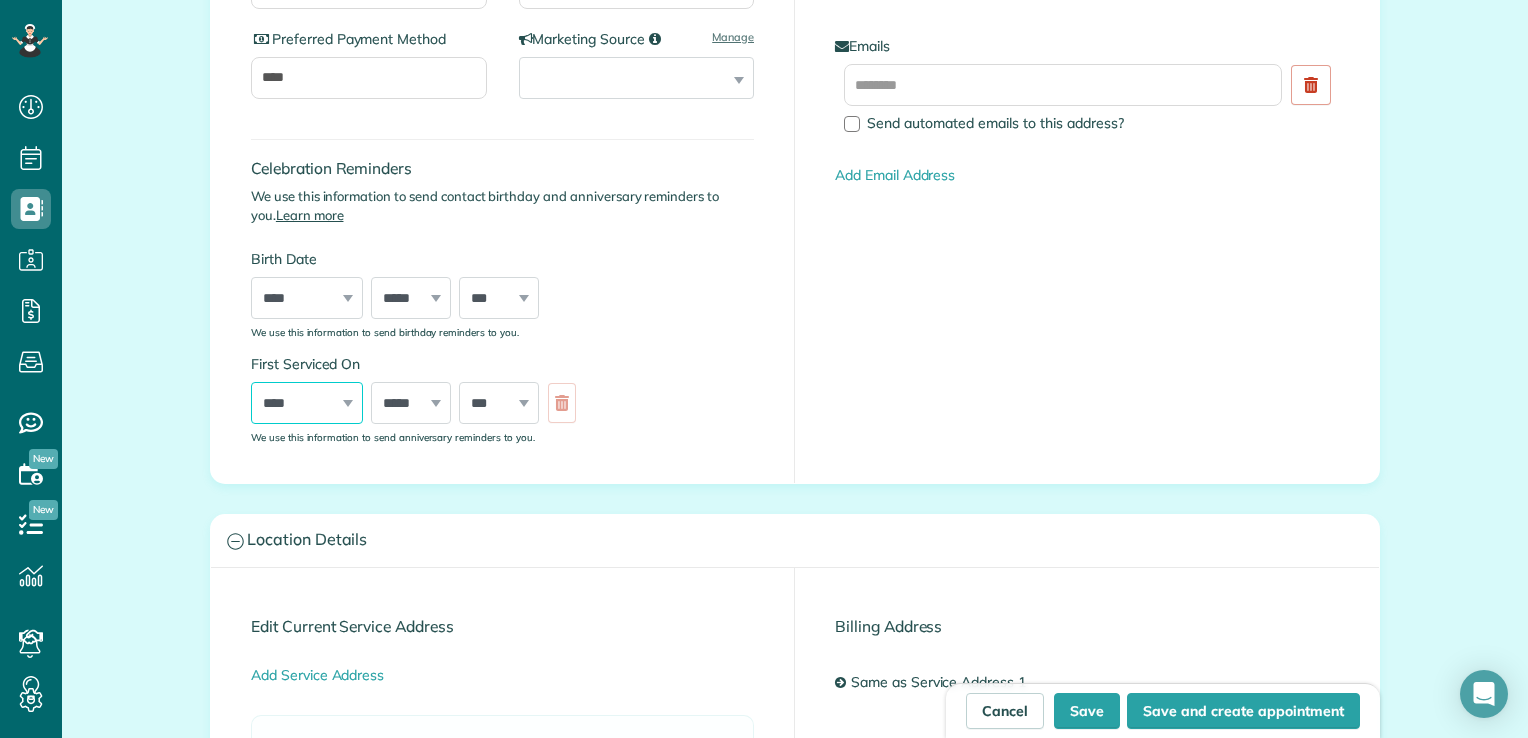 scroll, scrollTop: 482, scrollLeft: 0, axis: vertical 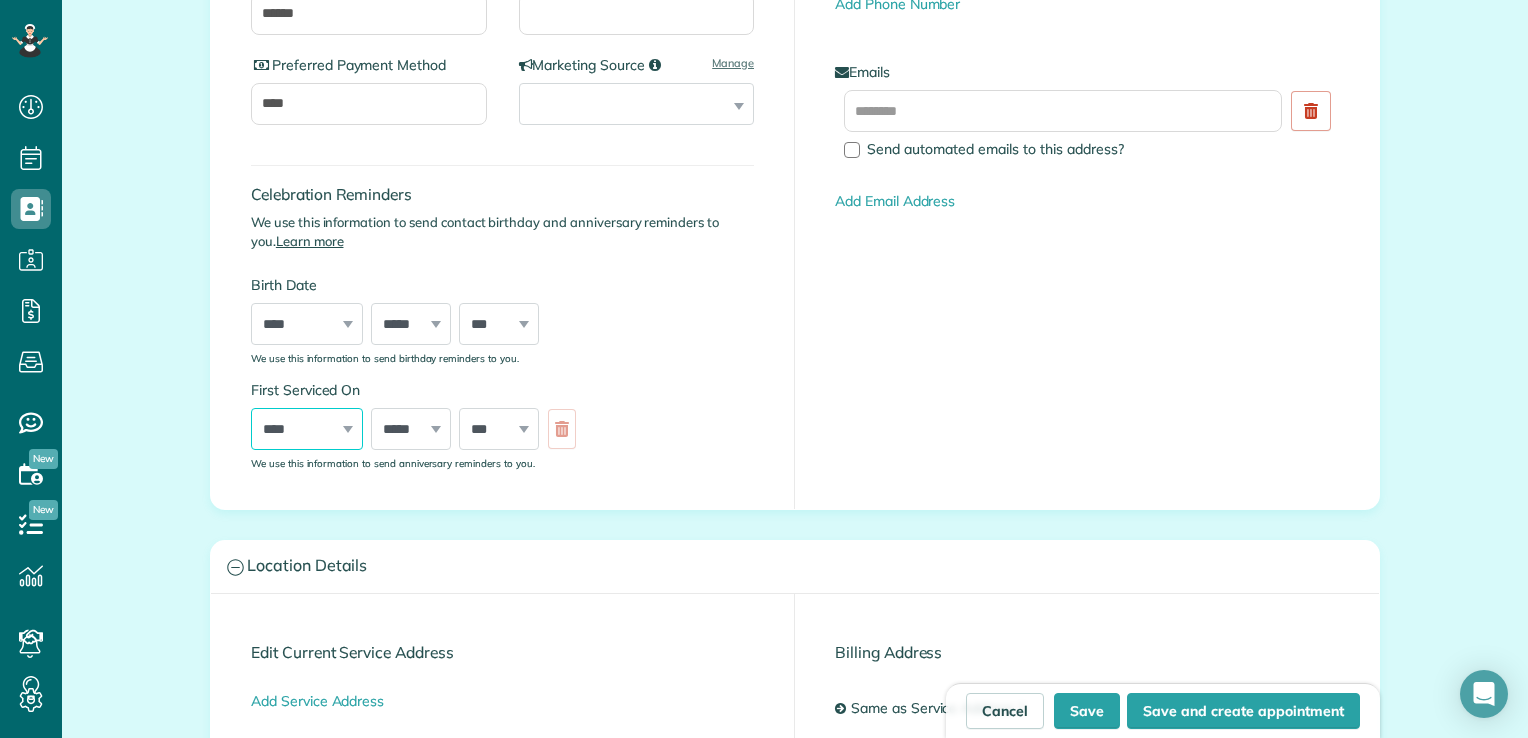 click on "****
****
****
****
****
****
****
****
****
****
****
****
****
****
****
****
****
****
****
****
****
****
****
****
****
****
****
****
****
****
****
****
****
****
****
****
****
****
****
****
****
****
****
****
****
****
****
****
****
****
****
****" at bounding box center [307, 429] 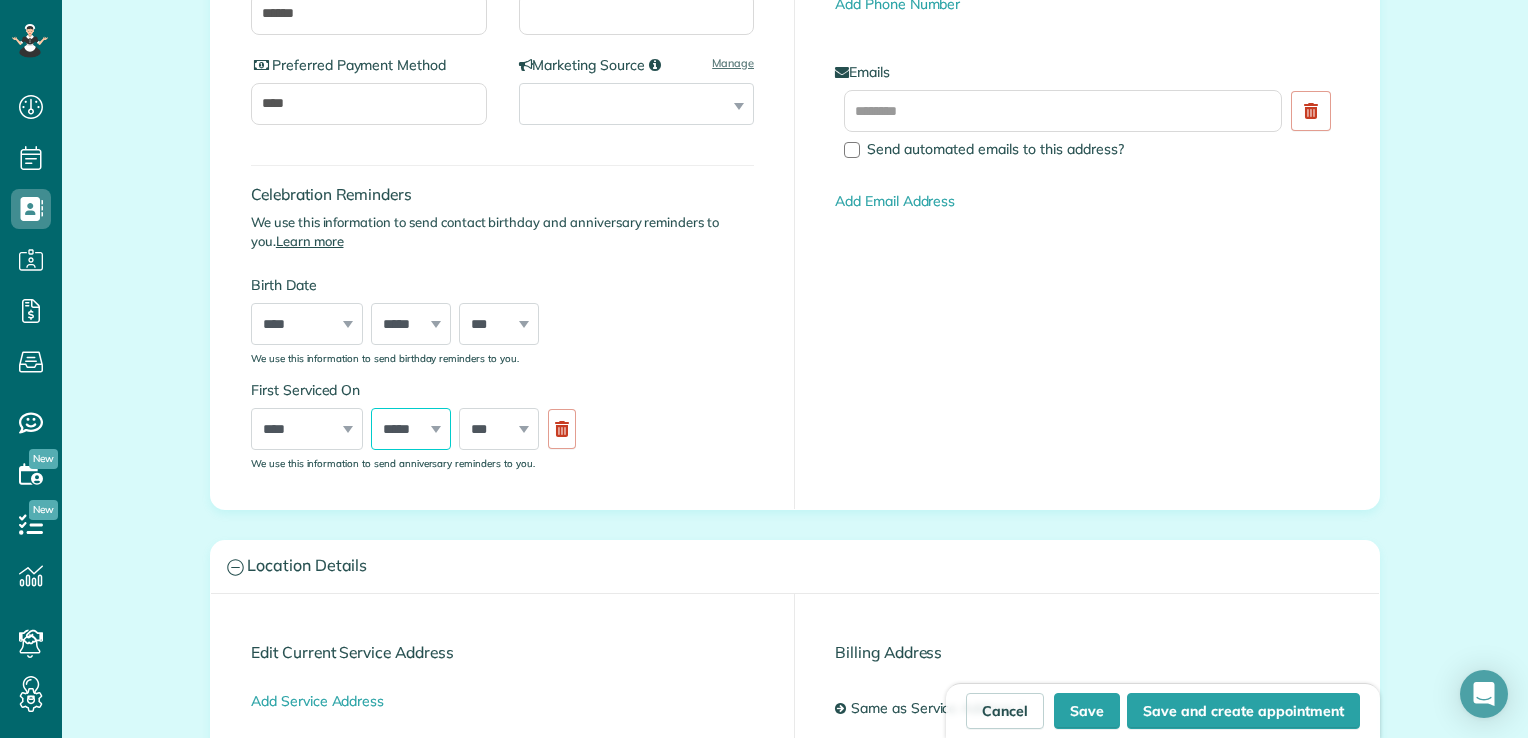 click on "*****
*******
********
*****
*****
***
****
****
******
*********
*******
********
********" at bounding box center [411, 429] 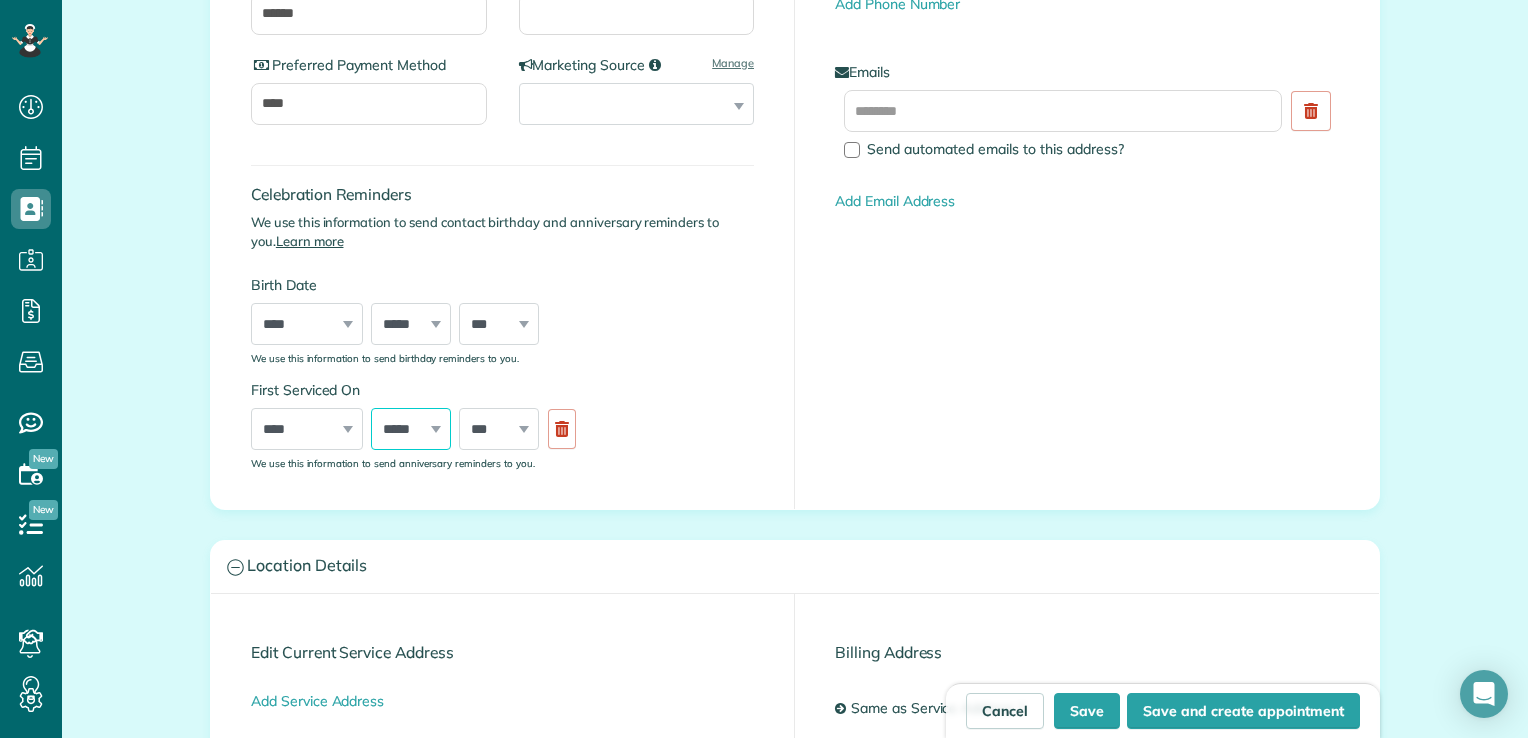 select on "**" 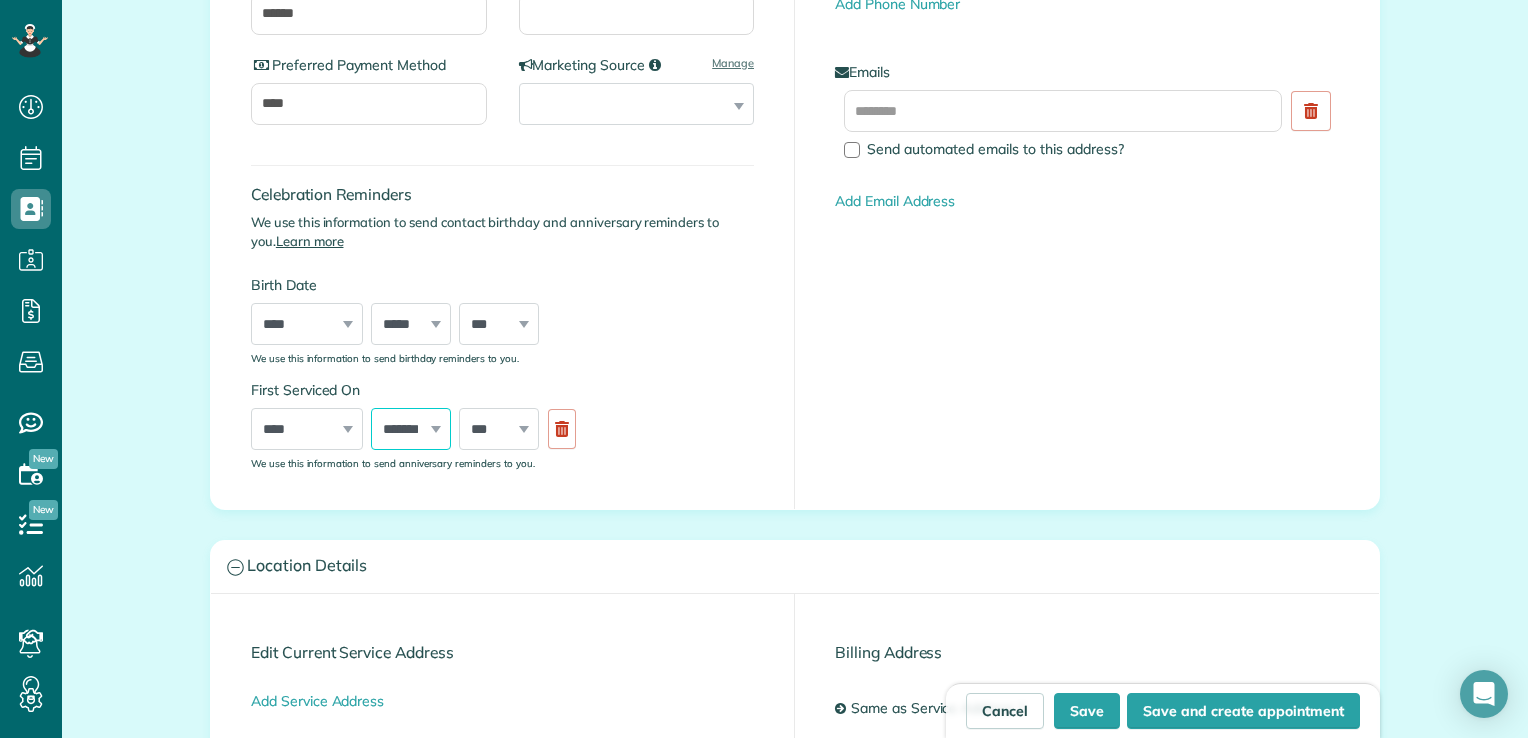 click on "*****
*******
********
*****
*****
***
****
****
******
*********
*******
********
********" at bounding box center (411, 429) 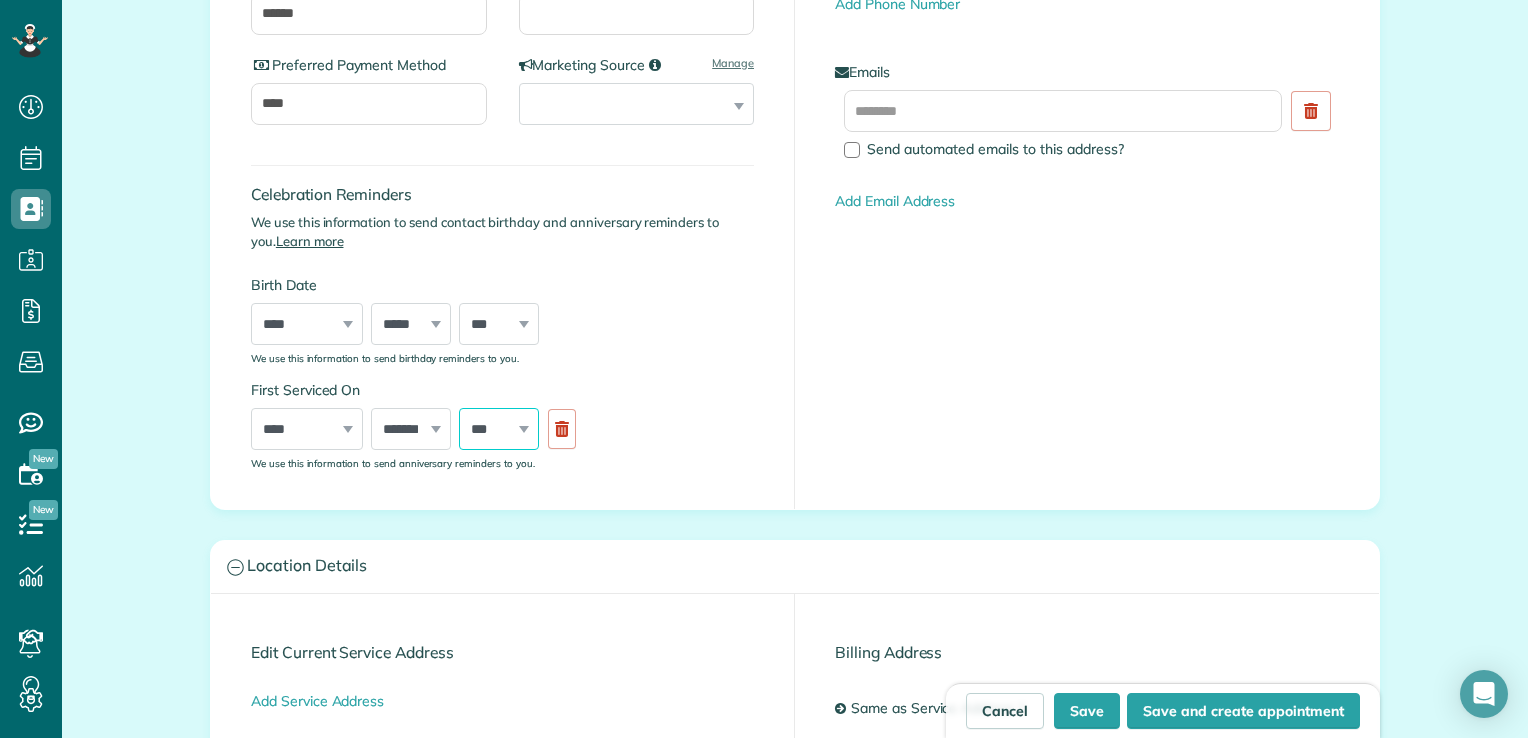 click on "***
*
*
*
*
*
*
*
*
*
**
**
**
**
**
**
**
**
**
**
**
**
**
**
**
**
**
**
**
**
**
**" at bounding box center [499, 429] 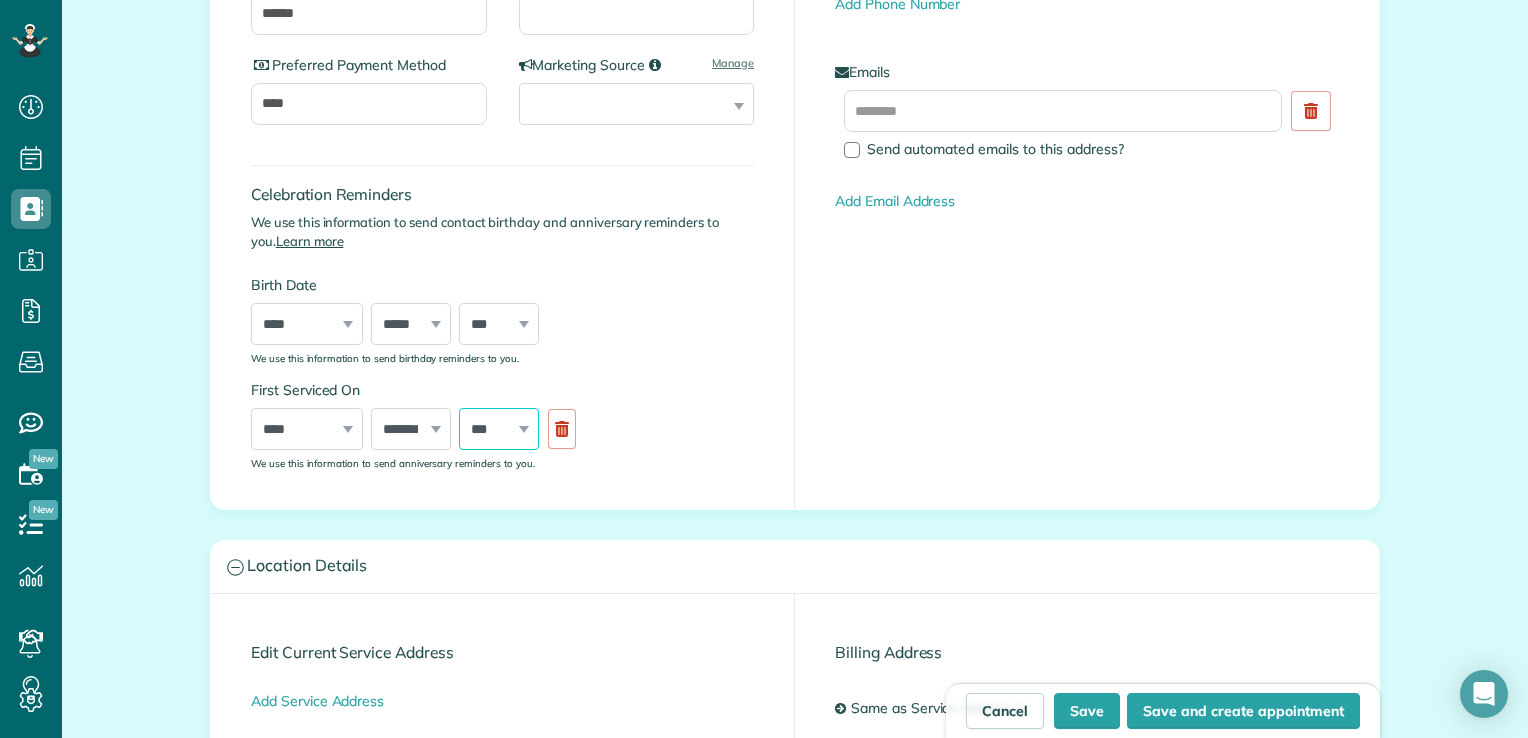 select on "**" 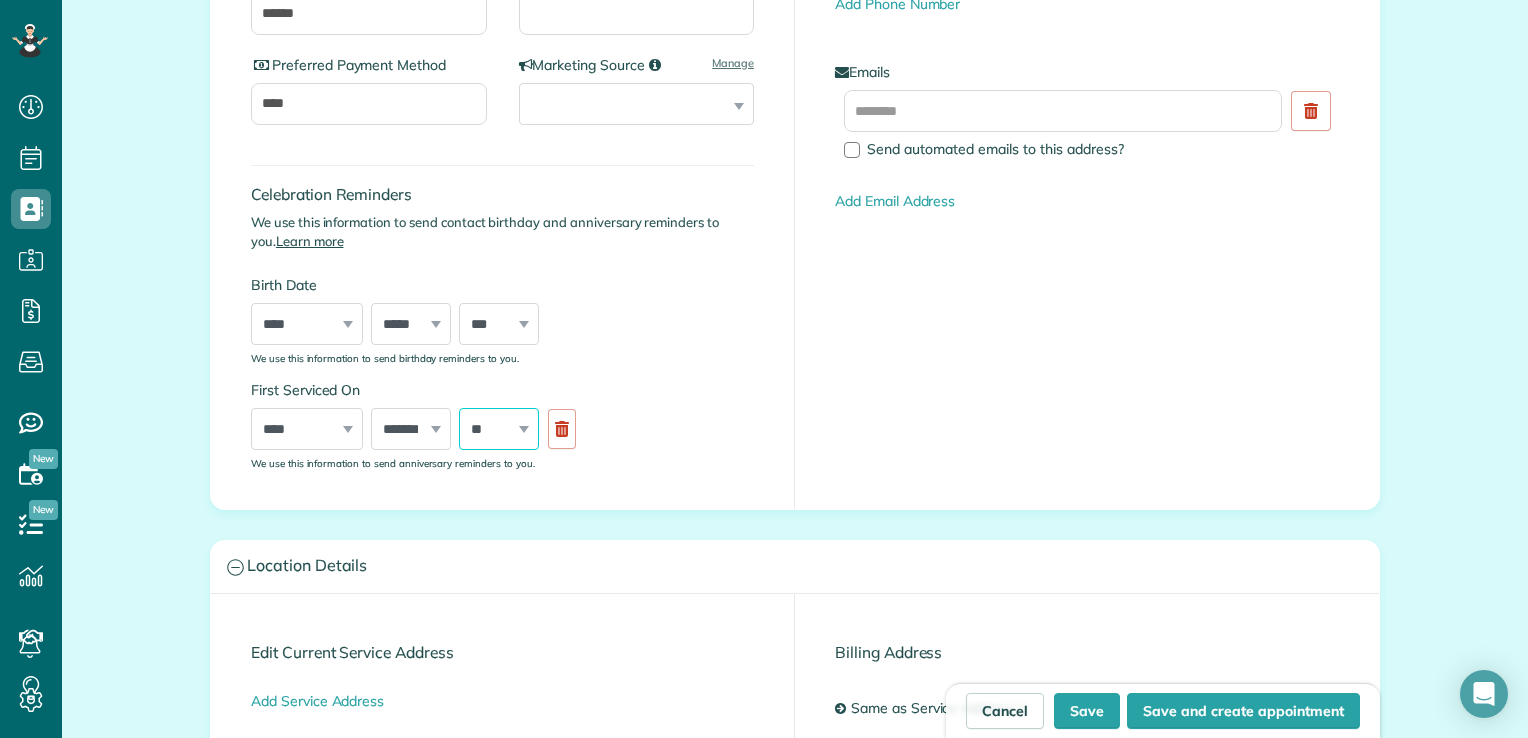 click on "***
*
*
*
*
*
*
*
*
*
**
**
**
**
**
**
**
**
**
**
**
**
**
**
**
**
**
**
**
**
**
**" at bounding box center (499, 429) 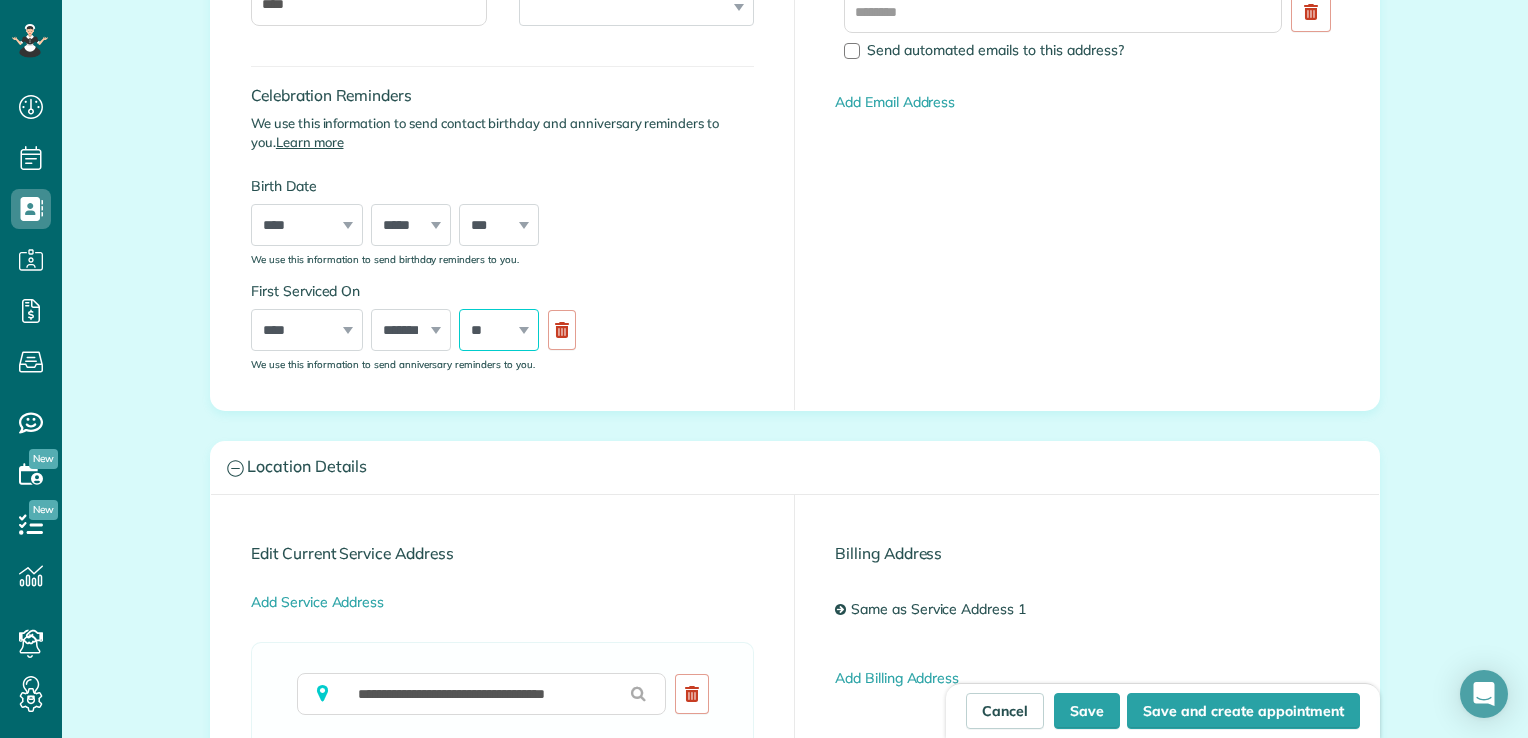 scroll, scrollTop: 582, scrollLeft: 0, axis: vertical 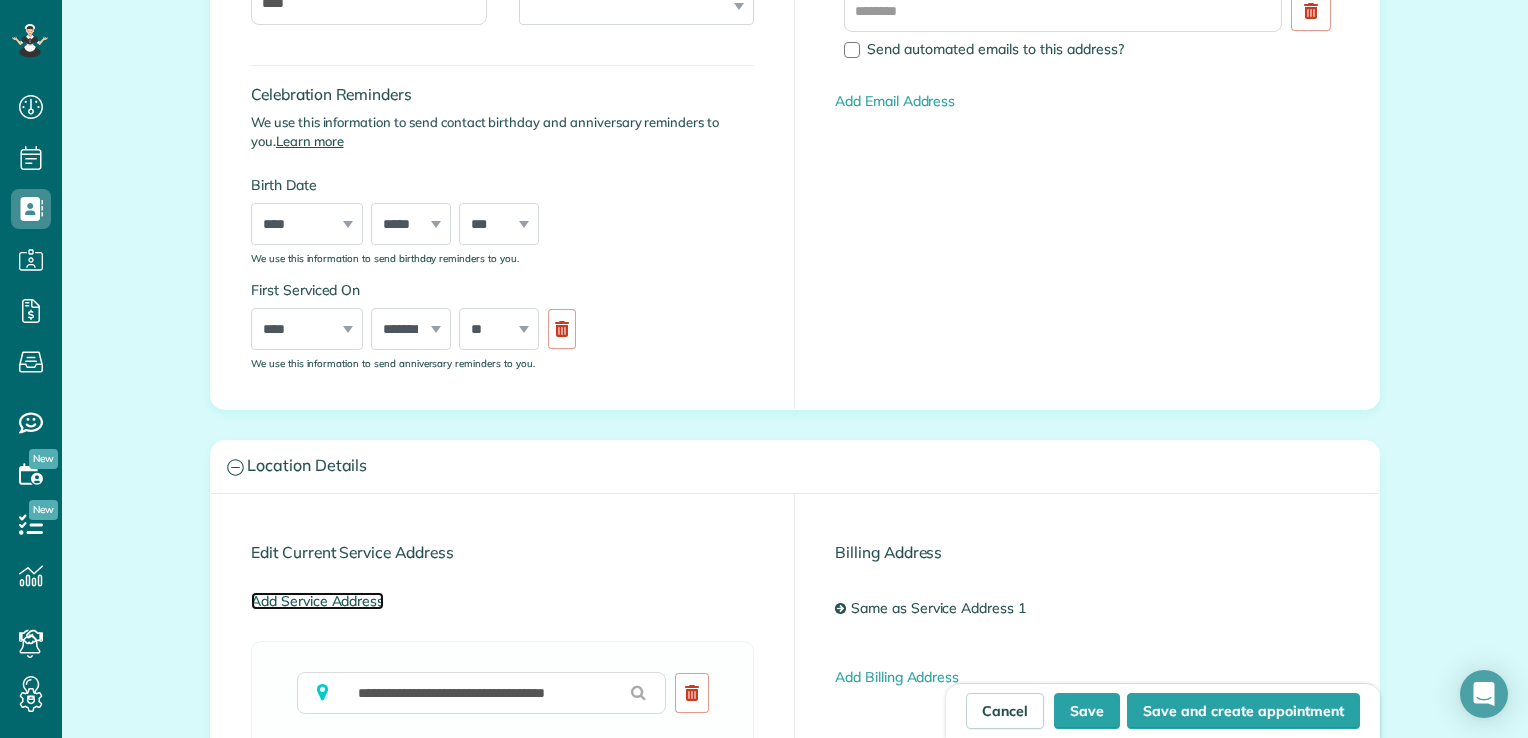 click on "Add Service Address" at bounding box center [317, 601] 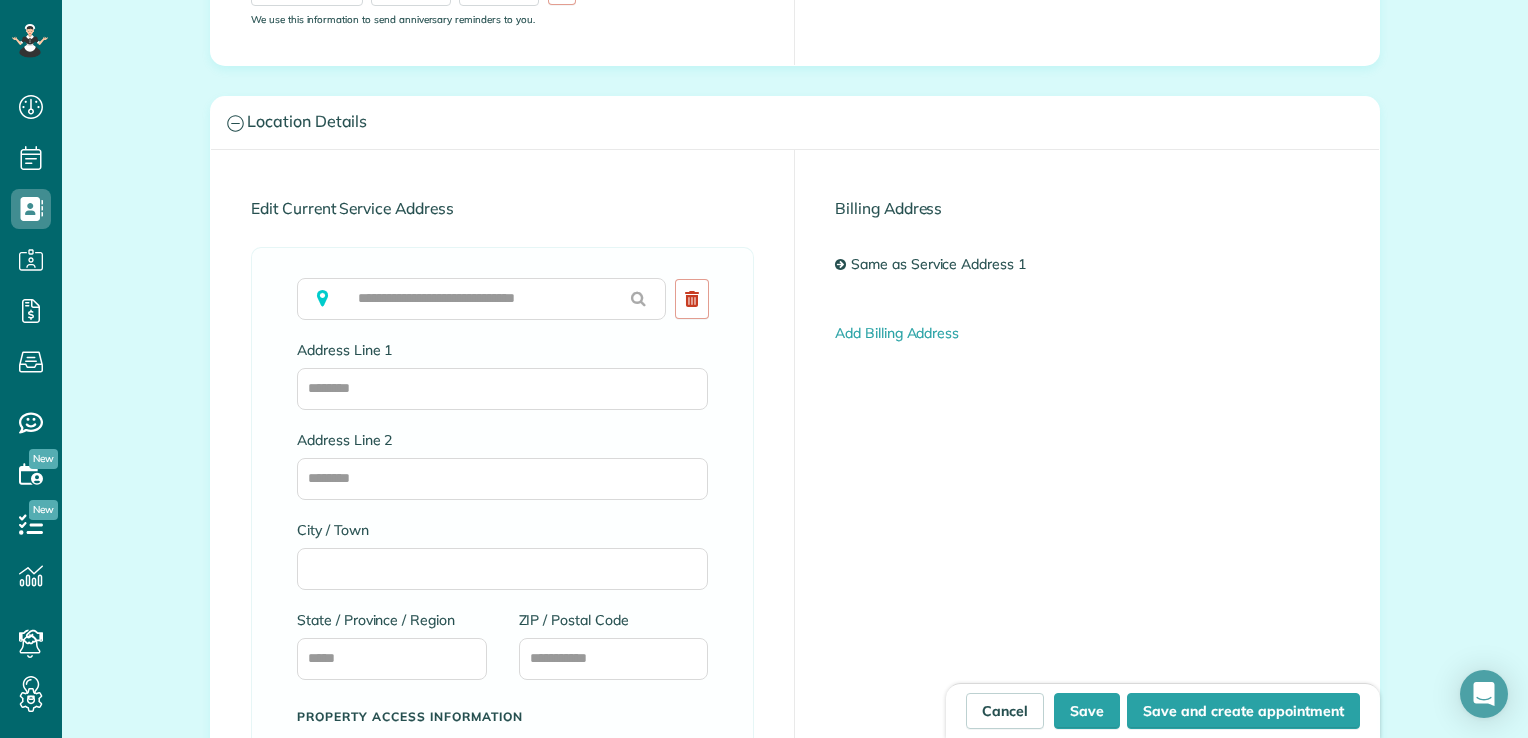 scroll, scrollTop: 882, scrollLeft: 0, axis: vertical 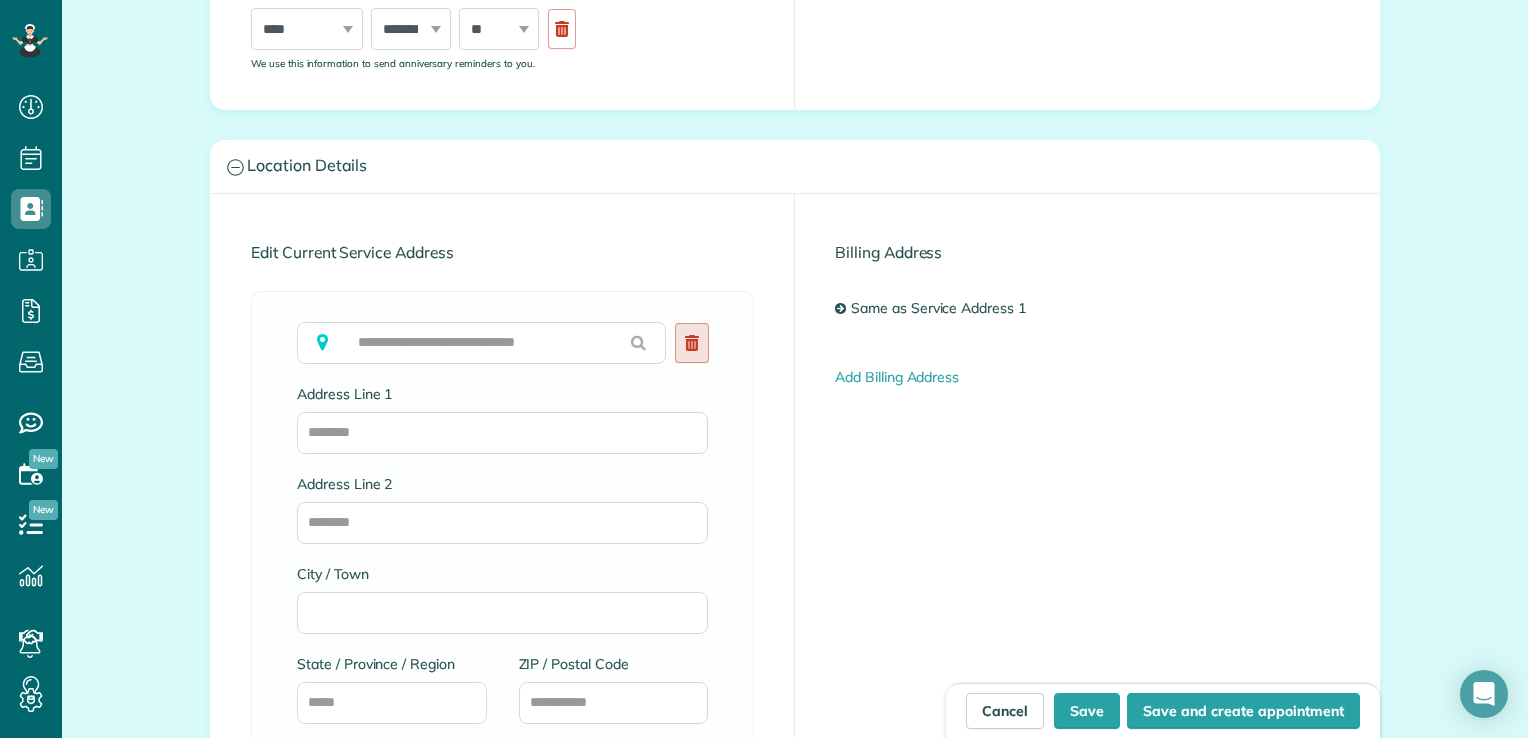 click at bounding box center [692, 343] 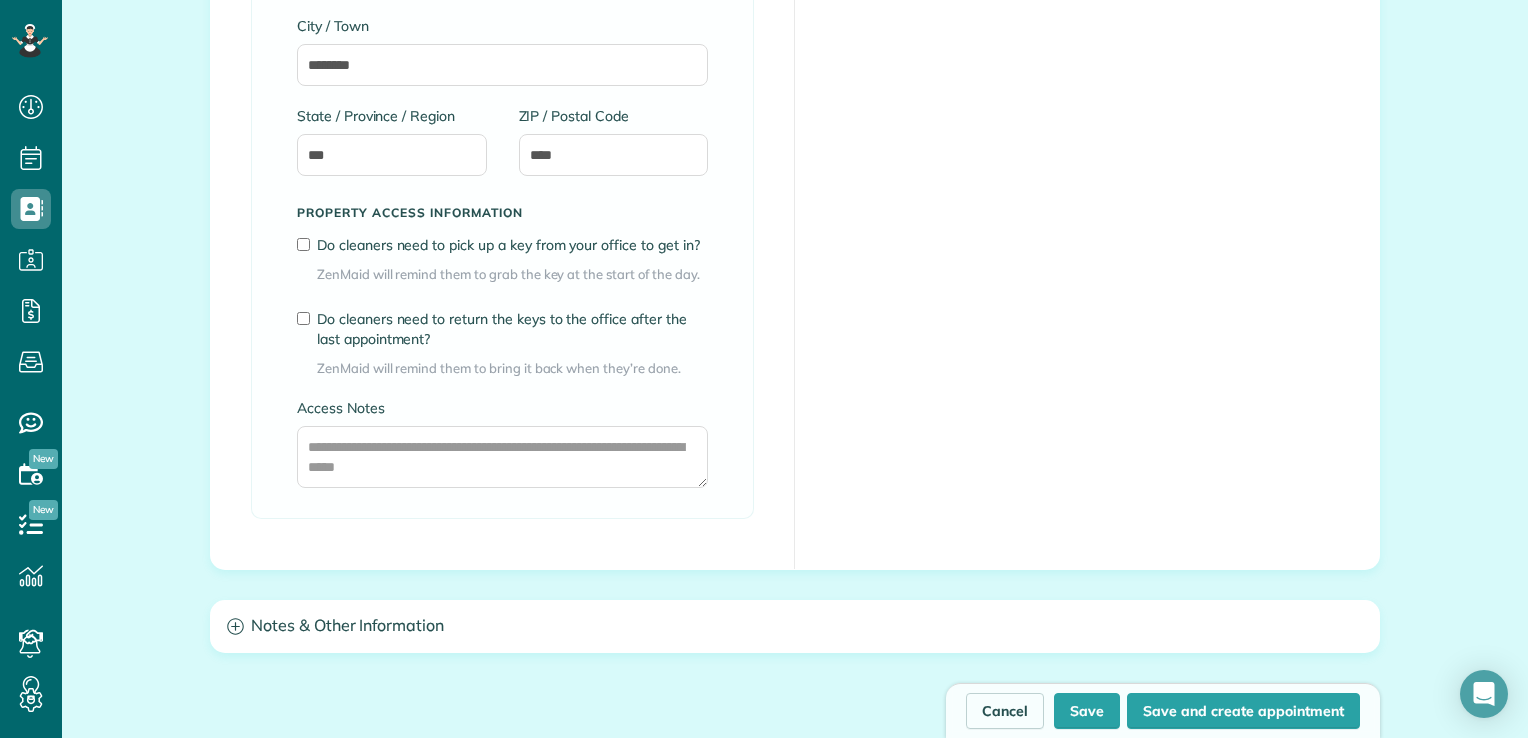 scroll, scrollTop: 1482, scrollLeft: 0, axis: vertical 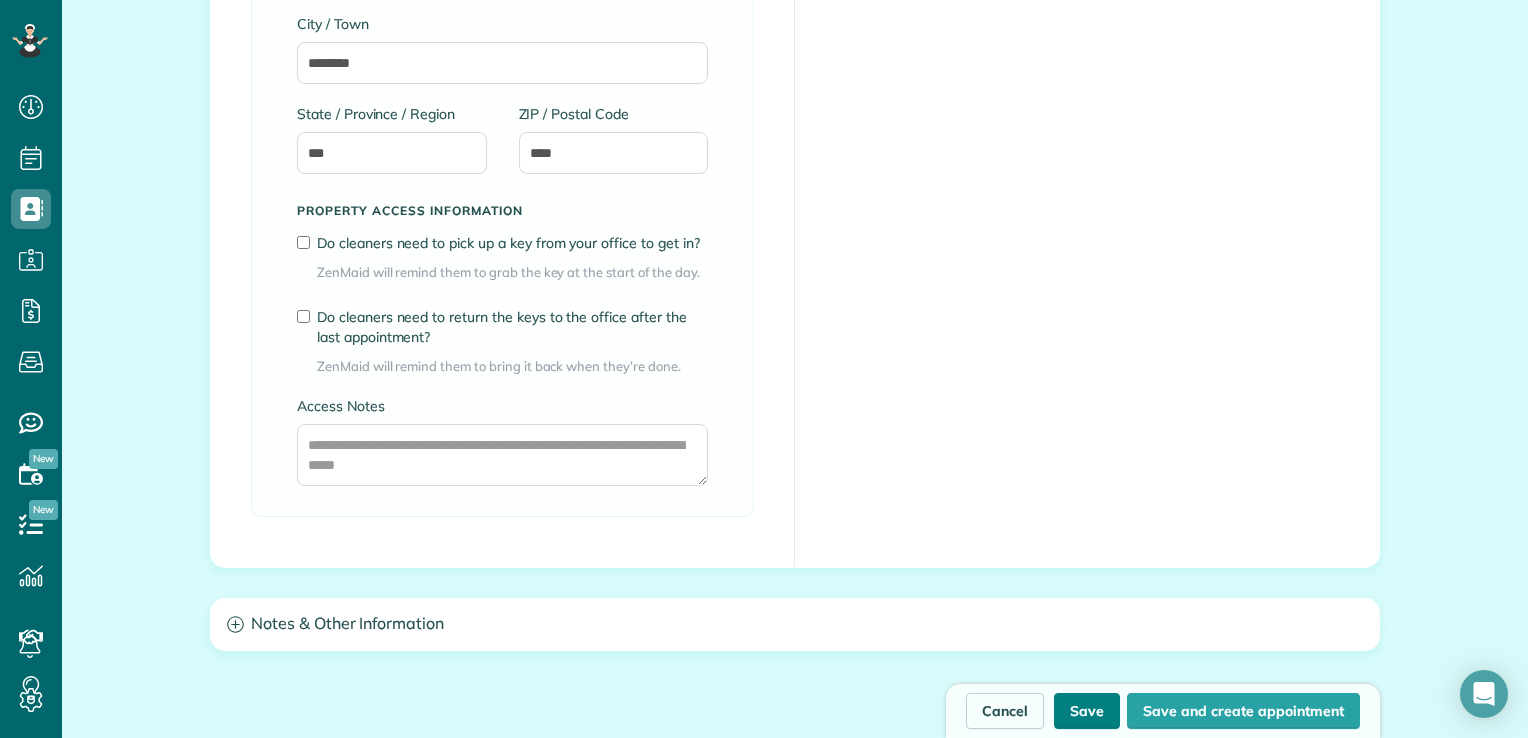 click on "Save" at bounding box center [1087, 711] 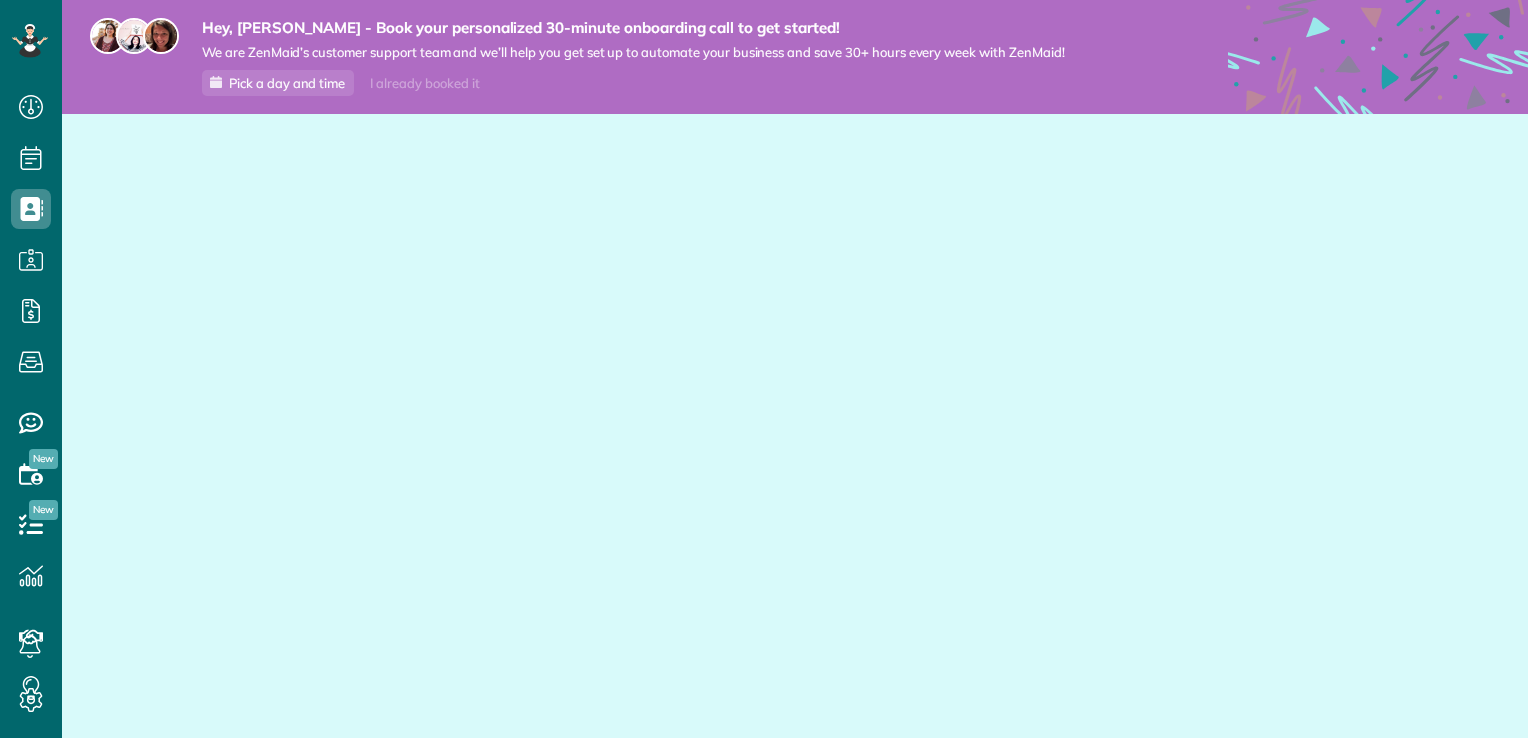 scroll, scrollTop: 0, scrollLeft: 0, axis: both 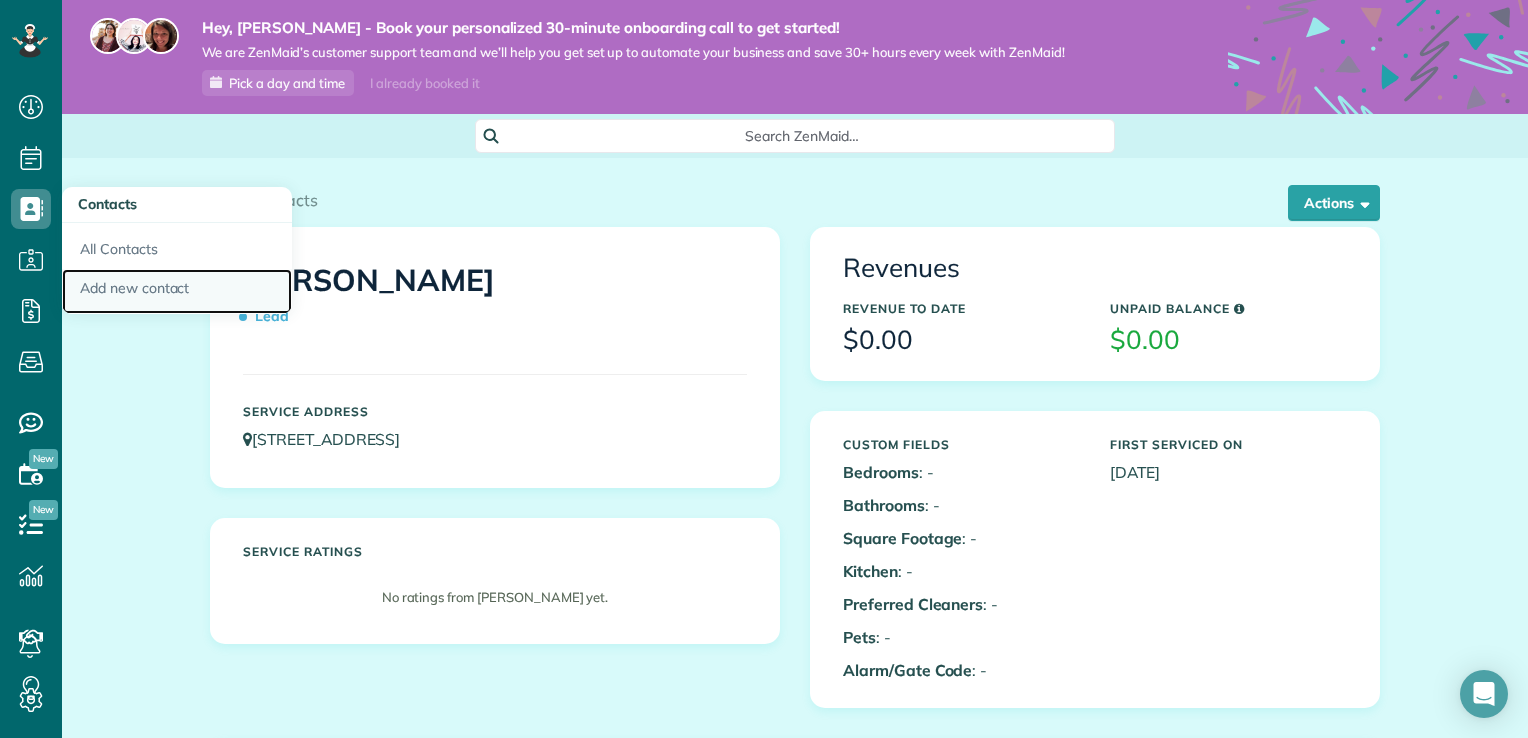 click on "Add new contact" at bounding box center (177, 292) 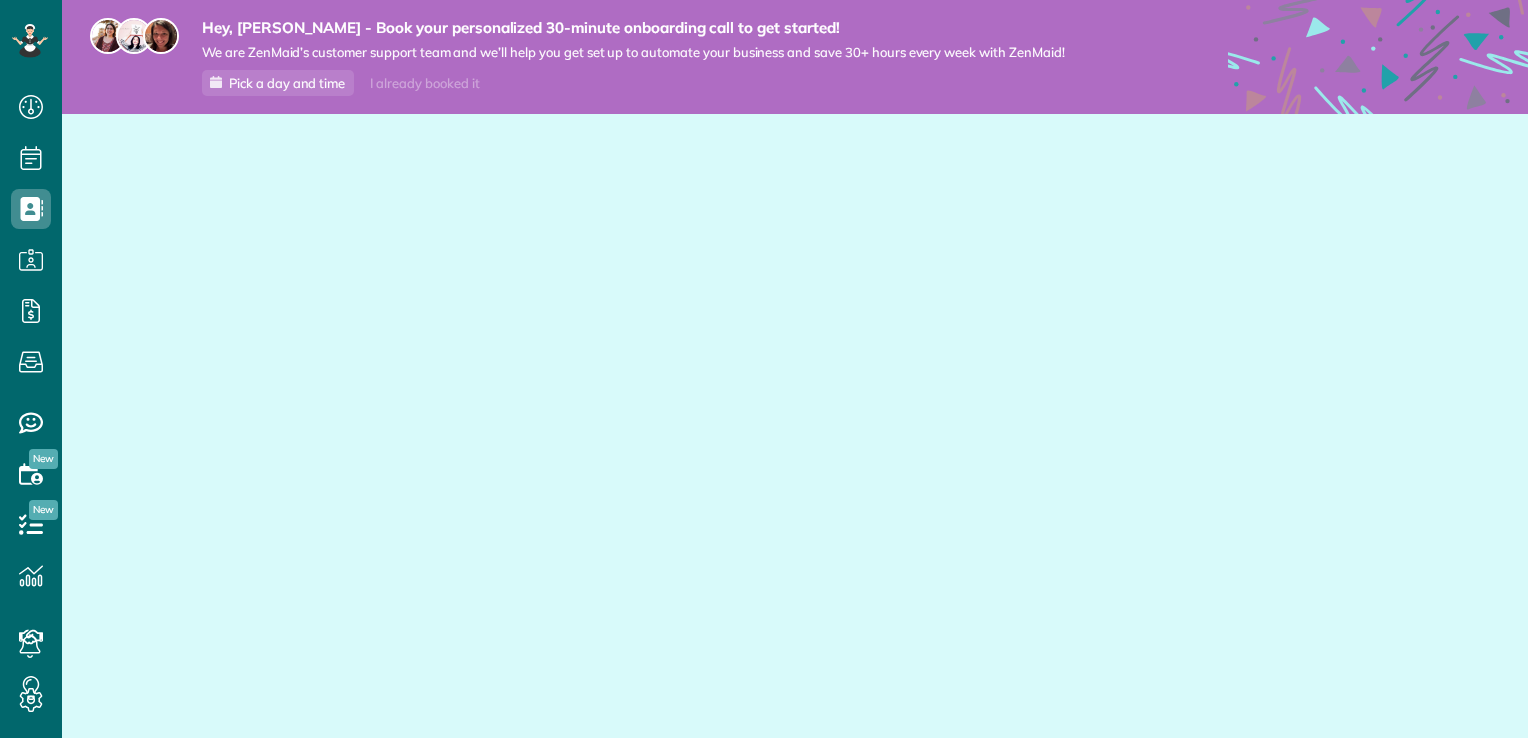 scroll, scrollTop: 0, scrollLeft: 0, axis: both 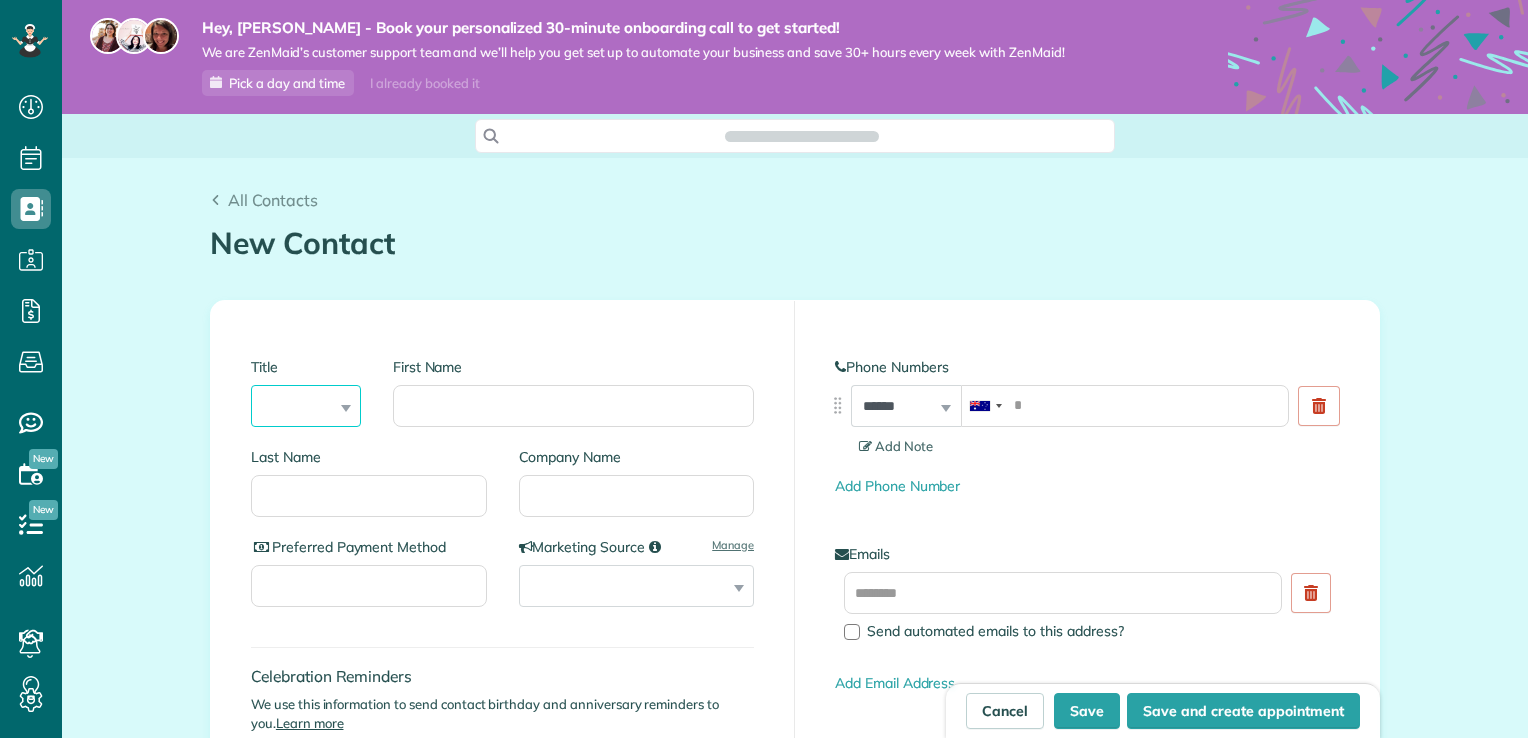click on "***
****
***
***" at bounding box center [306, 406] 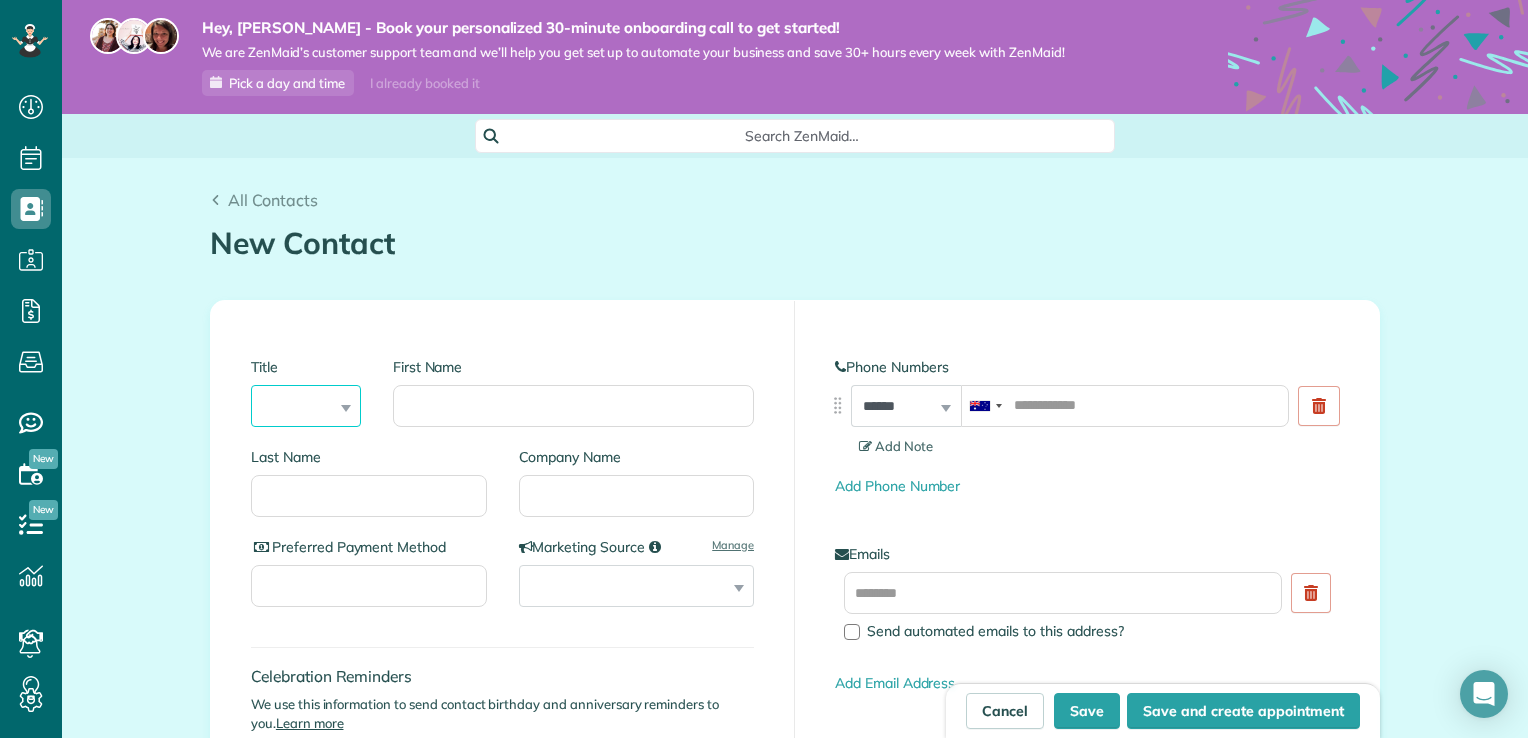 select on "****" 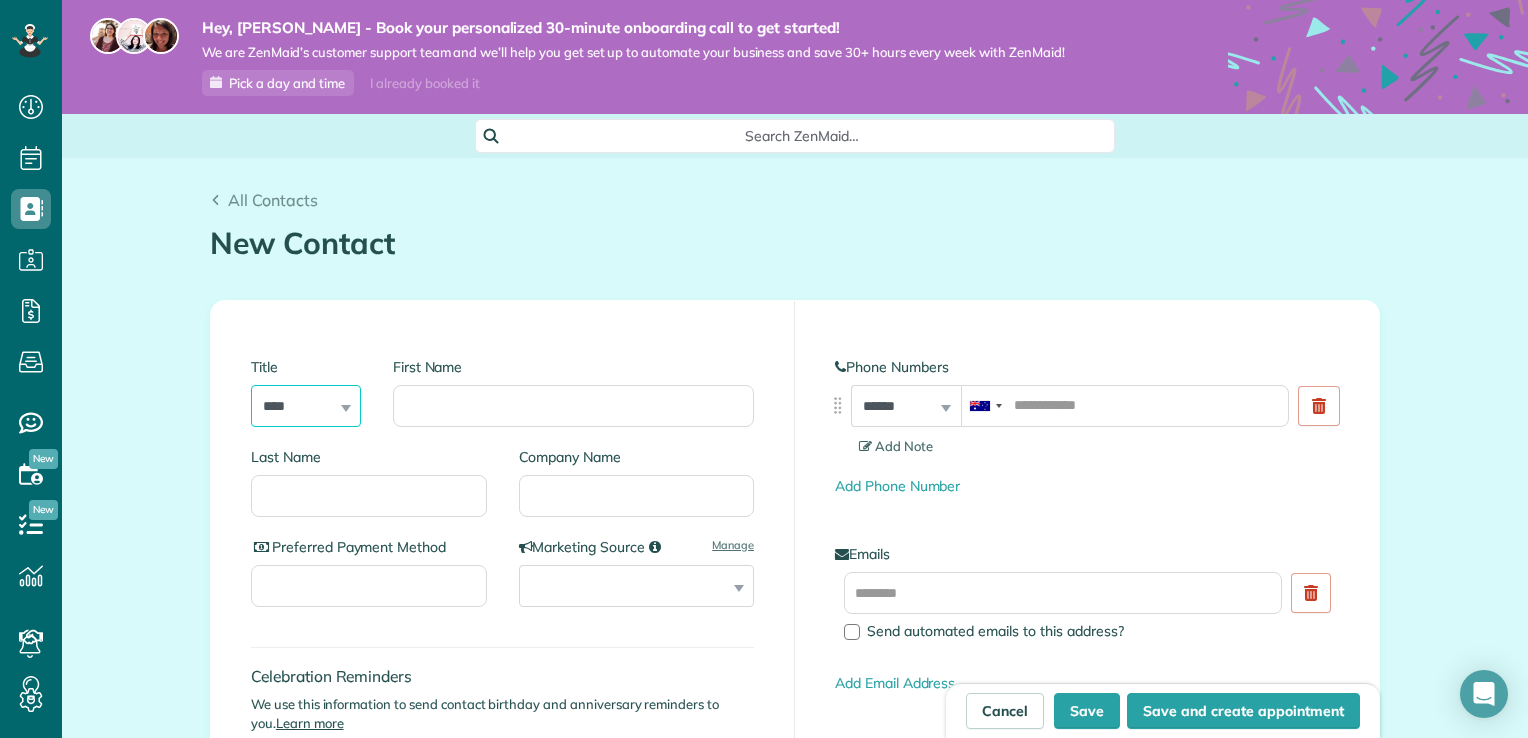 click on "***
****
***
***" at bounding box center [306, 406] 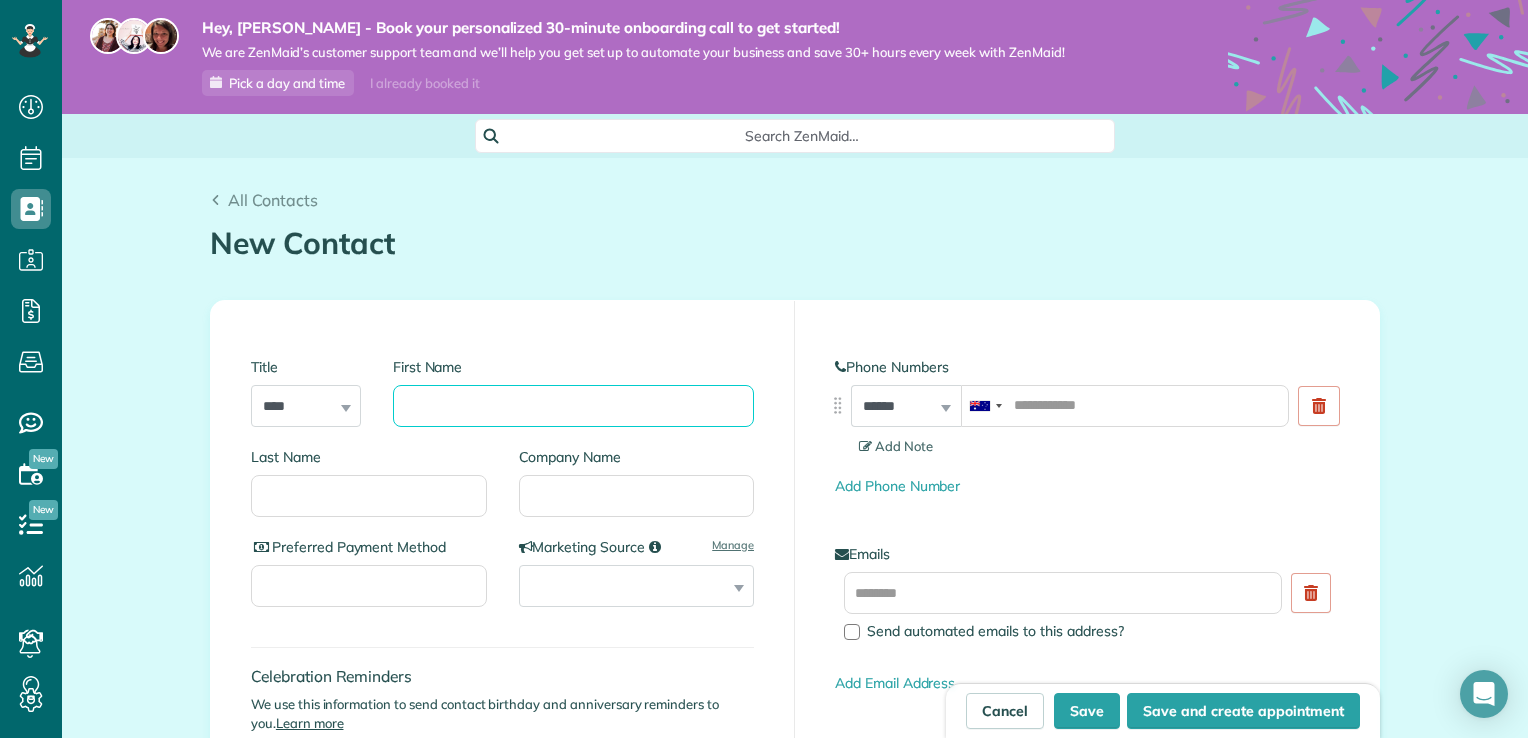 click on "First Name" at bounding box center (573, 406) 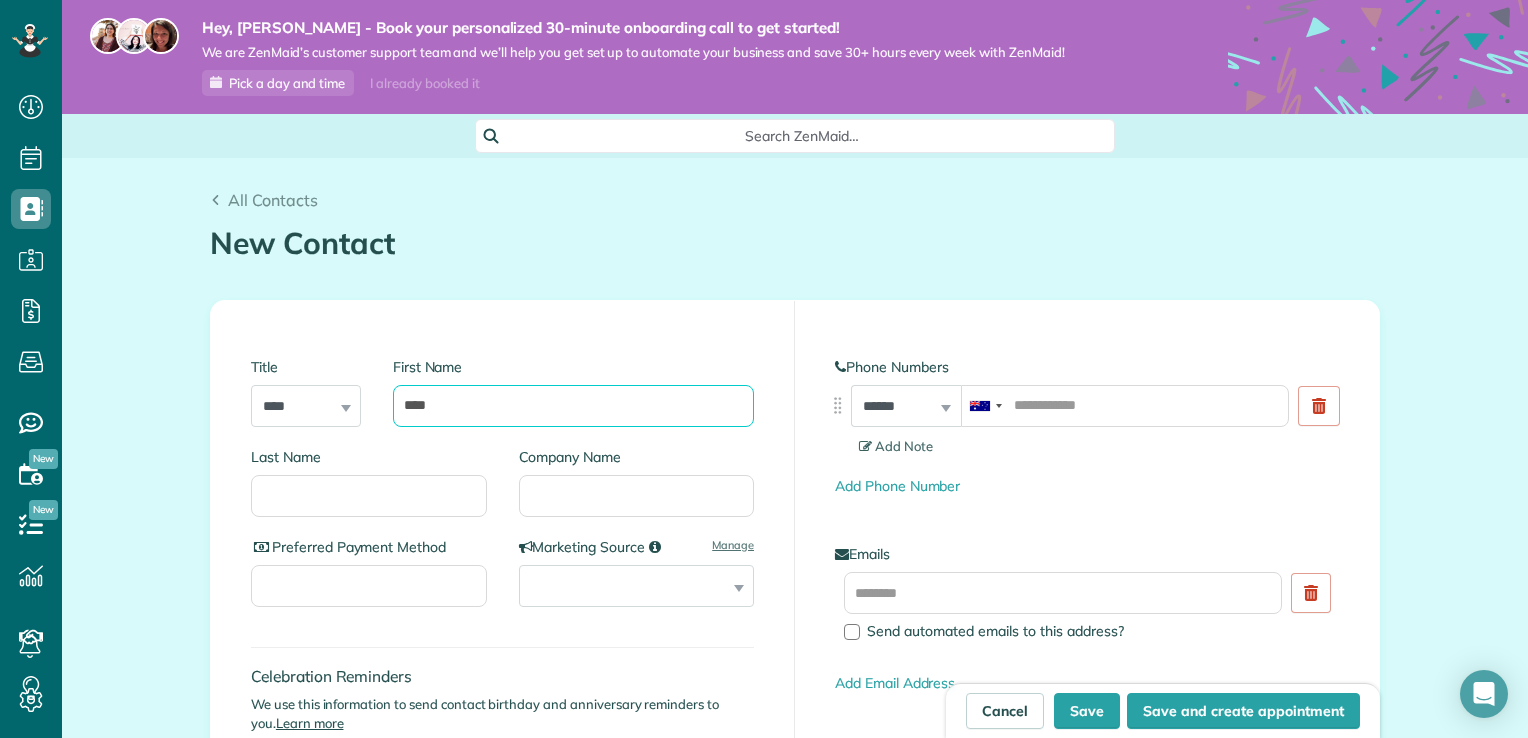 type on "****" 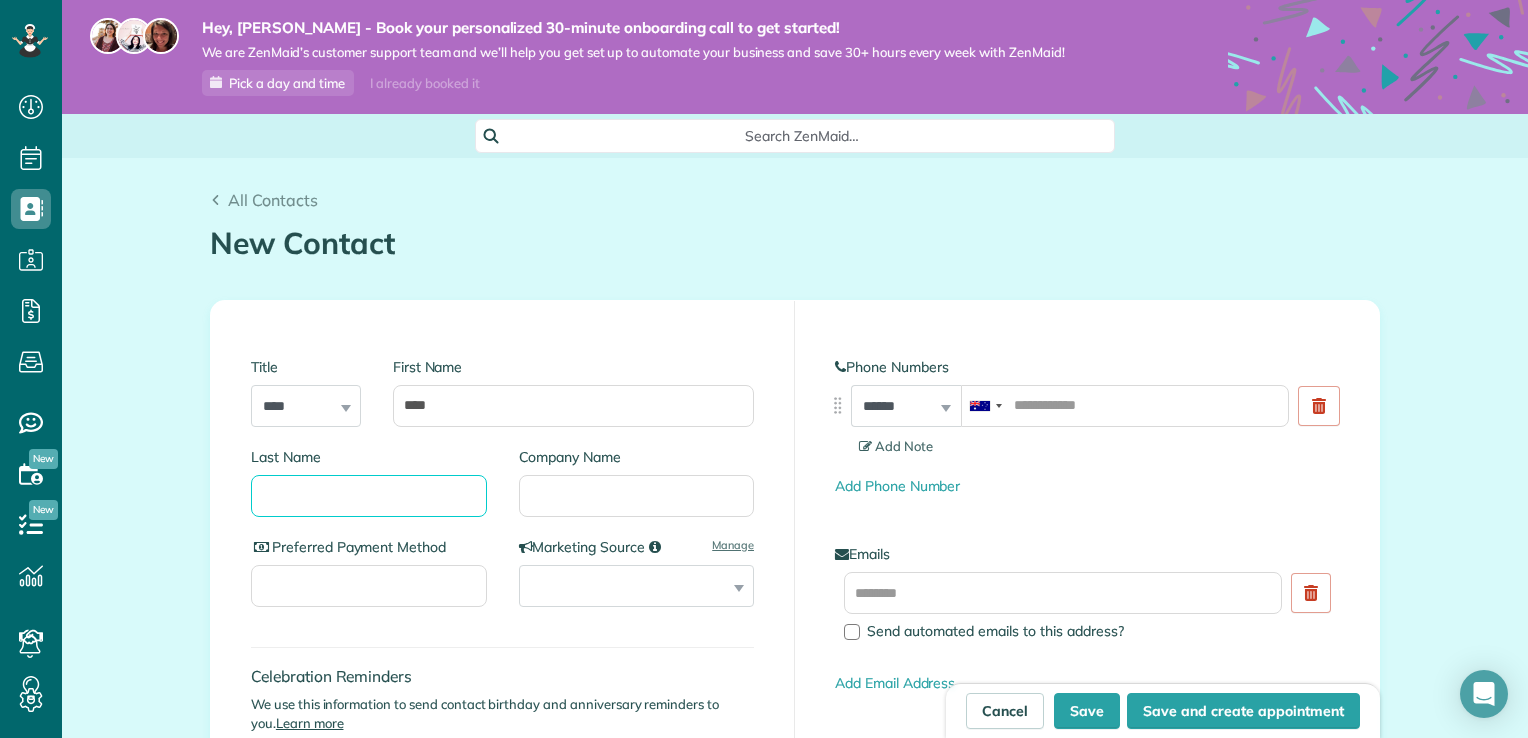 click on "Last Name" at bounding box center (369, 496) 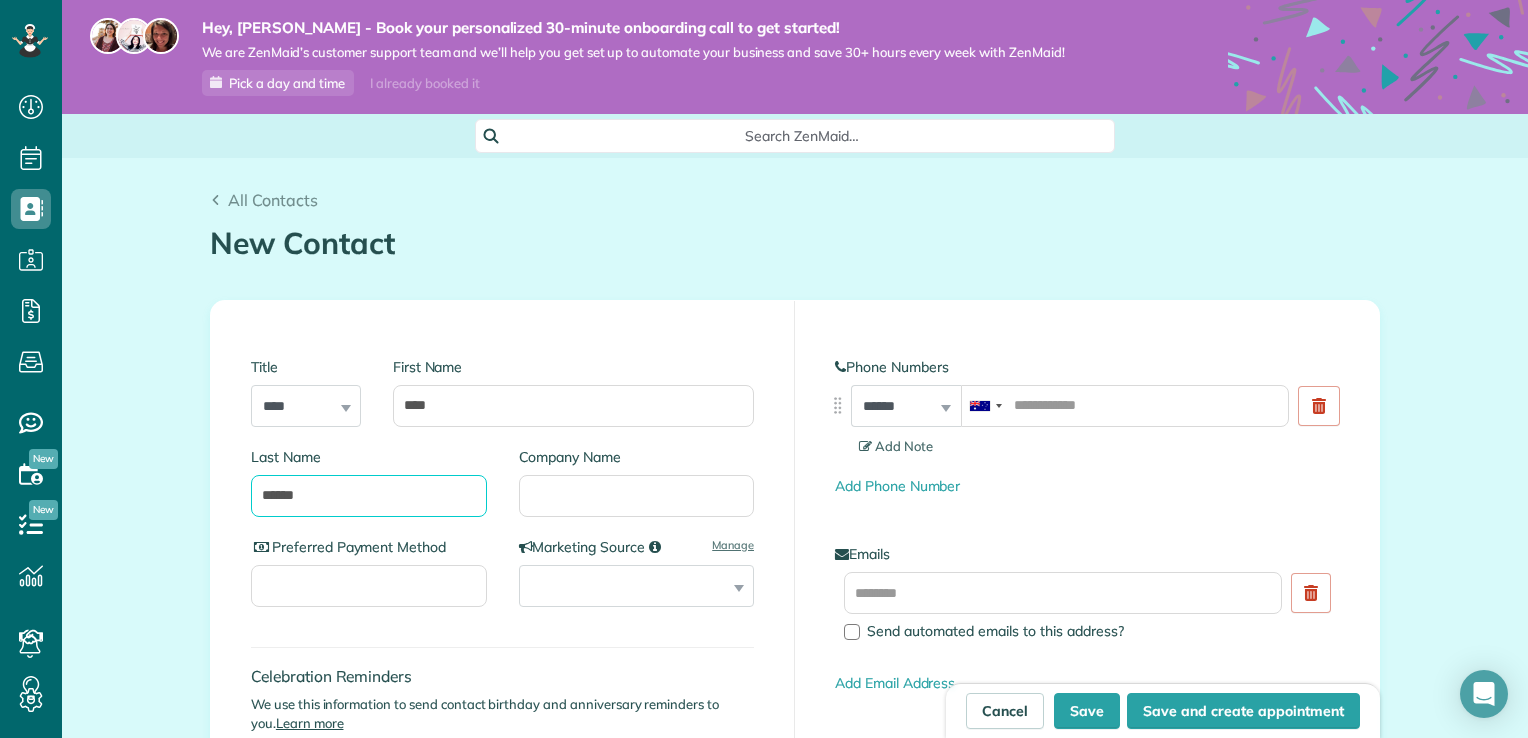 type on "******" 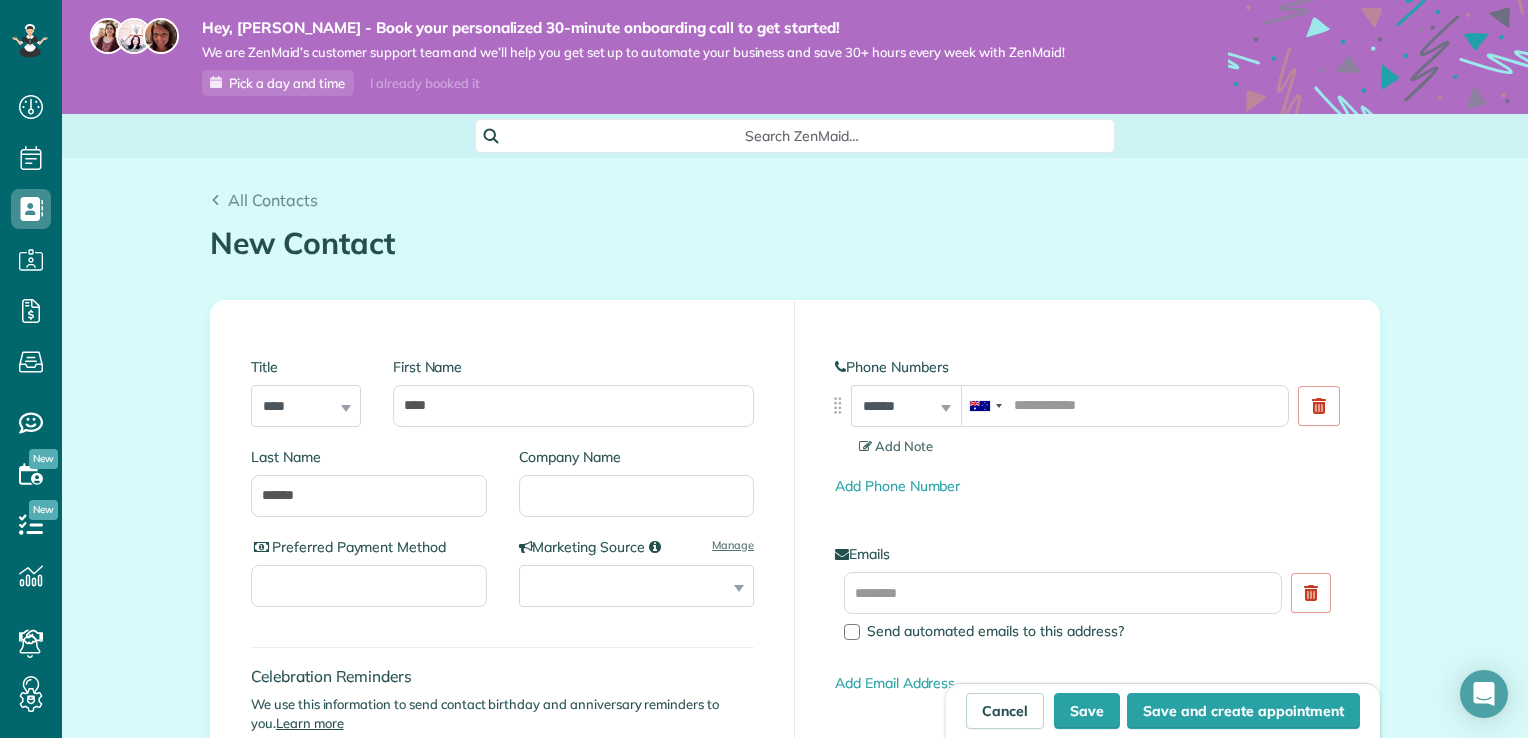 click on "Company Name" at bounding box center [629, 492] 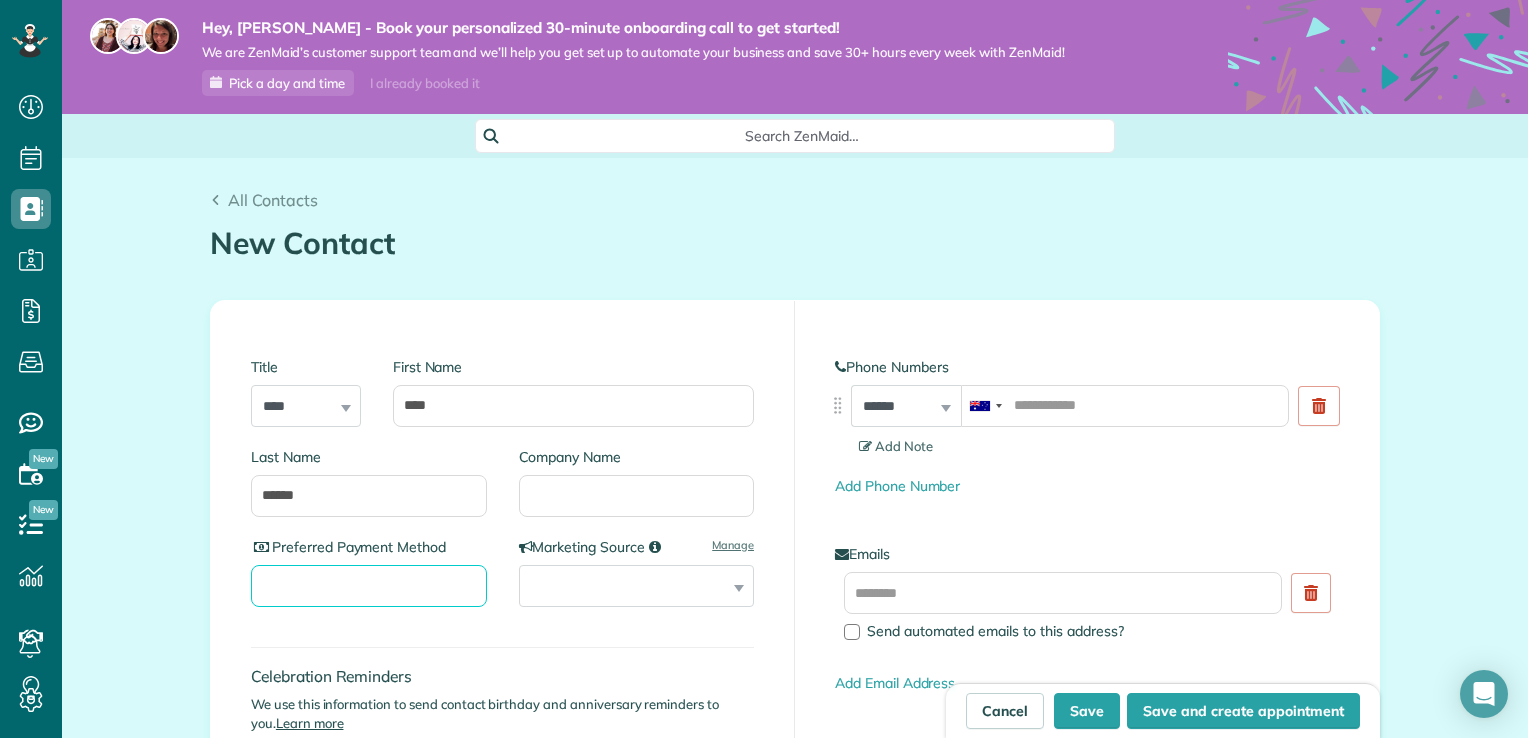 click on "Preferred Payment Method" at bounding box center [369, 586] 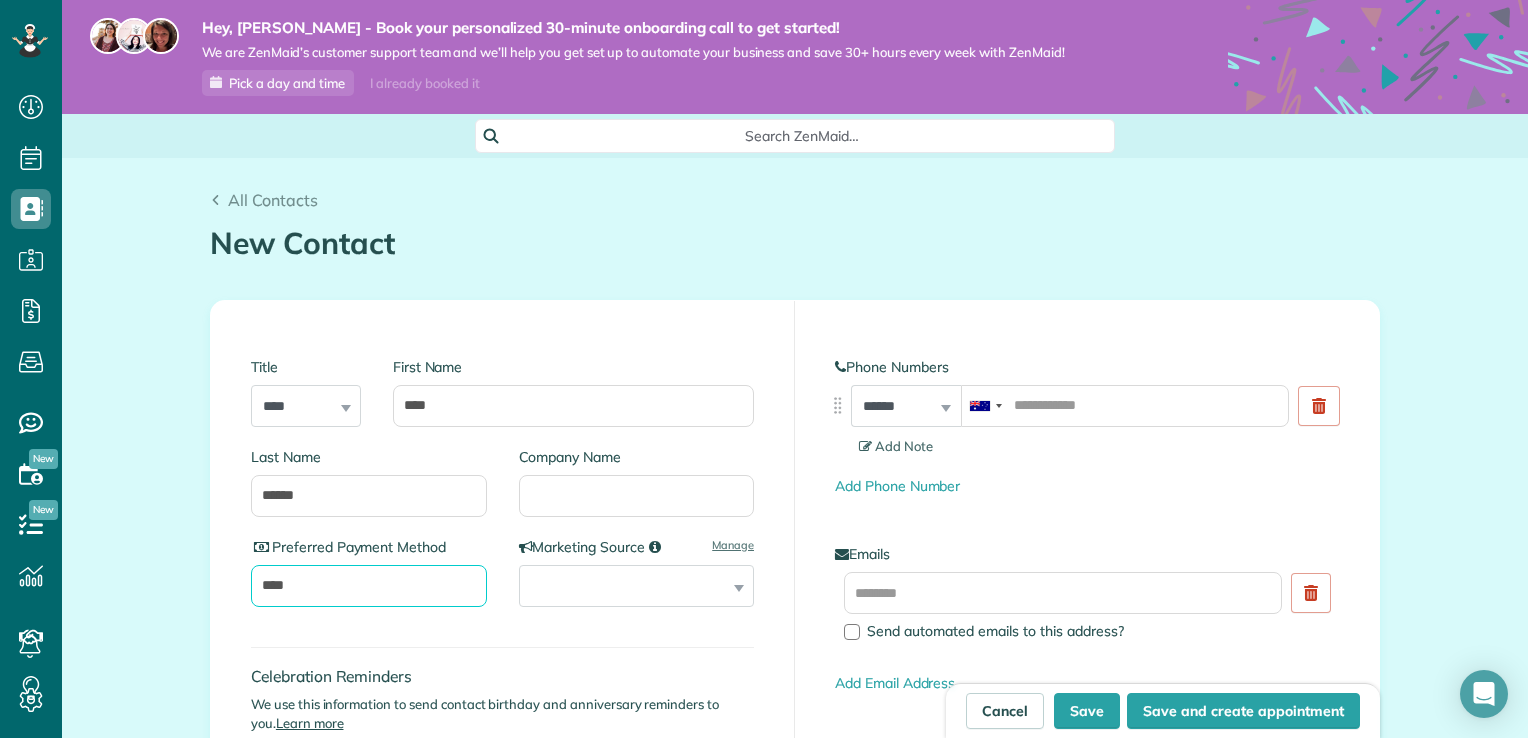 type on "****" 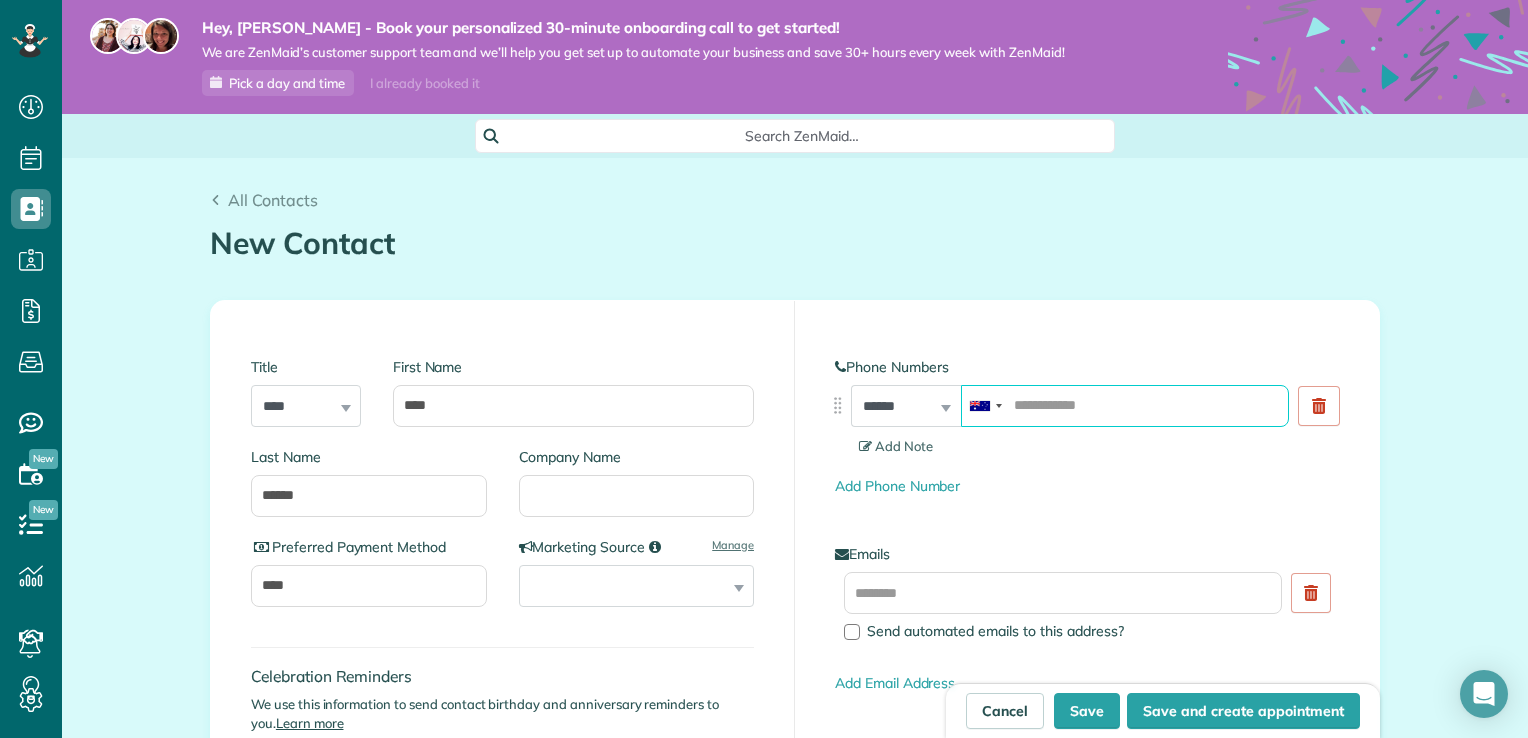 click at bounding box center [1125, 406] 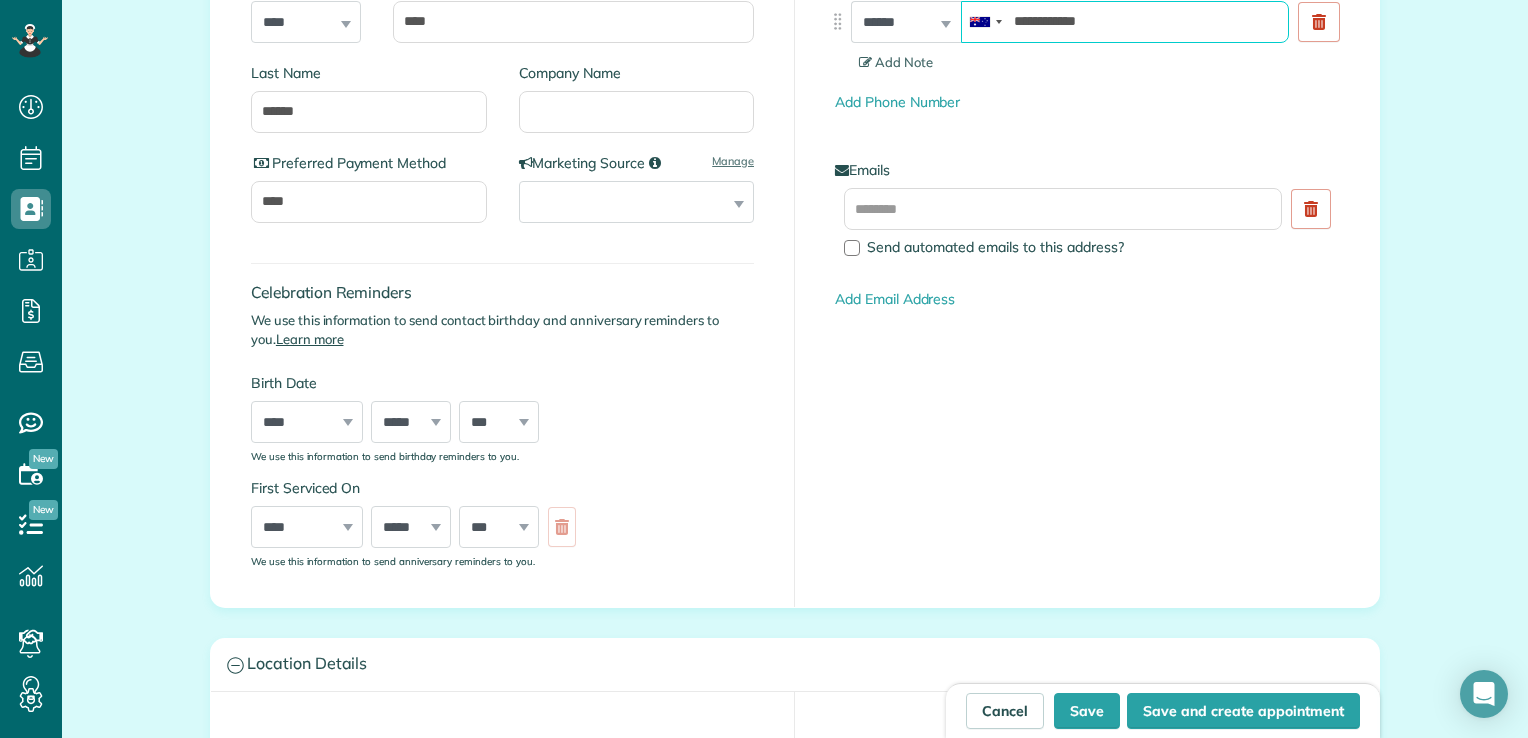 scroll, scrollTop: 400, scrollLeft: 0, axis: vertical 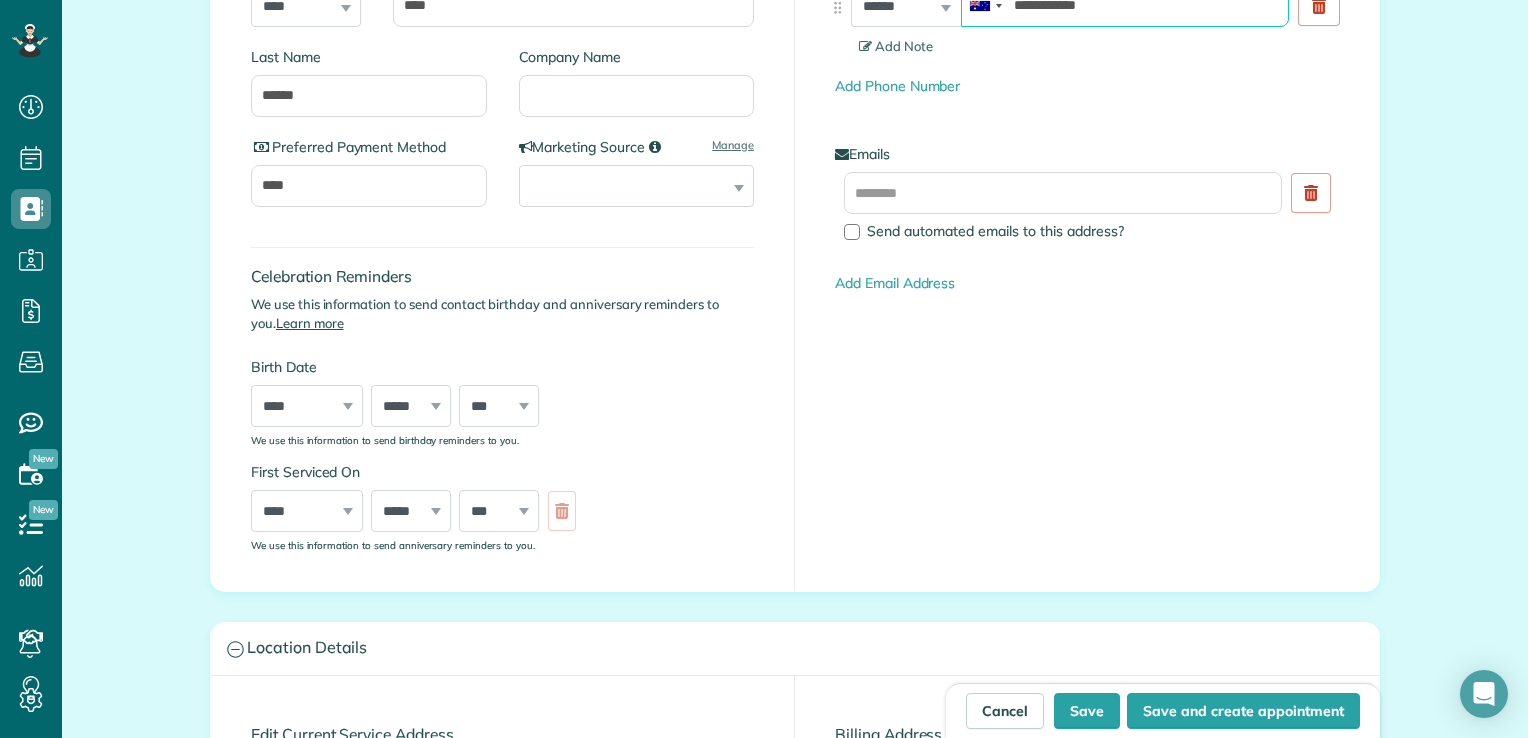 type on "**********" 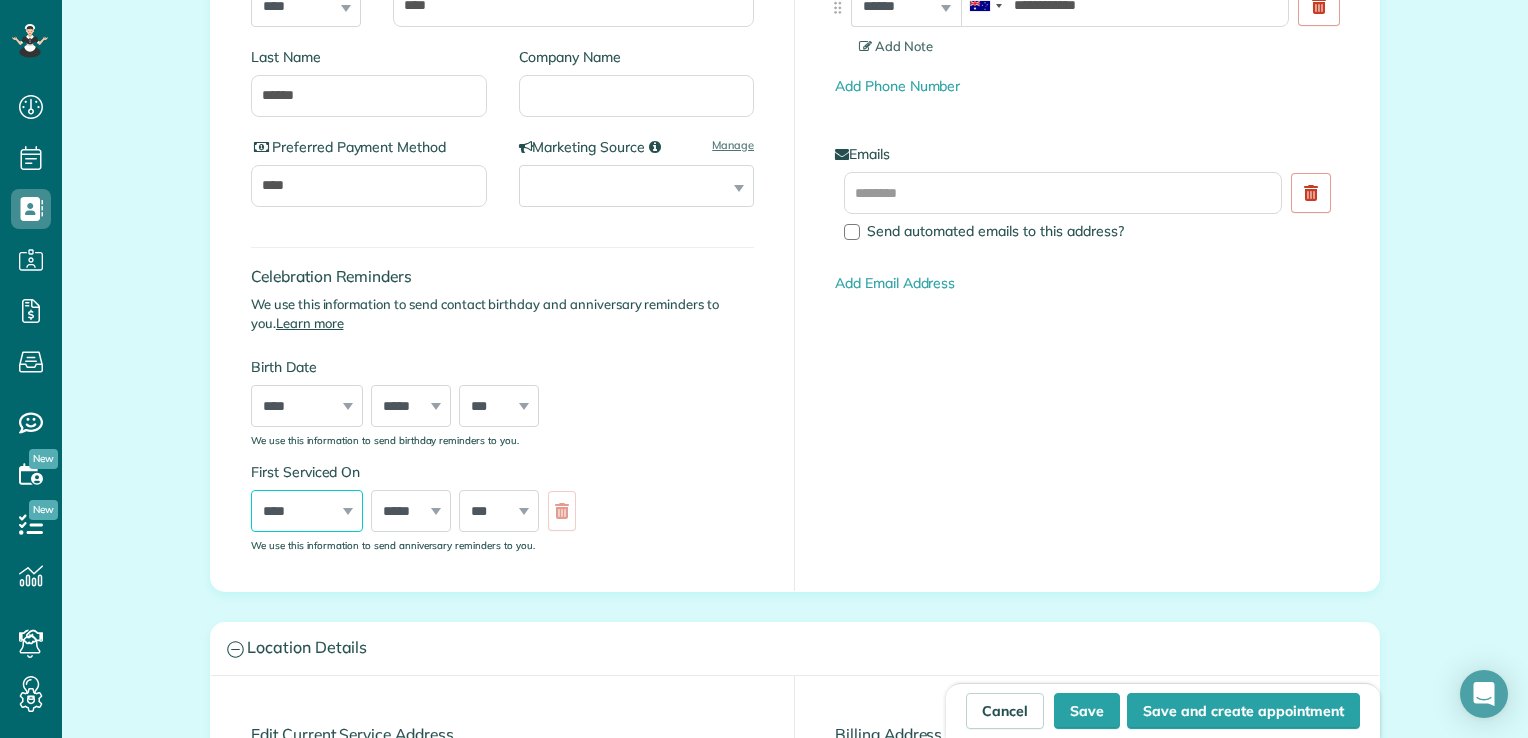 click on "****
****
****
****
****
****
****
****
****
****
****
****
****
****
****
****
****
****
****
****
****
****
****
****
****
****
****
****
****
****
****
****
****
****
****
****
****
****
****
****
****
****
****
****
****
****
****
****
****
****
****
****" at bounding box center [307, 511] 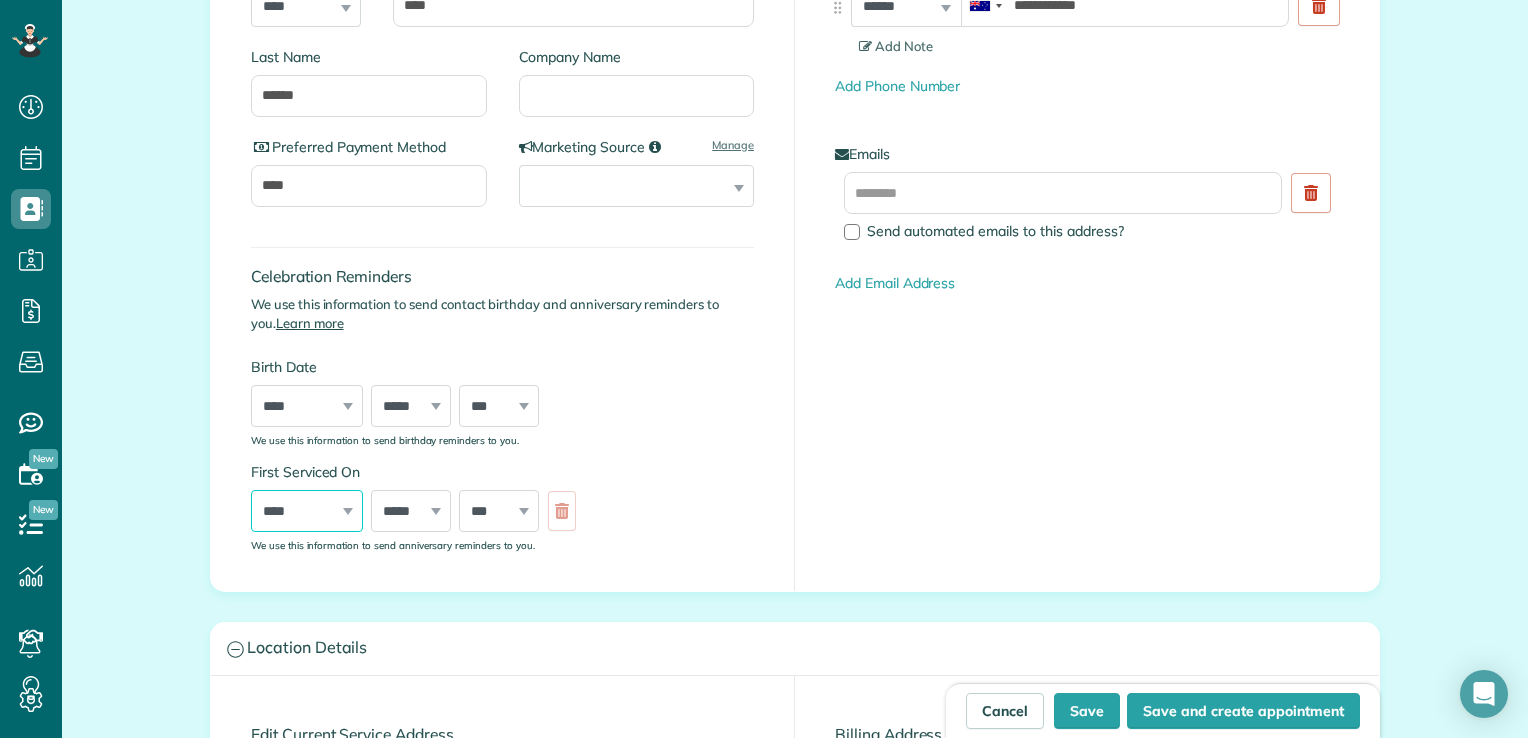 select on "****" 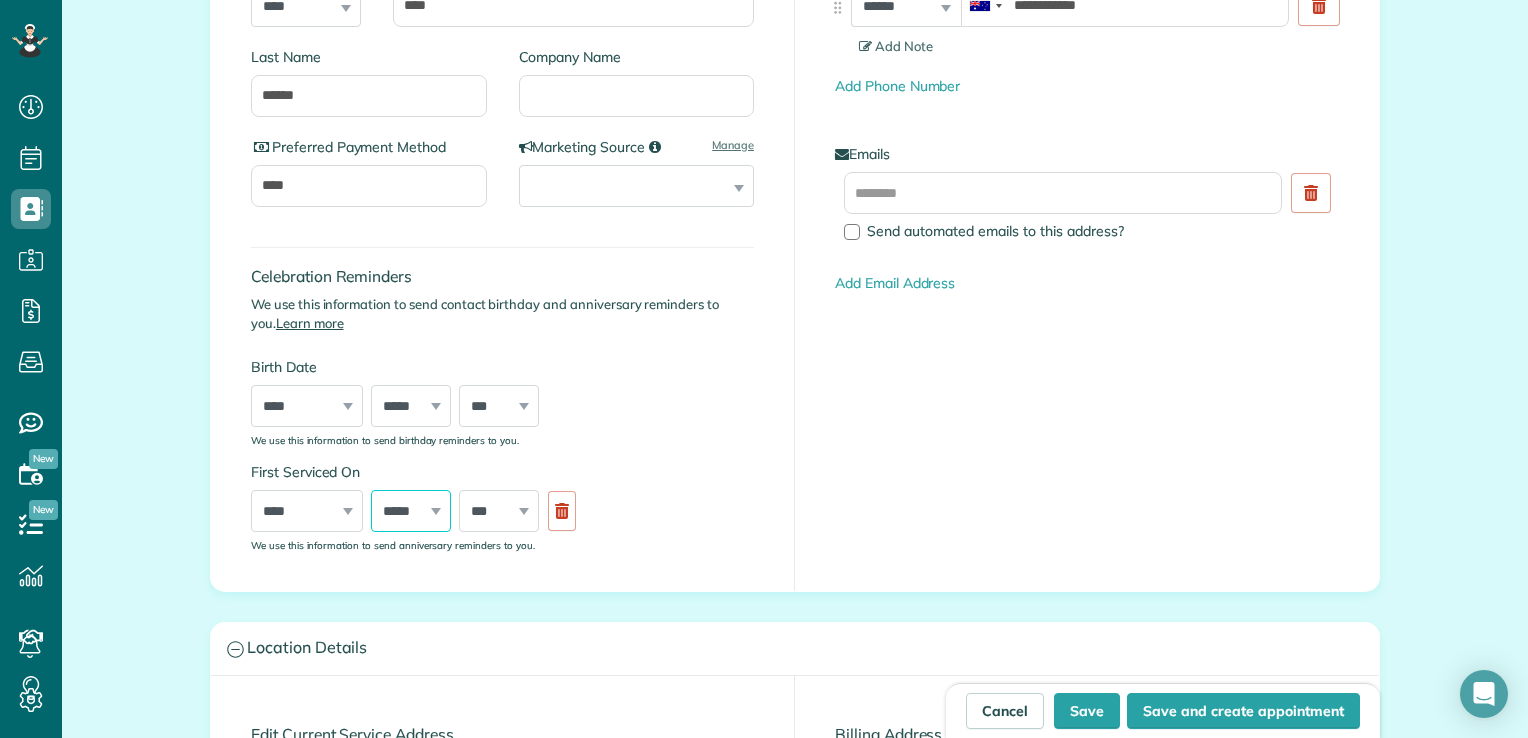 click on "*****
*******
********
*****
*****
***
****
****
******
*********
*******
********
********" at bounding box center [411, 511] 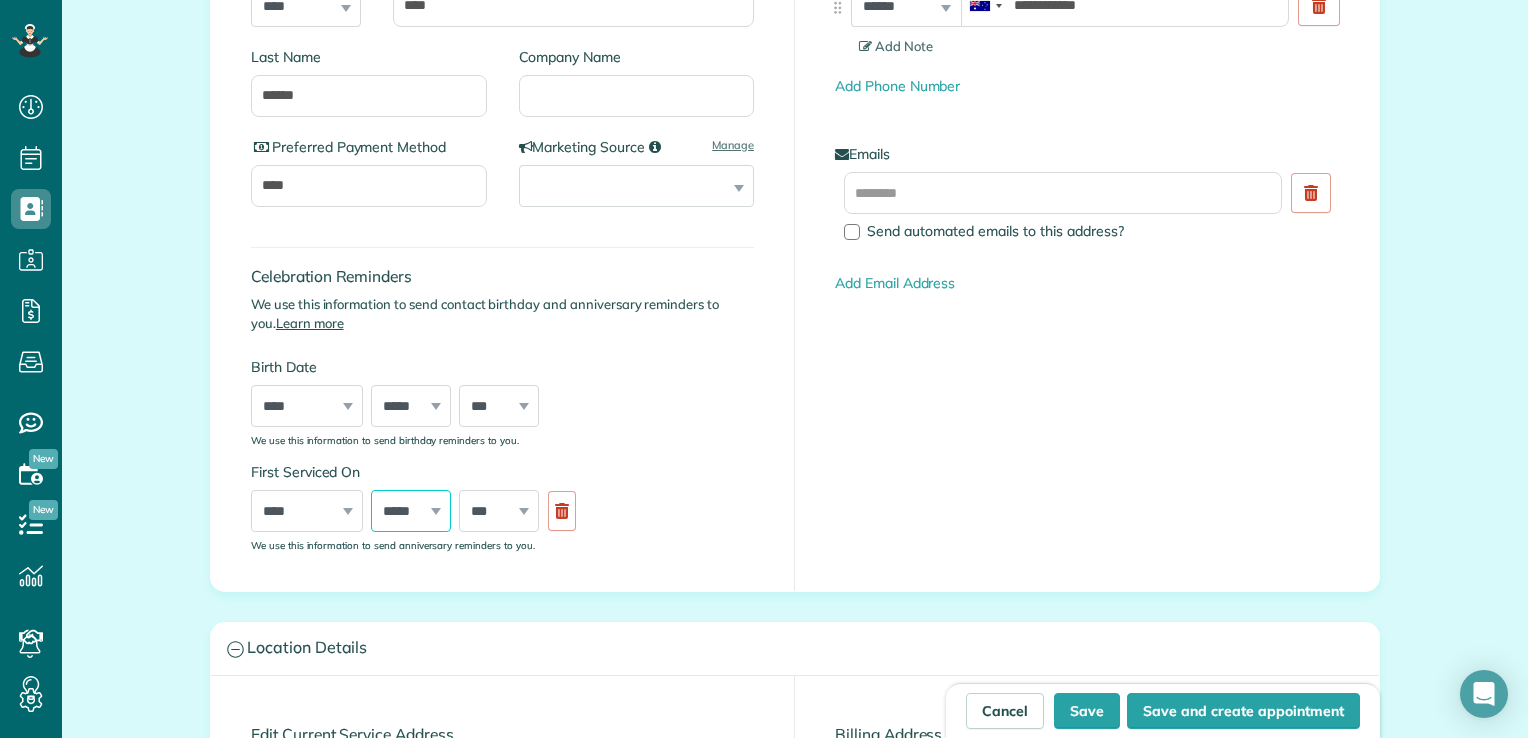 select on "**" 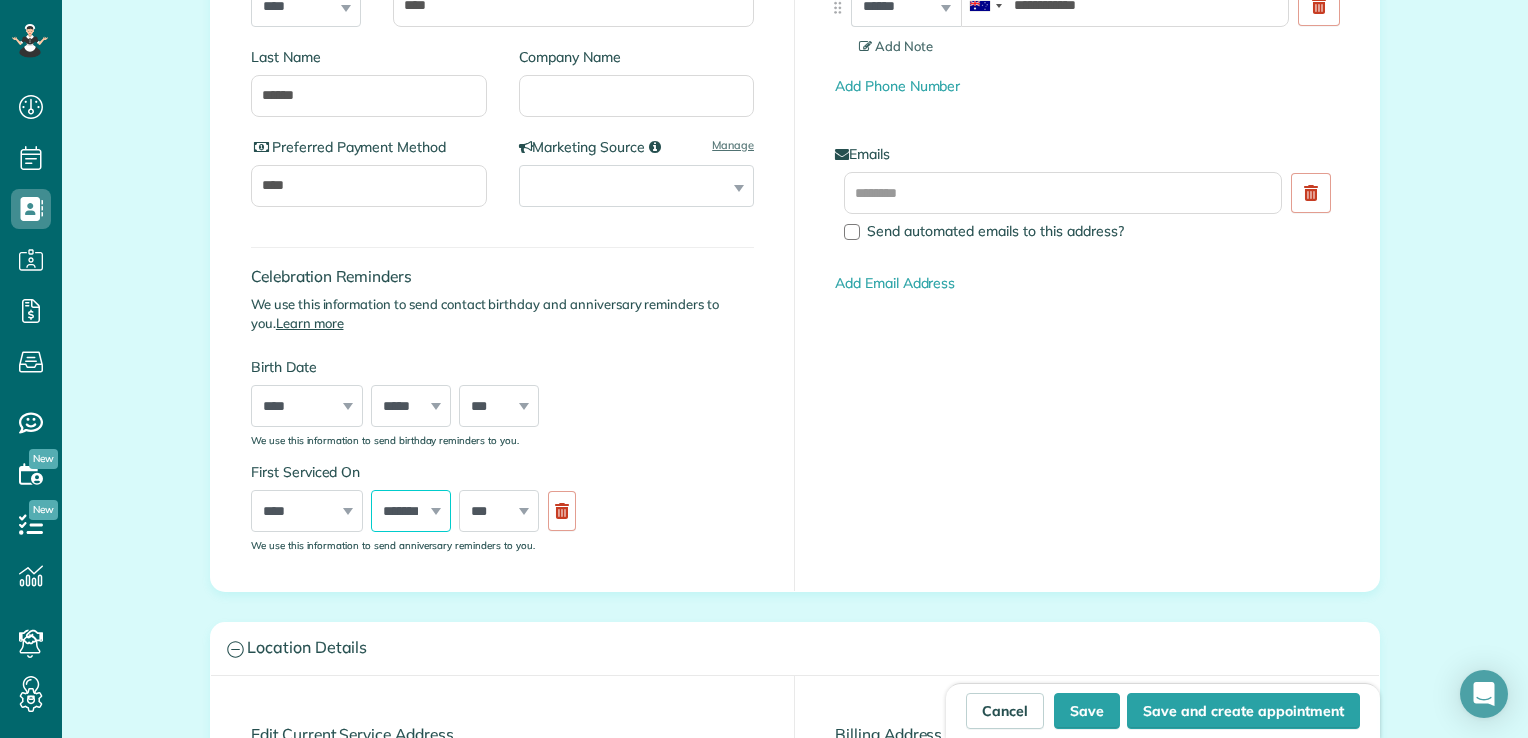 click on "*****
*******
********
*****
*****
***
****
****
******
*********
*******
********
********" at bounding box center (411, 511) 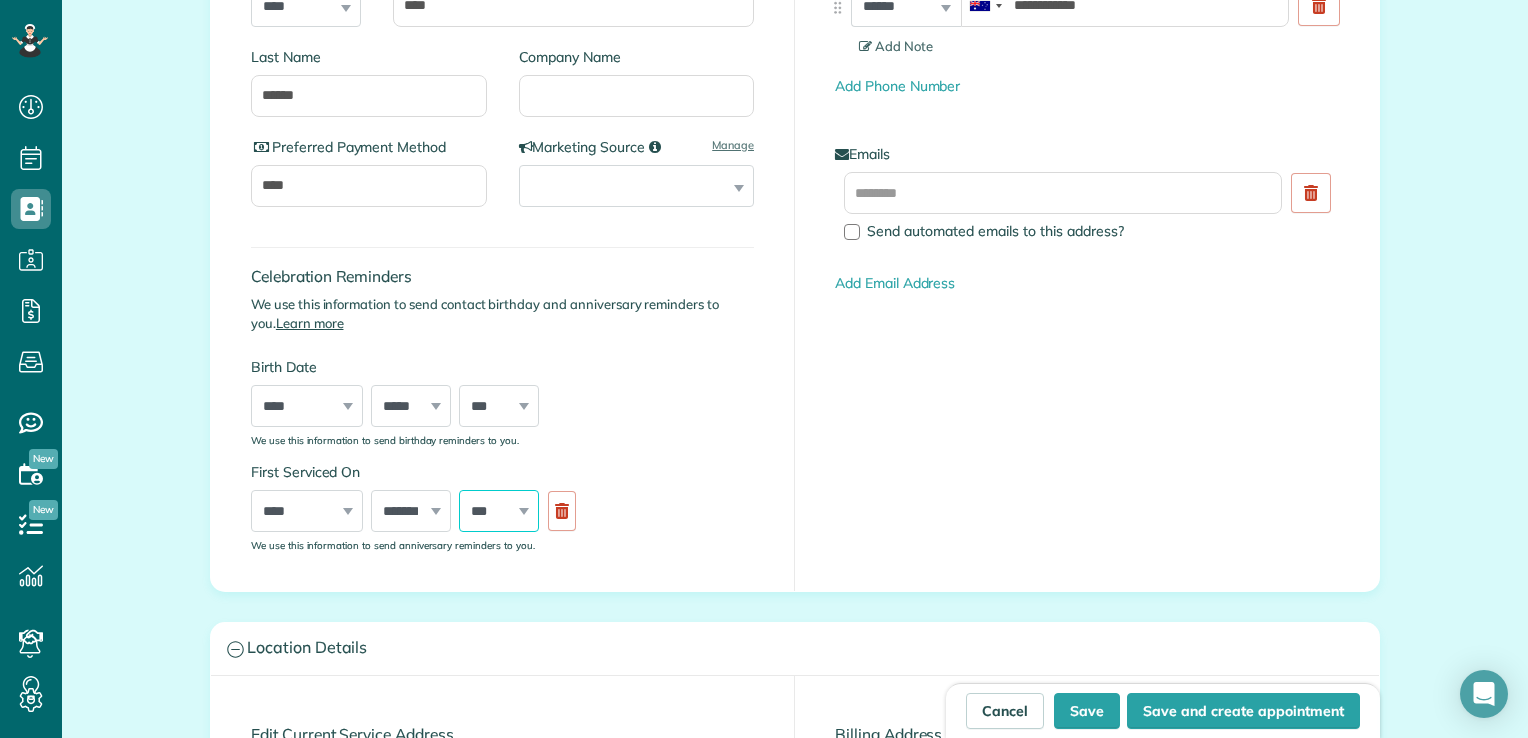 click on "***
*
*
*
*
*
*
*
*
*
**
**
**
**
**
**
**
**
**
**
**
**
**
**
**
**
**
**
**
**
**
**" at bounding box center (499, 511) 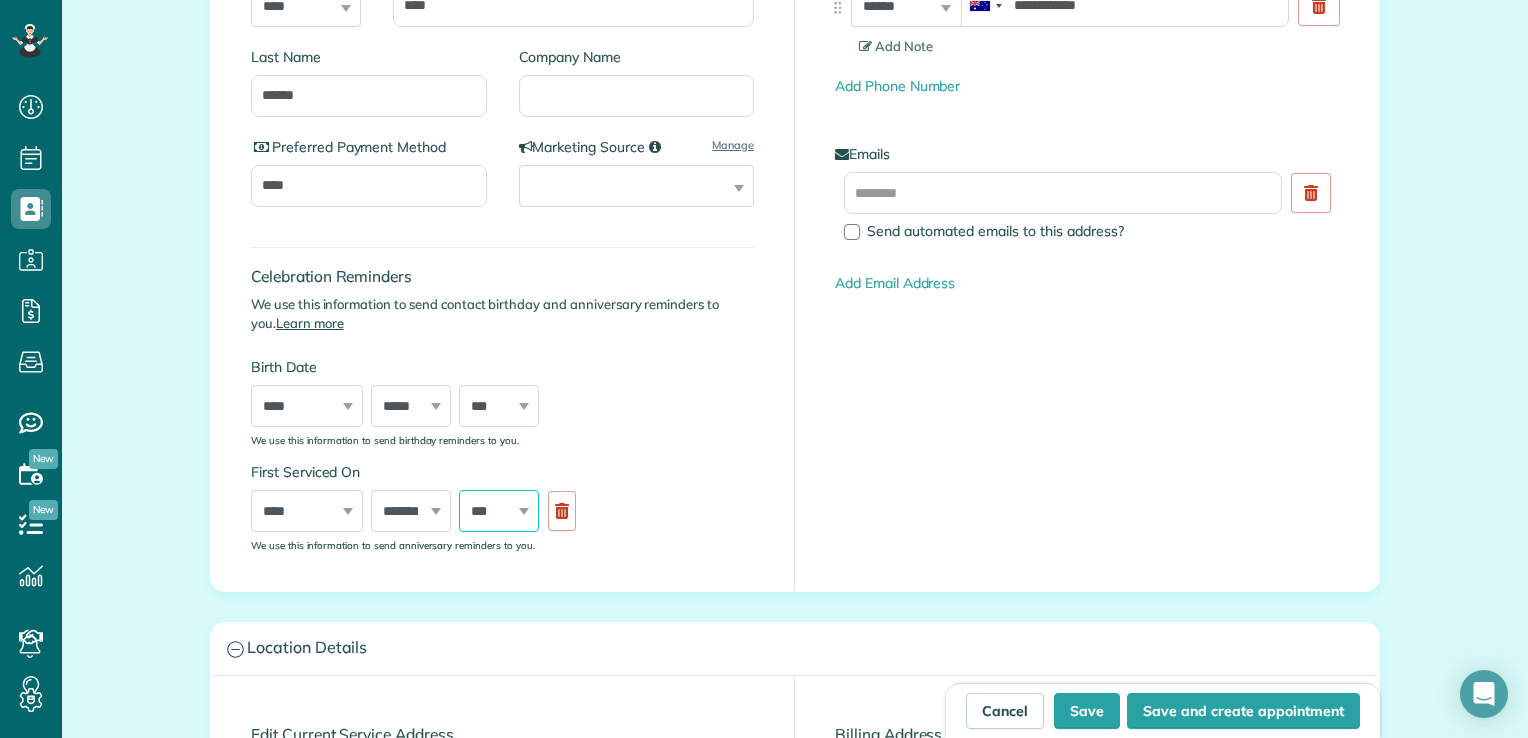 select on "**" 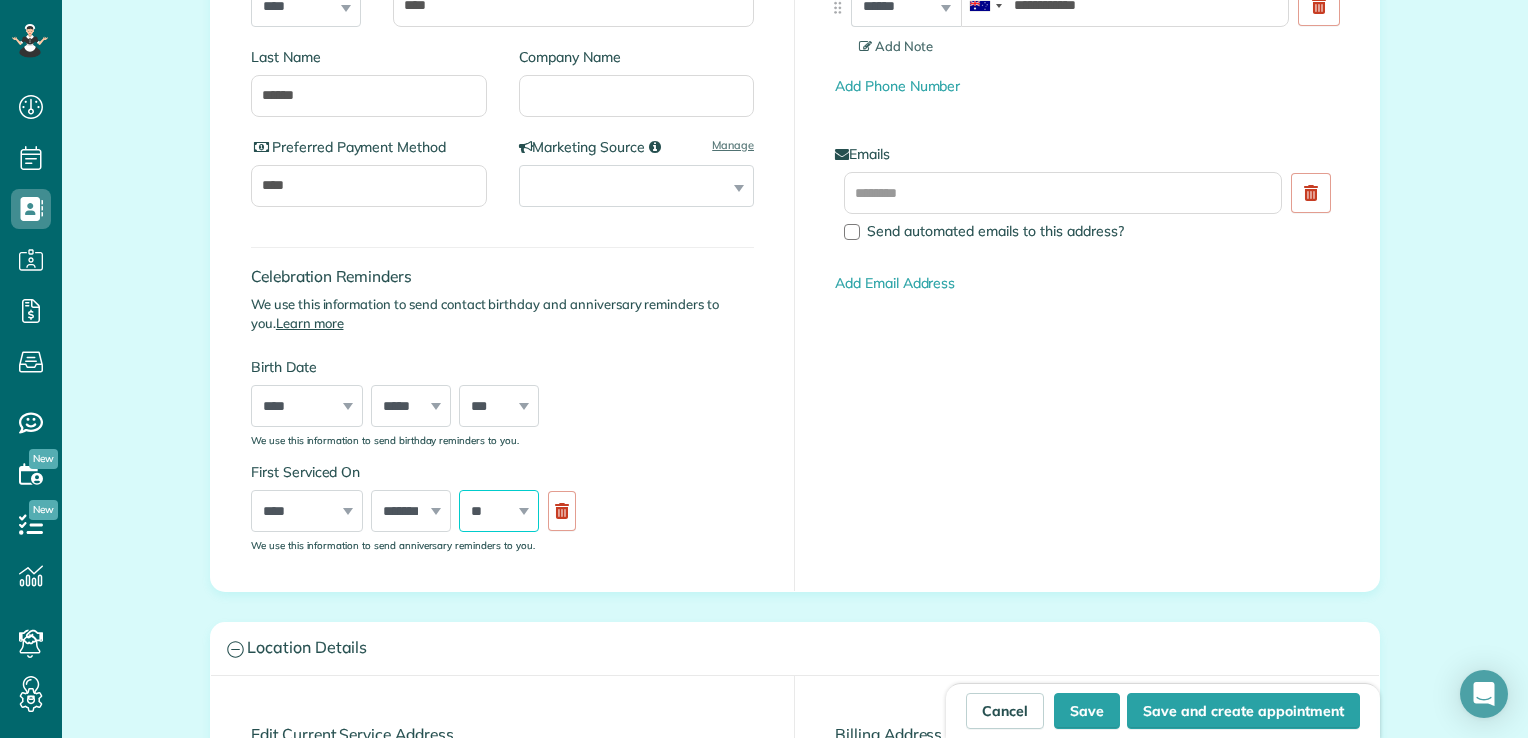 click on "***
*
*
*
*
*
*
*
*
*
**
**
**
**
**
**
**
**
**
**
**
**
**
**
**
**
**
**
**
**
**
**" at bounding box center [499, 511] 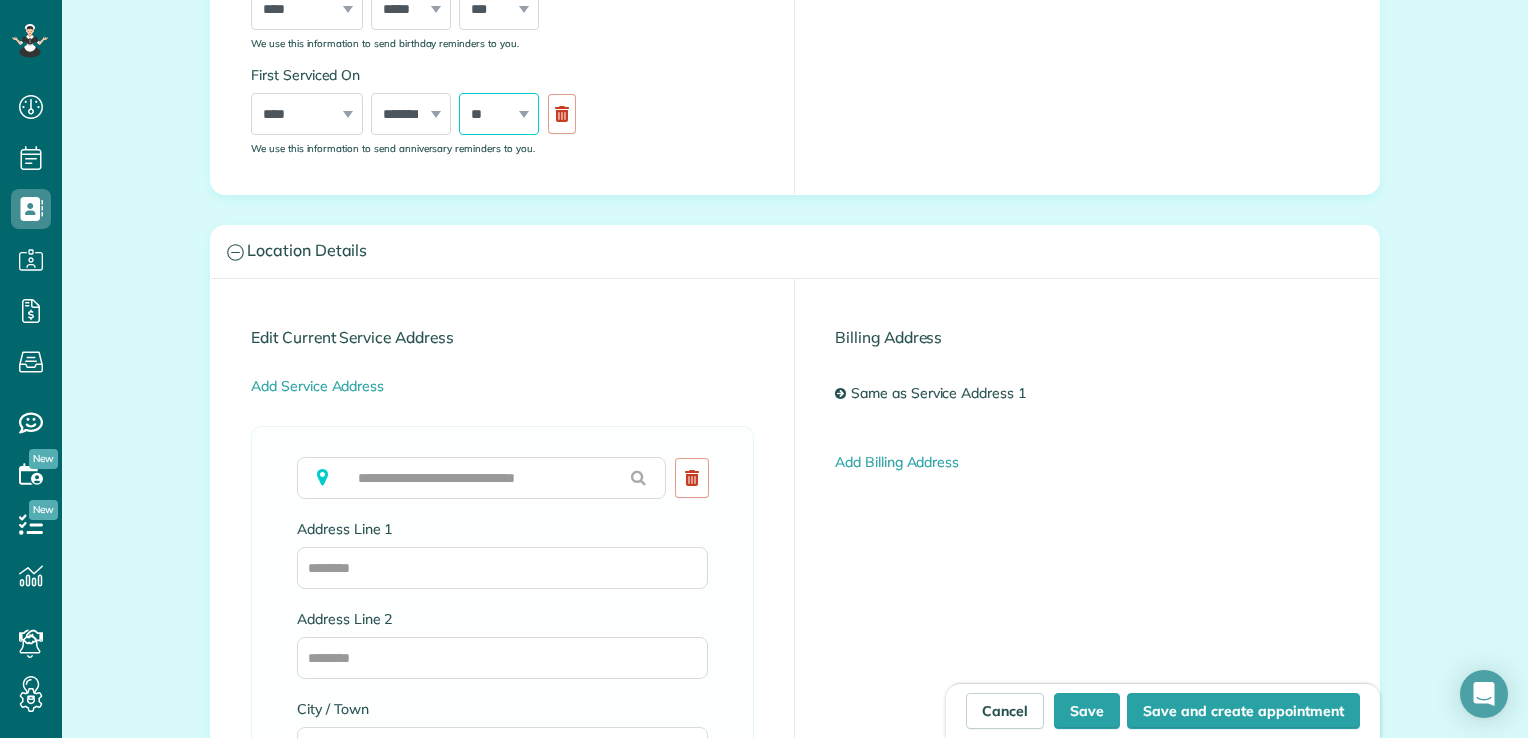 scroll, scrollTop: 800, scrollLeft: 0, axis: vertical 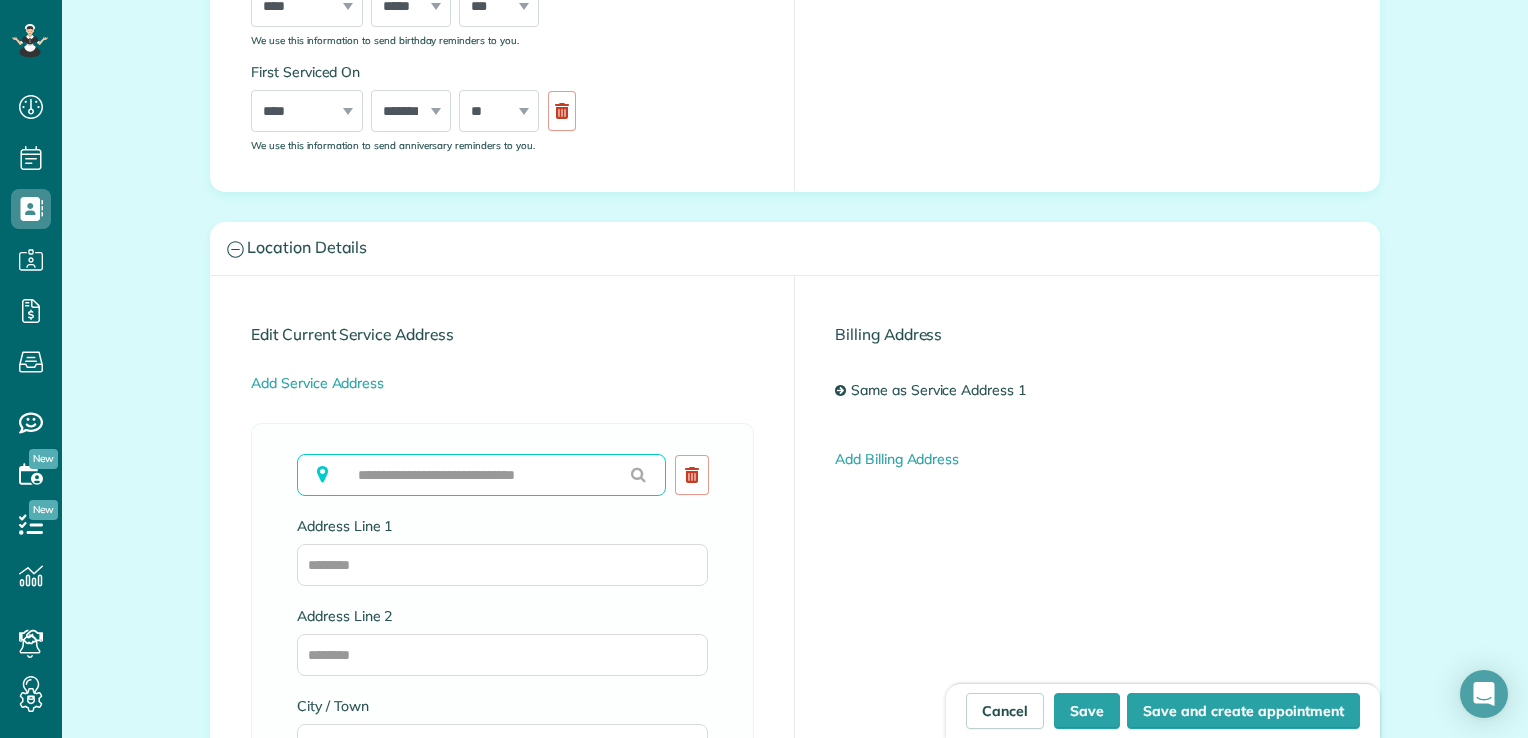 click at bounding box center (481, 475) 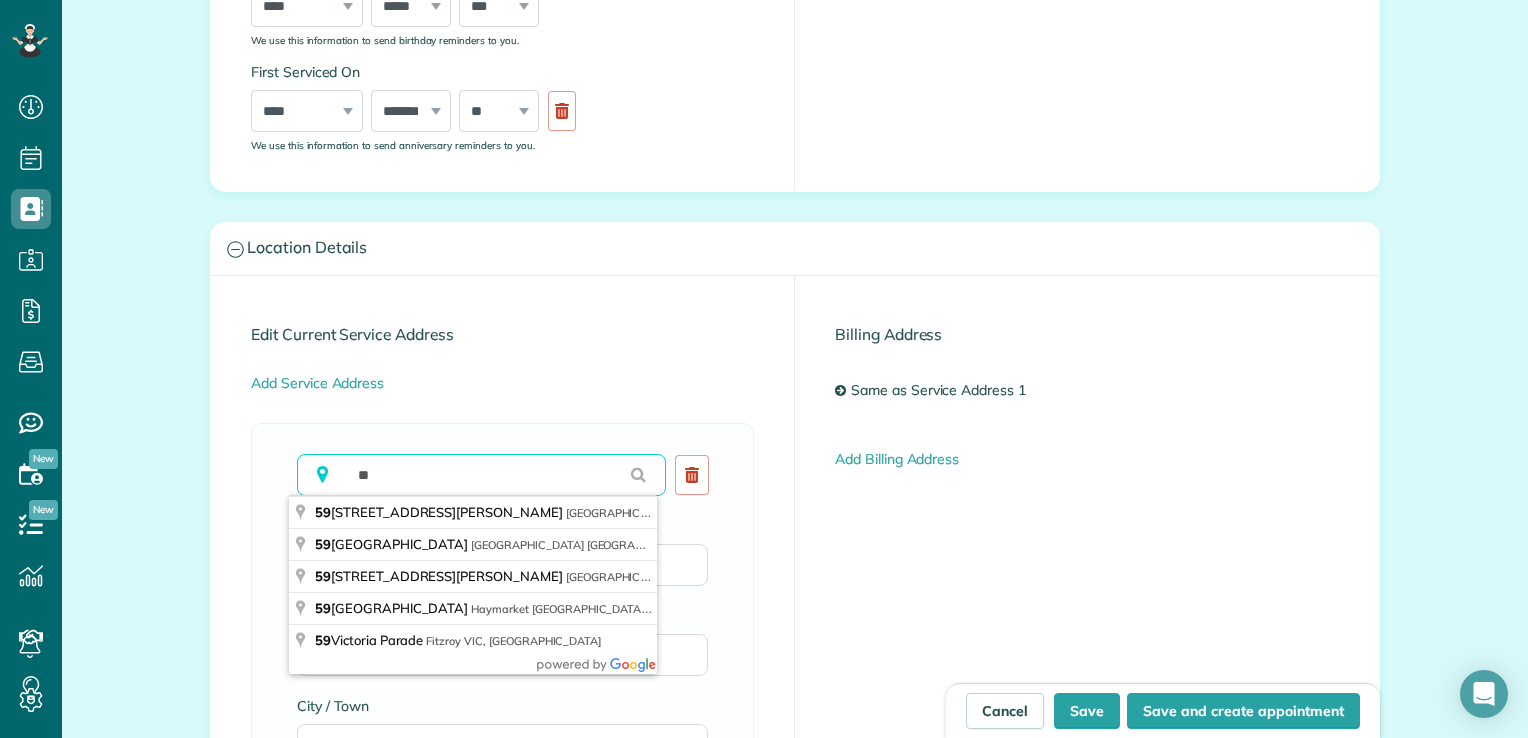 type on "**********" 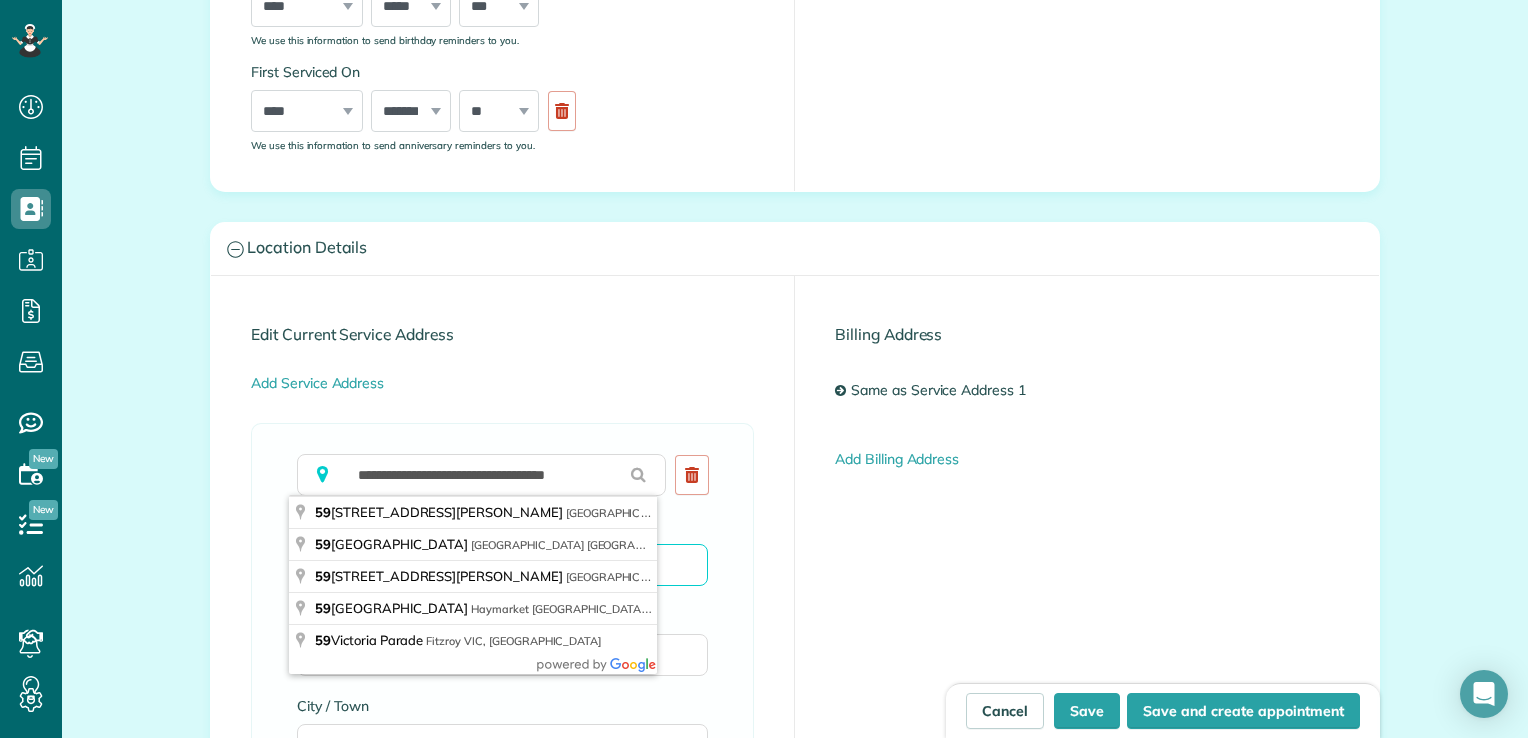 type on "**********" 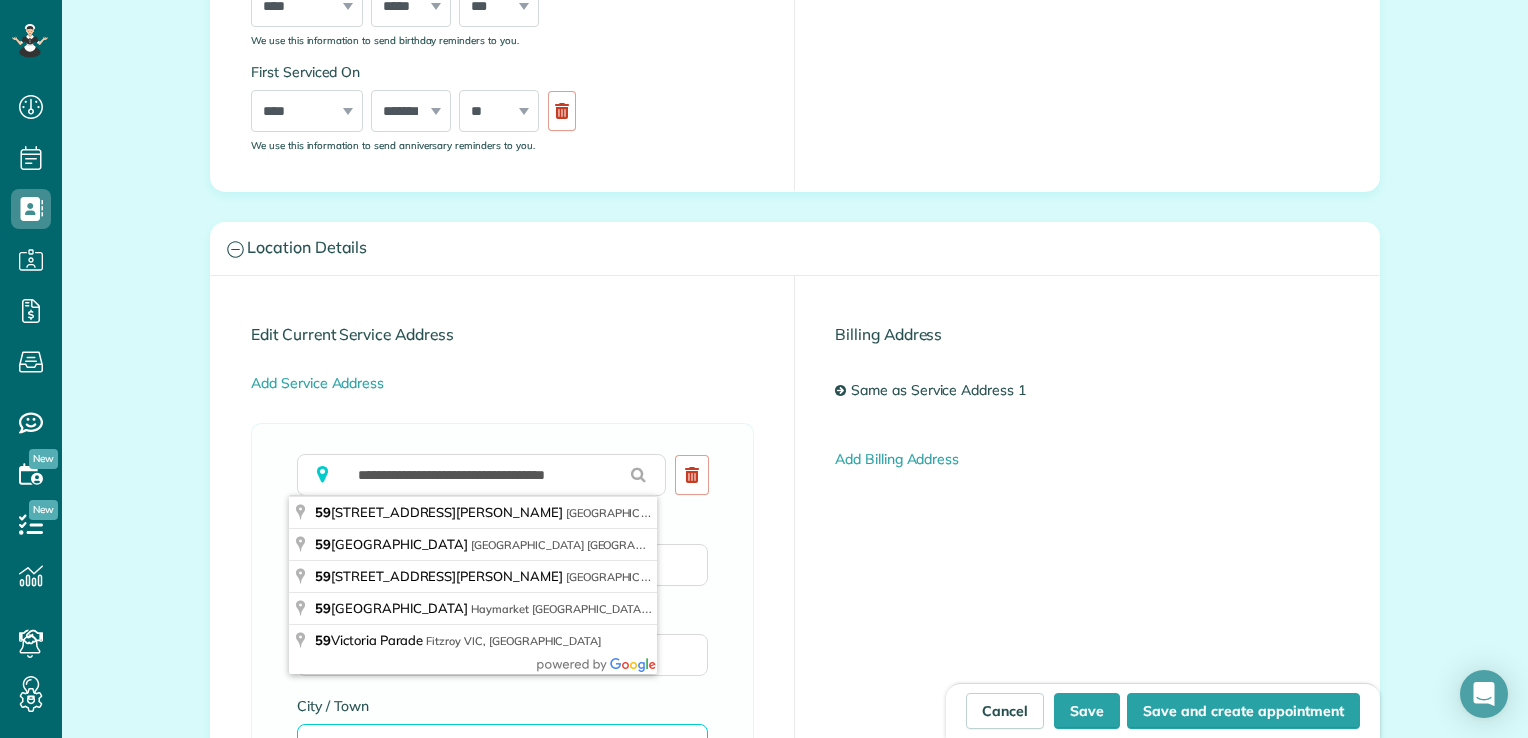 type on "********" 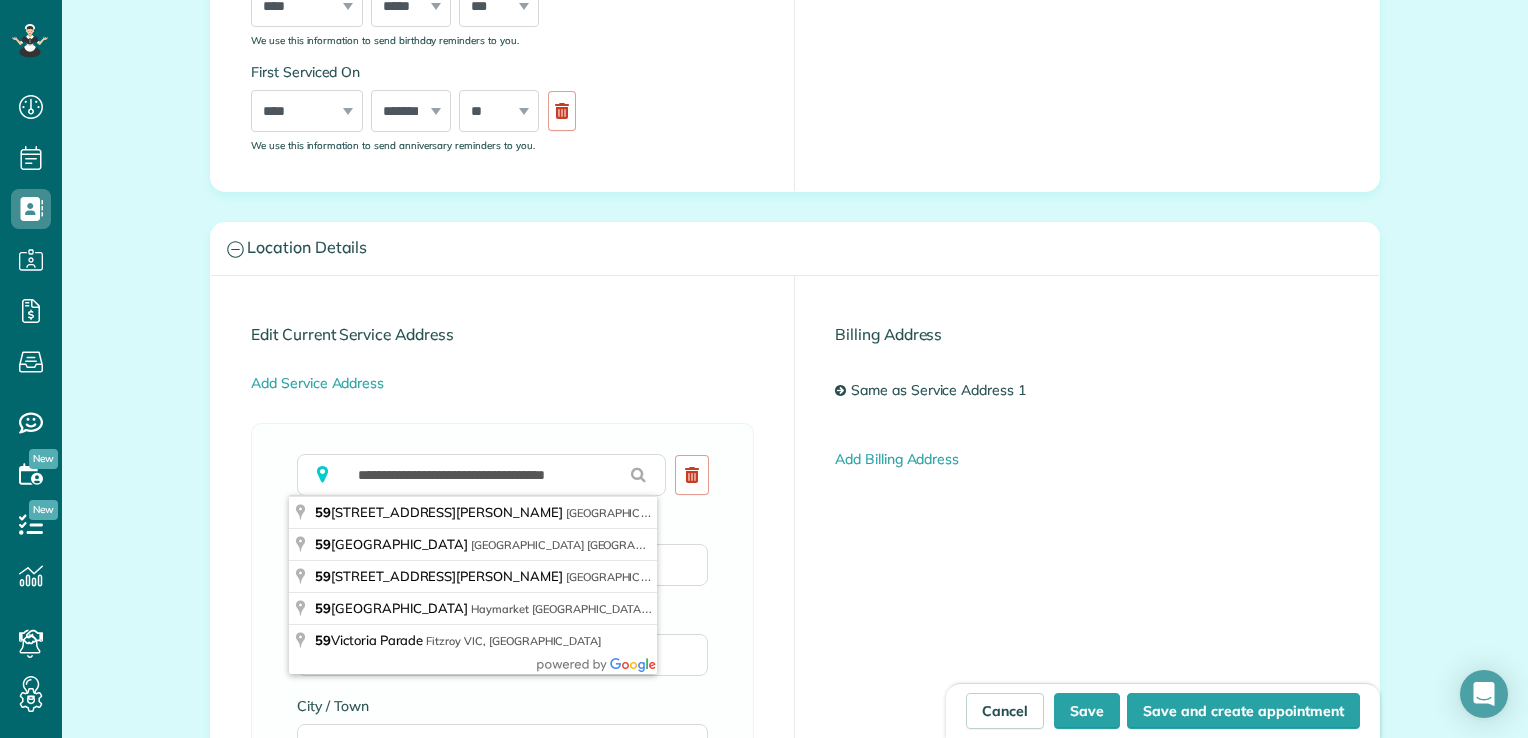 type on "***" 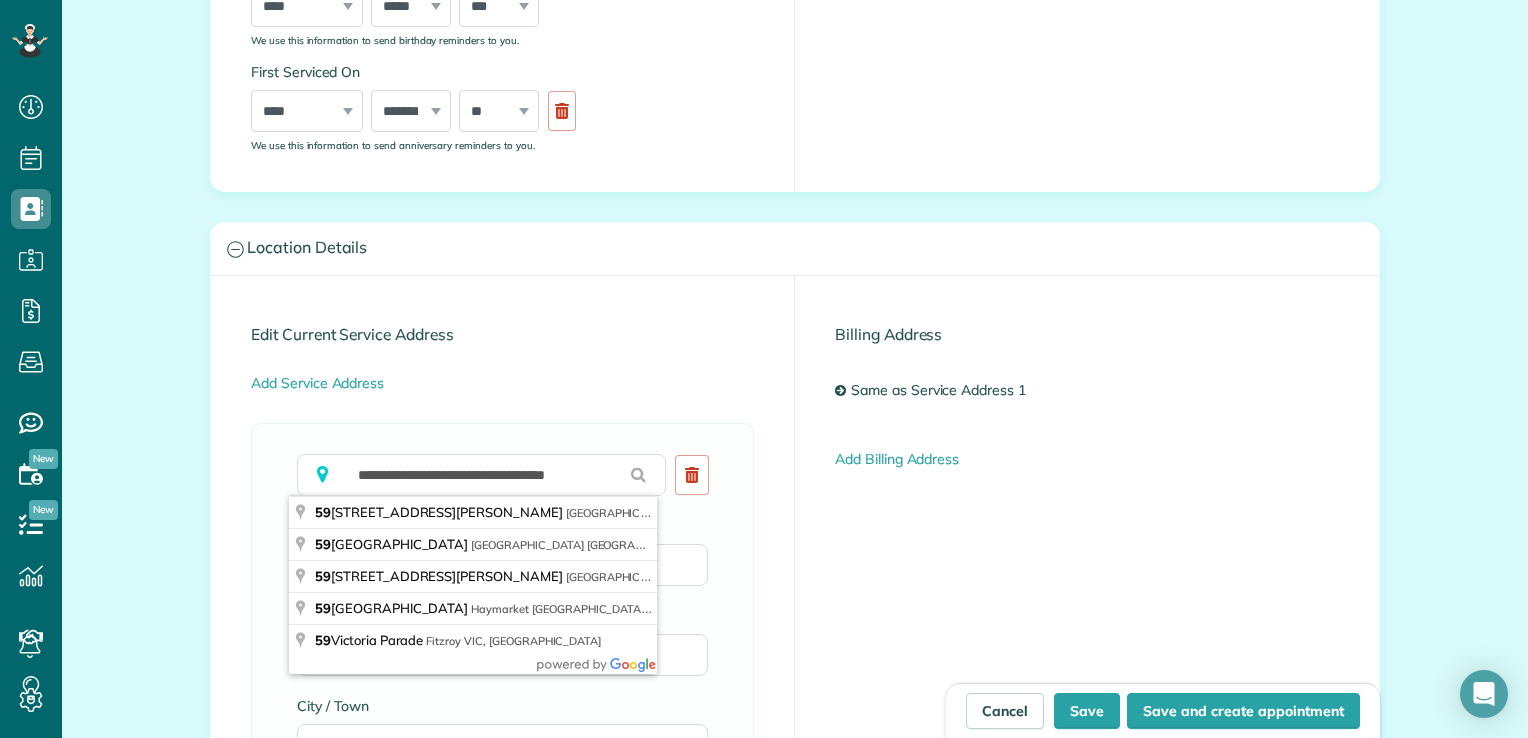 click on "**********" at bounding box center (503, 762) 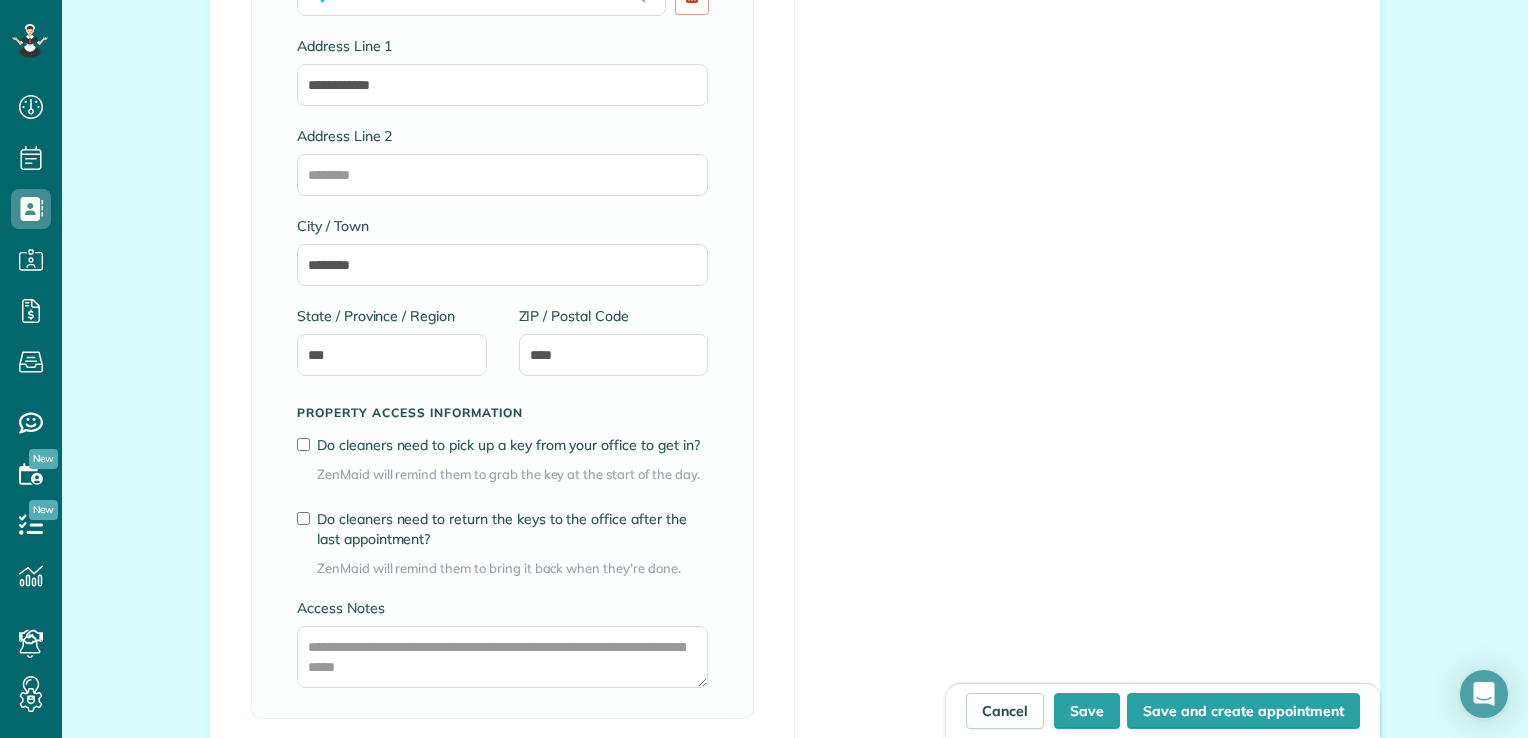 scroll, scrollTop: 1300, scrollLeft: 0, axis: vertical 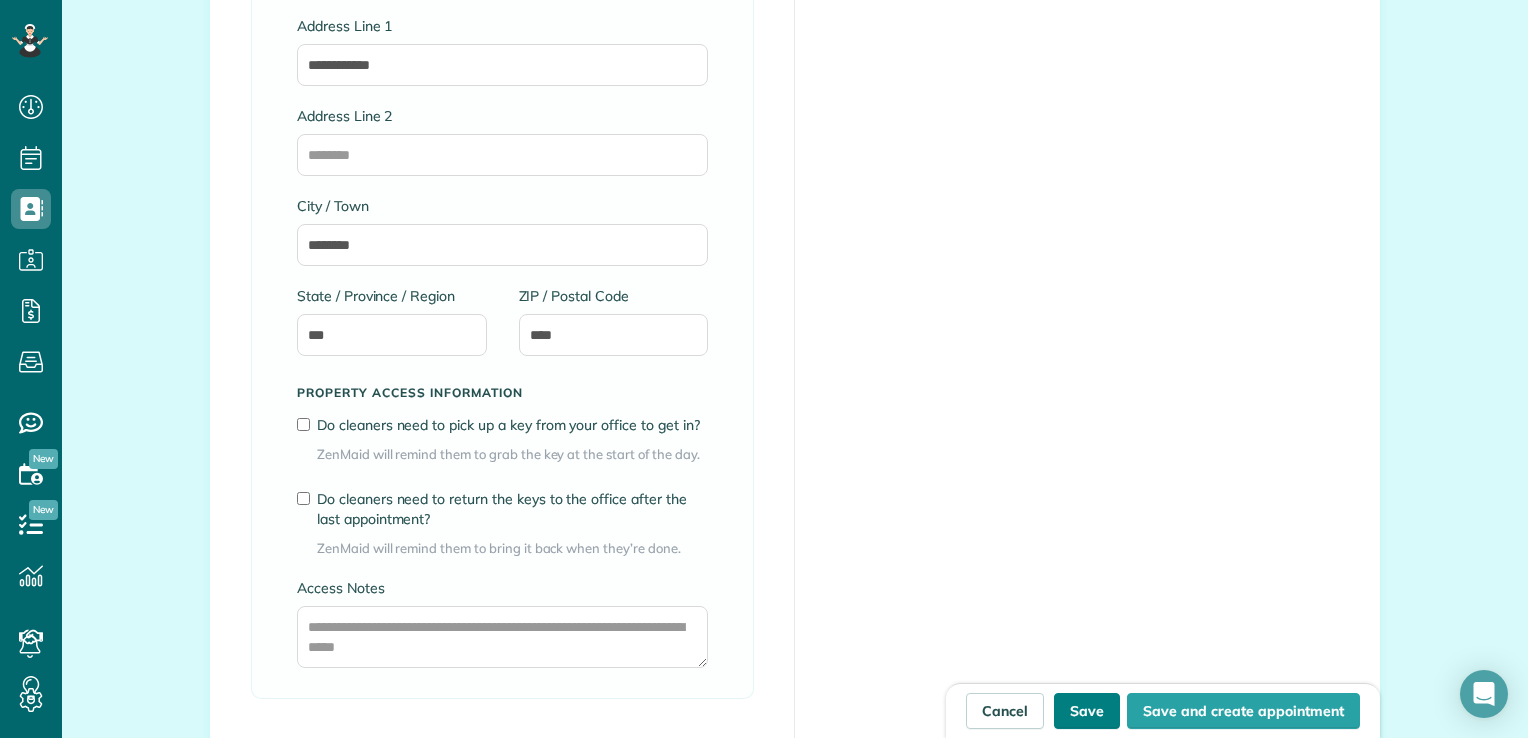 click on "Save" at bounding box center [1087, 711] 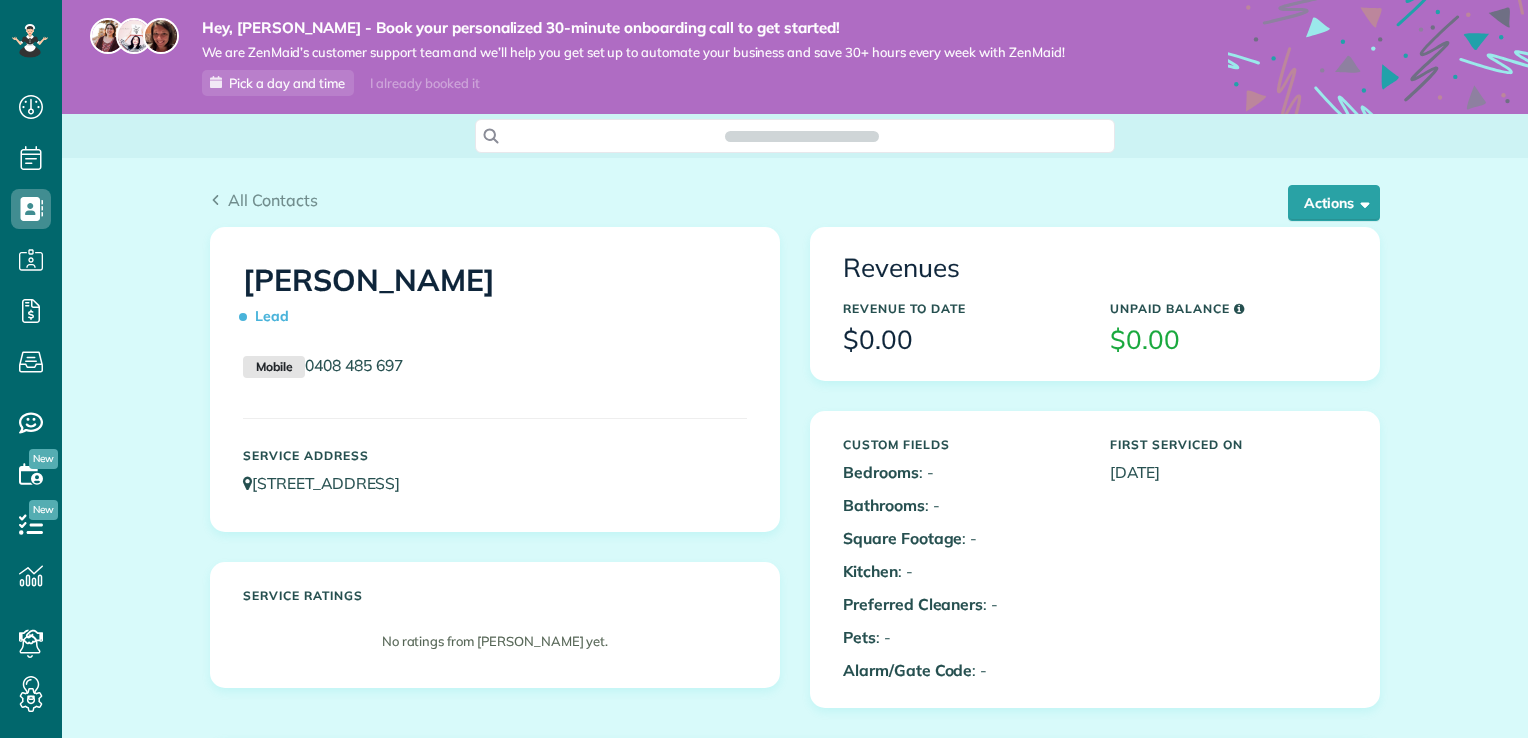 scroll, scrollTop: 0, scrollLeft: 0, axis: both 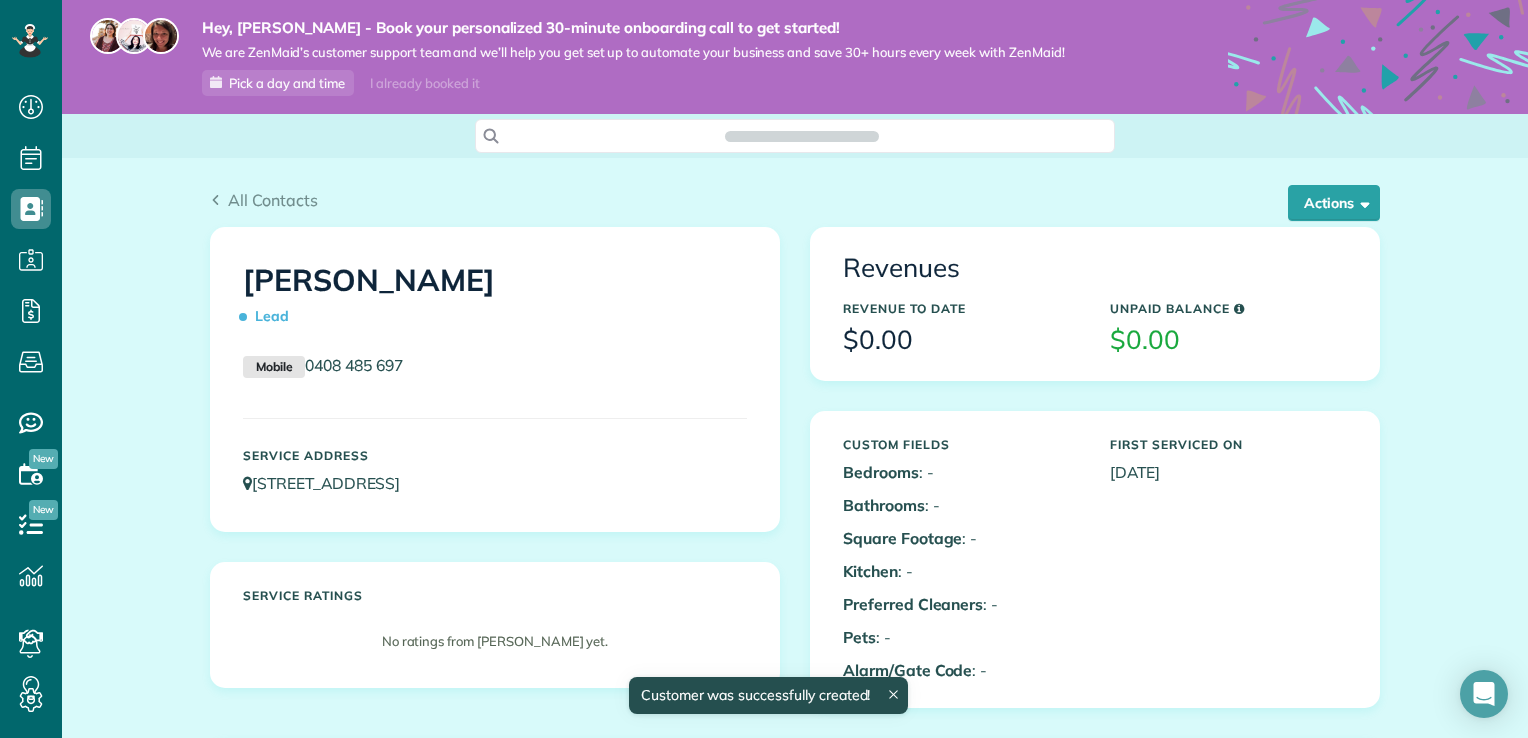 drag, startPoint x: 1429, startPoint y: 395, endPoint x: 1415, endPoint y: 375, distance: 24.41311 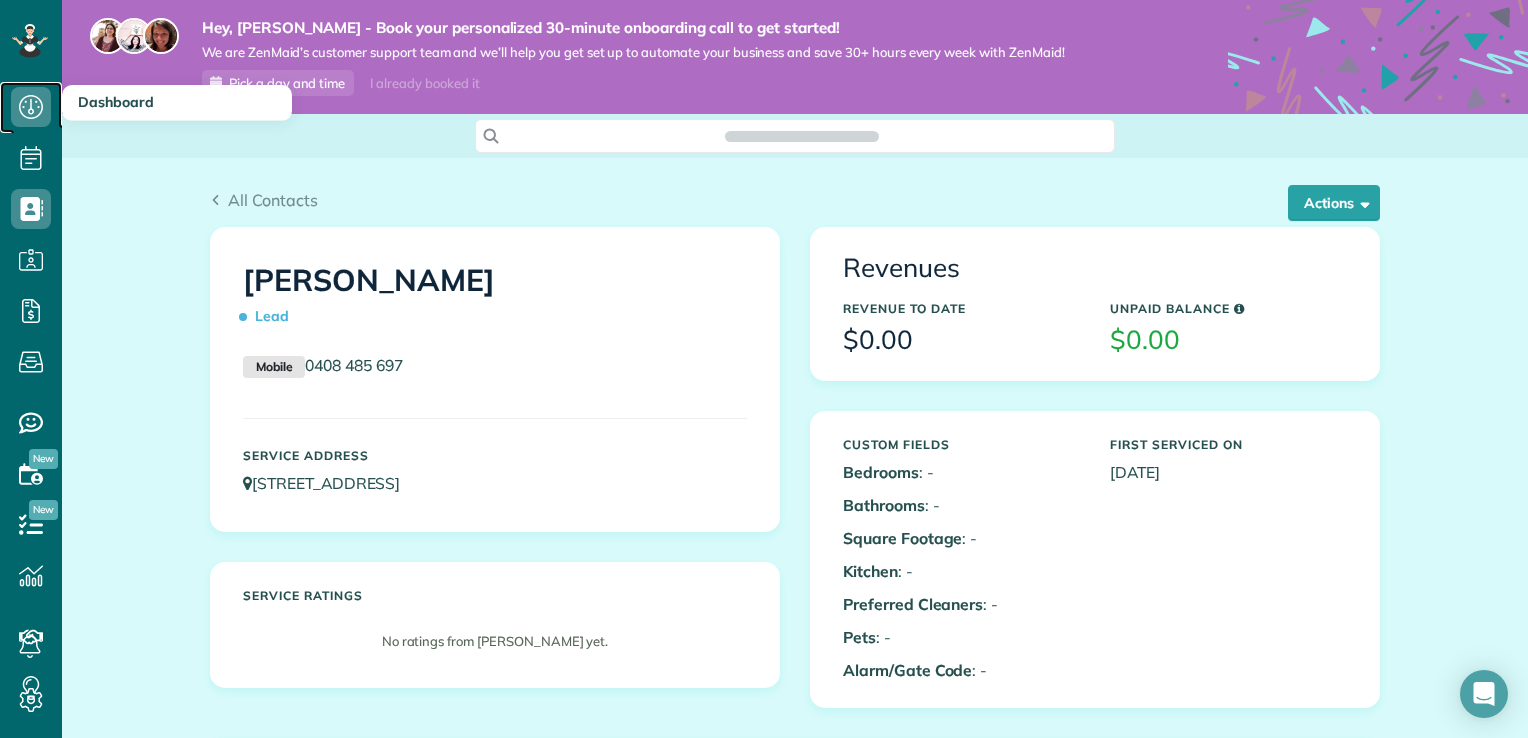 click 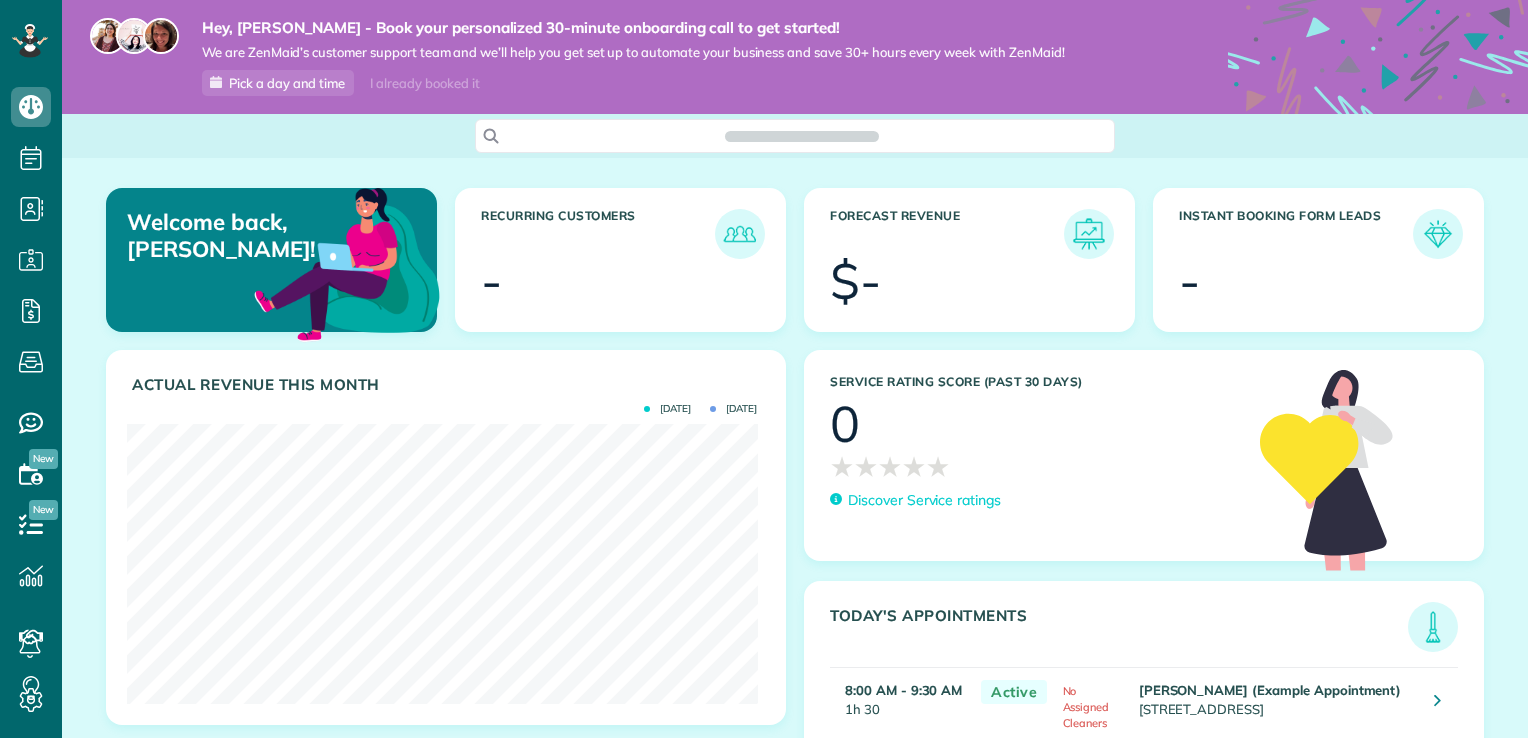 scroll, scrollTop: 0, scrollLeft: 0, axis: both 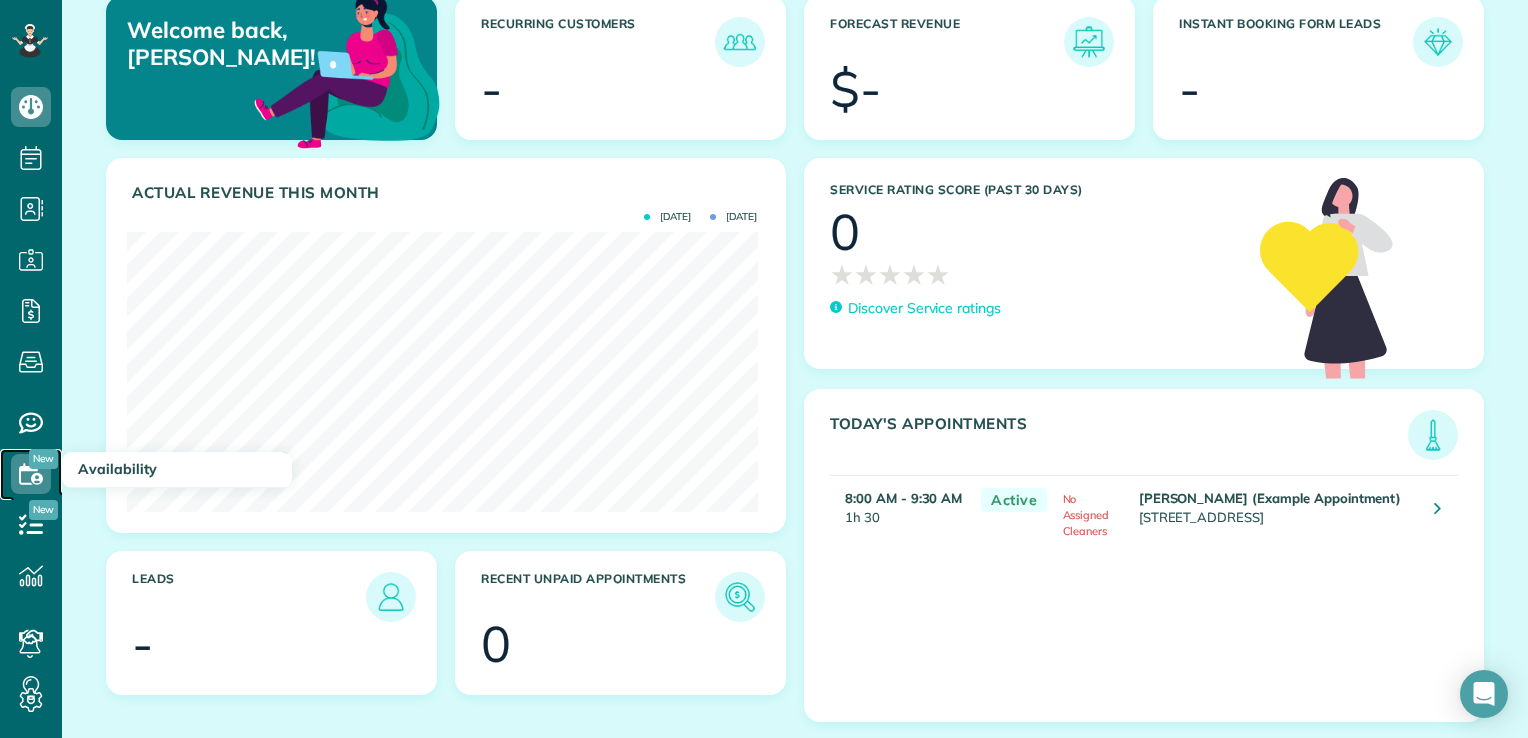 click 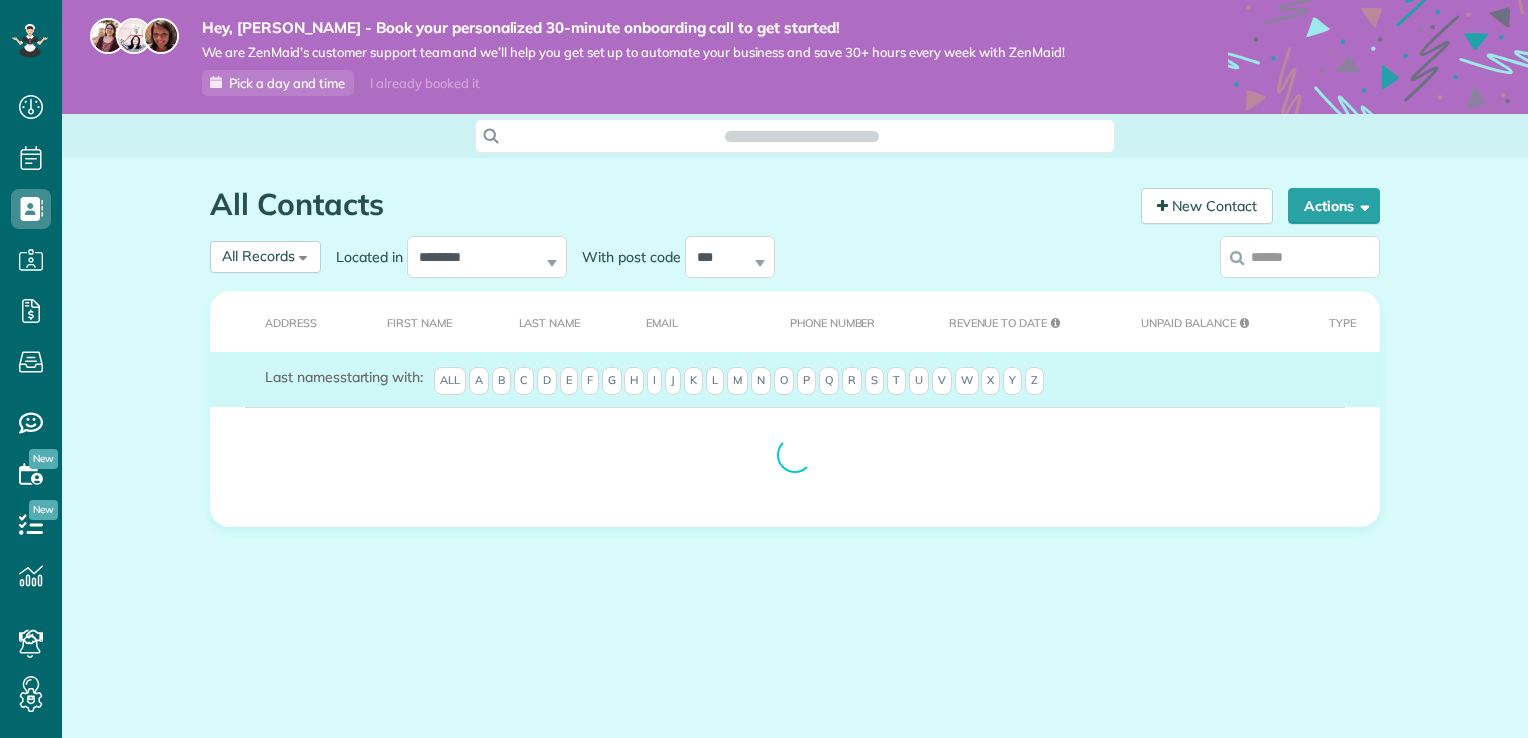 scroll, scrollTop: 0, scrollLeft: 0, axis: both 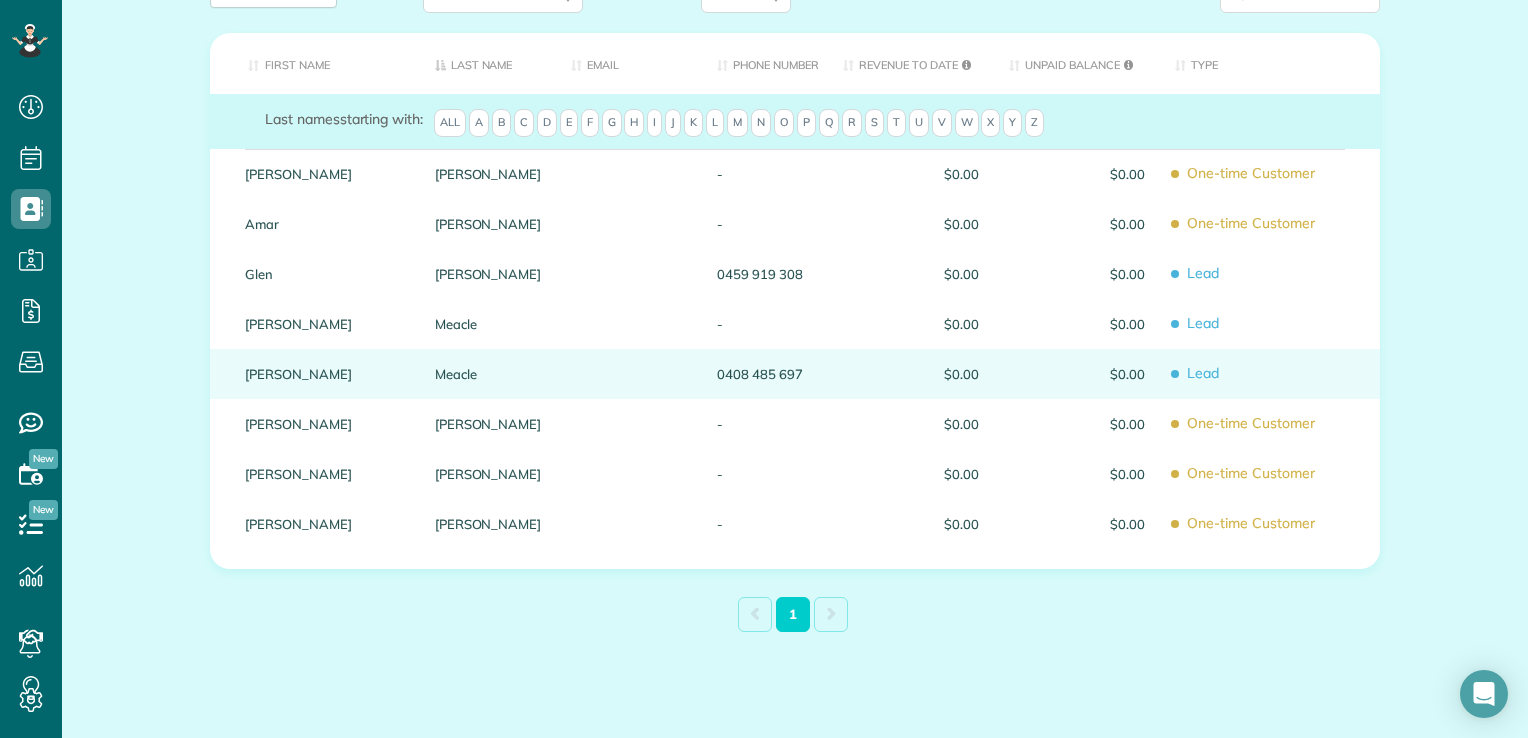 click on "Meacle" at bounding box center (488, 374) 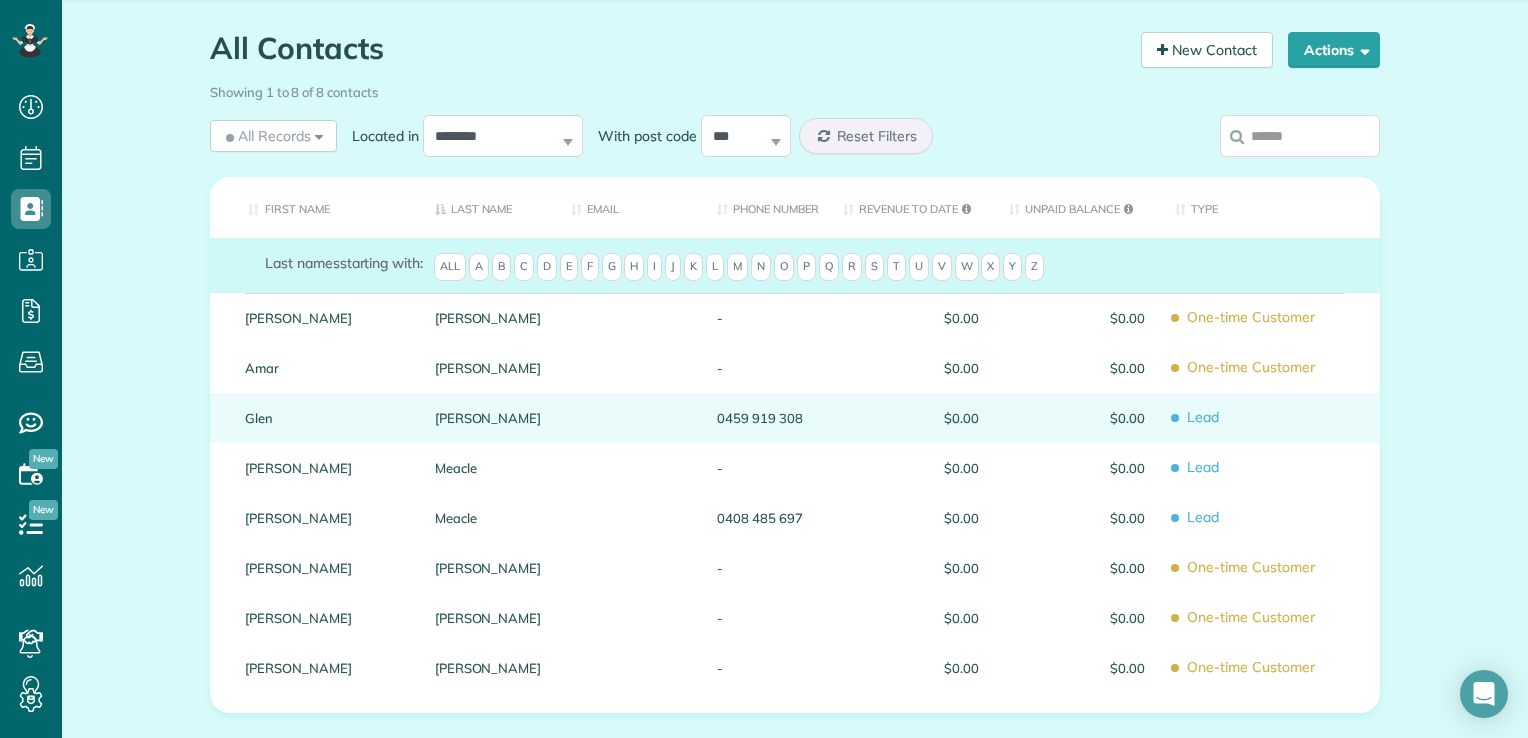 scroll, scrollTop: 200, scrollLeft: 0, axis: vertical 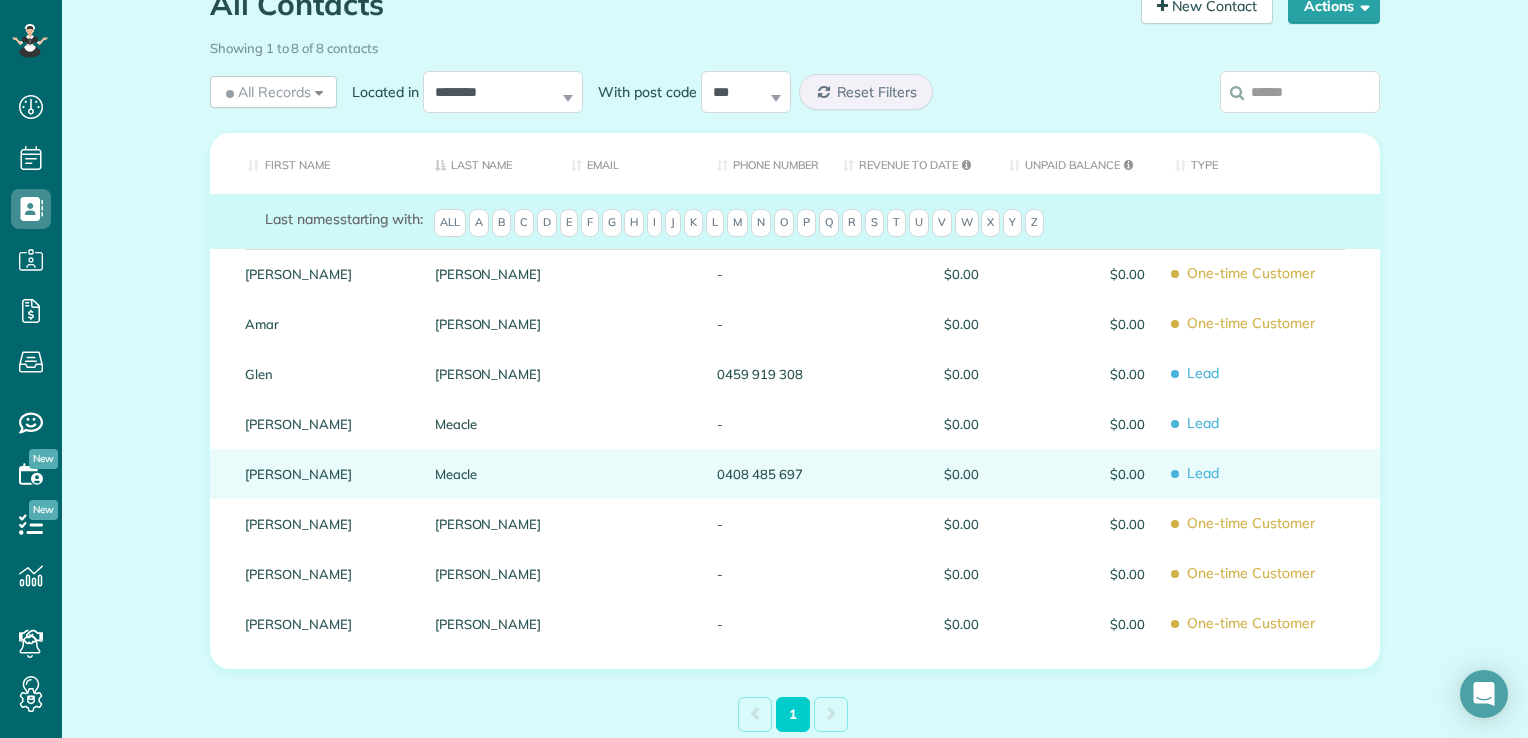 click on "$0.00" at bounding box center (1077, 474) 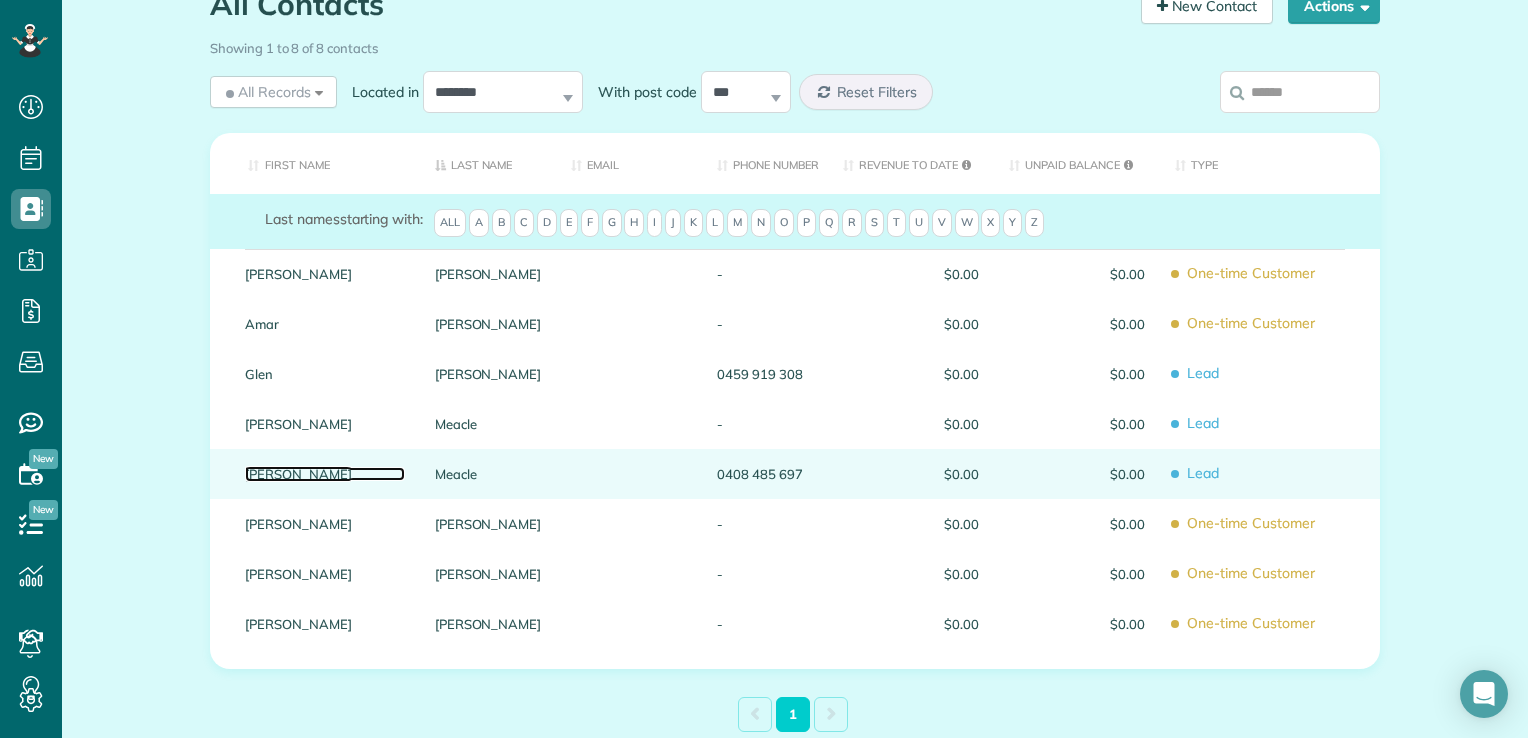click on "Lisa" at bounding box center [325, 474] 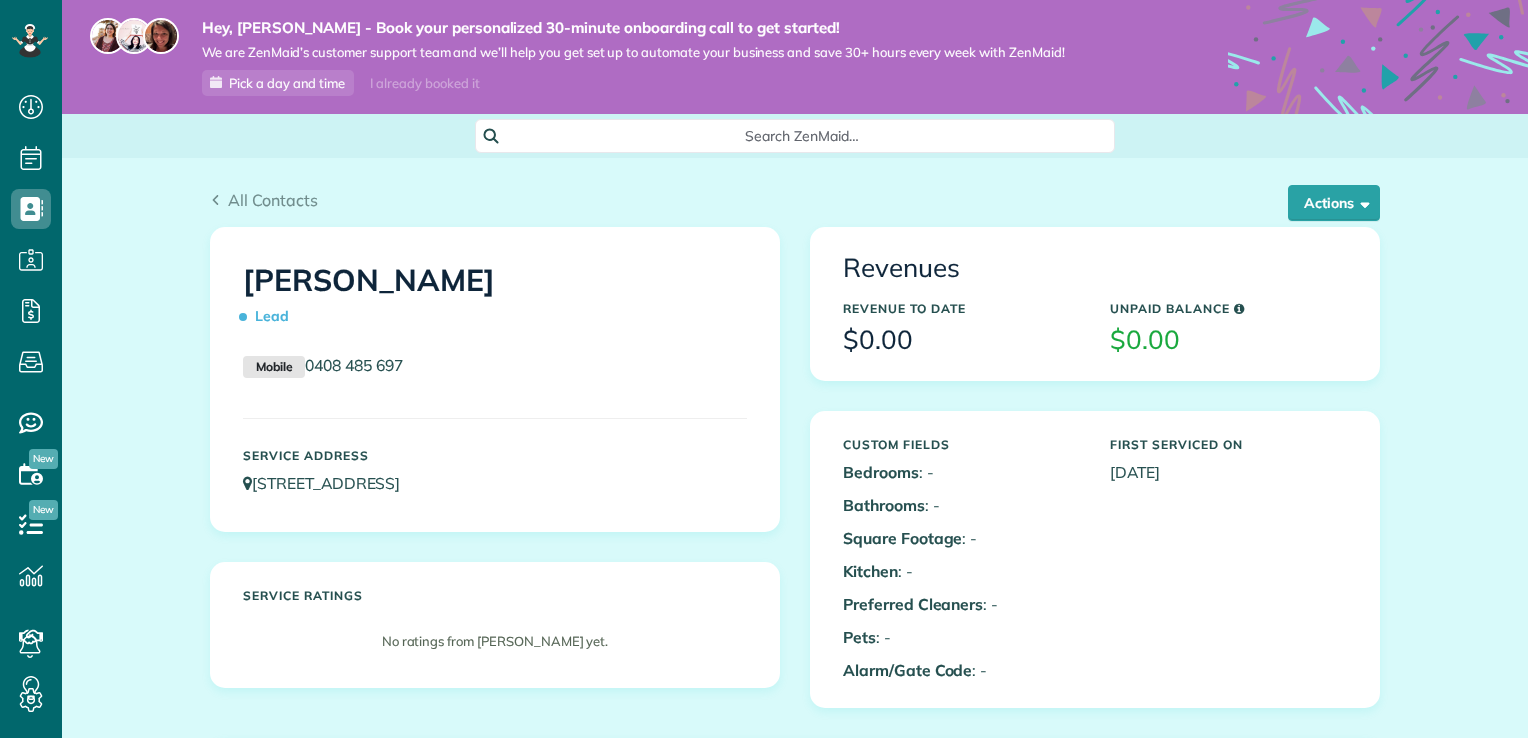 scroll, scrollTop: 0, scrollLeft: 0, axis: both 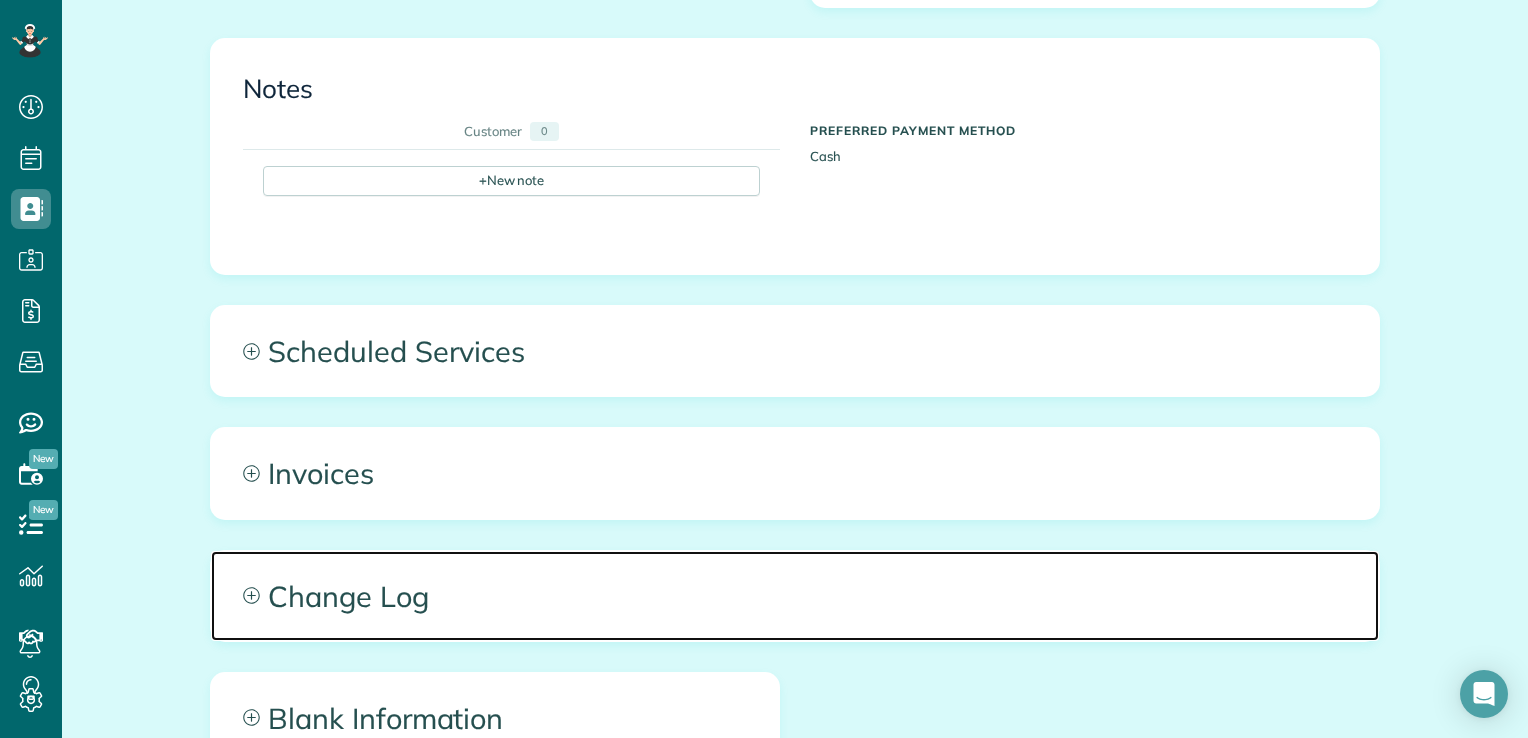click on "Change Log" at bounding box center [795, 596] 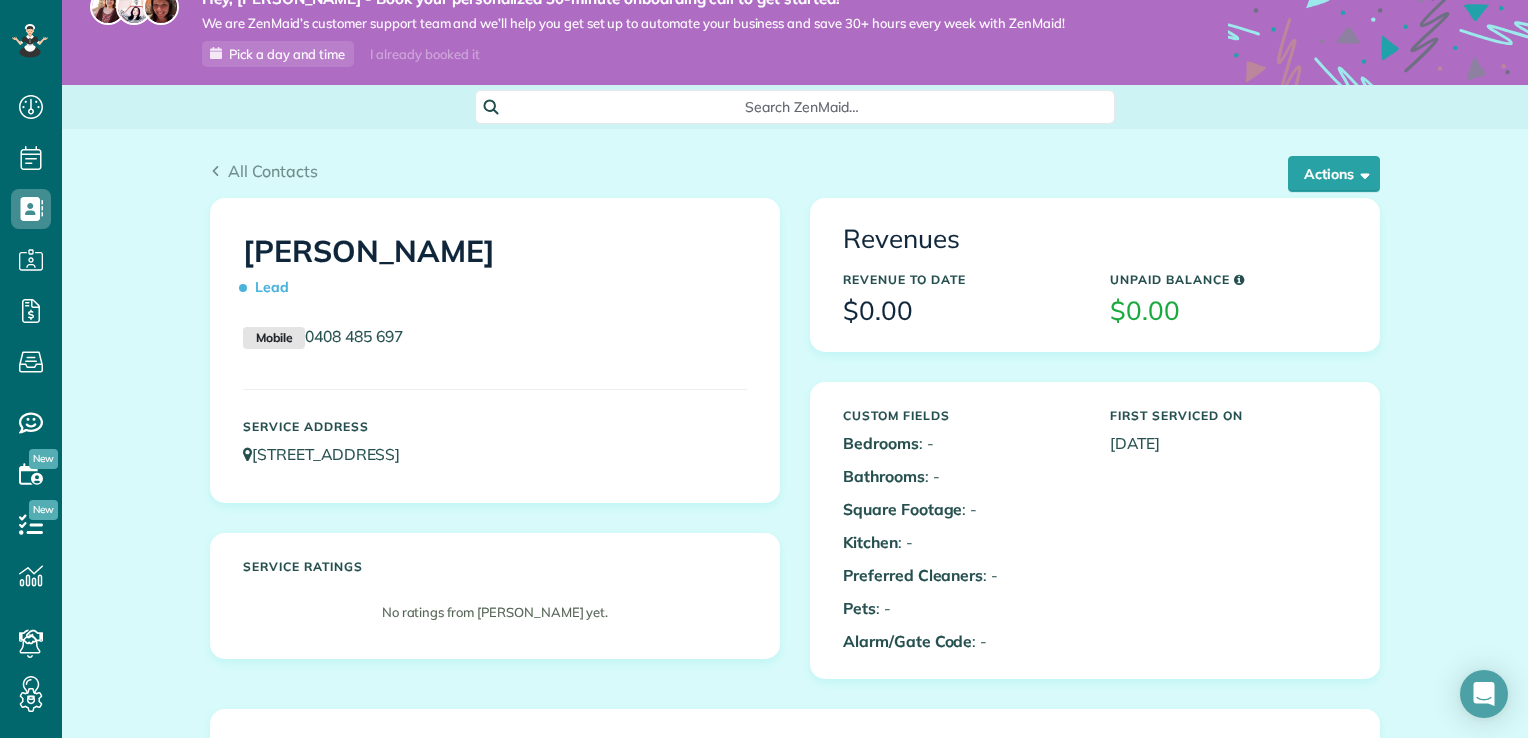 scroll, scrollTop: 0, scrollLeft: 0, axis: both 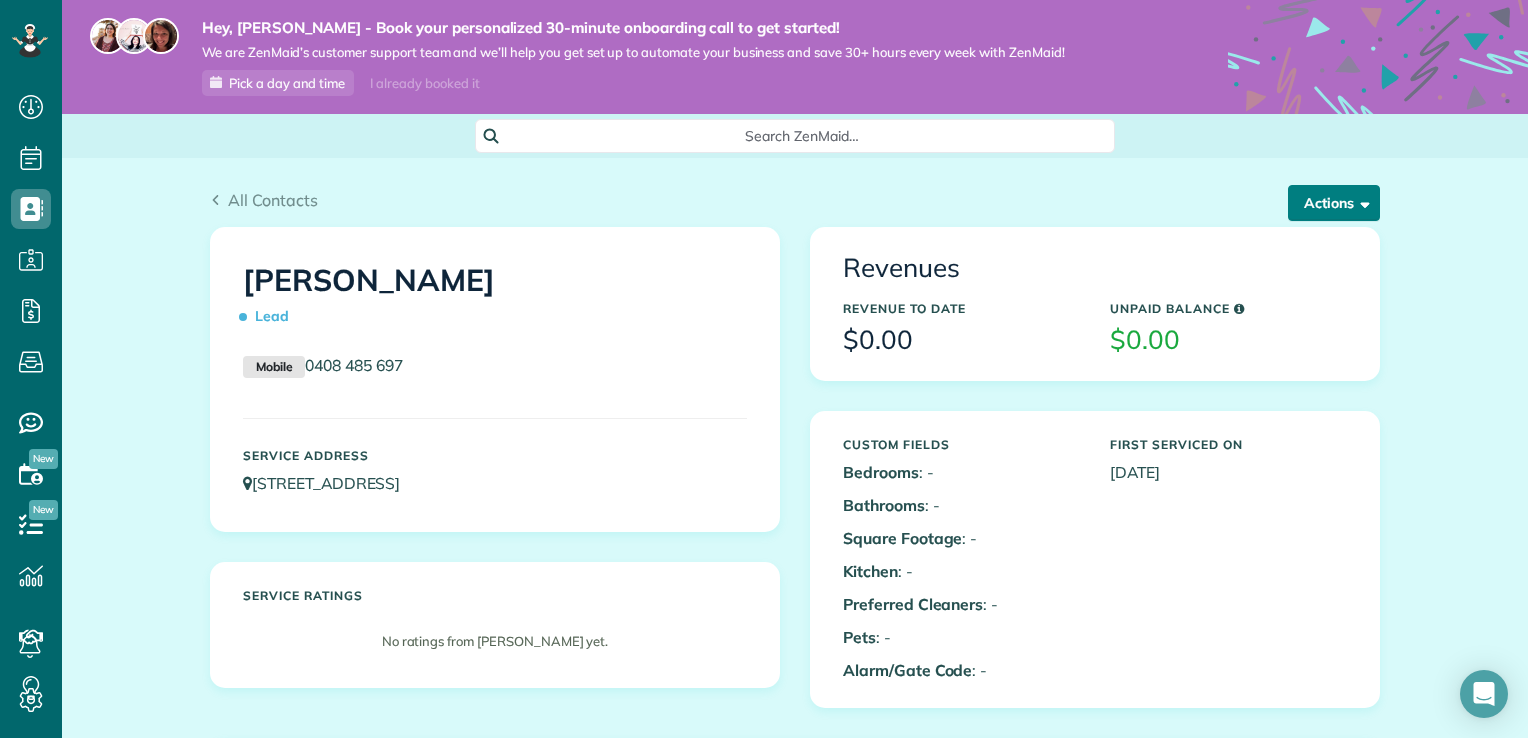 click on "All Contacts
Actions
Edit
Add Appointment
Recent Activity
Send Email
Show Past appointments
Show Future appointments
Manage Credit Cards
Delete" at bounding box center (795, 207) 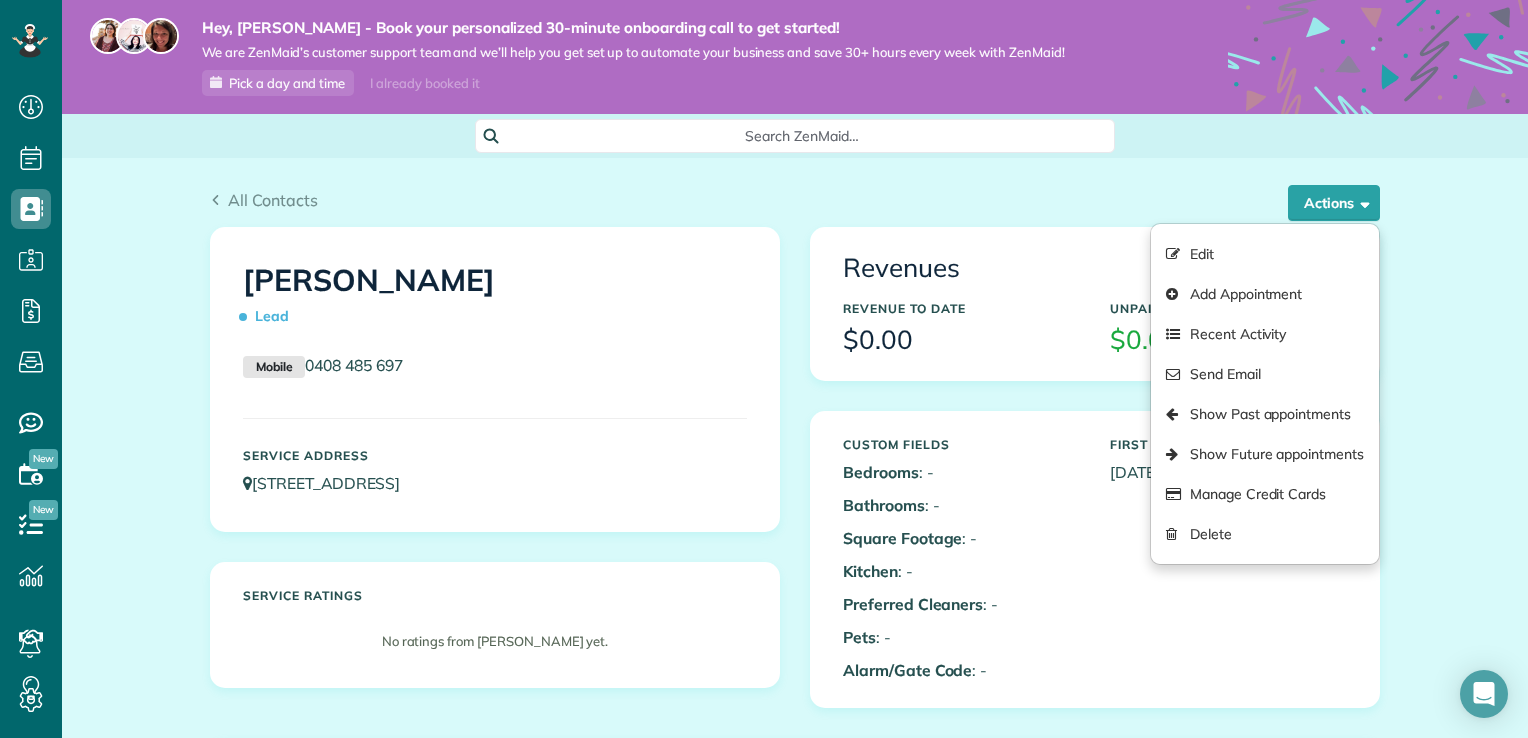 click on "All Contacts
Actions
Edit
Add Appointment
Recent Activity
Send Email
Show Past appointments
Show Future appointments
Manage Credit Cards
Delete" at bounding box center [795, 192] 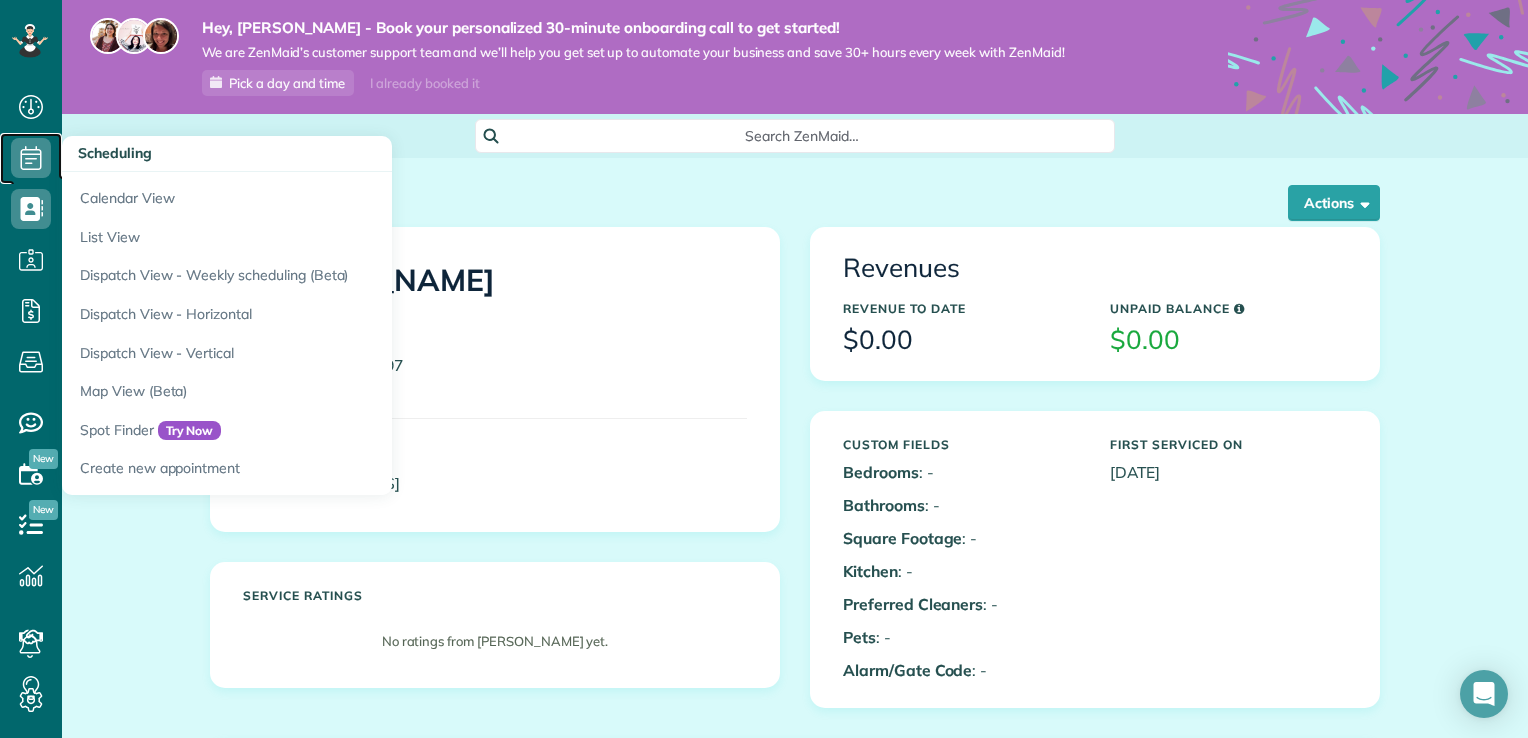 click 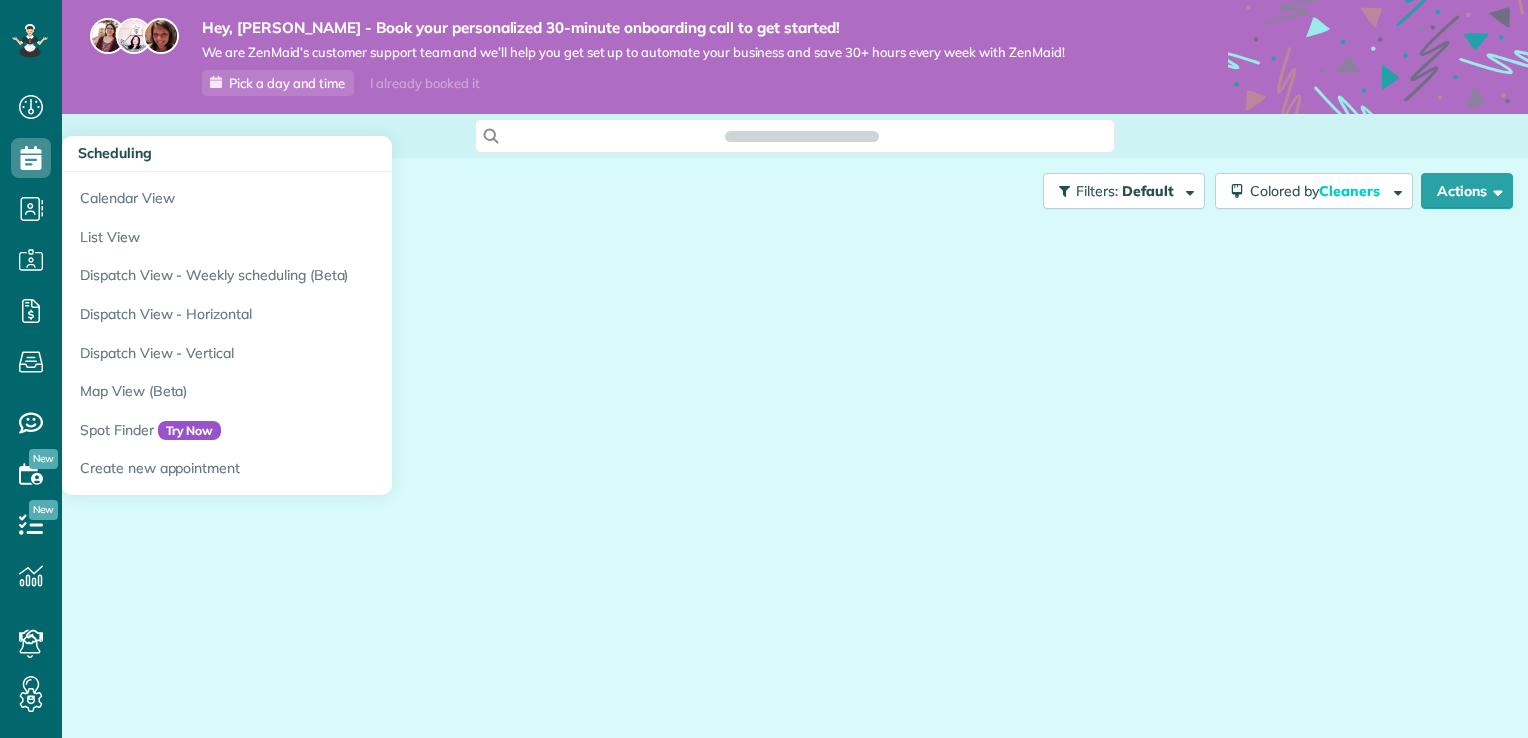 scroll, scrollTop: 0, scrollLeft: 0, axis: both 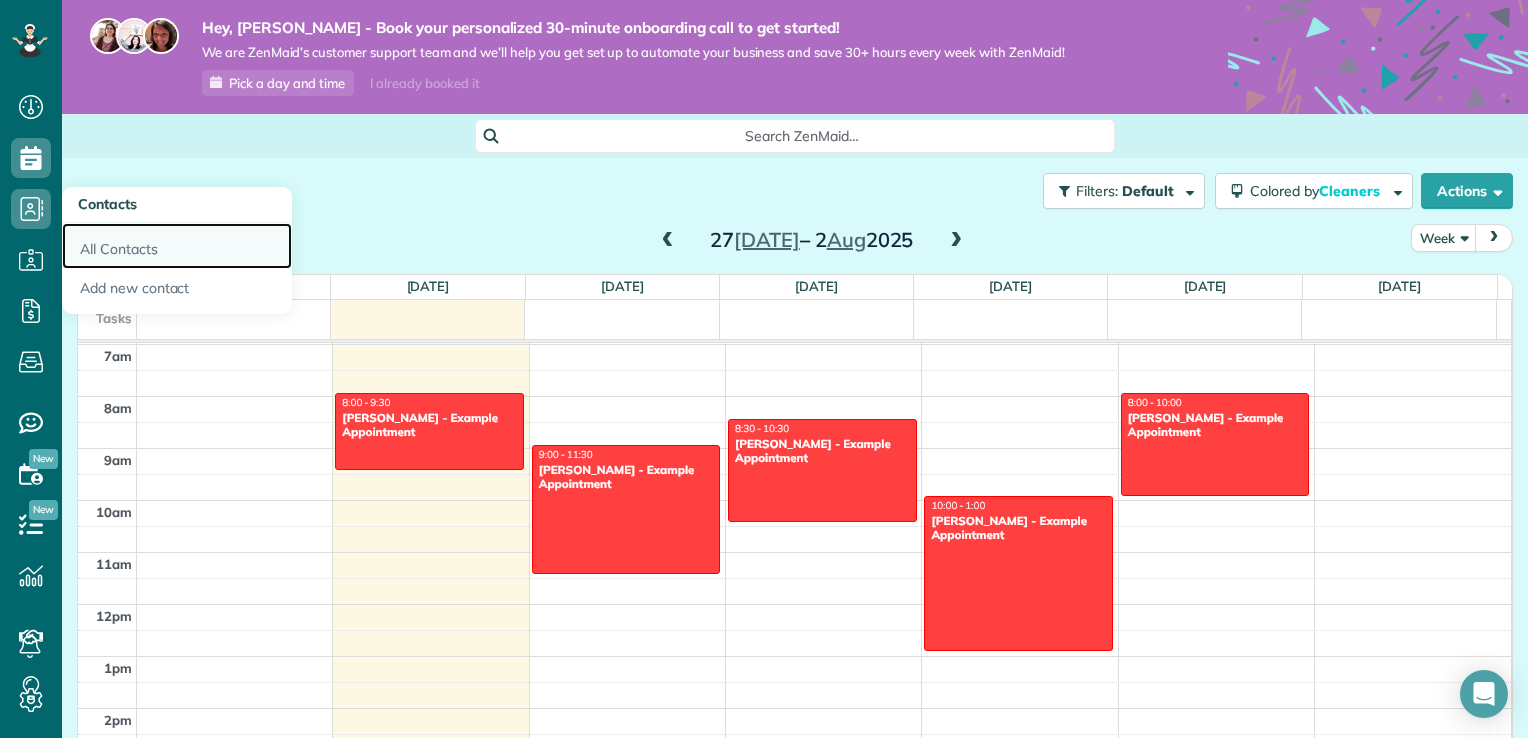 click on "All Contacts" at bounding box center [177, 246] 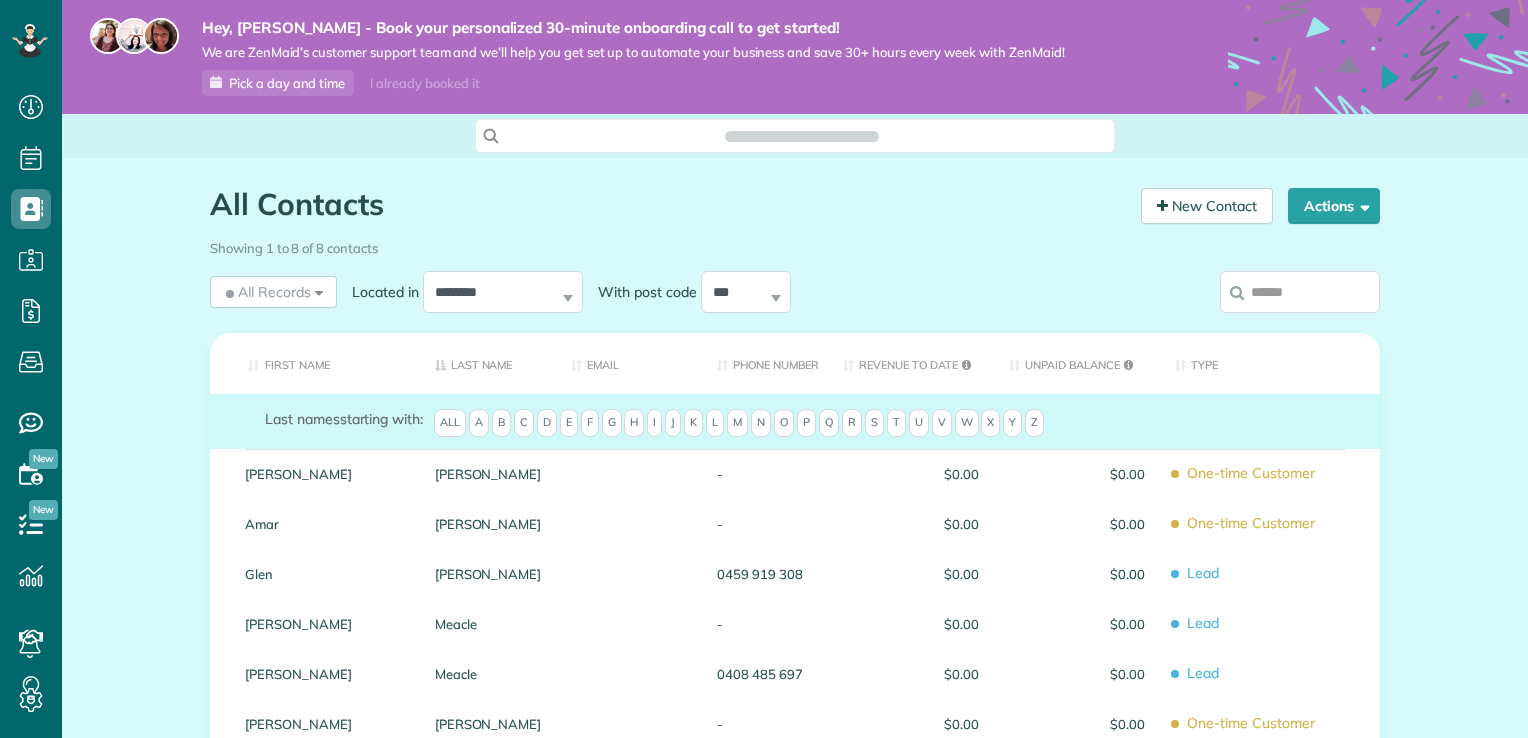 scroll, scrollTop: 0, scrollLeft: 0, axis: both 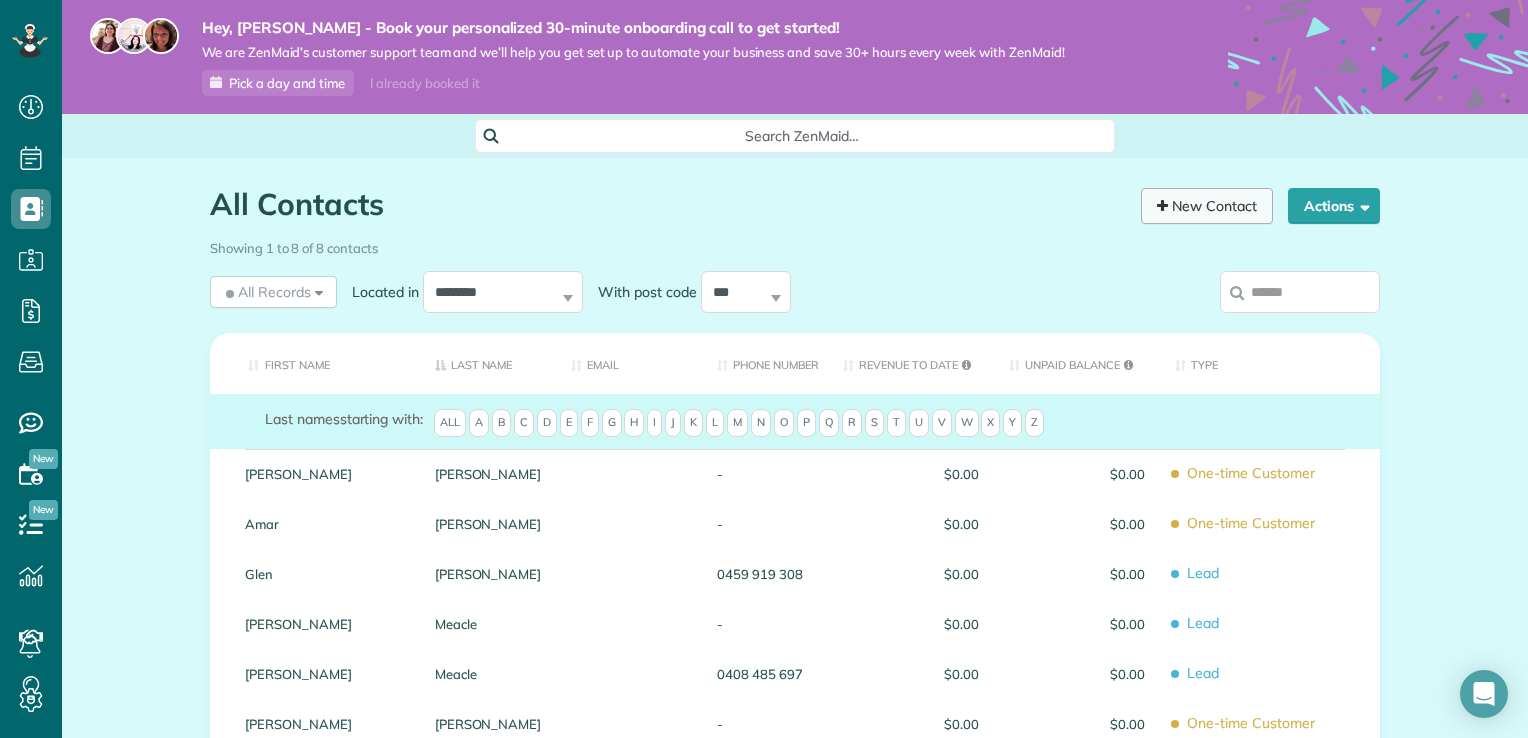 click on "New Contact" at bounding box center (1207, 206) 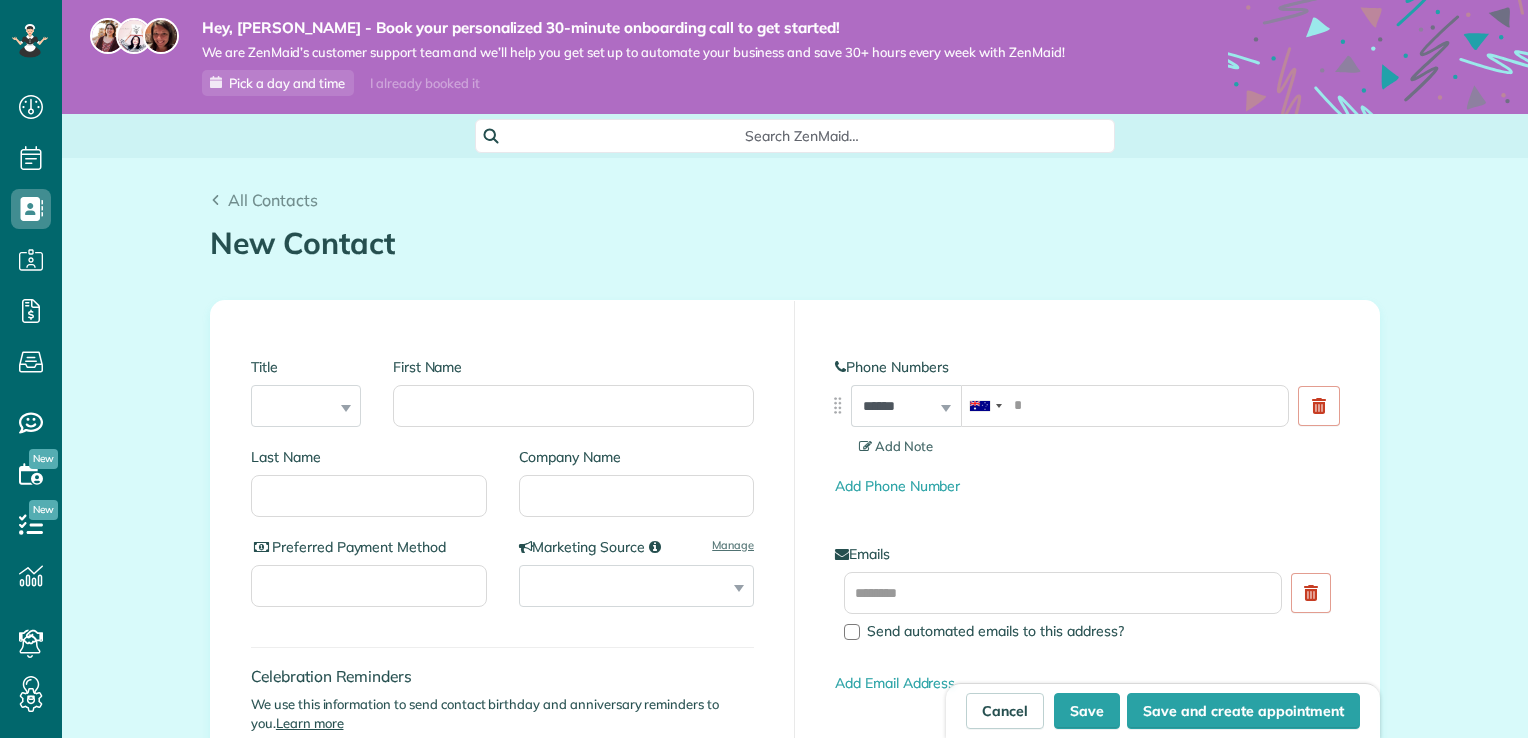 scroll, scrollTop: 0, scrollLeft: 0, axis: both 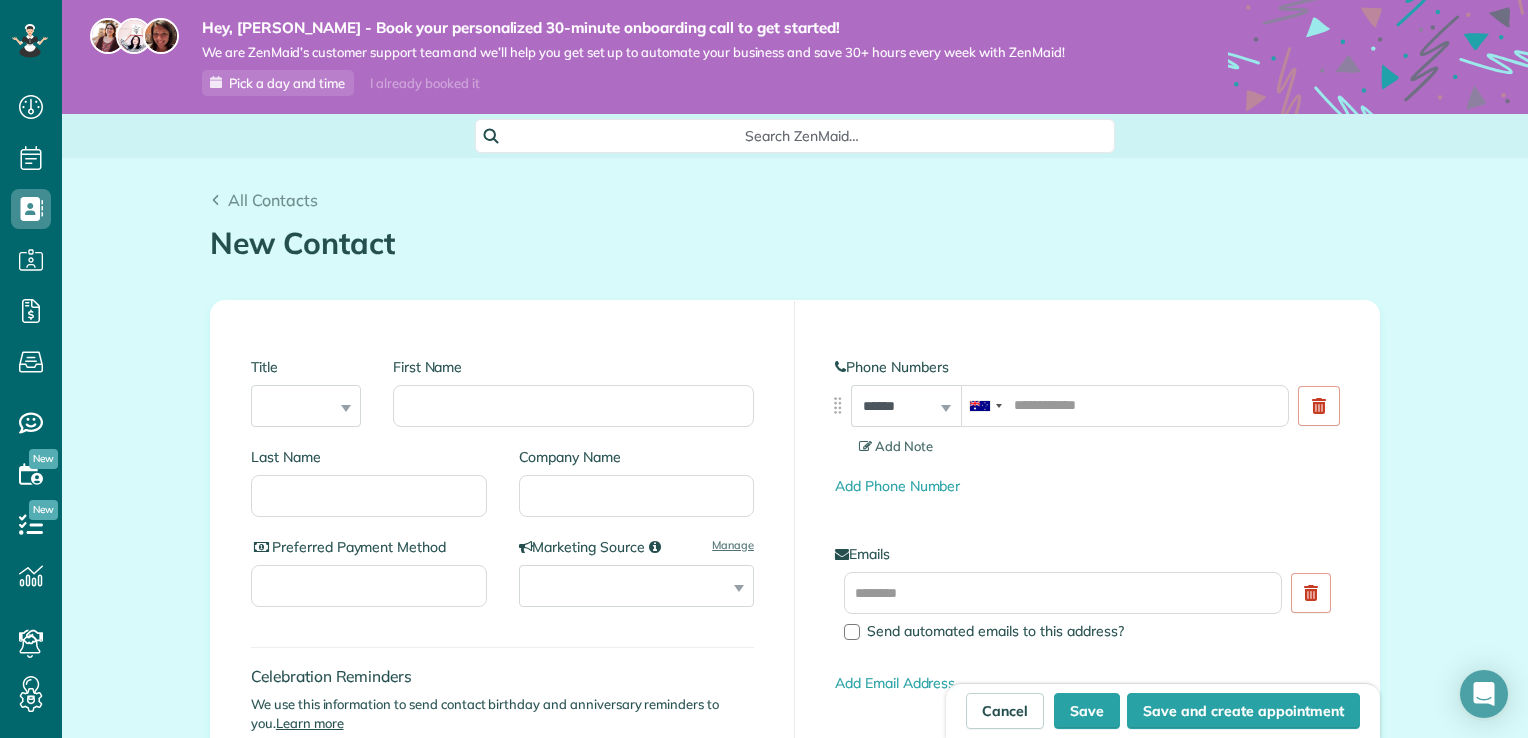 select on "***" 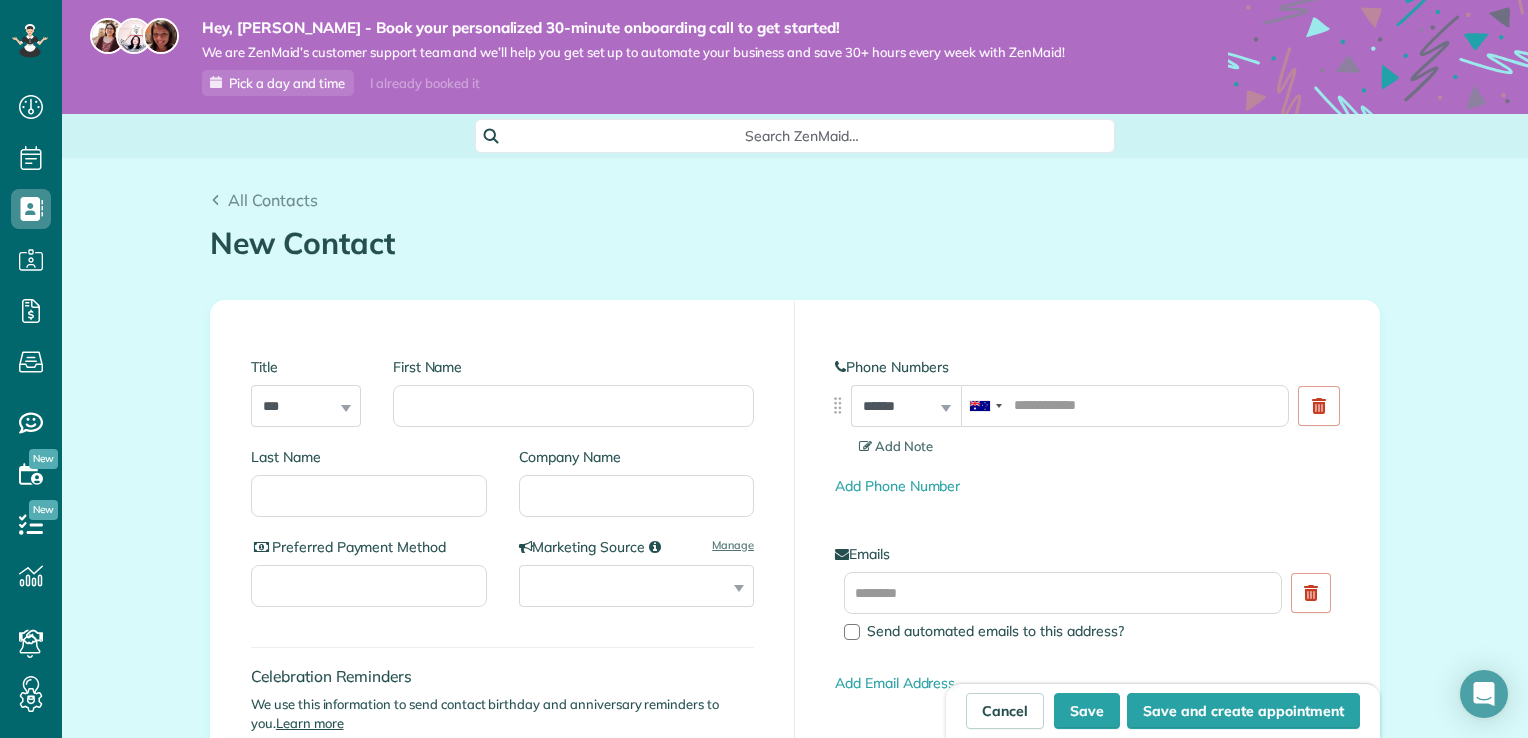 click on "***
****
***
***" at bounding box center (306, 406) 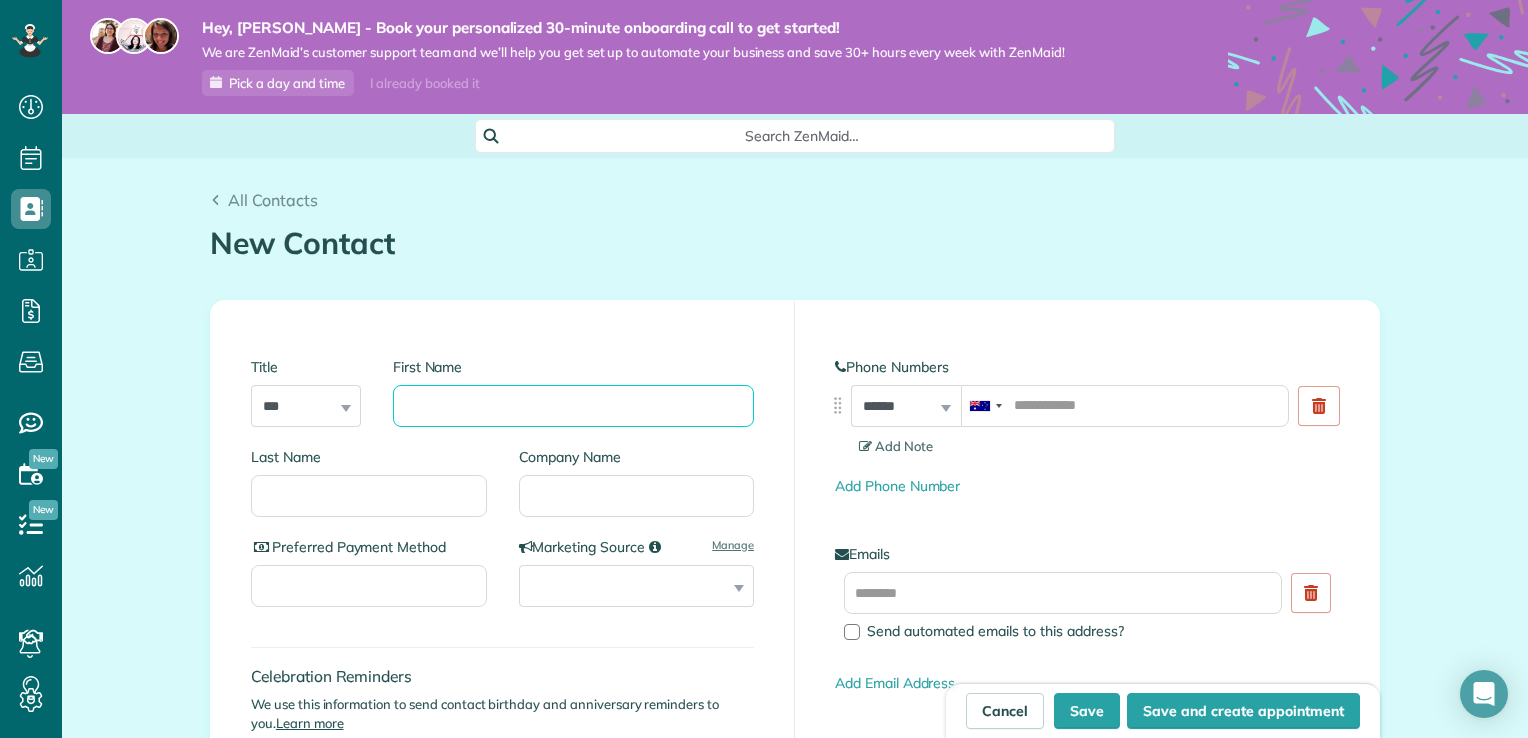 click on "First Name" at bounding box center [573, 406] 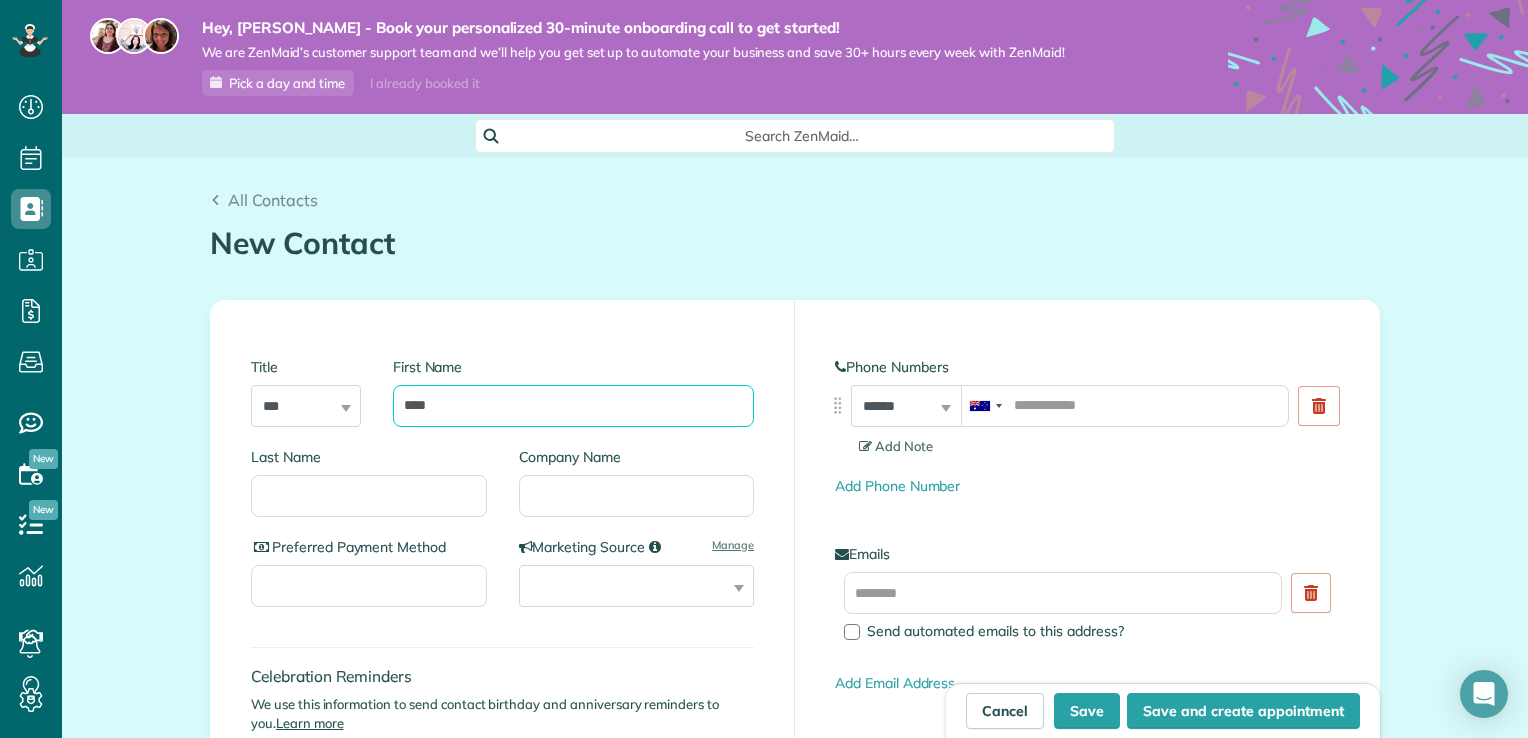 type on "****" 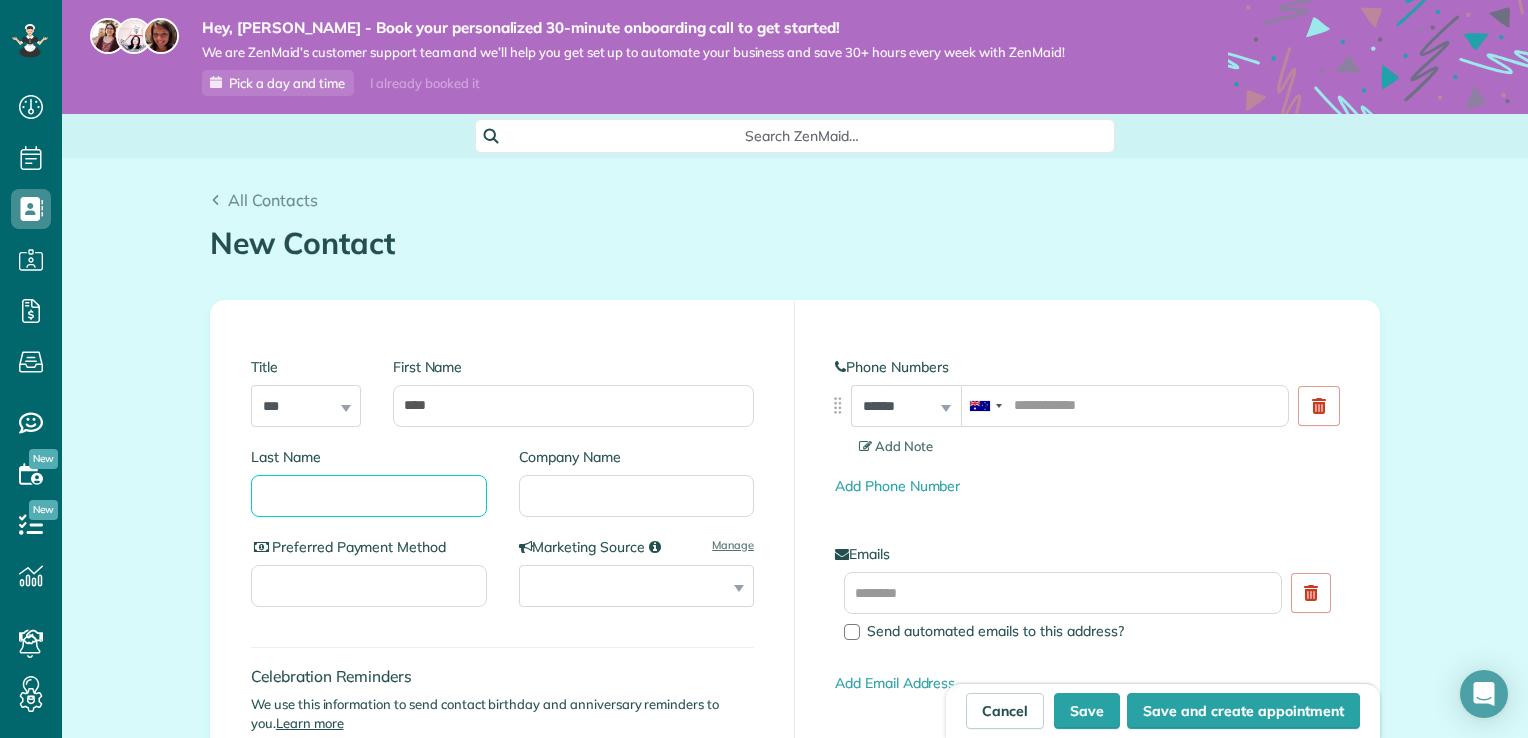 click on "Last Name" at bounding box center [369, 496] 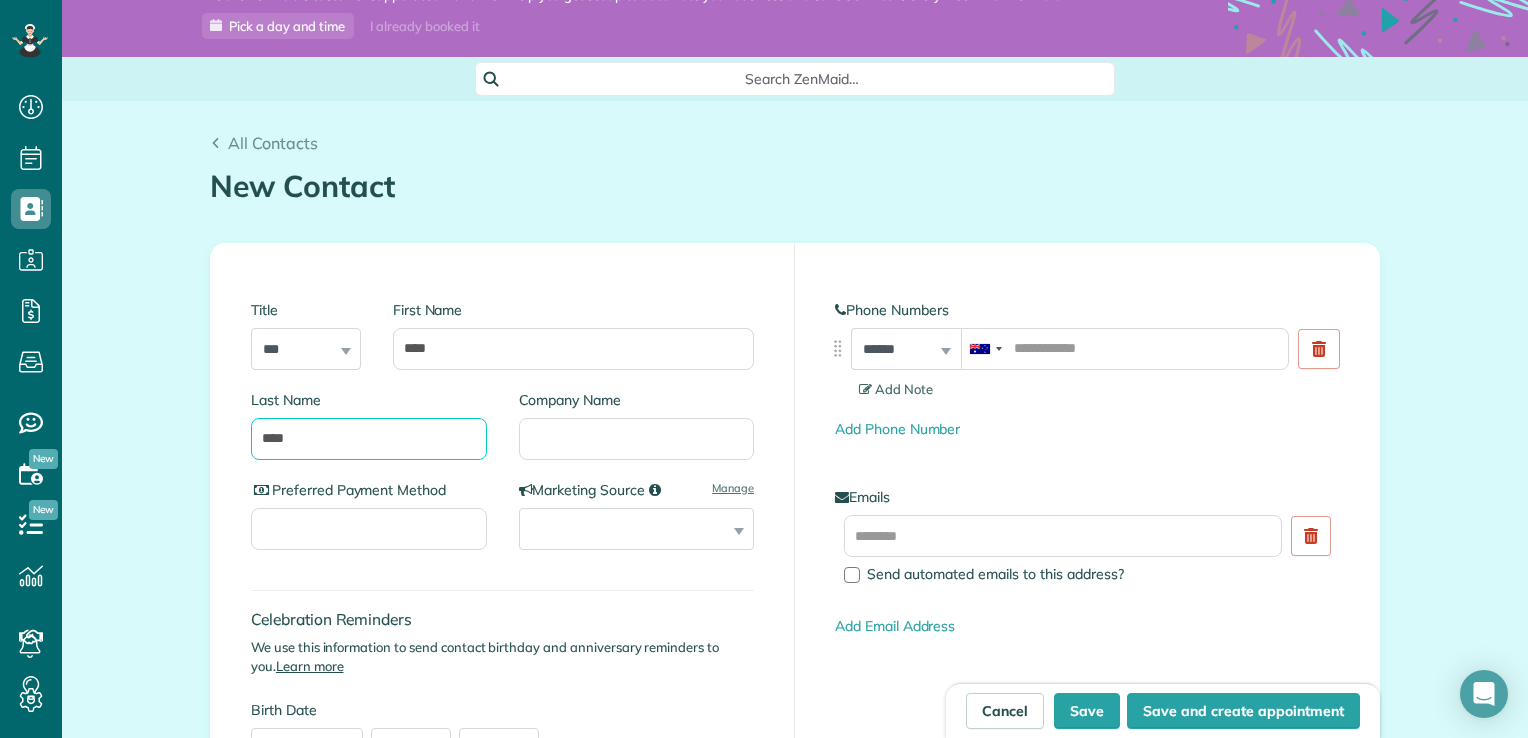 scroll, scrollTop: 100, scrollLeft: 0, axis: vertical 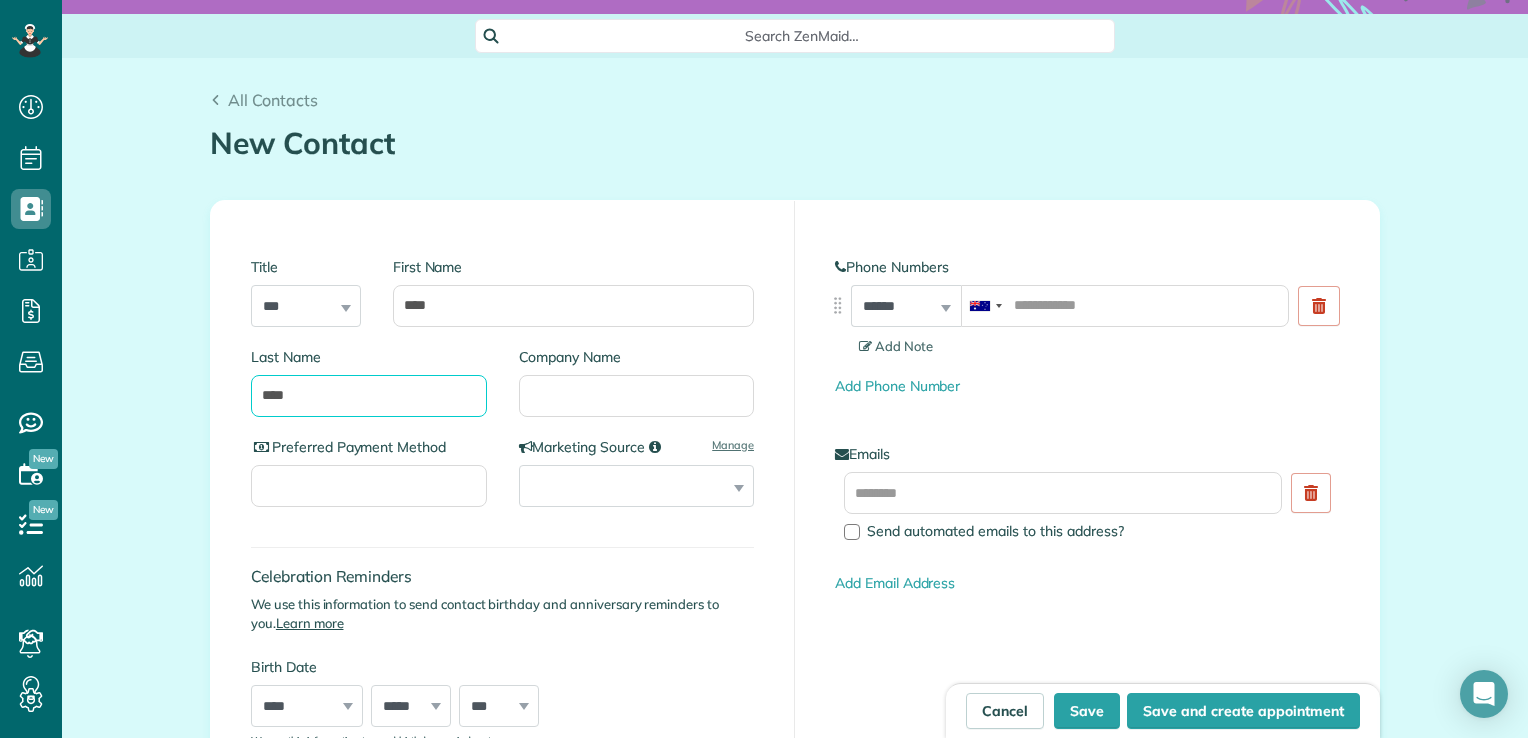 type on "****" 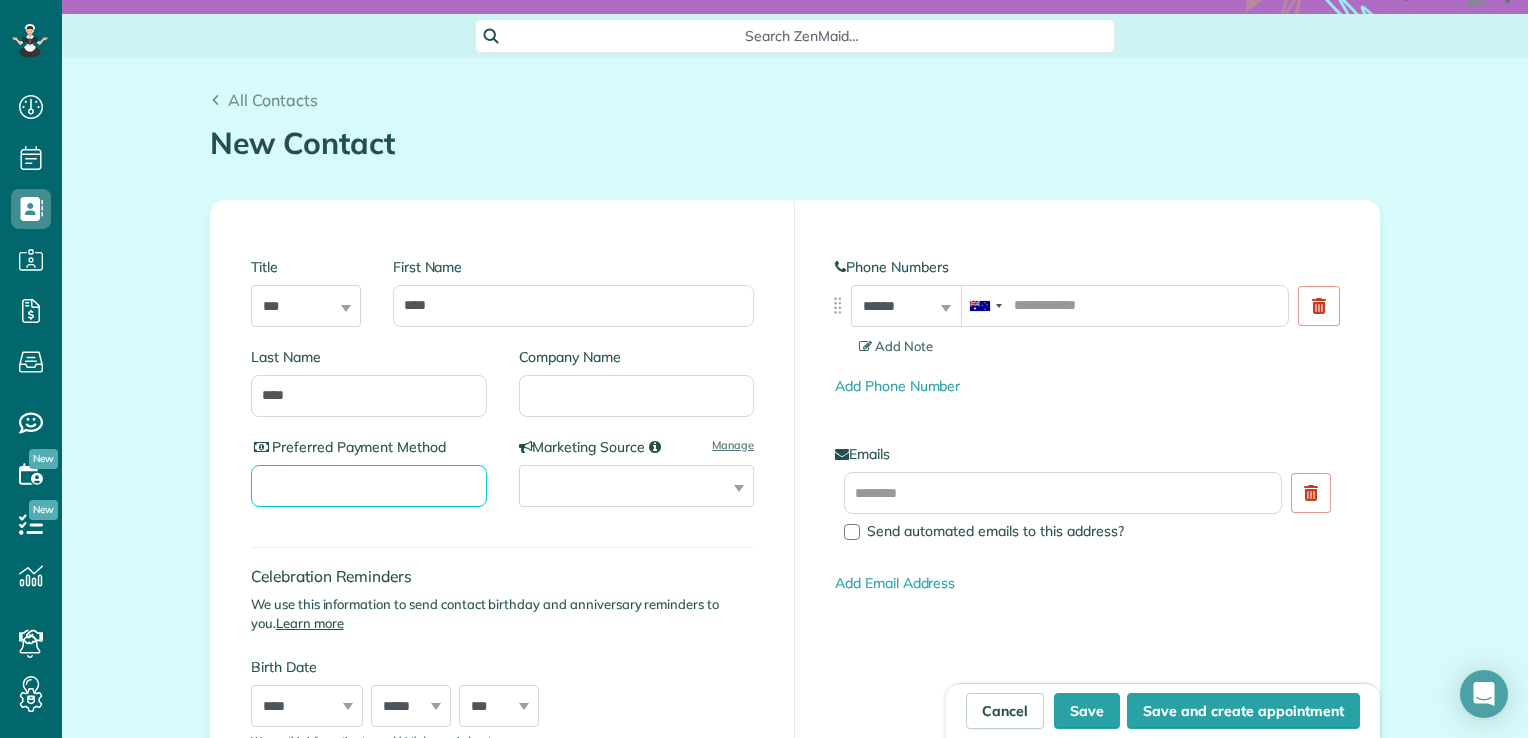 click on "Preferred Payment Method" at bounding box center [369, 486] 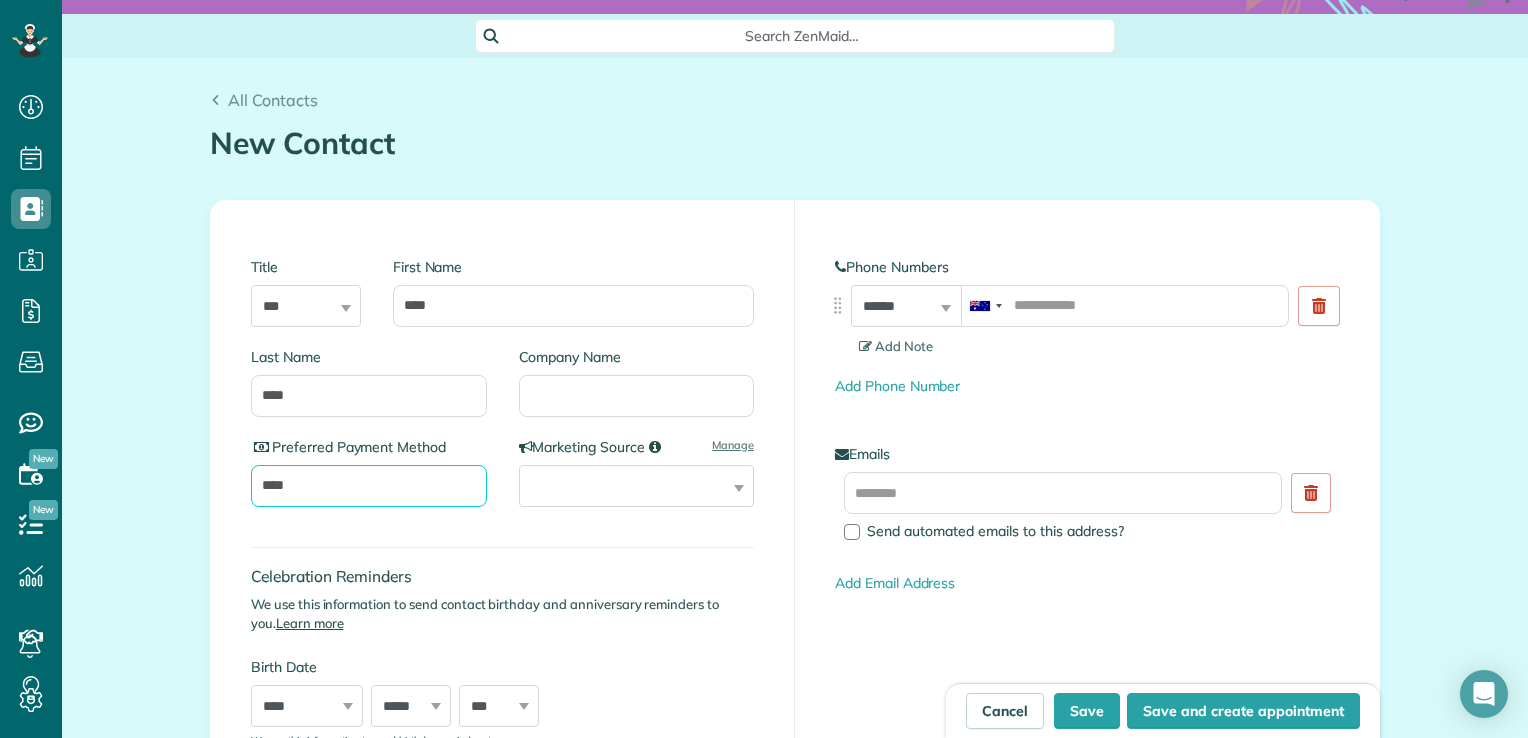 type on "****" 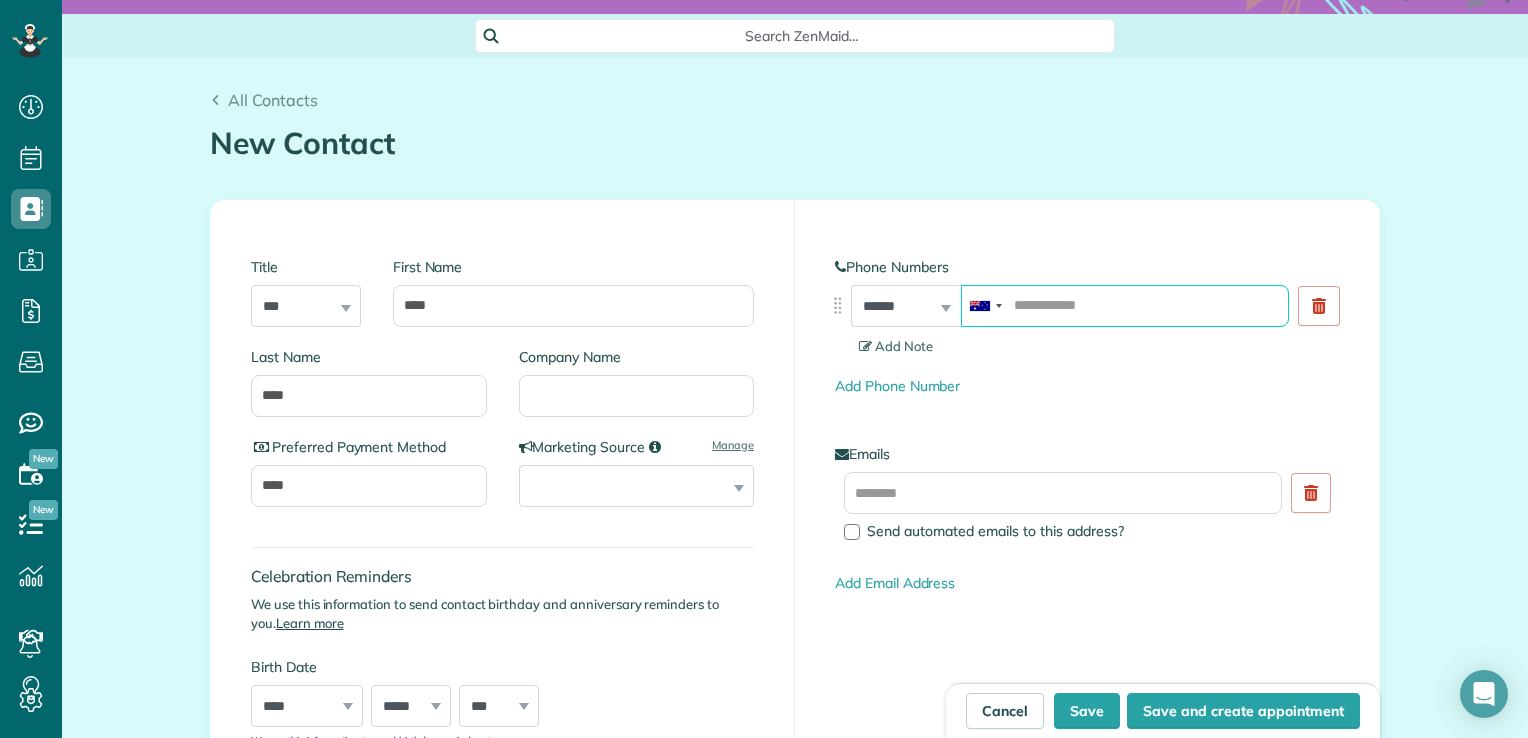 click at bounding box center [1125, 306] 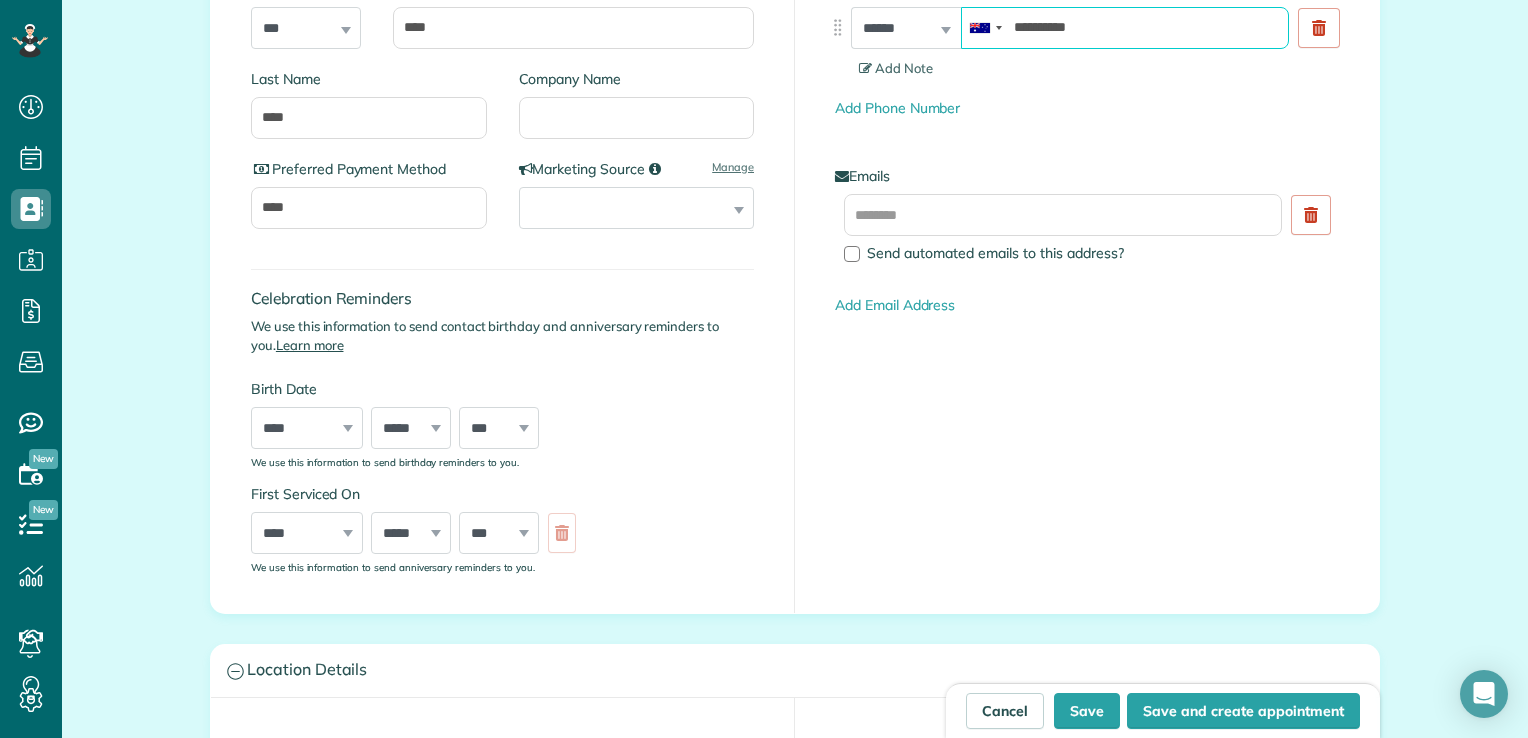 scroll, scrollTop: 400, scrollLeft: 0, axis: vertical 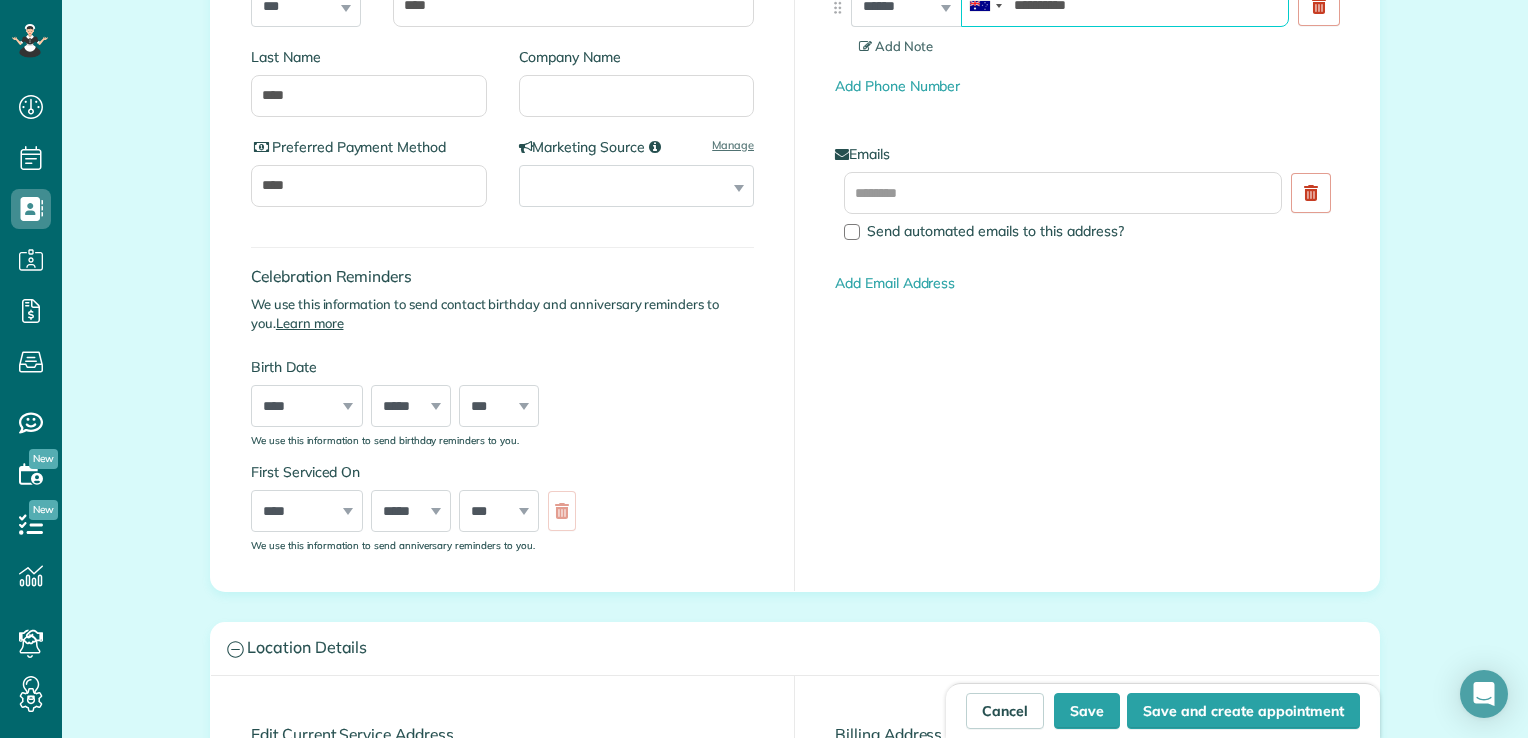 type on "**********" 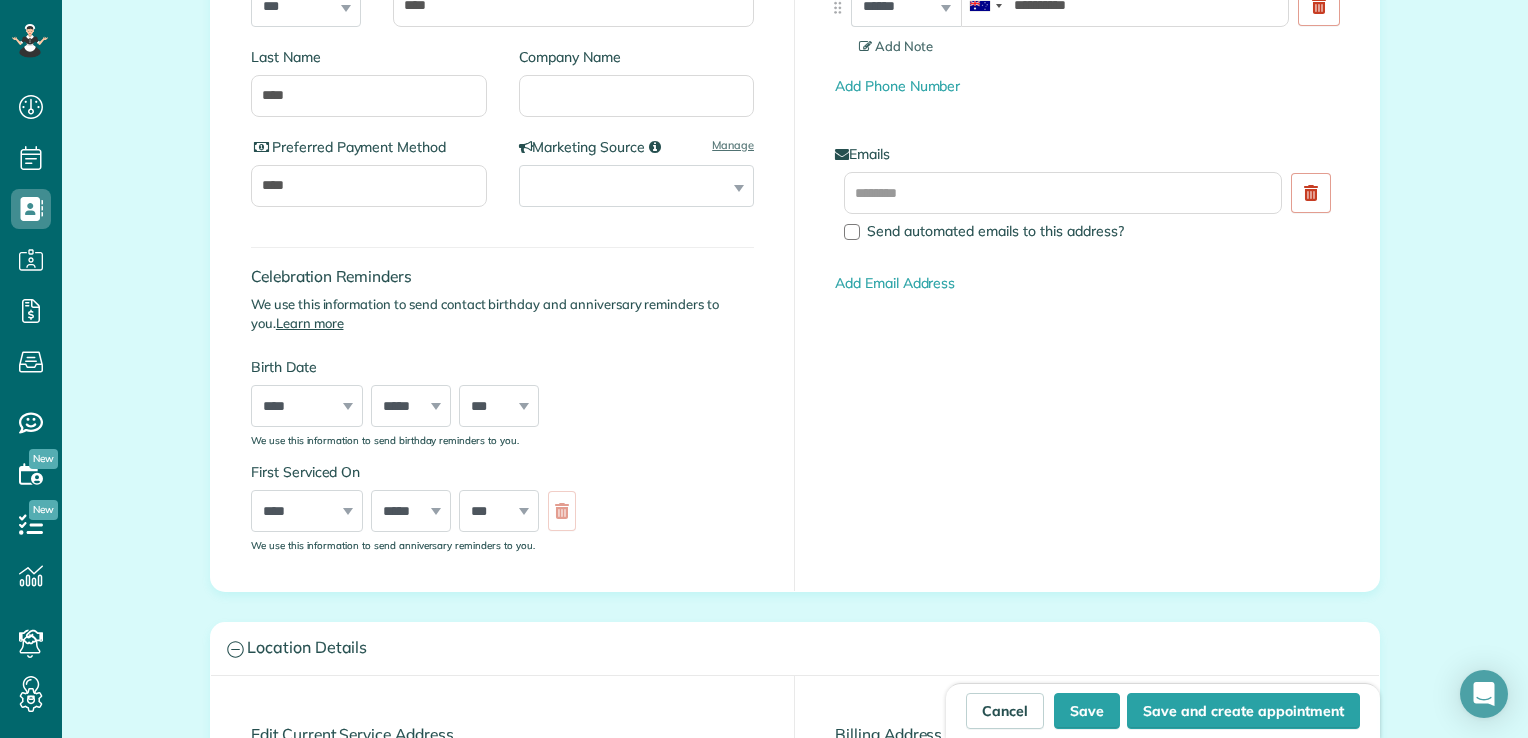 click on "****
****
****
****
****
****
****
****
****
****
****
****
****
****
****
****
****
****
****
****
****
****
****
****
****
****
****
****
****
****
****
****
****
****
****
****
****
****
****
****
****
****
****
****
****
****
****
****
****
****
****
****" at bounding box center (307, 511) 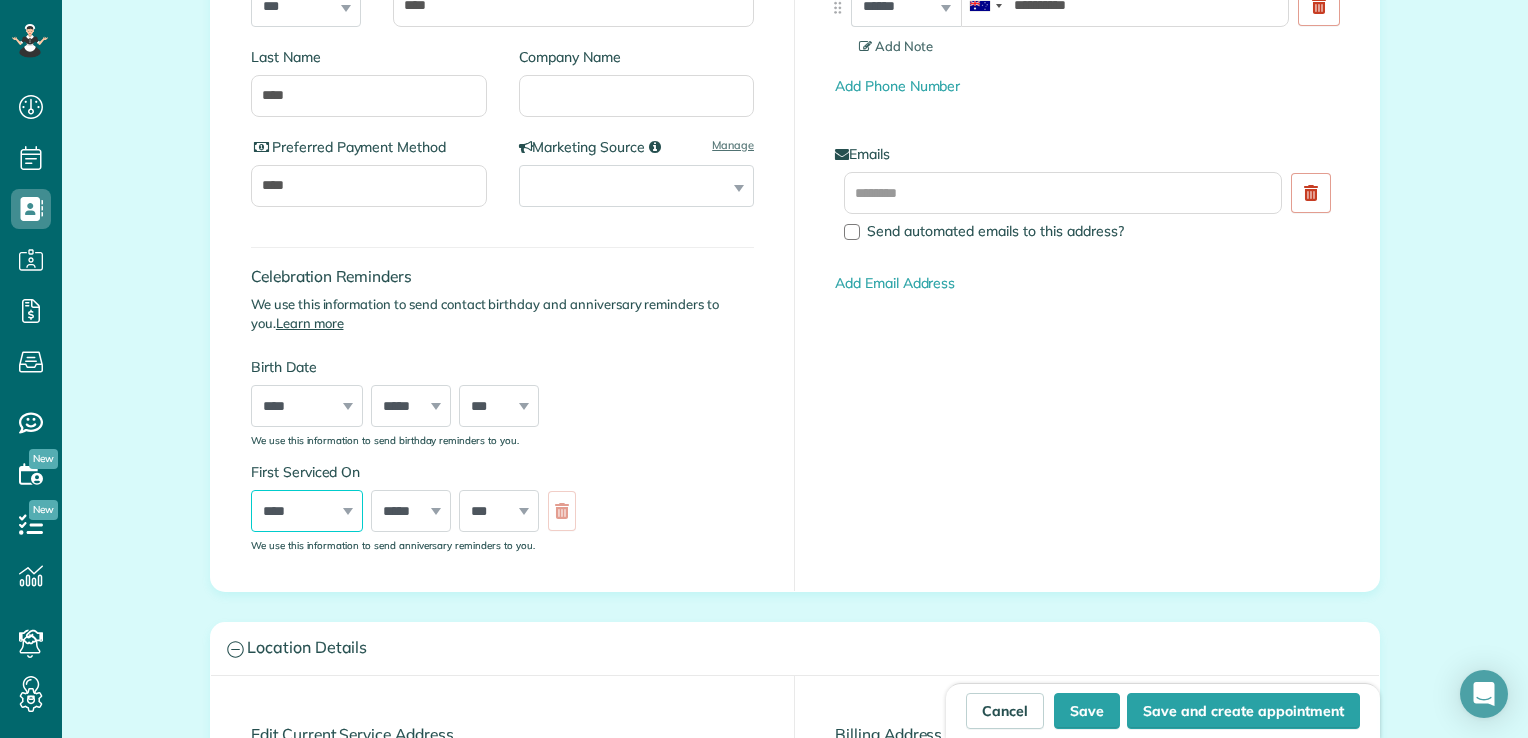 click on "****
****
****
****
****
****
****
****
****
****
****
****
****
****
****
****
****
****
****
****
****
****
****
****
****
****
****
****
****
****
****
****
****
****
****
****
****
****
****
****
****
****
****
****
****
****
****
****
****
****
****
****" at bounding box center (307, 511) 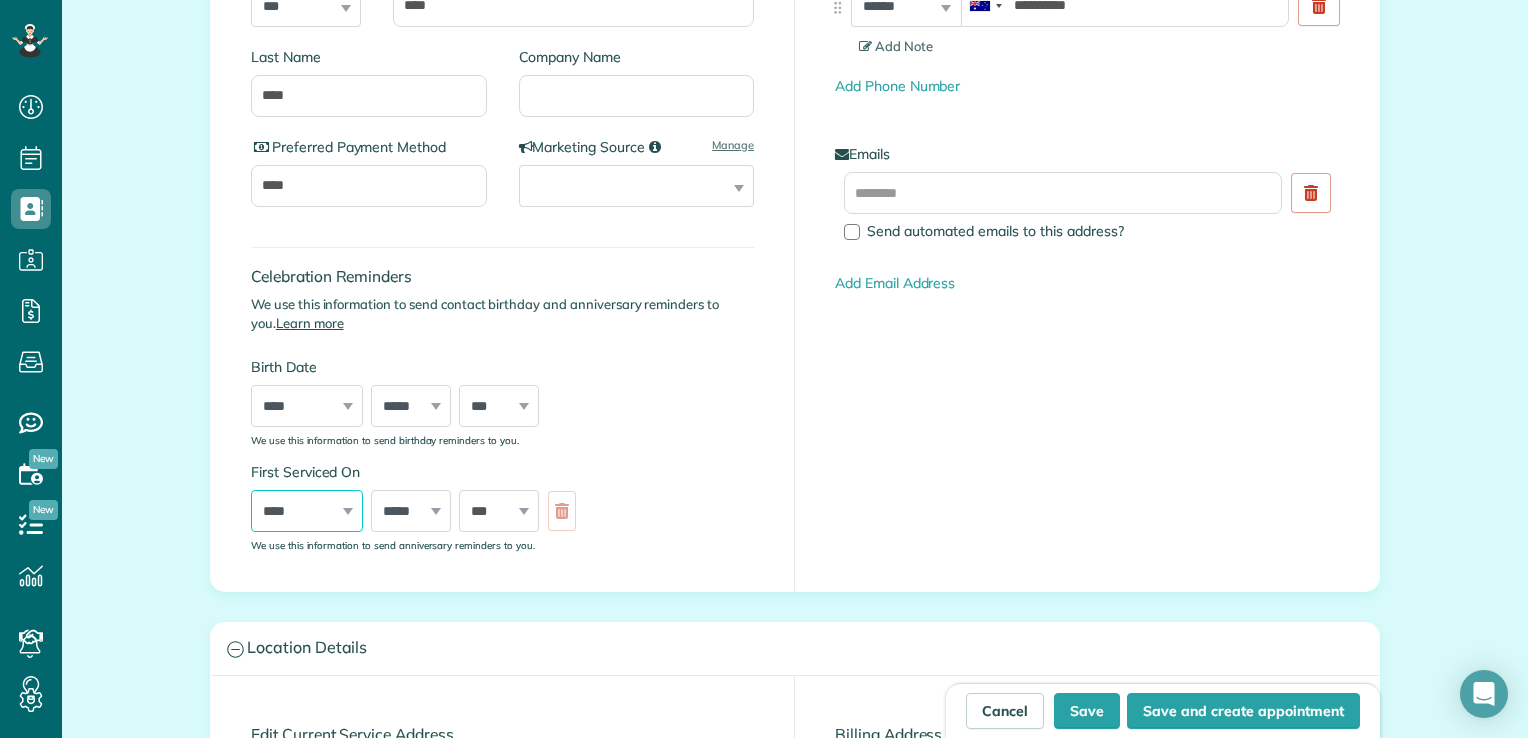 select on "****" 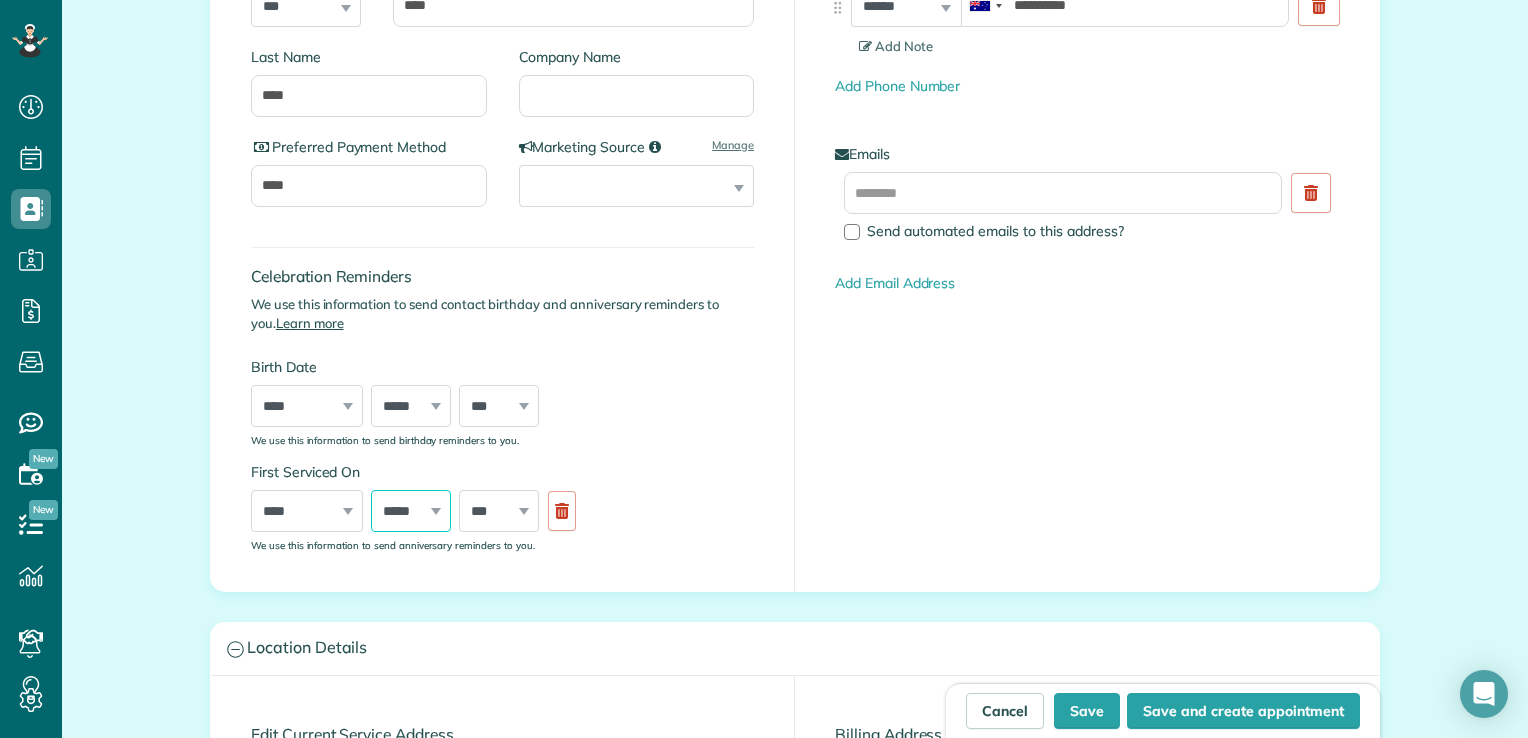 click on "*****
*******
********
*****
*****
***
****
****
******
*********
*******
********
********" at bounding box center [411, 511] 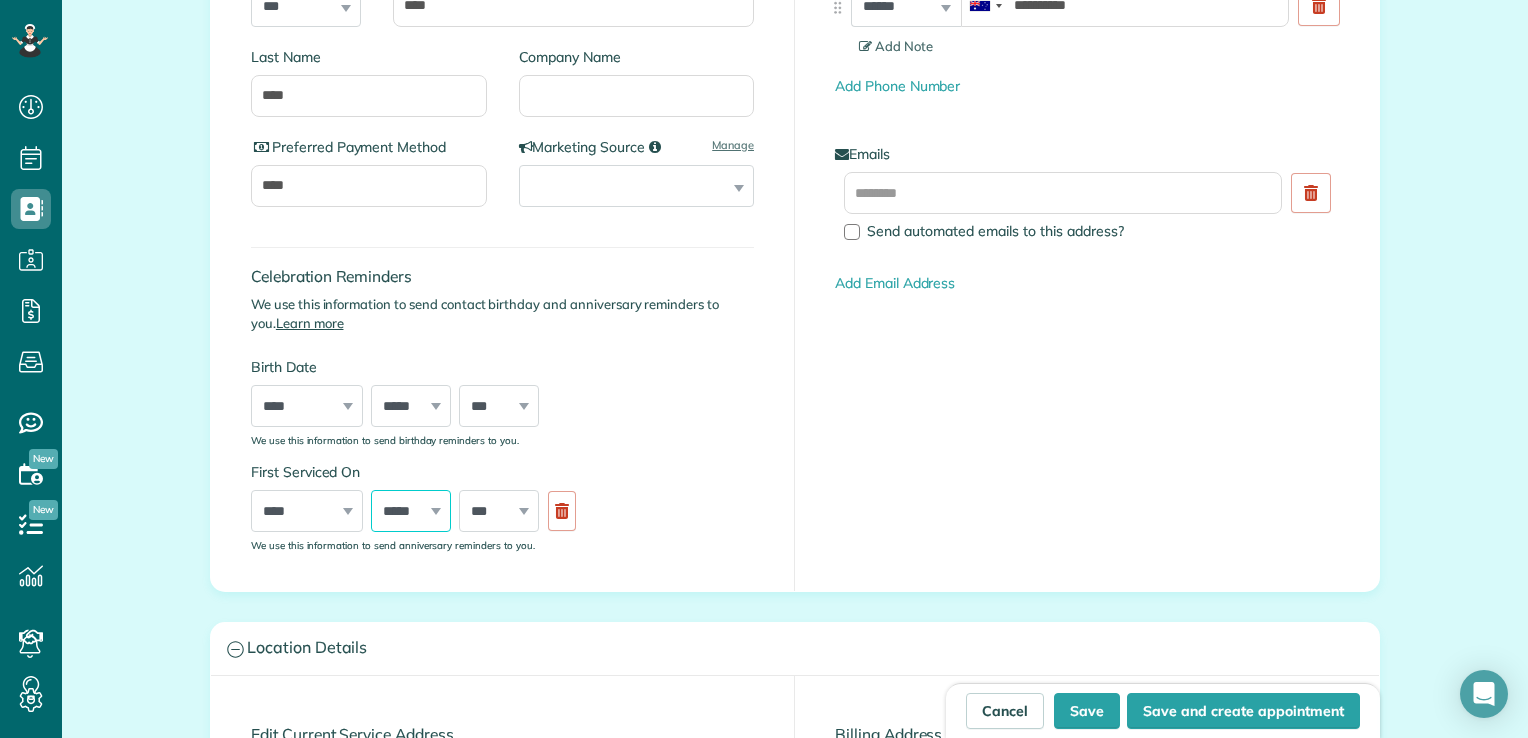 select on "*" 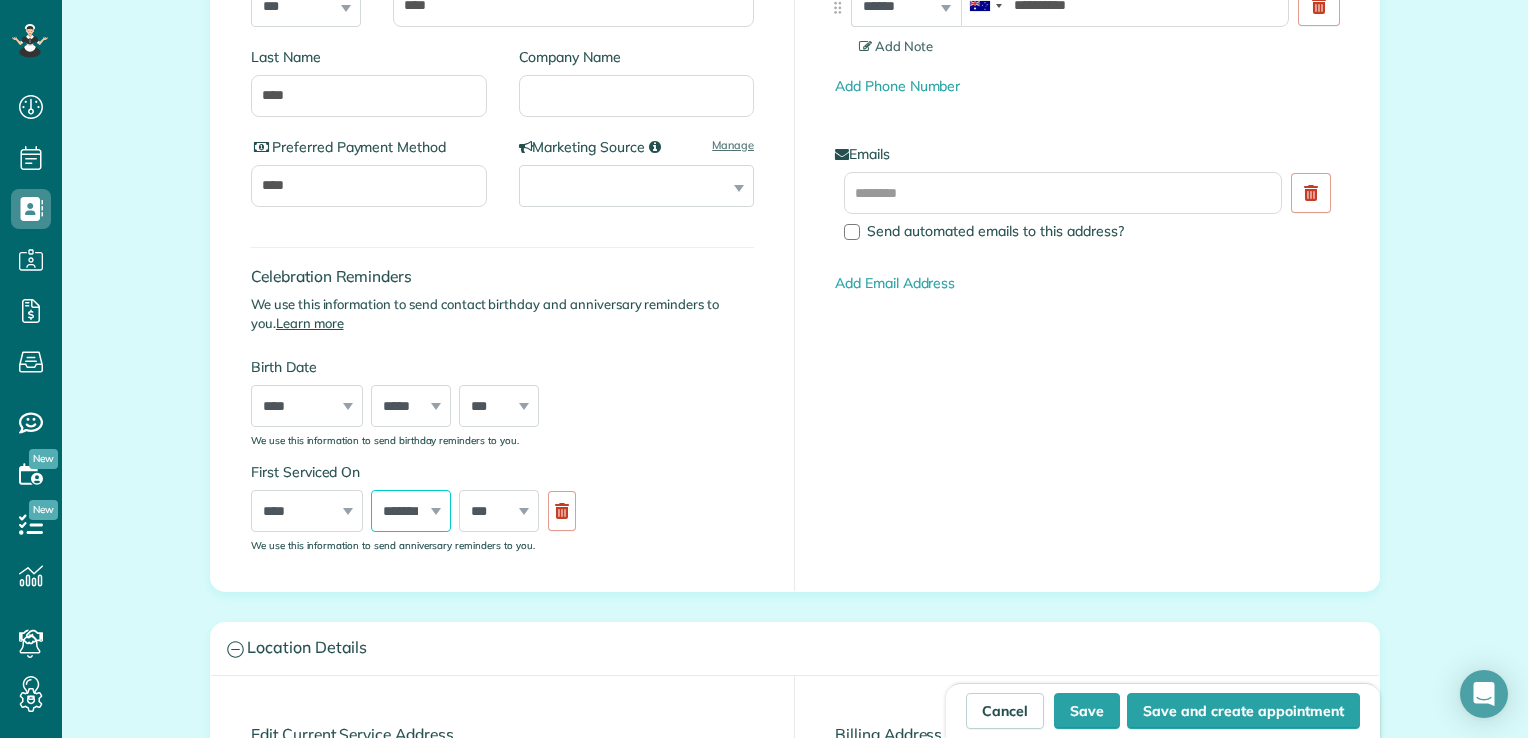click on "*****
*******
********
*****
*****
***
****
****
******
*********
*******
********
********" at bounding box center [411, 511] 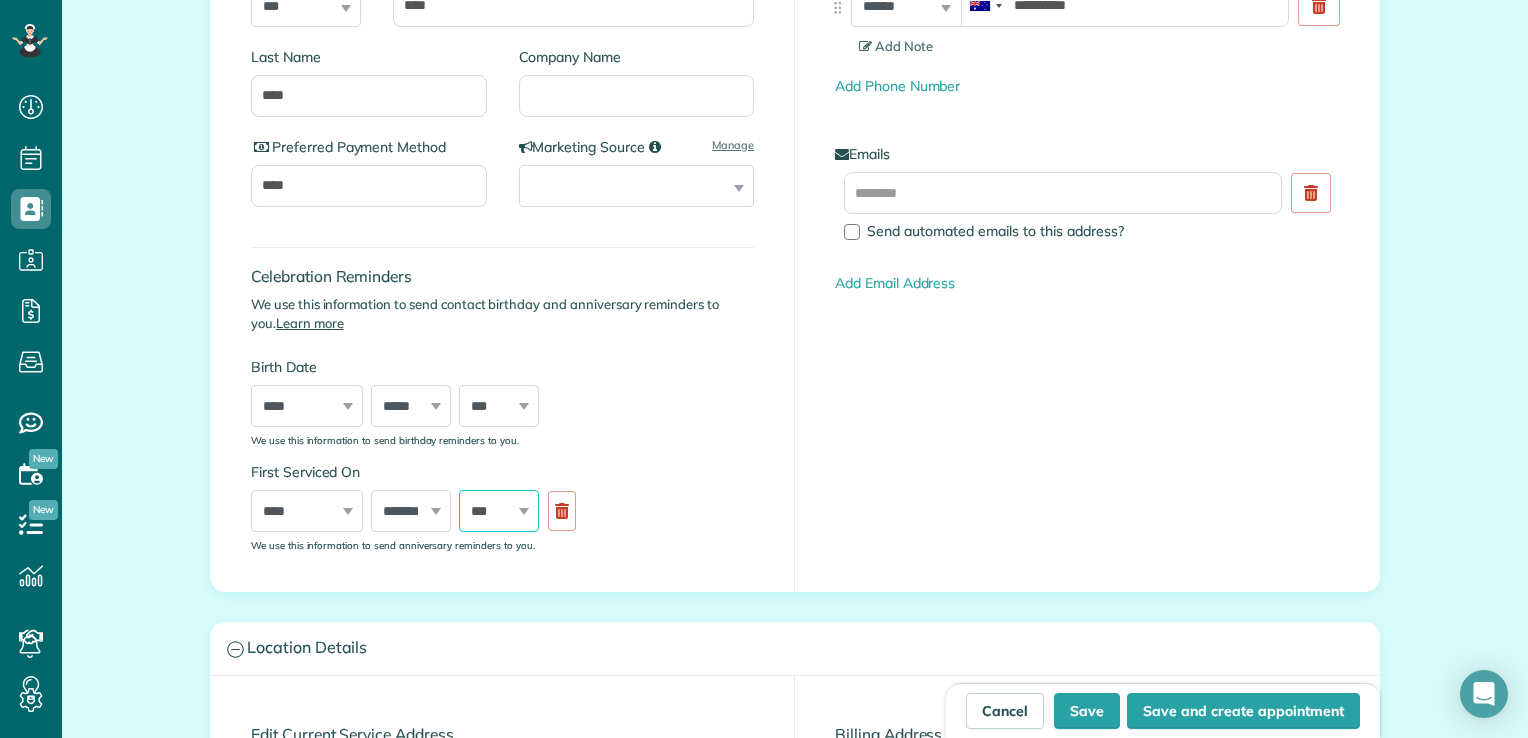click on "***
*
*
*
*
*
*
*
*
*
**
**
**
**
**
**
**
**
**
**
**
**
**
**
**
**
**
**
**
**
**
**" at bounding box center [499, 511] 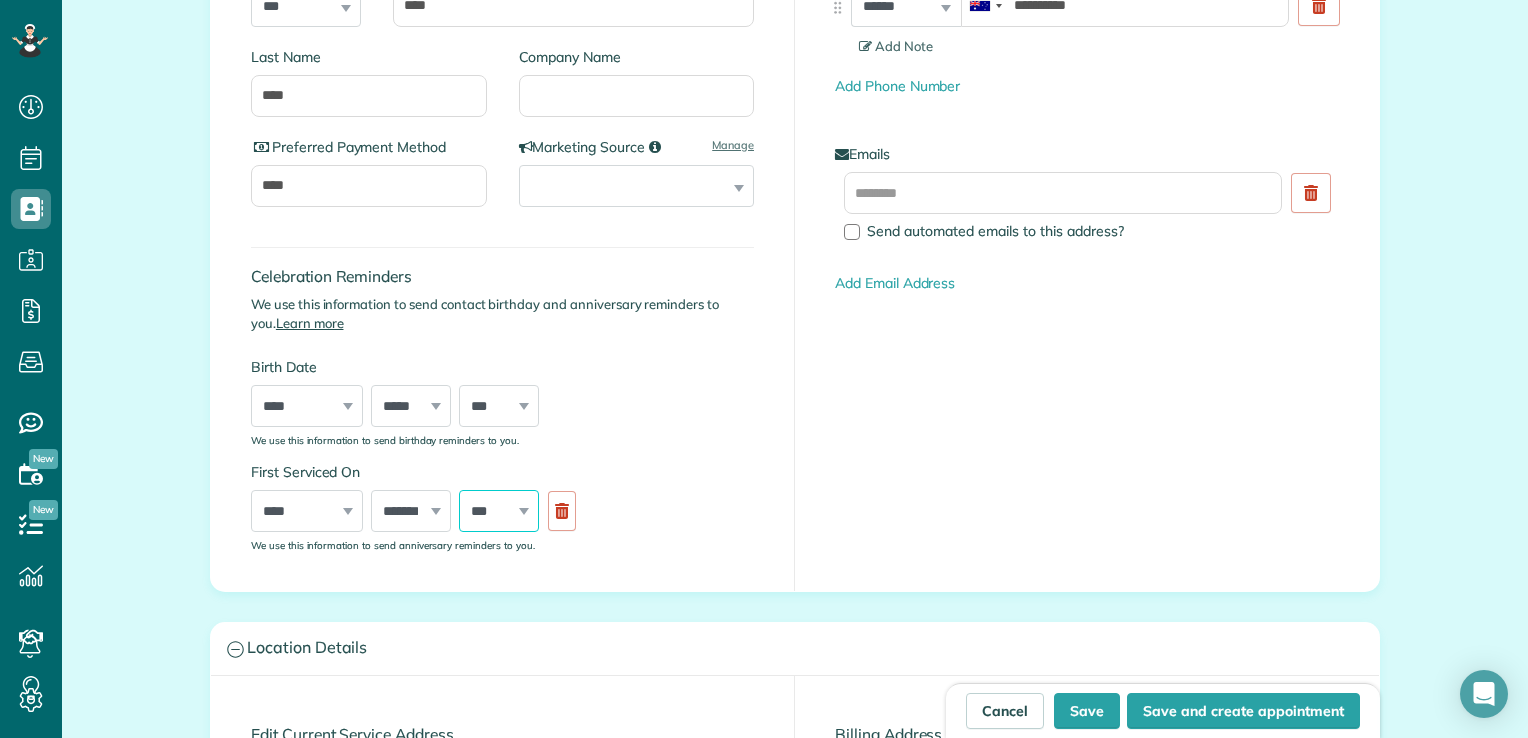 select on "**" 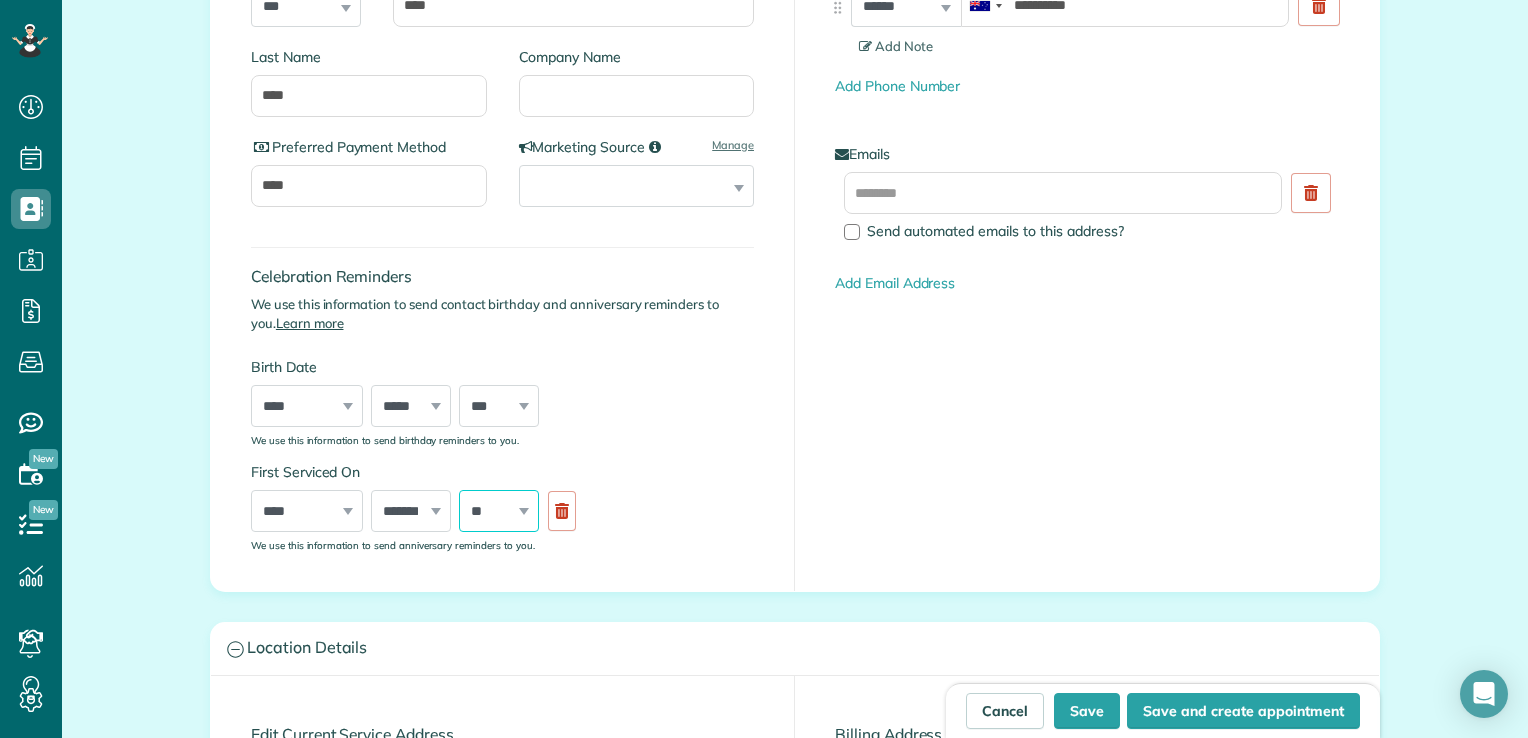 click on "***
*
*
*
*
*
*
*
*
*
**
**
**
**
**
**
**
**
**
**
**
**
**
**
**
**
**
**
**
**
**
**" at bounding box center (499, 511) 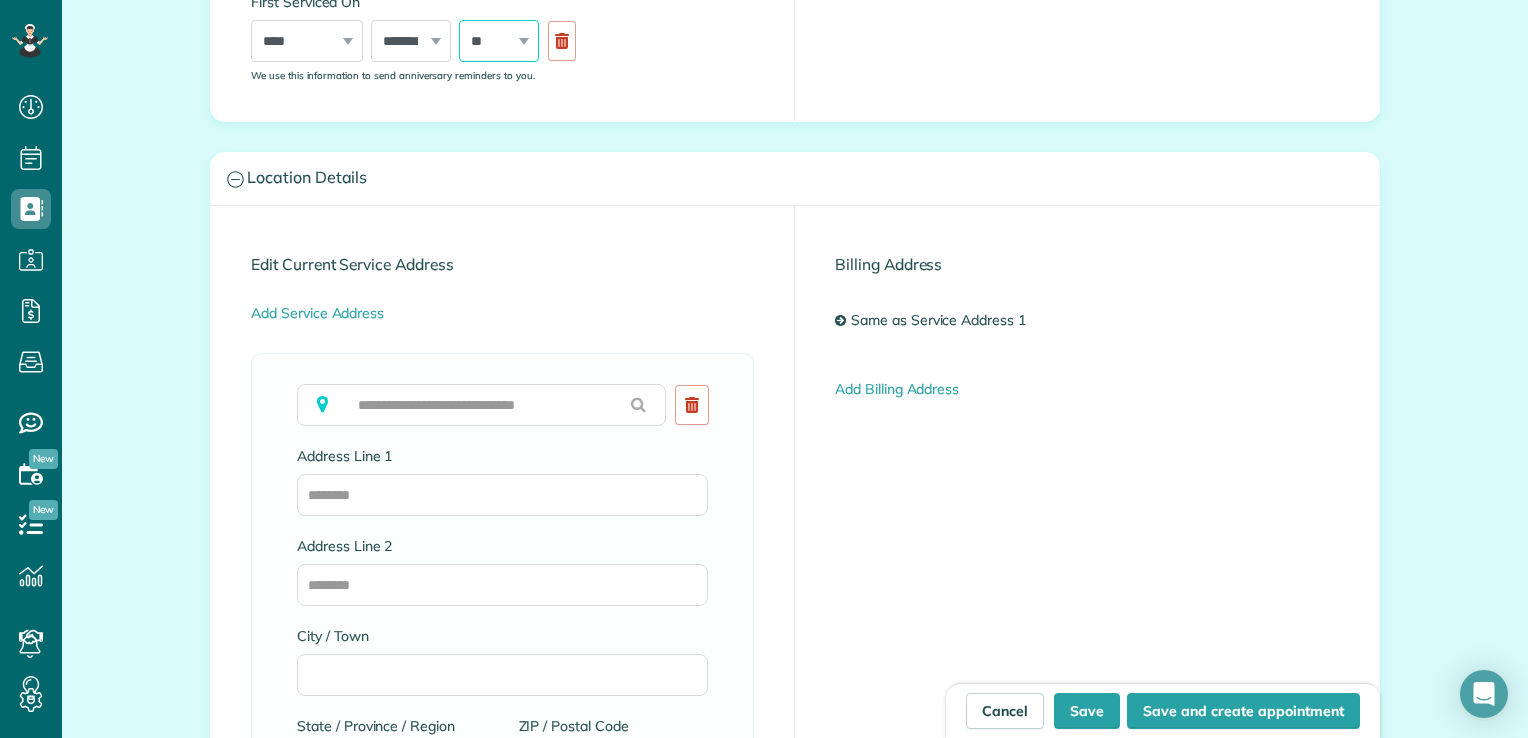 scroll, scrollTop: 900, scrollLeft: 0, axis: vertical 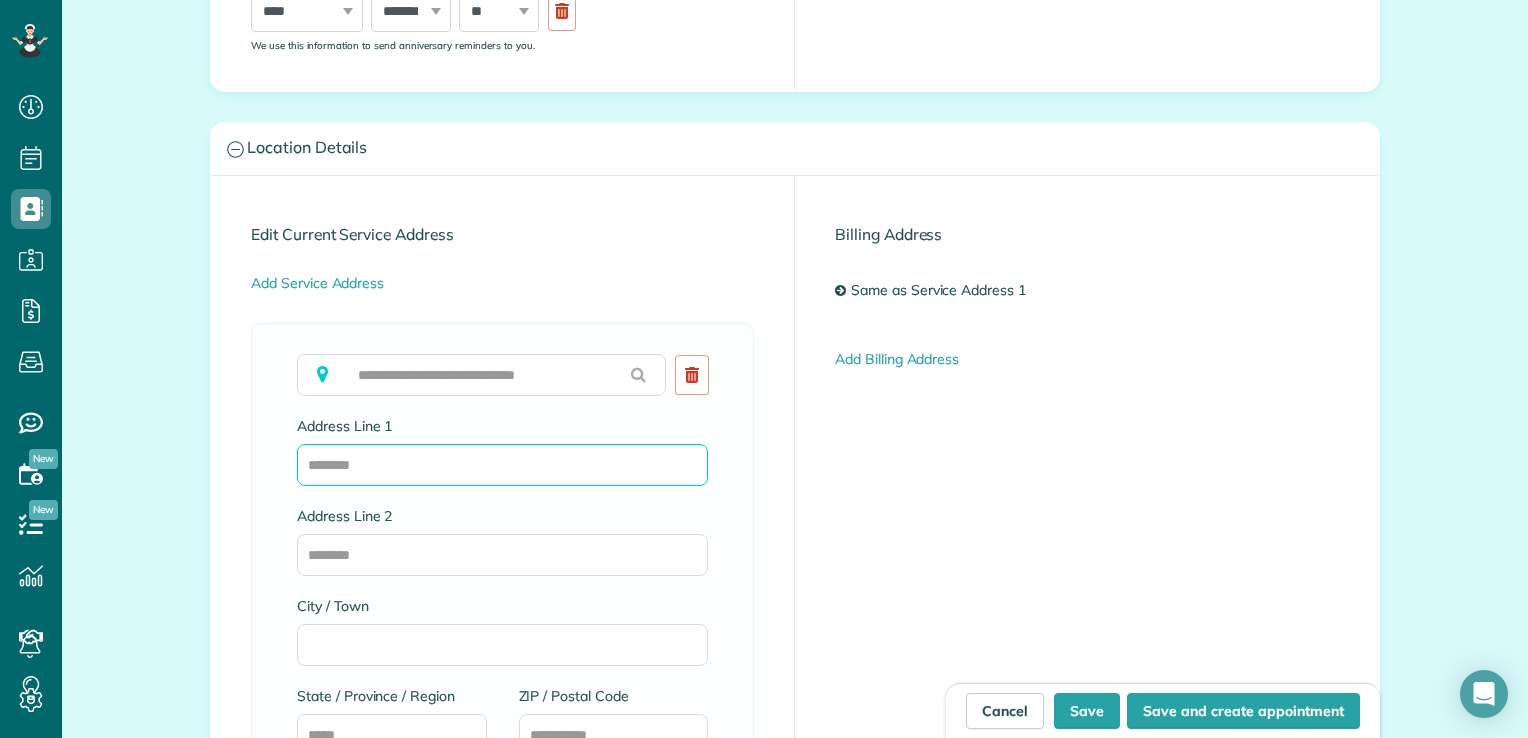 click on "Address Line 1" at bounding box center (502, 465) 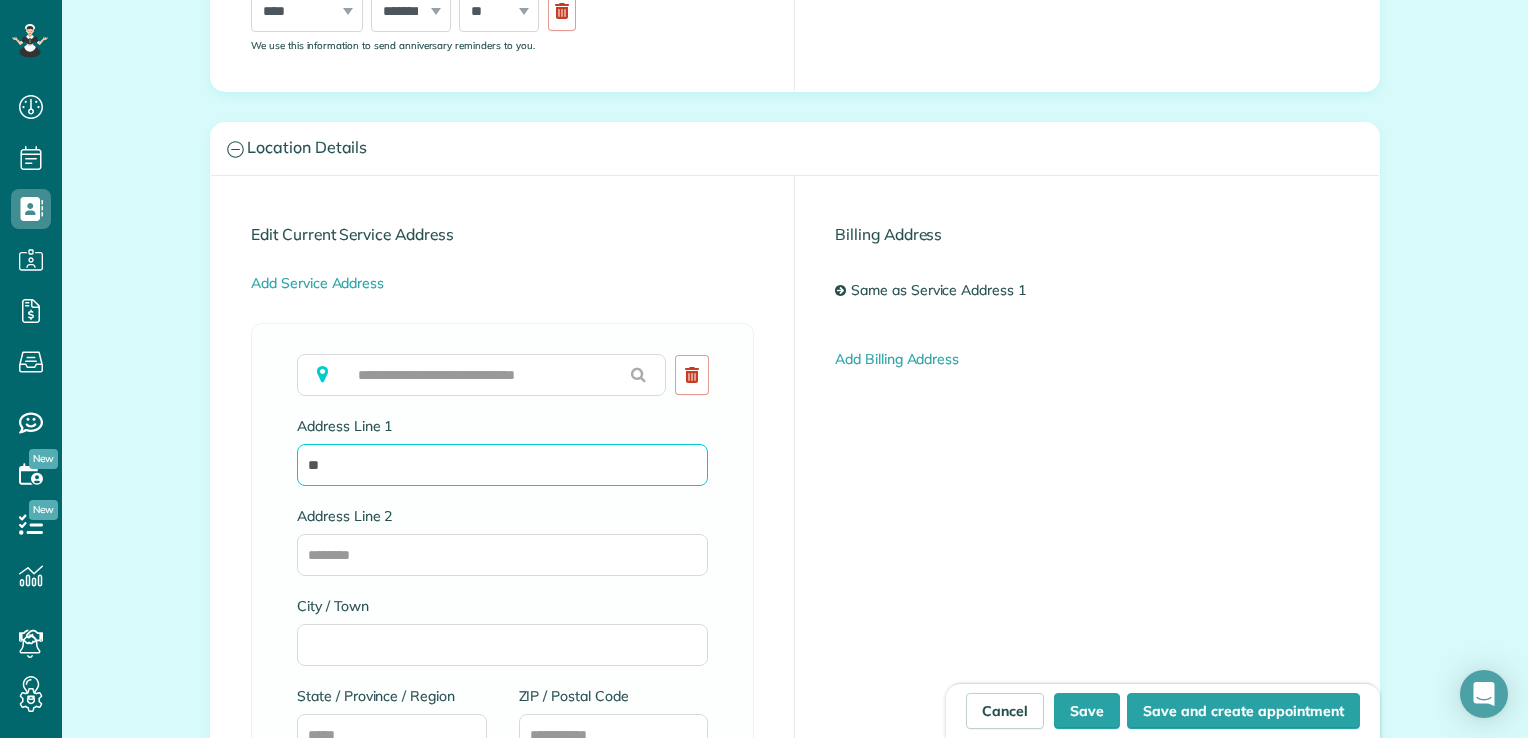 type on "*" 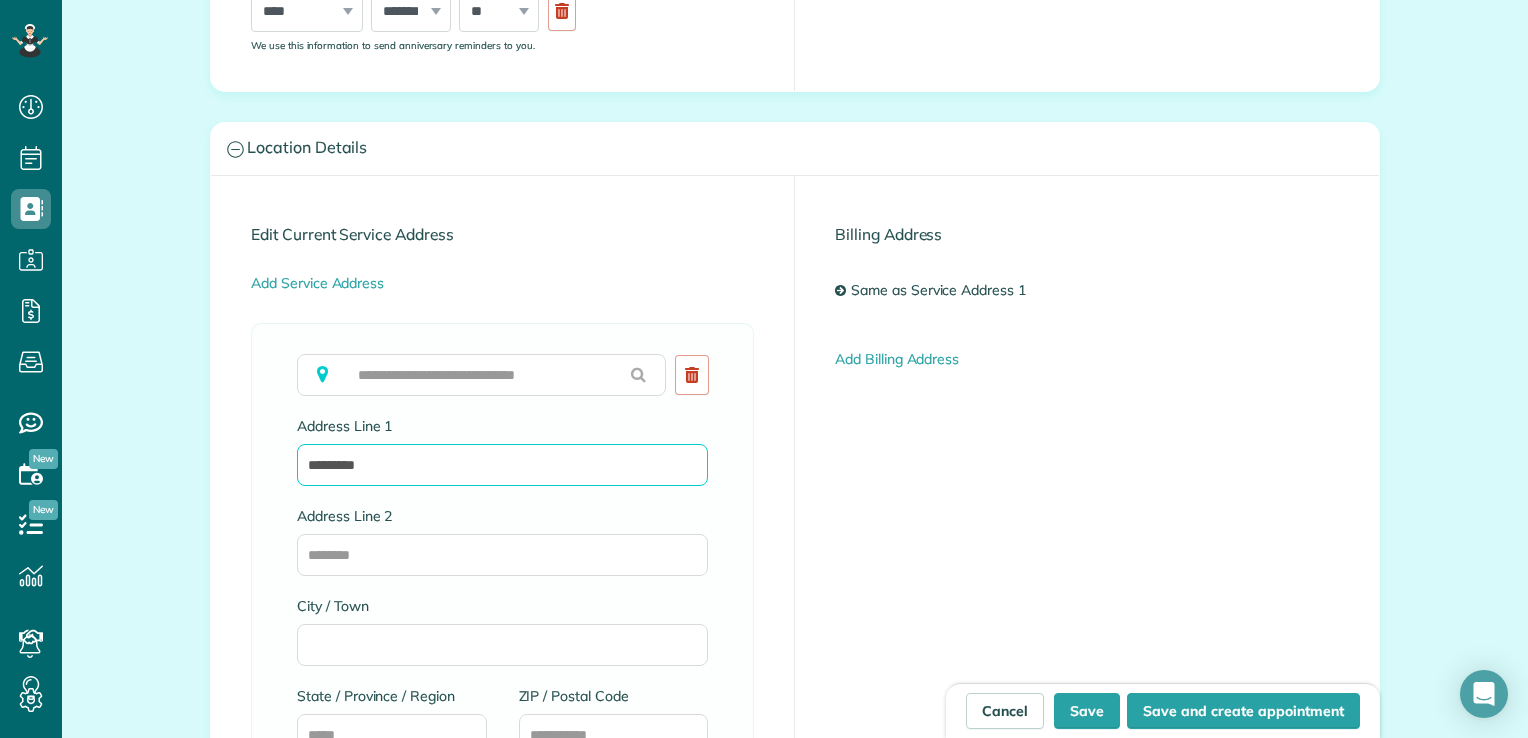 type on "*********" 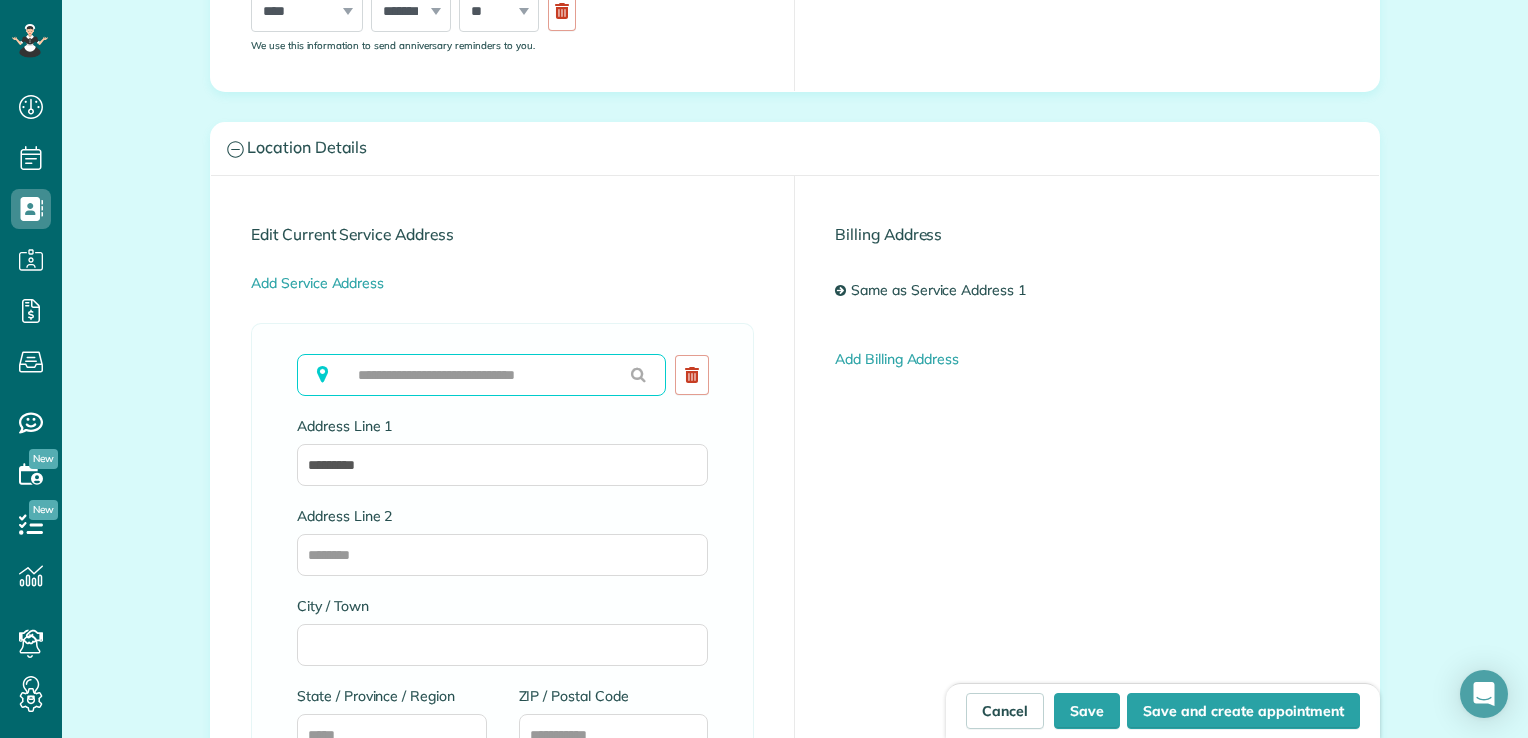 click at bounding box center [481, 375] 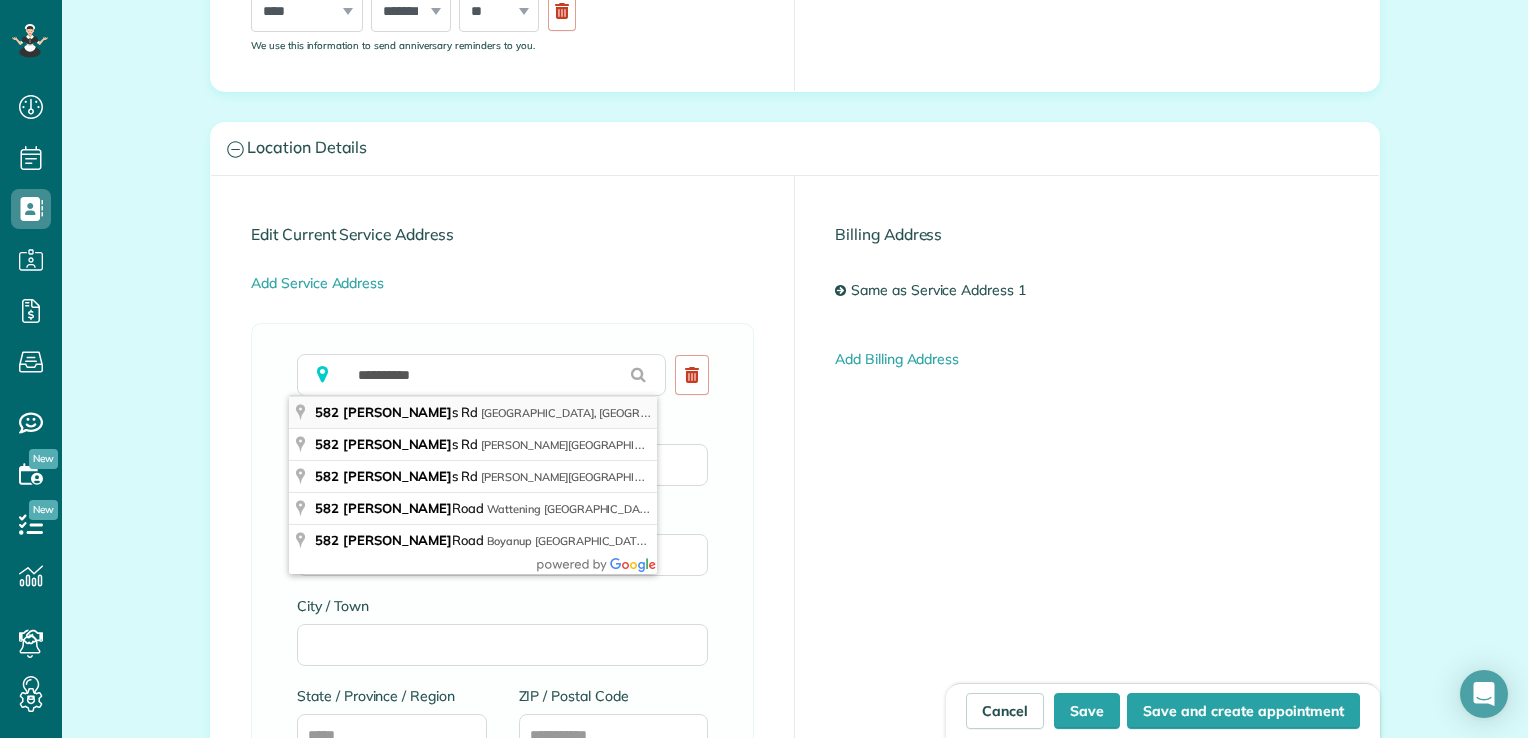 type on "**********" 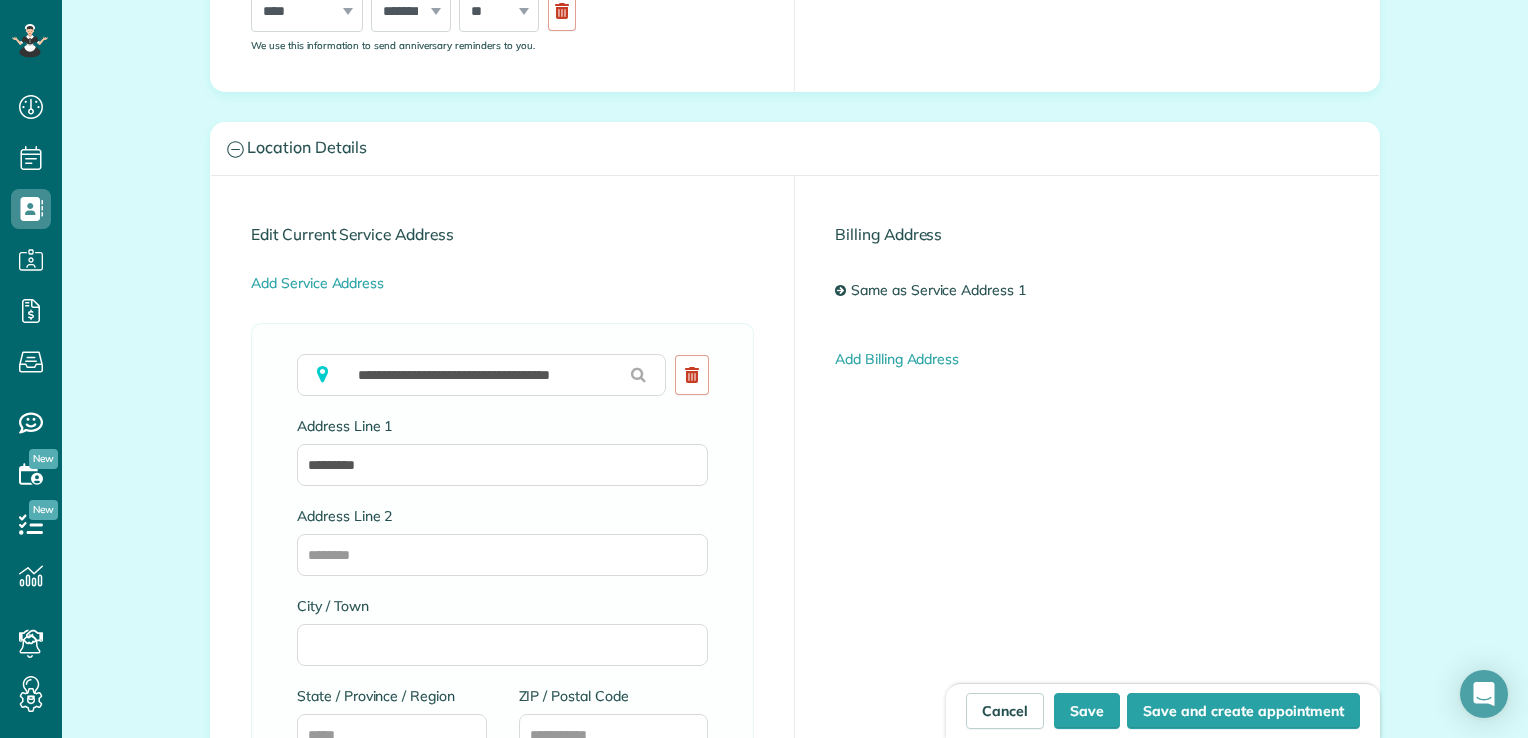 type on "**********" 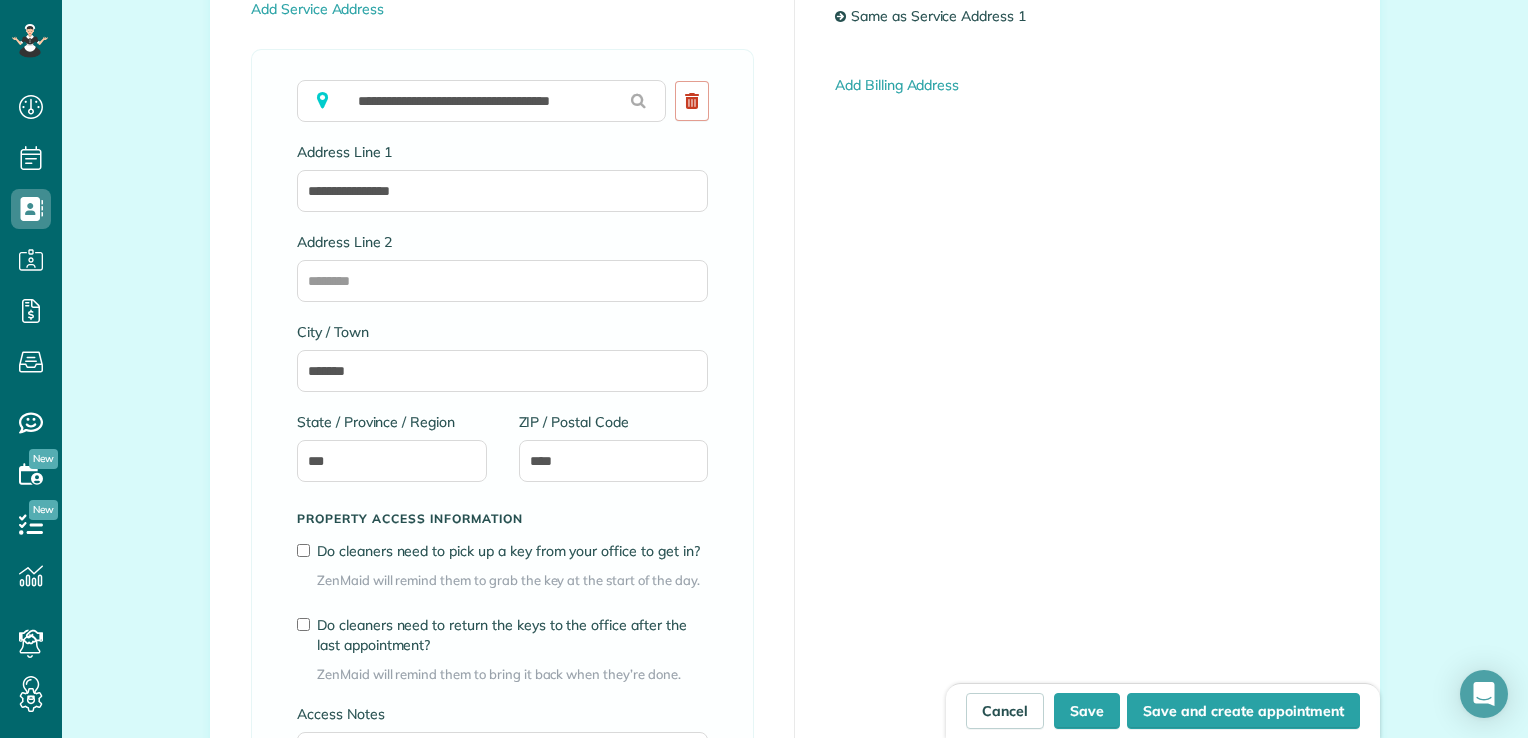 scroll, scrollTop: 1300, scrollLeft: 0, axis: vertical 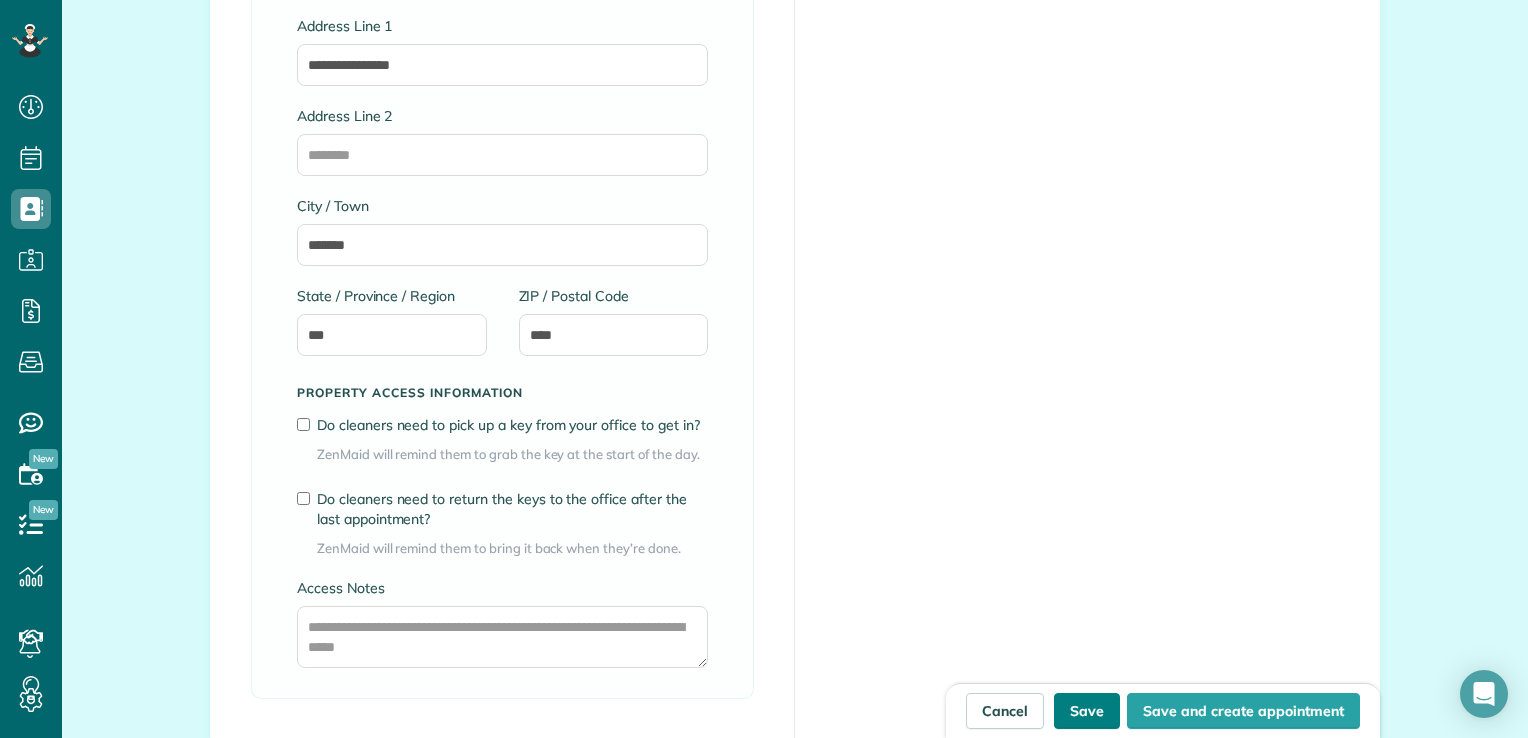 click on "Save" at bounding box center (1087, 711) 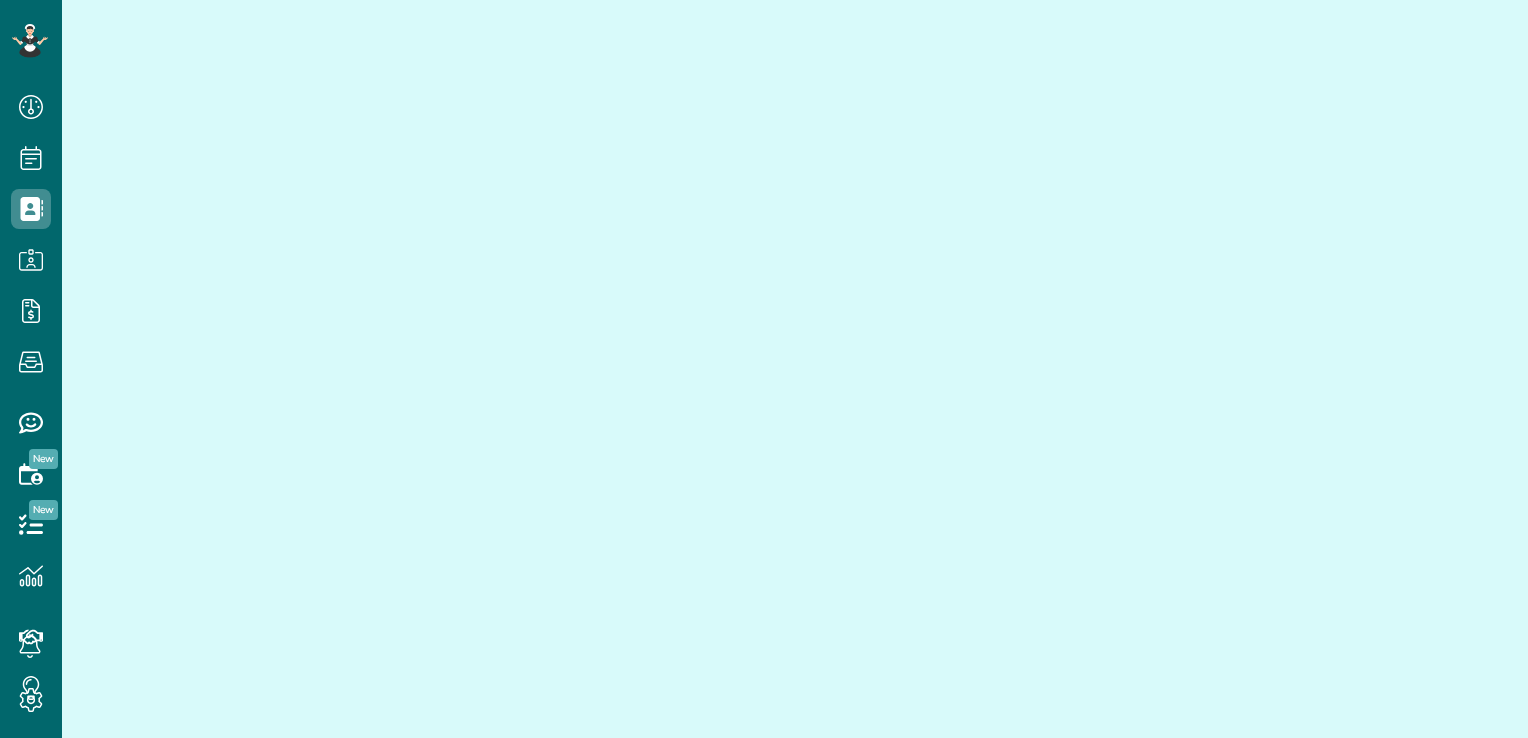 scroll, scrollTop: 0, scrollLeft: 0, axis: both 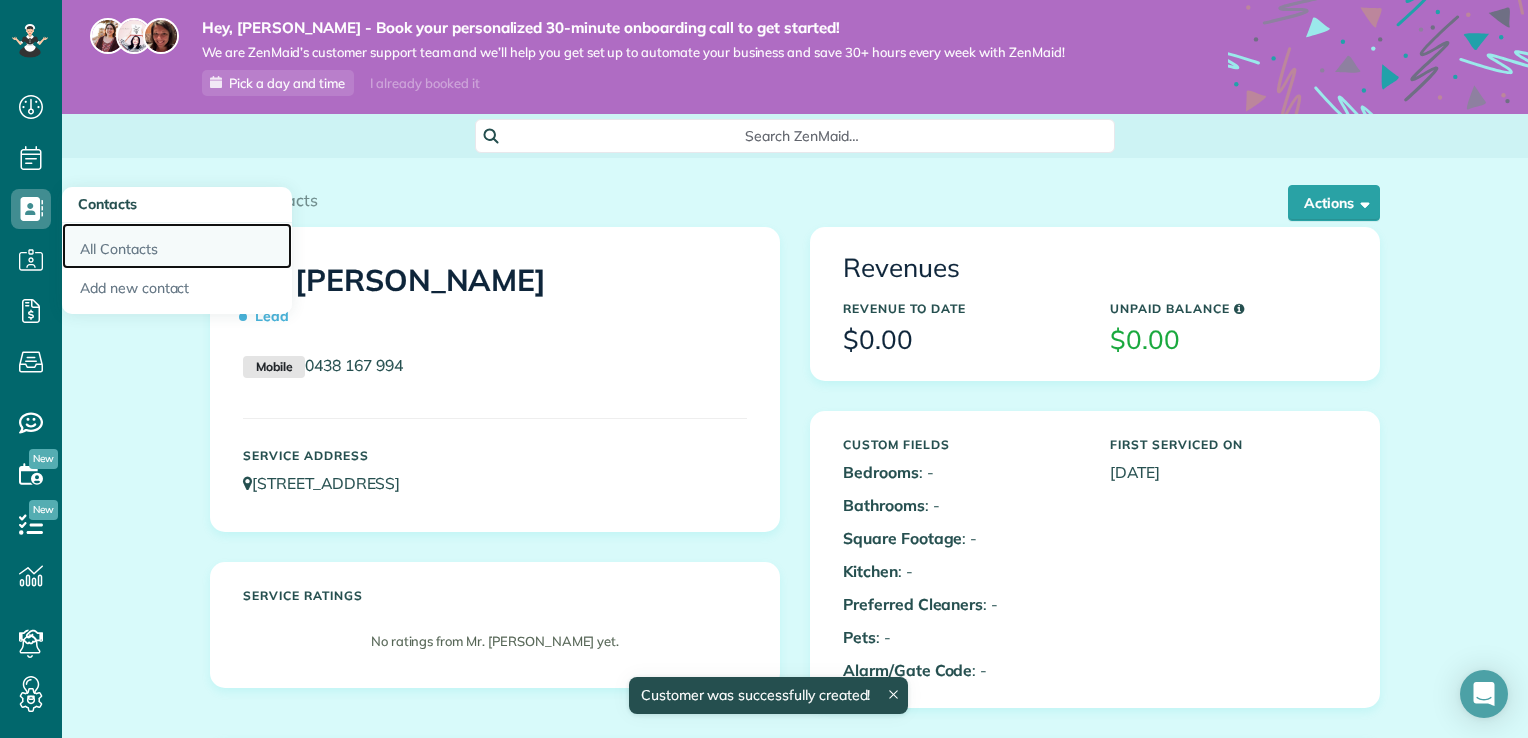 click on "All Contacts" at bounding box center (177, 246) 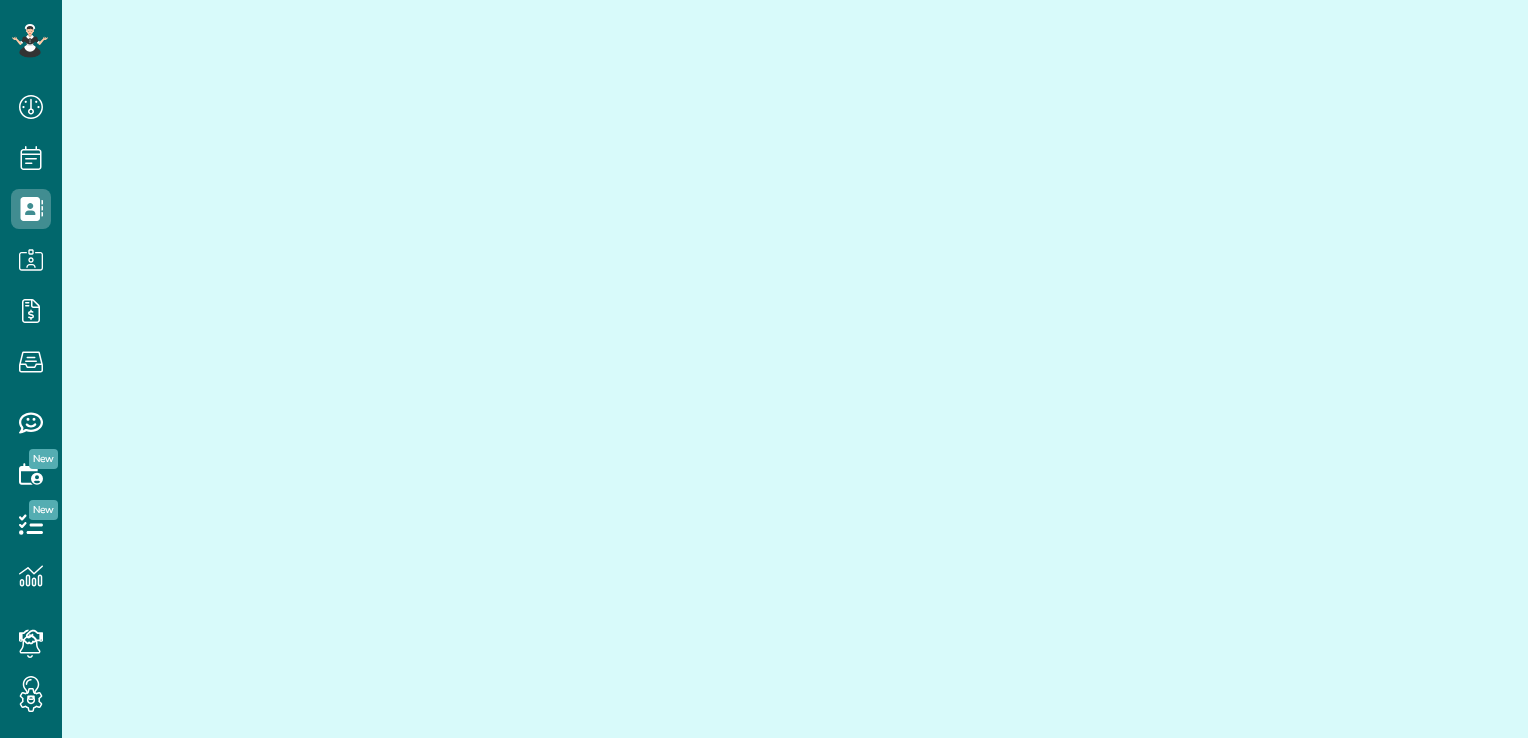 scroll, scrollTop: 0, scrollLeft: 0, axis: both 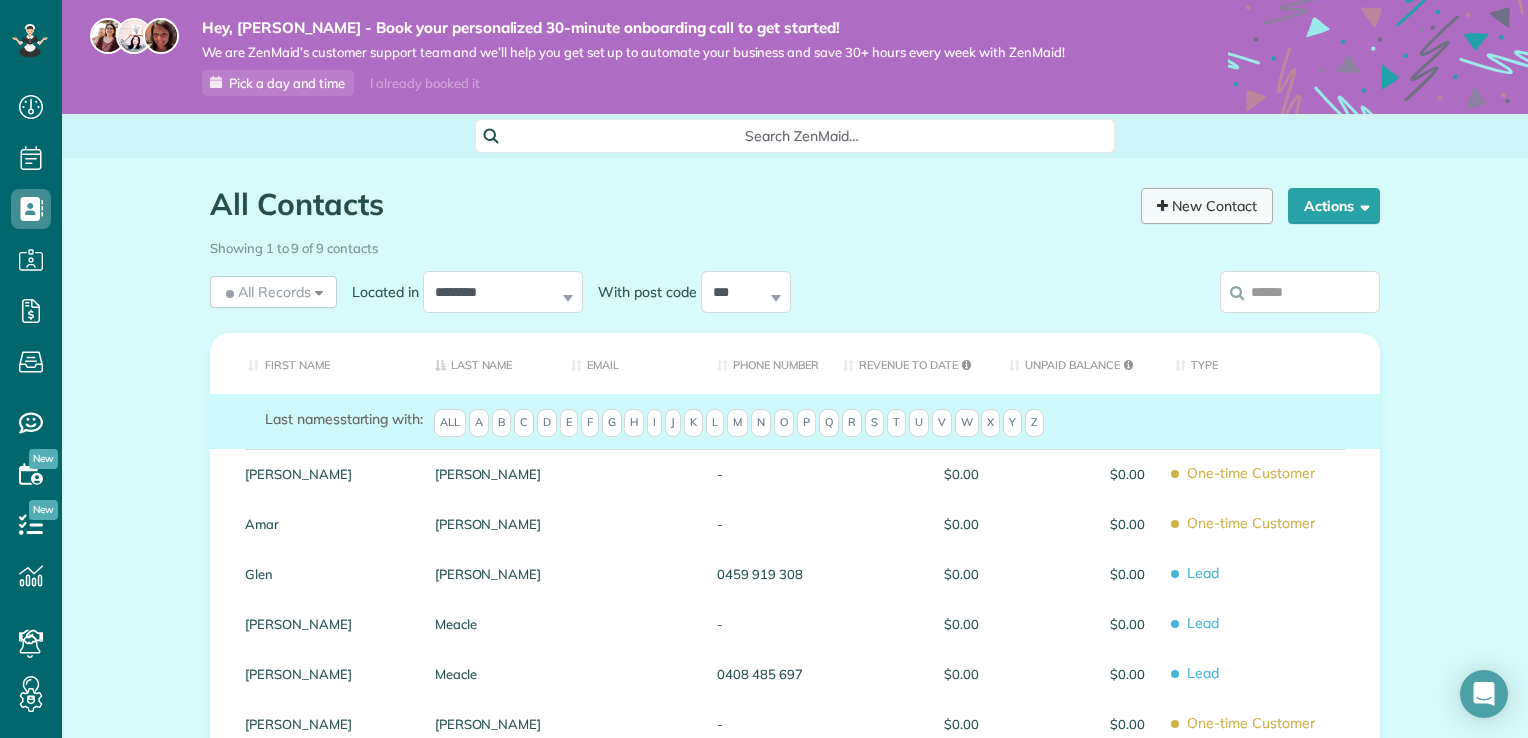 click on "New Contact" at bounding box center [1207, 206] 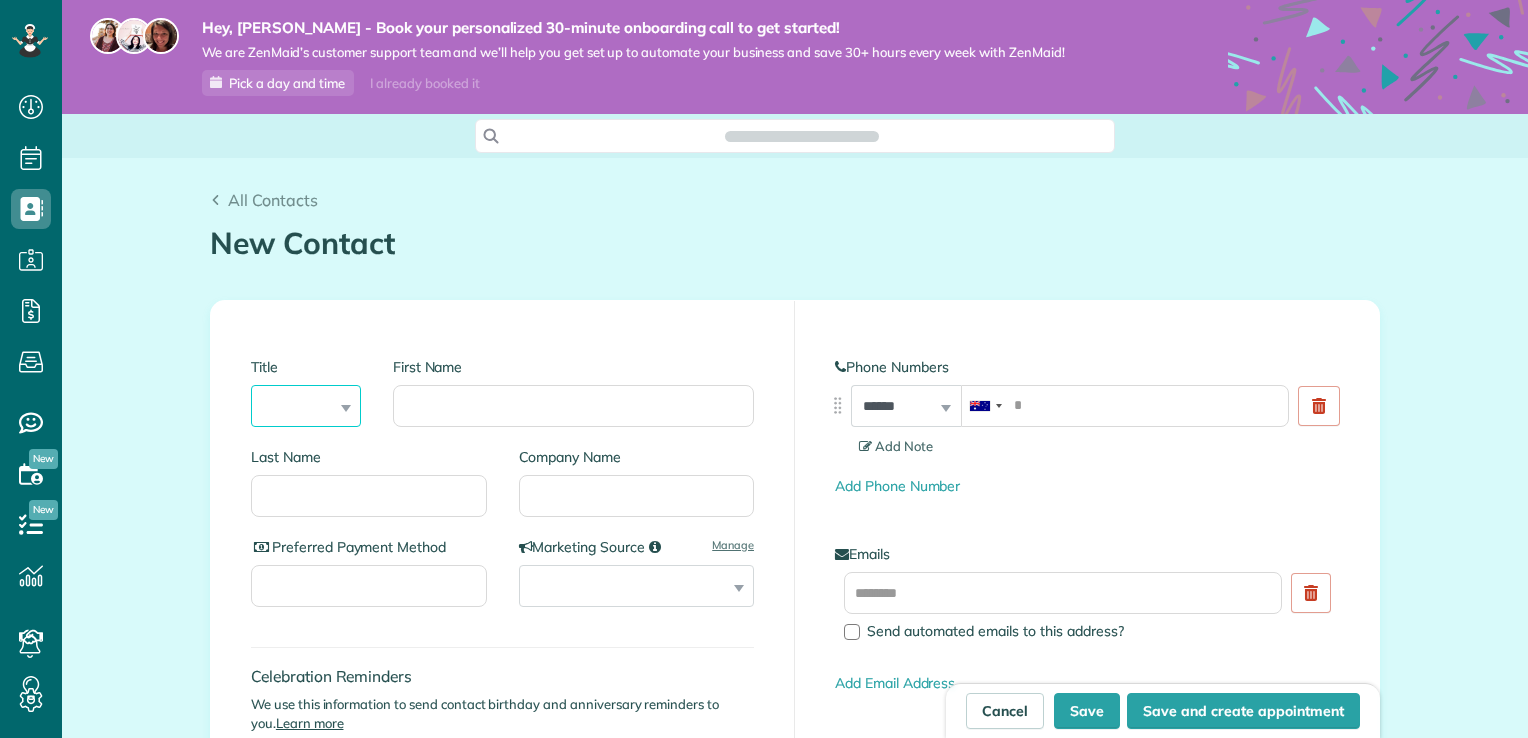 drag, startPoint x: 0, startPoint y: 0, endPoint x: 345, endPoint y: 411, distance: 536.606 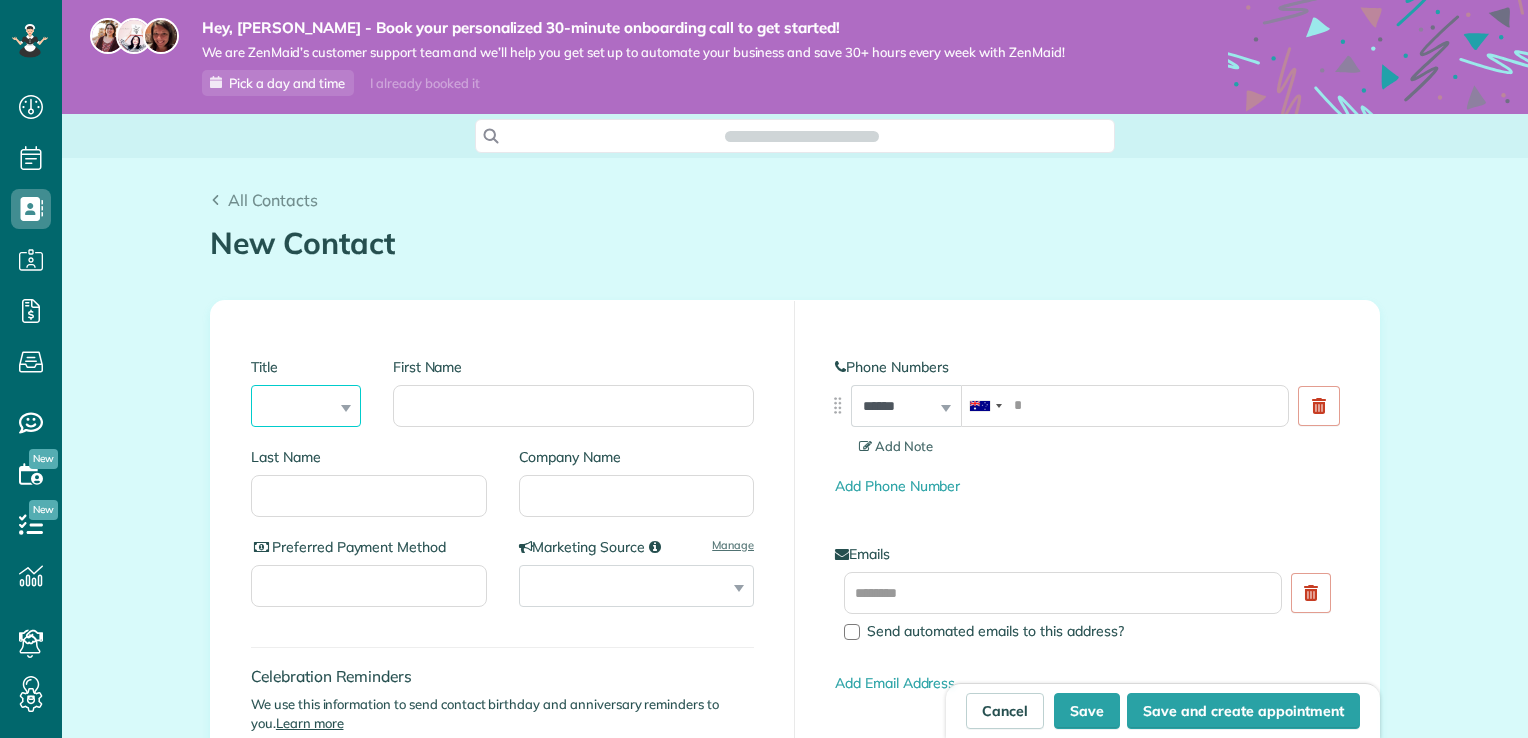 click on "***
****
***
***" at bounding box center (306, 406) 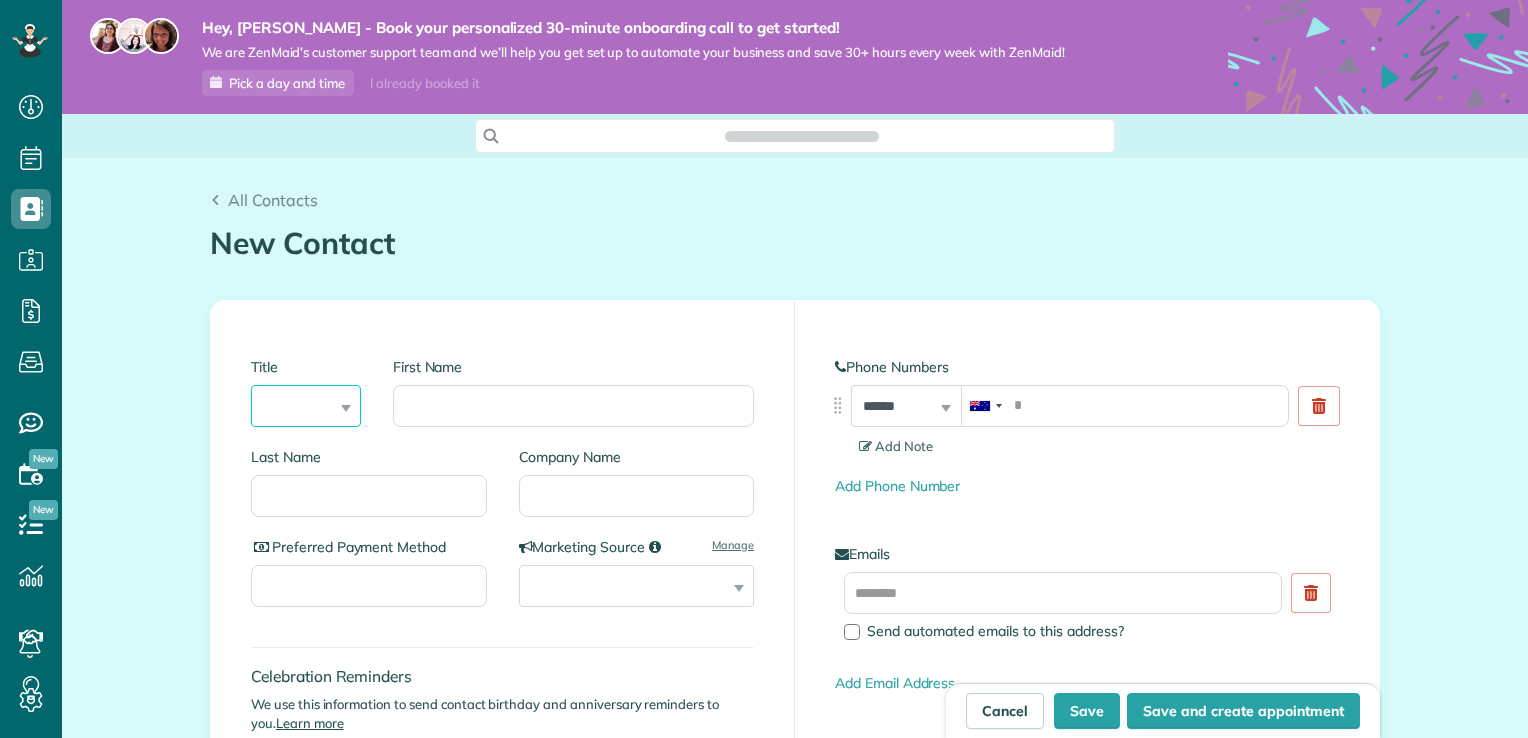 scroll, scrollTop: 0, scrollLeft: 0, axis: both 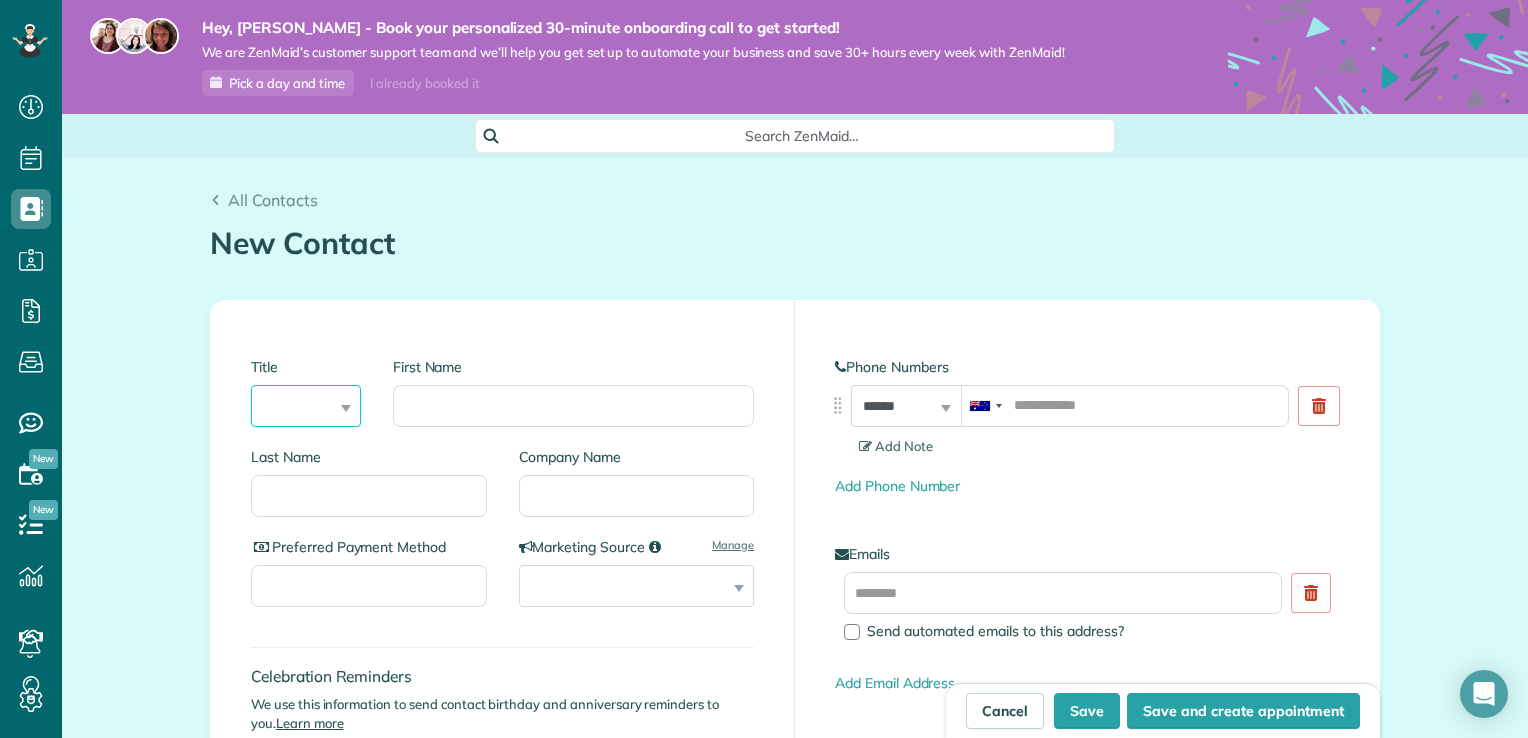 select on "***" 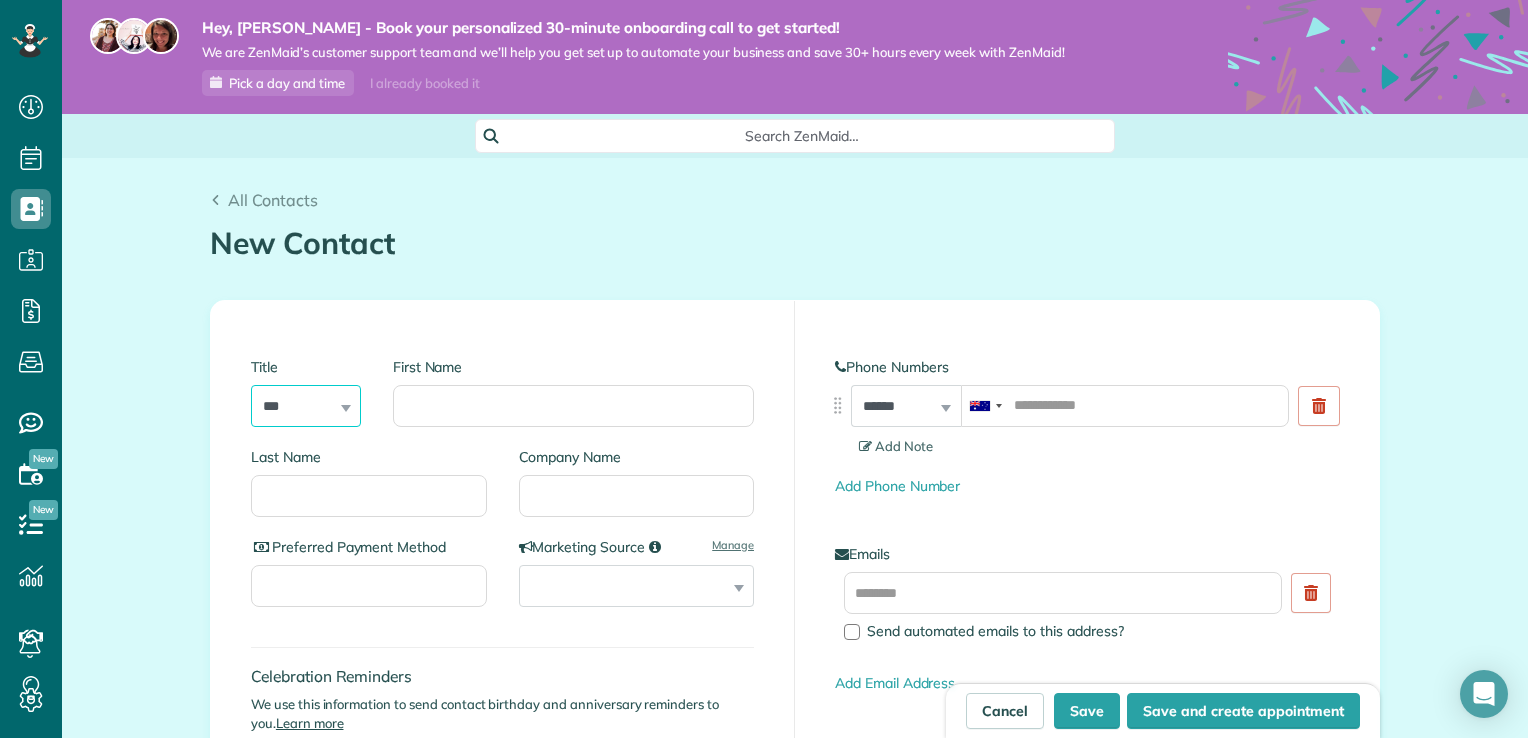 click on "***
****
***
***" at bounding box center (306, 406) 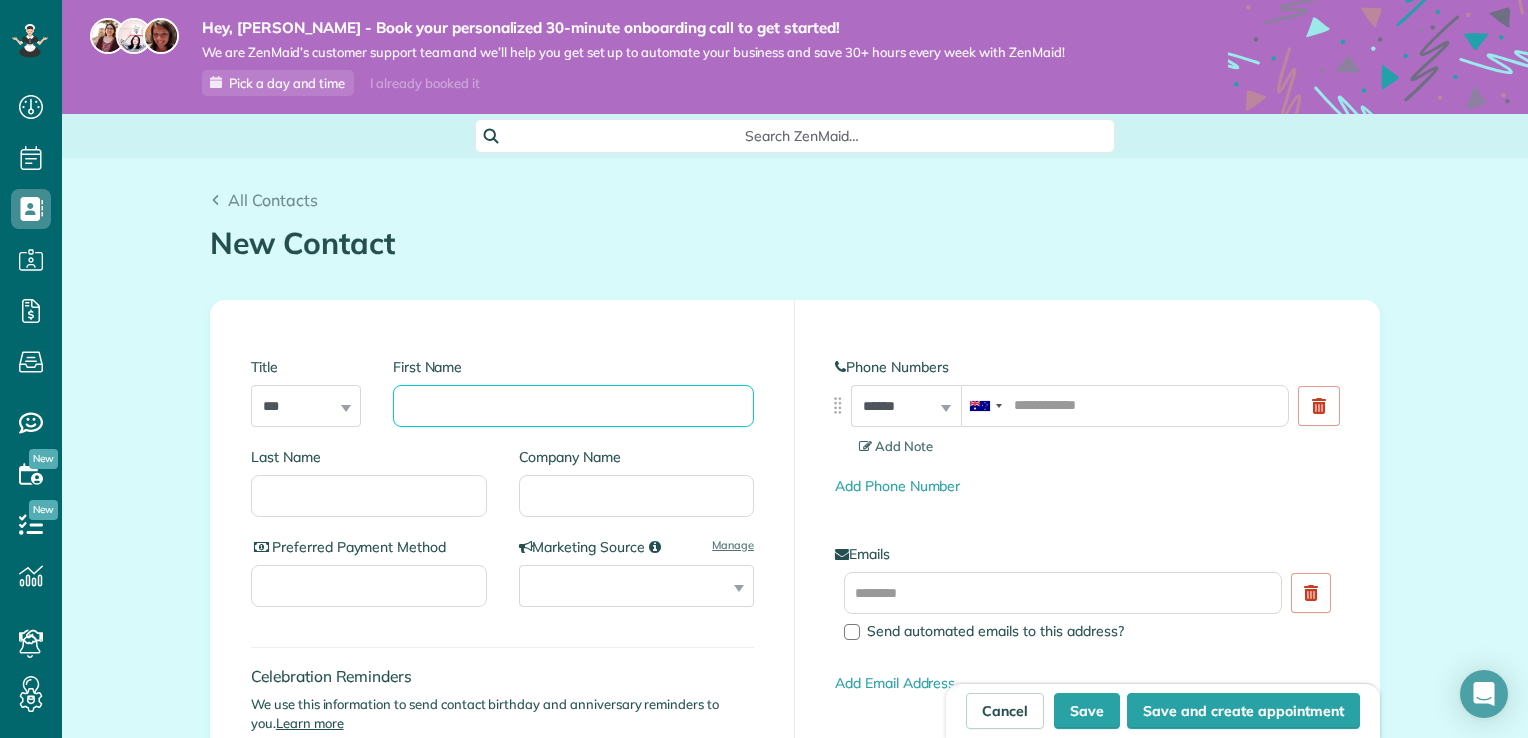 click on "First Name" at bounding box center (573, 406) 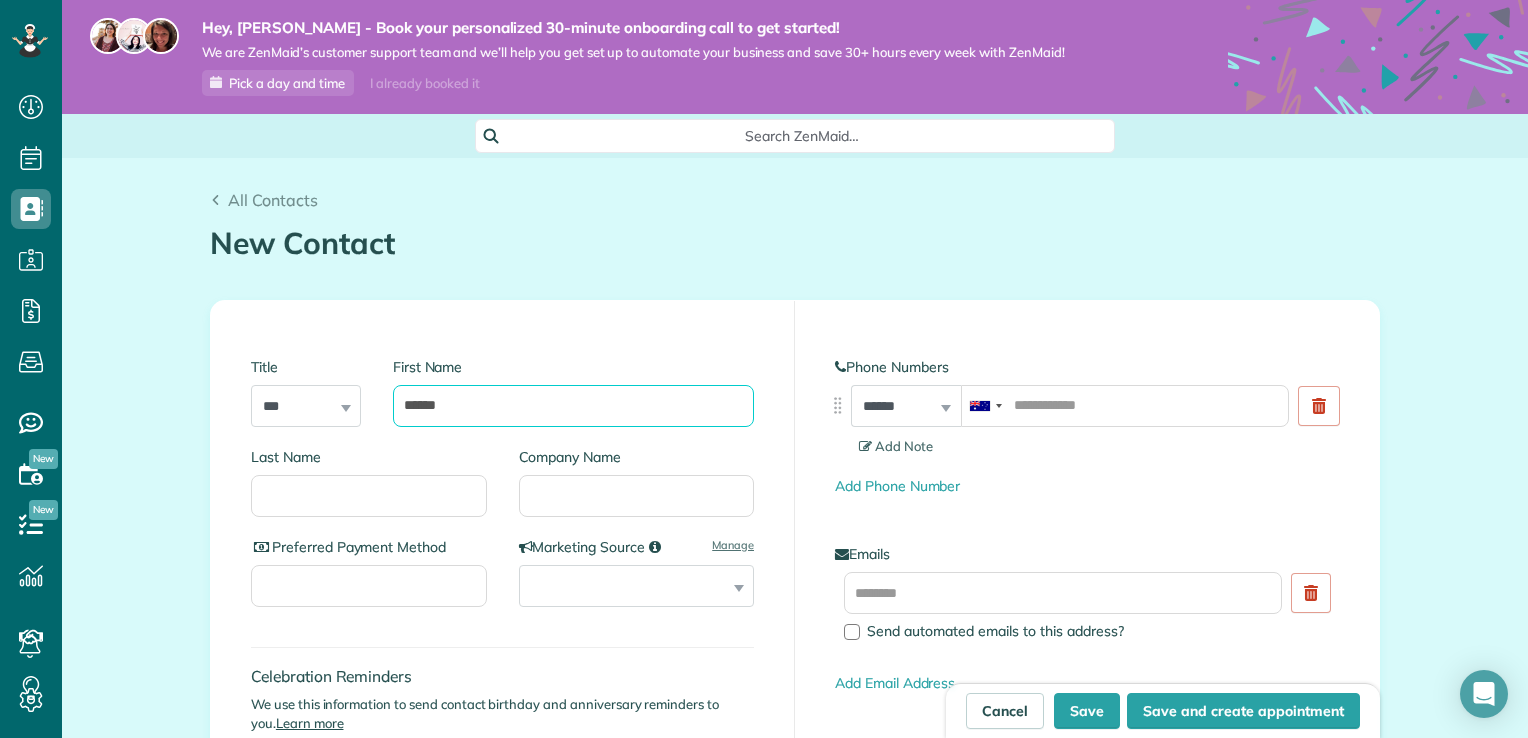 type on "******" 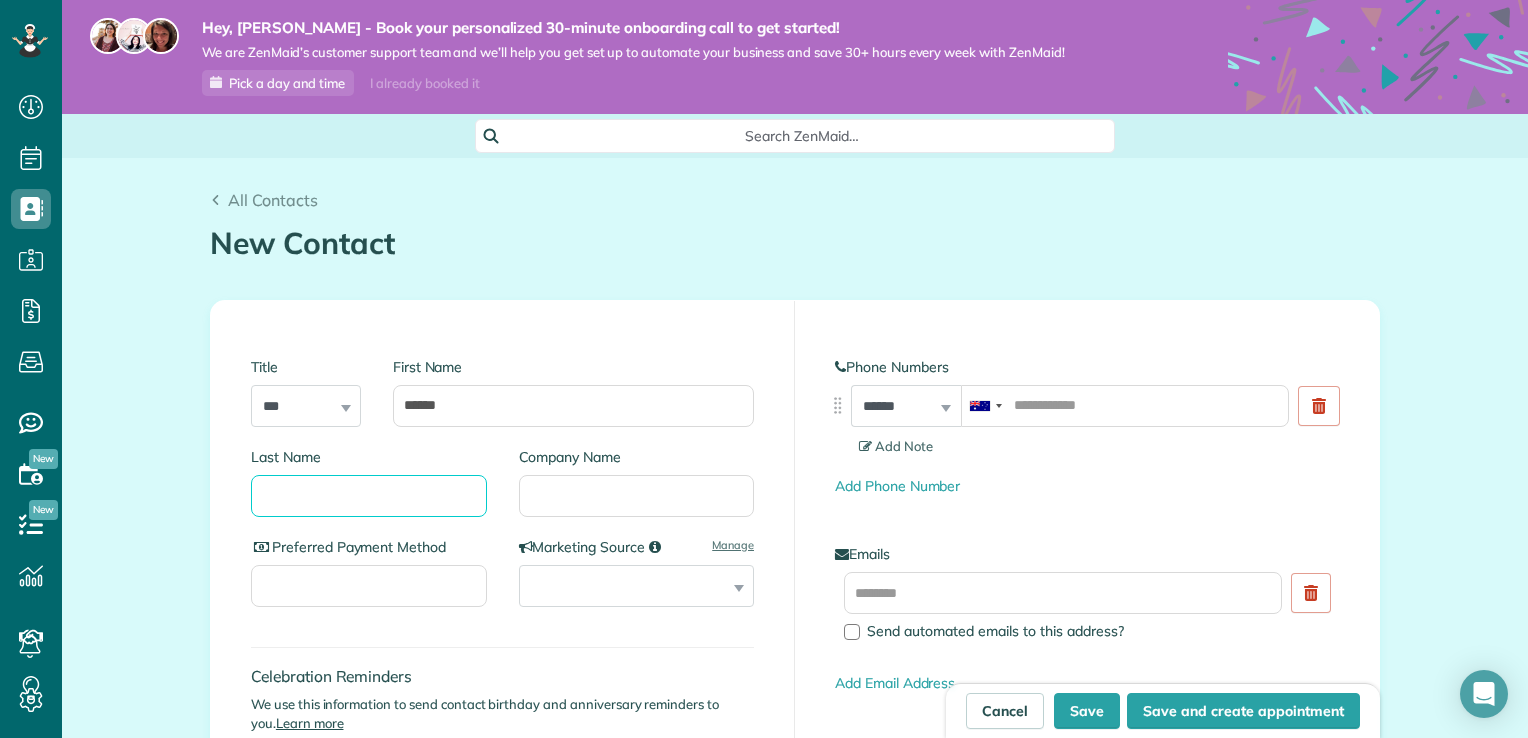 drag, startPoint x: 340, startPoint y: 492, endPoint x: 346, endPoint y: 482, distance: 11.661903 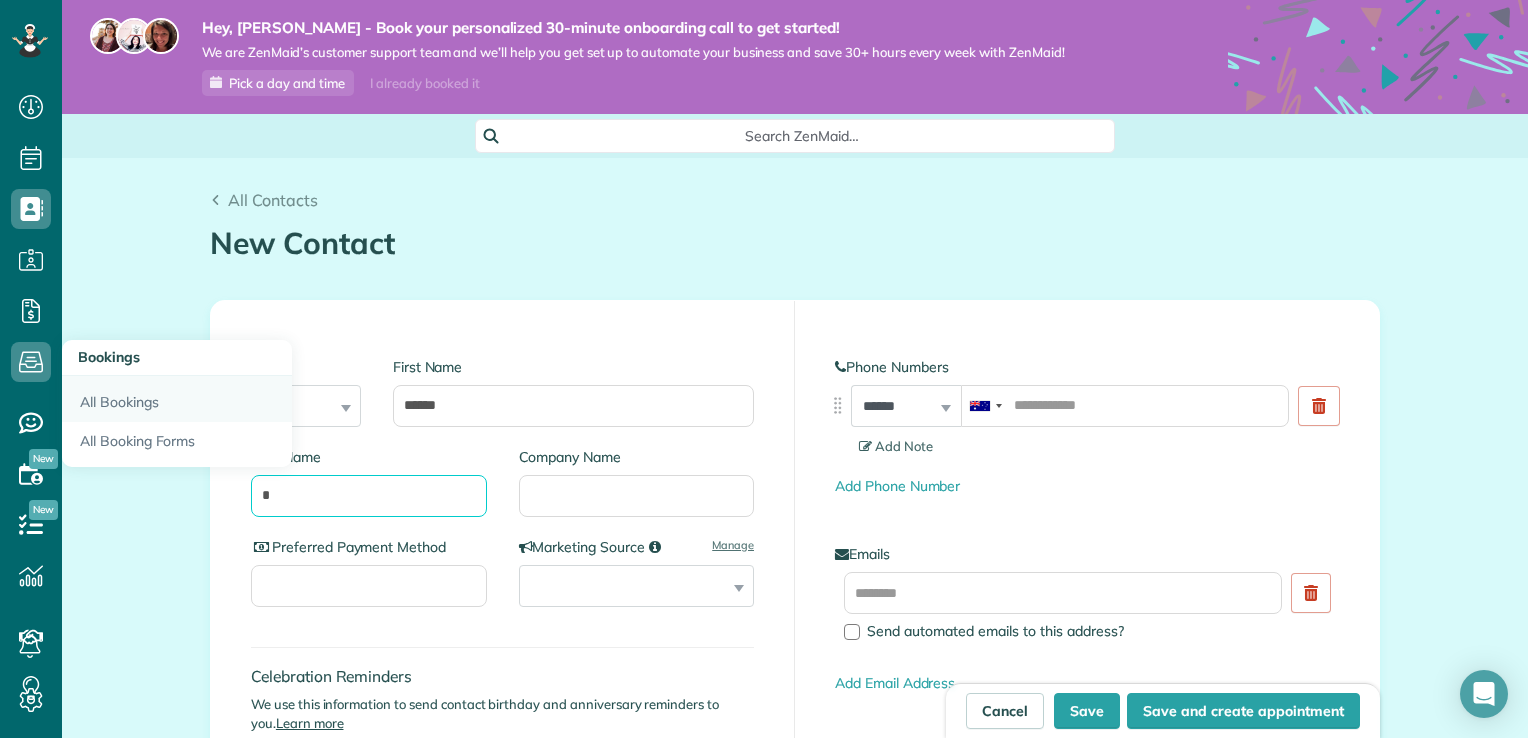 type on "*" 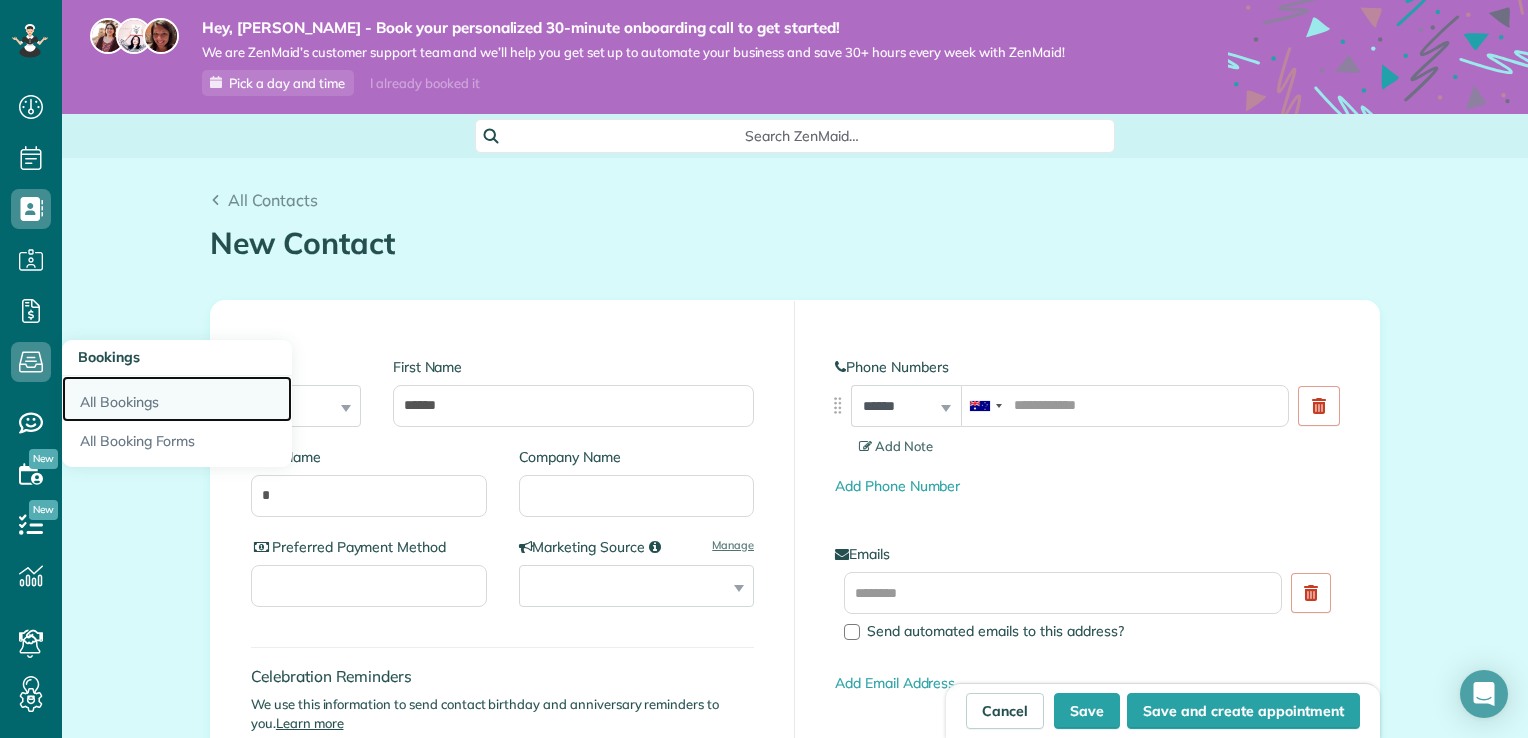 click on "All Bookings" at bounding box center (177, 399) 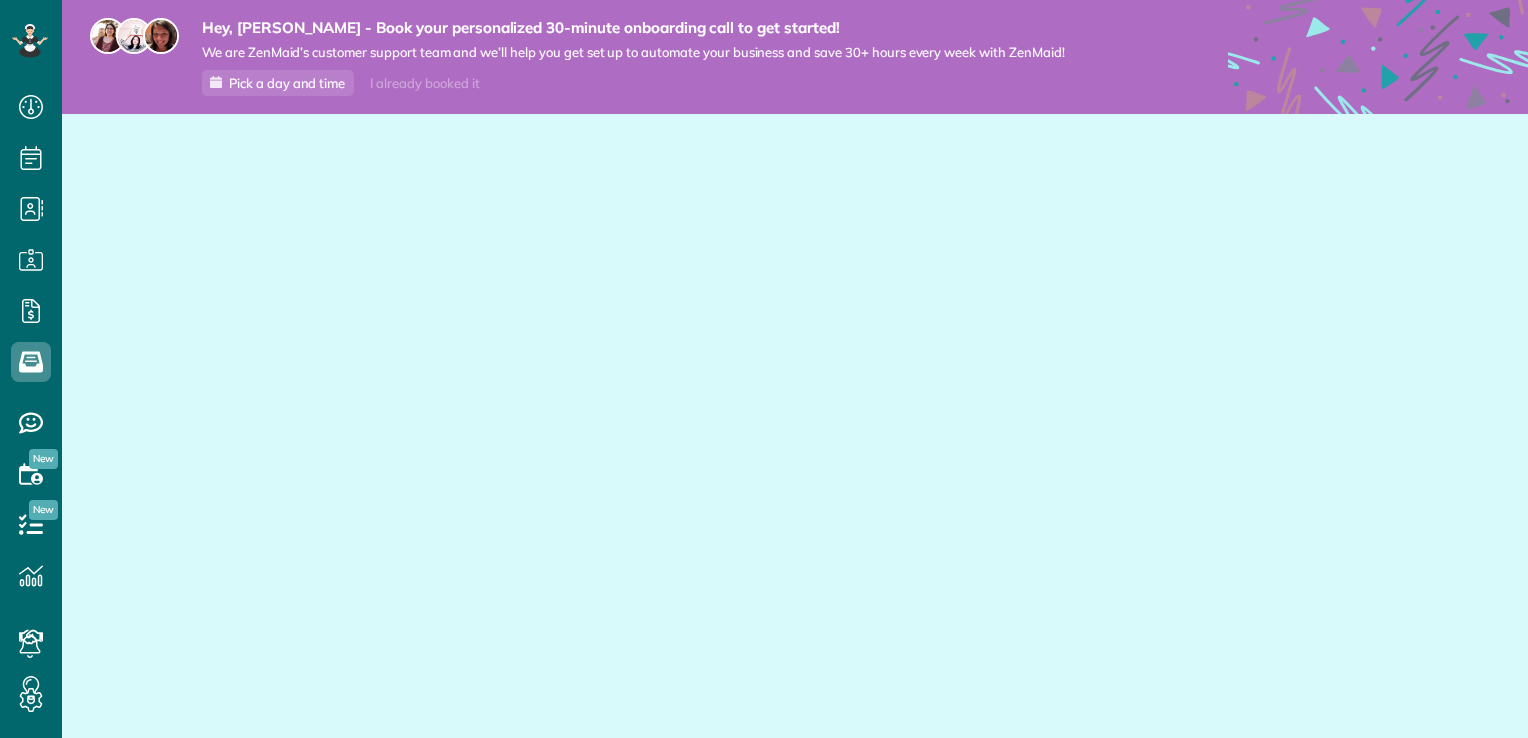 scroll, scrollTop: 0, scrollLeft: 0, axis: both 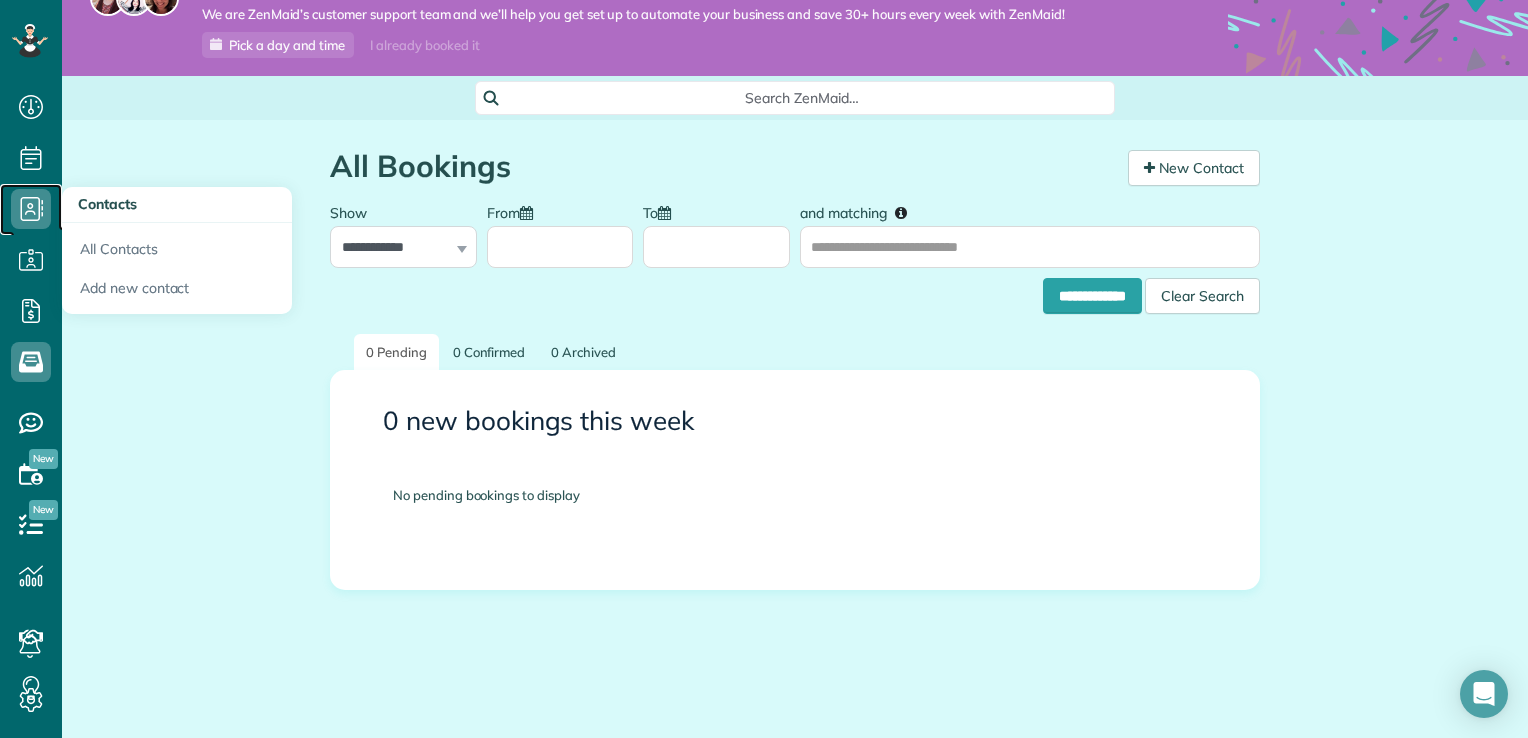 click 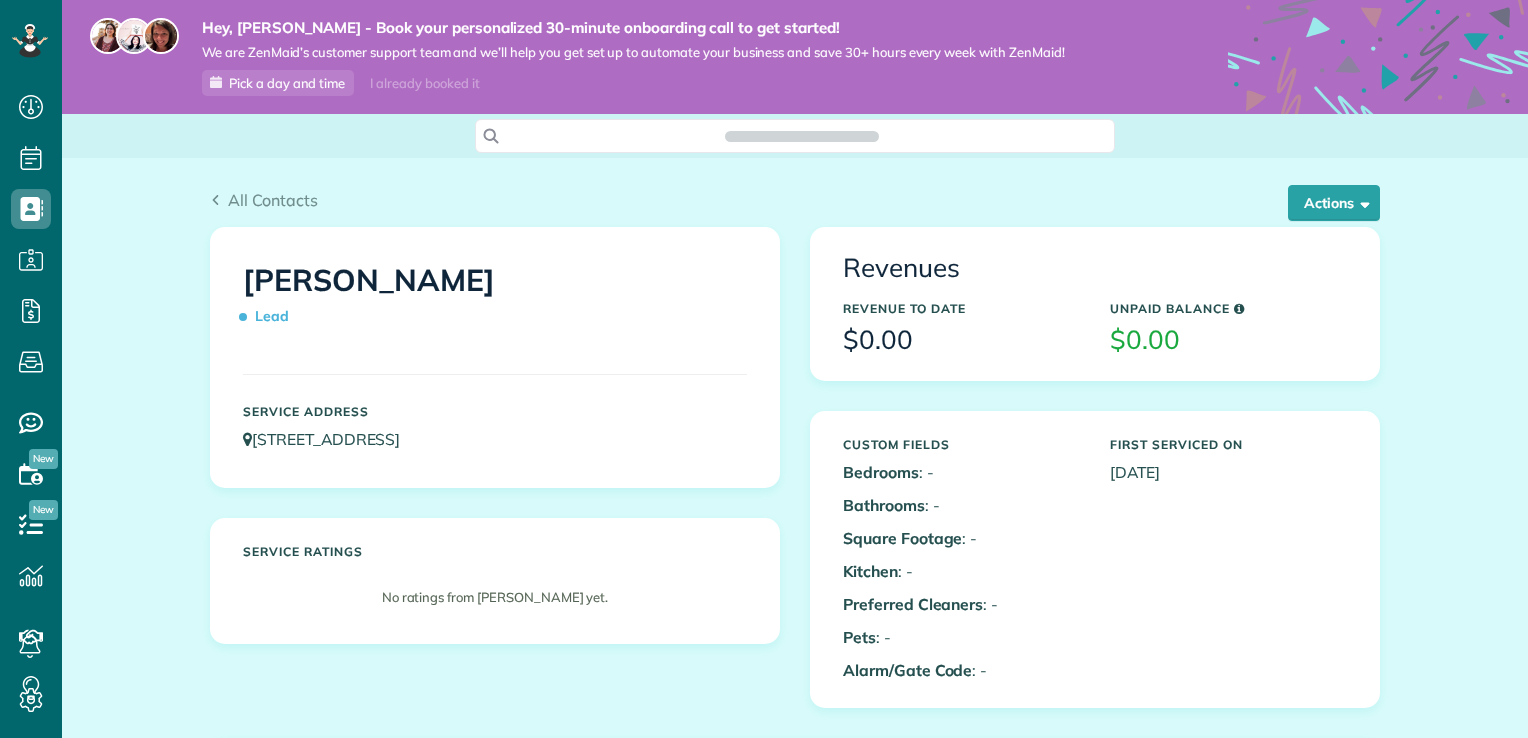 scroll, scrollTop: 0, scrollLeft: 0, axis: both 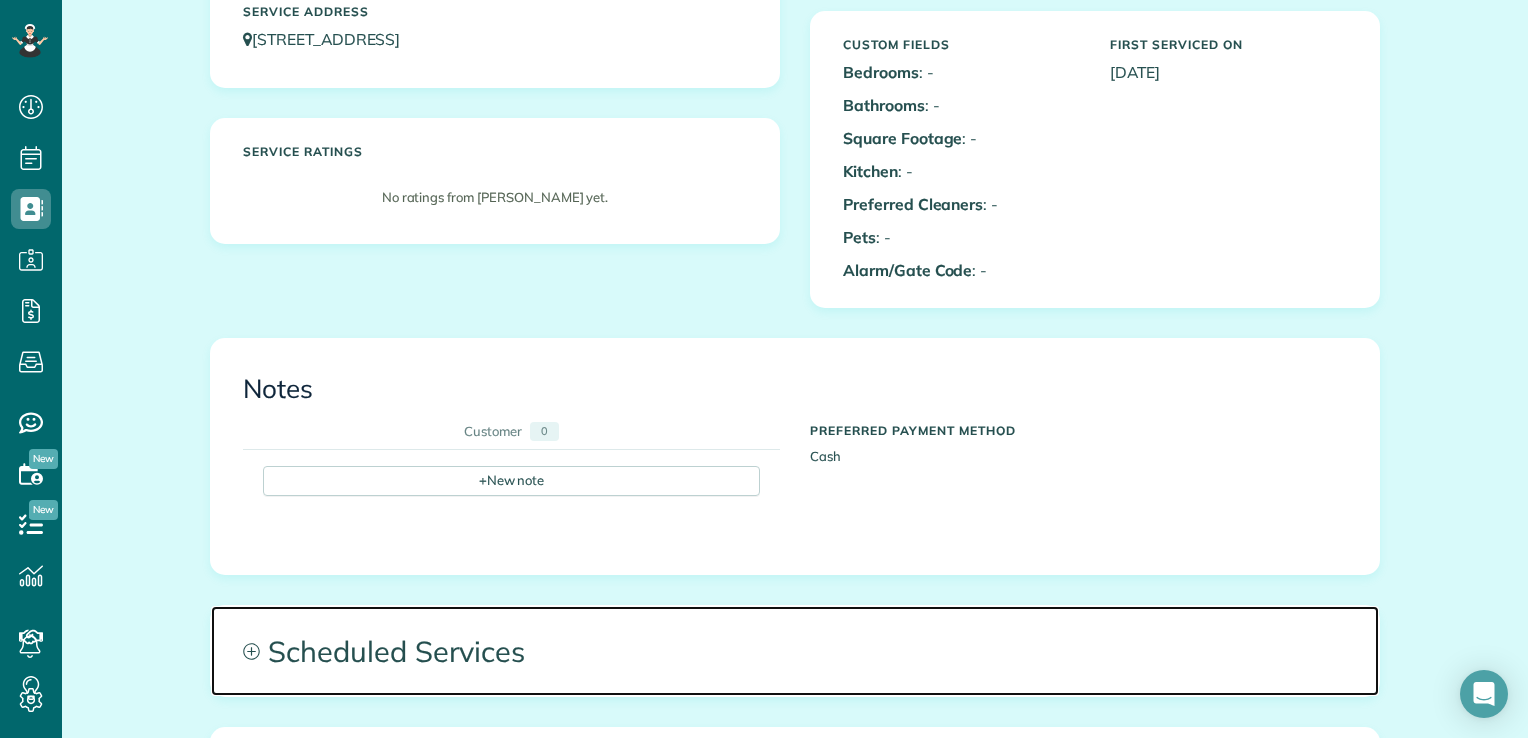 click on "Scheduled Services" at bounding box center [795, 651] 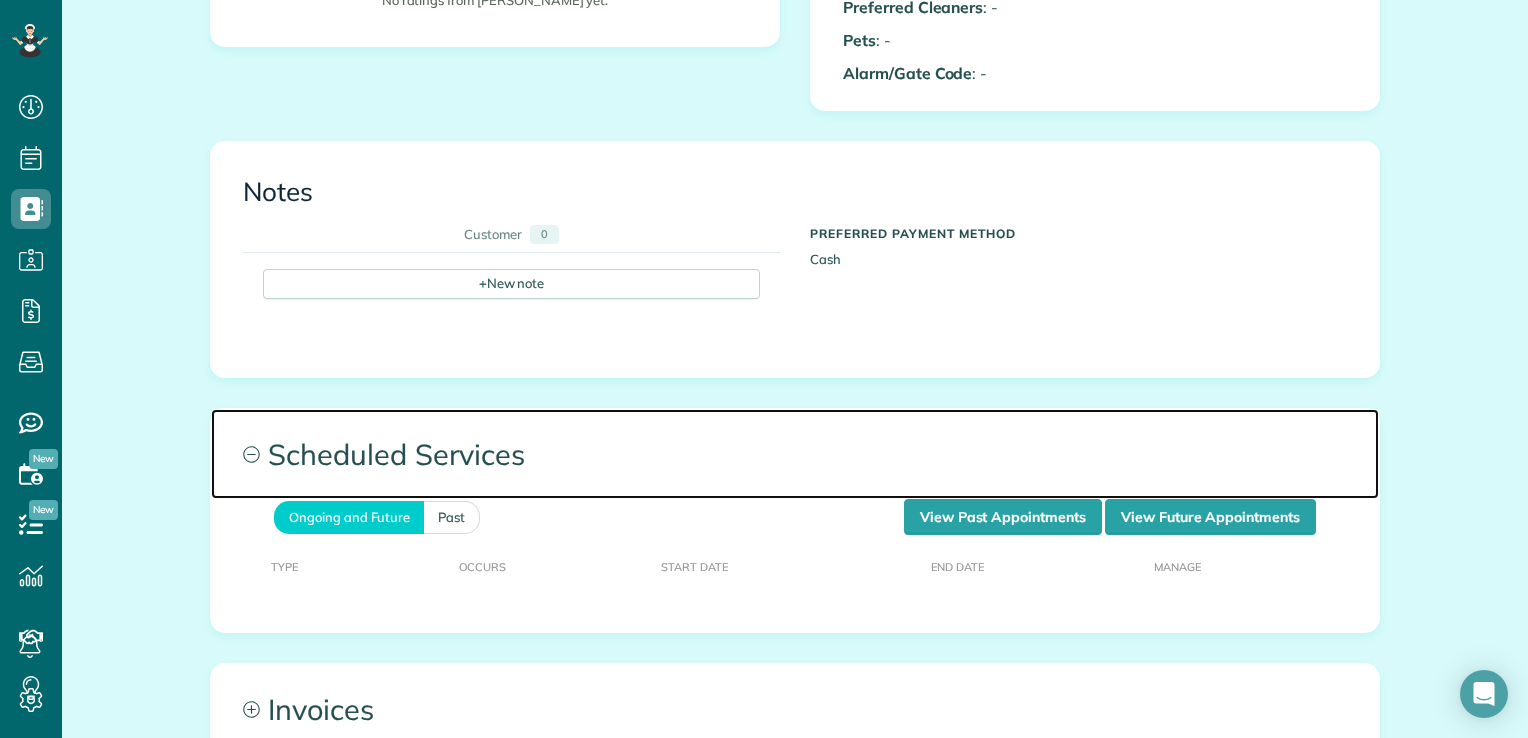 scroll, scrollTop: 600, scrollLeft: 0, axis: vertical 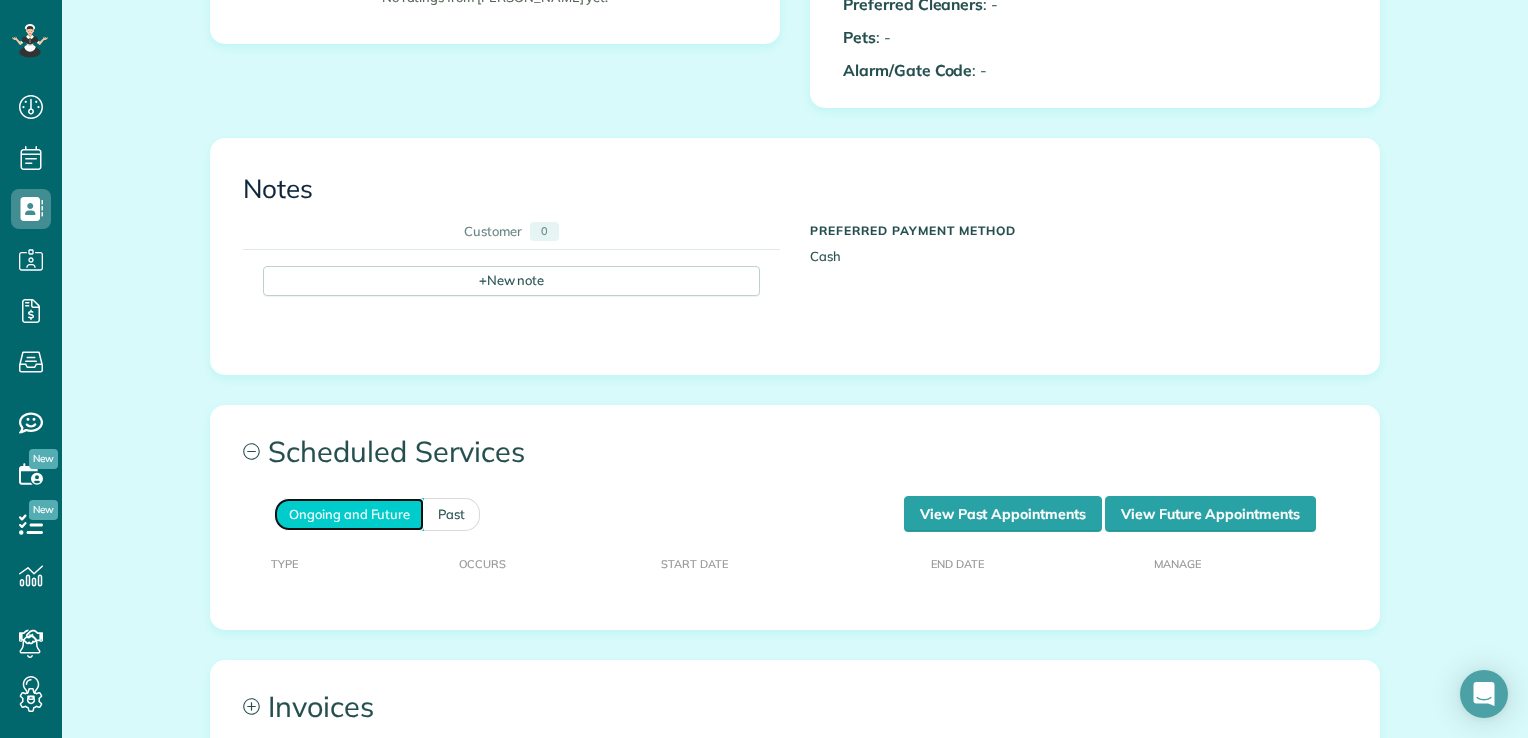 click on "Ongoing and Future" at bounding box center [349, 514] 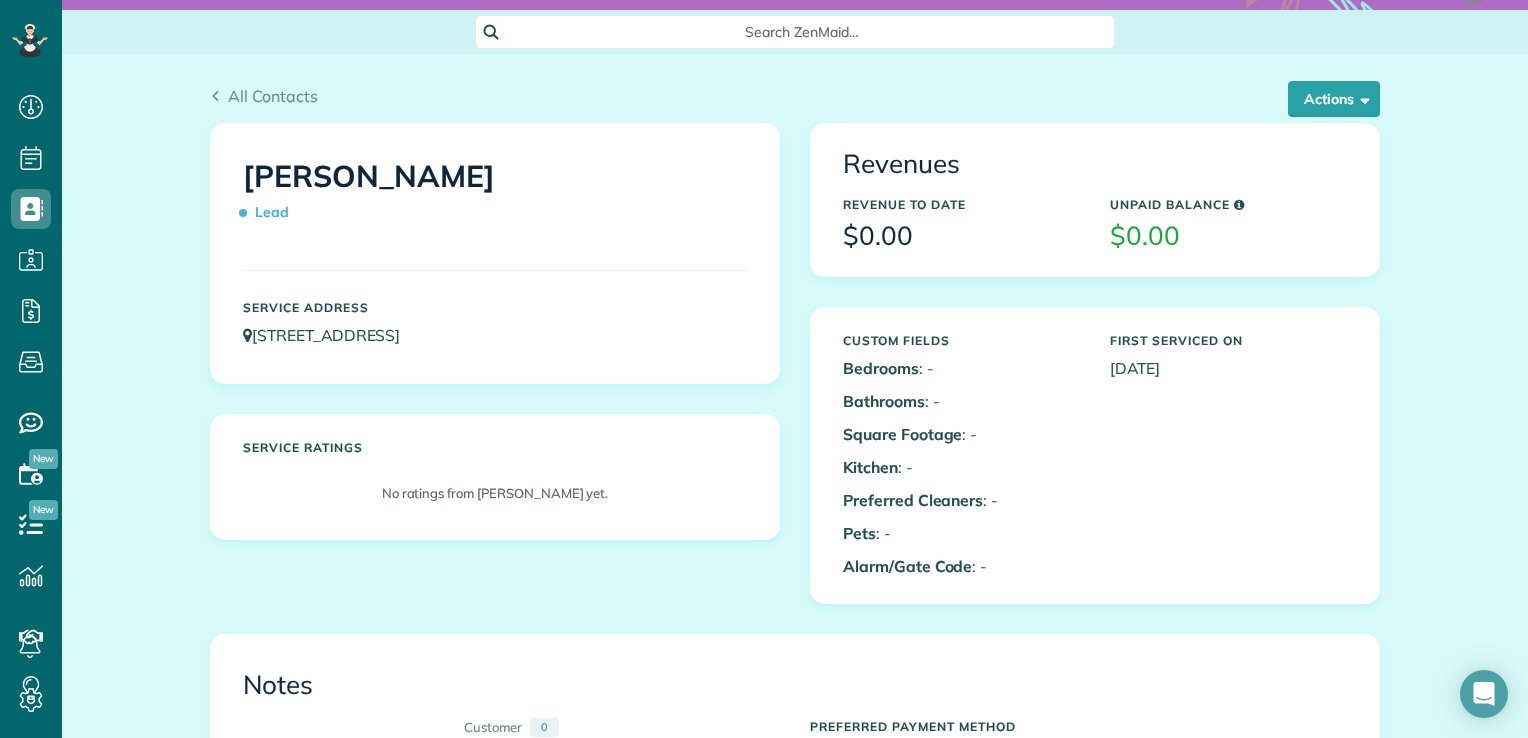 scroll, scrollTop: 100, scrollLeft: 0, axis: vertical 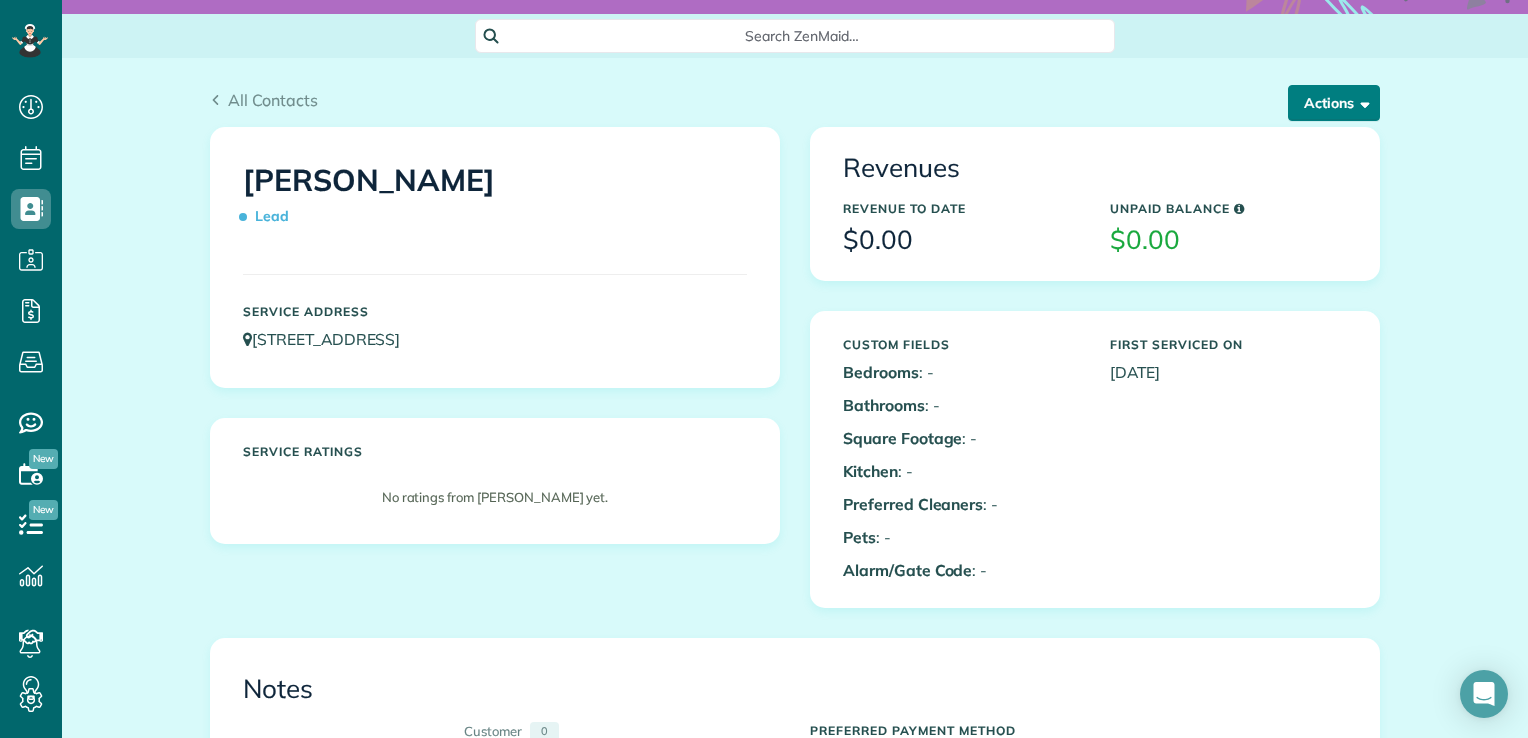 click on "Actions" at bounding box center (1334, 103) 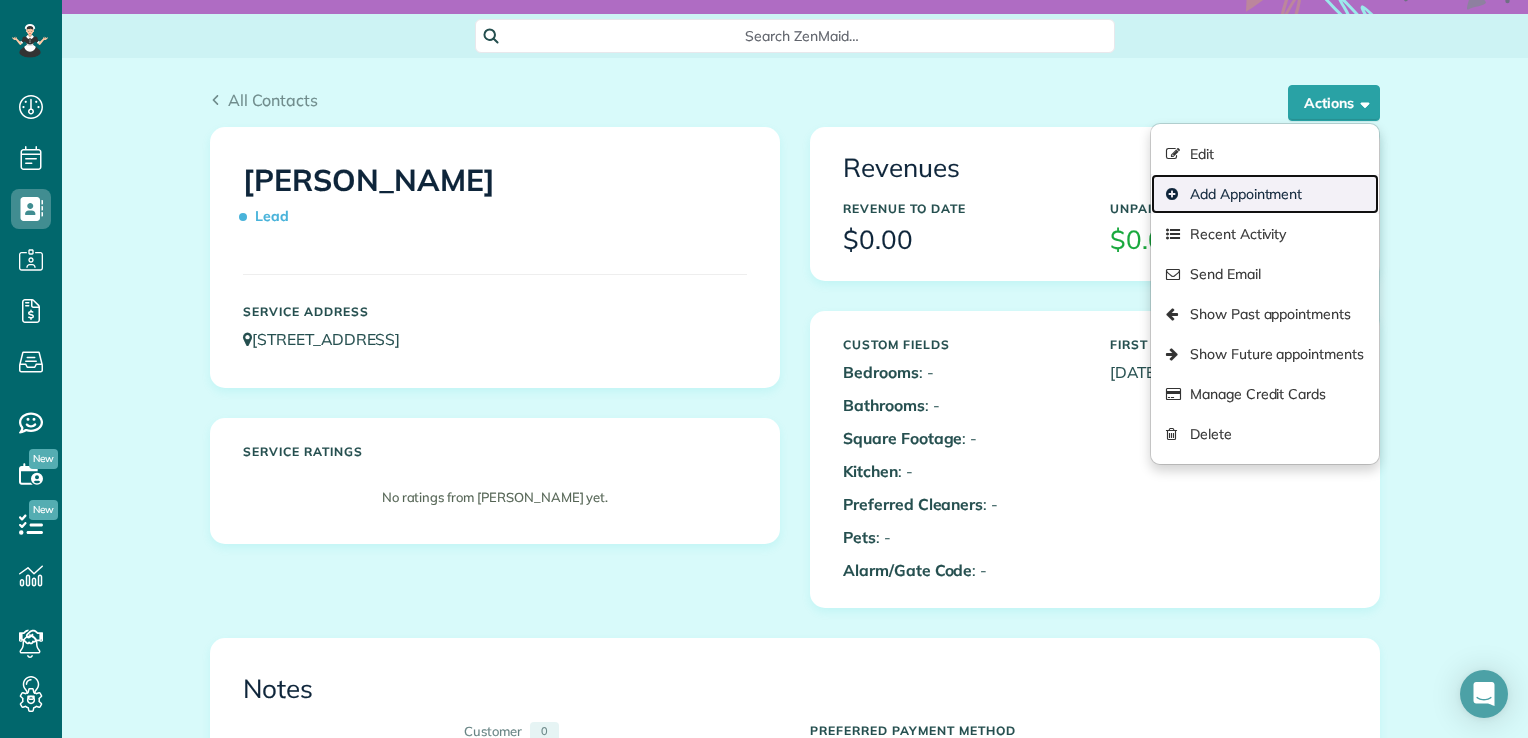 click on "Add Appointment" at bounding box center [1265, 194] 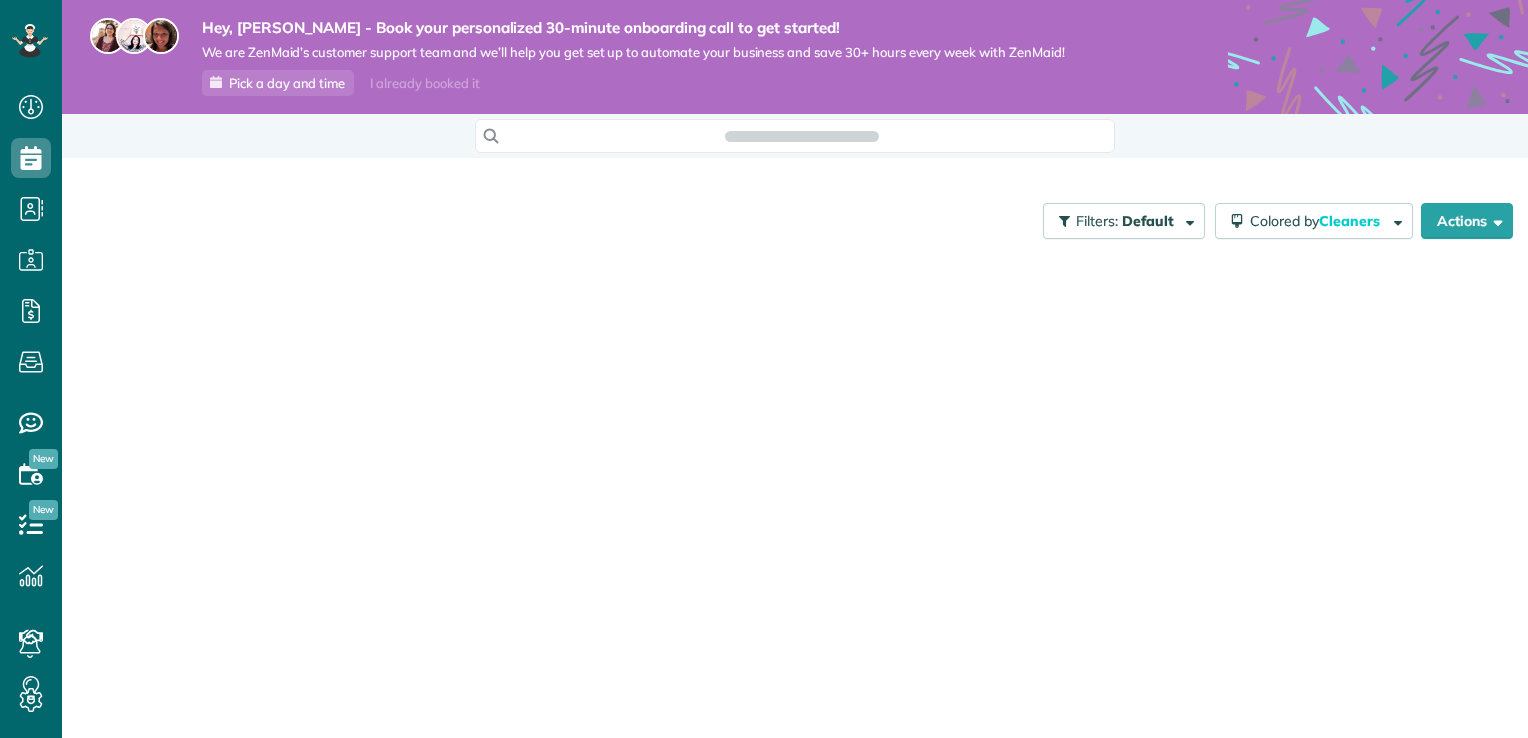 scroll, scrollTop: 0, scrollLeft: 0, axis: both 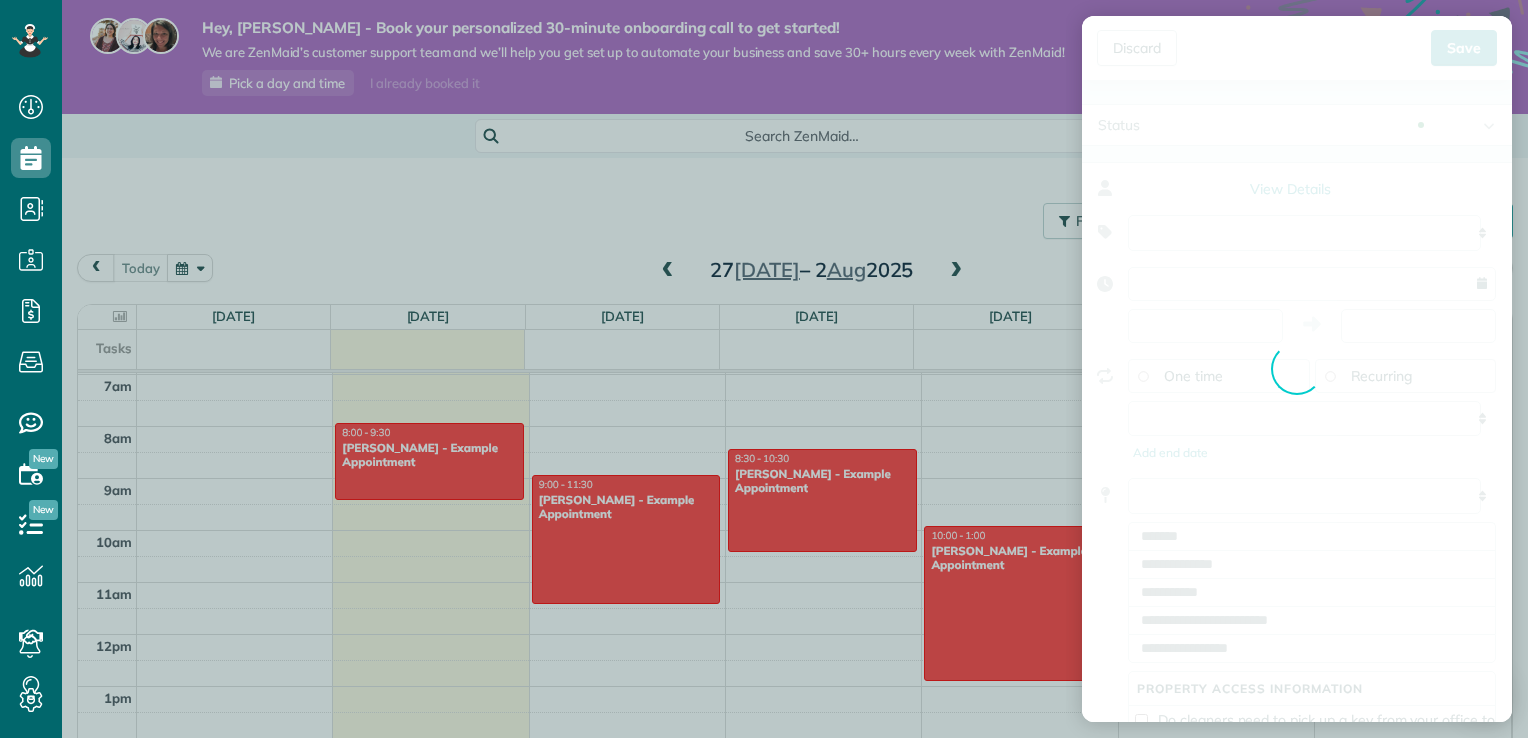 type on "**********" 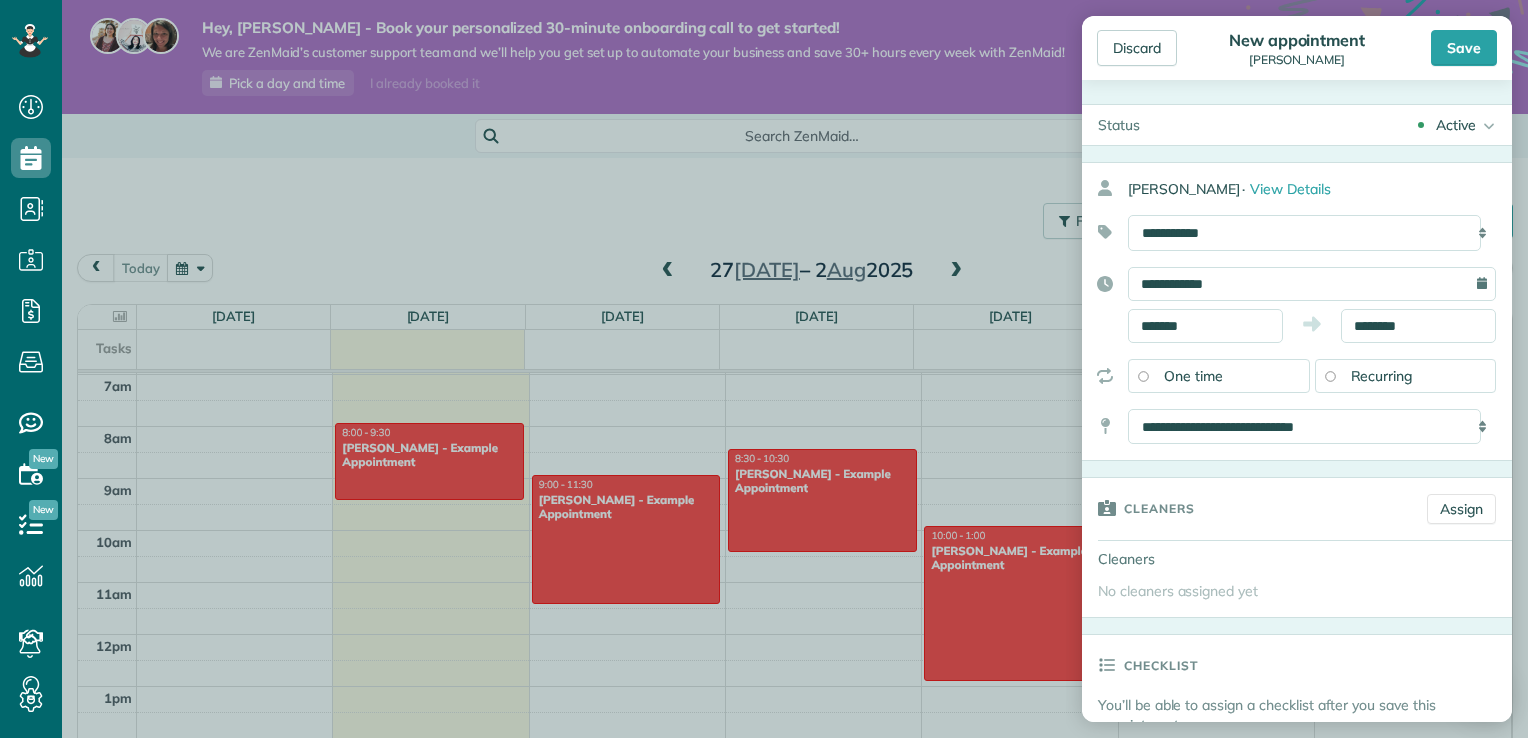 click on "**********" at bounding box center (1312, 284) 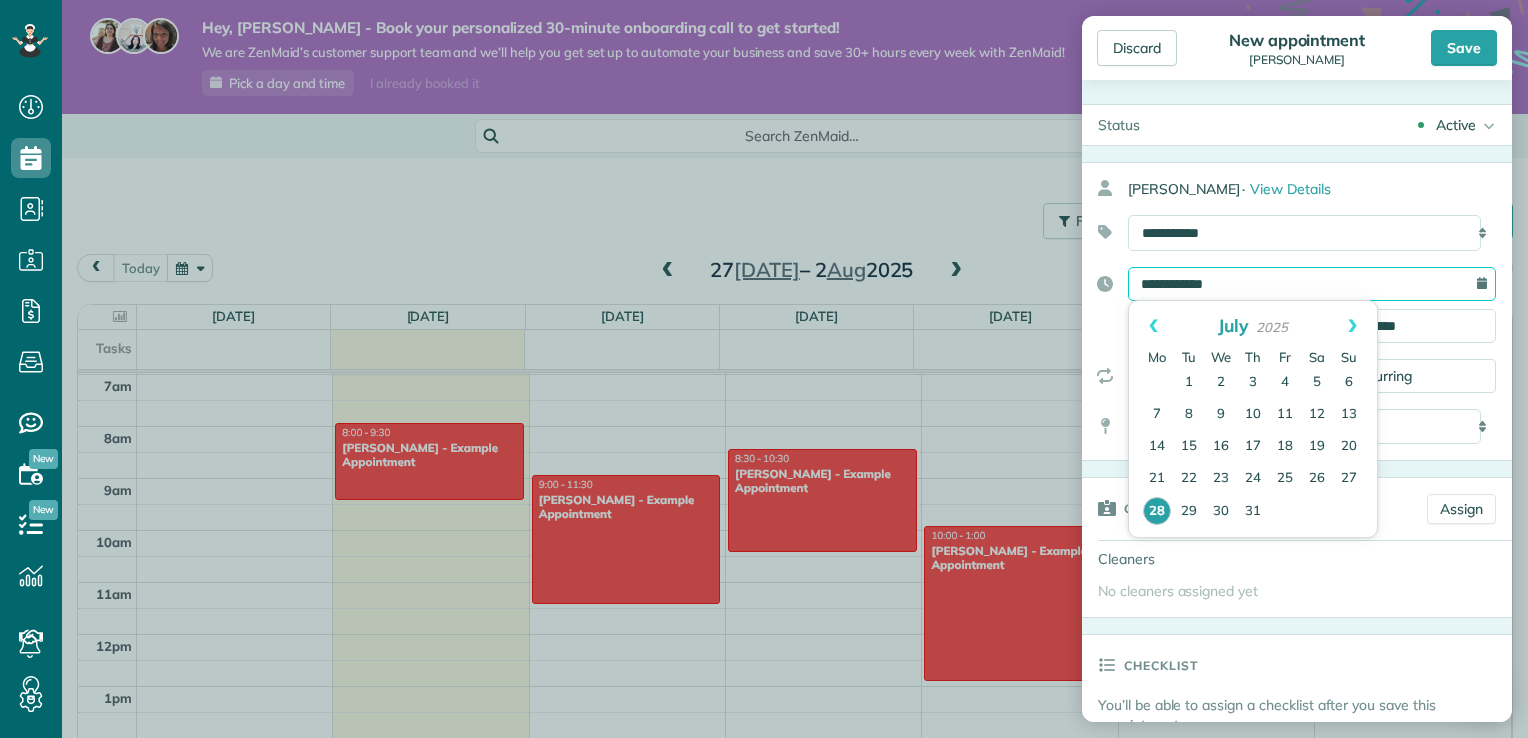 drag, startPoint x: 1248, startPoint y: 287, endPoint x: 1154, endPoint y: 280, distance: 94.26028 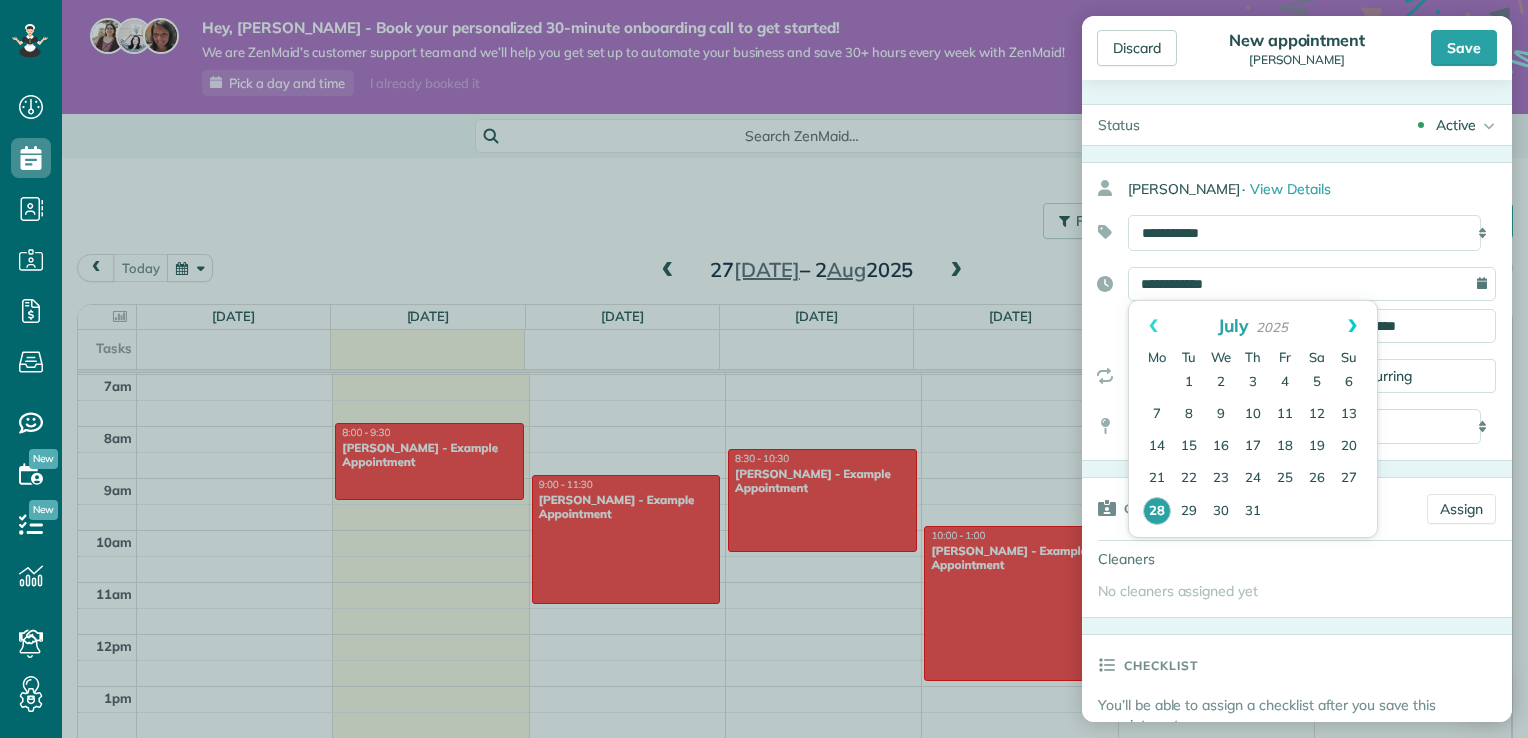 click on "Next" at bounding box center (1352, 326) 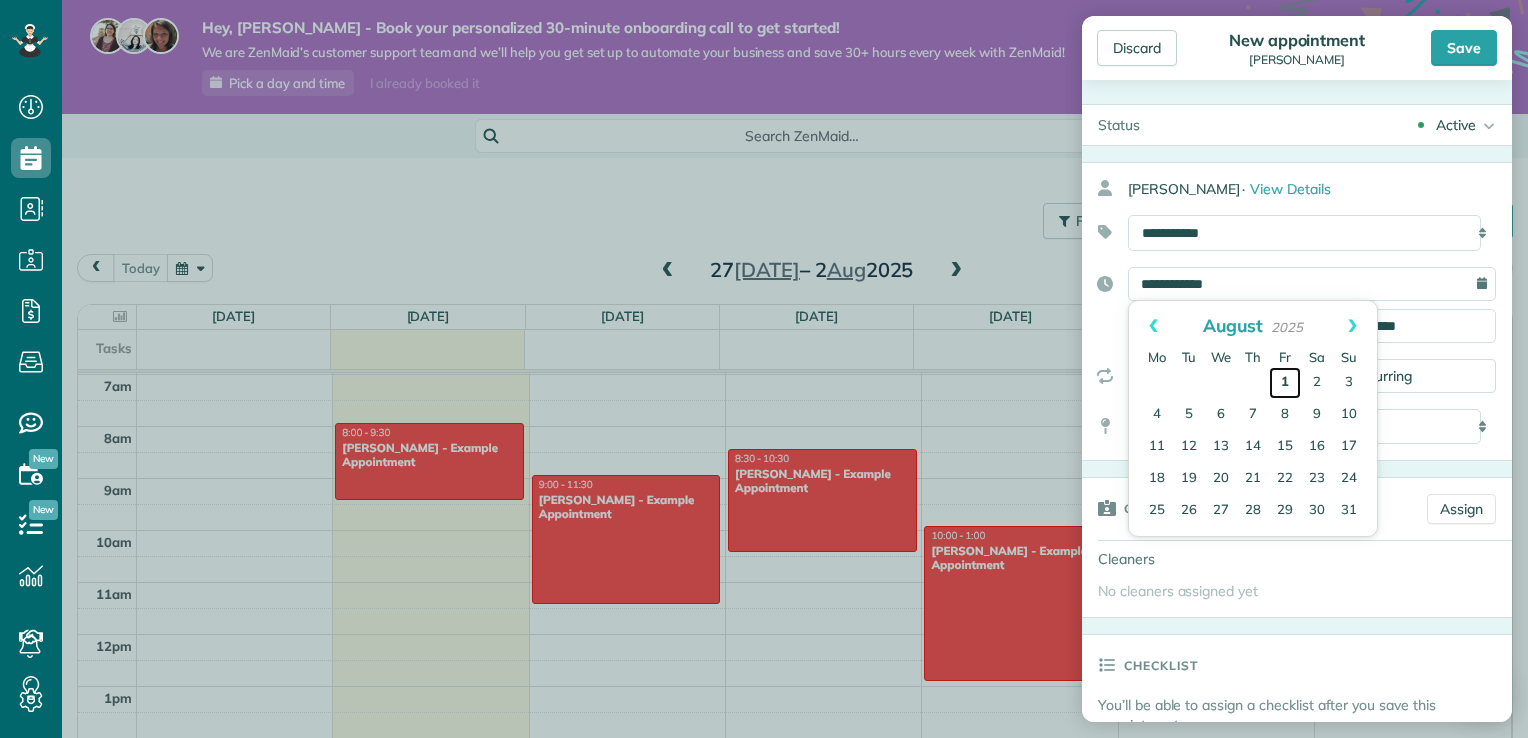 drag, startPoint x: 1356, startPoint y: 322, endPoint x: 1284, endPoint y: 378, distance: 91.214035 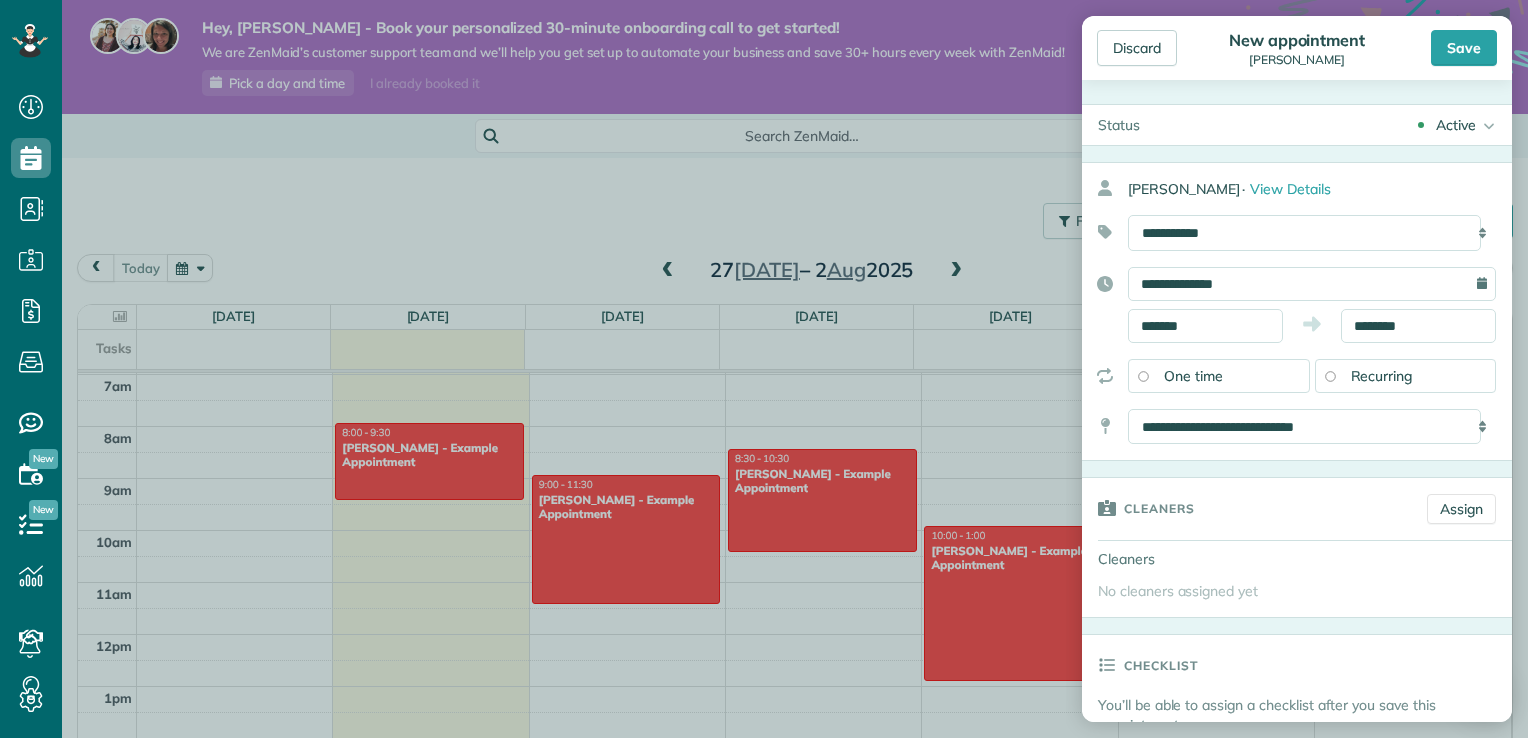 click on "Recurring" at bounding box center [1382, 376] 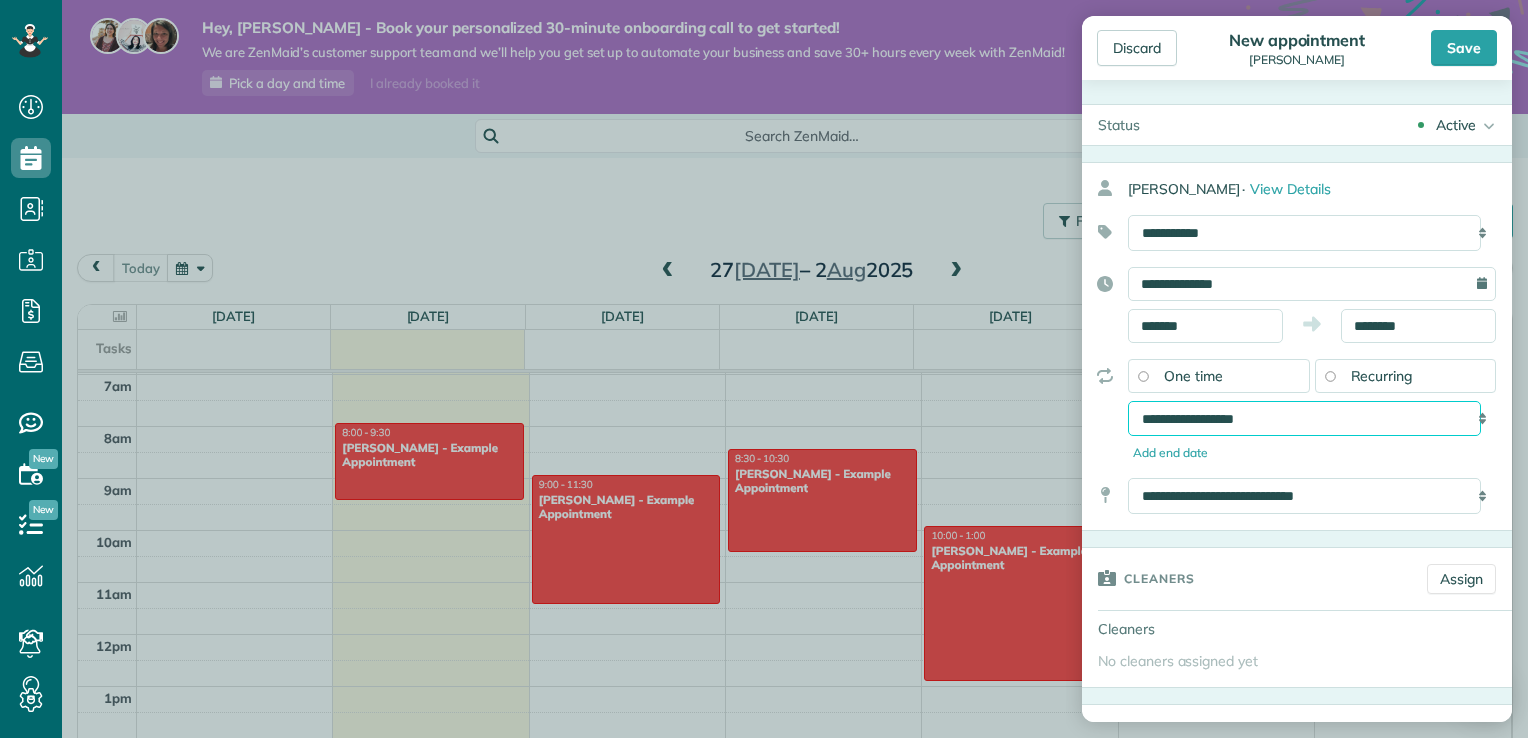 click on "**********" at bounding box center (1304, 419) 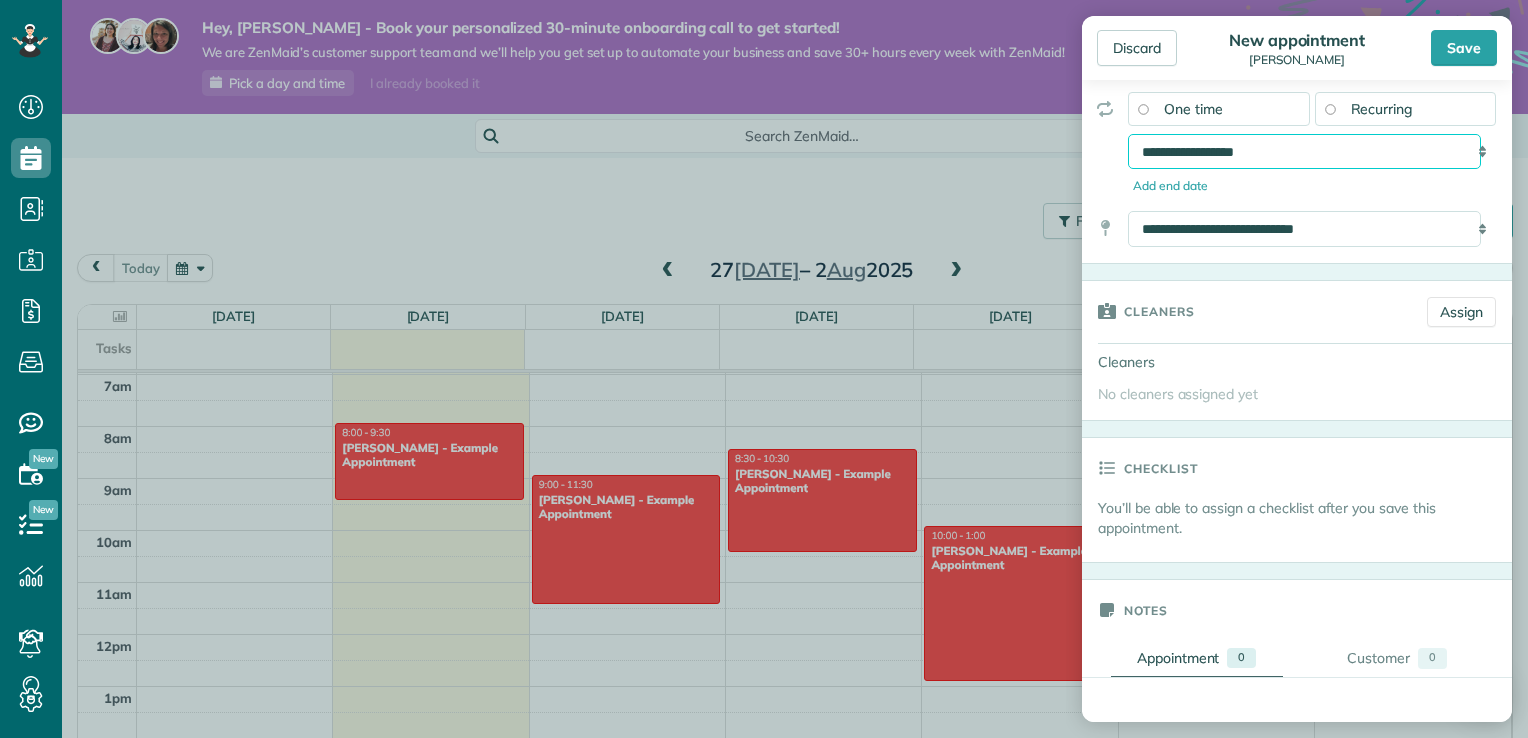 scroll, scrollTop: 300, scrollLeft: 0, axis: vertical 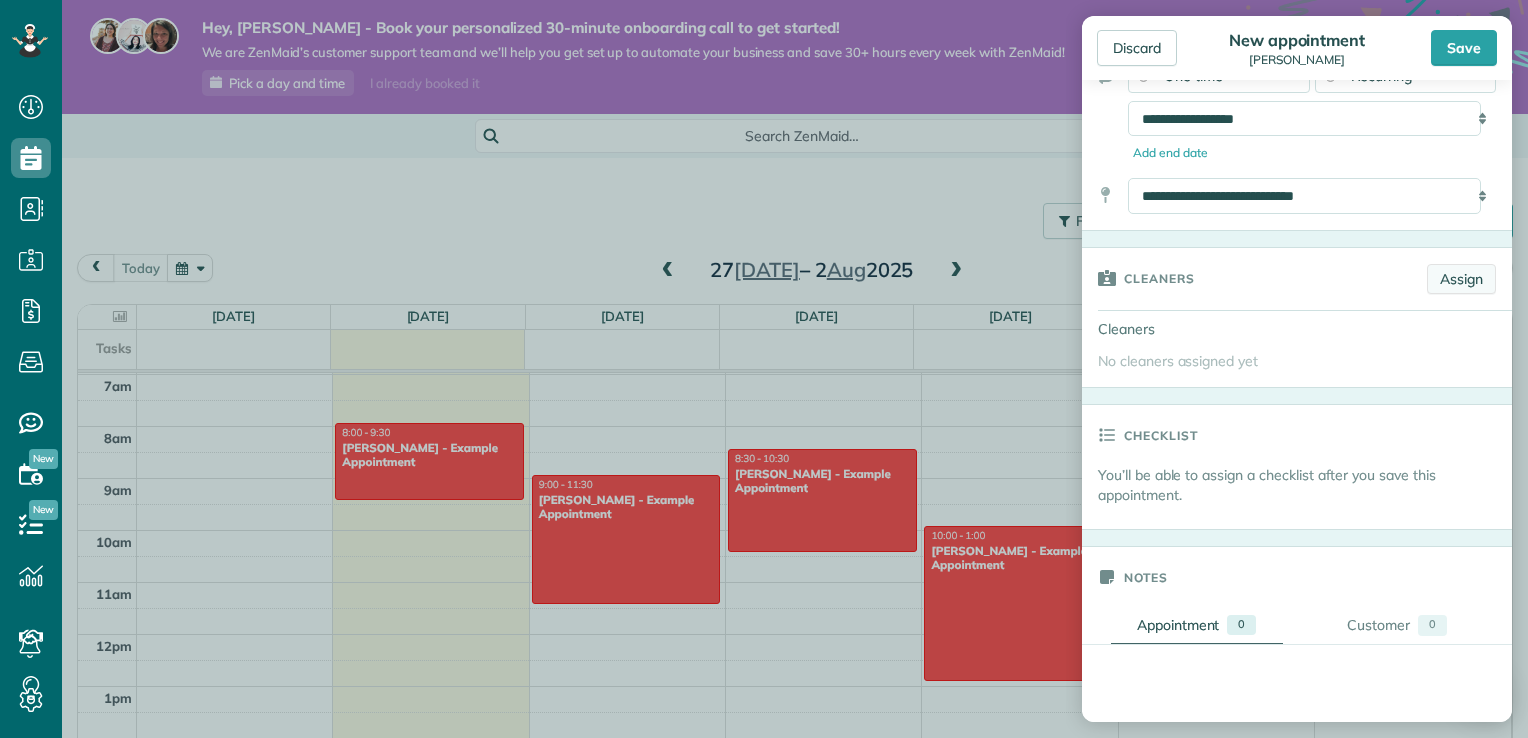 click on "Assign" at bounding box center (1461, 279) 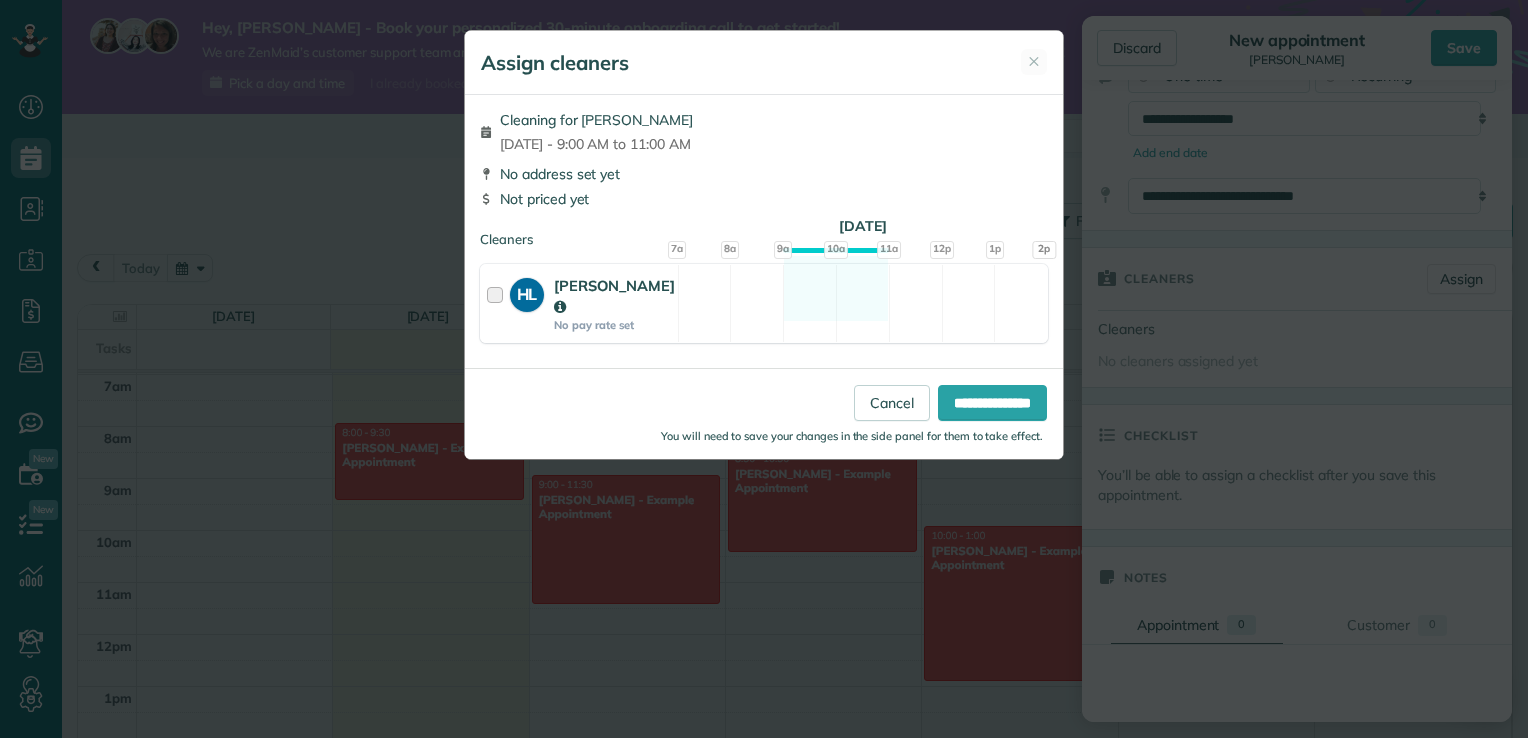 click on "No pay rate set" at bounding box center (614, 325) 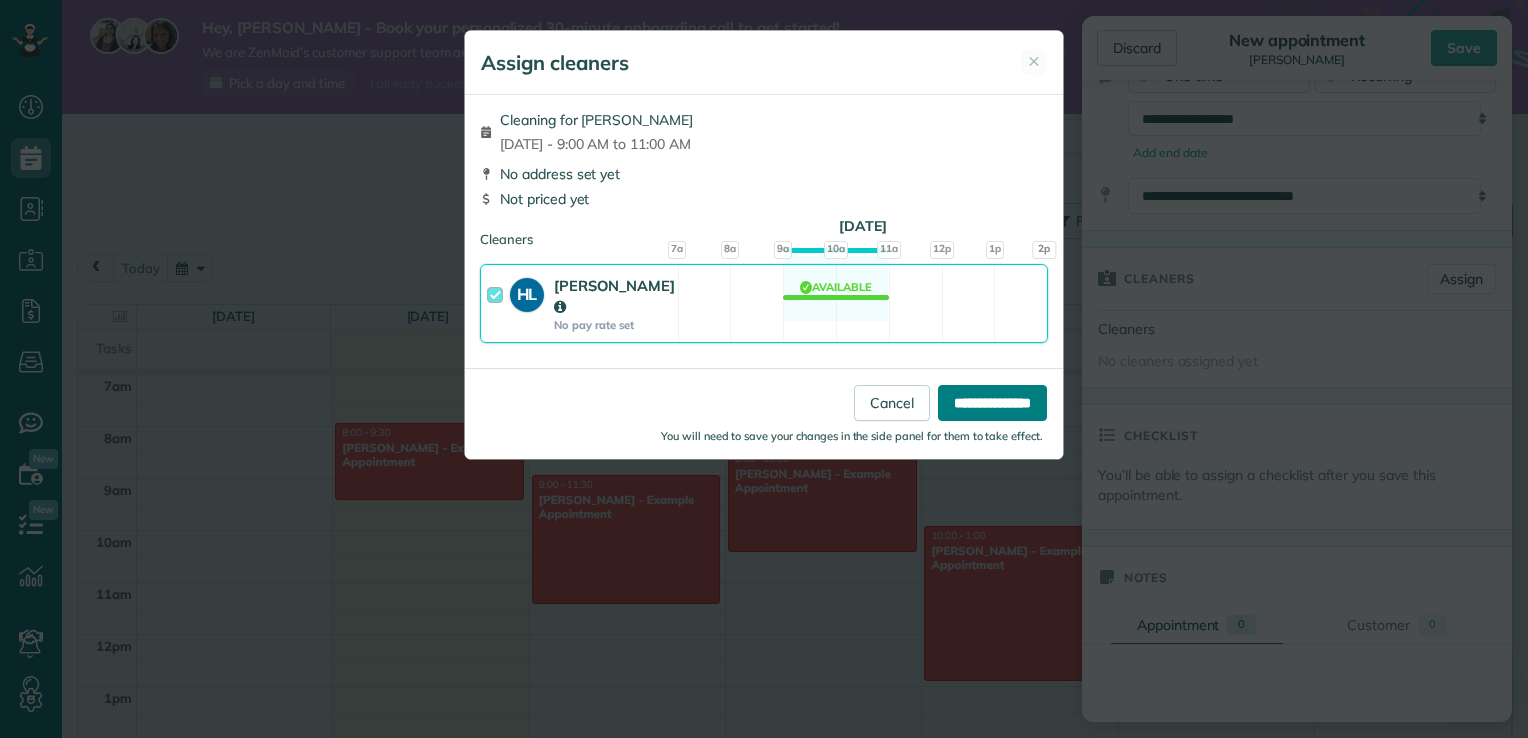 click on "**********" at bounding box center (992, 403) 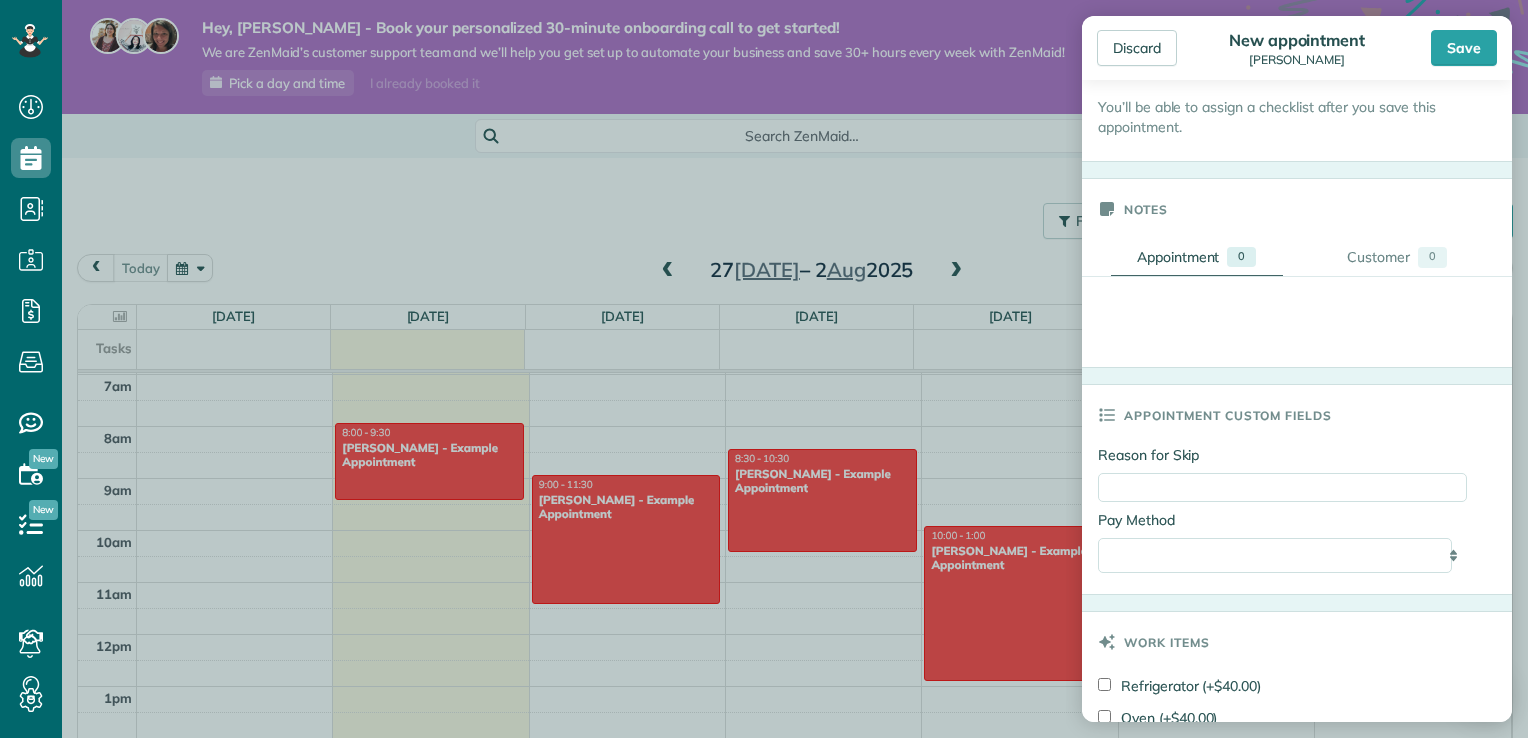 scroll, scrollTop: 800, scrollLeft: 0, axis: vertical 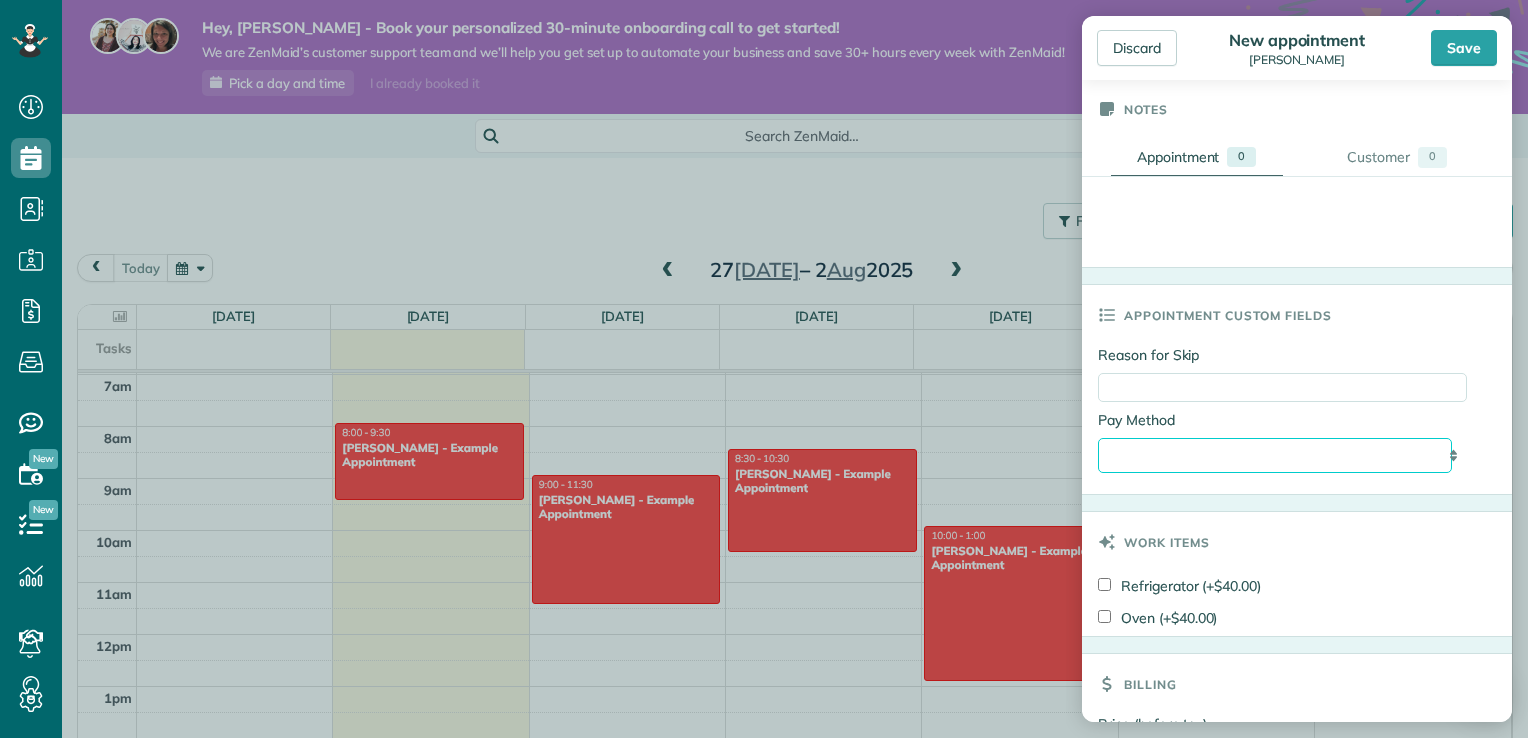 click on "**********" at bounding box center (1275, 456) 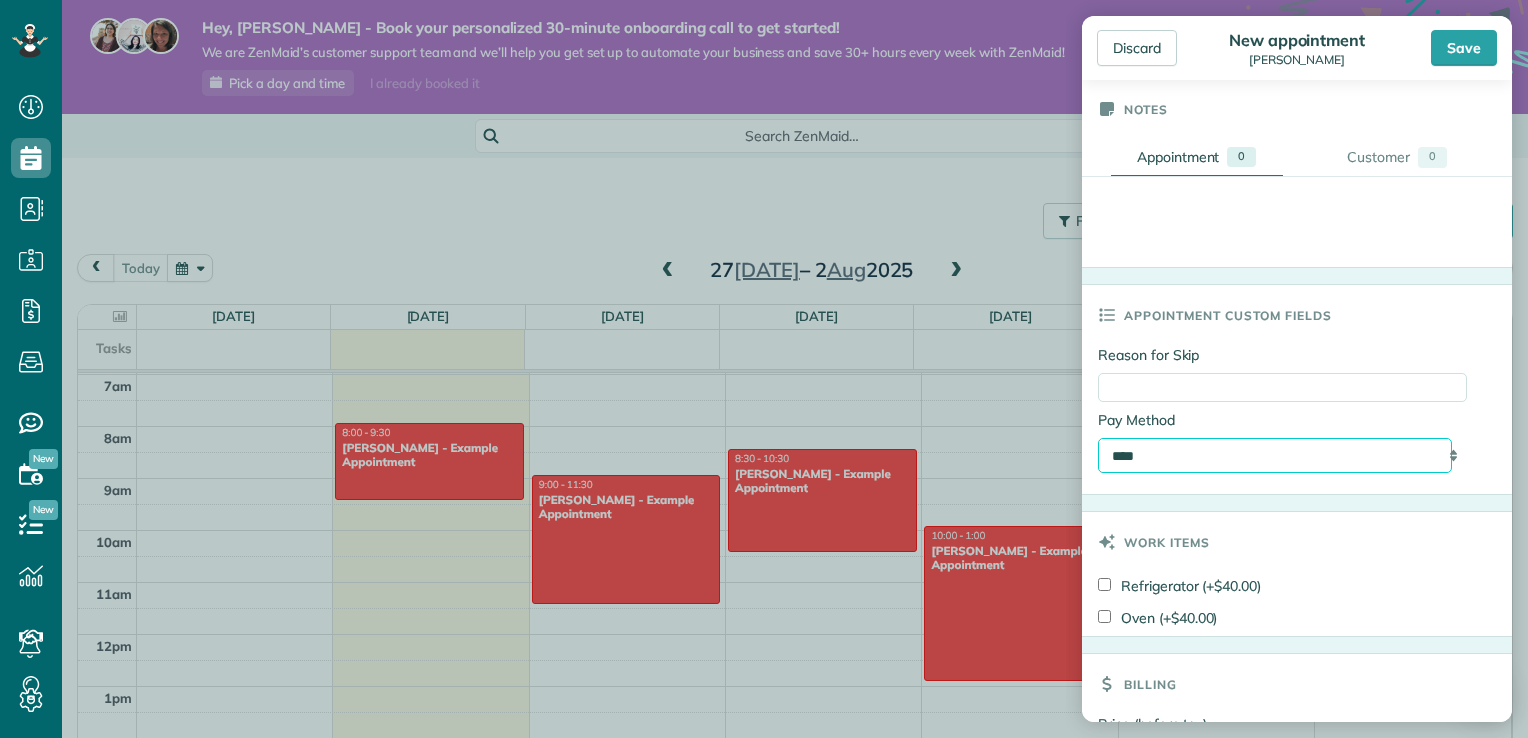 click on "**********" at bounding box center [1275, 456] 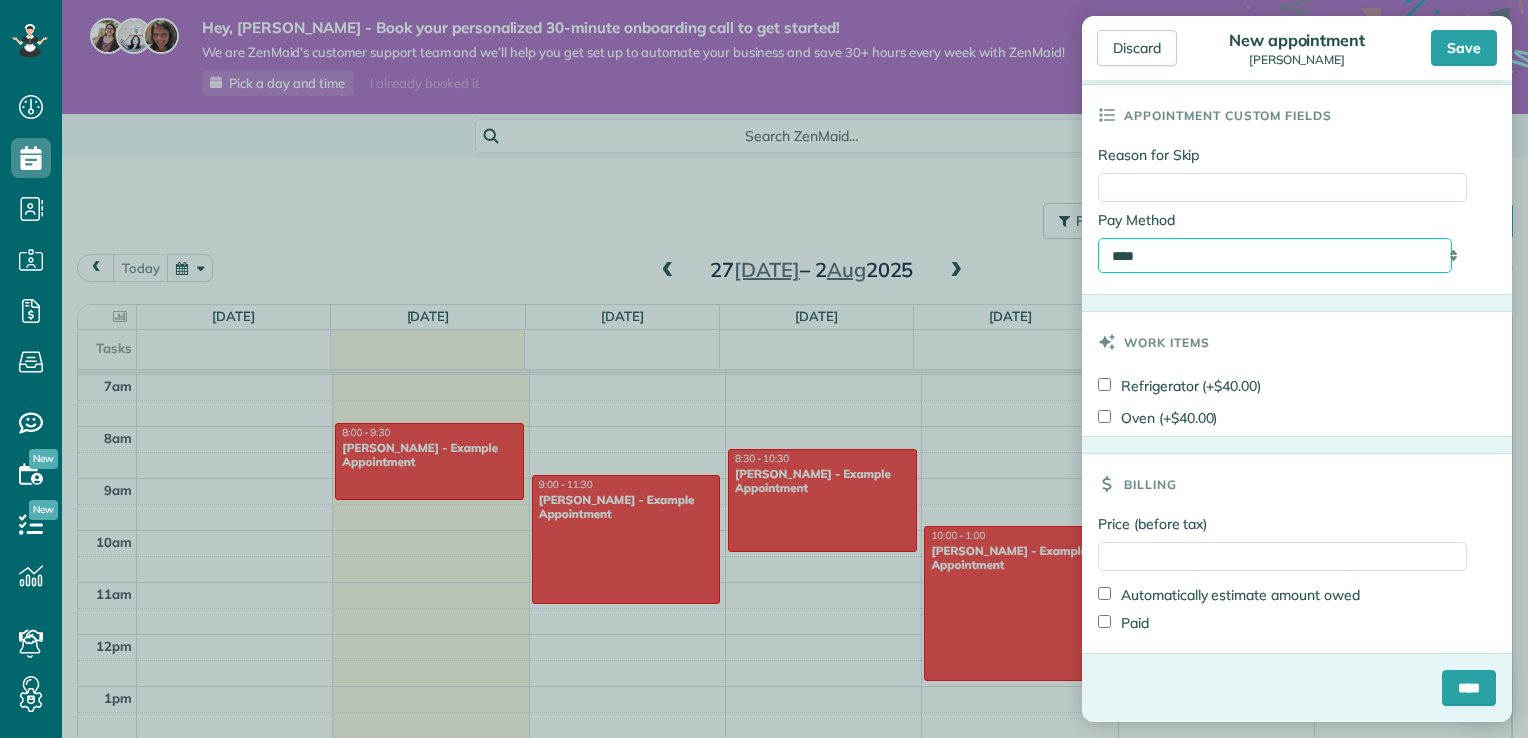 scroll, scrollTop: 1000, scrollLeft: 0, axis: vertical 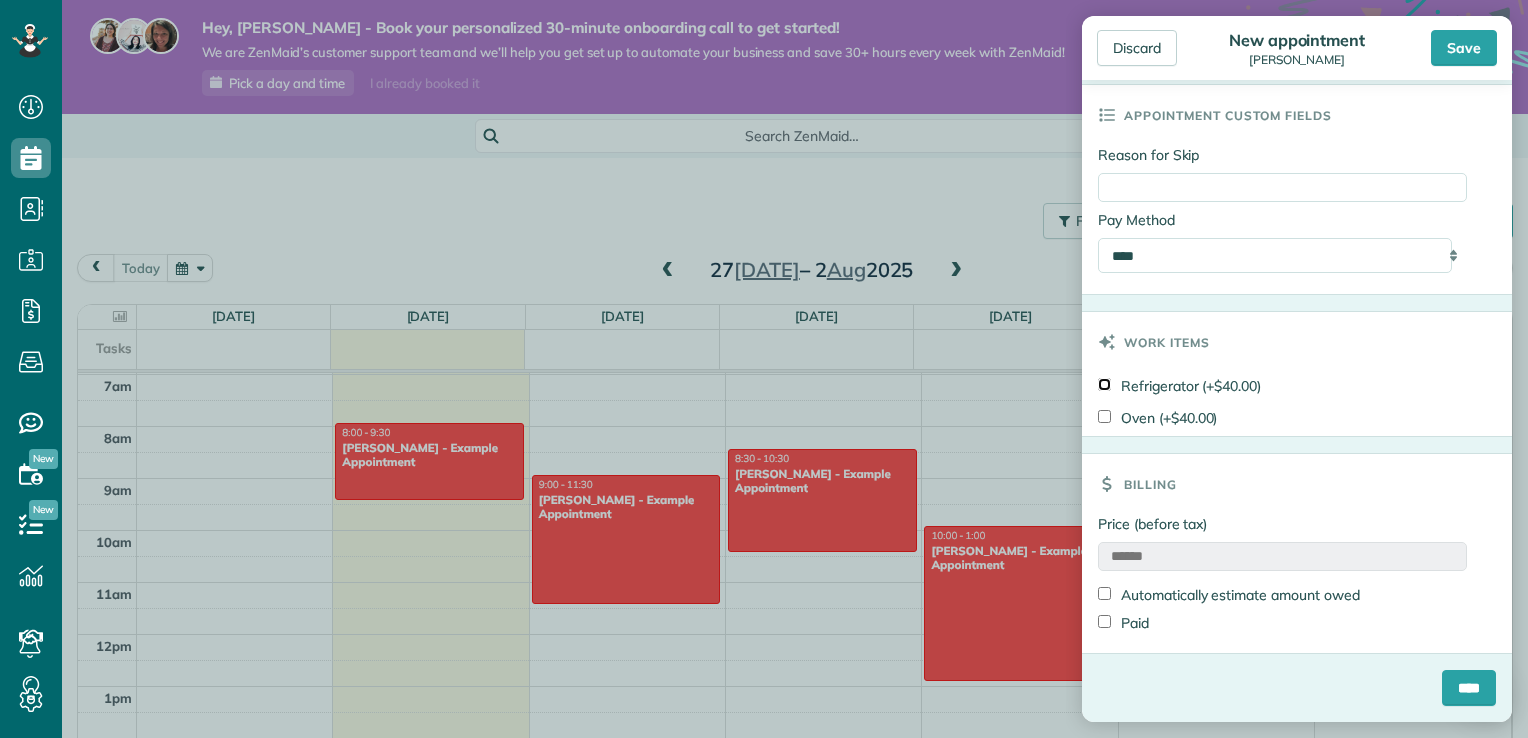 type on "*****" 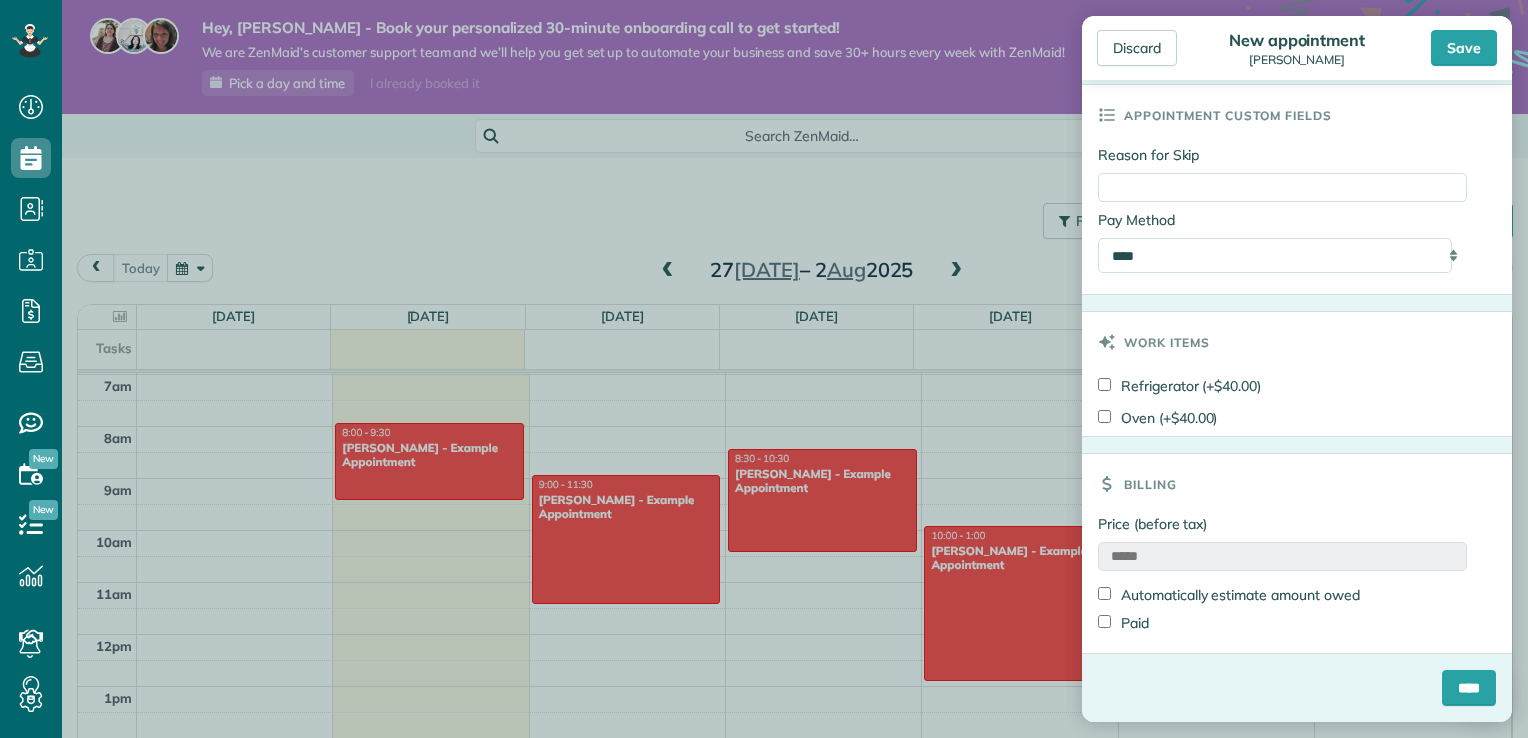click on "*****" at bounding box center (1282, 556) 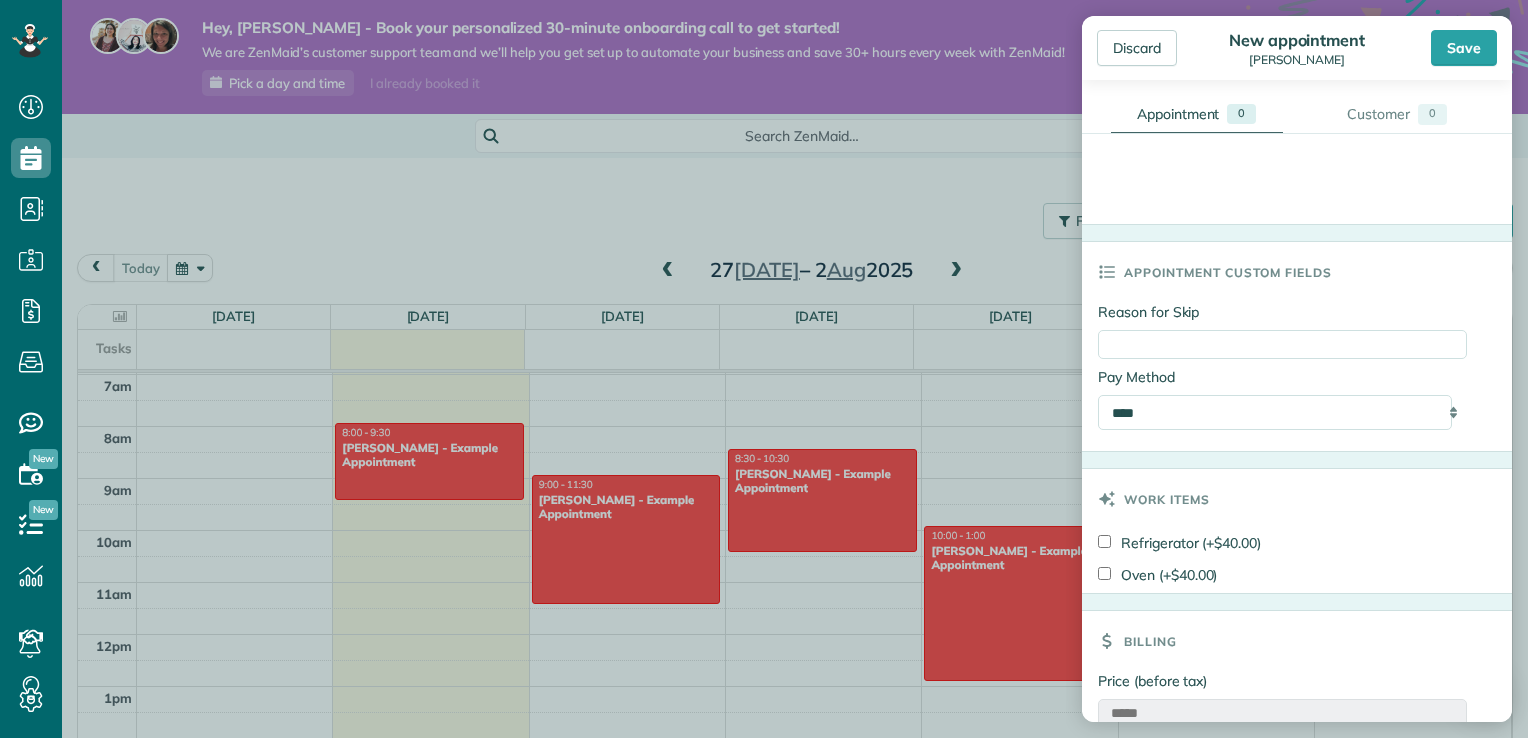 scroll, scrollTop: 800, scrollLeft: 0, axis: vertical 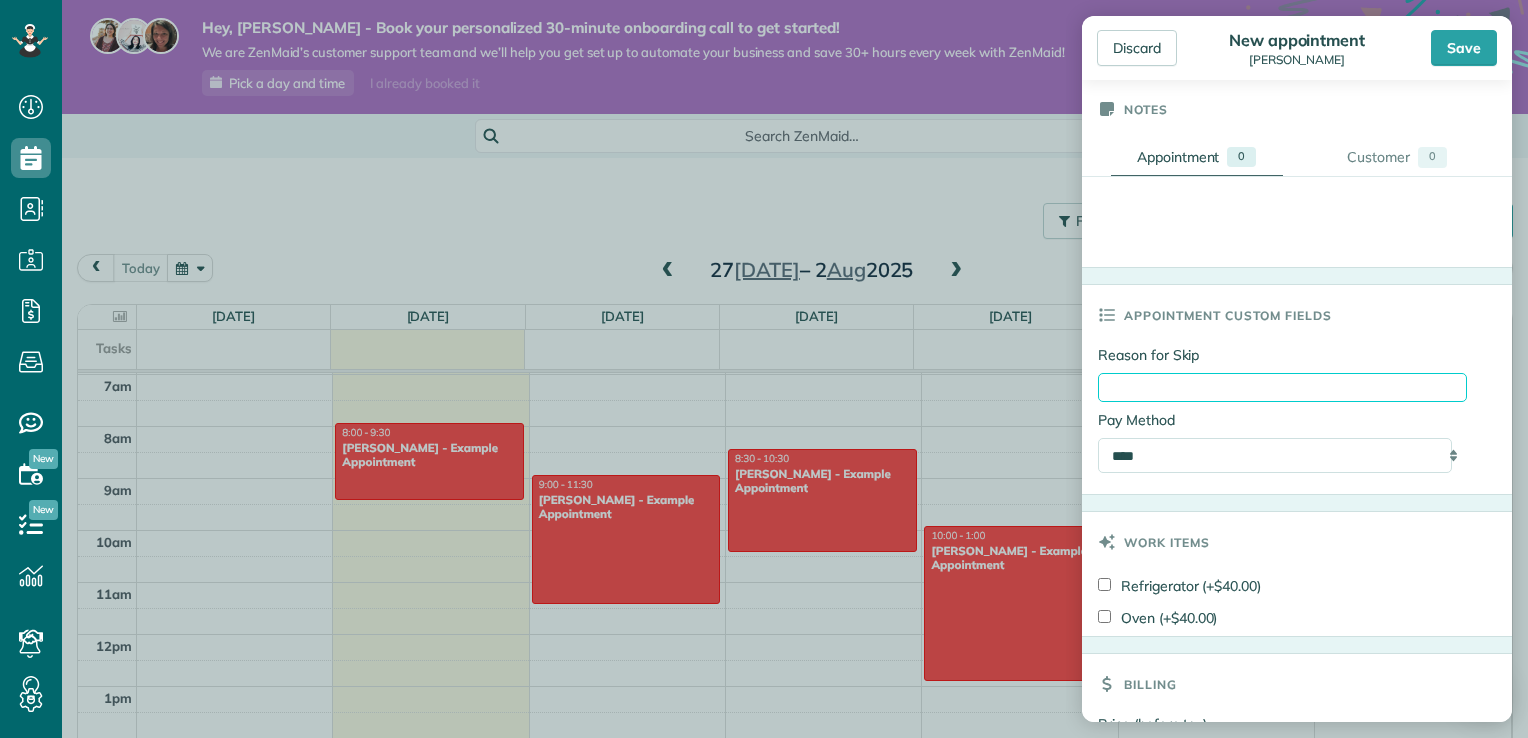 click on "Reason for Skip" at bounding box center (1282, 387) 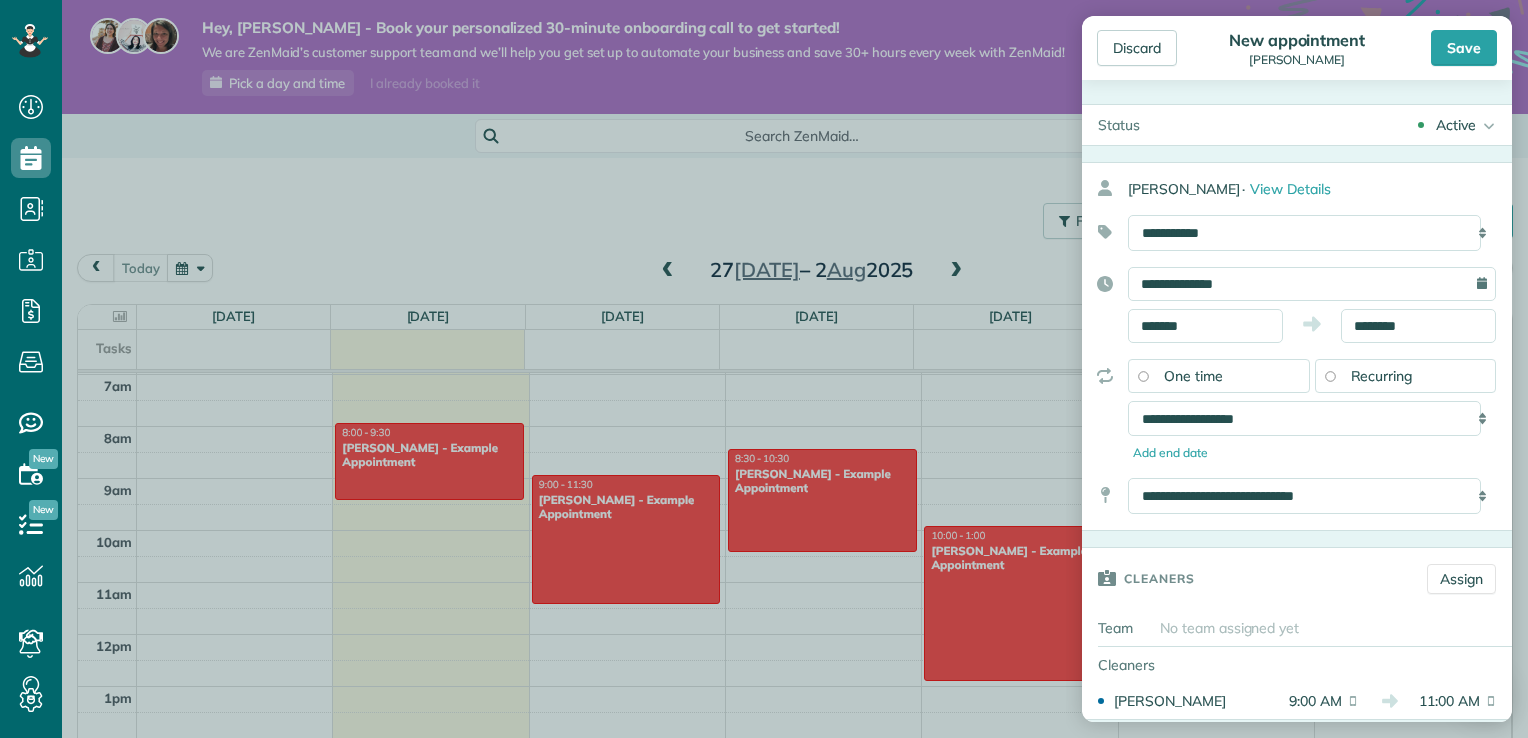 scroll, scrollTop: 0, scrollLeft: 0, axis: both 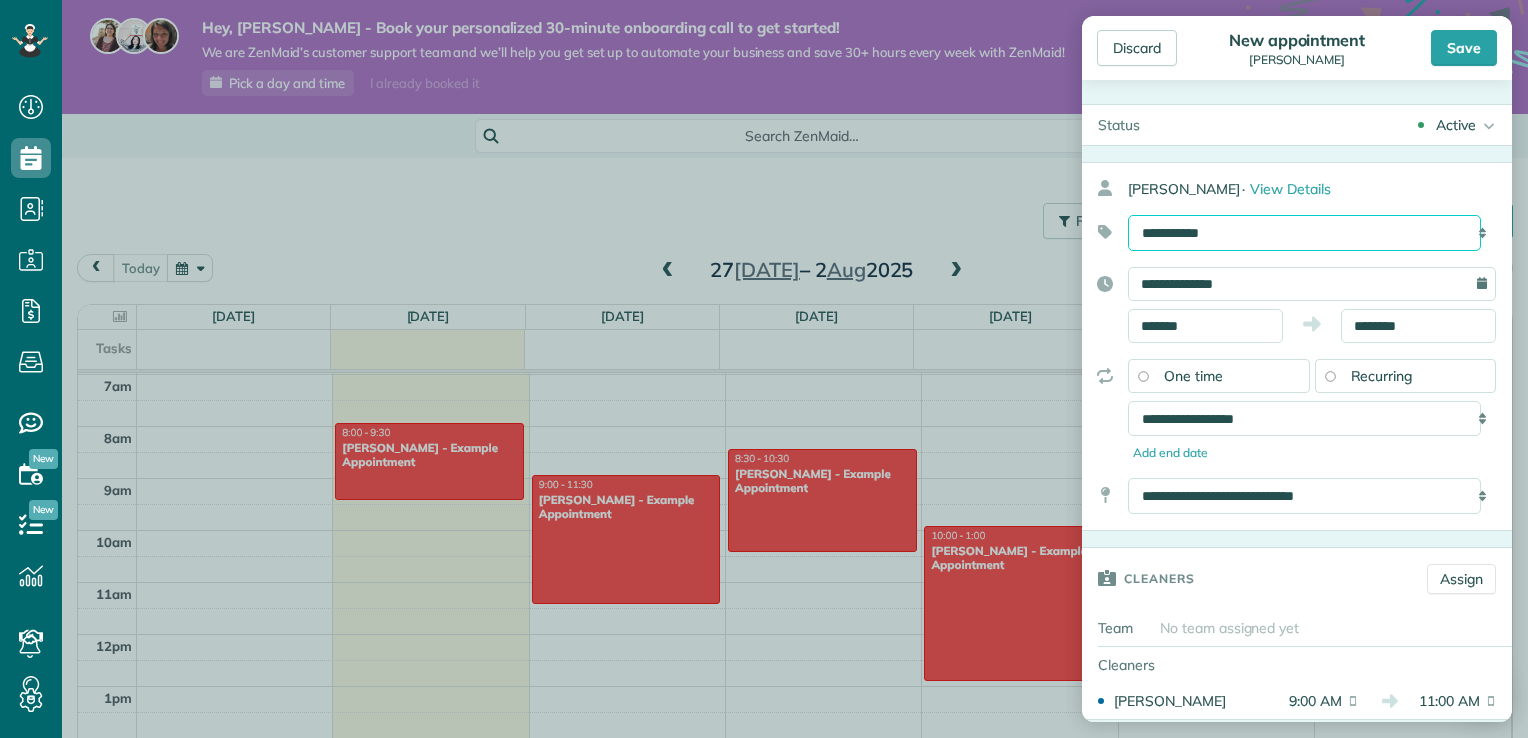 click on "**********" at bounding box center (1304, 233) 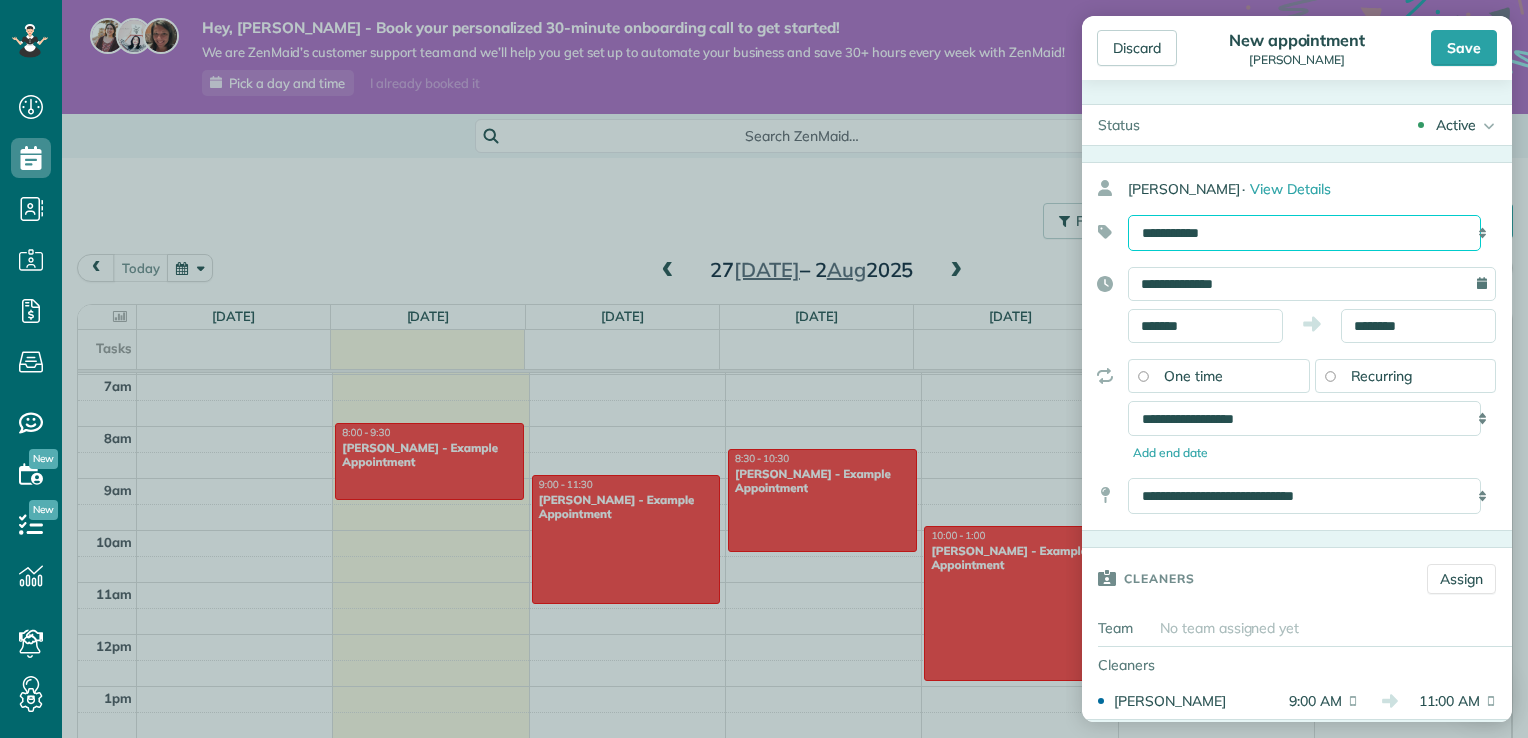 click on "**********" at bounding box center (1304, 233) 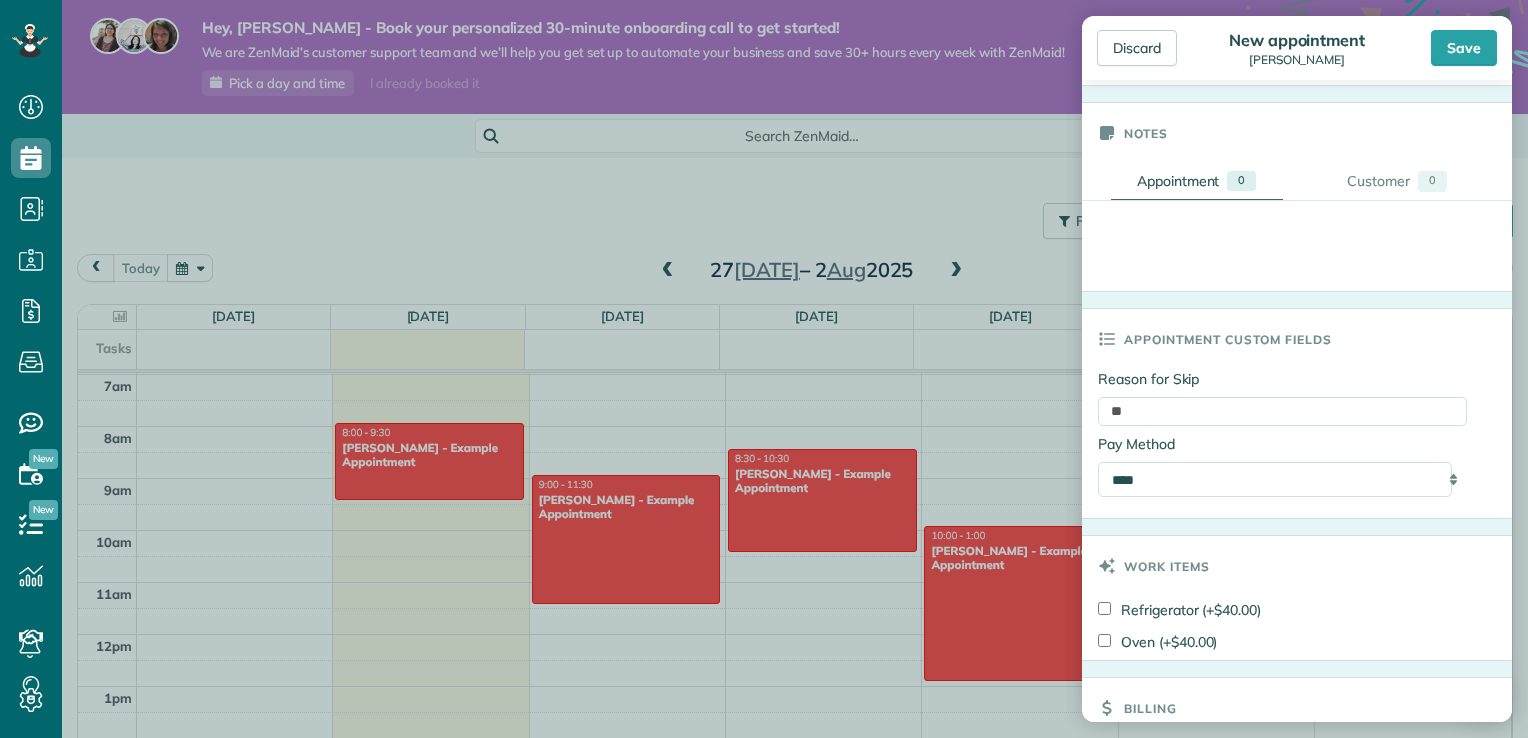 scroll, scrollTop: 800, scrollLeft: 0, axis: vertical 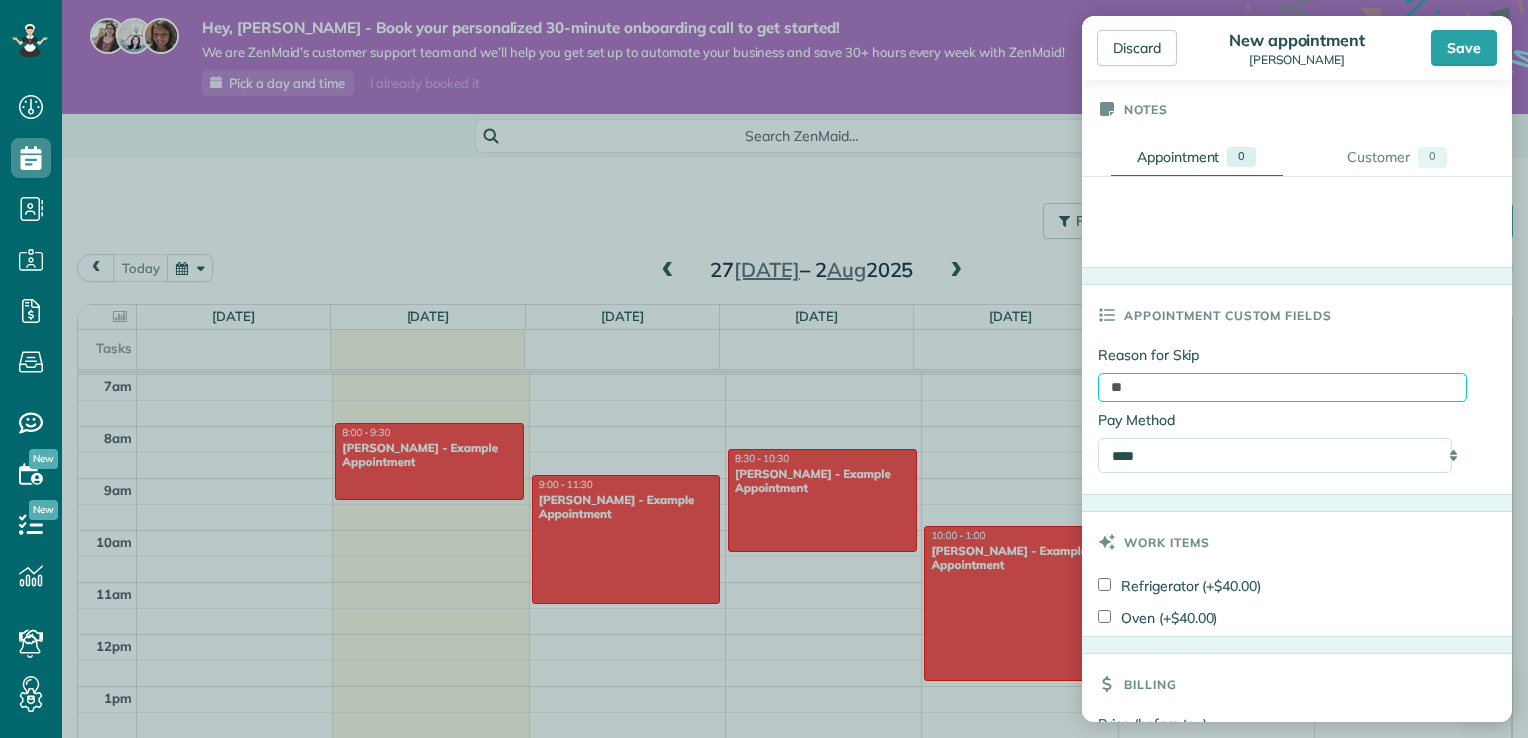 click on "**" at bounding box center [1282, 387] 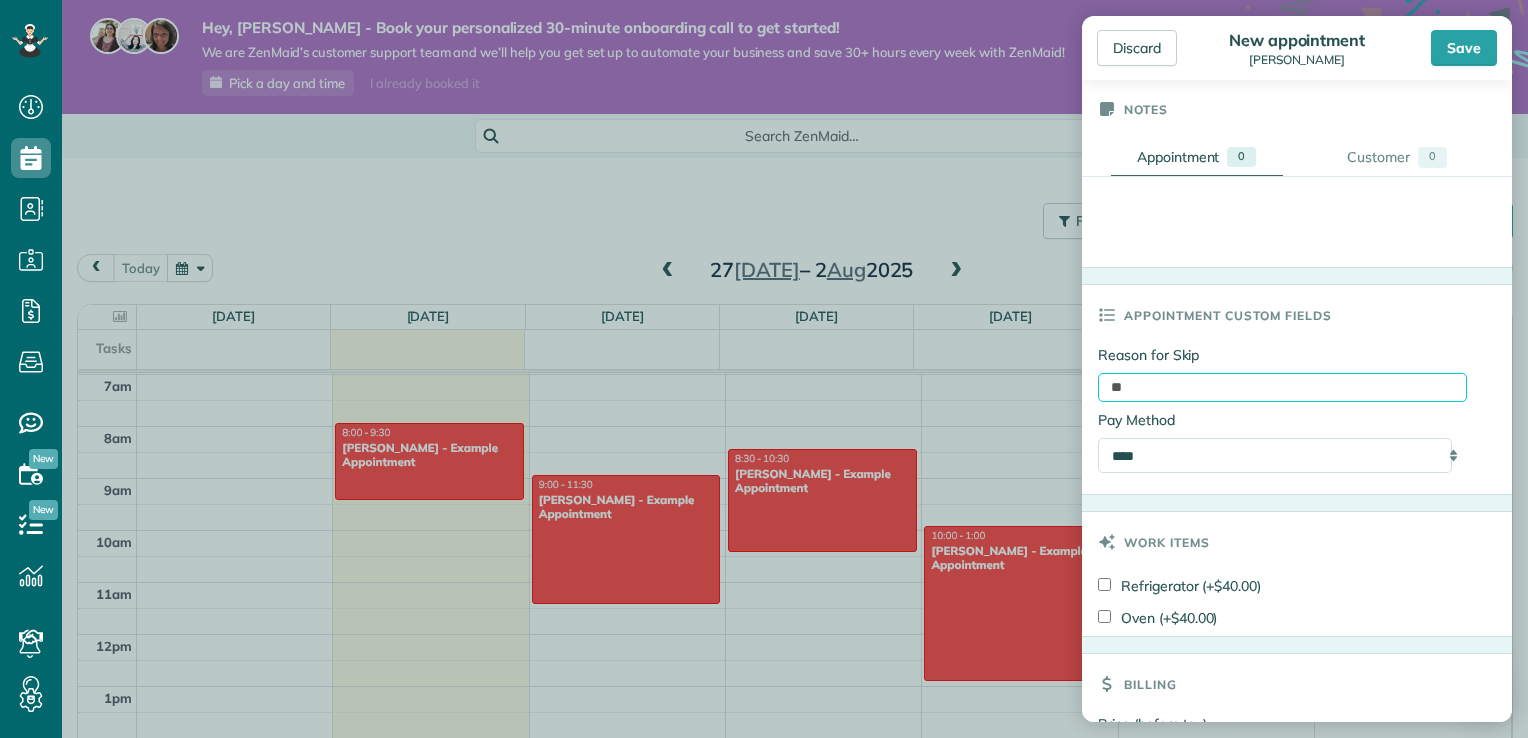 type on "*" 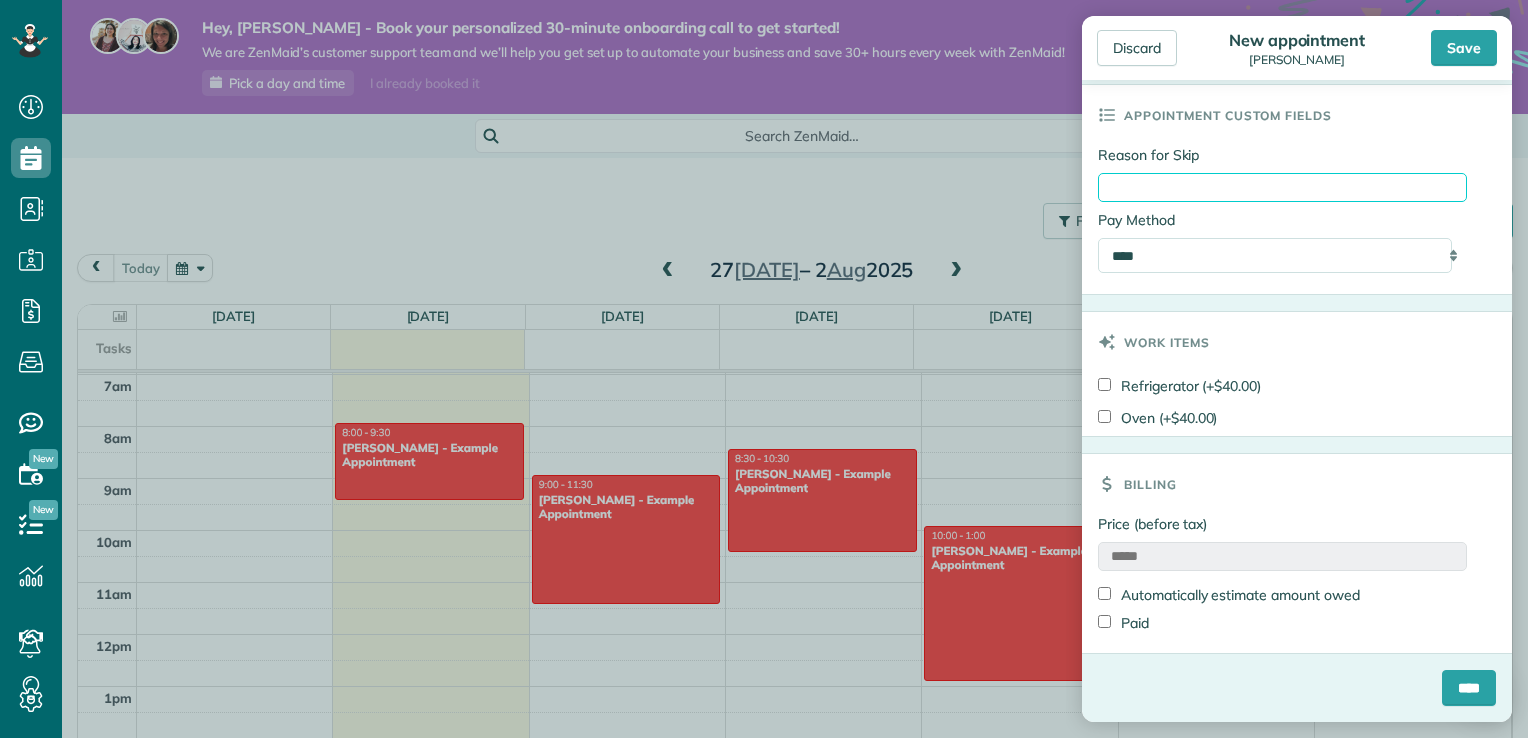scroll, scrollTop: 1000, scrollLeft: 0, axis: vertical 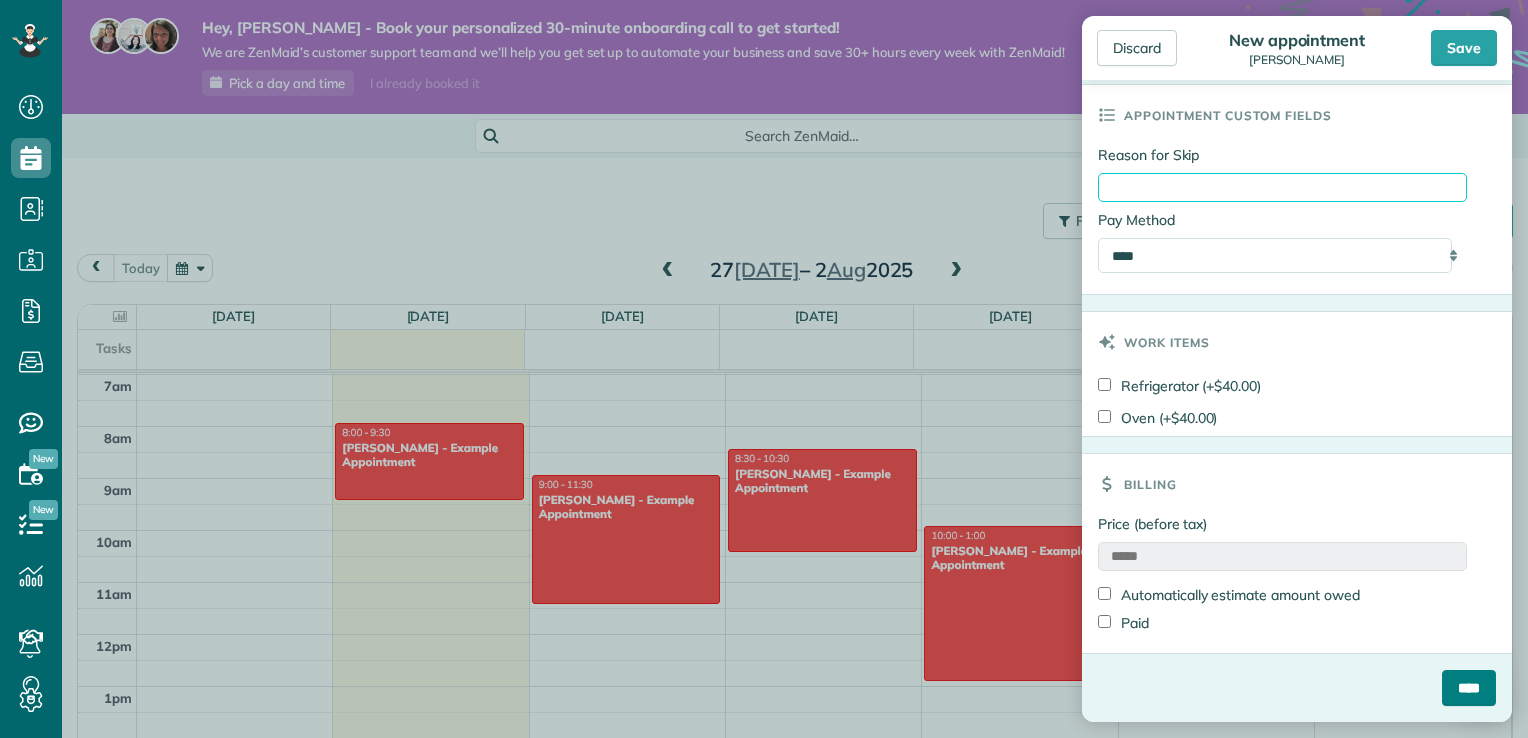 type 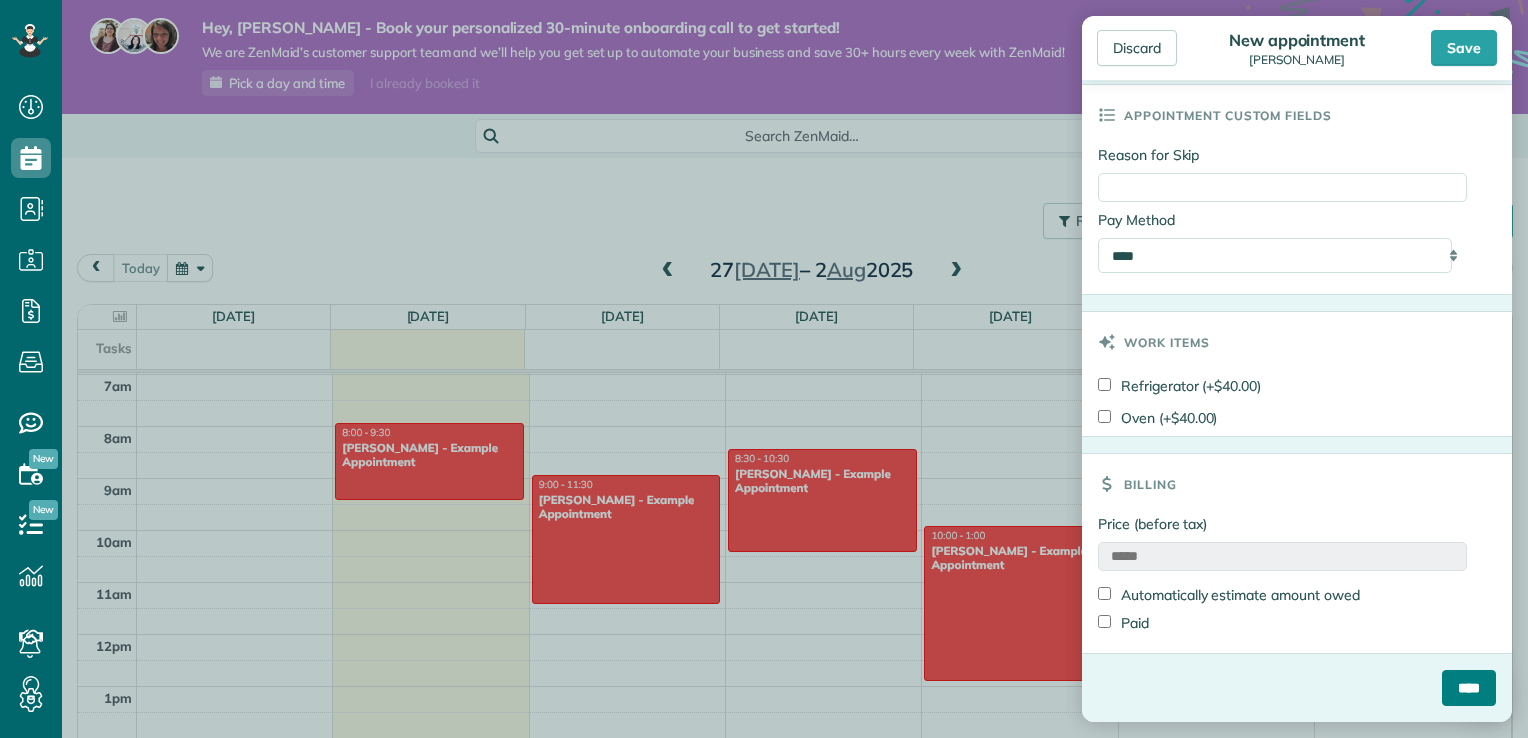 click on "****" at bounding box center [1469, 688] 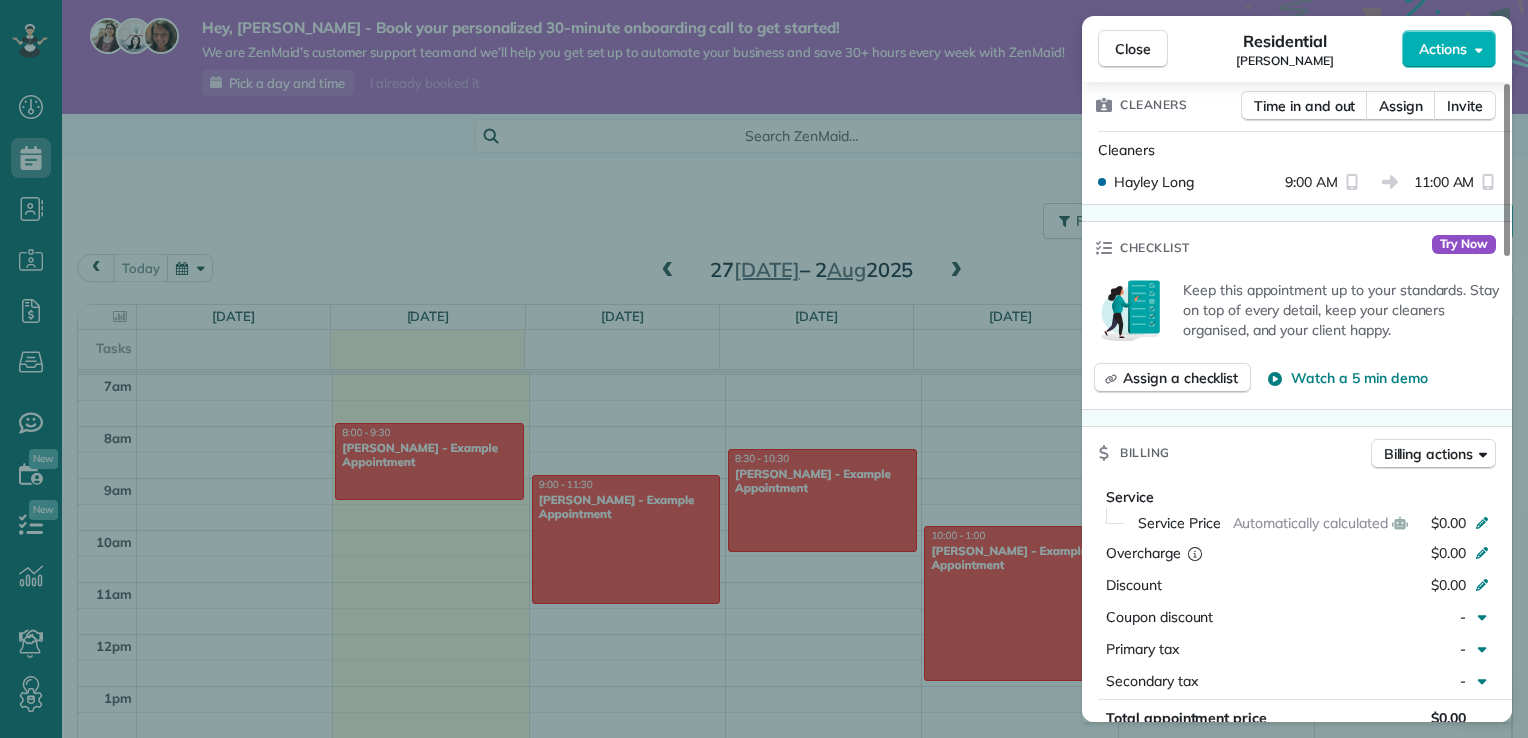 scroll, scrollTop: 600, scrollLeft: 0, axis: vertical 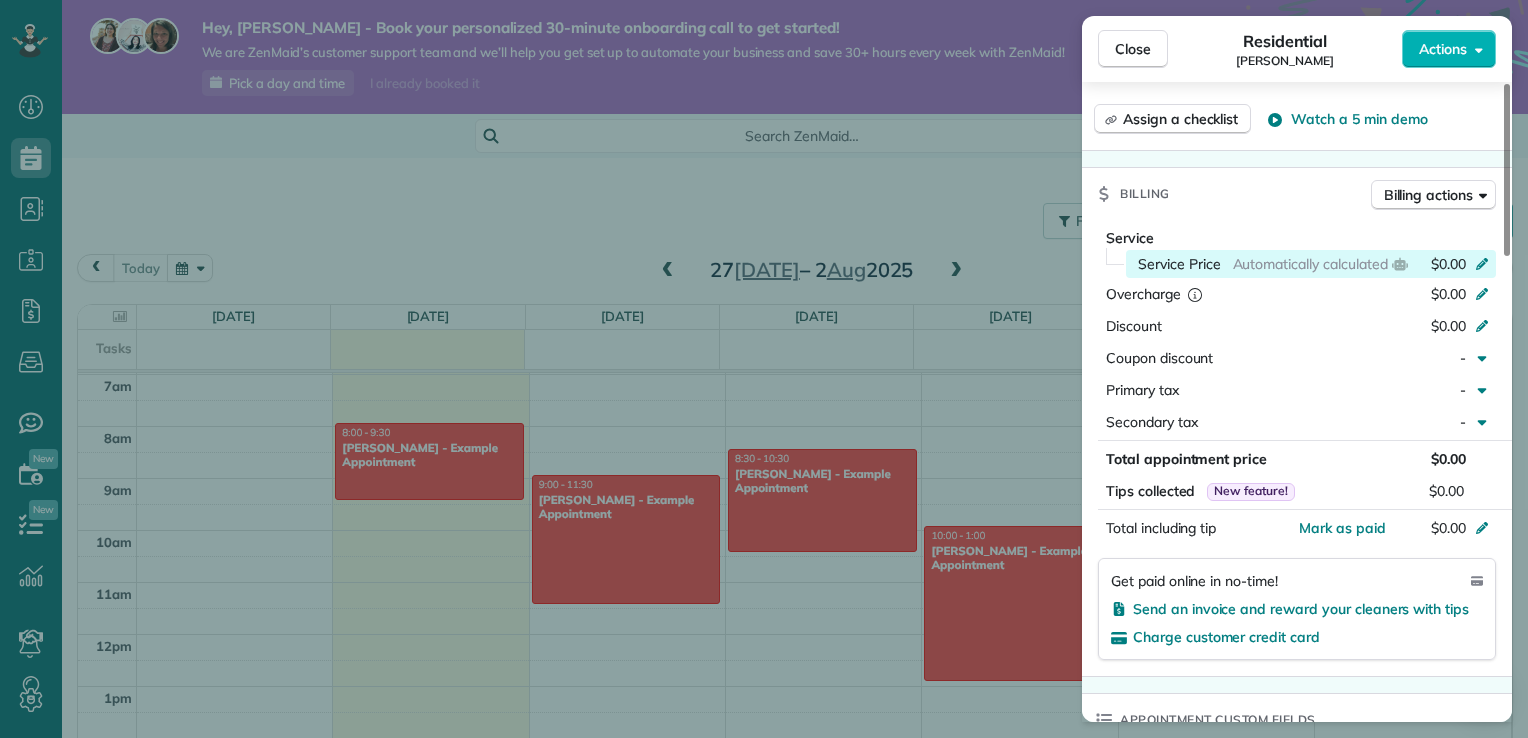 click on "Service Price Automatically calculated" at bounding box center (1273, 264) 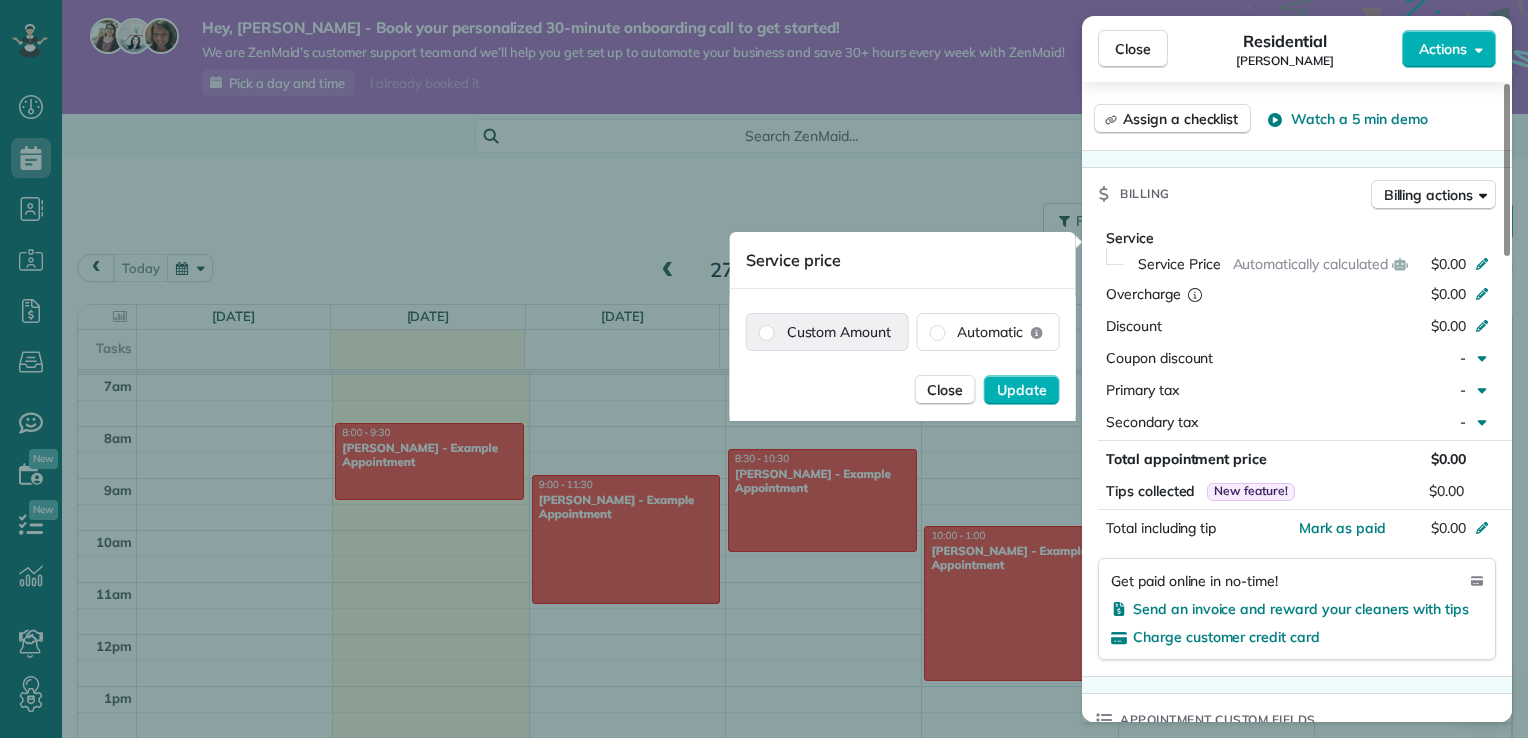 click on "Custom Amount" at bounding box center (827, 332) 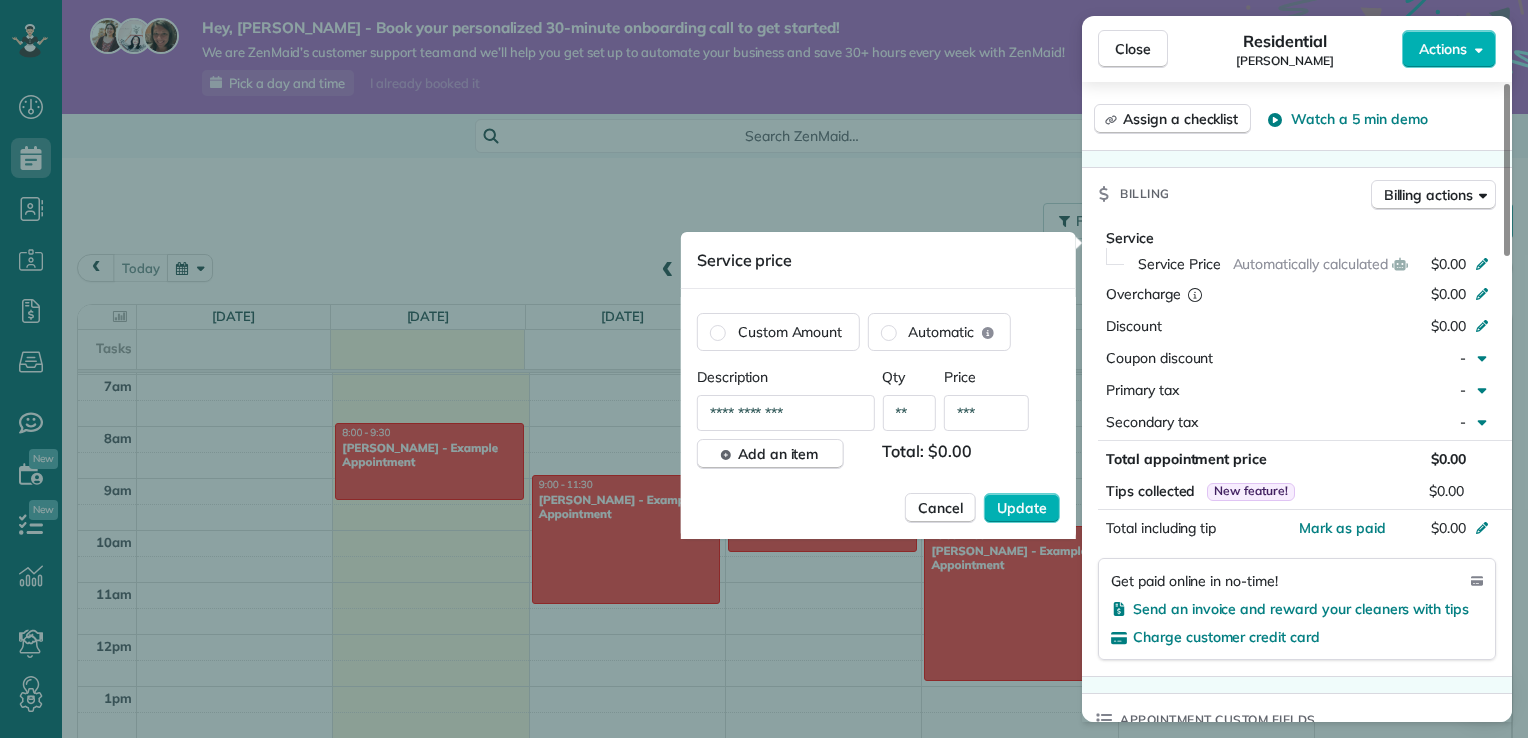 click on "***" at bounding box center [986, 413] 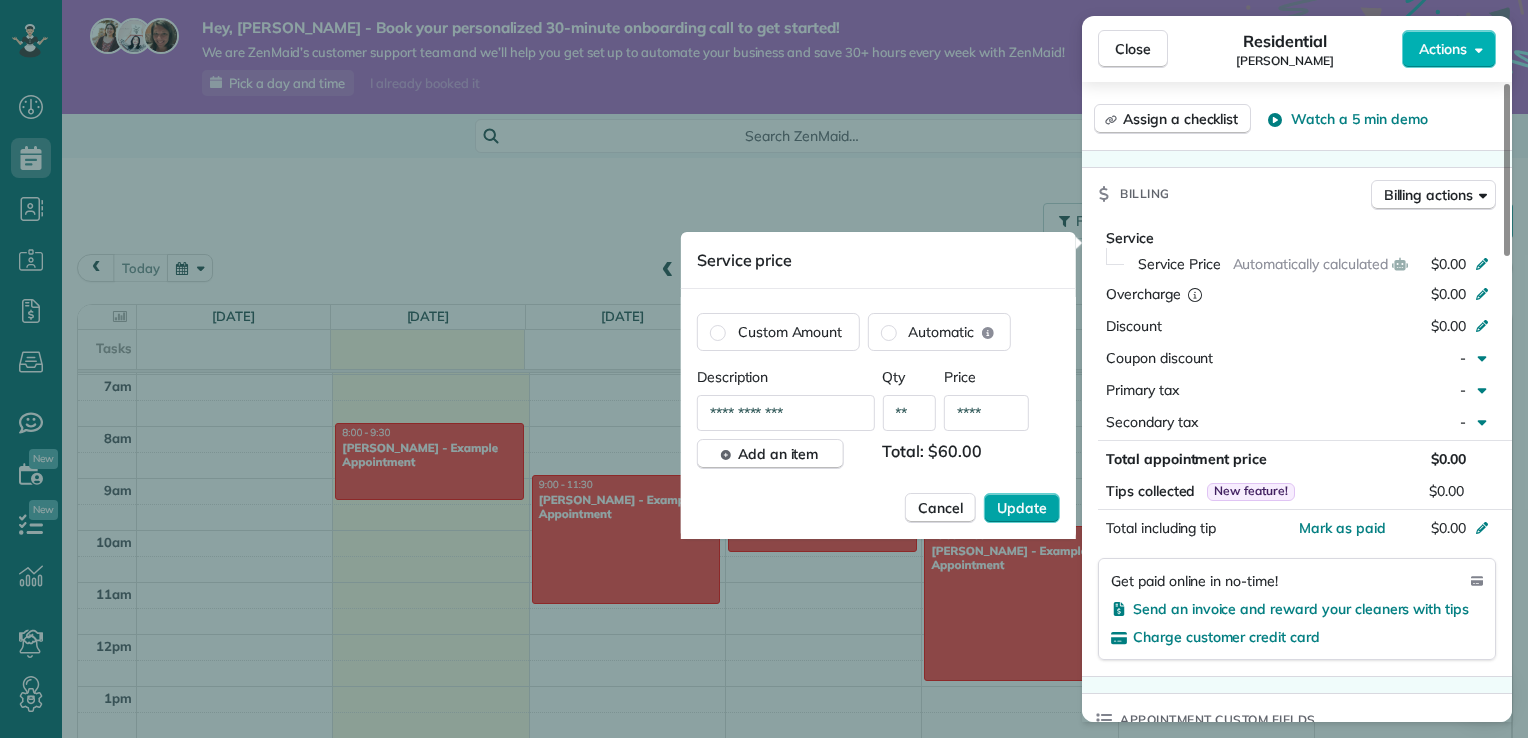 type on "****" 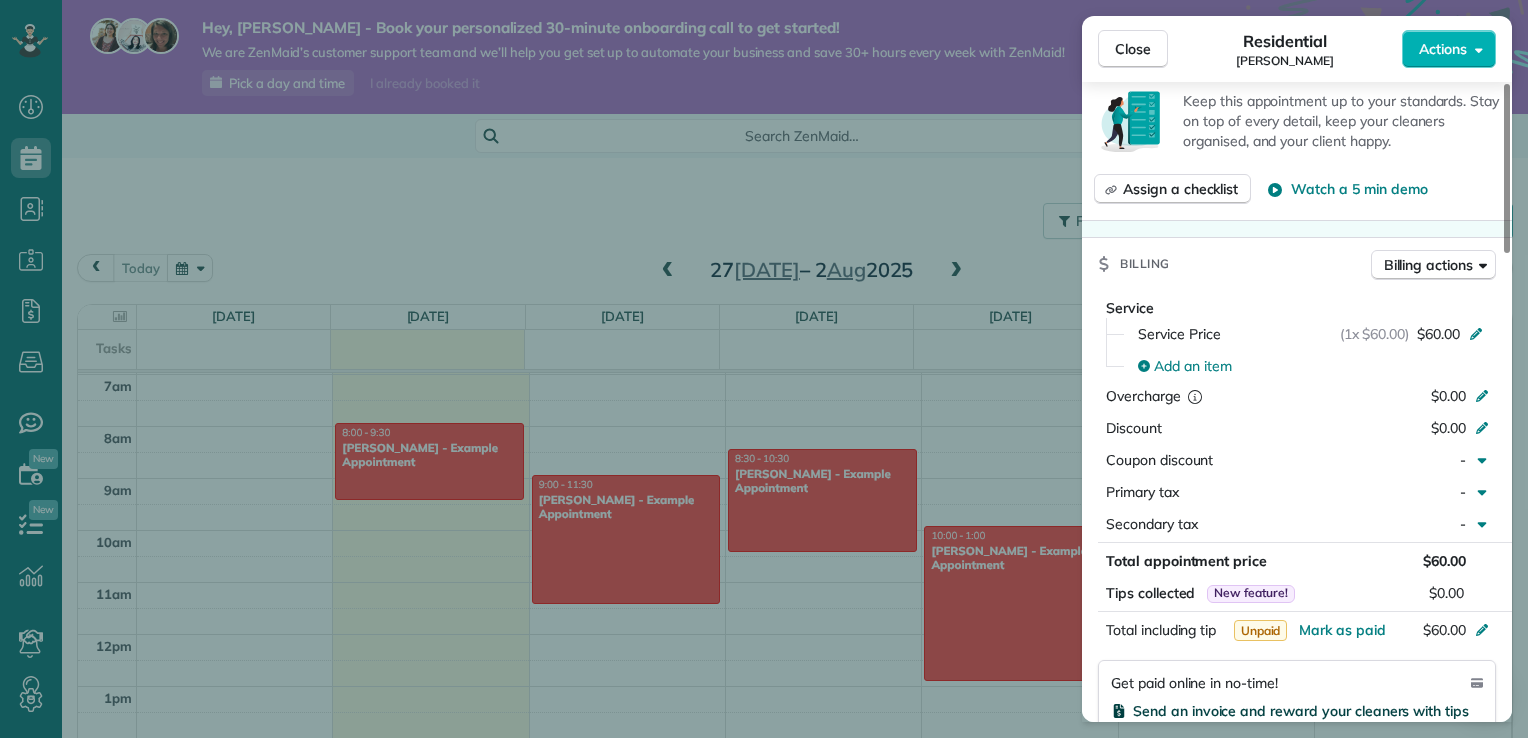 scroll, scrollTop: 663, scrollLeft: 0, axis: vertical 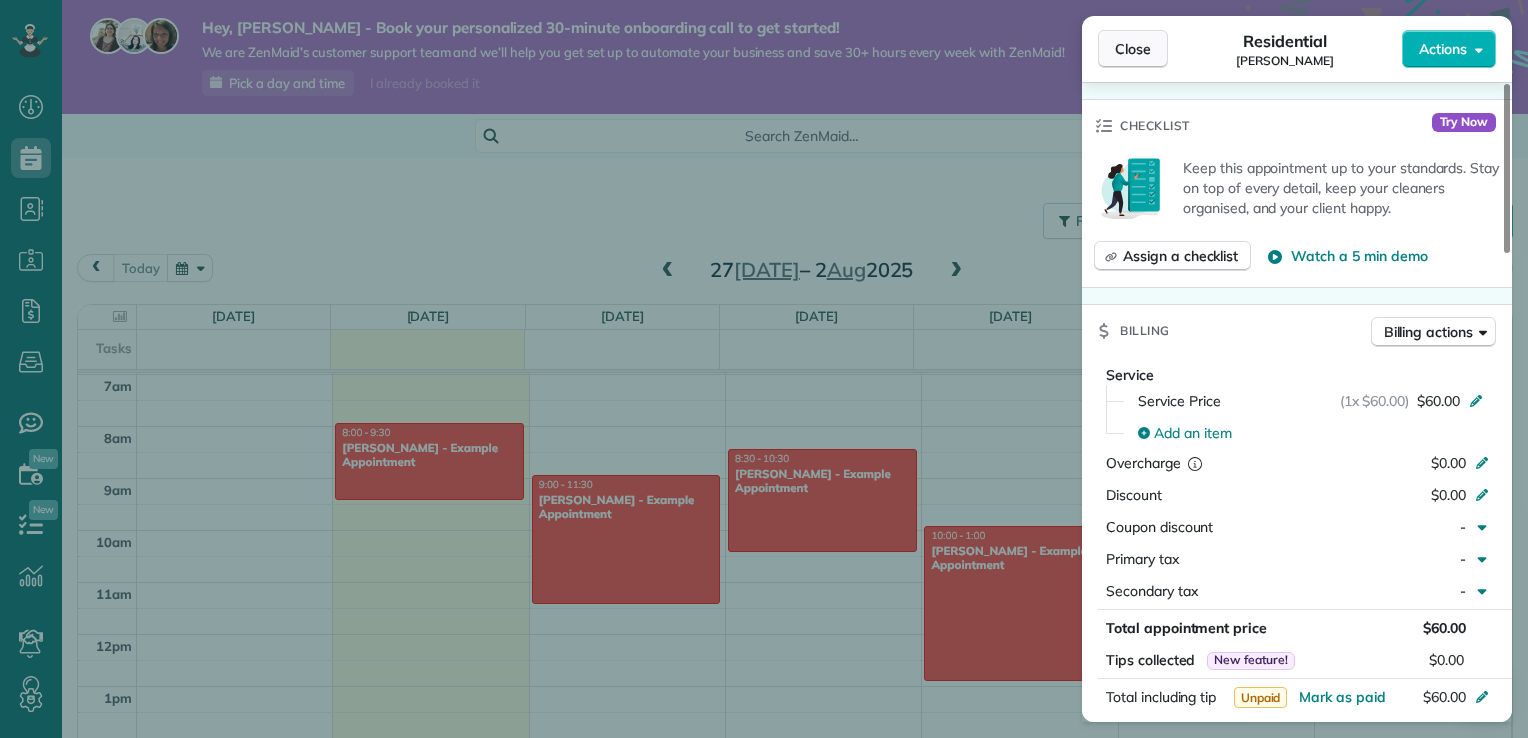 click on "Close" at bounding box center [1133, 49] 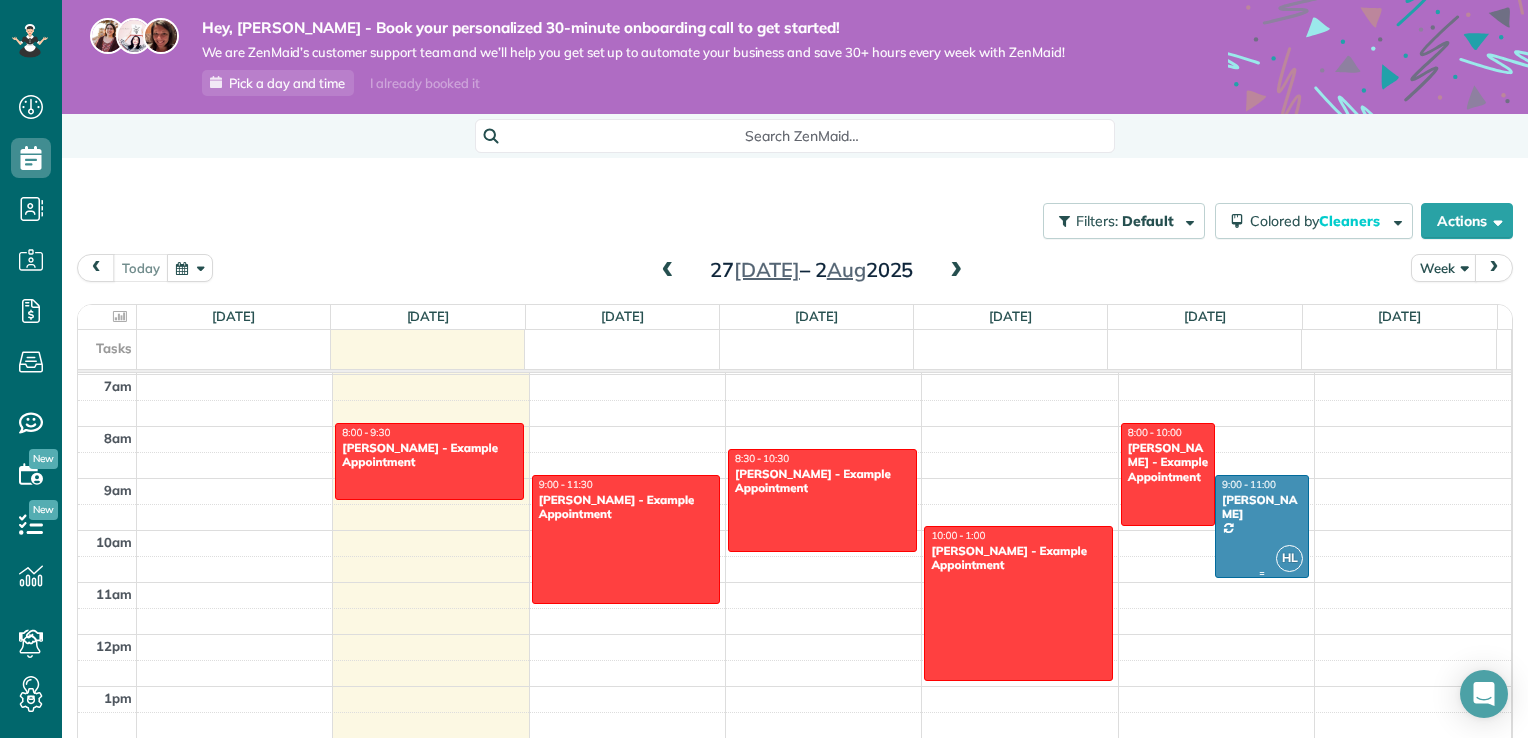 click at bounding box center [1262, 526] 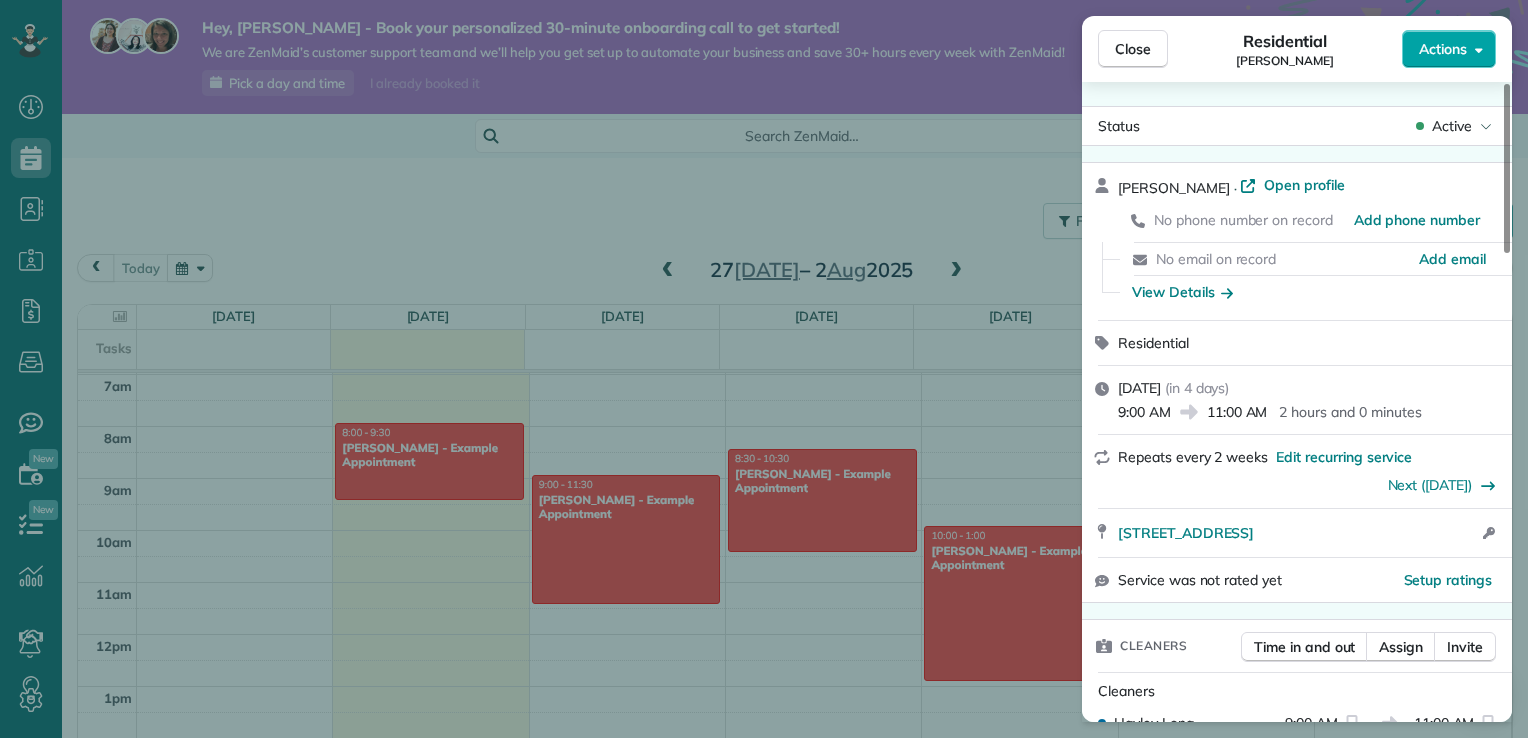 click on "Actions" at bounding box center (1443, 49) 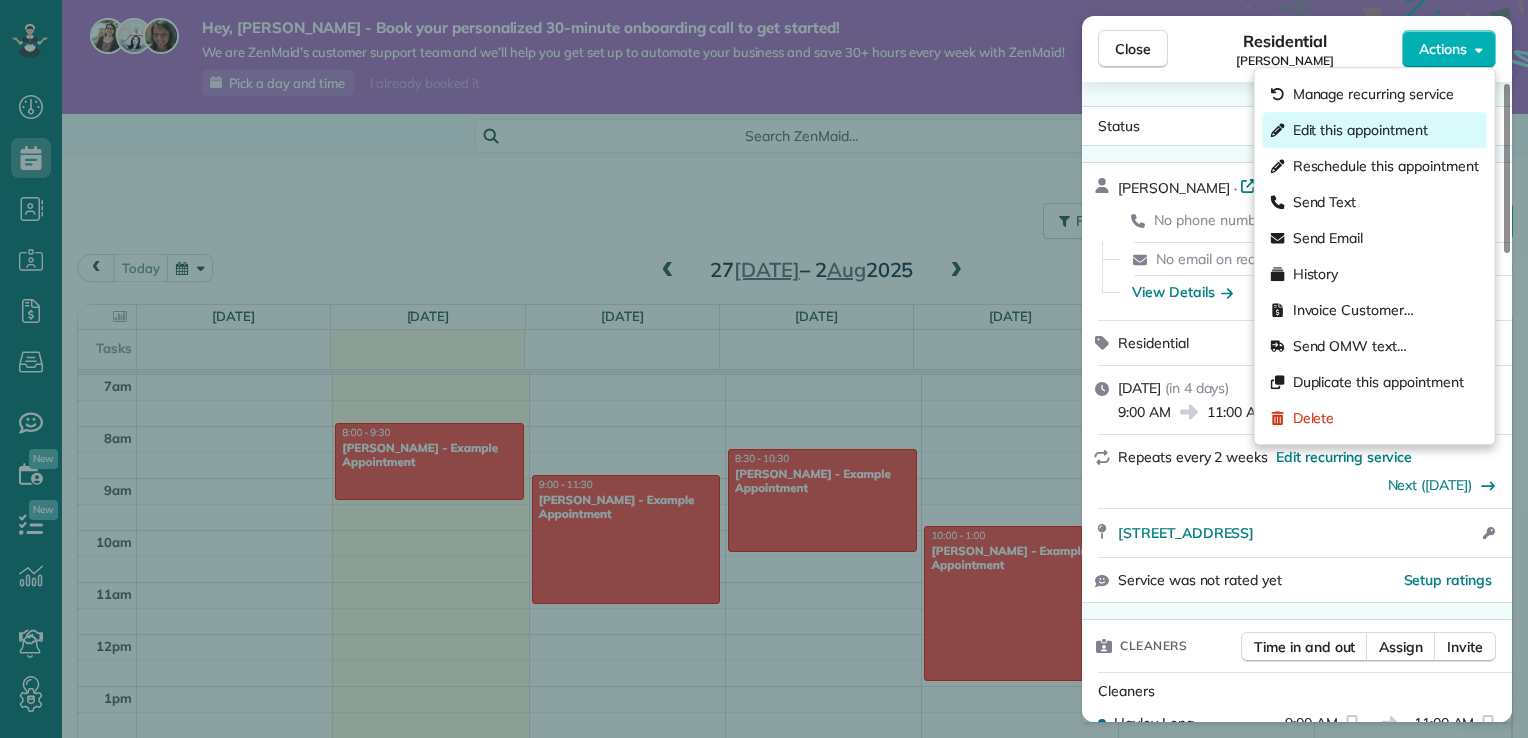 click on "Edit this appointment" at bounding box center (1360, 130) 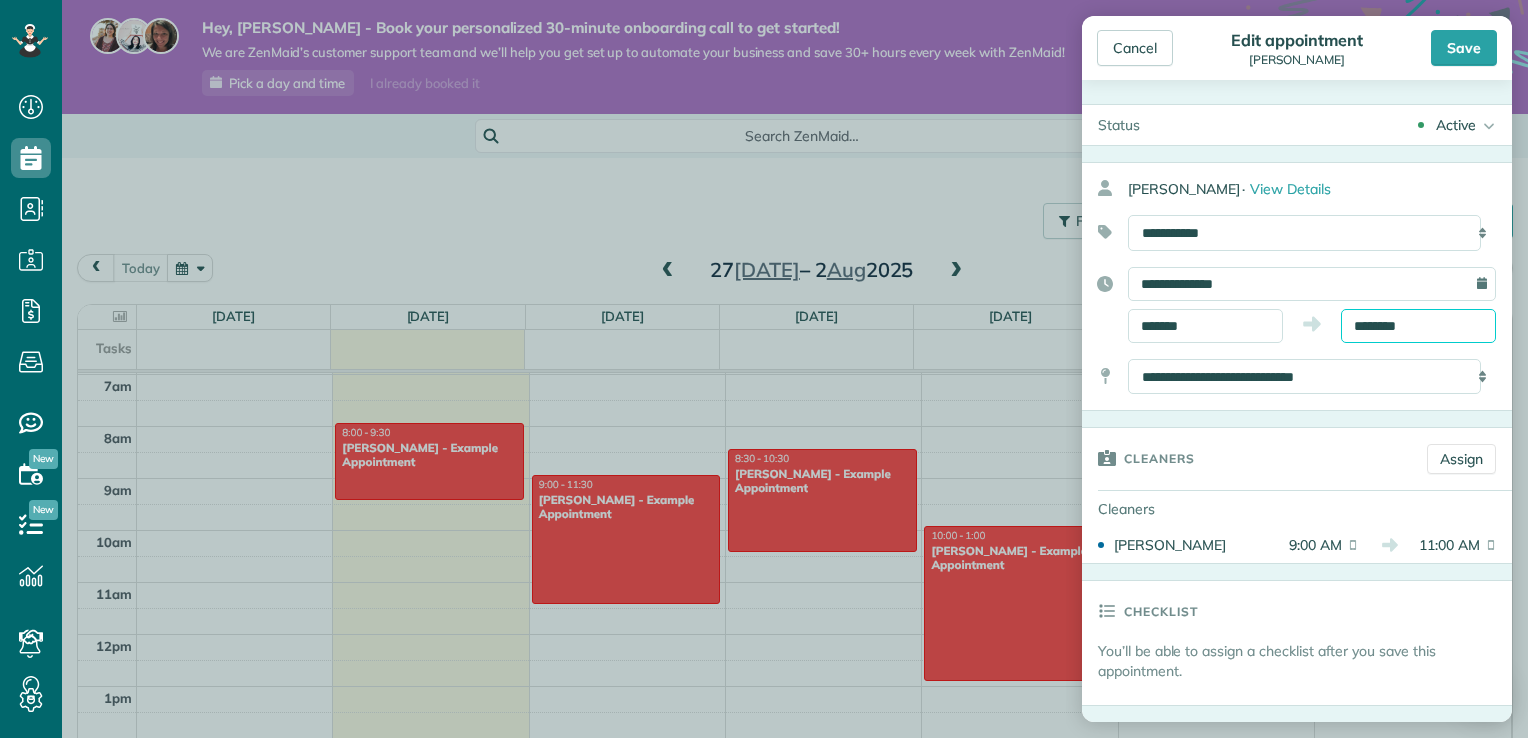 click on "********" at bounding box center (1418, 326) 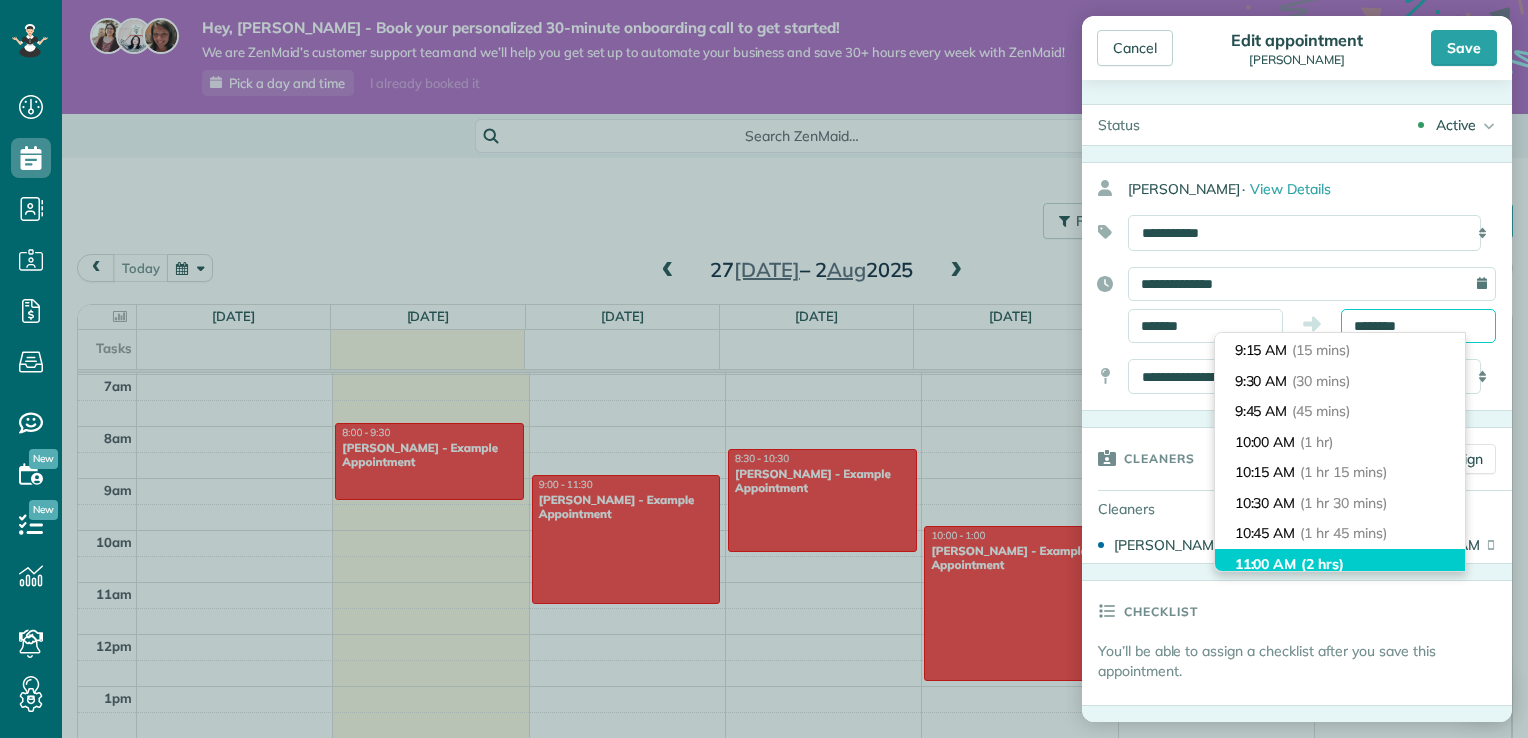 scroll, scrollTop: 13, scrollLeft: 0, axis: vertical 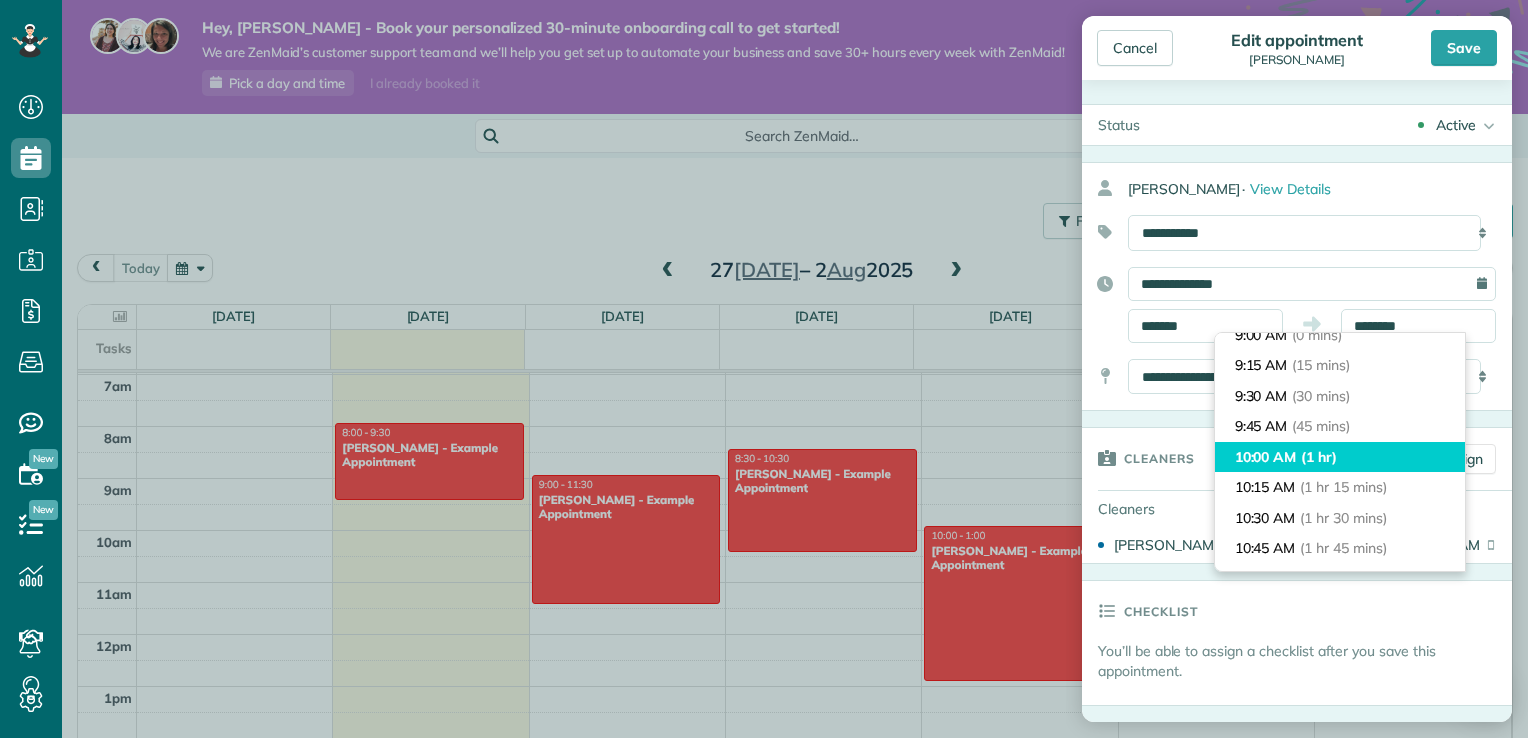 type on "********" 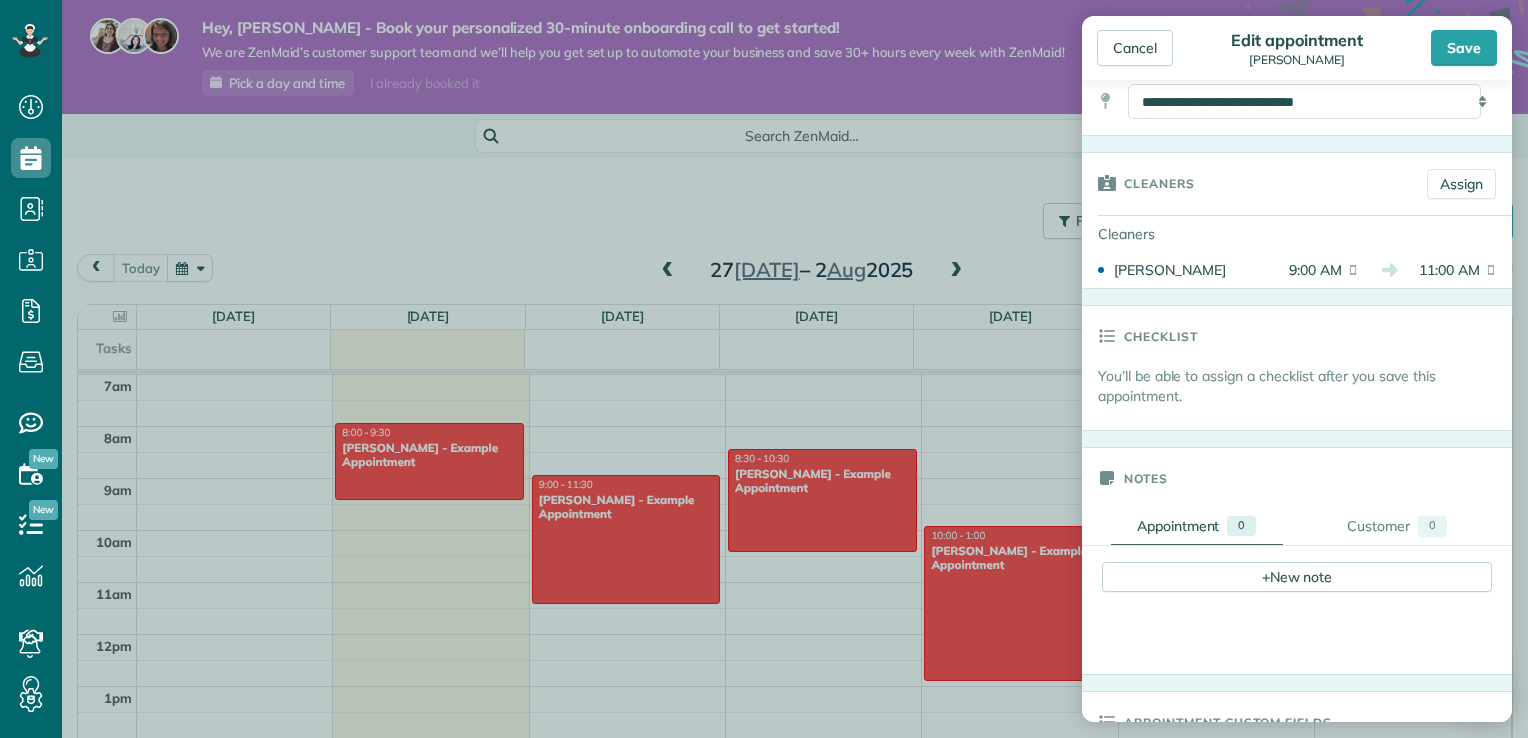 scroll, scrollTop: 600, scrollLeft: 0, axis: vertical 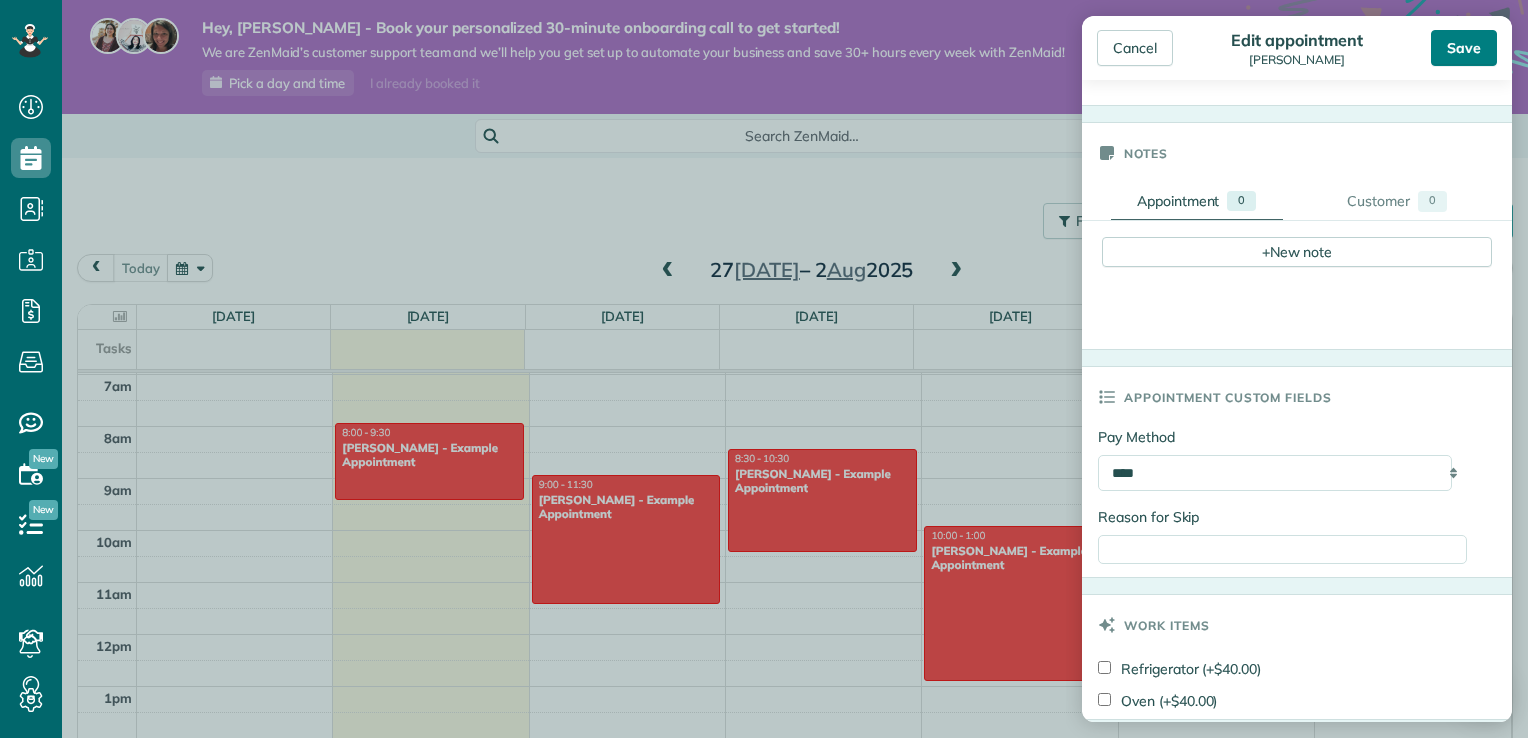click on "Save" at bounding box center (1464, 48) 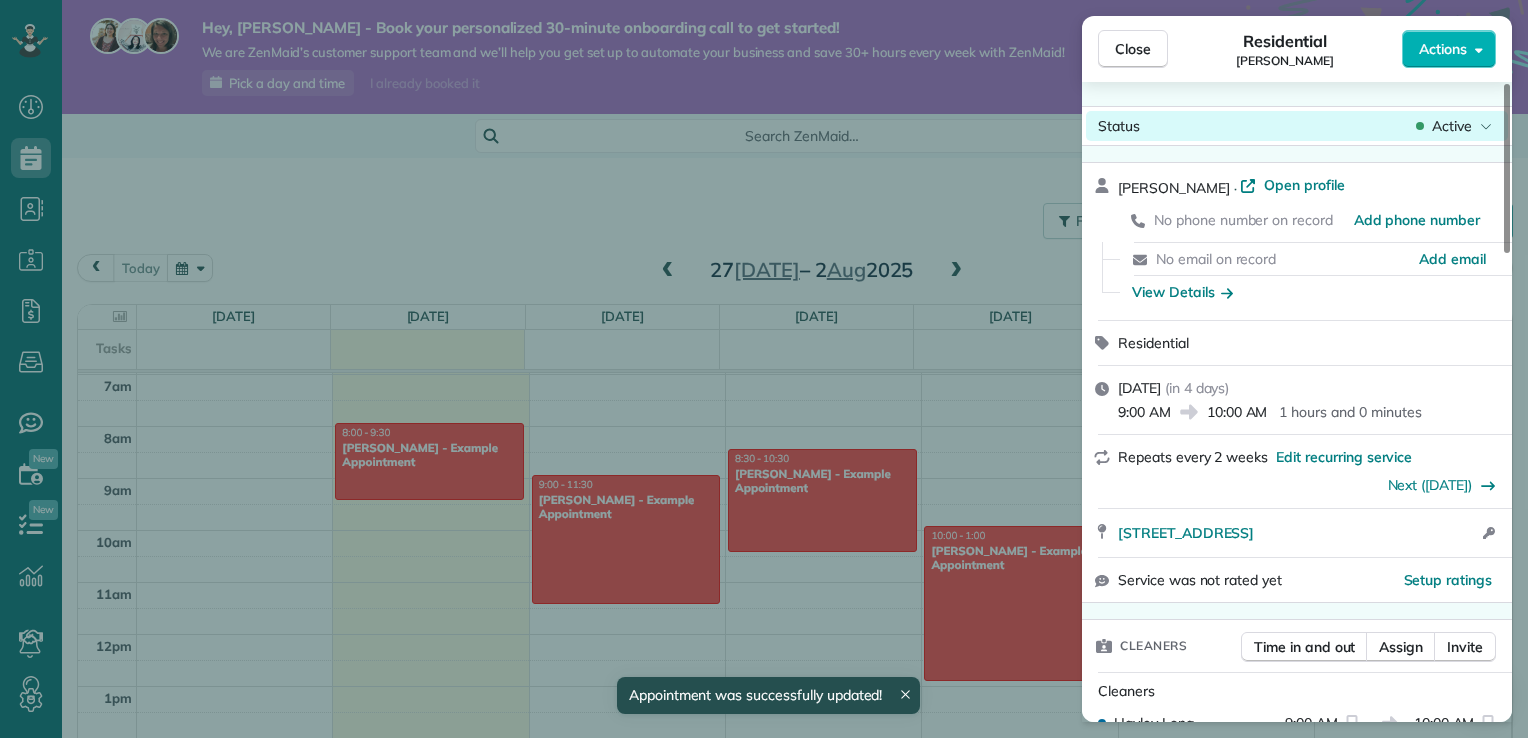 drag, startPoint x: 1148, startPoint y: 58, endPoint x: 1140, endPoint y: 123, distance: 65.490456 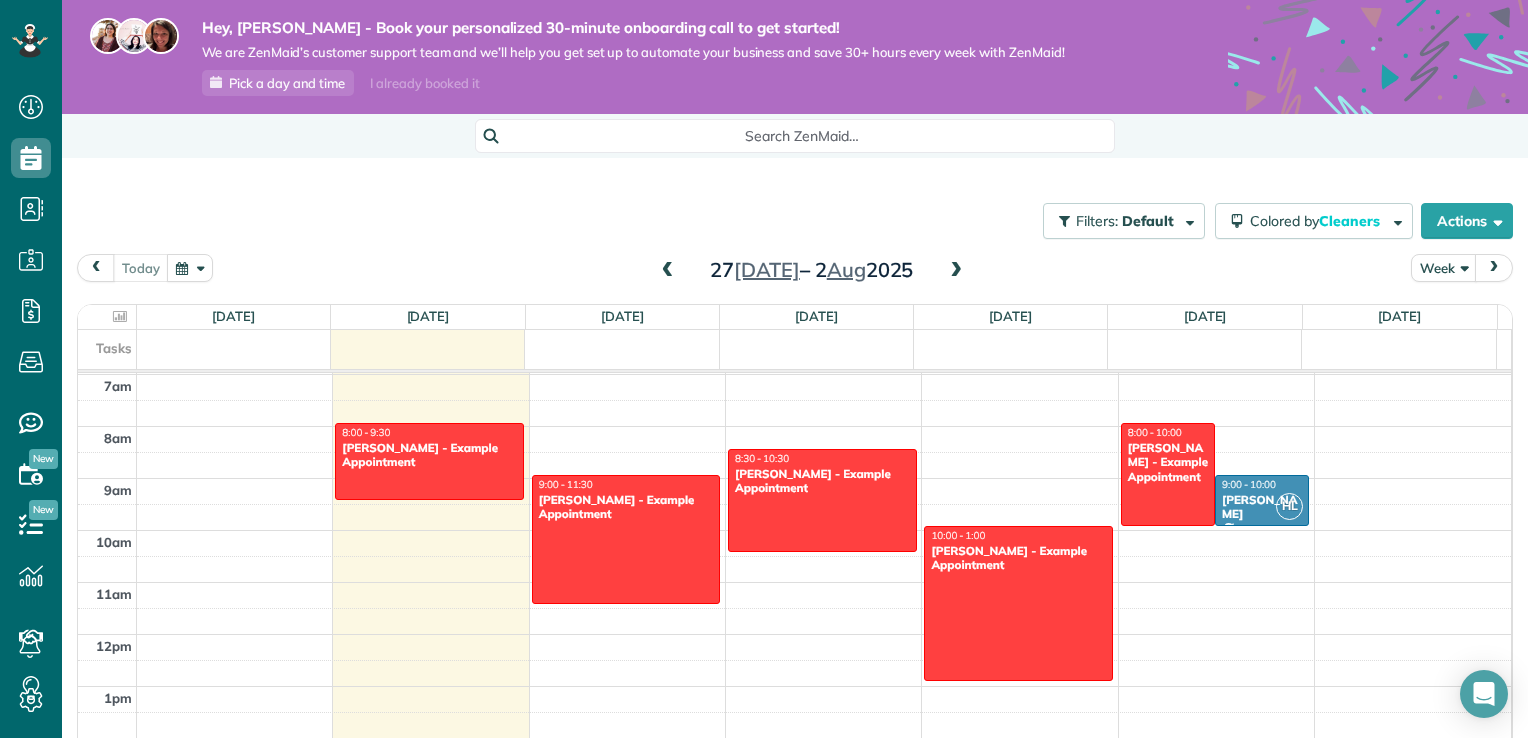 click on "12am 1am 2am 3am 4am 5am 6am 7am 8am 9am 10am 11am 12pm 1pm 2pm 3pm 4pm 5pm 6pm 7pm 8pm 9pm 10pm 11pm 8:00 - 9:30 Debbie Sardone - Example Appointment 1234 Wilshire Boulevard Los Angeles, CA 90017 9:00 - 11:30 Carolyn Arellano - Example Appointment 8970 Bolsa Avenue Westminster, CA 92683 8:30 - 10:30 Sharon Tinberg - Example Appointment 6375 West Charleston Boulevard Las Vegas, NV 89146 10:00 - 1:00 Amar Ghose - Example Appointment 673 Park Boulevard Palo Alto, CA 94306 8:00 - 10:00 Chris Schwab - Example Appointment 8920 Wilshire Boulevard Beverly Hills, CA 90211 HL 9:00 - 10:00 Ashley Meacle 59 Mill Road Avondale, QLD 4670" at bounding box center [794, 634] 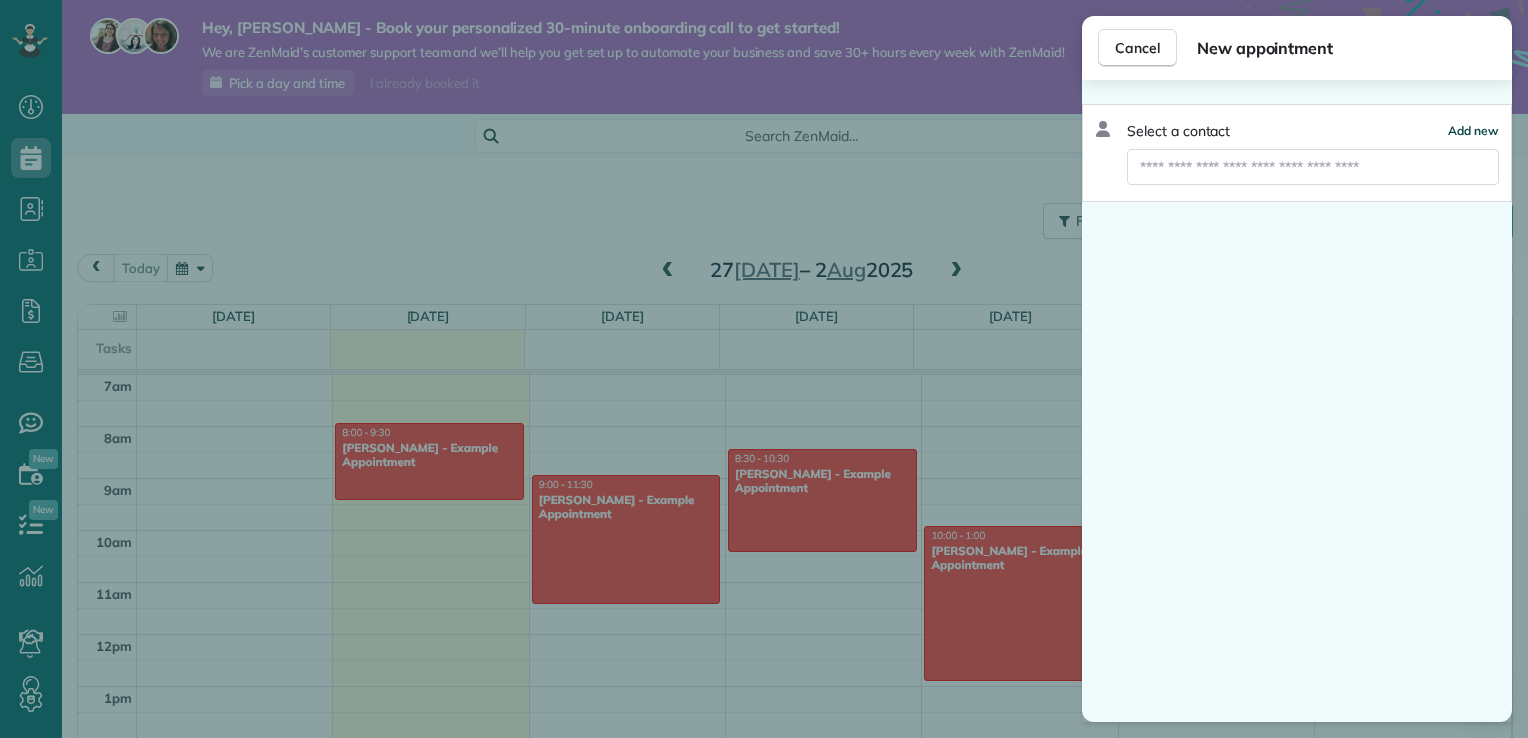 click on "Add new" at bounding box center [1473, 130] 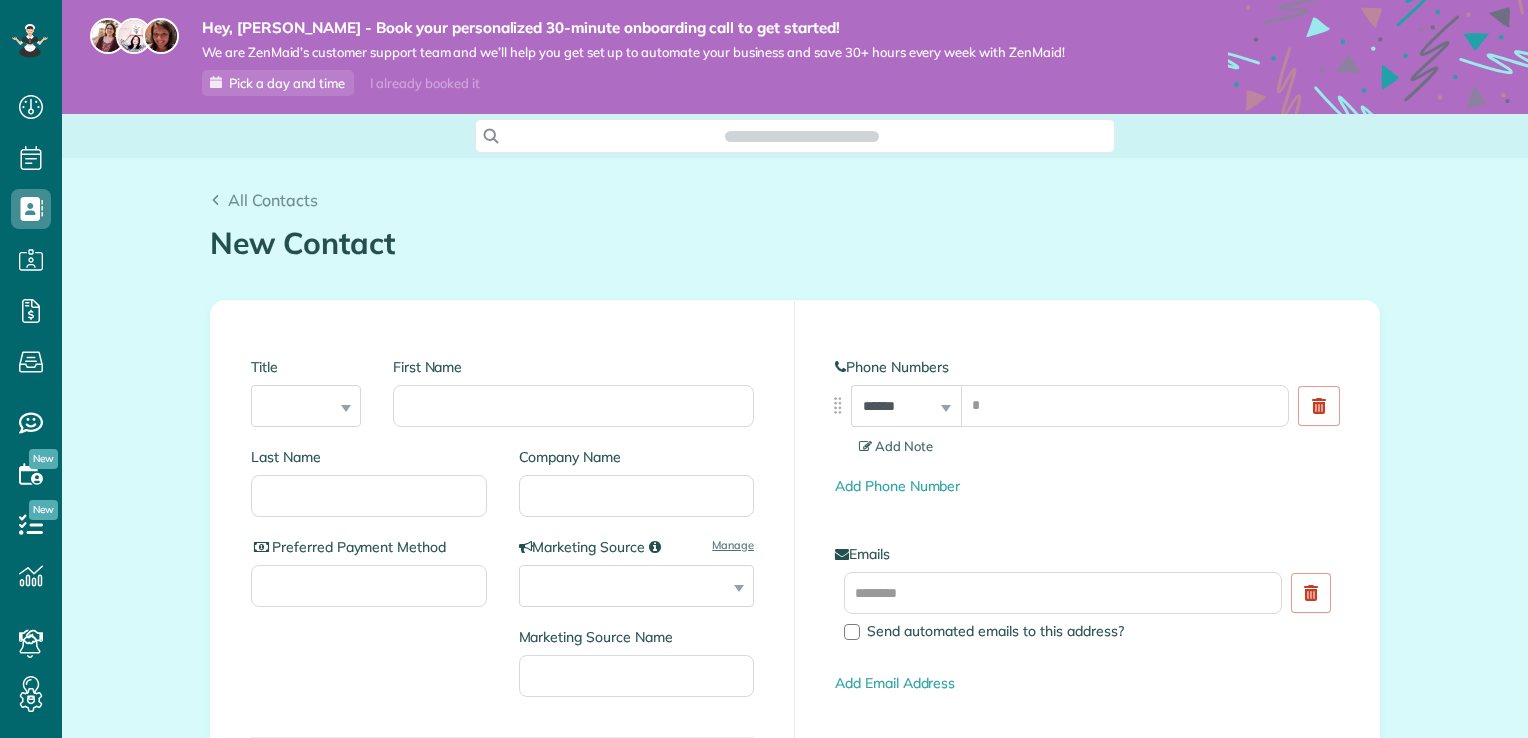 scroll, scrollTop: 0, scrollLeft: 0, axis: both 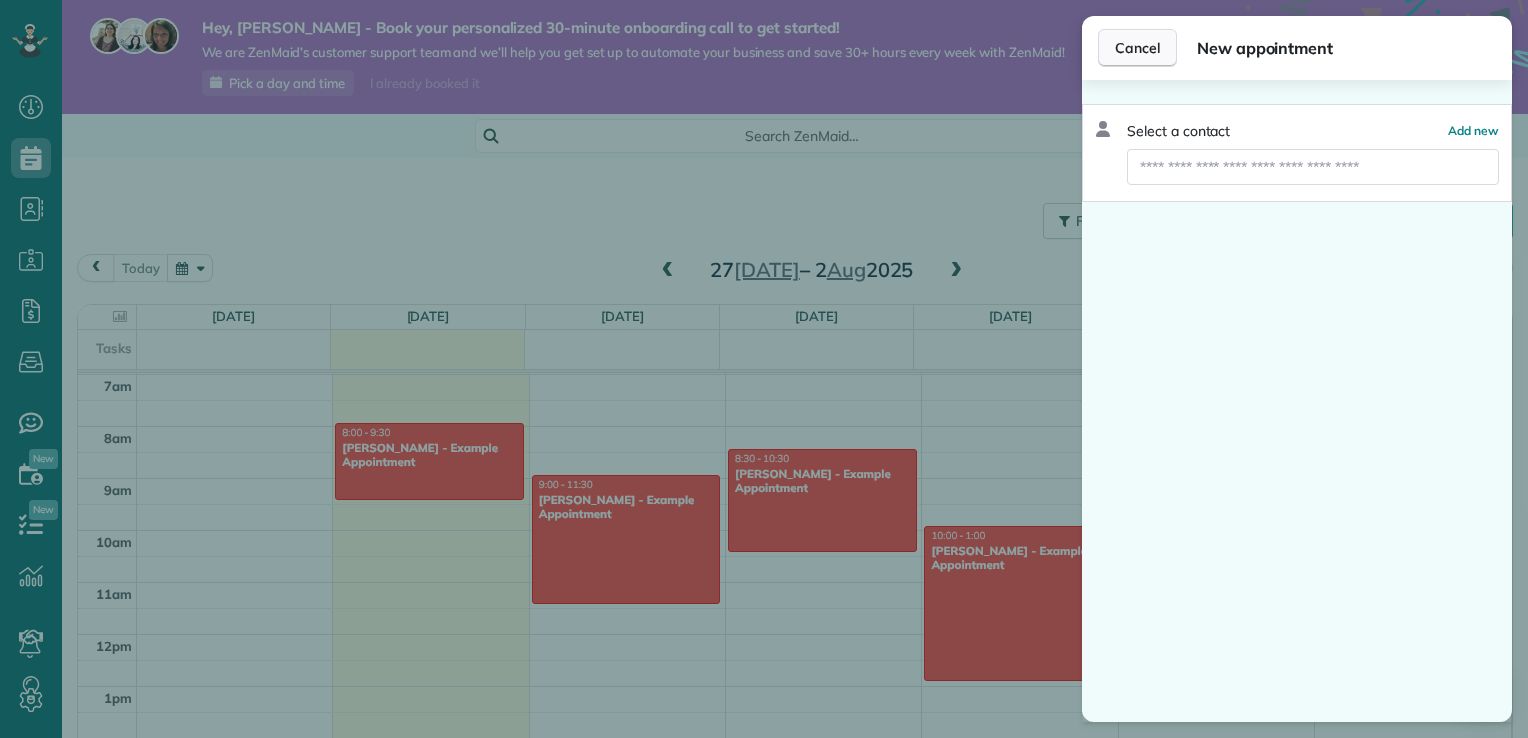click on "Cancel" at bounding box center (1137, 48) 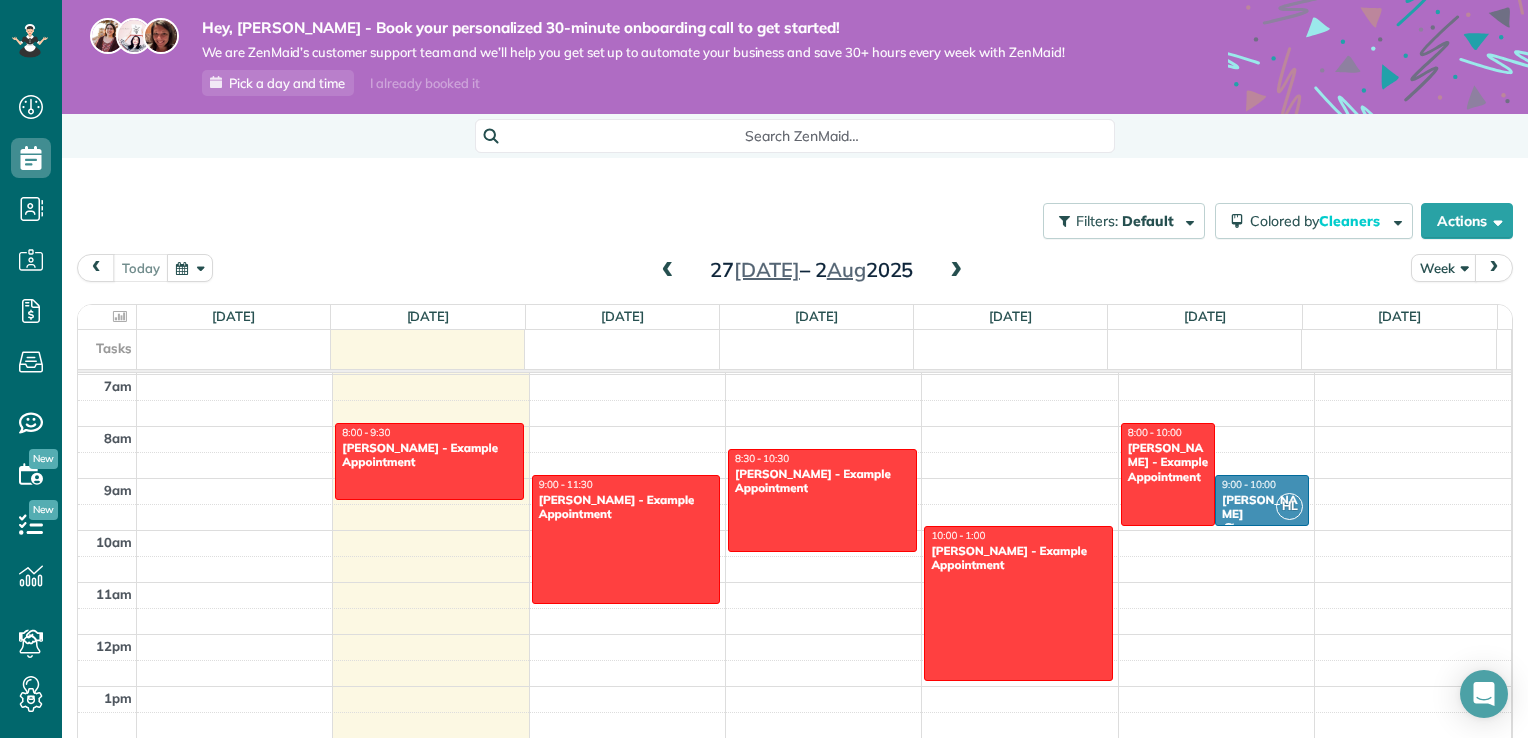 scroll, scrollTop: 462, scrollLeft: 0, axis: vertical 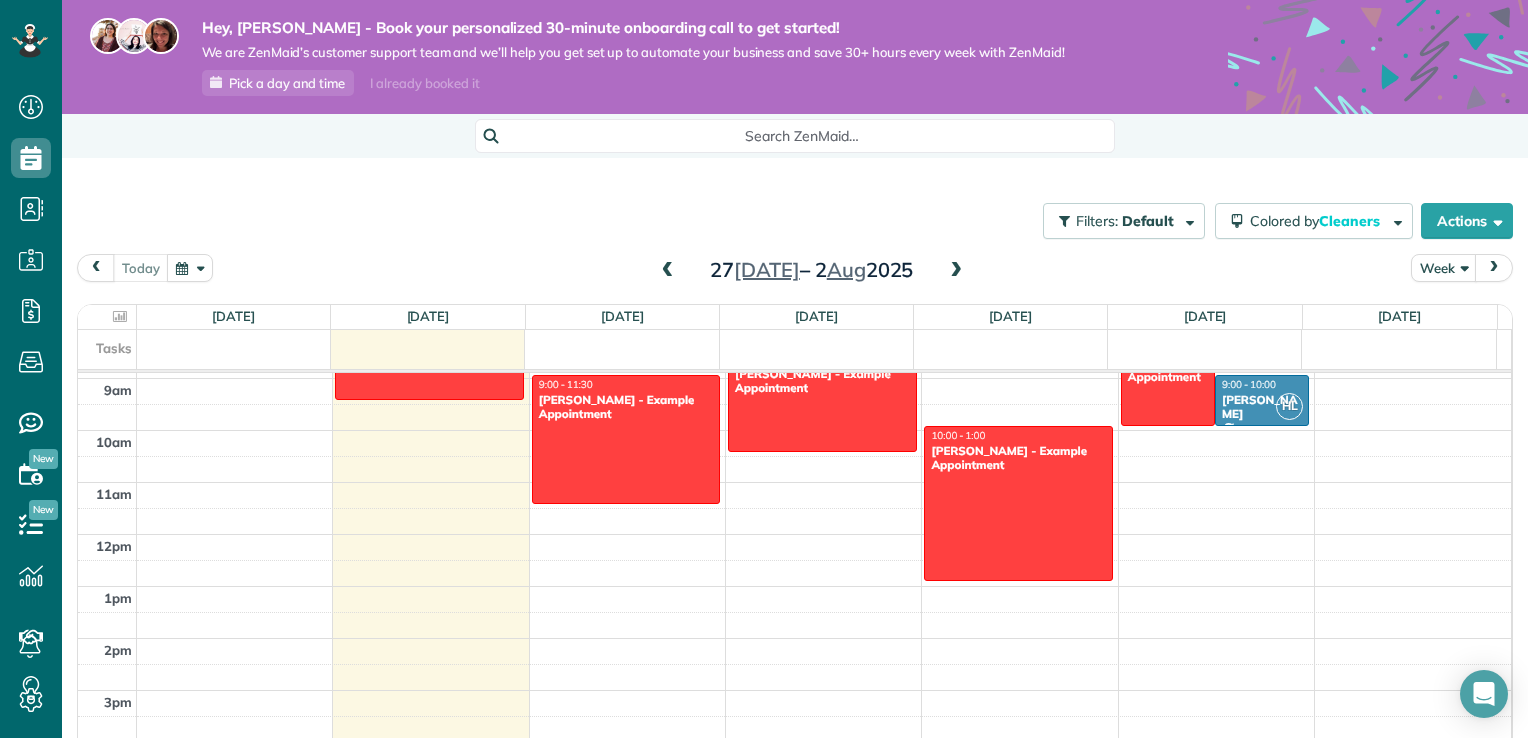 click on "12am 1am 2am 3am 4am 5am 6am 7am 8am 9am 10am 11am 12pm 1pm 2pm 3pm 4pm 5pm 6pm 7pm 8pm 9pm 10pm 11pm 8:00 - 9:30 Debbie Sardone - Example Appointment 1234 Wilshire Boulevard Los Angeles, CA 90017 9:00 - 11:30 Carolyn Arellano - Example Appointment 8970 Bolsa Avenue Westminster, CA 92683 8:30 - 10:30 Sharon Tinberg - Example Appointment 6375 West Charleston Boulevard Las Vegas, NV 89146 10:00 - 1:00 Amar Ghose - Example Appointment 673 Park Boulevard Palo Alto, CA 94306 8:00 - 10:00 Chris Schwab - Example Appointment 8920 Wilshire Boulevard Beverly Hills, CA 90211 HL 9:00 - 10:00 Ashley Meacle 59 Mill Road Avondale, QLD 4670" at bounding box center [794, 534] 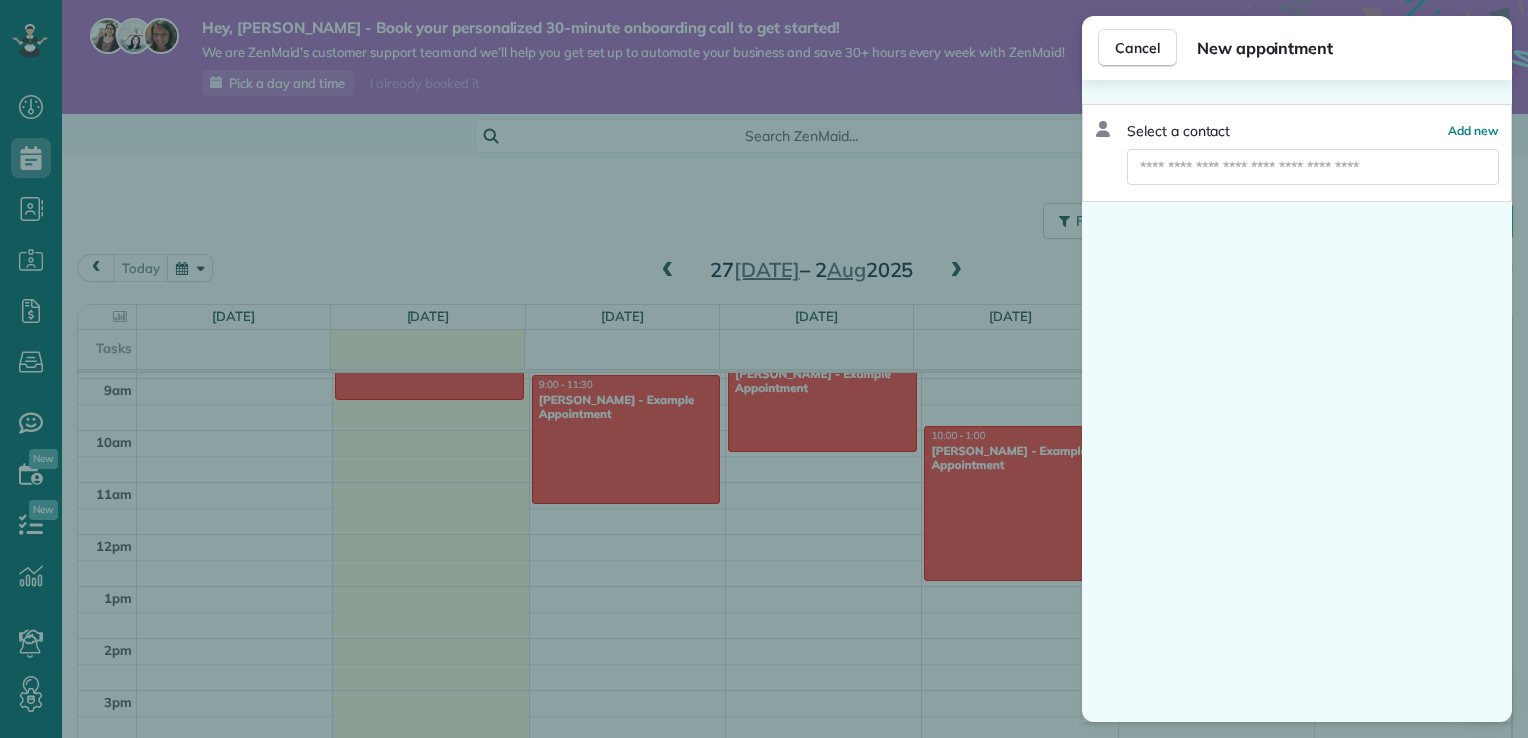 click on "New appointment" at bounding box center [1346, 48] 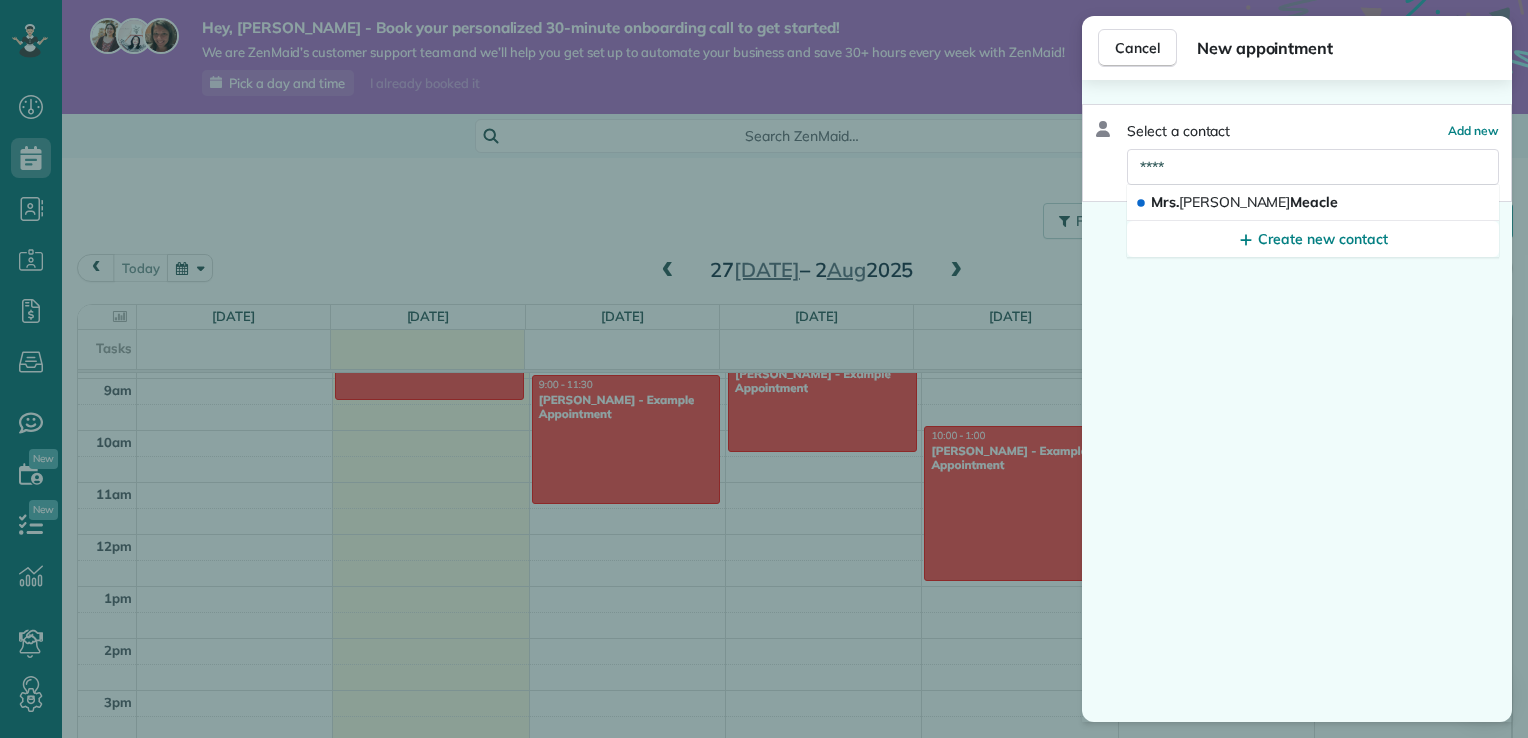 type on "****" 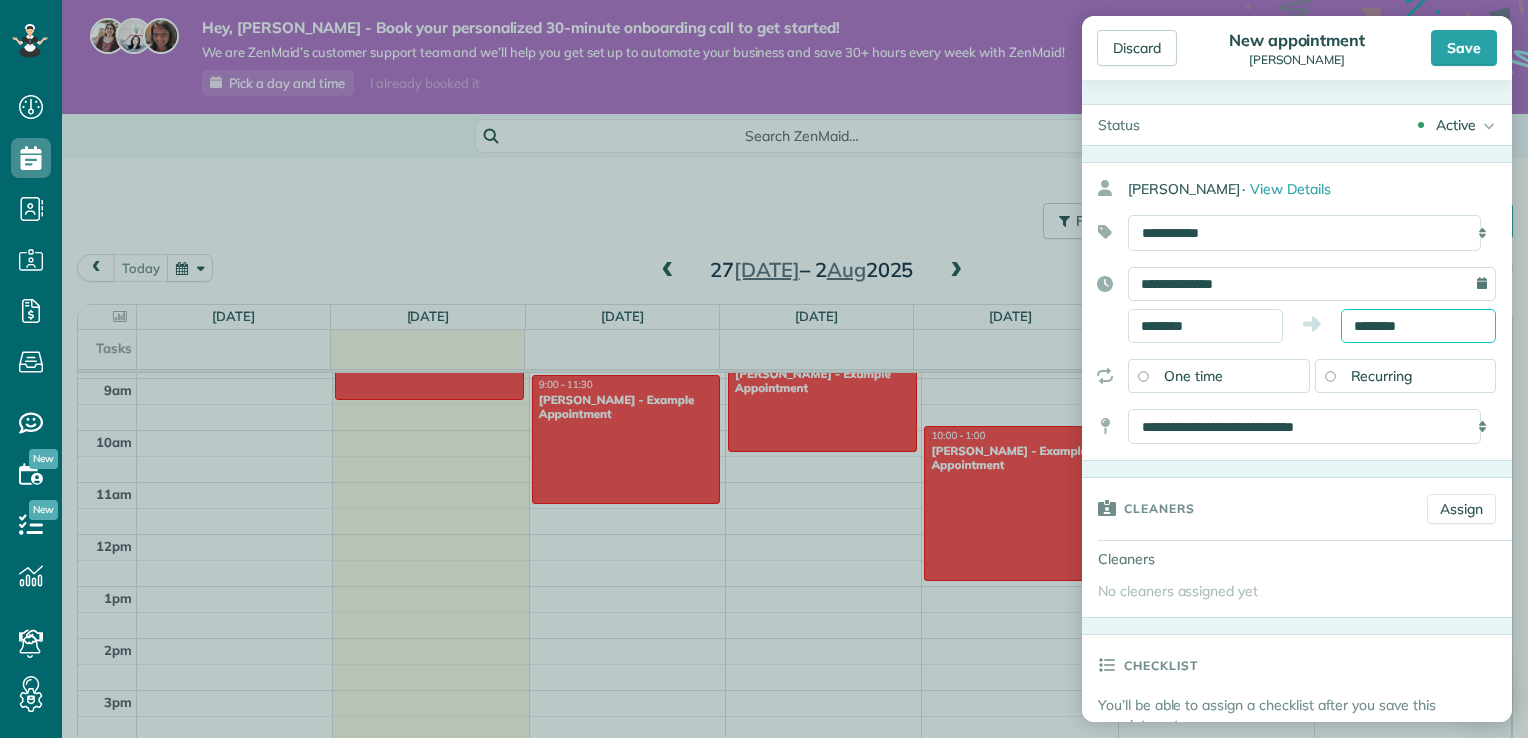 click on "********" at bounding box center (1418, 326) 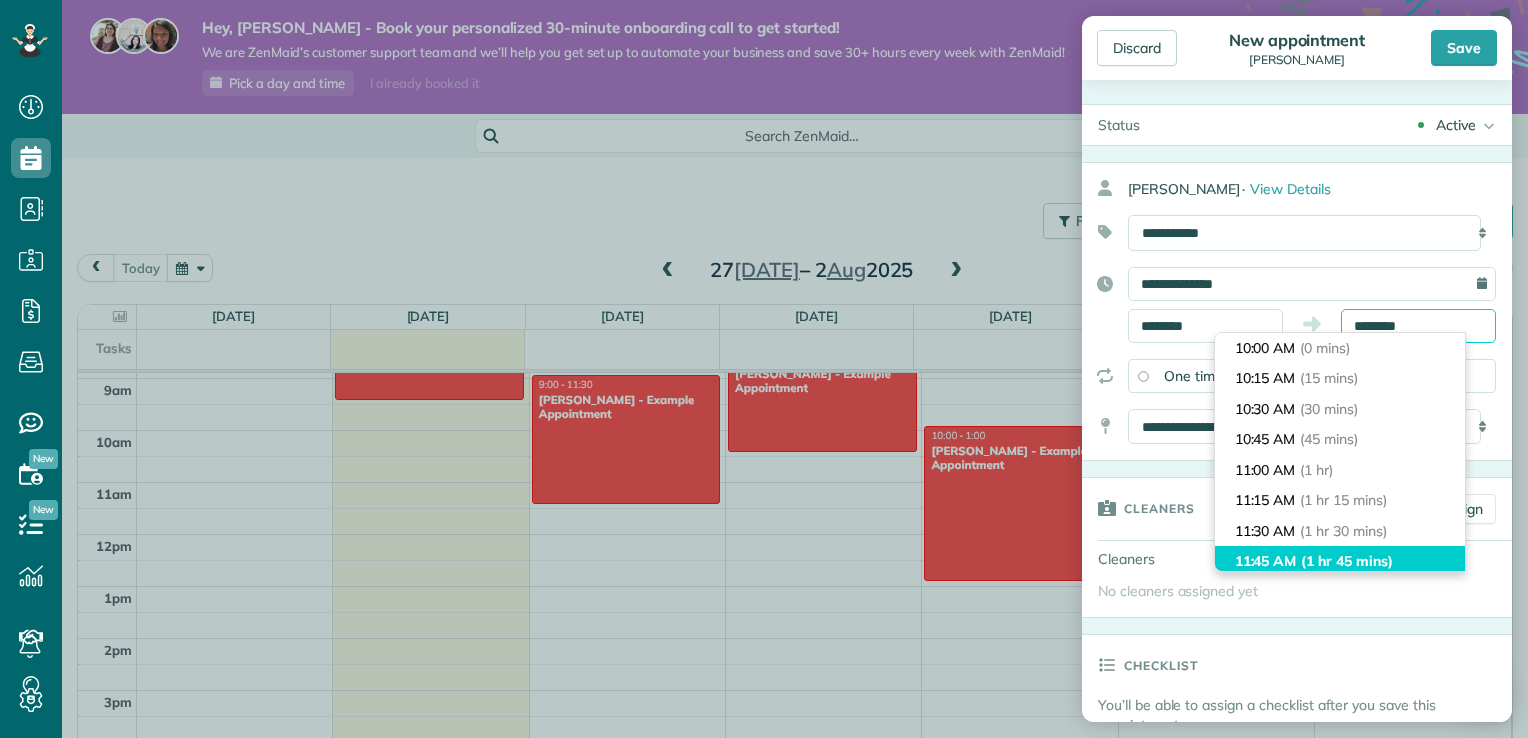 scroll, scrollTop: 100, scrollLeft: 0, axis: vertical 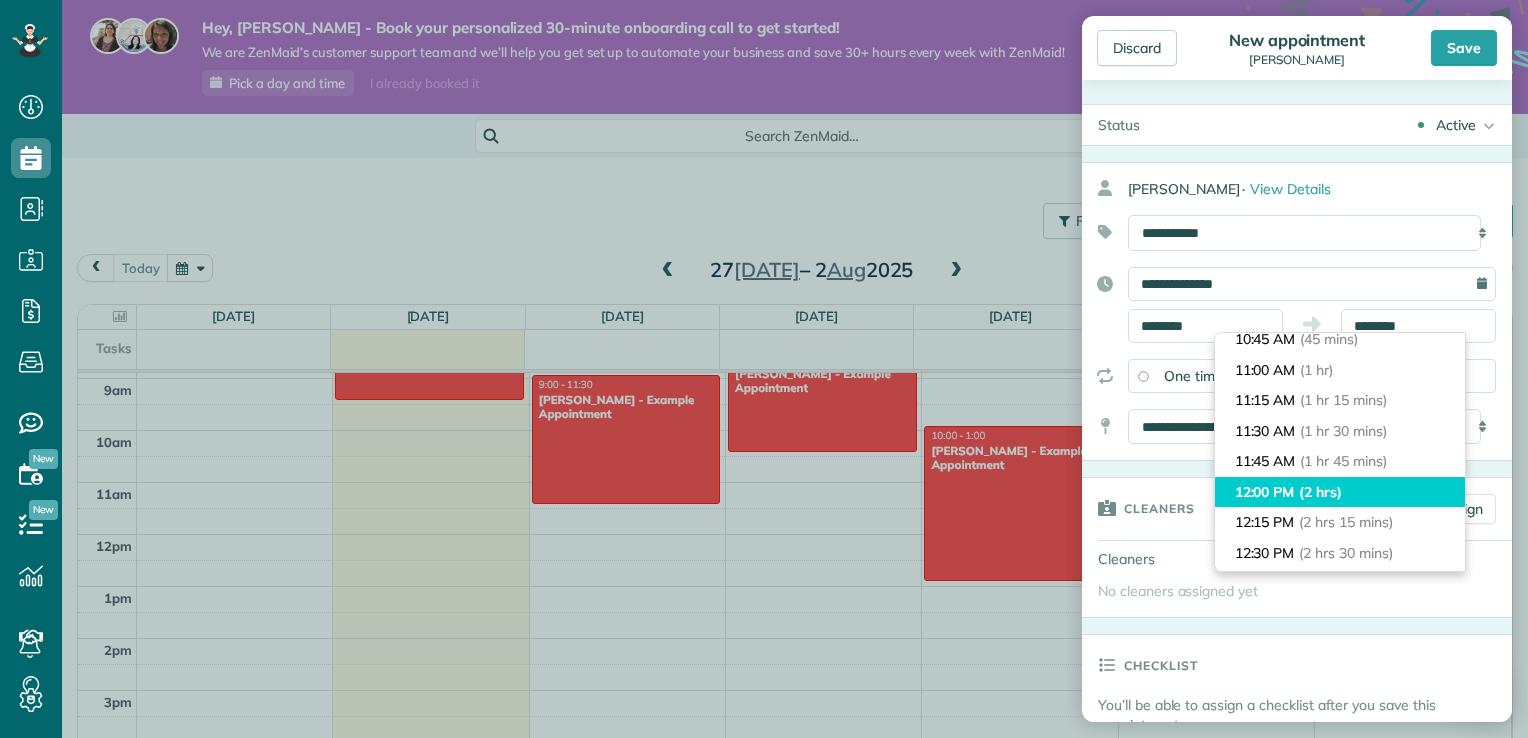 type on "********" 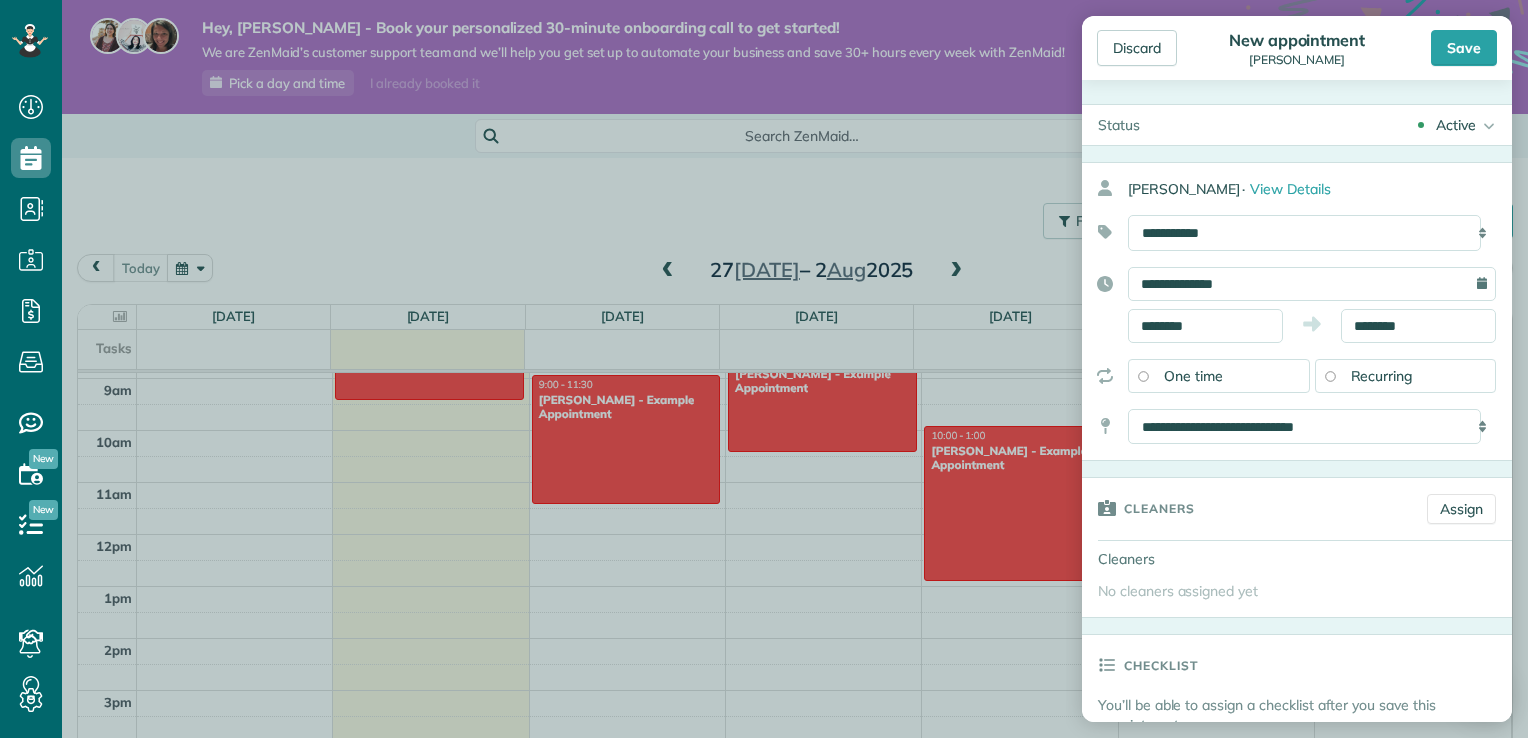 click on "Recurring" at bounding box center [1406, 376] 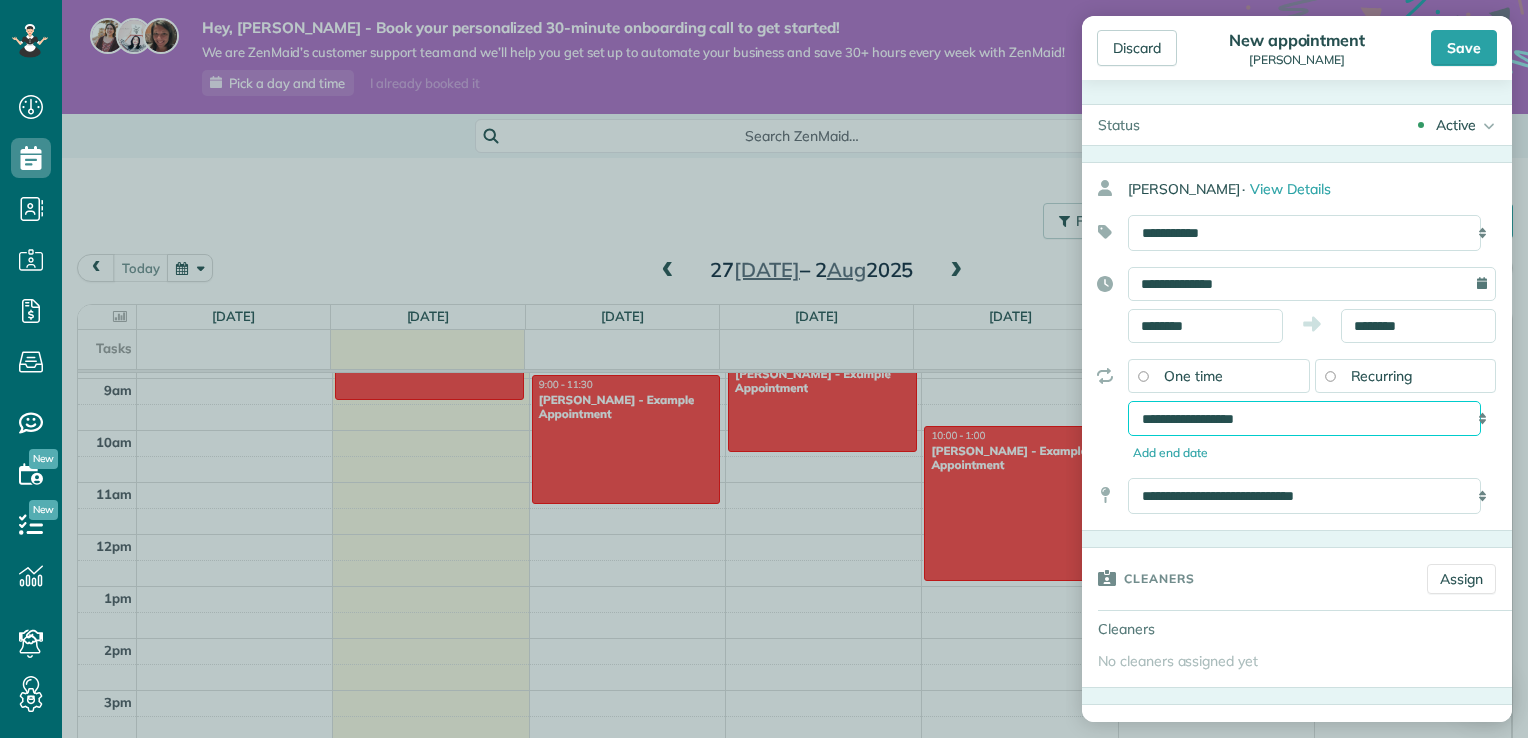click on "**********" at bounding box center (1304, 419) 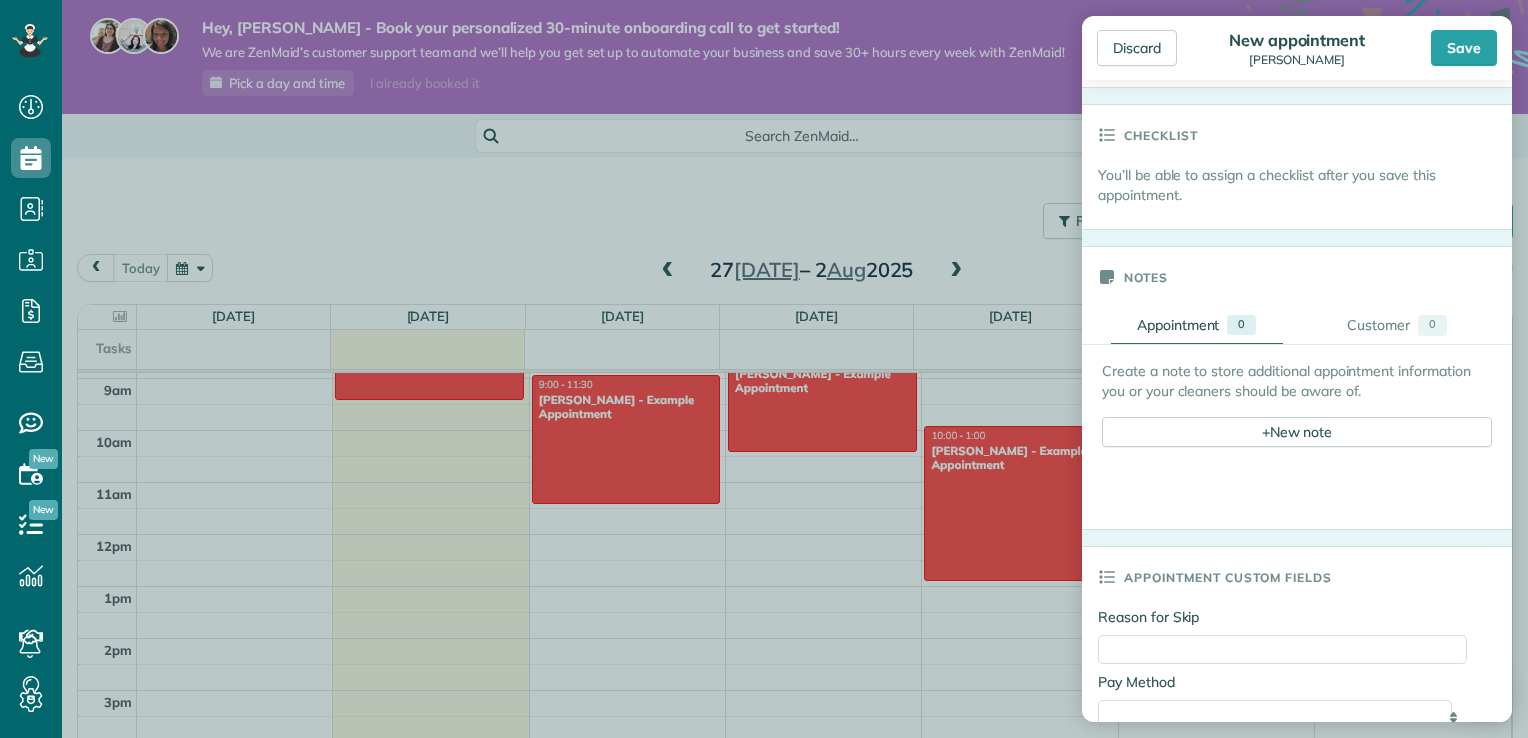scroll, scrollTop: 800, scrollLeft: 0, axis: vertical 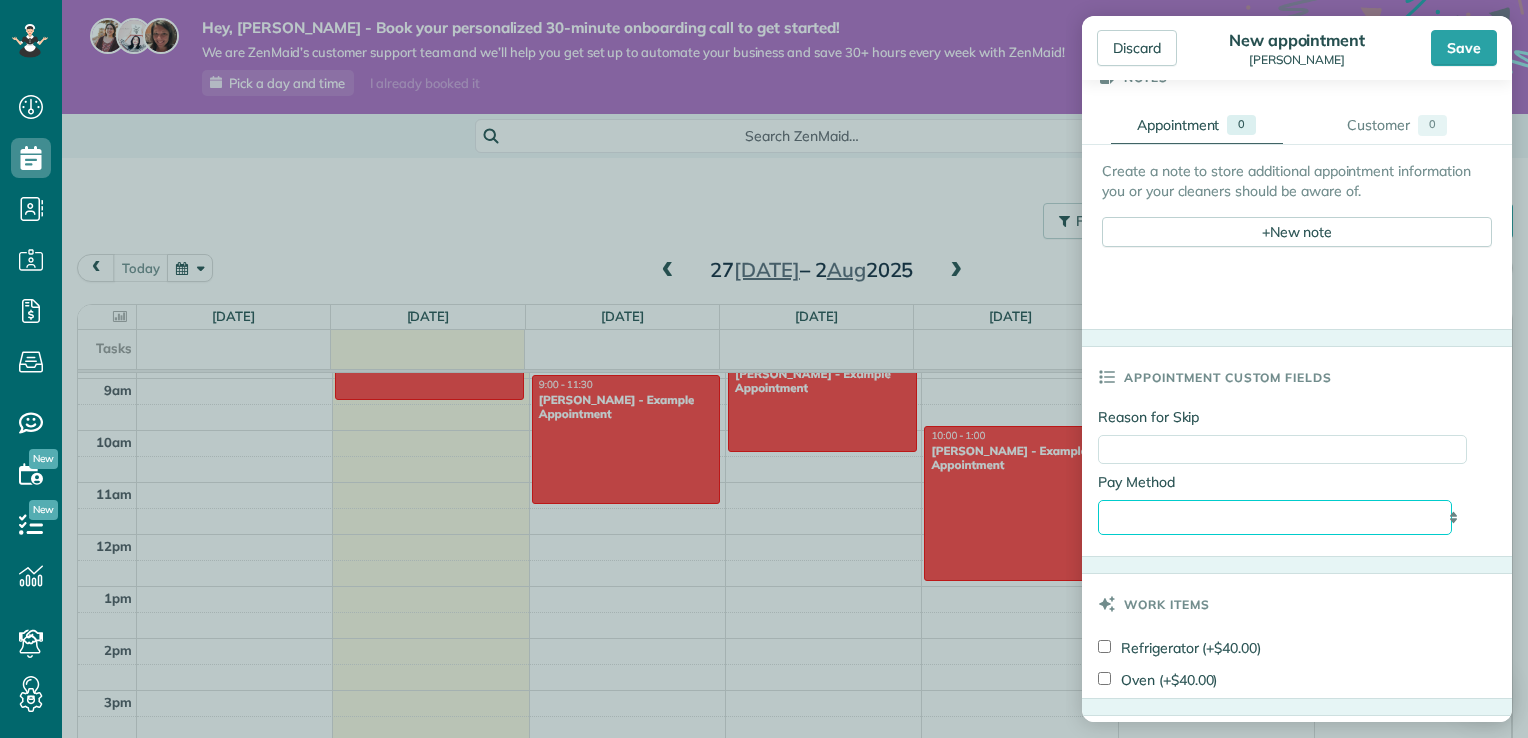 click on "**********" at bounding box center [1275, 518] 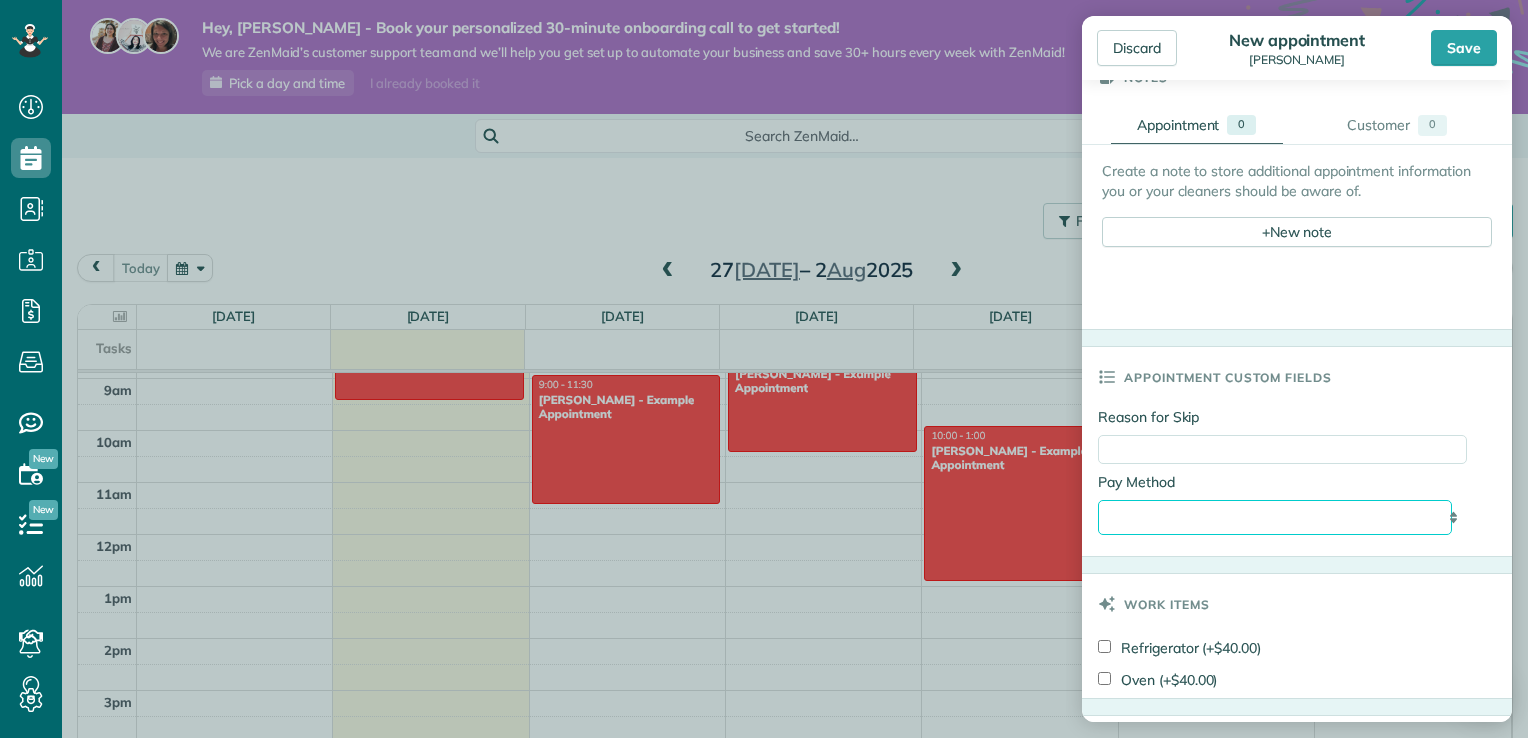 select on "****" 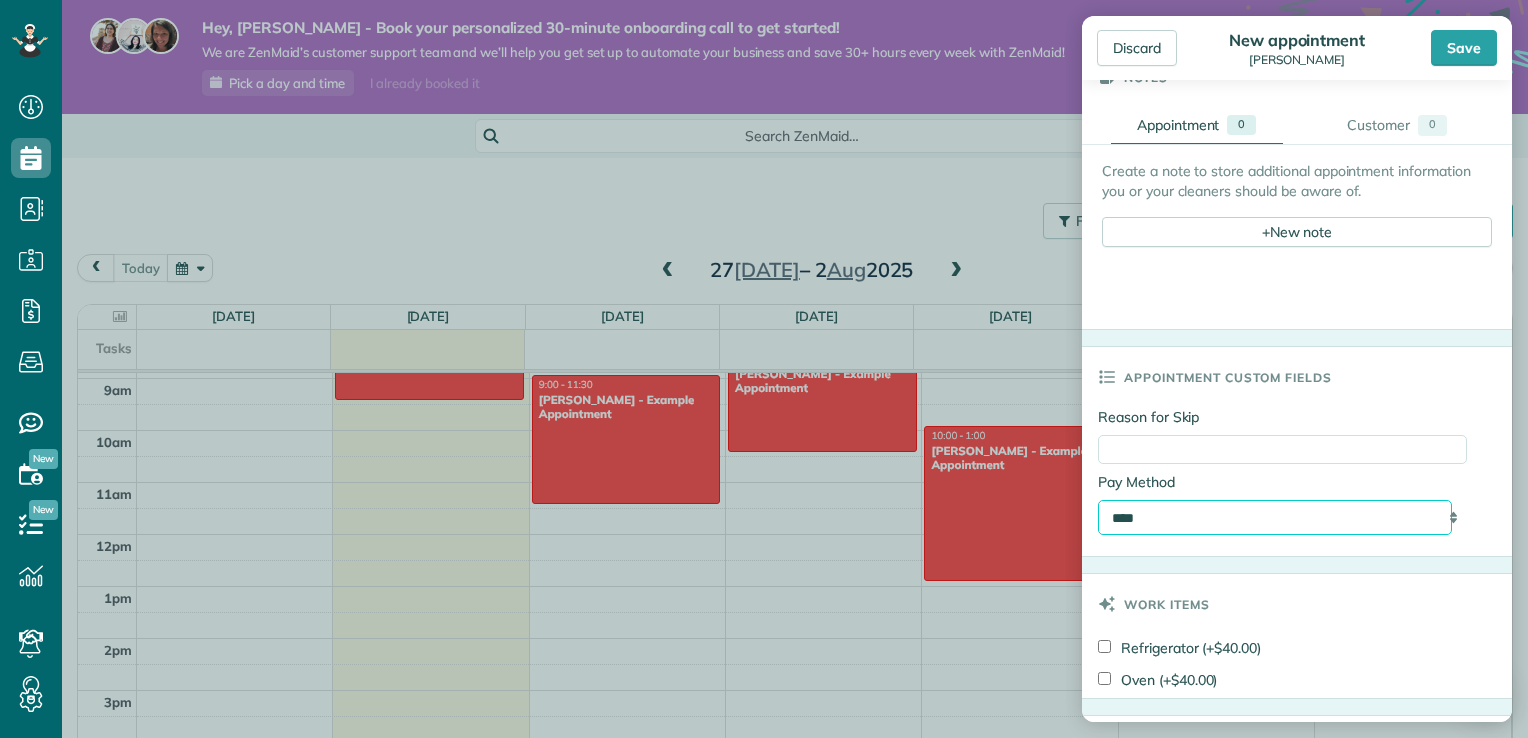click on "**********" at bounding box center (1275, 518) 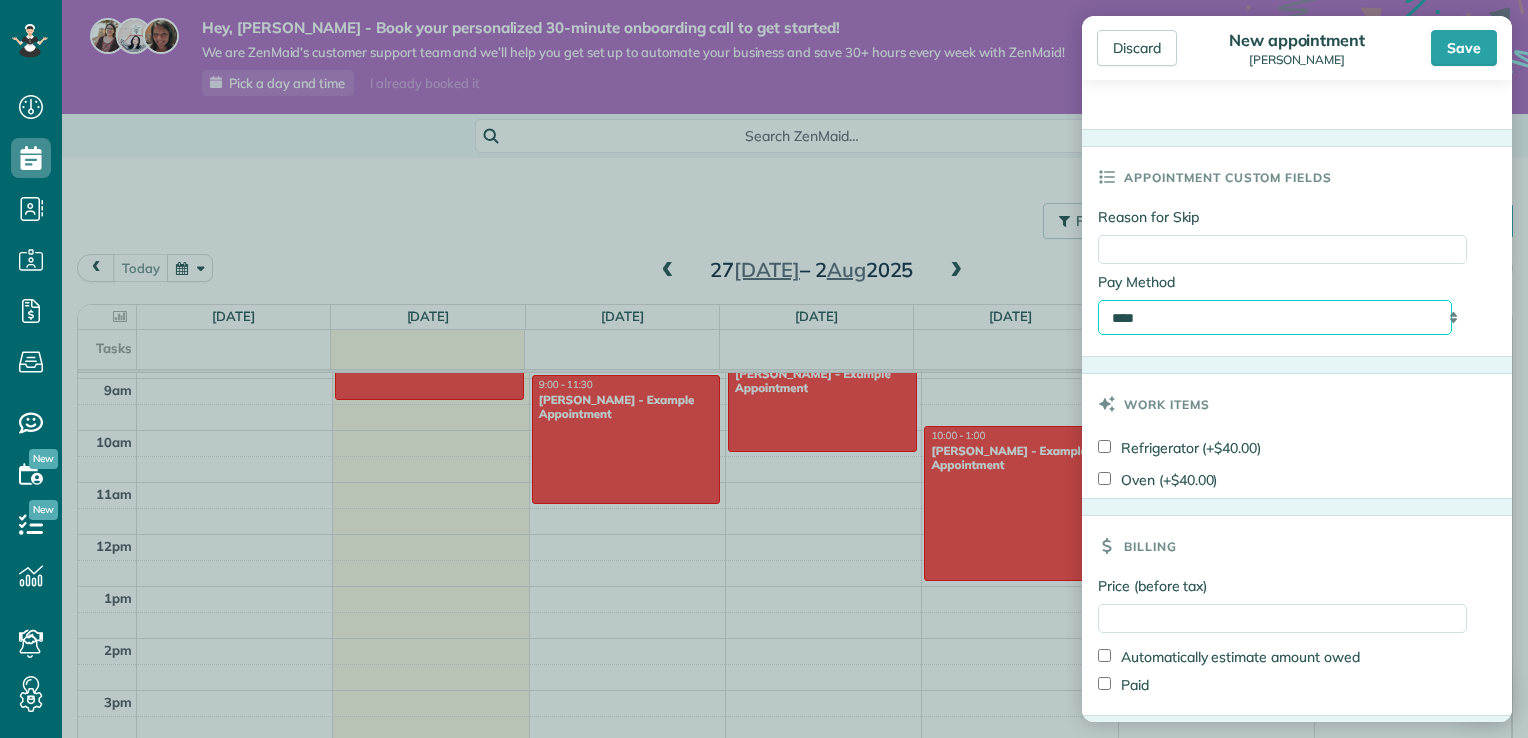 scroll, scrollTop: 1062, scrollLeft: 0, axis: vertical 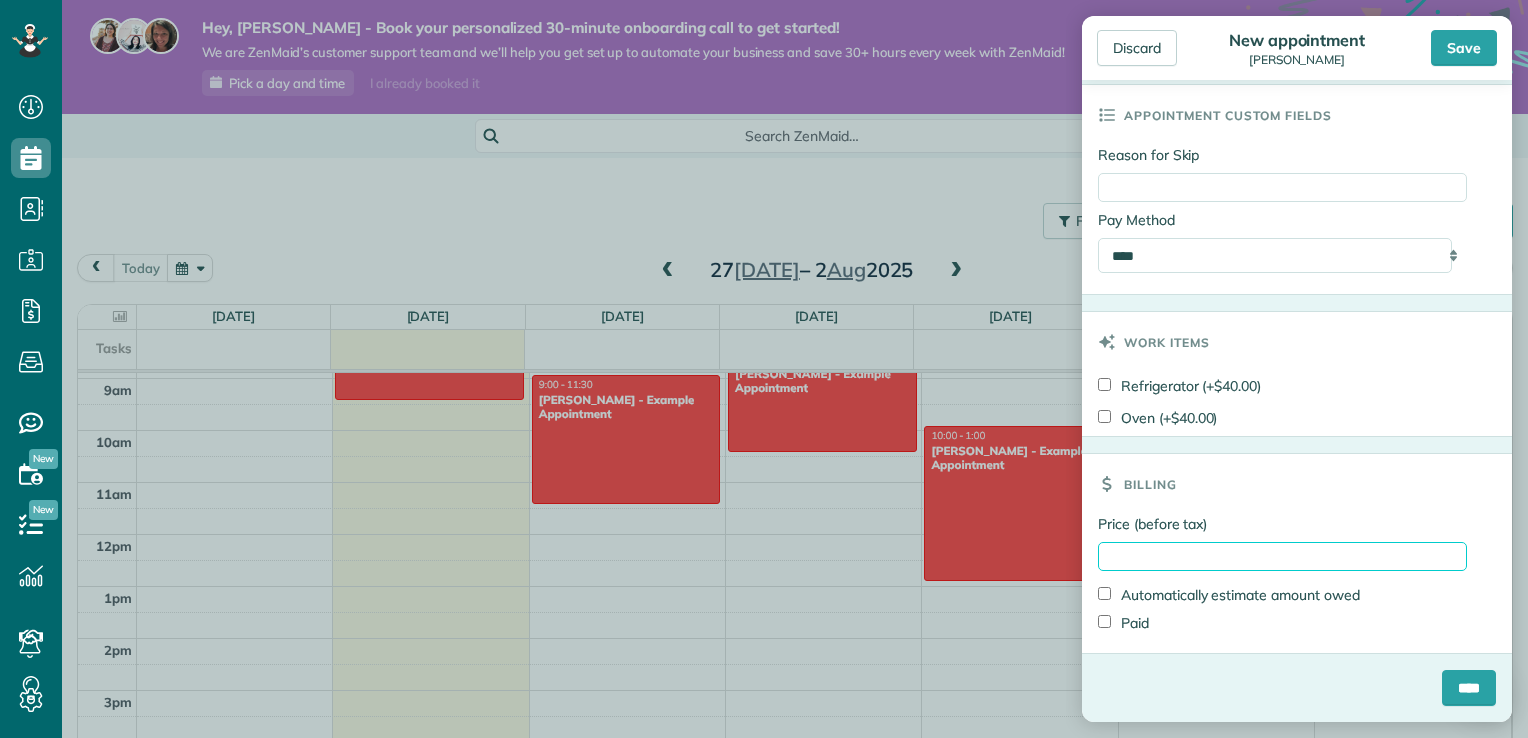 click on "Price (before tax)" at bounding box center [1282, 556] 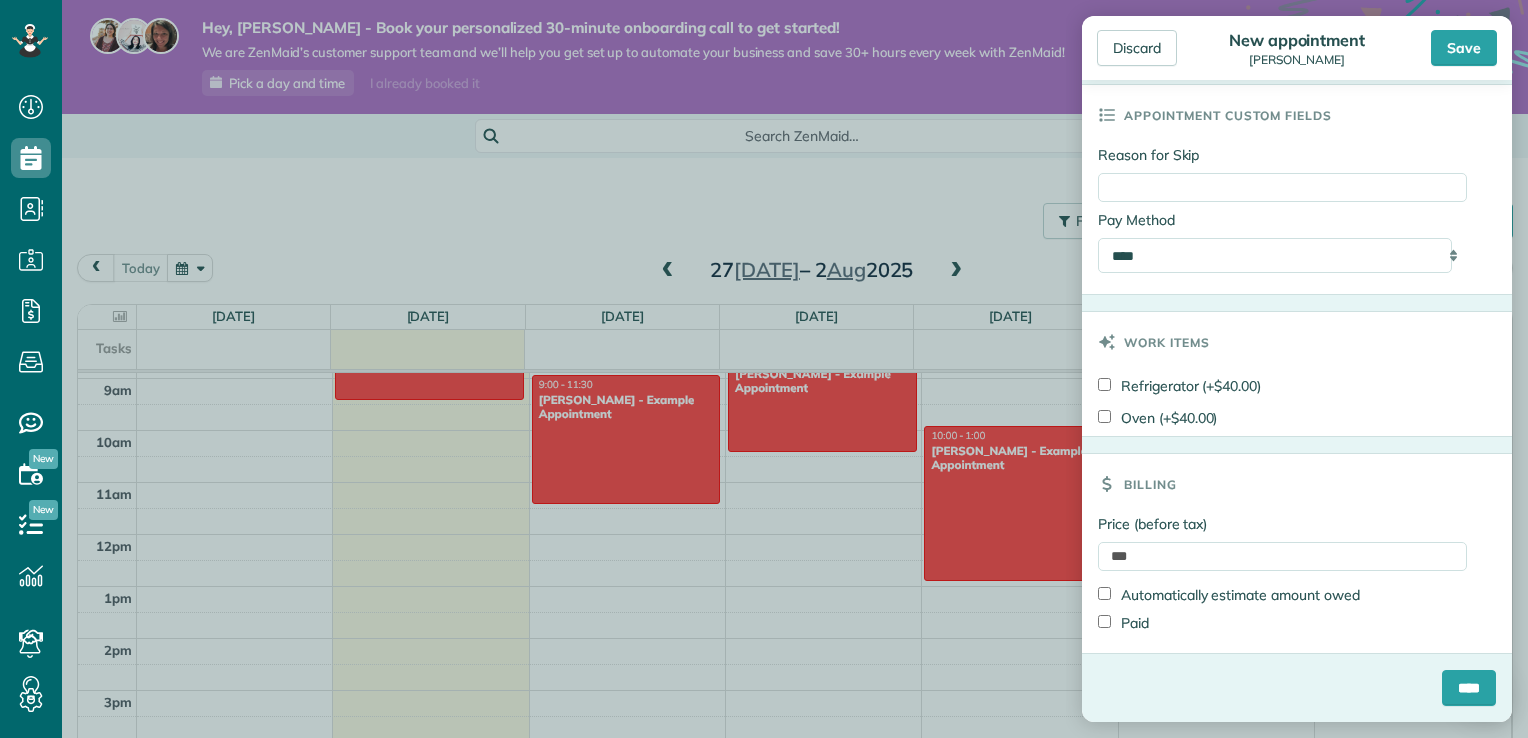click on "Automatically estimate amount owed" at bounding box center (1229, 595) 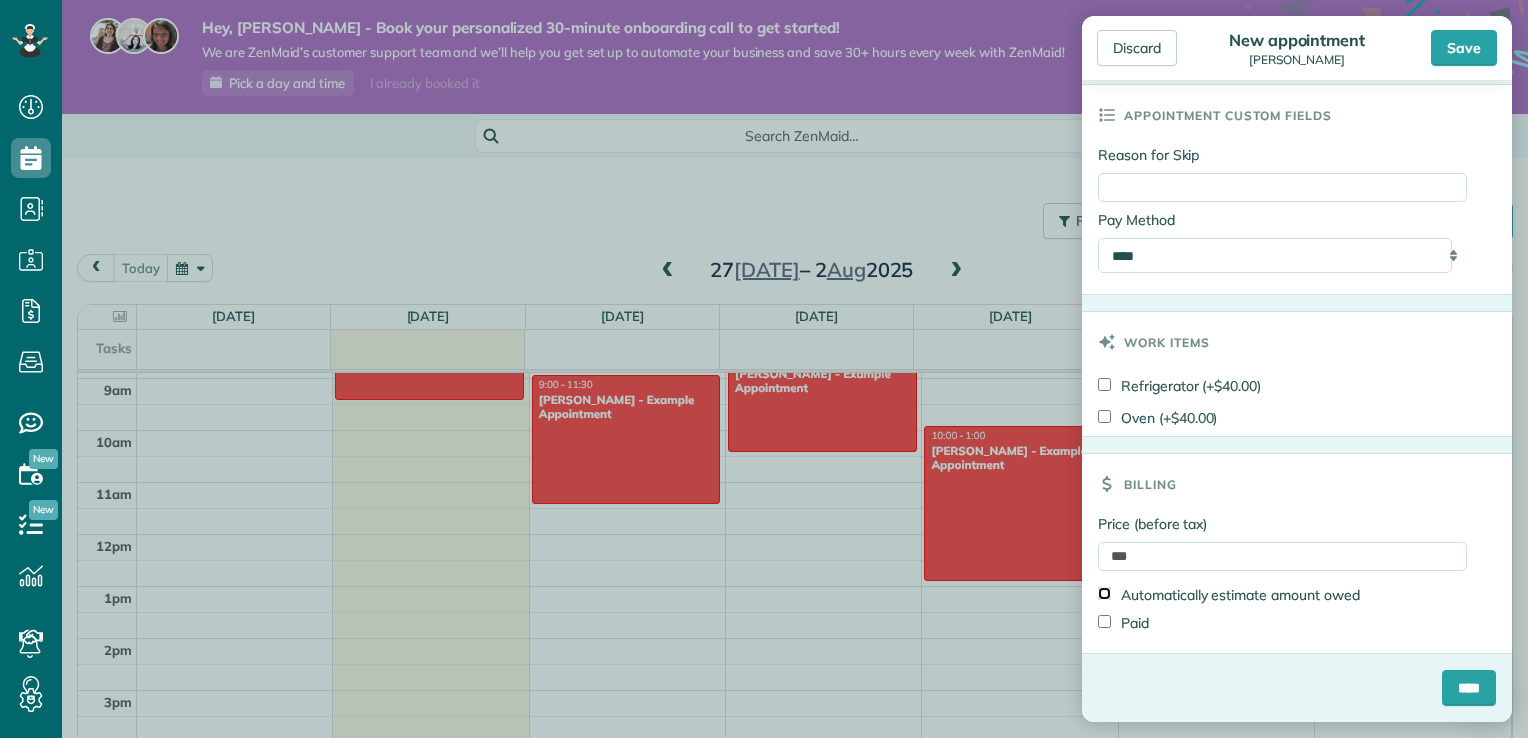 type on "*****" 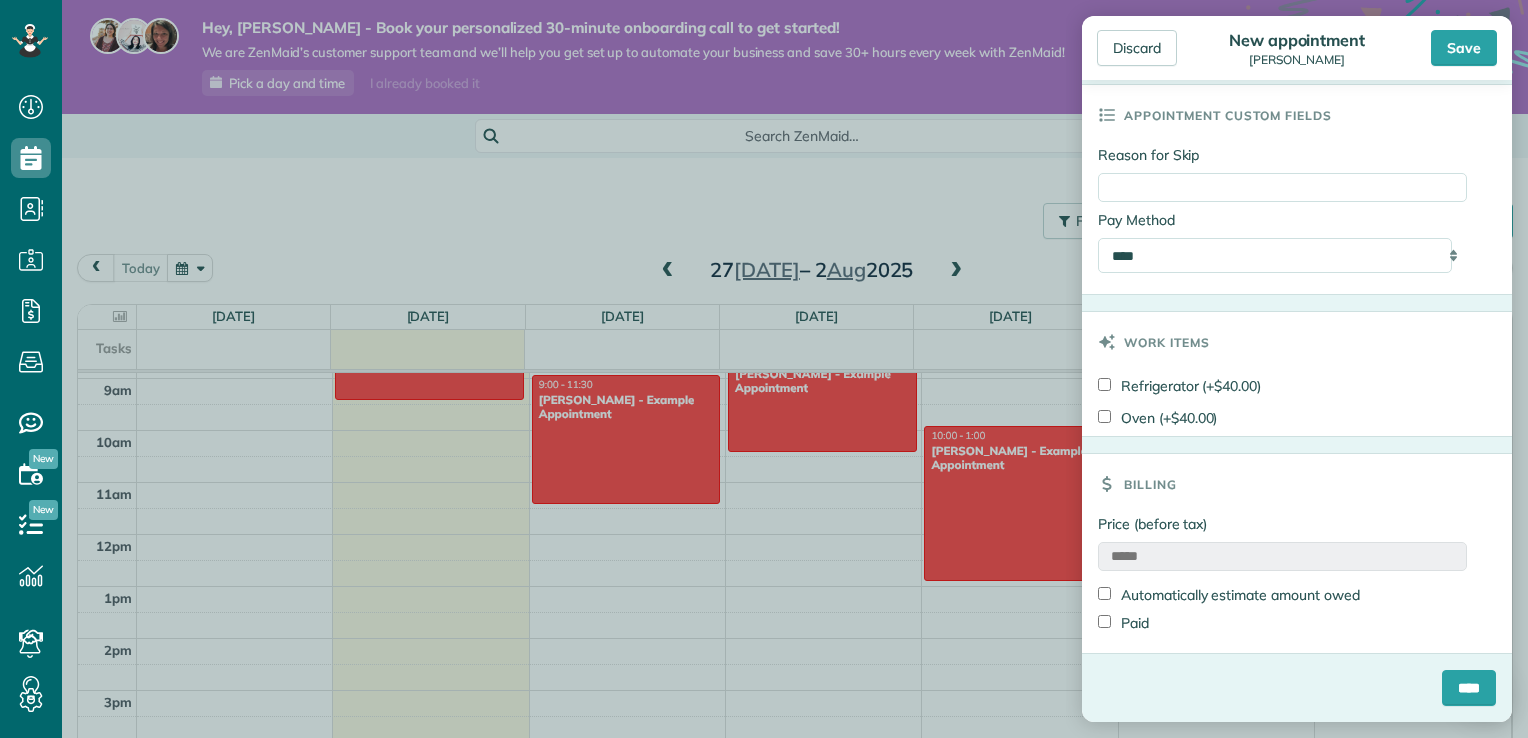 click on "Refrigerator (+$40.00)" at bounding box center (1297, 388) 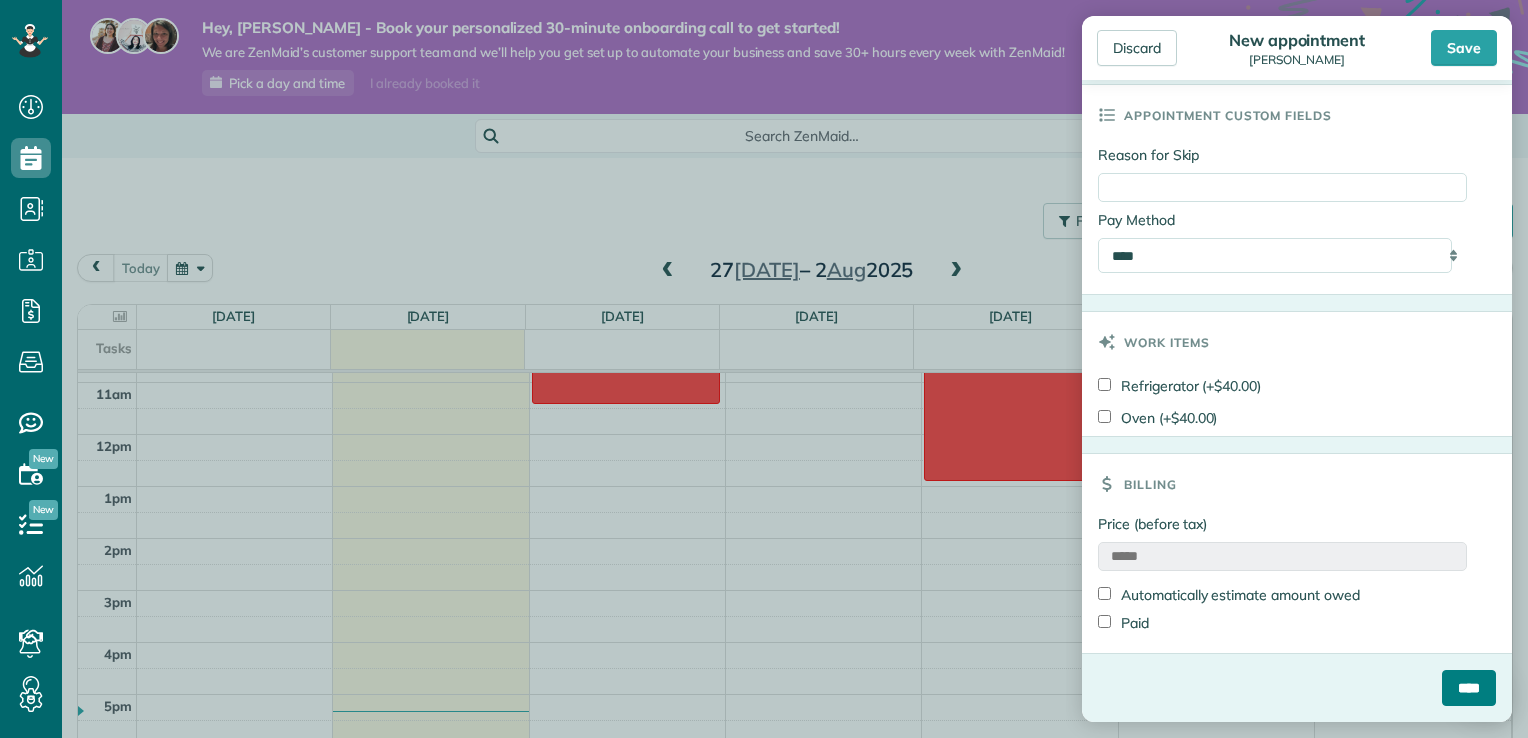 click on "****" at bounding box center [1469, 688] 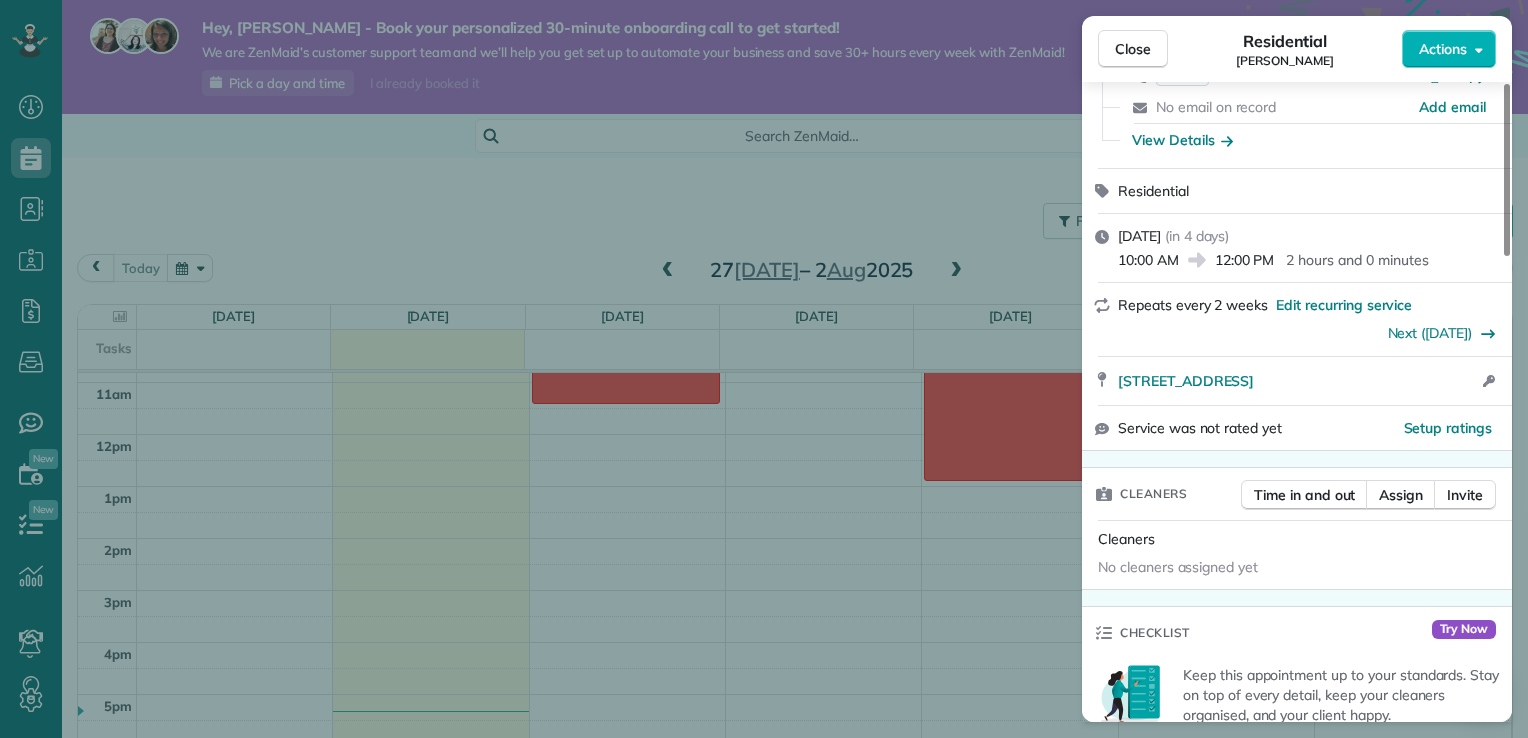 scroll, scrollTop: 100, scrollLeft: 0, axis: vertical 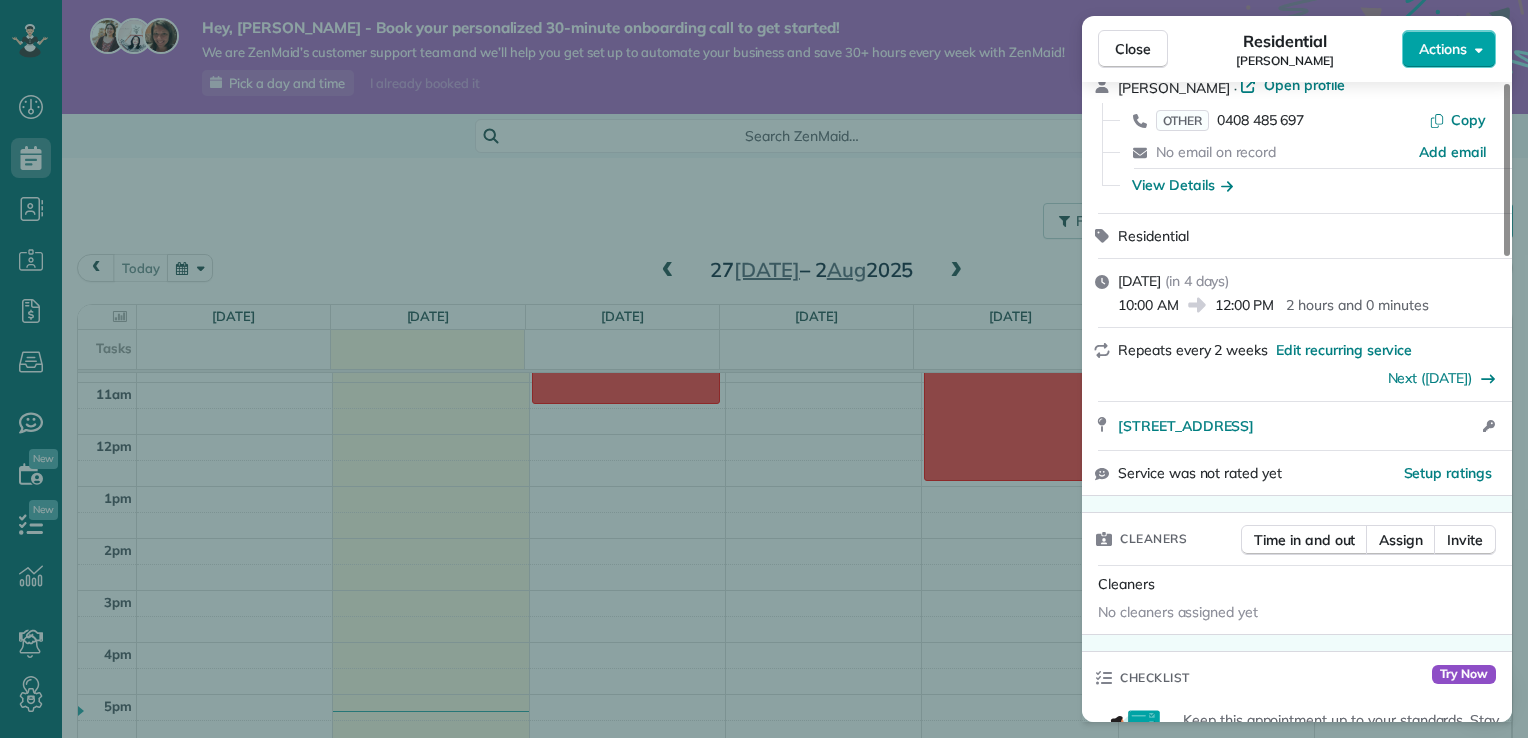 click on "Actions" at bounding box center (1449, 49) 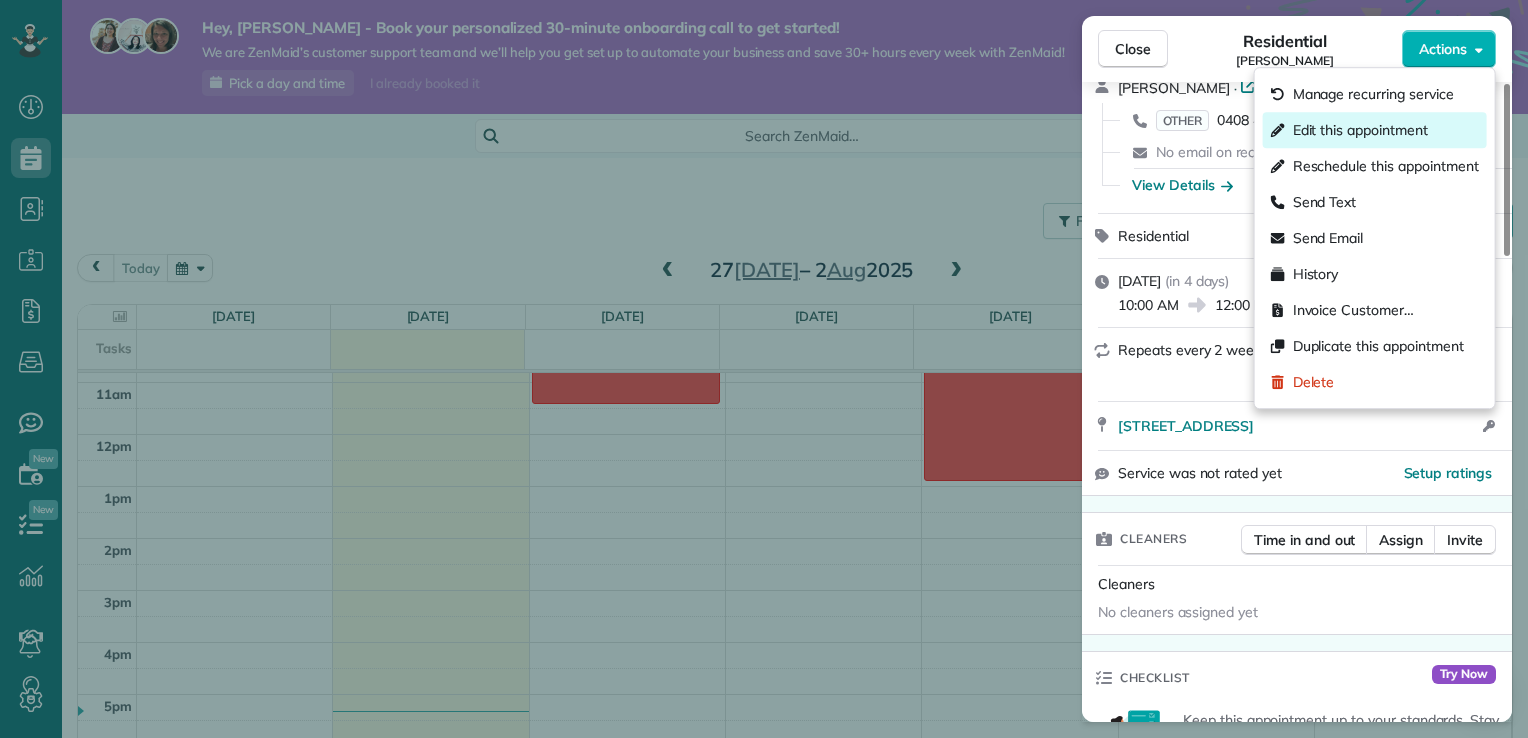 click on "Edit this appointment" at bounding box center (1360, 130) 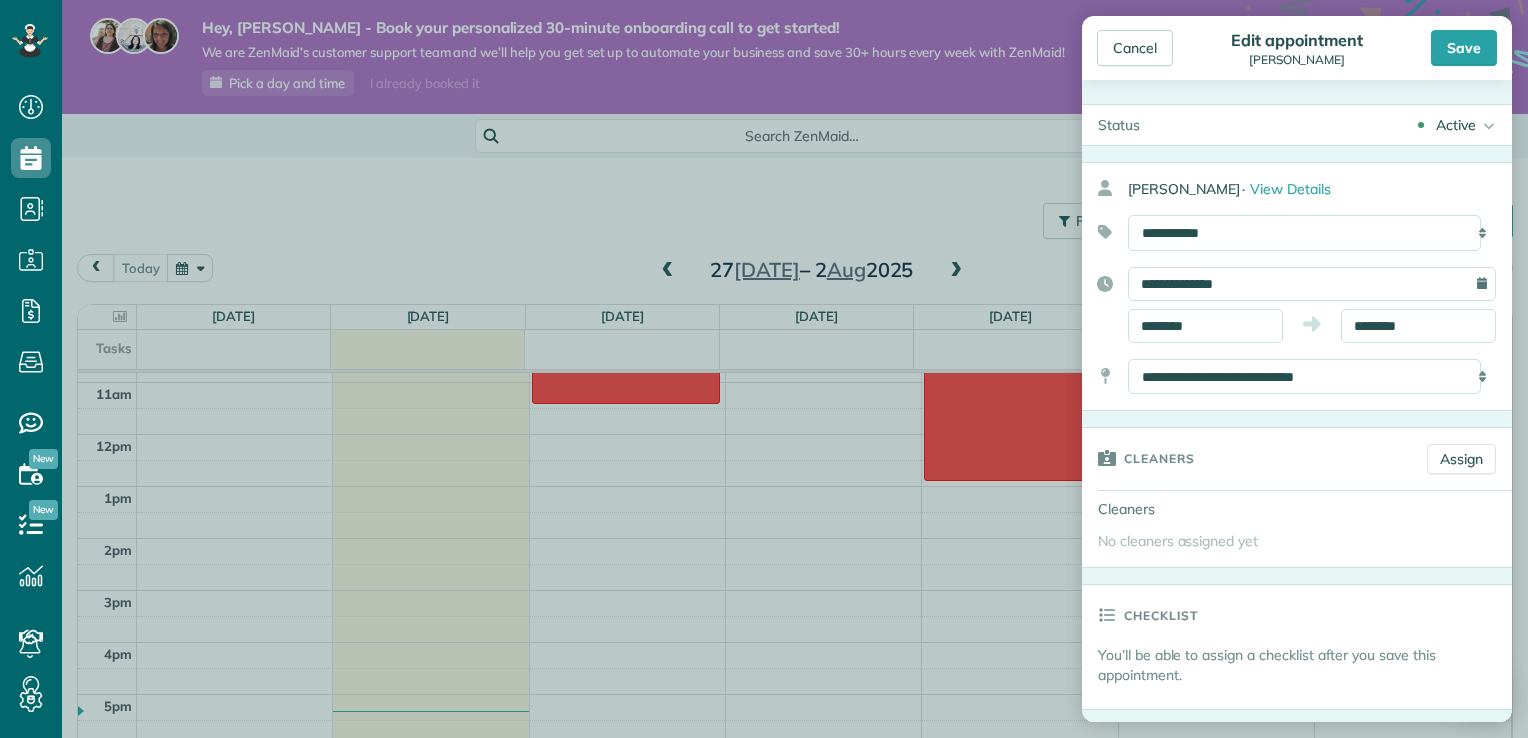 scroll, scrollTop: 100, scrollLeft: 0, axis: vertical 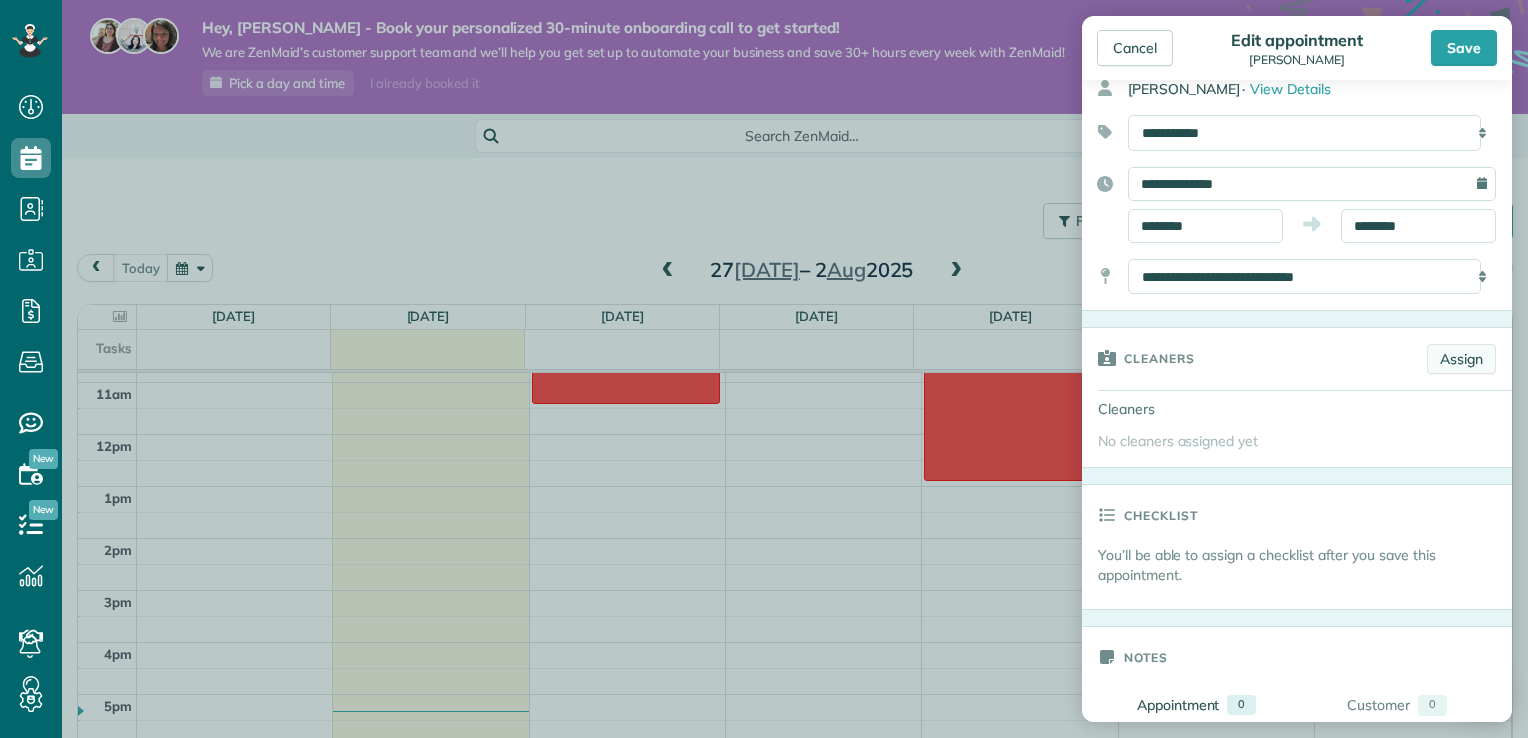 click on "Assign" at bounding box center [1461, 359] 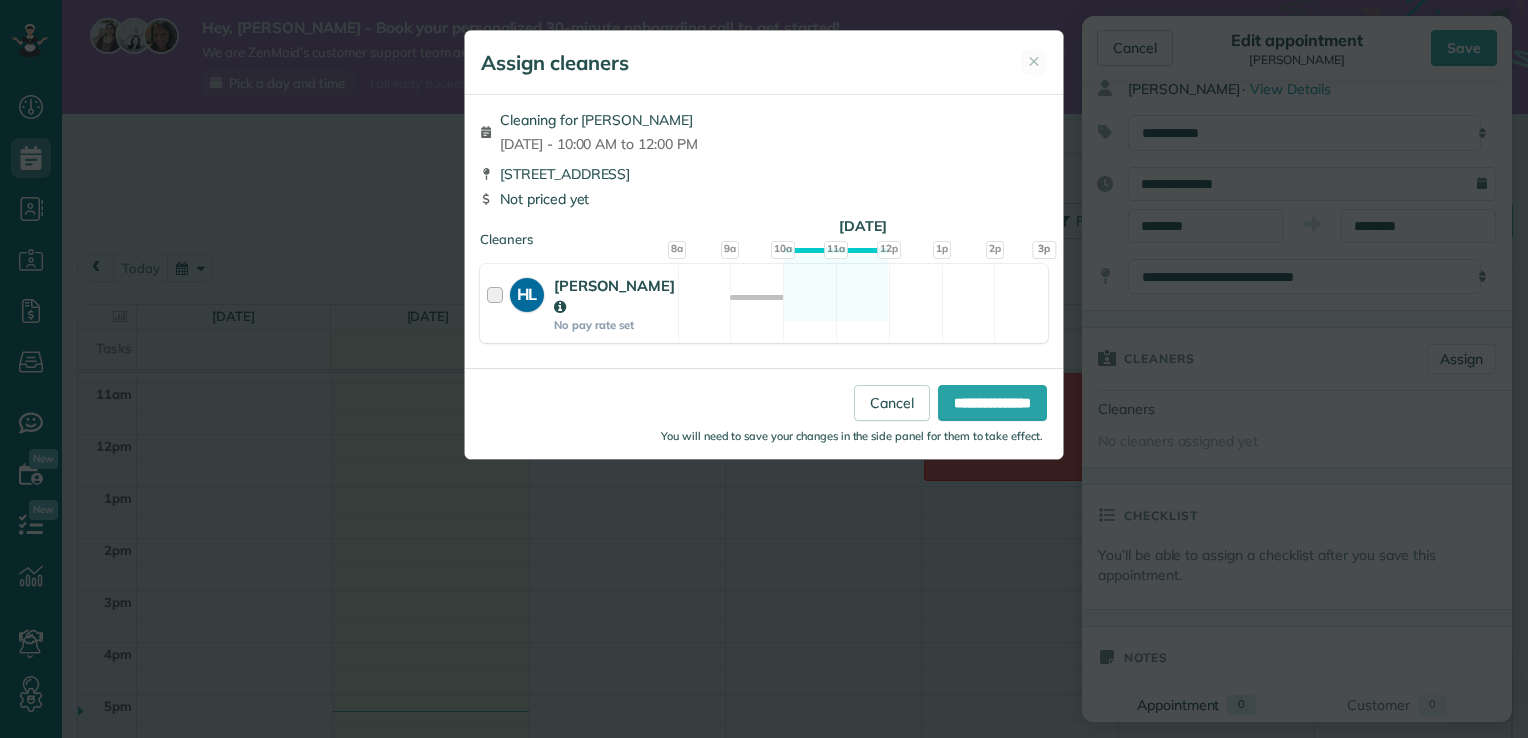 click on "HL" at bounding box center [527, 292] 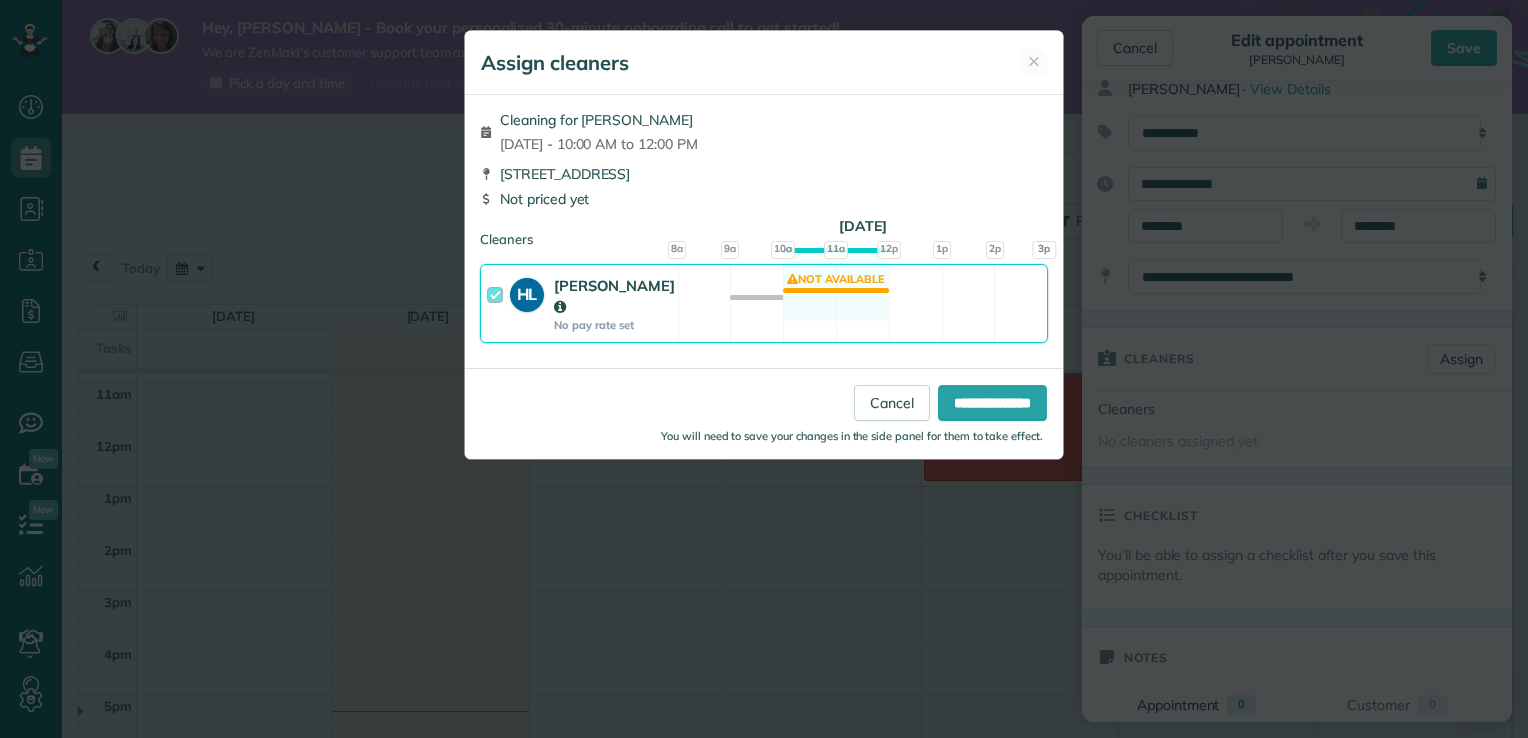 click on "HL
Hayley Long
No pay rate set
Not available" at bounding box center [764, 303] 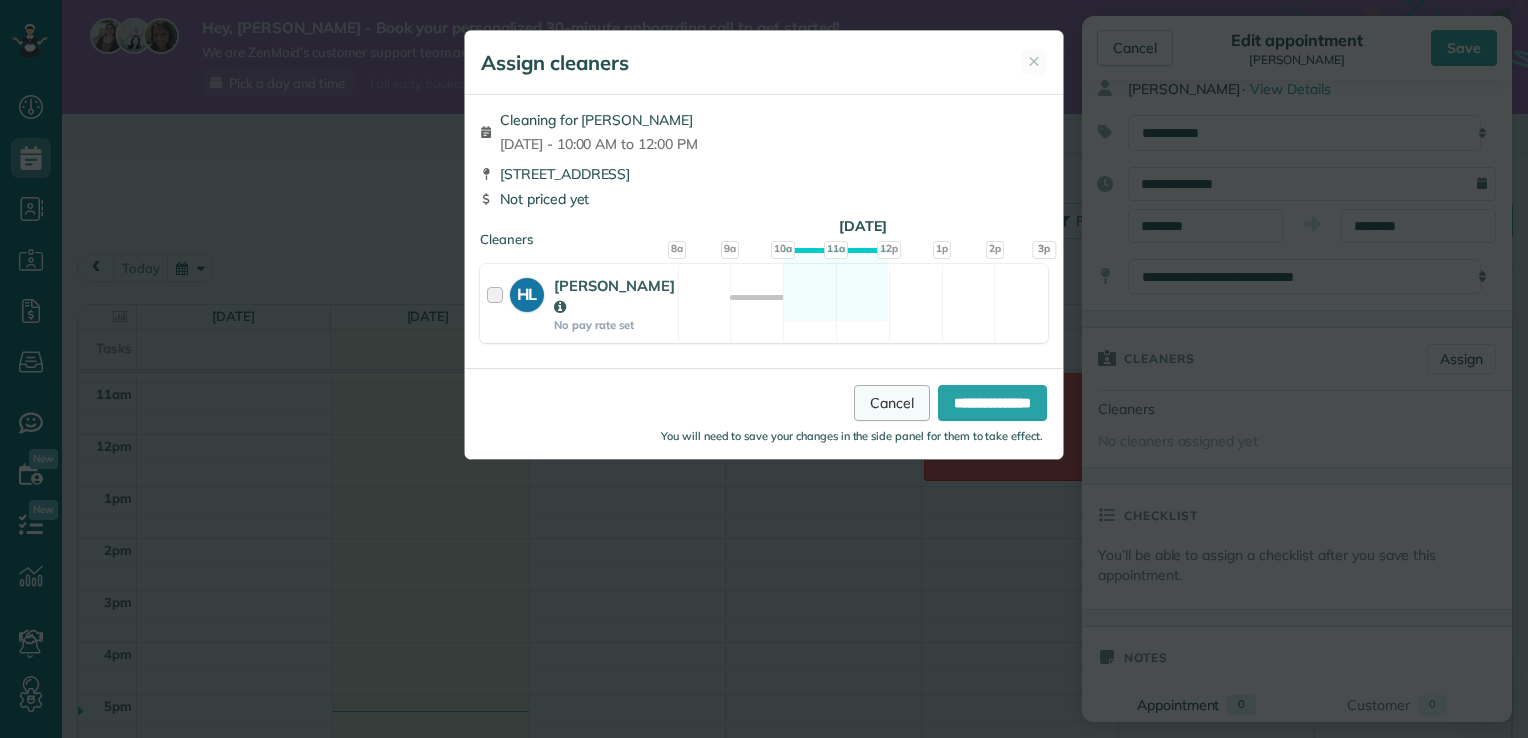 click on "Cancel" at bounding box center [892, 403] 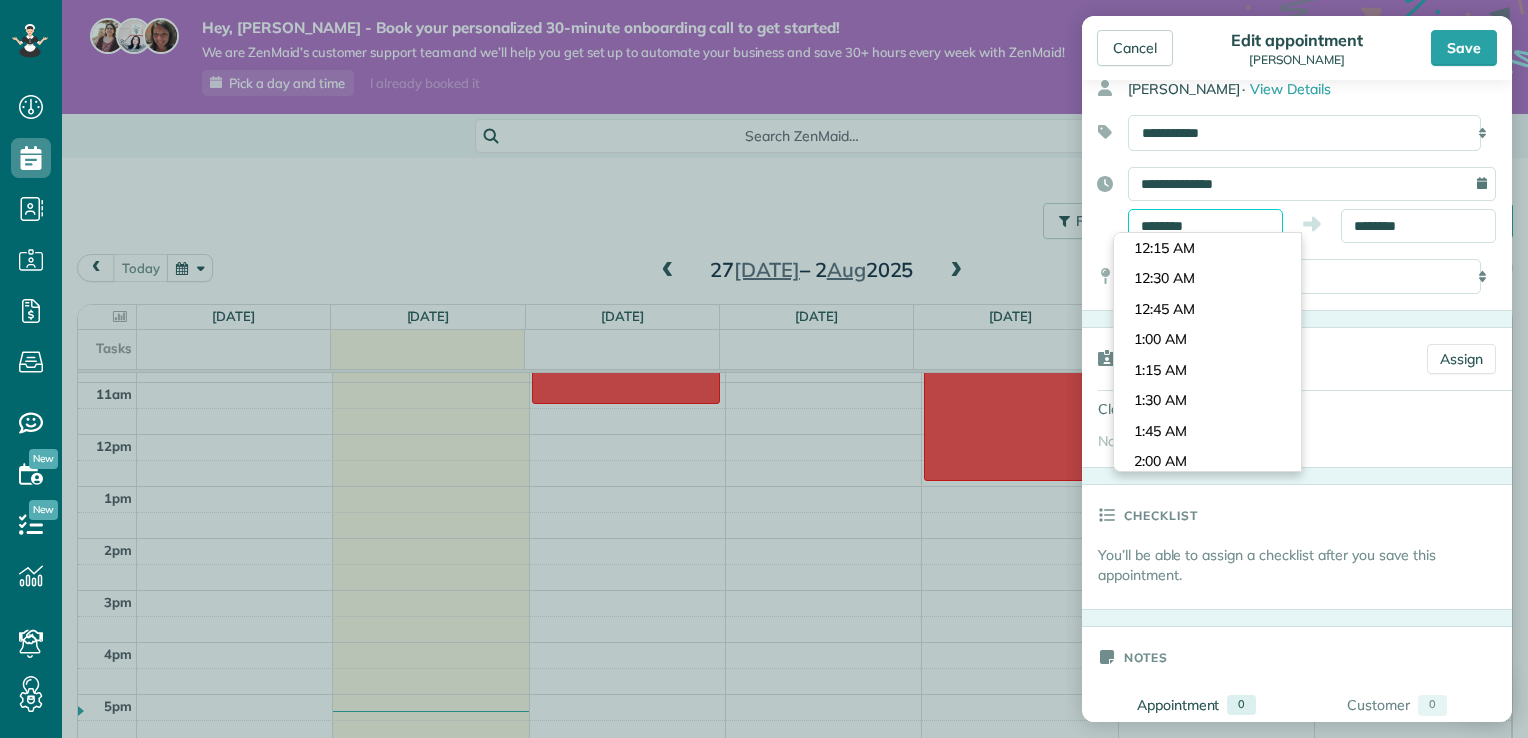 click on "Dashboard
Scheduling
Calendar View
List View
Dispatch View - Weekly scheduling (Beta)" at bounding box center (764, 369) 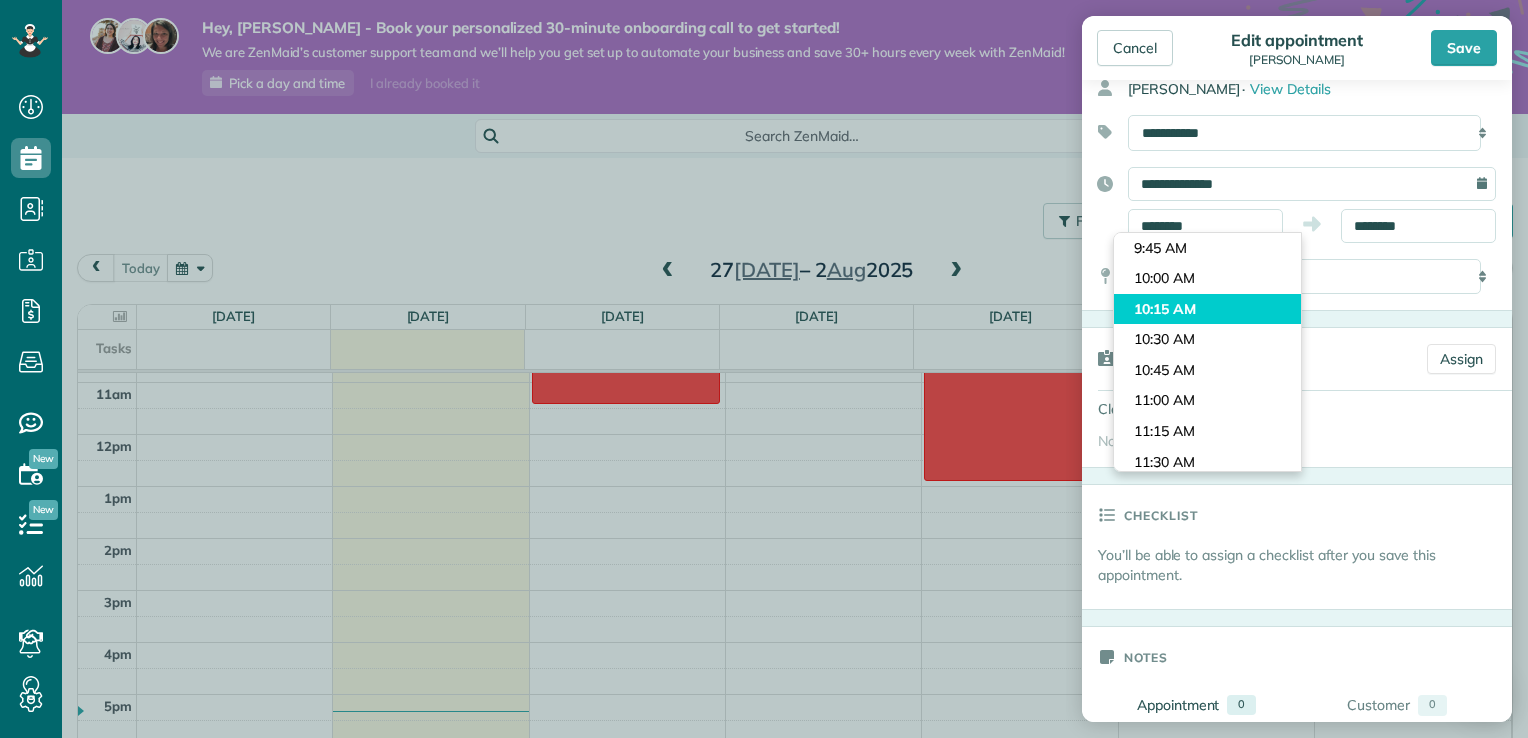 type on "********" 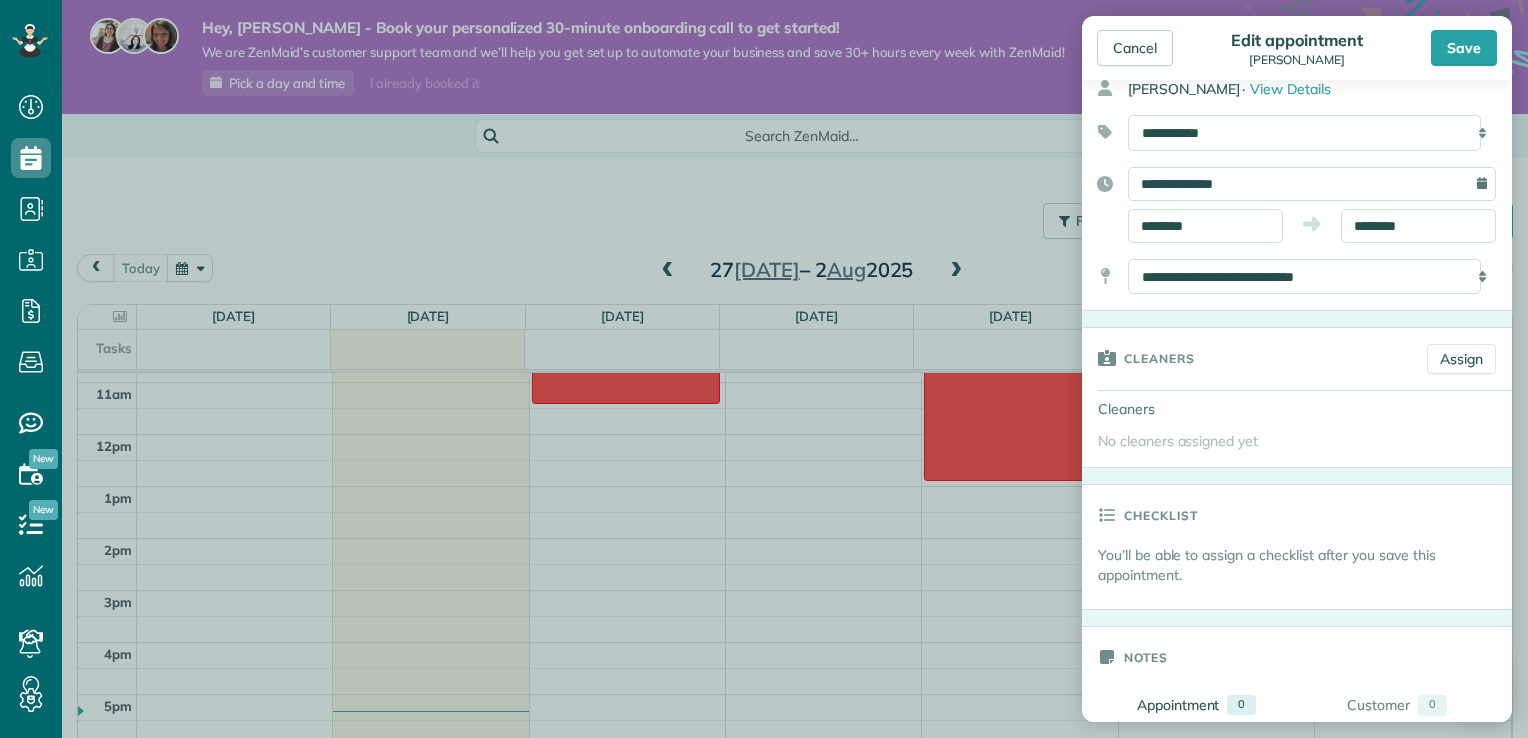 click on "Dashboard
Scheduling
Calendar View
List View
Dispatch View - Weekly scheduling (Beta)" at bounding box center (764, 369) 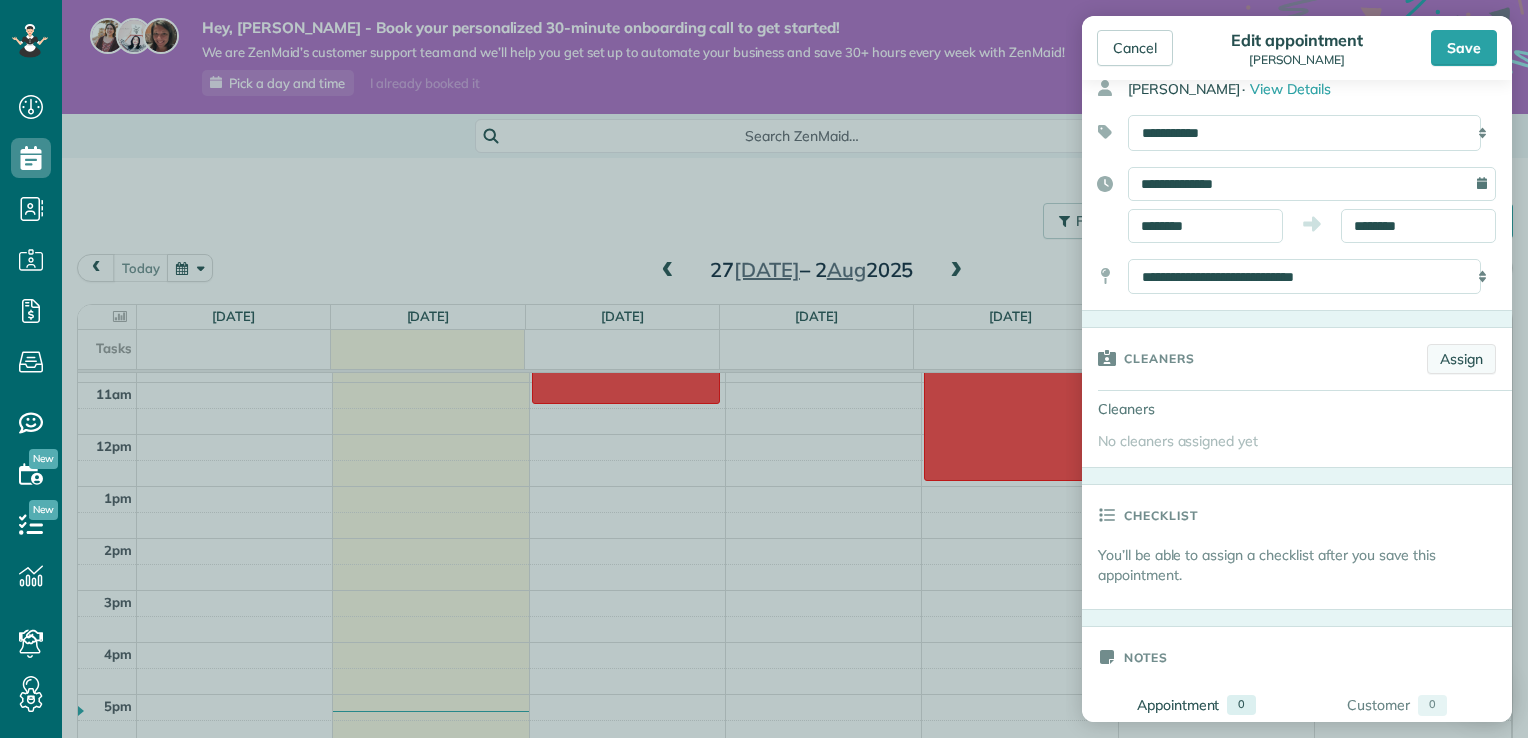 click on "Assign" at bounding box center (1461, 359) 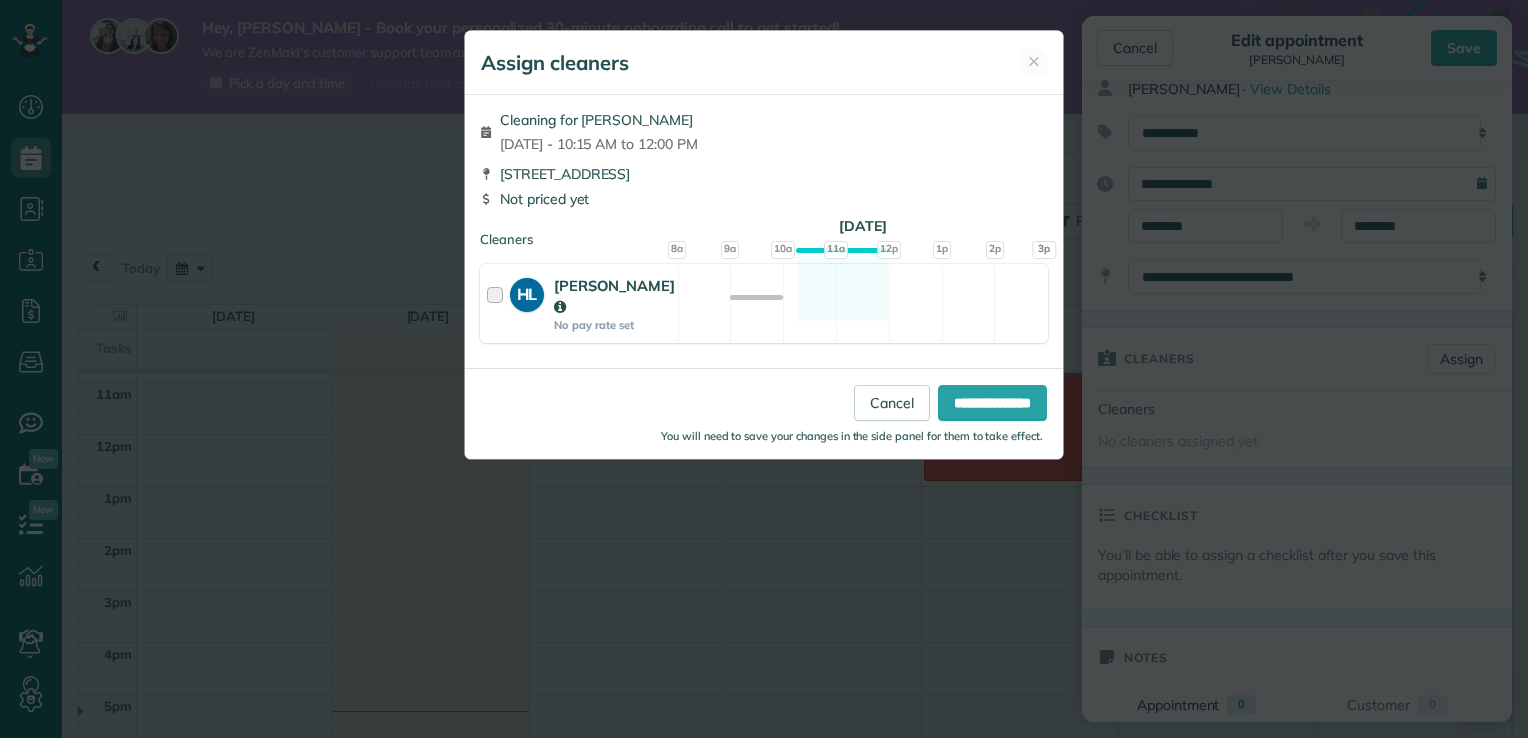 click on "No pay rate set" at bounding box center [614, 325] 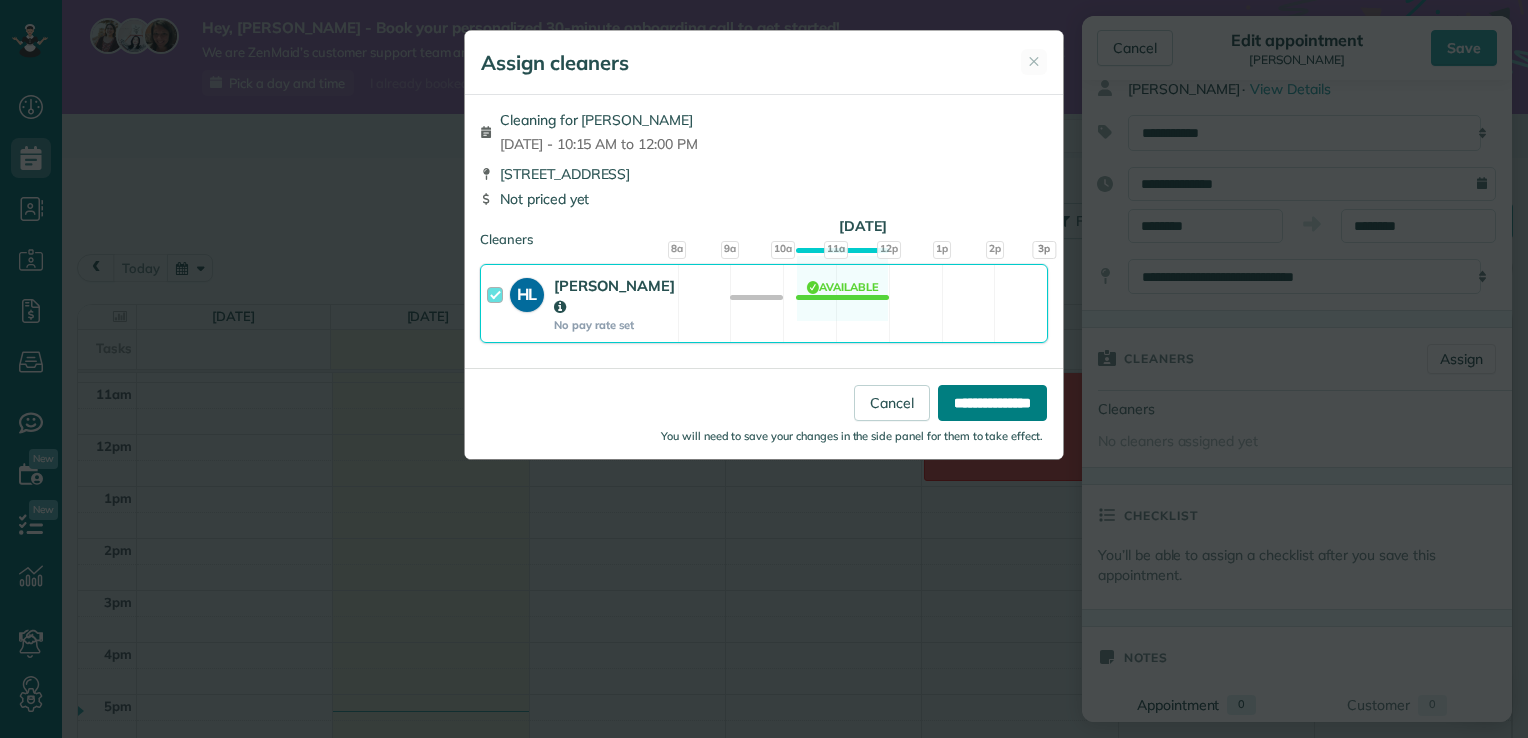 click on "**********" at bounding box center (992, 403) 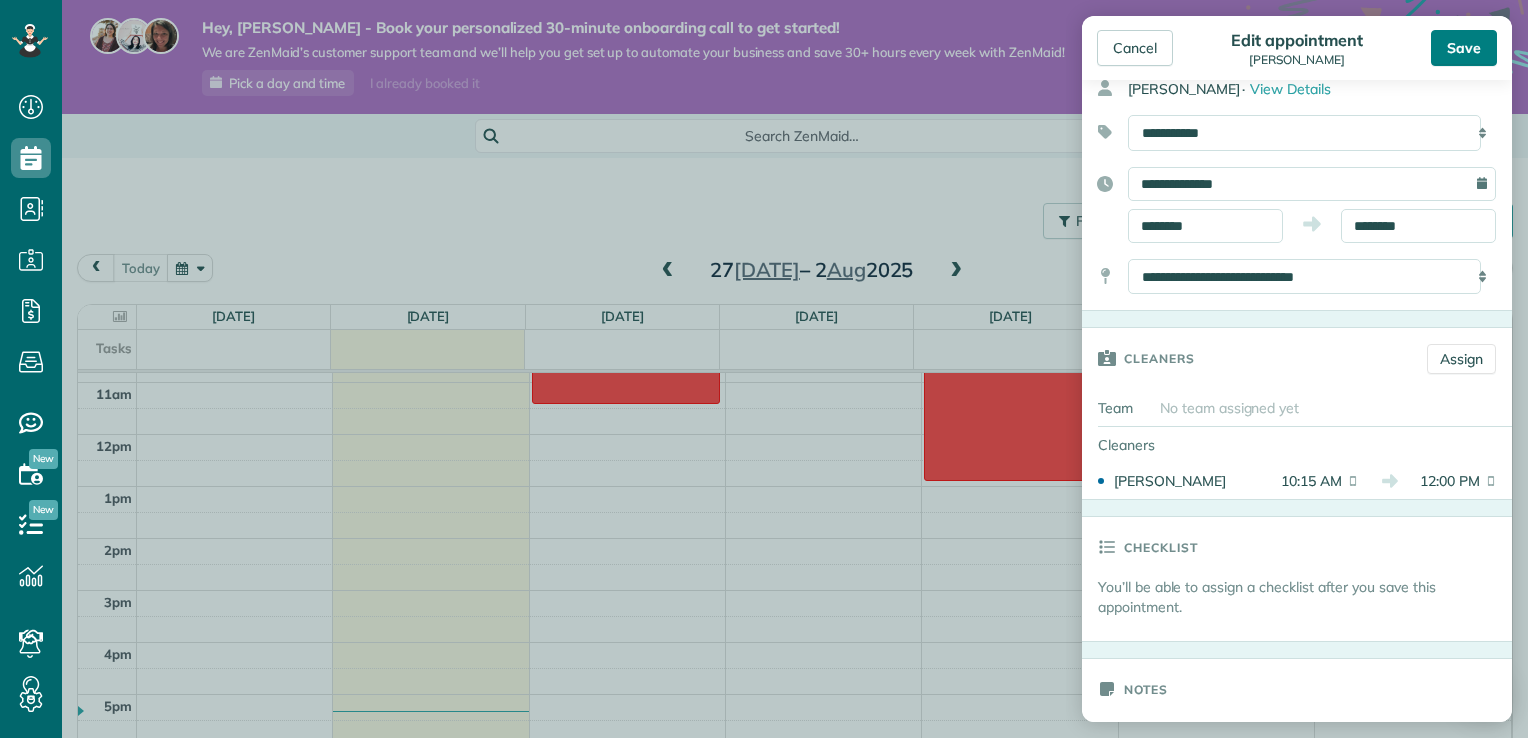 click on "Save" at bounding box center (1464, 48) 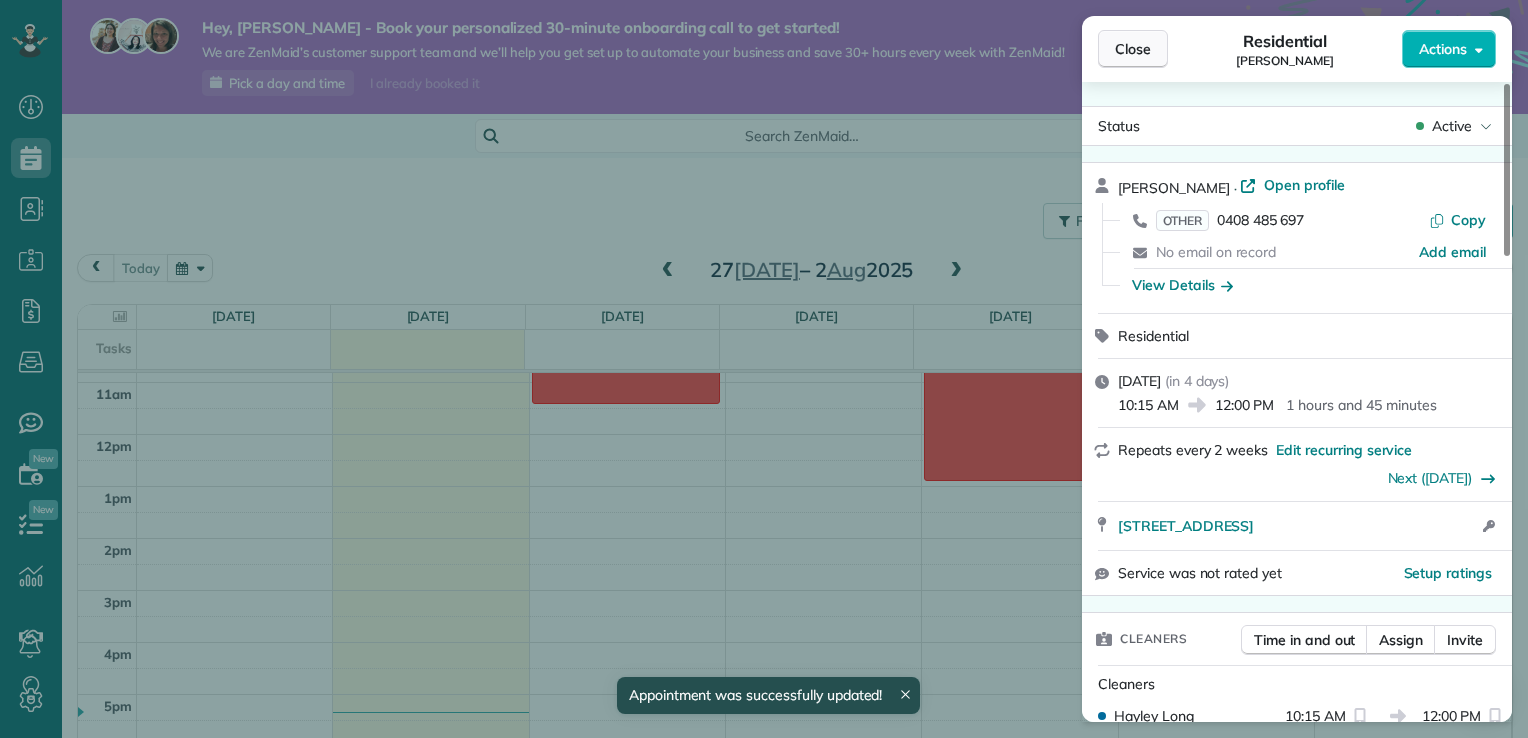 click on "Close" at bounding box center [1133, 49] 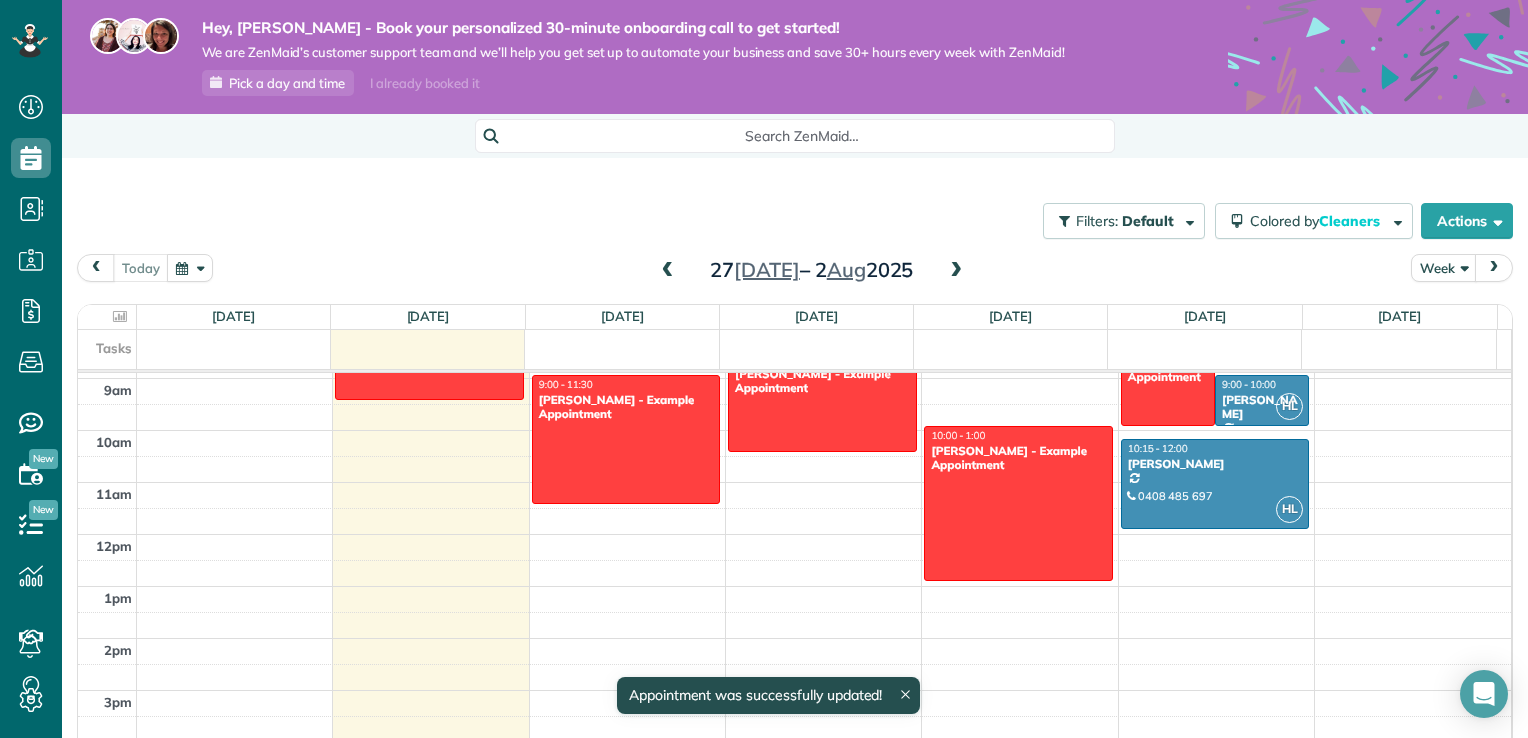 scroll, scrollTop: 362, scrollLeft: 0, axis: vertical 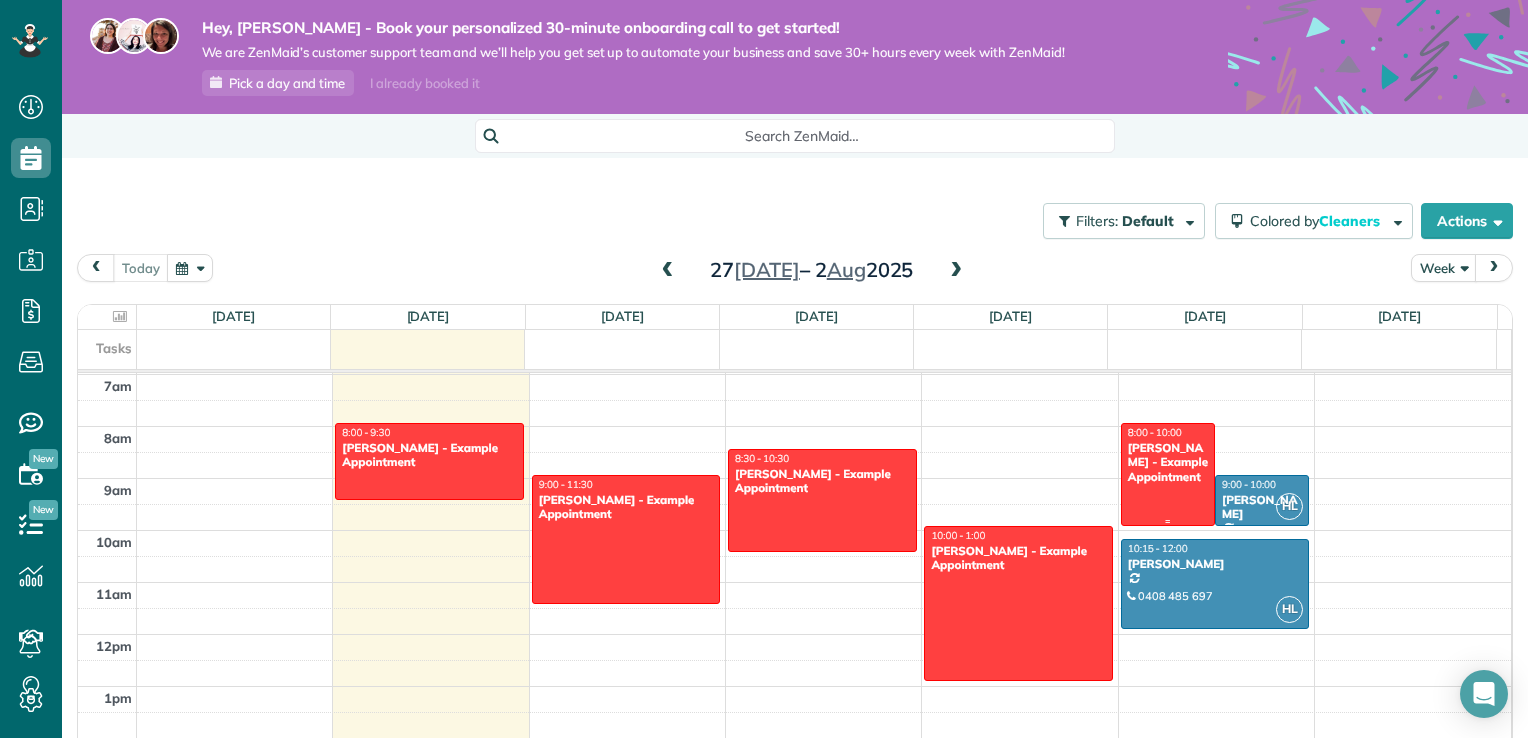 click on "Chris Schwab - Example Appointment" at bounding box center (1168, 462) 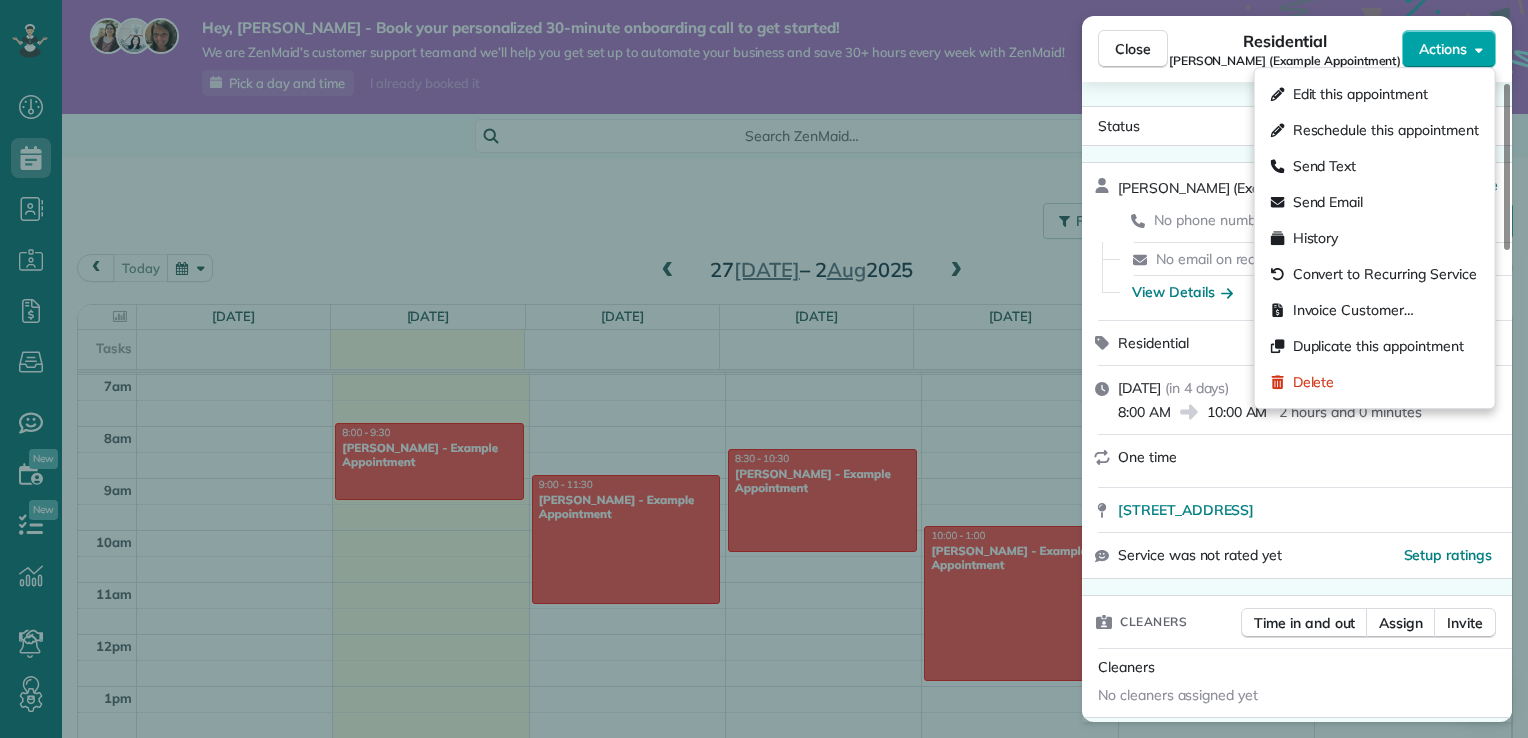 click on "Actions" at bounding box center [1449, 49] 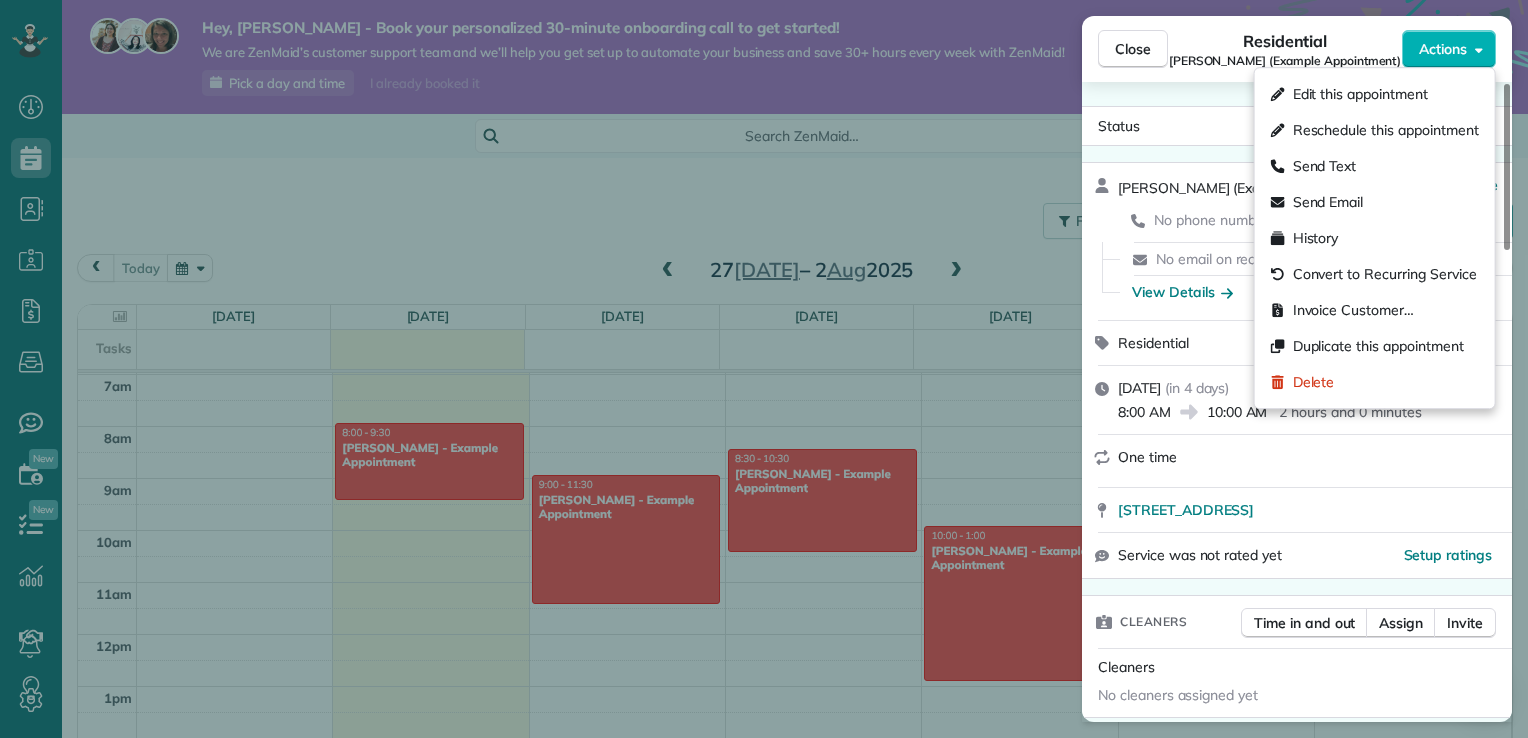 click on "Status Active" at bounding box center (1297, 126) 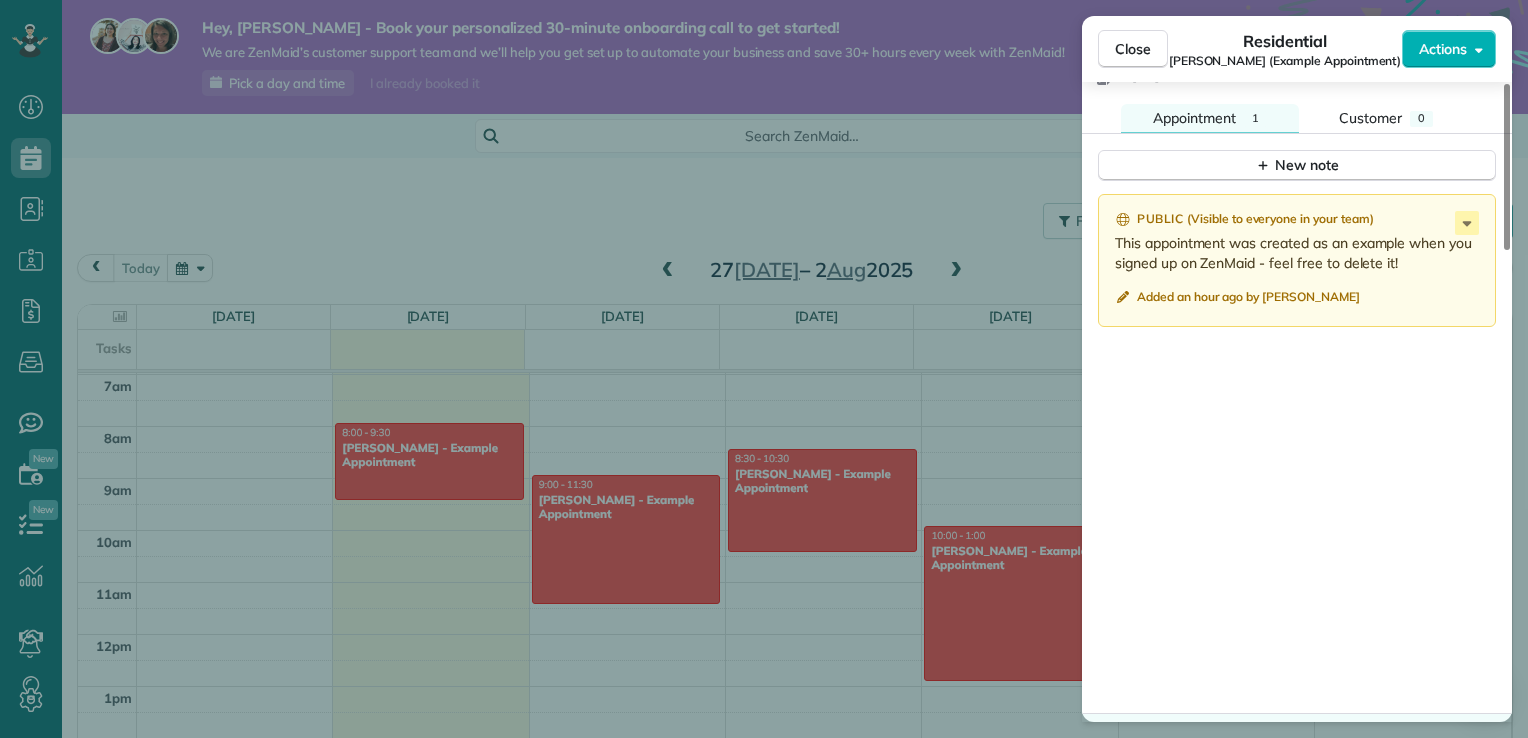 scroll, scrollTop: 1811, scrollLeft: 0, axis: vertical 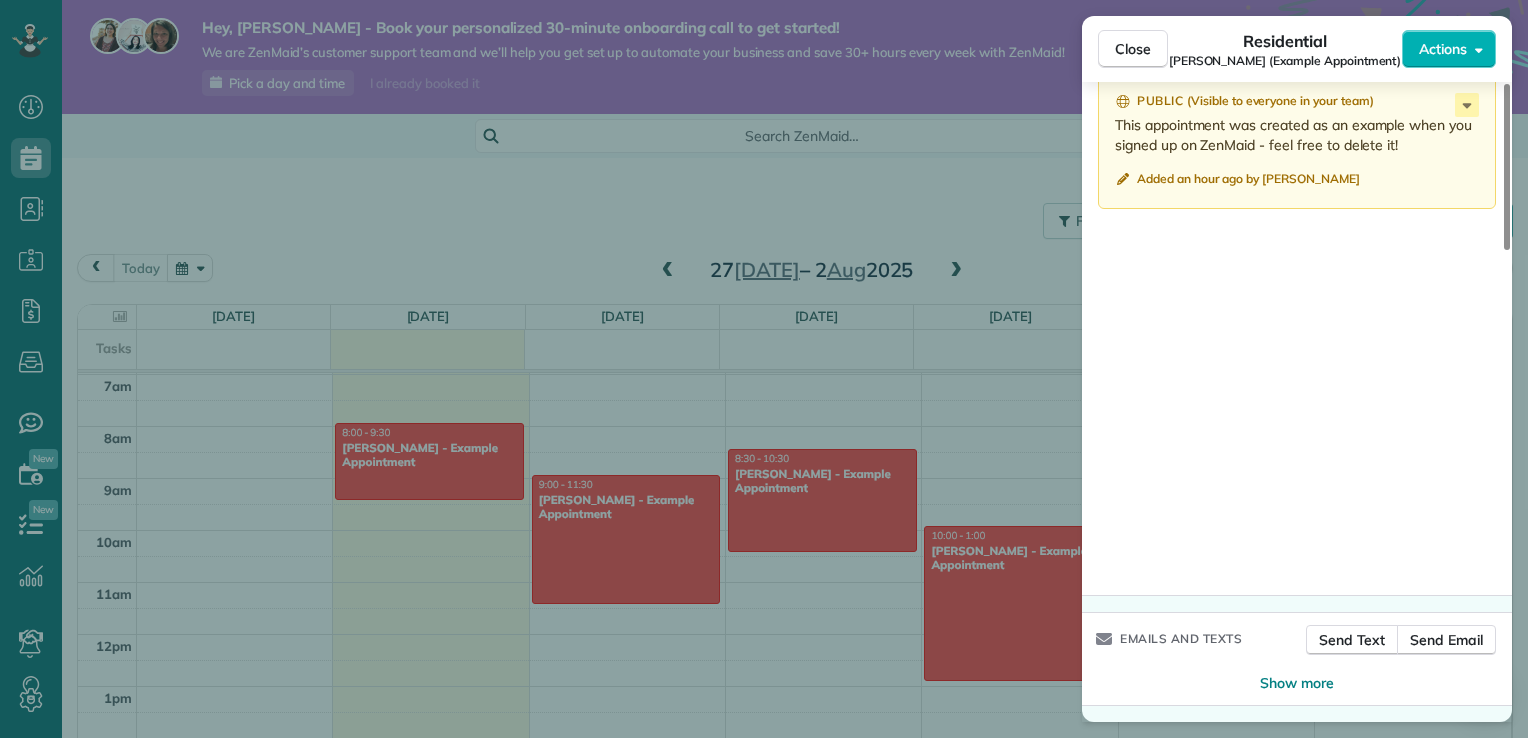 click on "Close Residential Chris Schwab (Example Appointment) Actions Status Active Chris Schwab (Example Appointment) · Open profile No phone number on record Add phone number No email on record Add email View Details Residential Friday, 01 August, 2025 ( in 4 days ) 8:00 AM 10:00 AM 2 hours and 0 minutes One time 8920 Wilshire Boulevard Beverly Hills CA 90211 Service was not rated yet Setup ratings Cleaners Time in and out Assign Invite Cleaners No cleaners assigned yet Checklist Try Now Keep this appointment up to your standards. Stay on top of every detail, keep your cleaners organised, and your client happy. Assign a checklist Watch a 5 min demo Billing Billing actions Service Add an item Overcharge $0.00 Discount $0.00 Coupon discount - Primary tax - Secondary tax - Total appointment price $0.00 Tips collected New feature! $0.00 Mark as paid Total including tip $0.00 Get paid online in no-time! Send an invoice and reward your cleaners with tips Charge customer credit card Appointment custom fields - Pay Method" at bounding box center [764, 369] 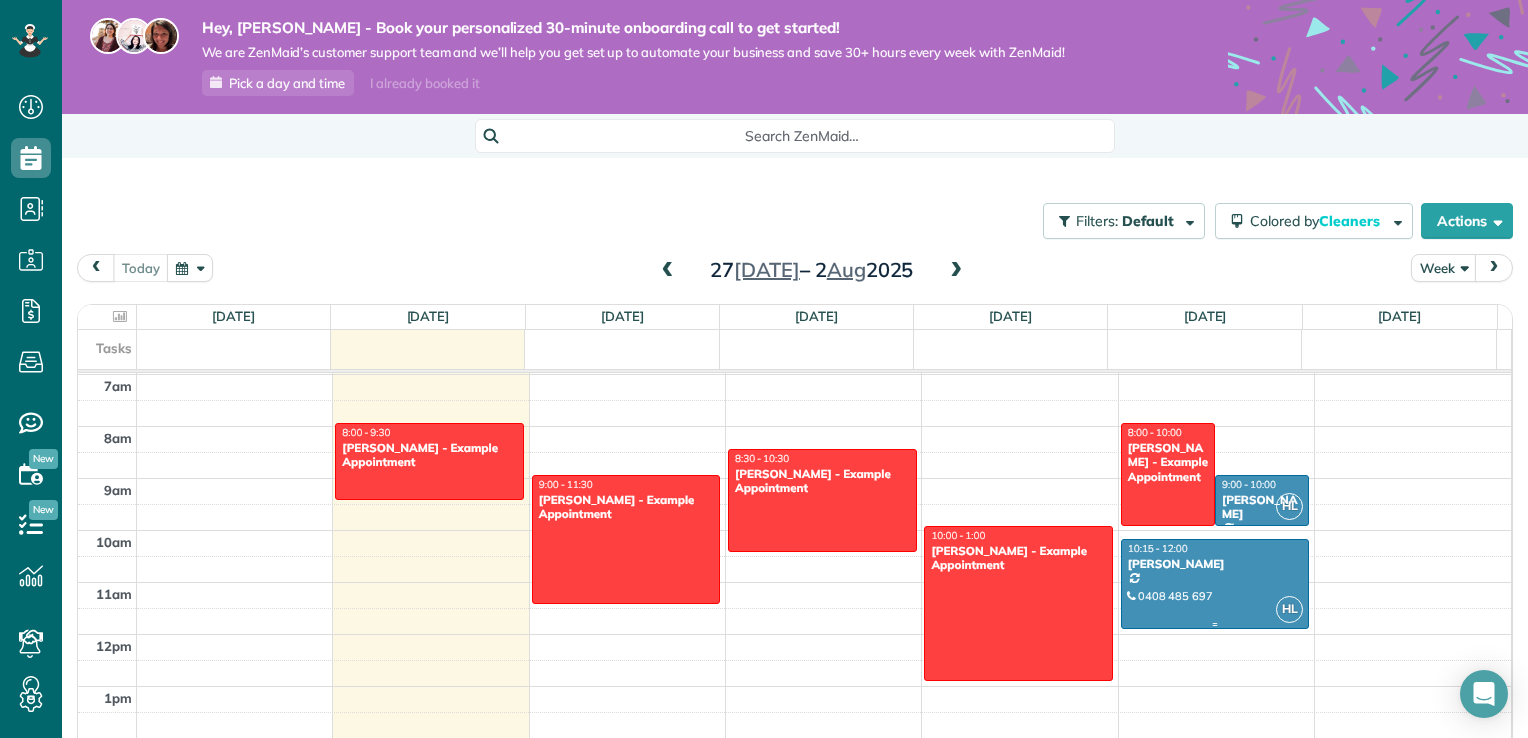 click at bounding box center (1215, 584) 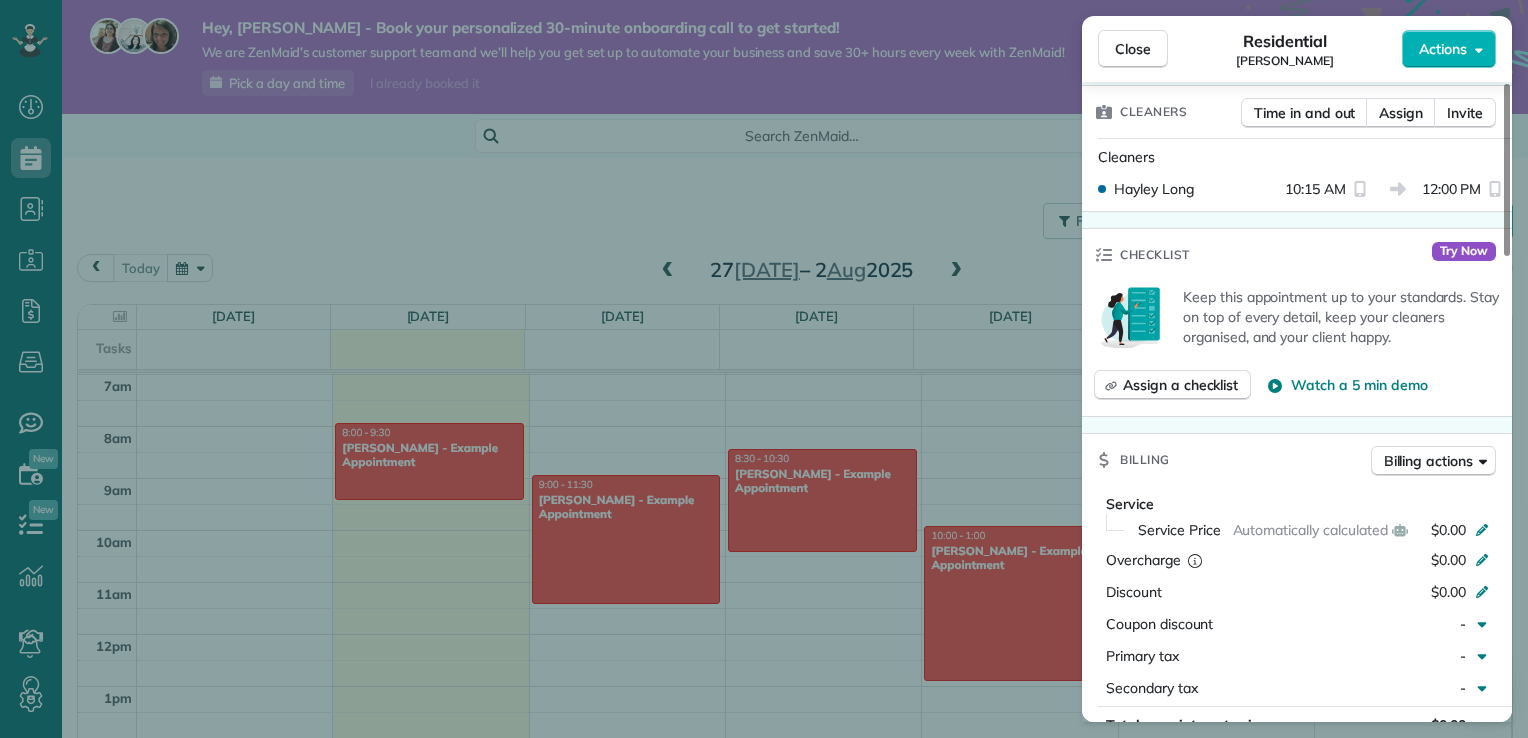 scroll, scrollTop: 600, scrollLeft: 0, axis: vertical 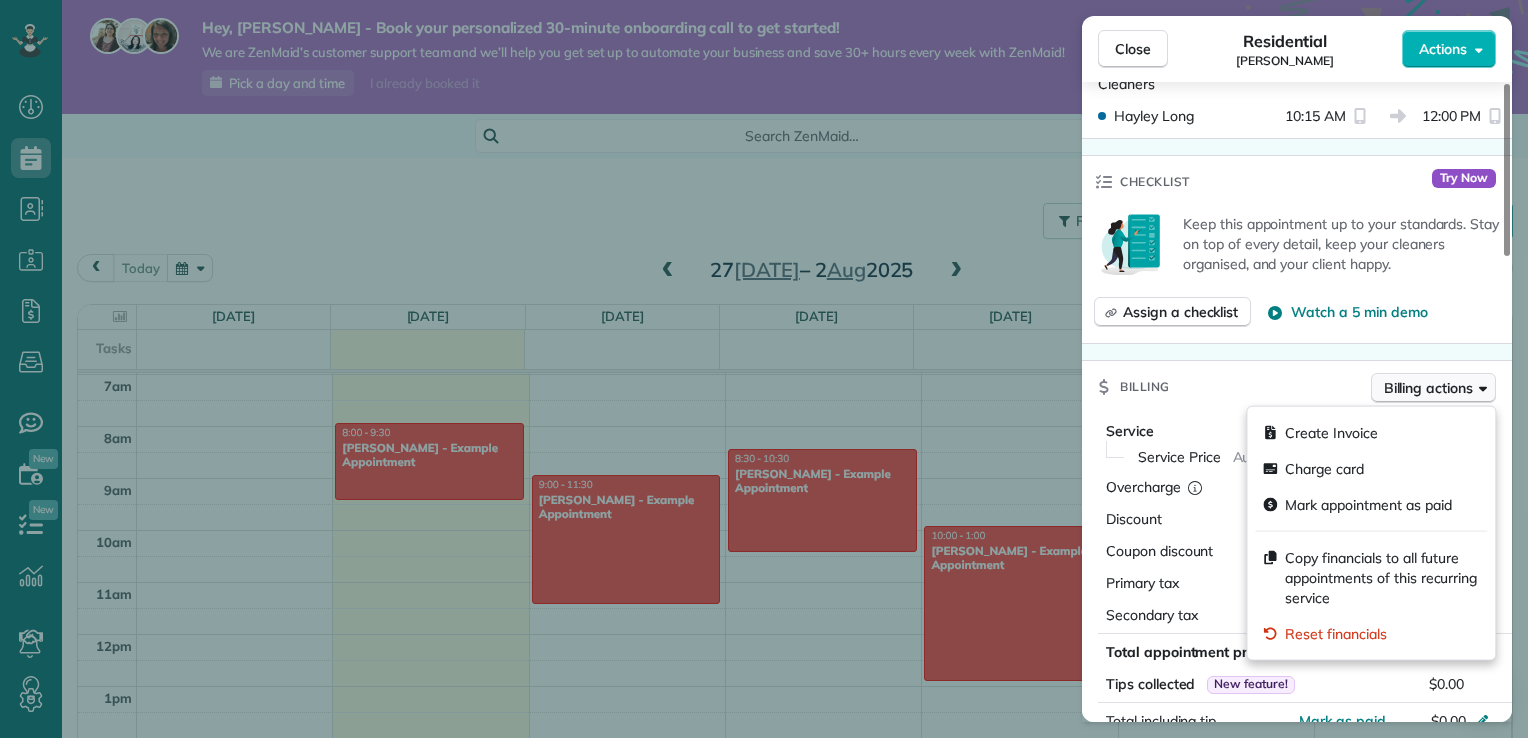 click 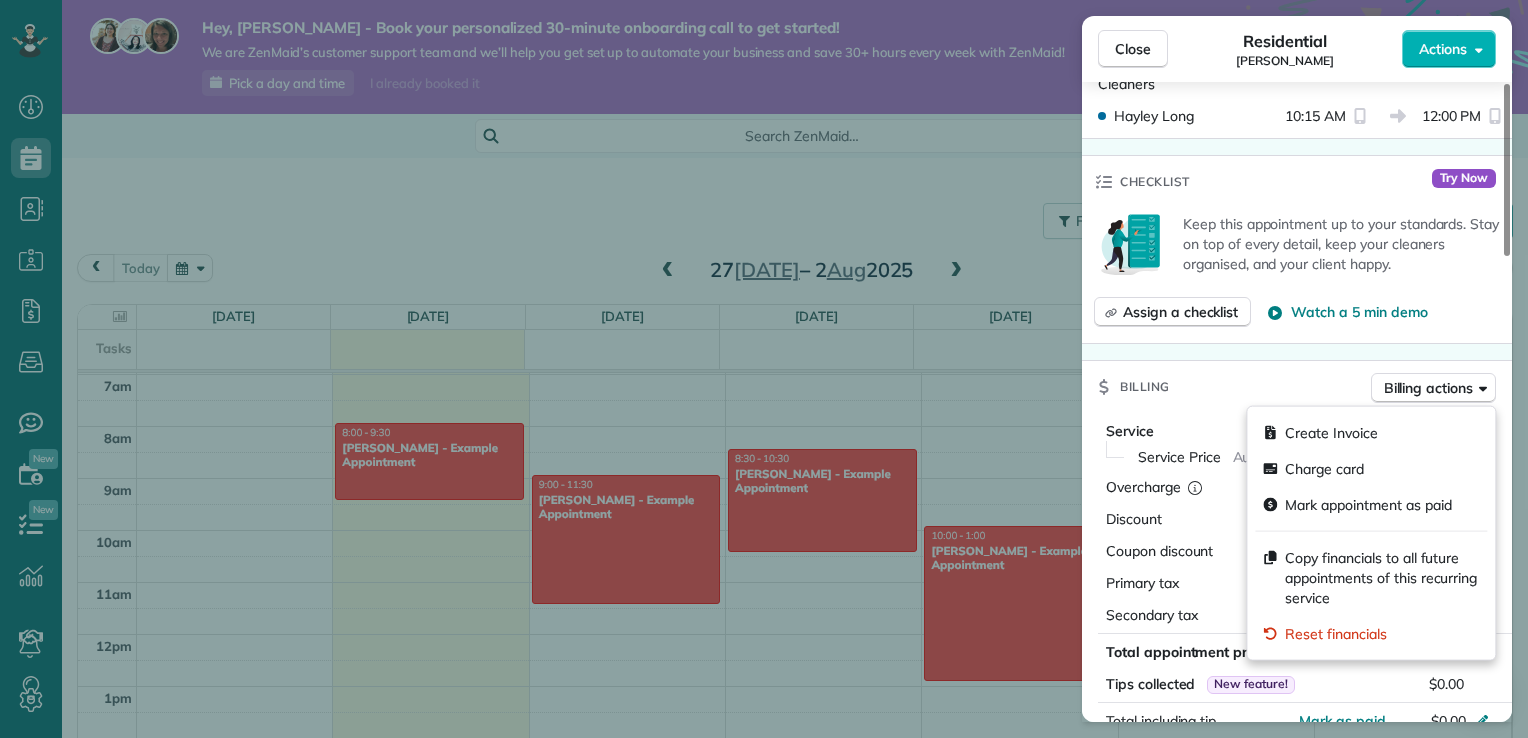 click on "Billing Billing actions" at bounding box center [1297, 387] 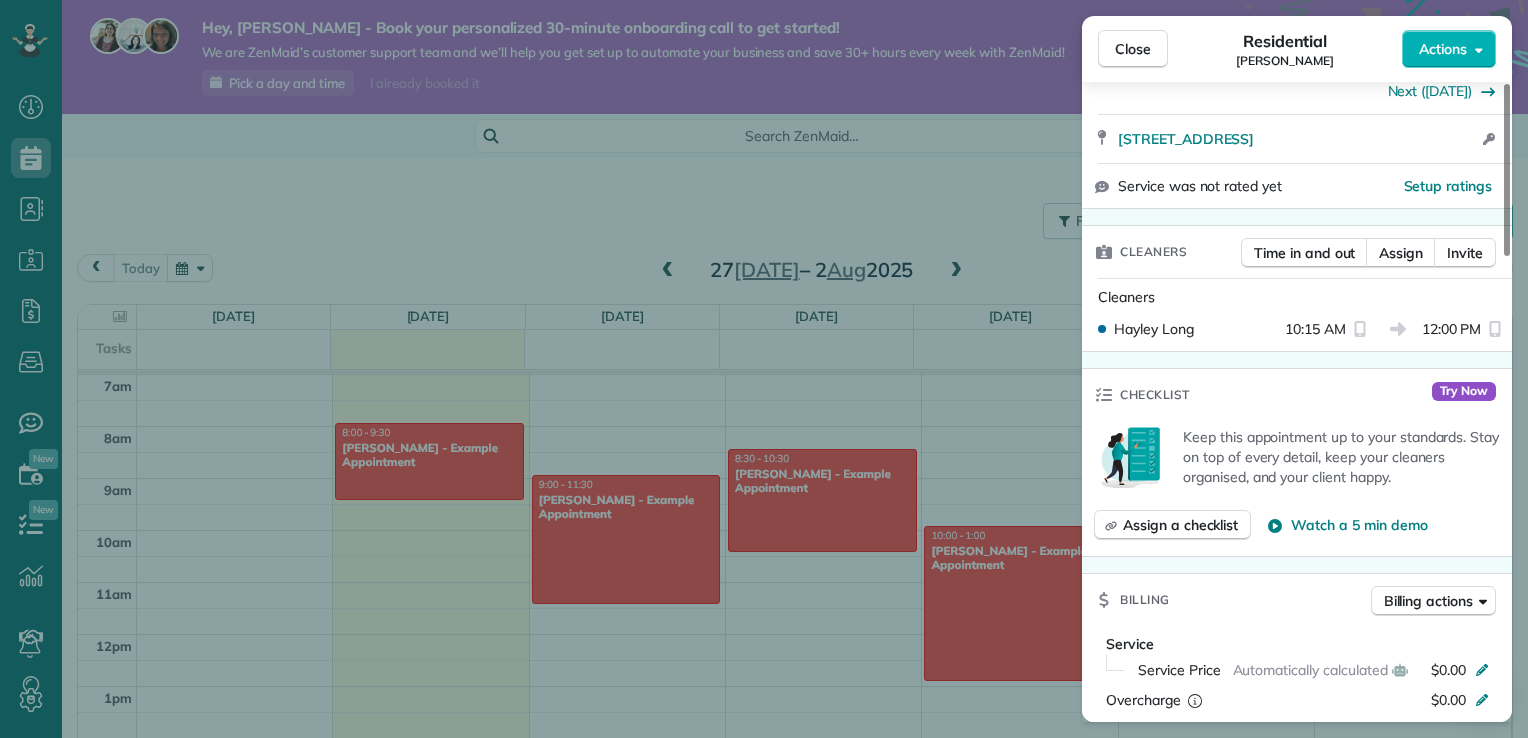 scroll, scrollTop: 600, scrollLeft: 0, axis: vertical 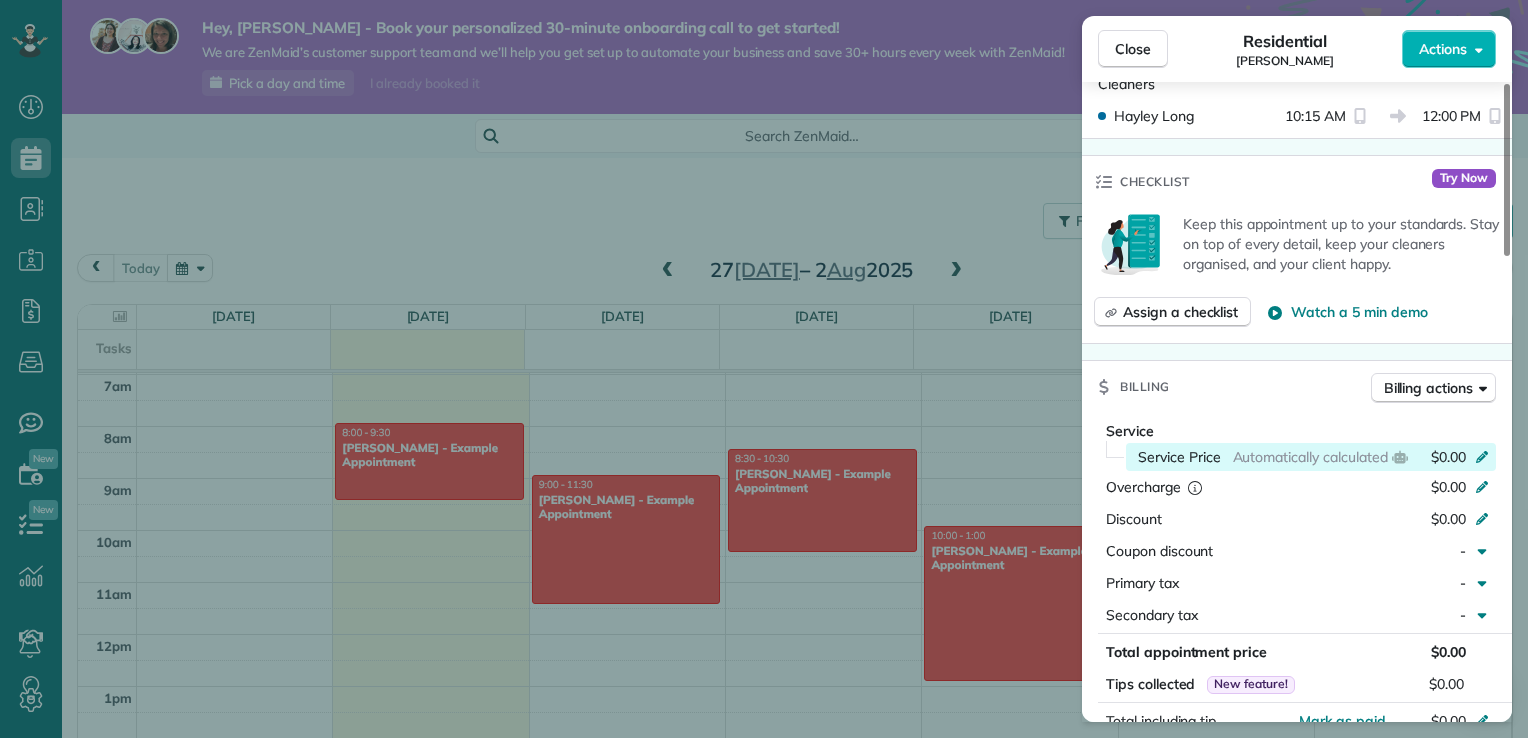 click 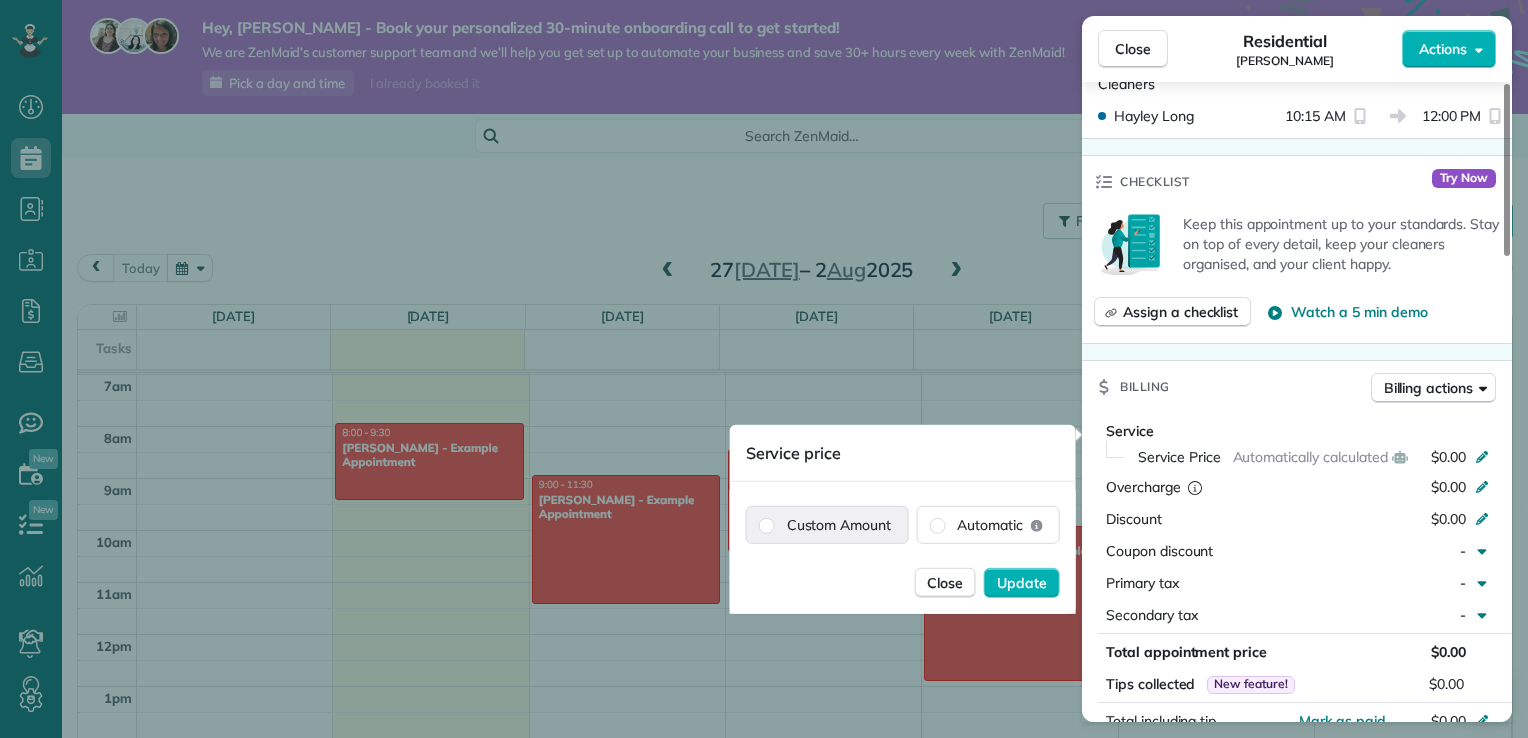click on "Custom Amount" at bounding box center [827, 525] 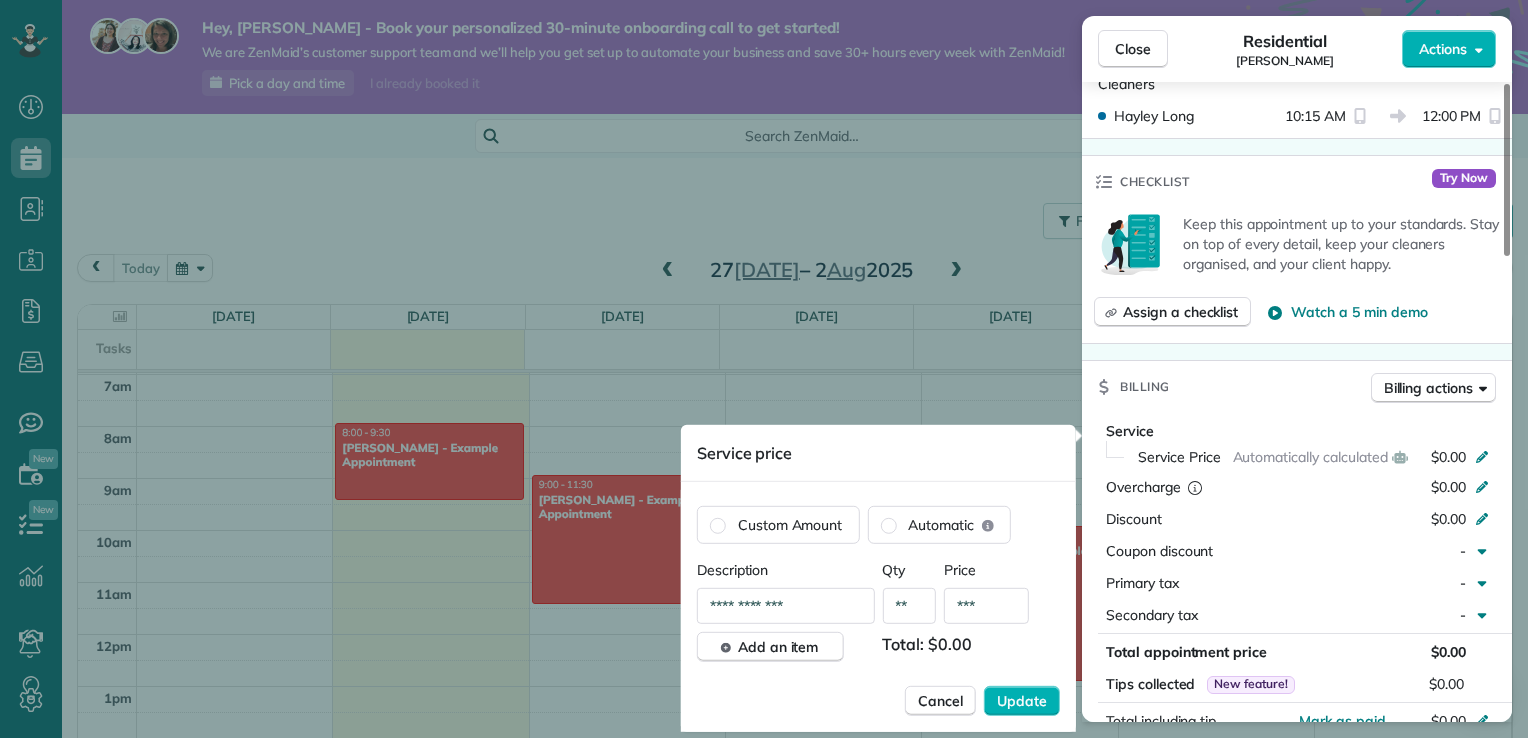 click on "**********" at bounding box center (786, 606) 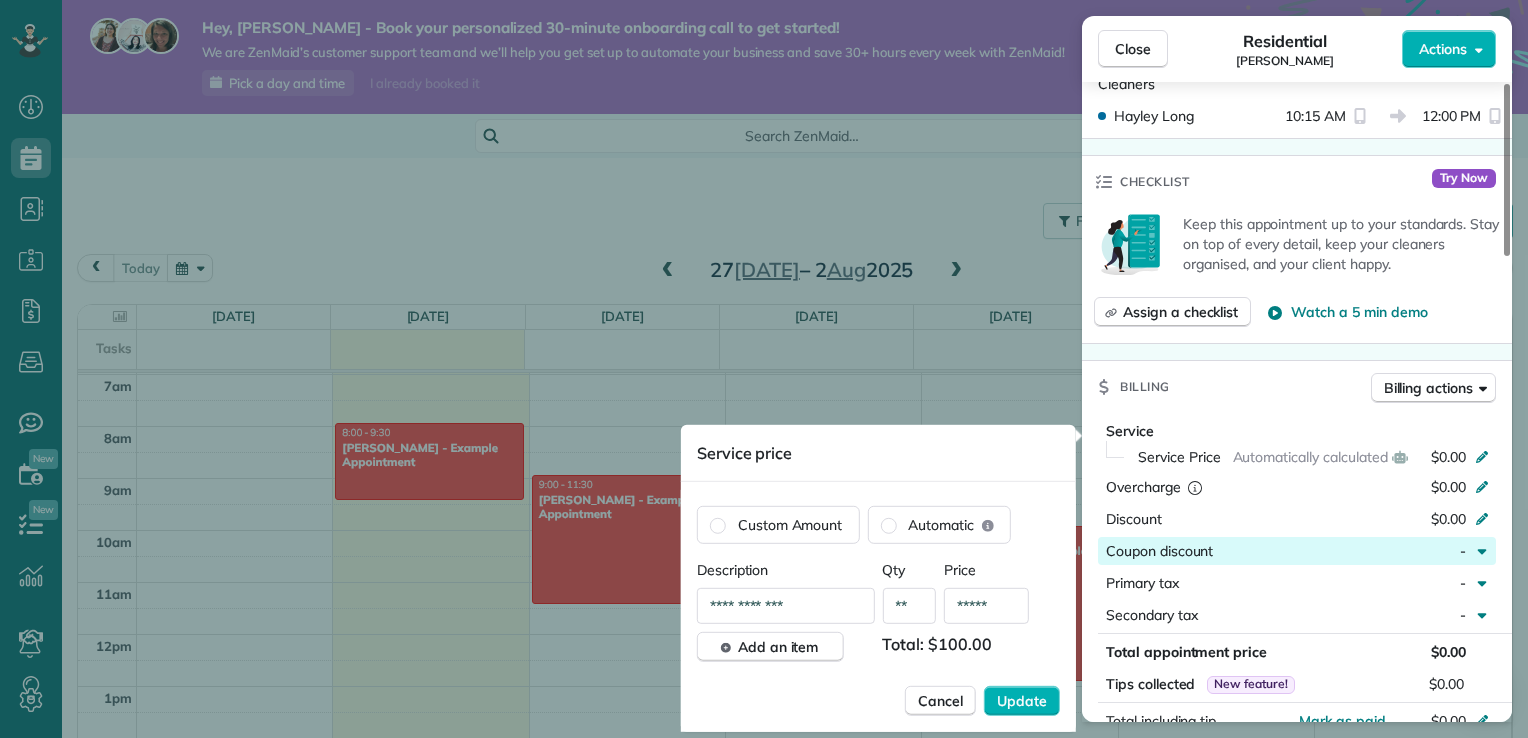 type on "*****" 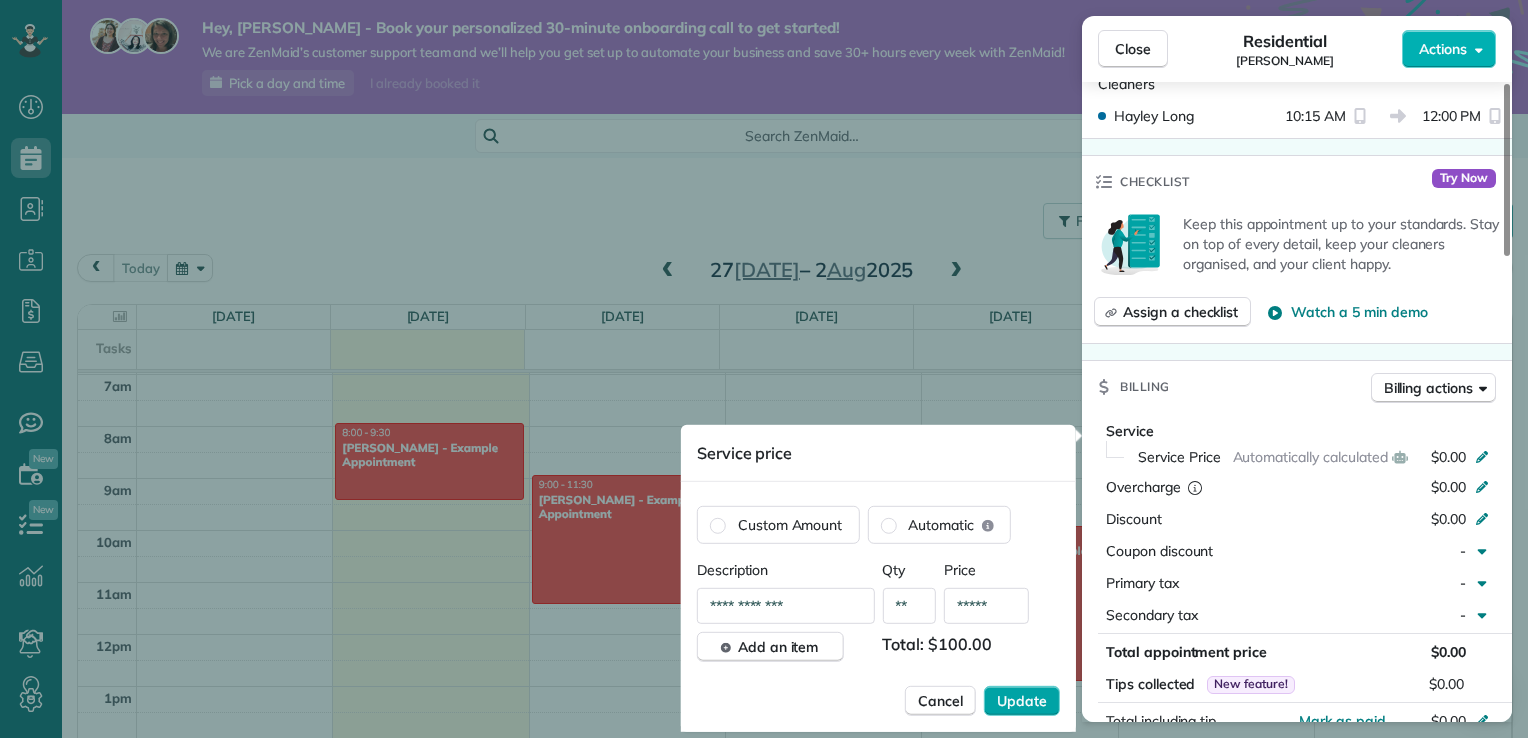 click on "Update" at bounding box center [1022, 701] 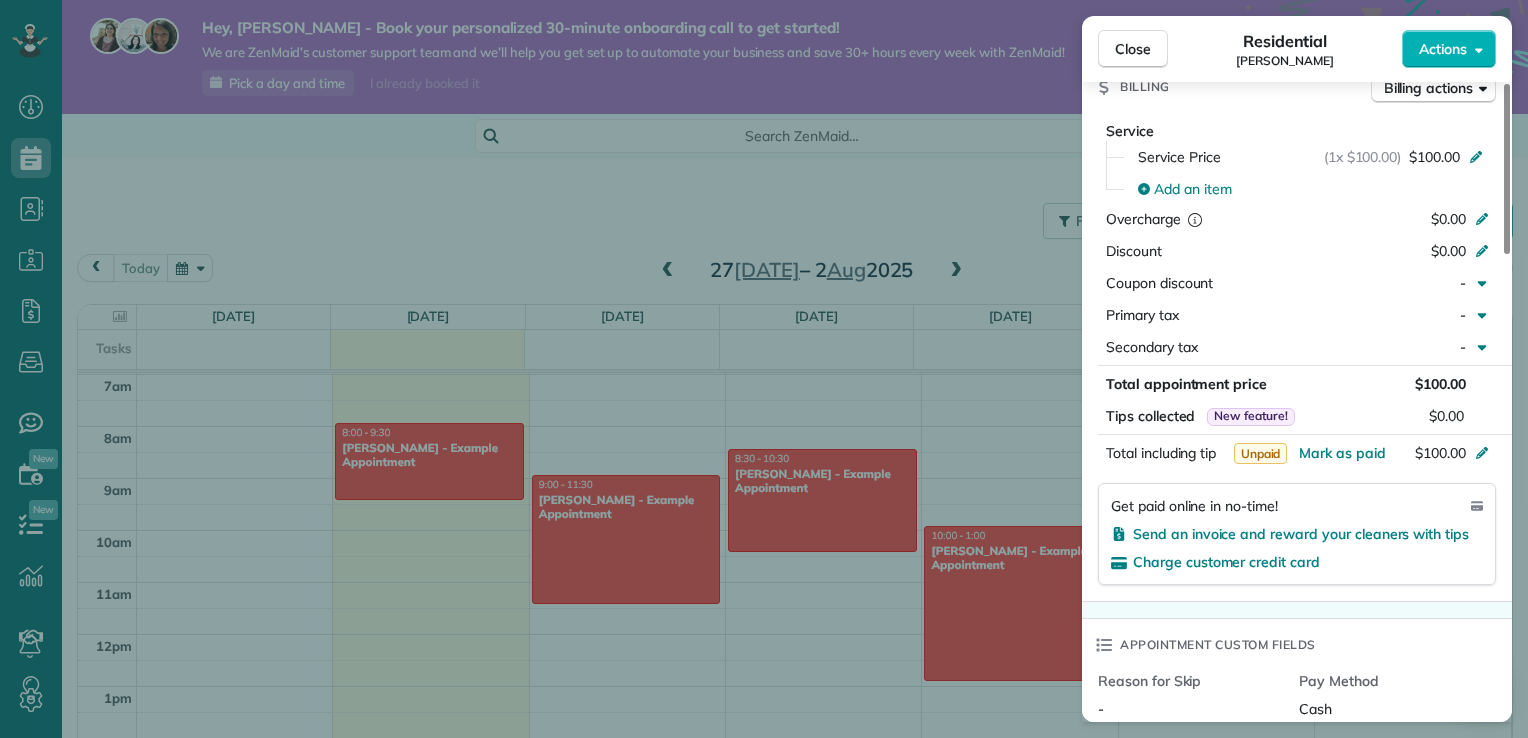 scroll, scrollTop: 800, scrollLeft: 0, axis: vertical 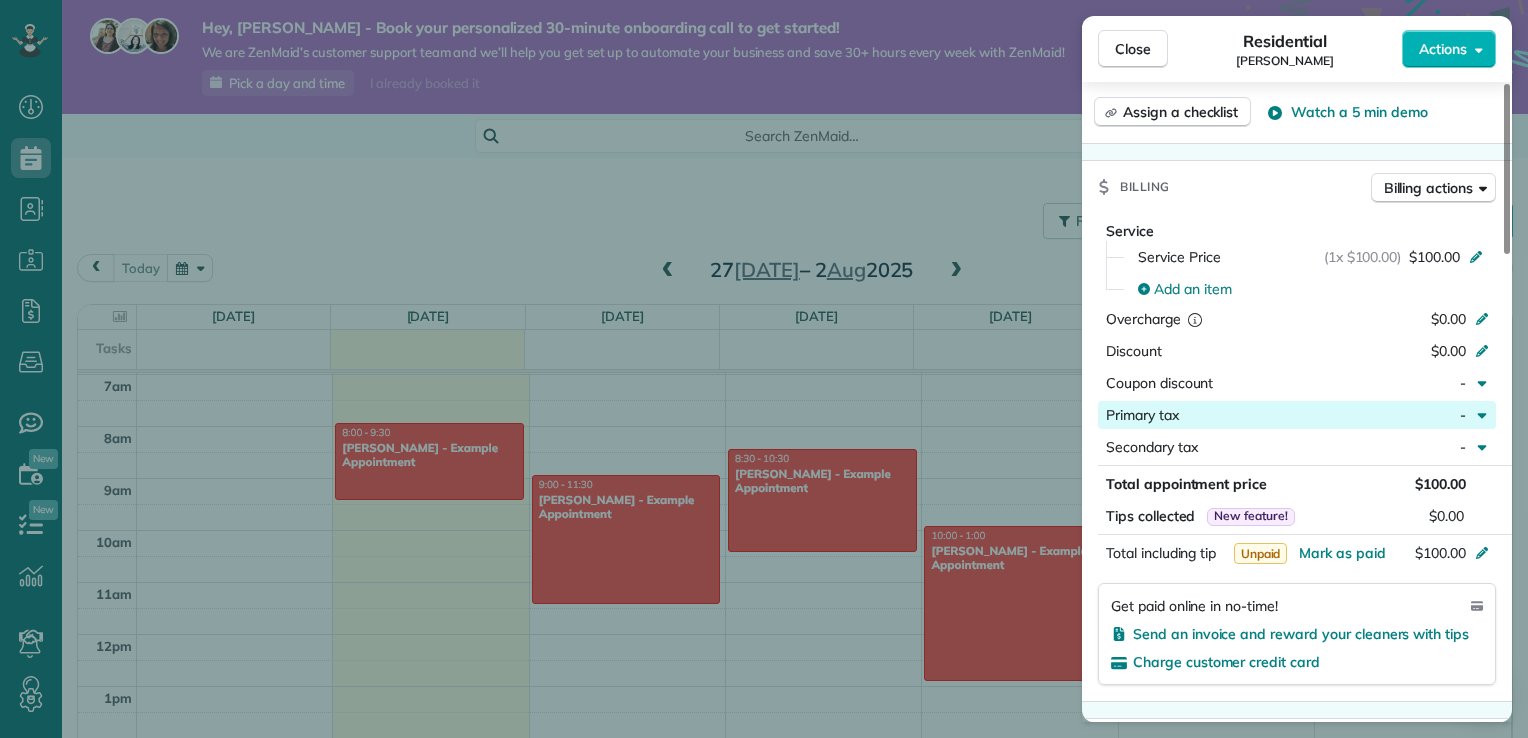 click on "Primary tax" at bounding box center (1246, 415) 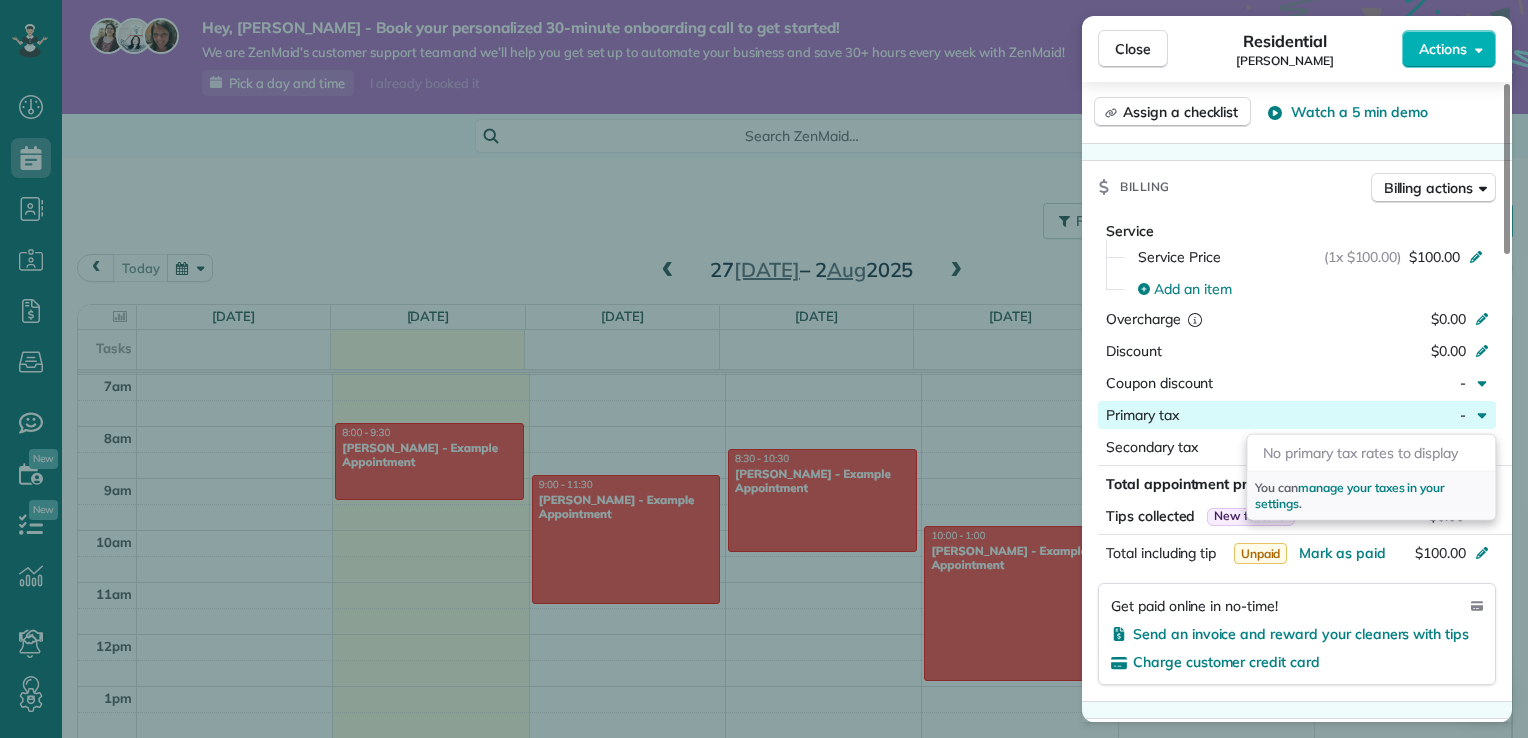 click on "Primary tax" at bounding box center (1246, 415) 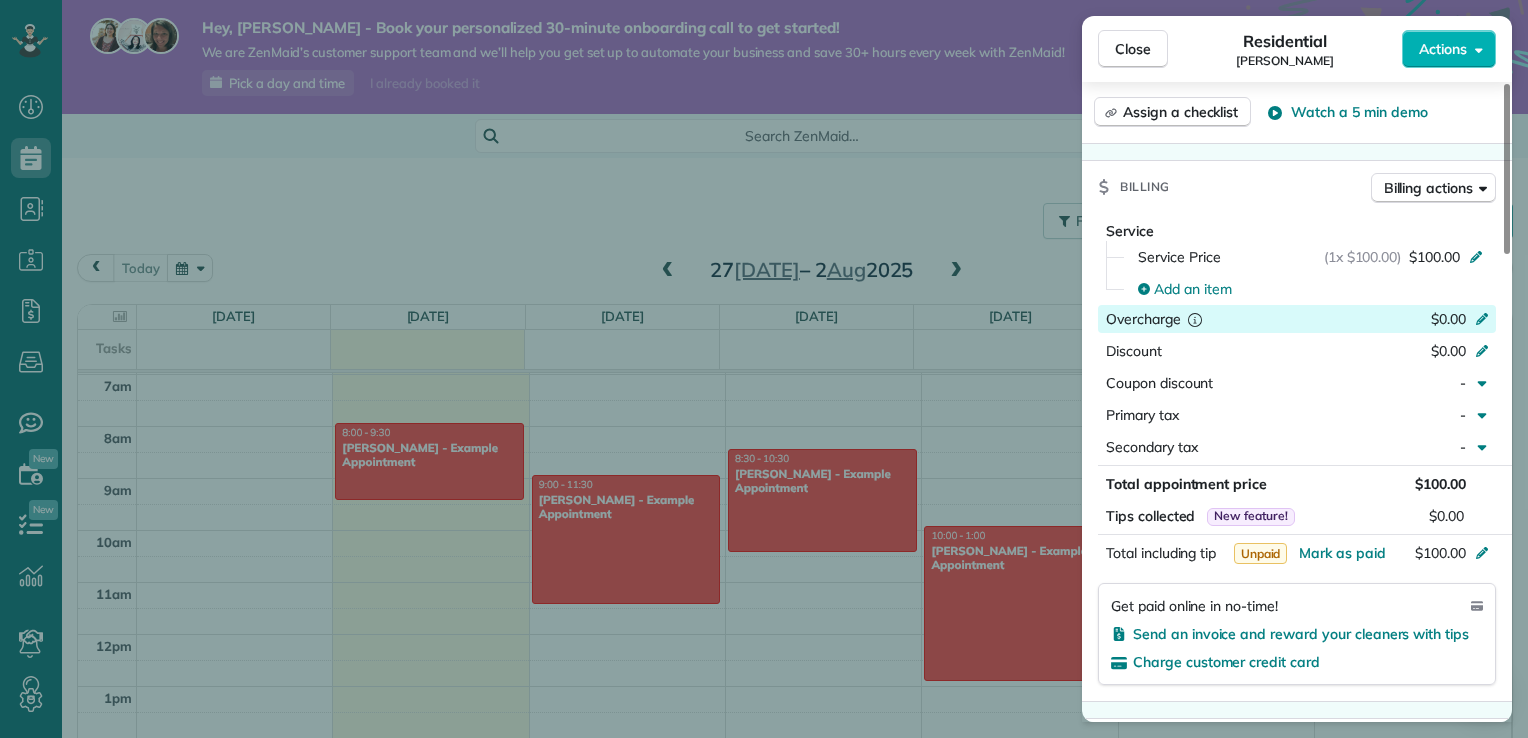 click 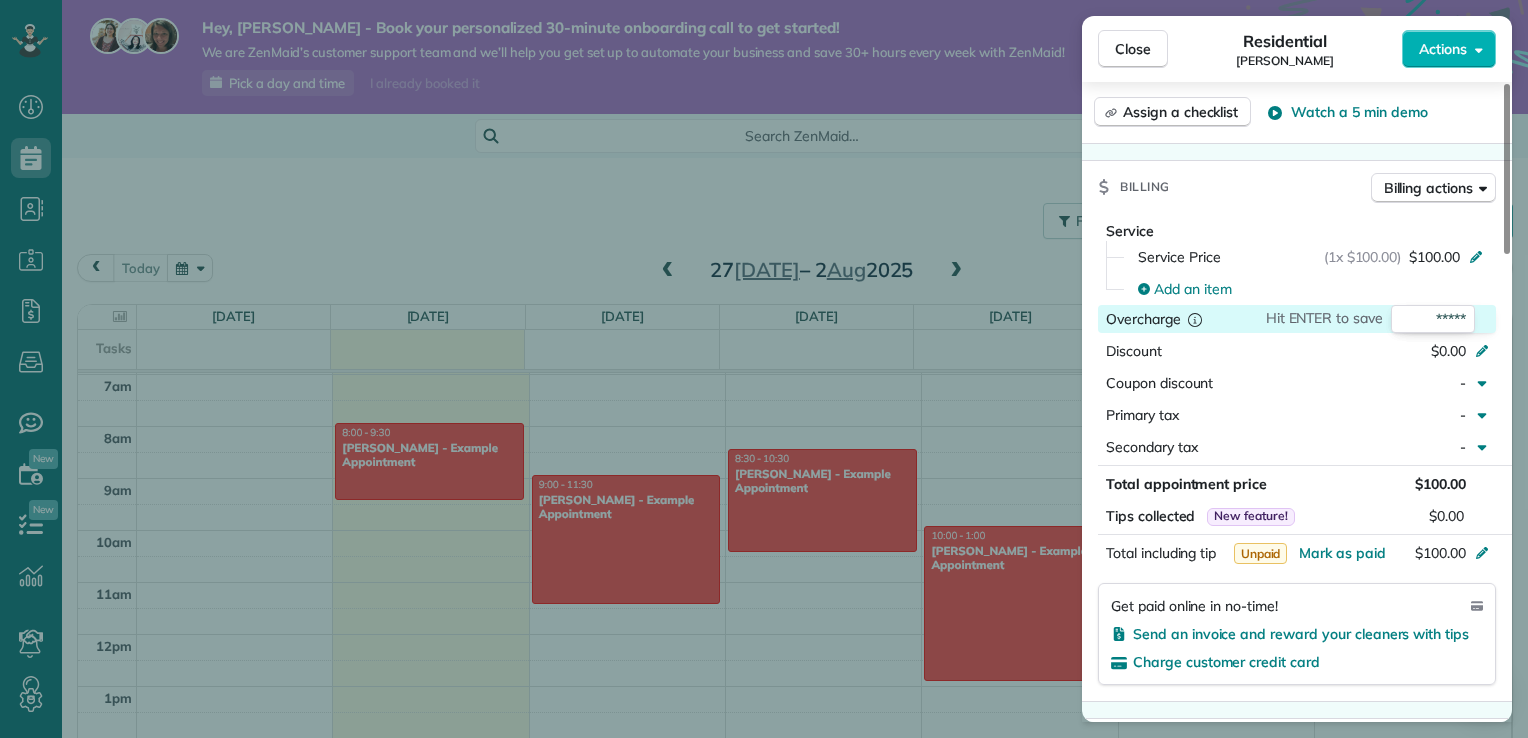 click 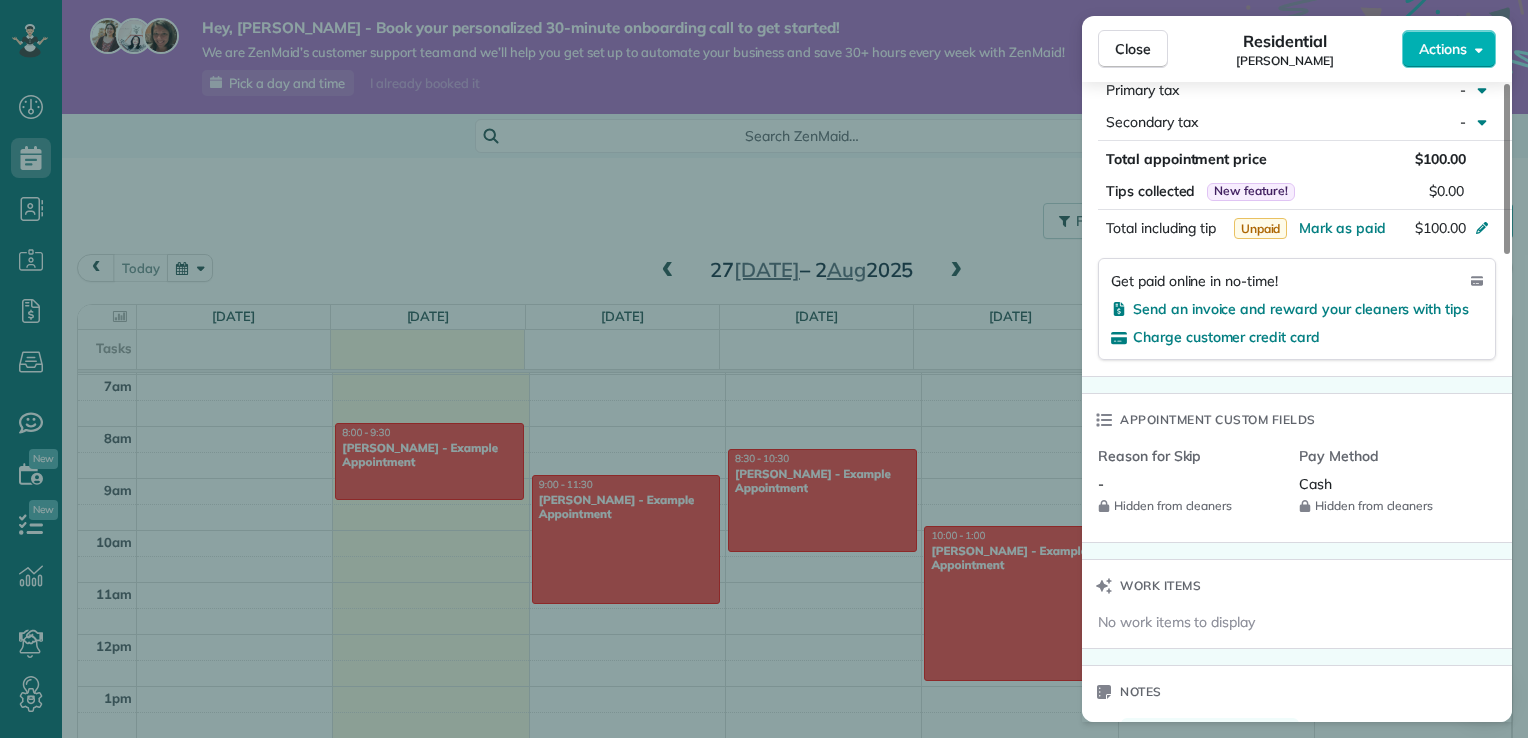 scroll, scrollTop: 1400, scrollLeft: 0, axis: vertical 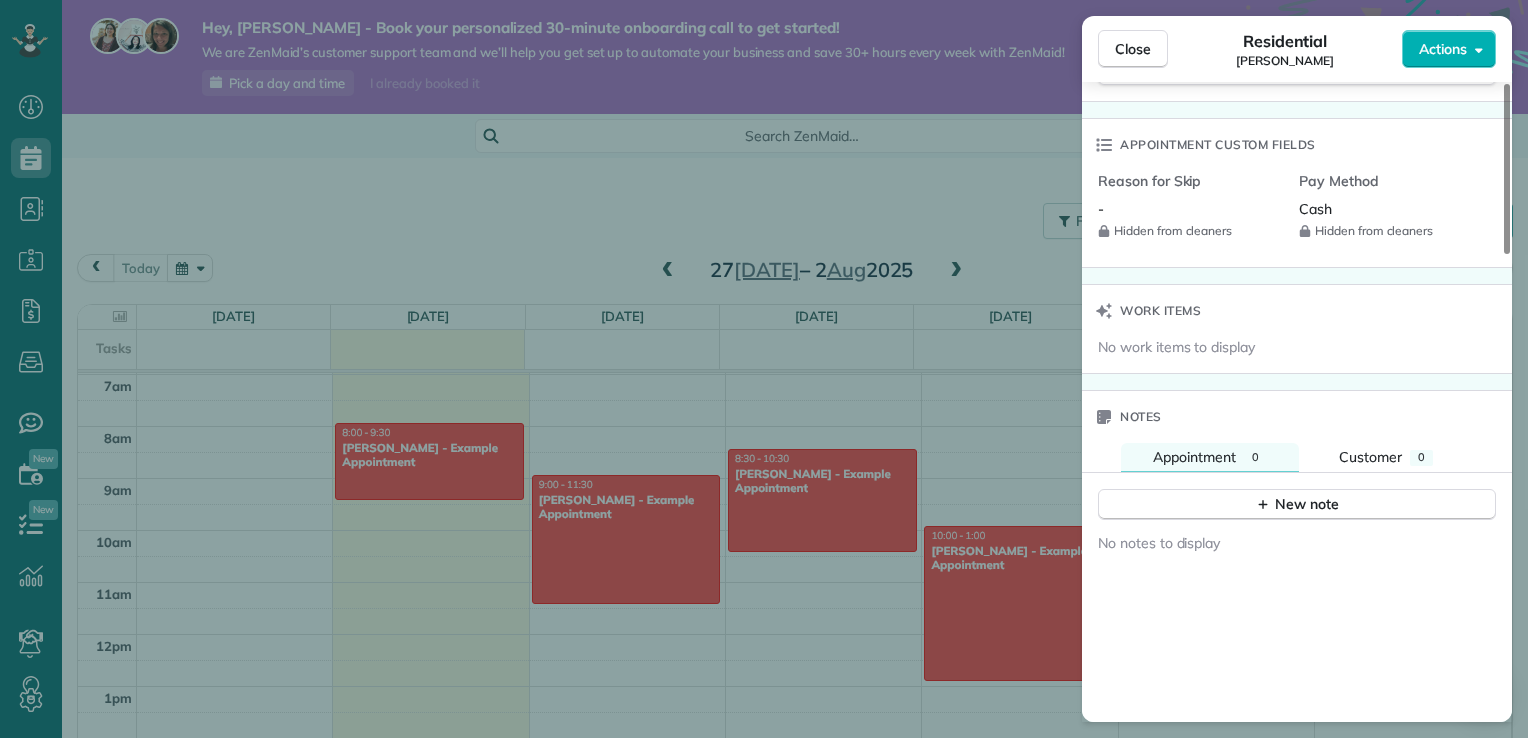 click on "No notes to display" at bounding box center [1297, 732] 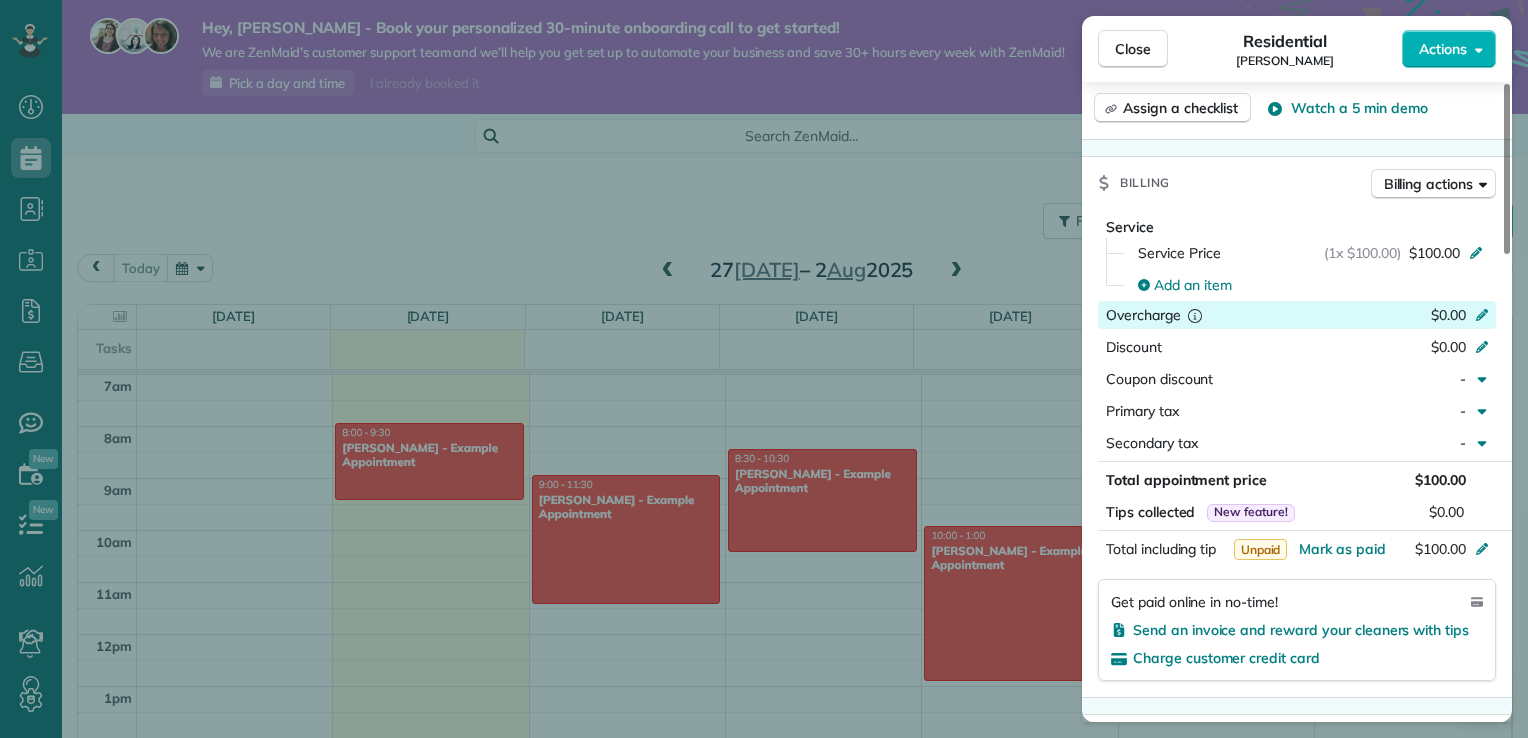 scroll, scrollTop: 800, scrollLeft: 0, axis: vertical 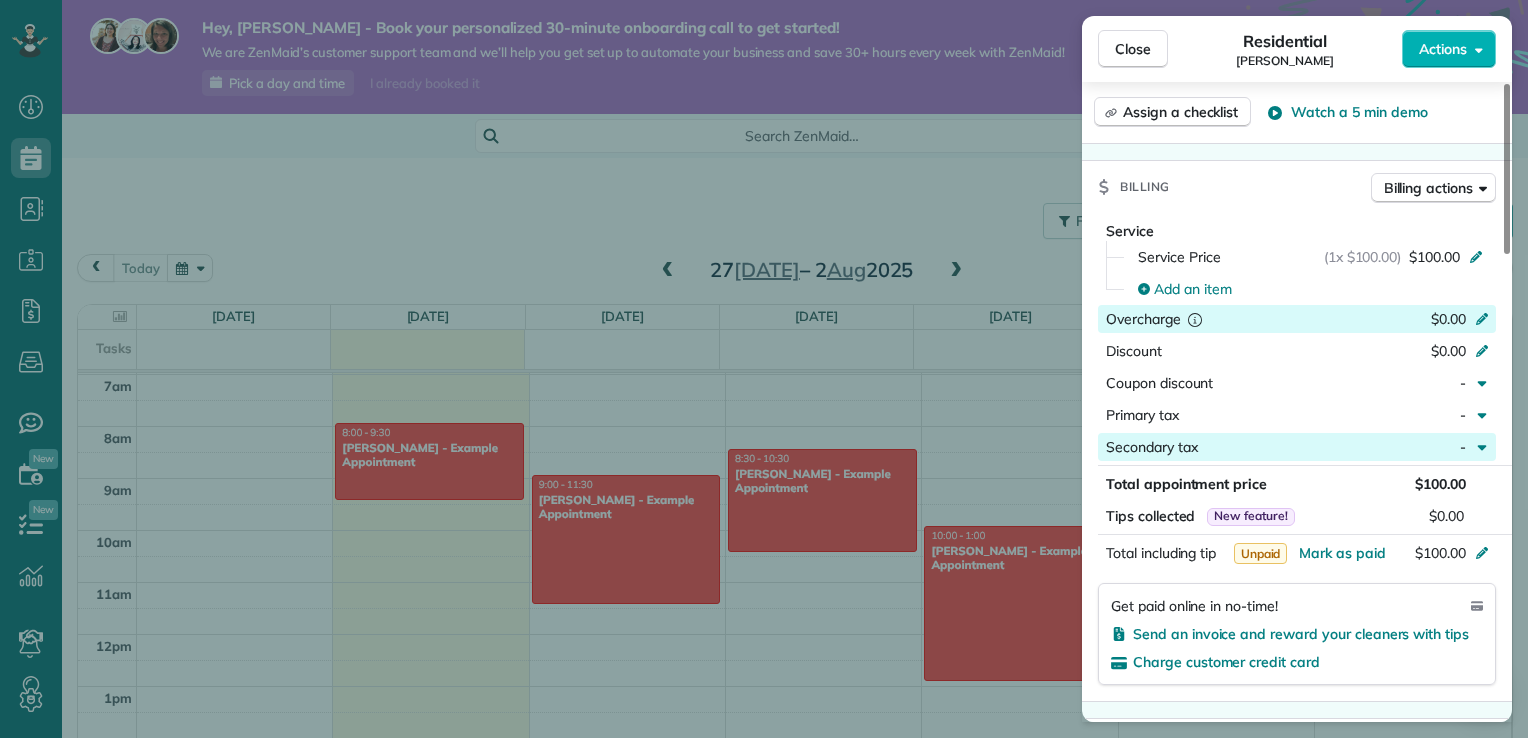 click on "Secondary tax" at bounding box center [1246, 447] 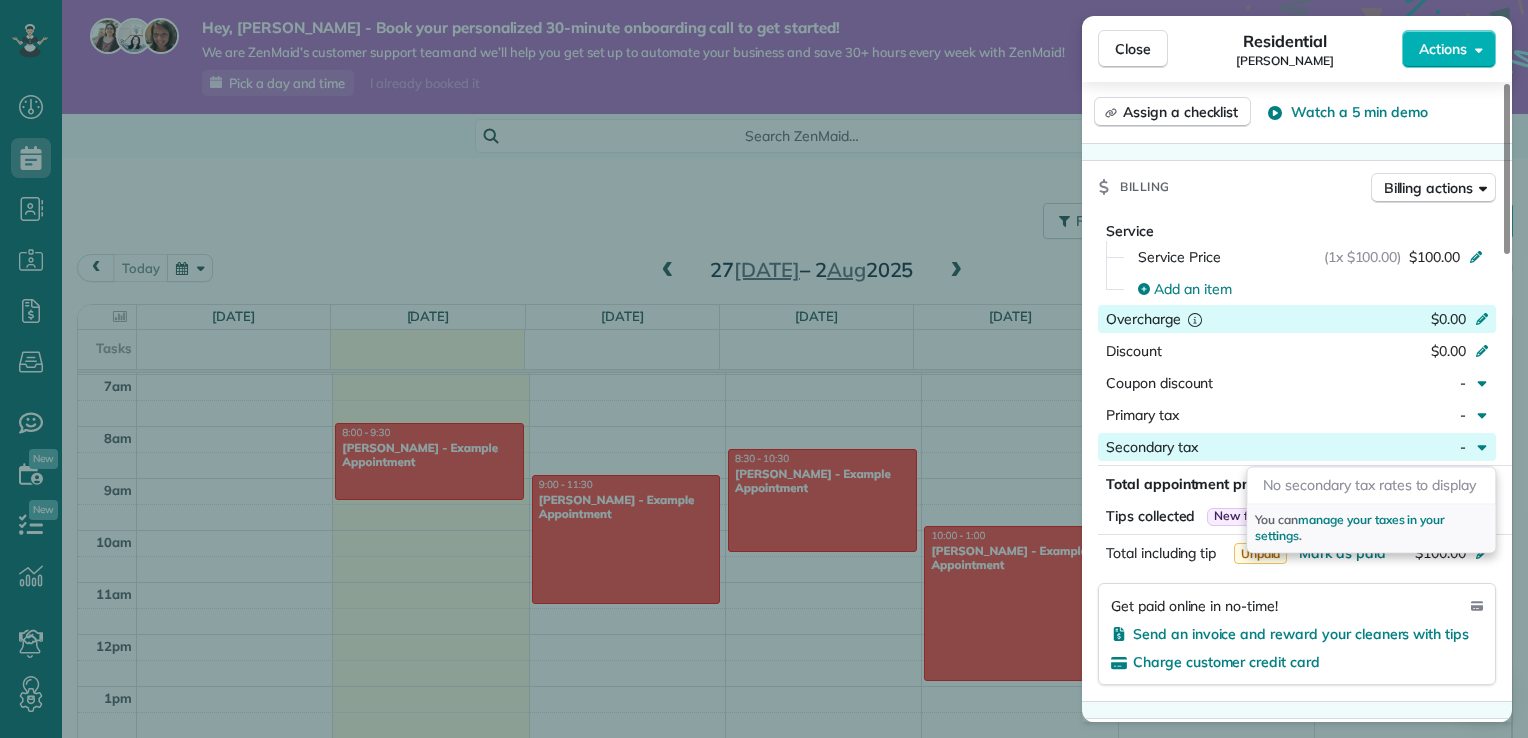 click on "Close Residential Lisa Meacle Actions Status Active Lisa Meacle · Open profile OTHER 0408 485 697 Copy No email on record Add email View Details Residential Friday, 01 August, 2025 ( in 4 days ) 10:15 AM 12:00 PM 1 hours and 45 minutes Repeats every 2 weeks Edit recurring service Next (15 Aug) 59 Mill Road Avondale QLD 4670 Open access information Service was not rated yet Setup ratings Cleaners Time in and out Assign Invite Cleaners Hayley   Long 10:15 AM 12:00 PM Checklist Try Now Keep this appointment up to your standards. Stay on top of every detail, keep your cleaners organised, and your client happy. Assign a checklist Watch a 5 min demo Billing Billing actions Service Service Price (1x $100.00) $100.00 Add an item Overcharge $0.00 Discount $0.00 Coupon discount - Primary tax - Secondary tax - Total appointment price $100.00 Tips collected New feature! $0.00 Unpaid Mark as paid Total including tip $100.00 Get paid online in no-time! Send an invoice and reward your cleaners with tips Reason for Skip - 0" at bounding box center (764, 369) 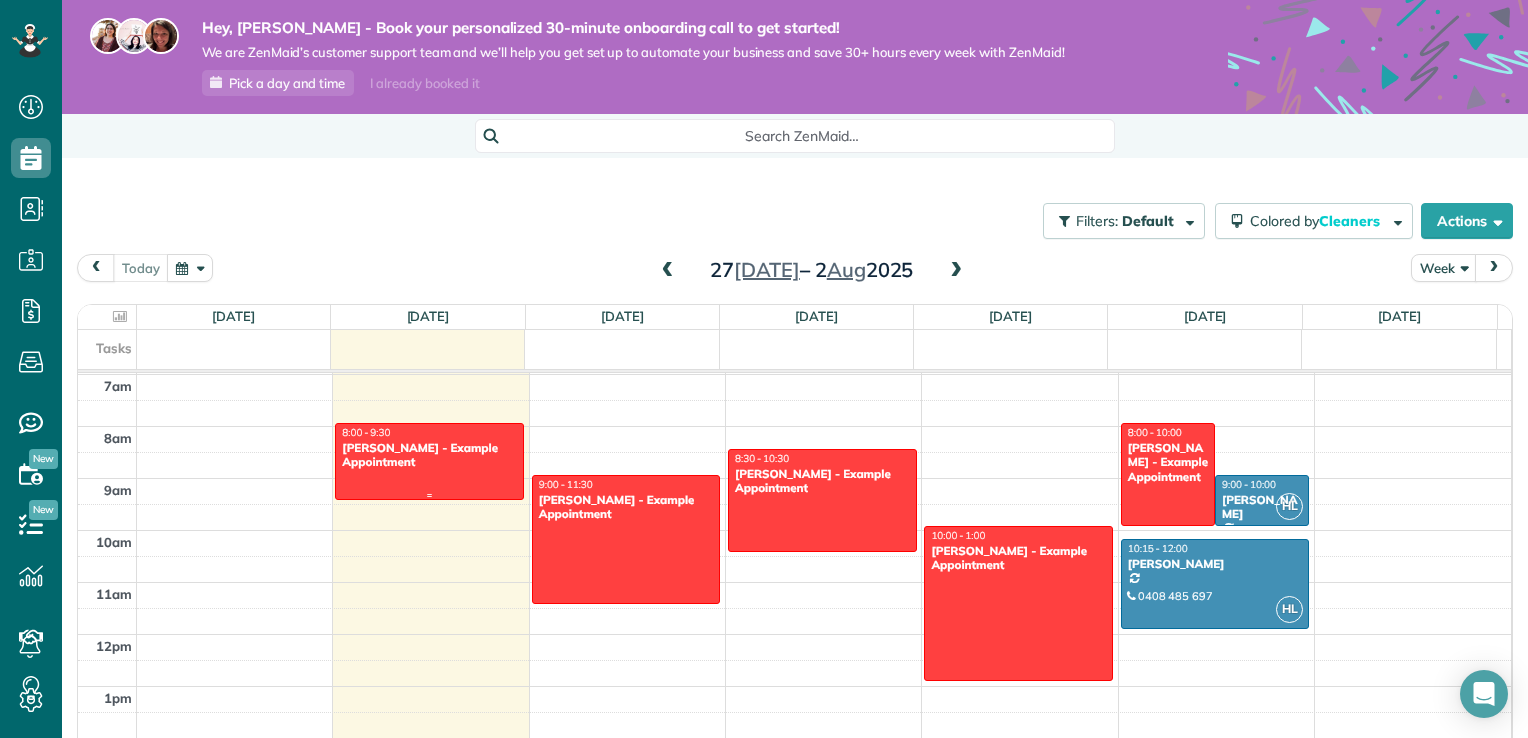 click on "Debbie Sardone - Example Appointment" at bounding box center [429, 455] 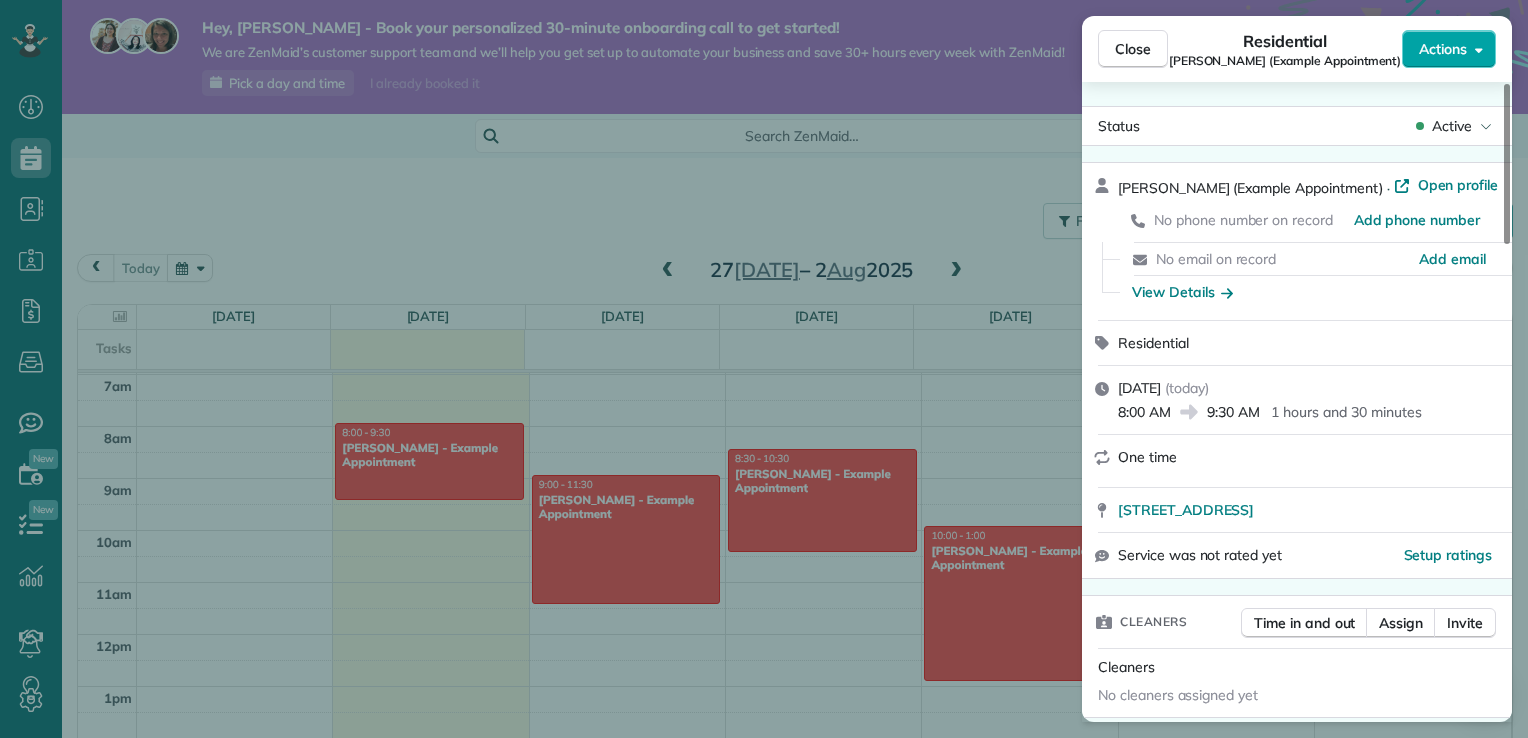 click on "Actions" at bounding box center (1443, 49) 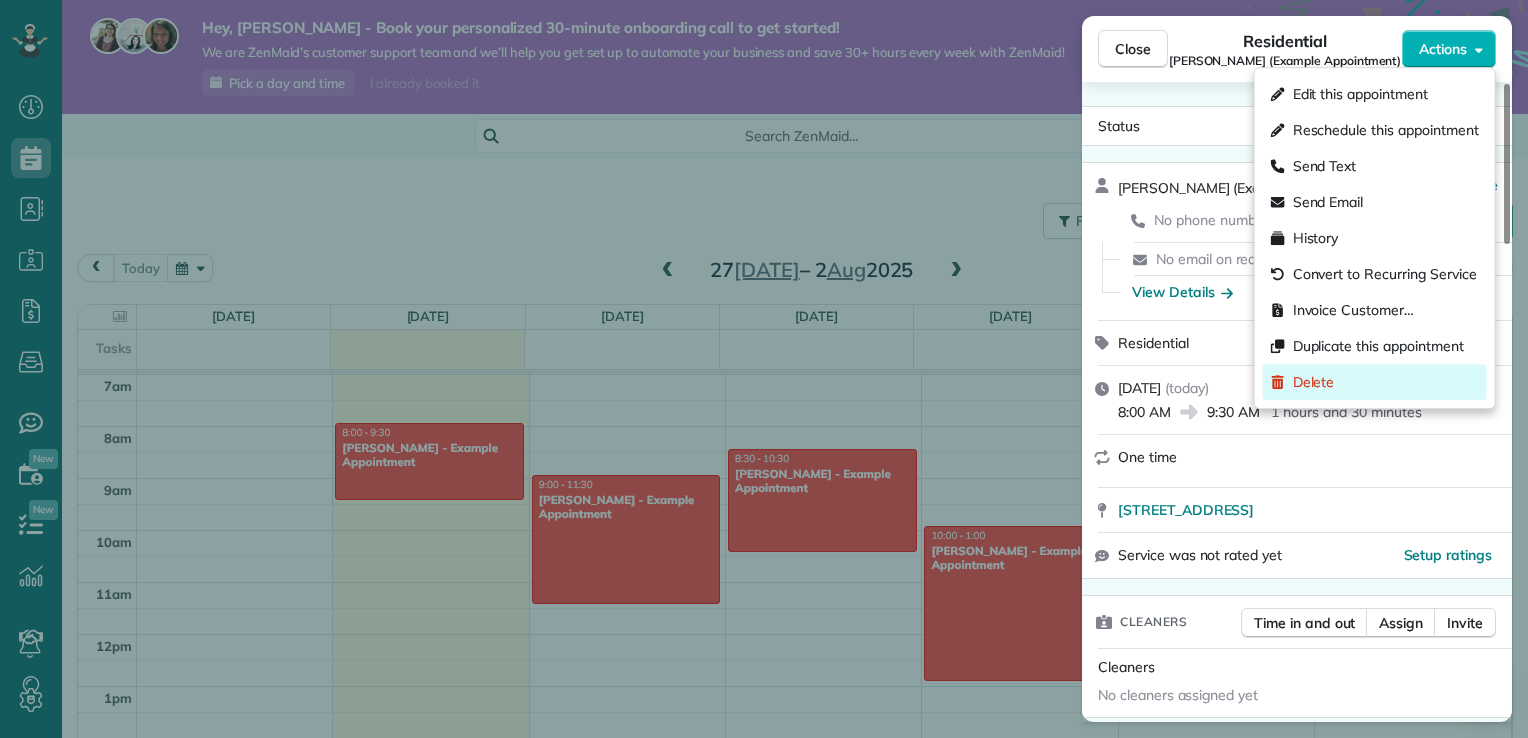 click on "Delete" at bounding box center [1314, 382] 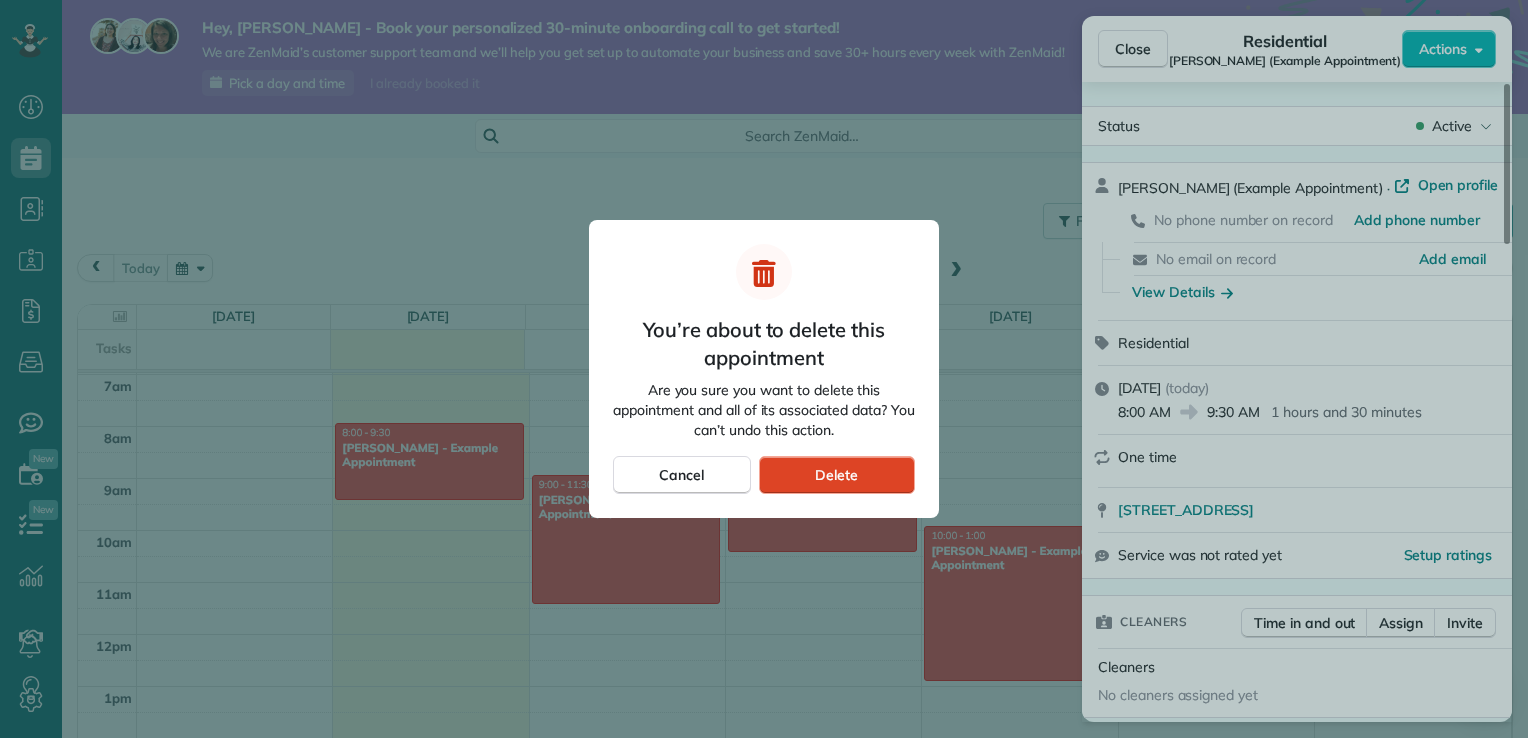 click on "Delete" at bounding box center [837, 475] 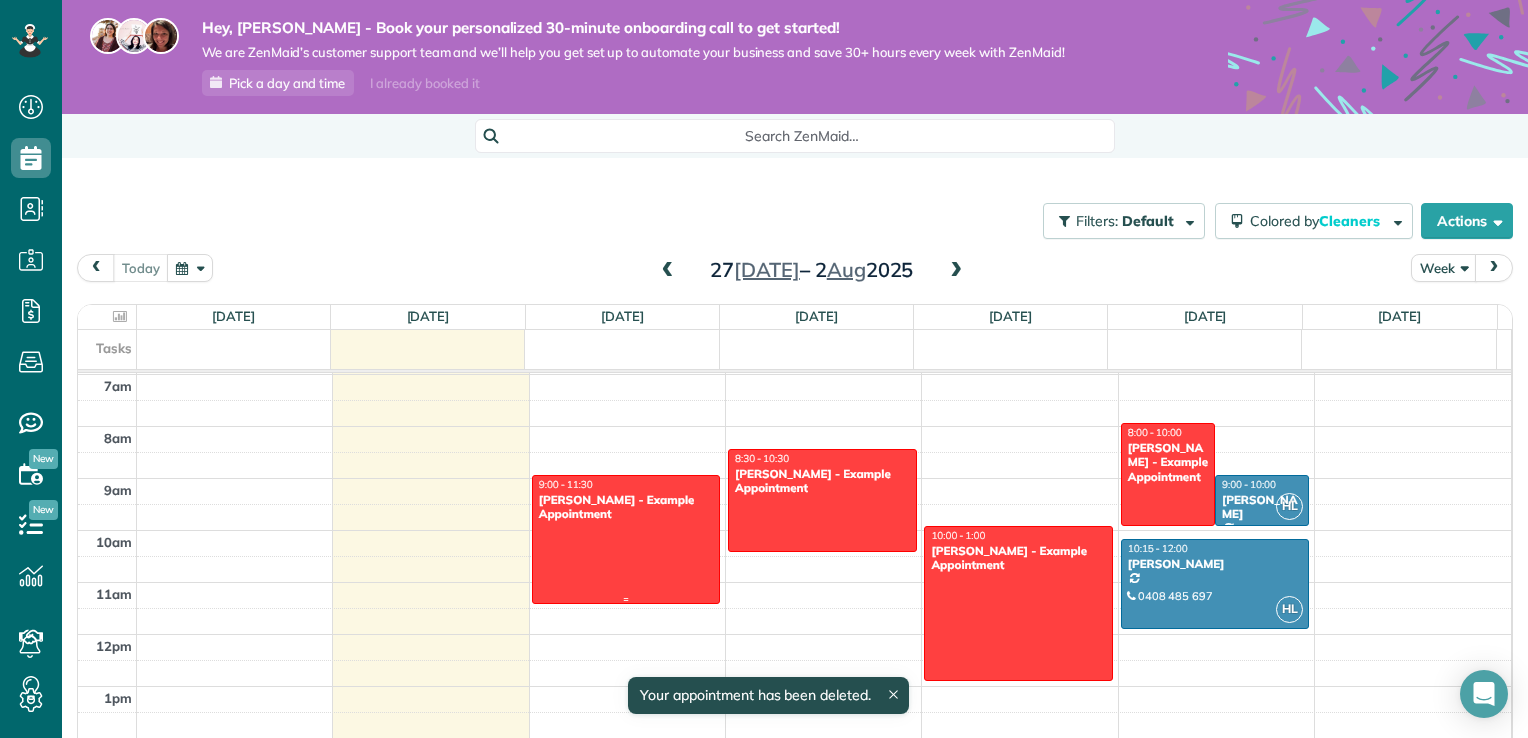 click on "Carolyn Arellano - Example Appointment" at bounding box center [626, 507] 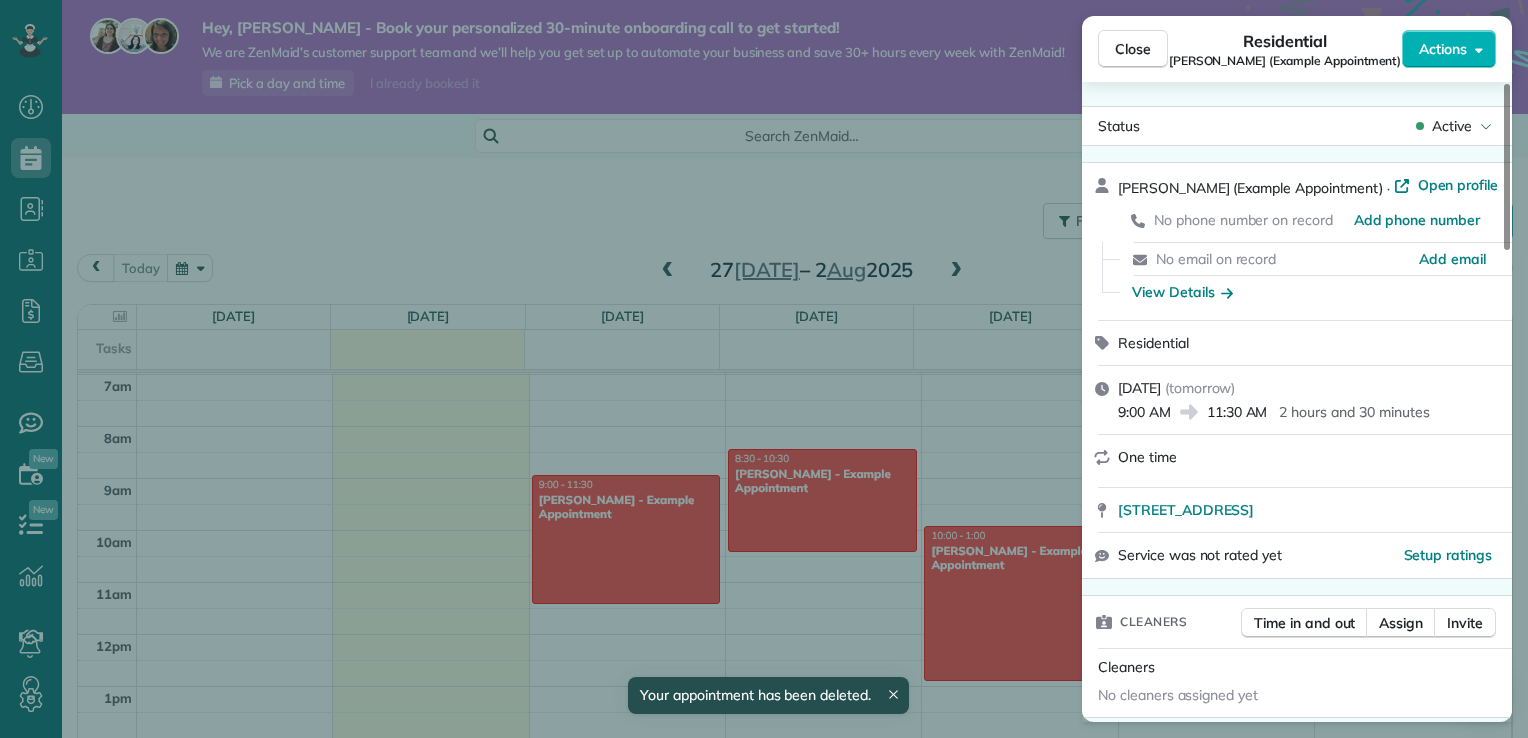click on "Actions" at bounding box center (1443, 49) 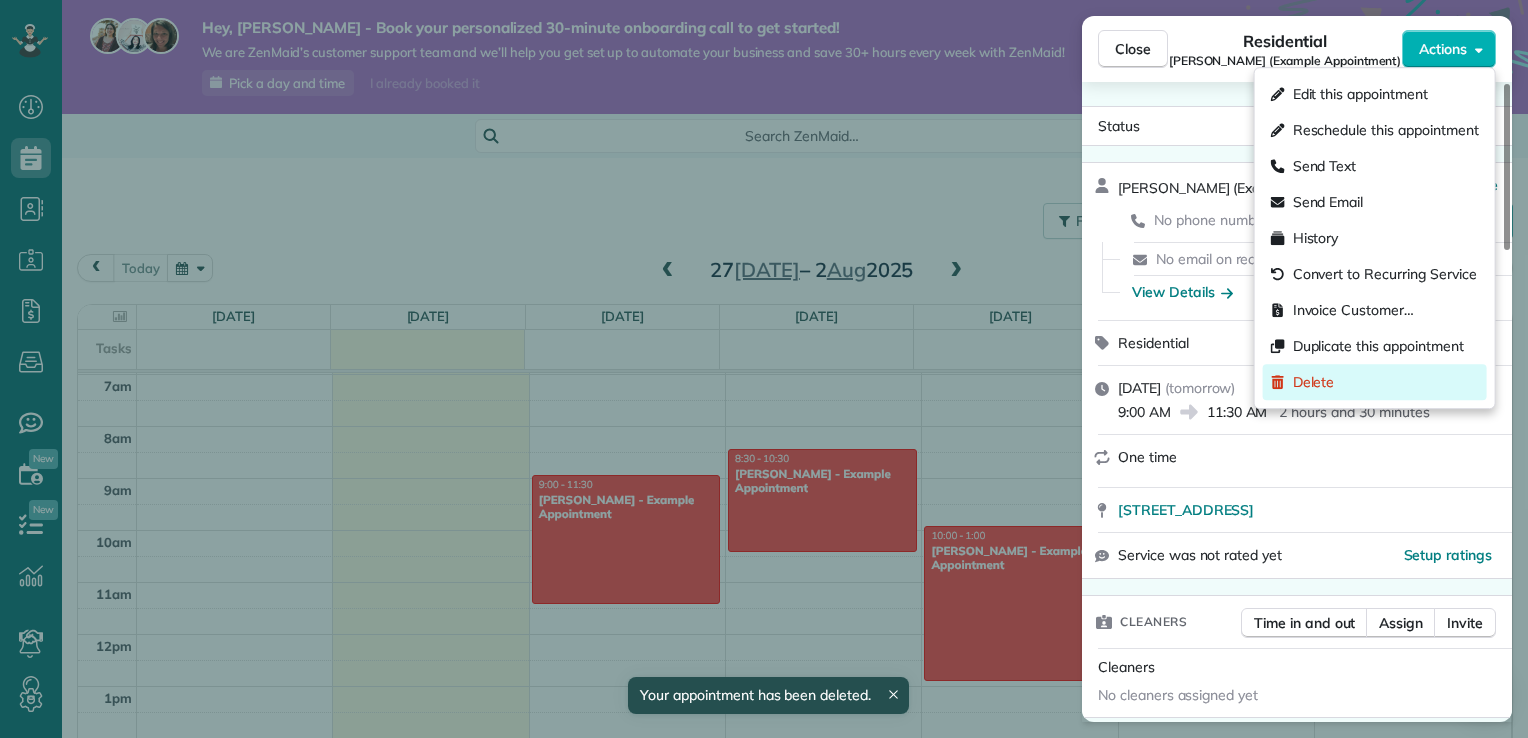click on "Delete" at bounding box center [1314, 382] 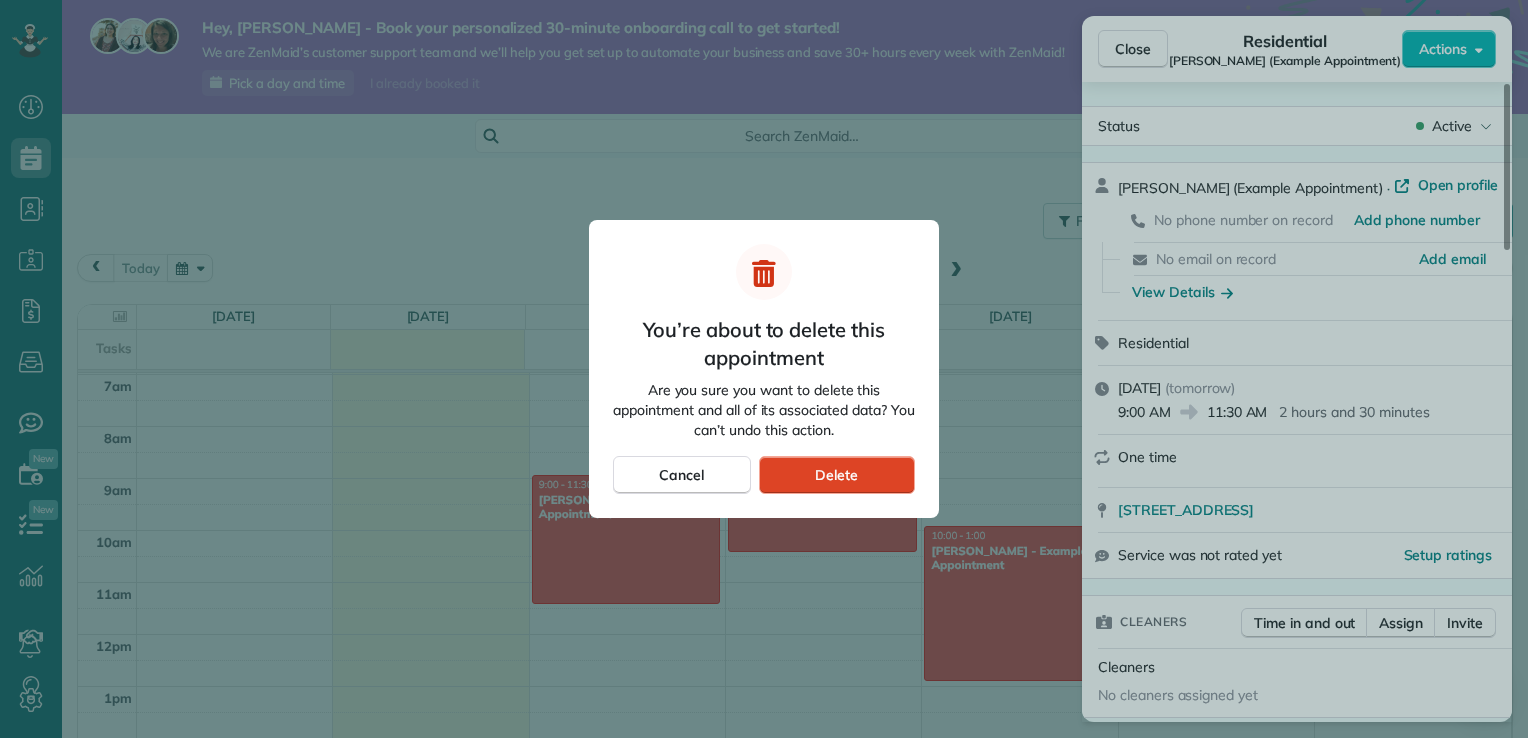 drag, startPoint x: 882, startPoint y: 474, endPoint x: 868, endPoint y: 479, distance: 14.866069 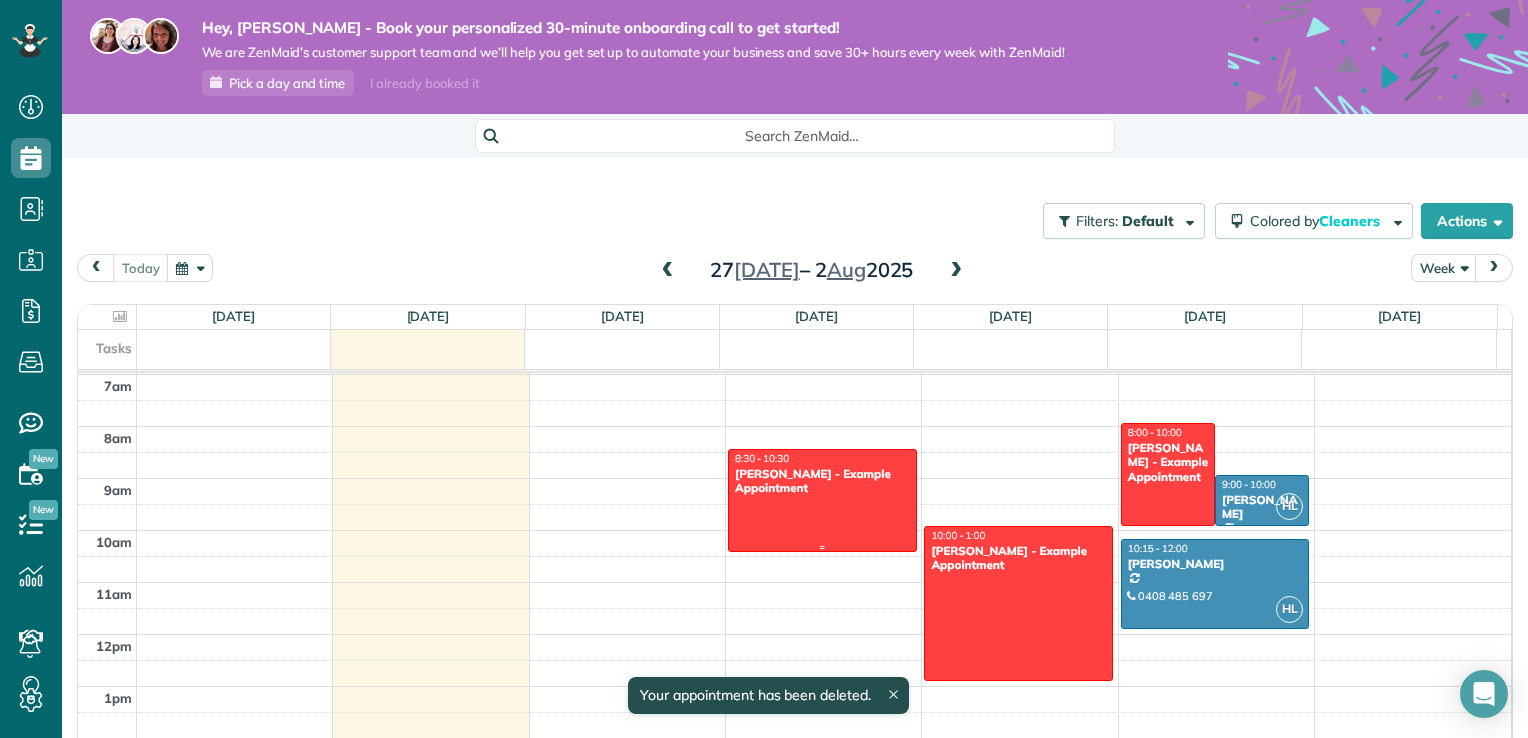 click at bounding box center (822, 500) 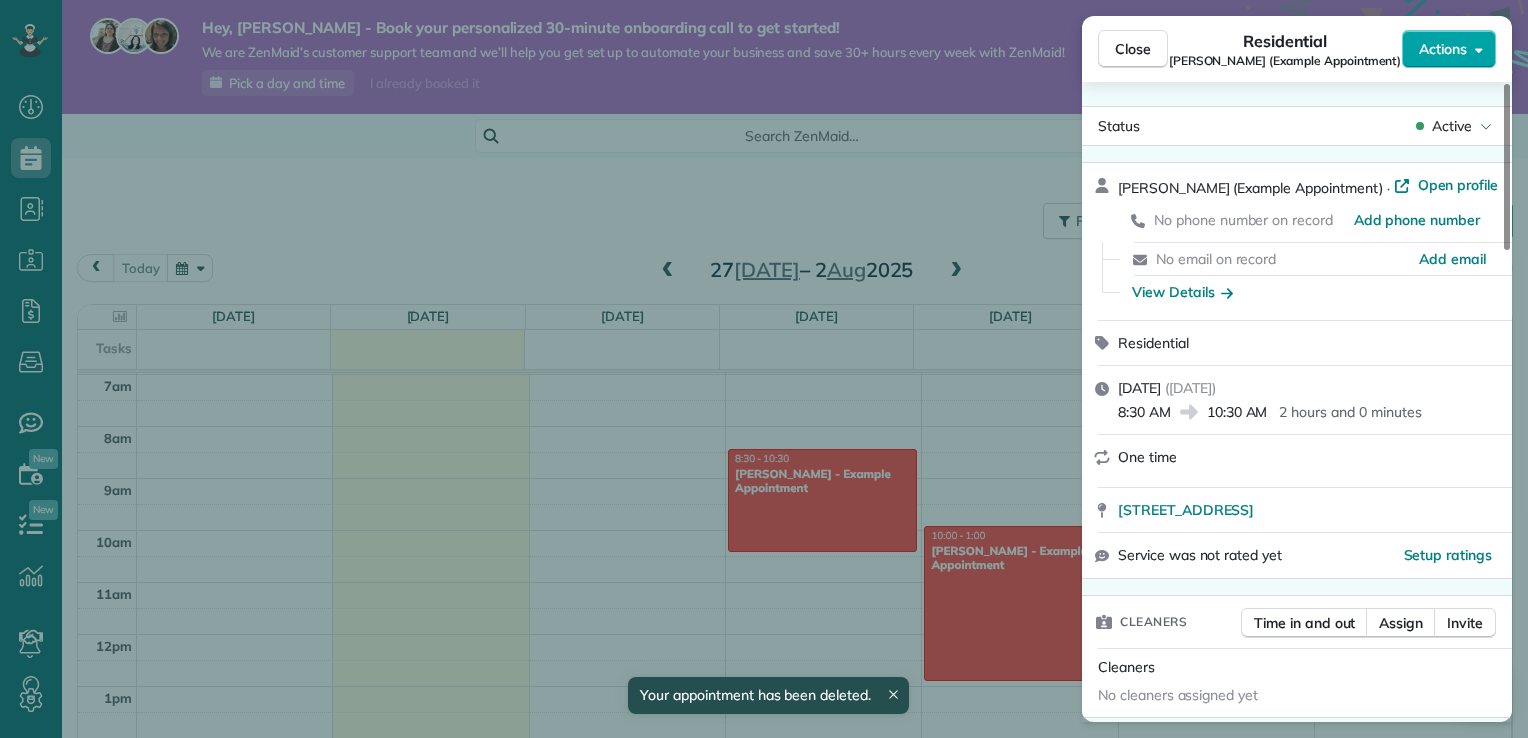 click on "Actions" at bounding box center (1443, 49) 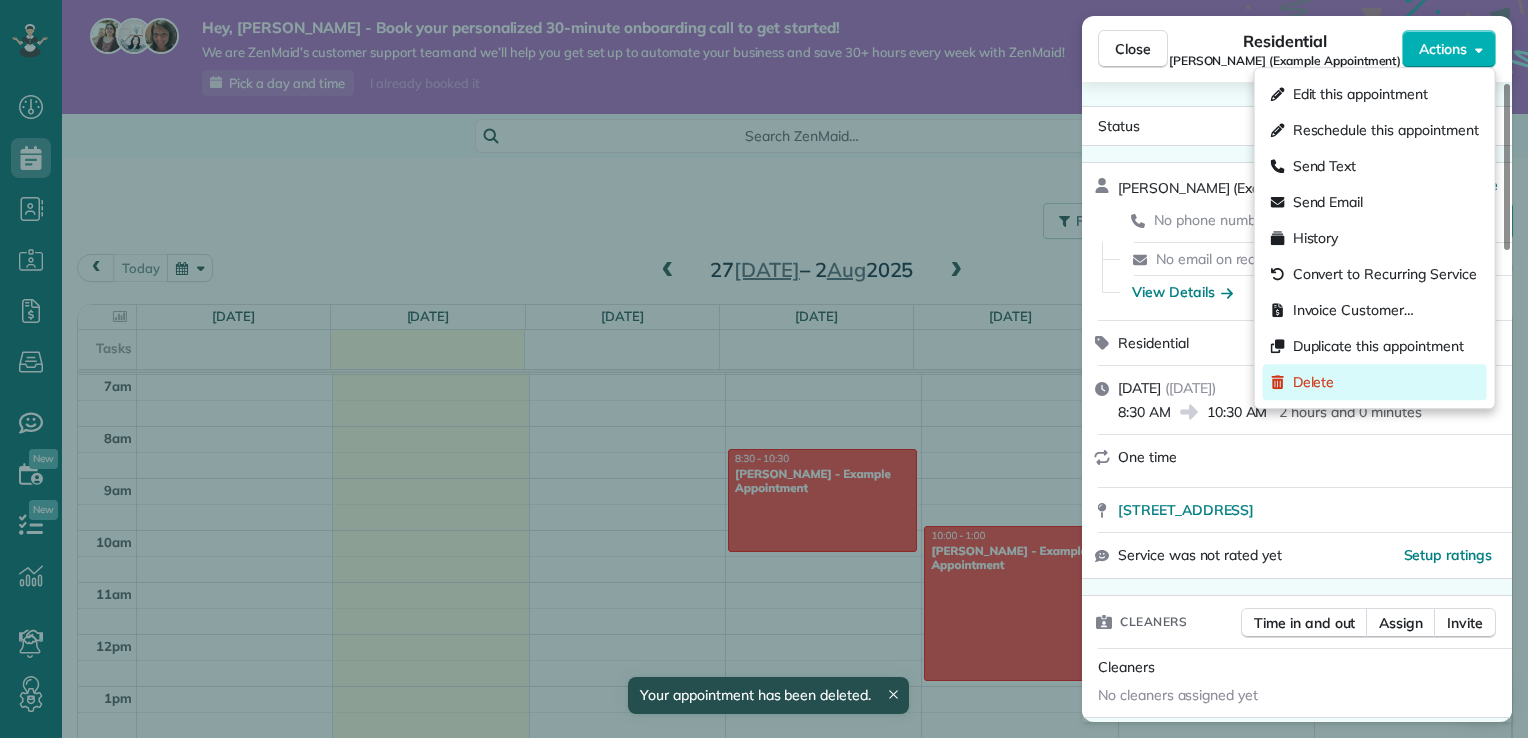 click on "Delete" at bounding box center [1314, 382] 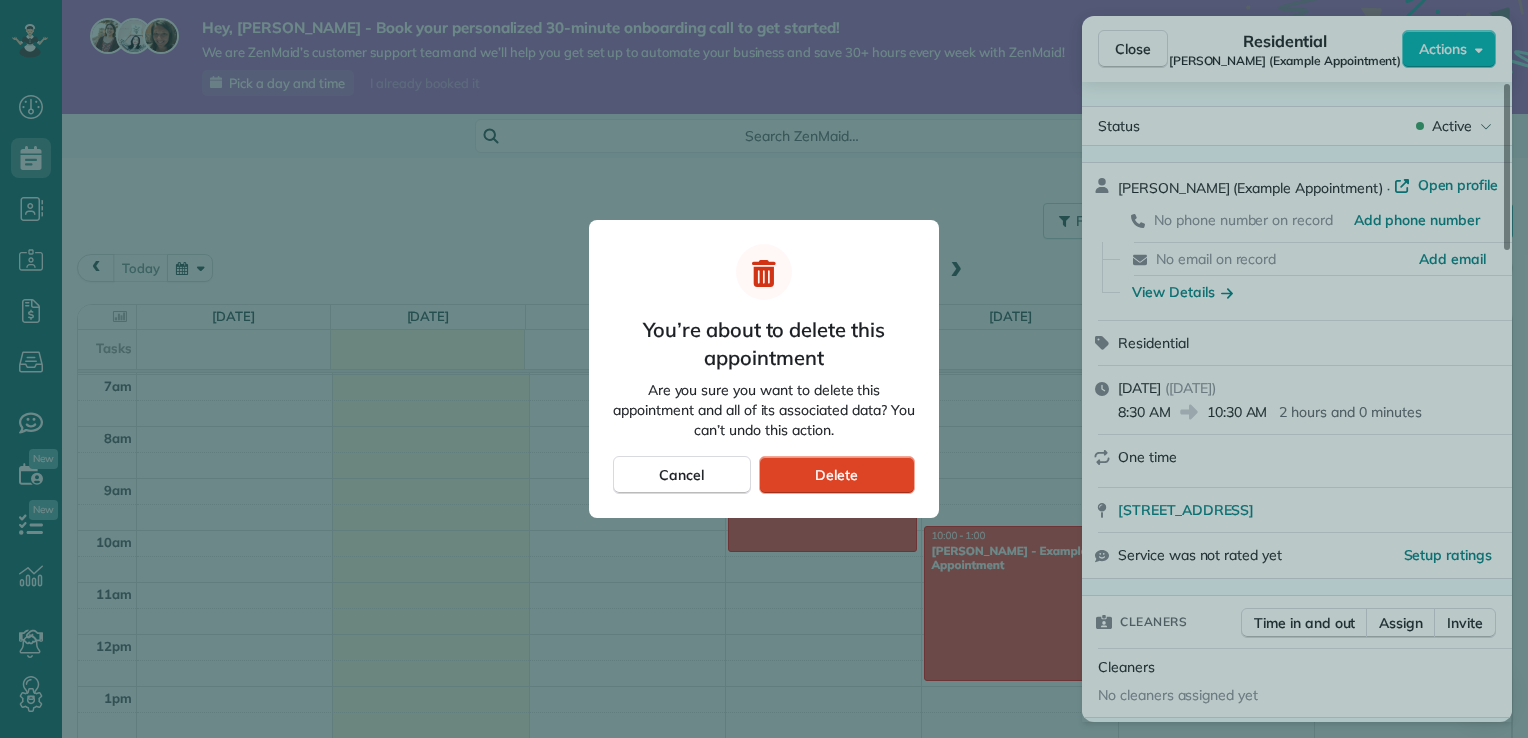 click on "Delete" at bounding box center (836, 475) 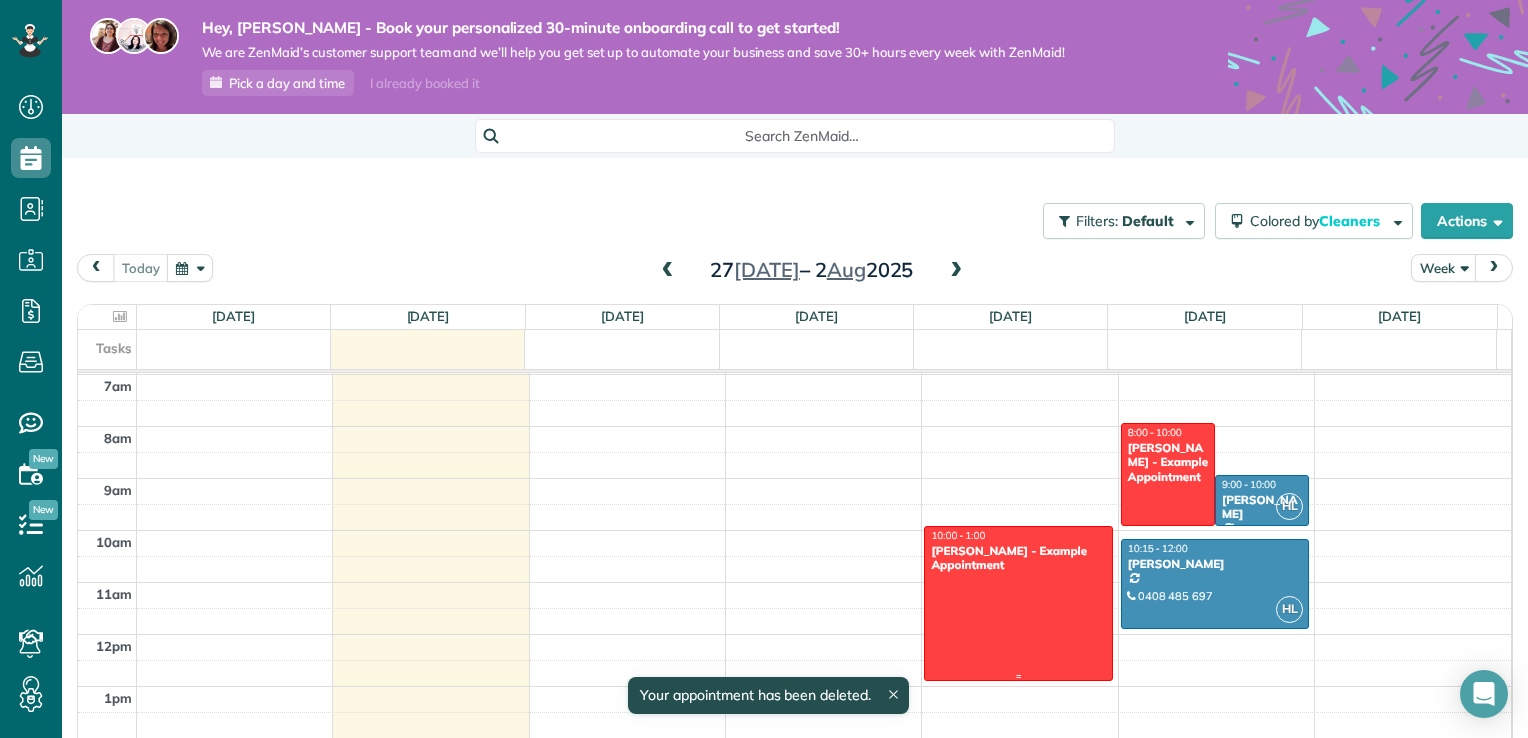 click at bounding box center [1018, 603] 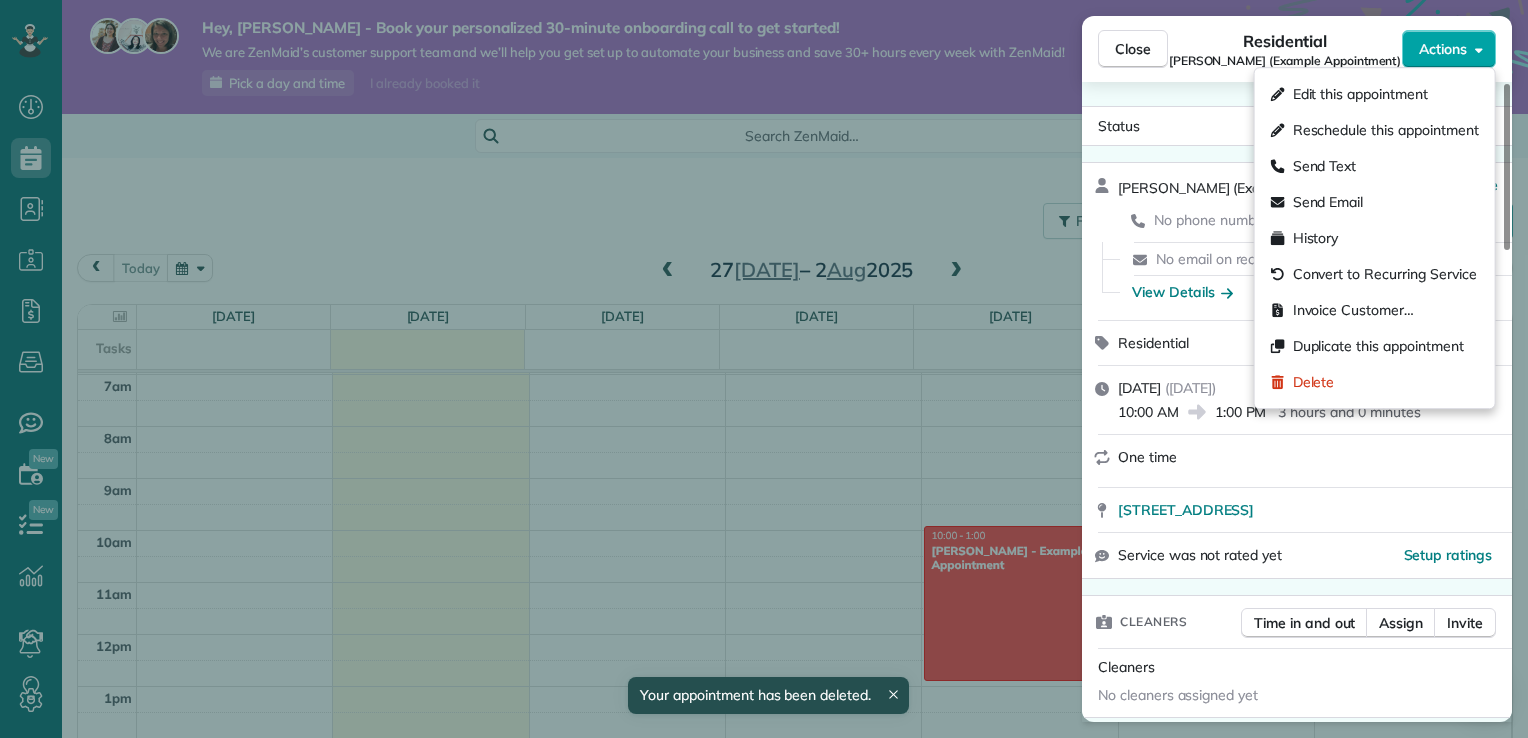 click on "Actions" at bounding box center (1449, 49) 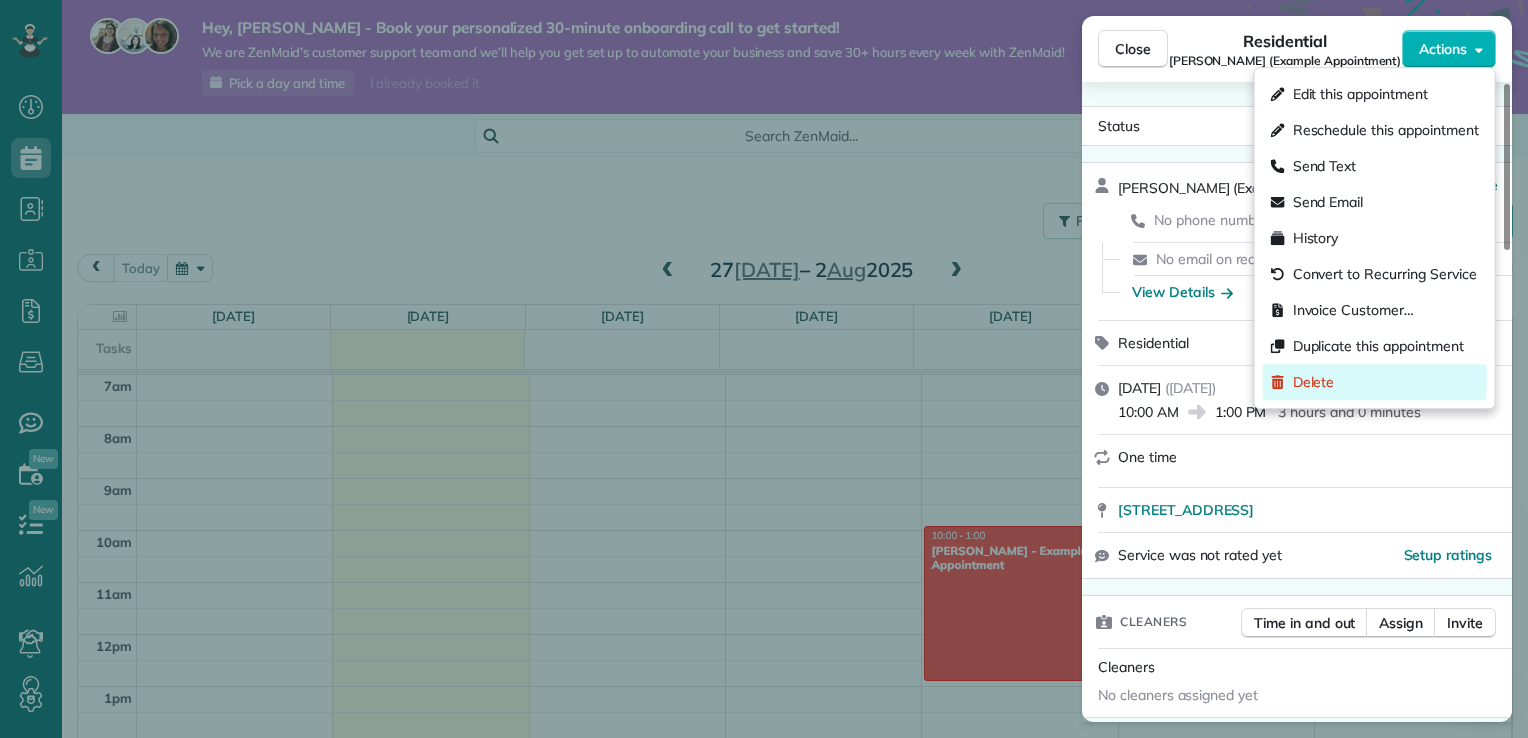 click on "Delete" at bounding box center [1375, 382] 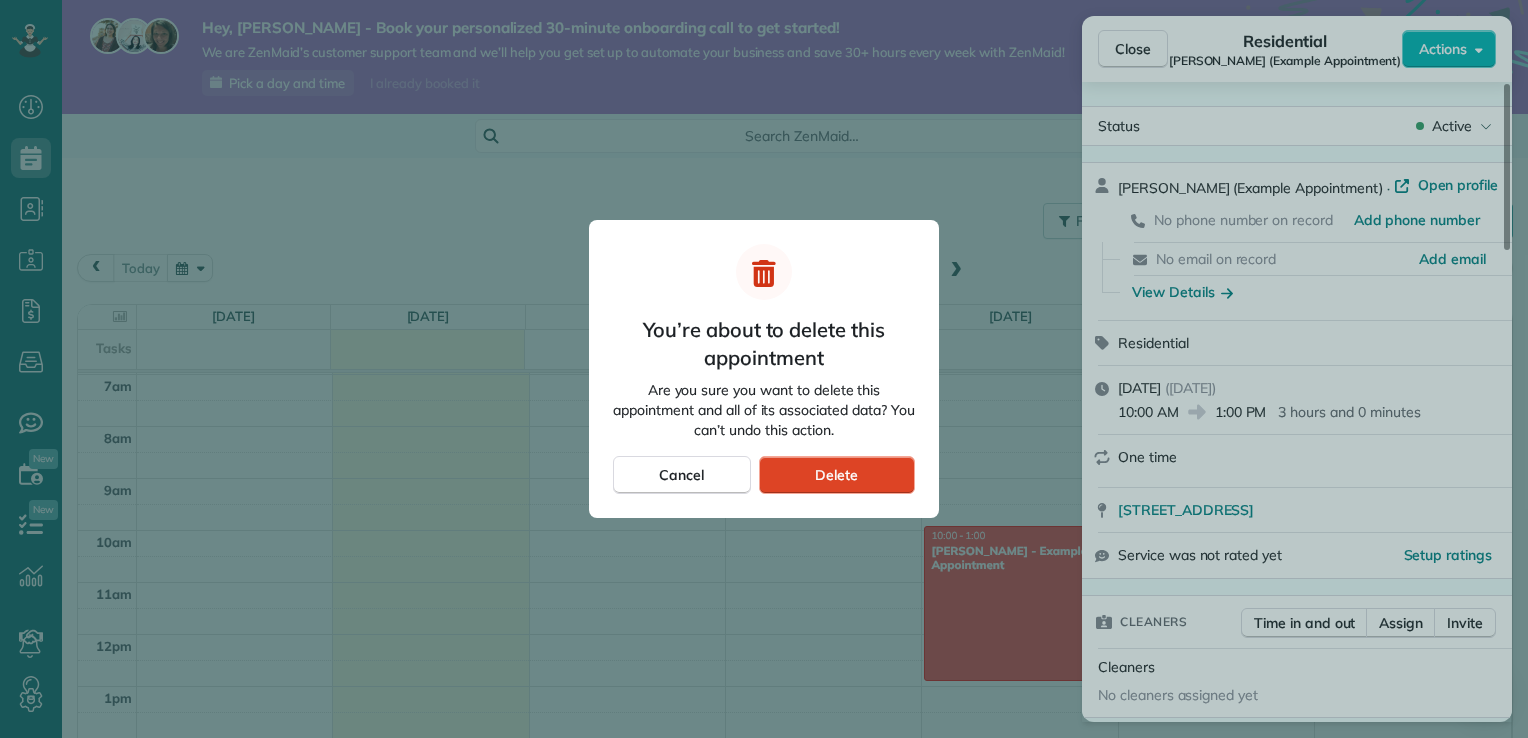 click on "Delete" at bounding box center [837, 475] 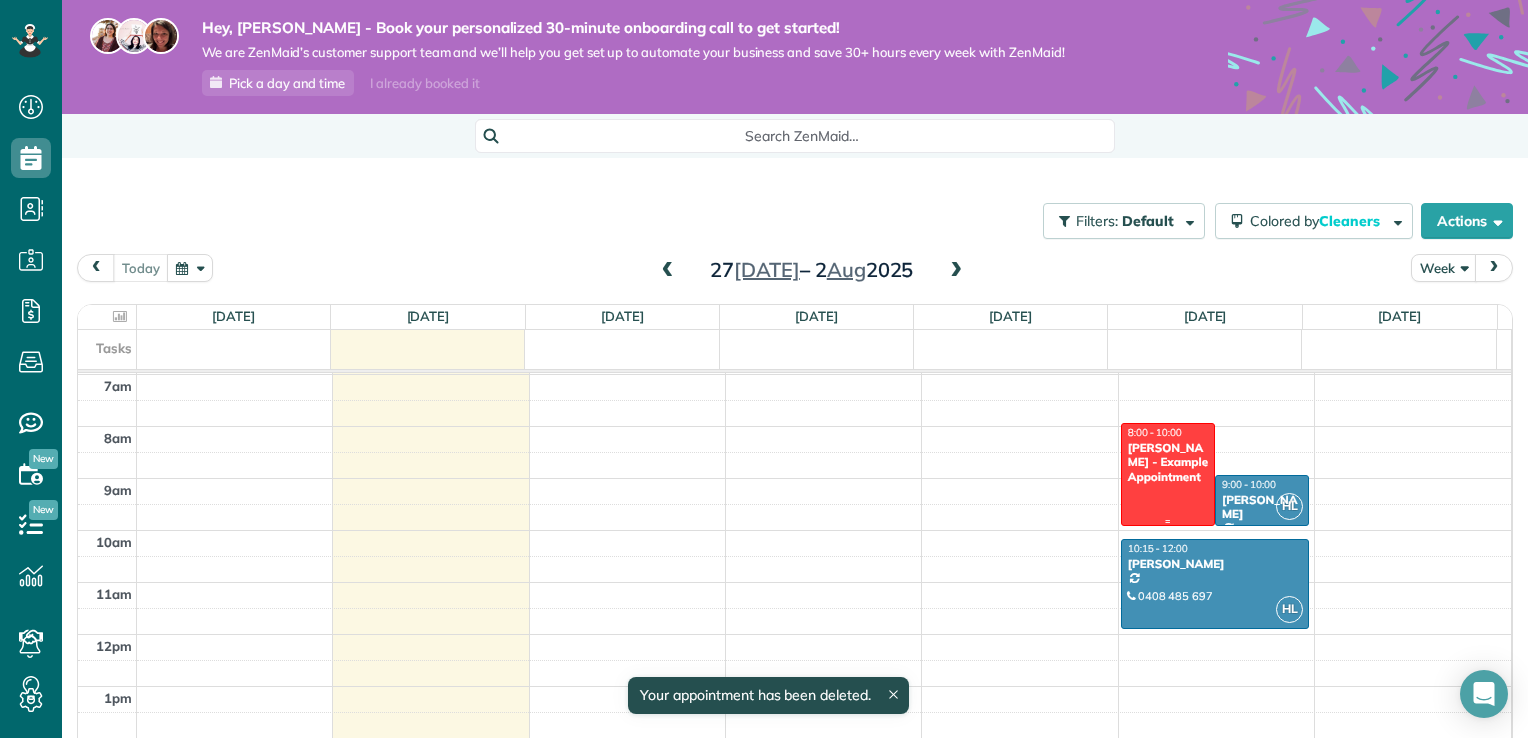 click at bounding box center [1168, 474] 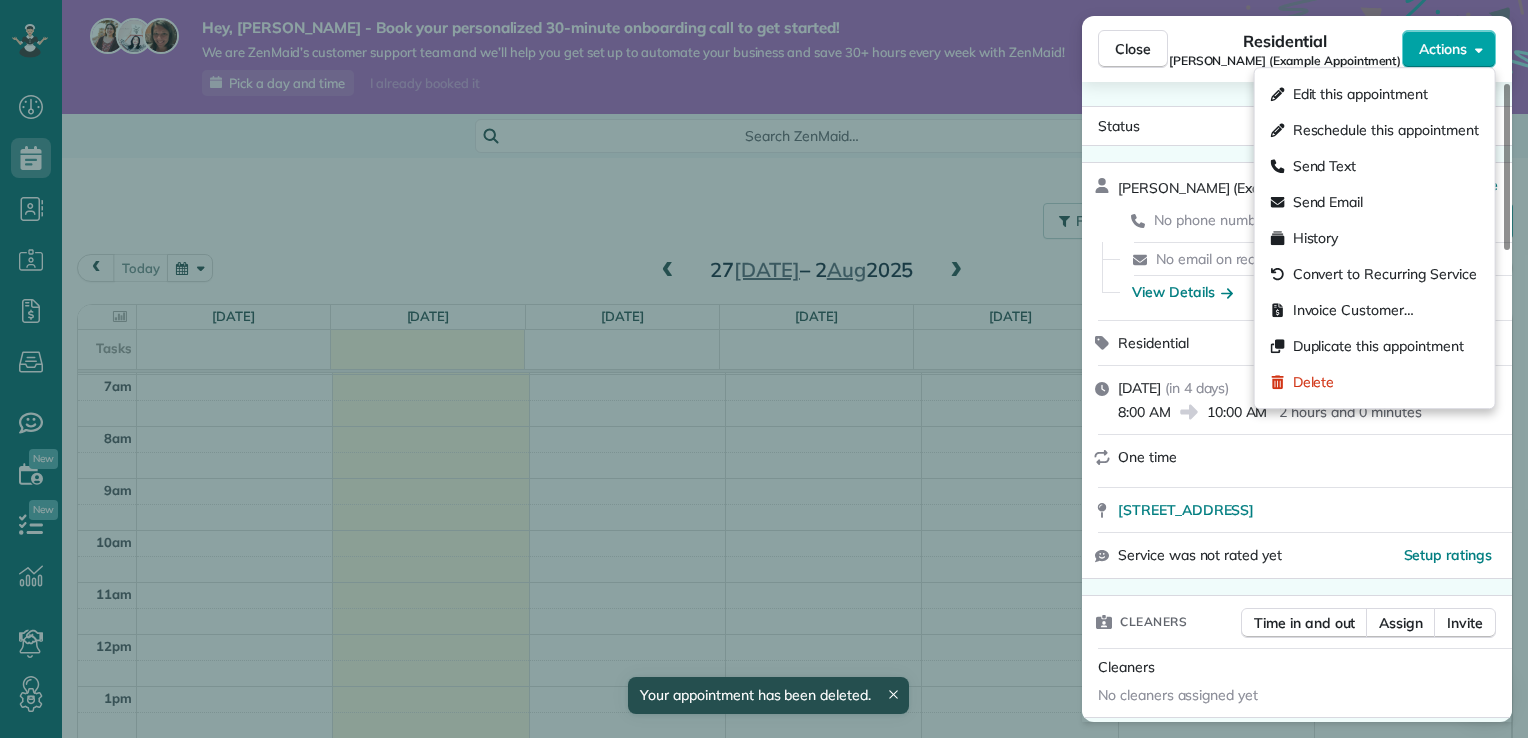 click on "Actions" at bounding box center (1449, 49) 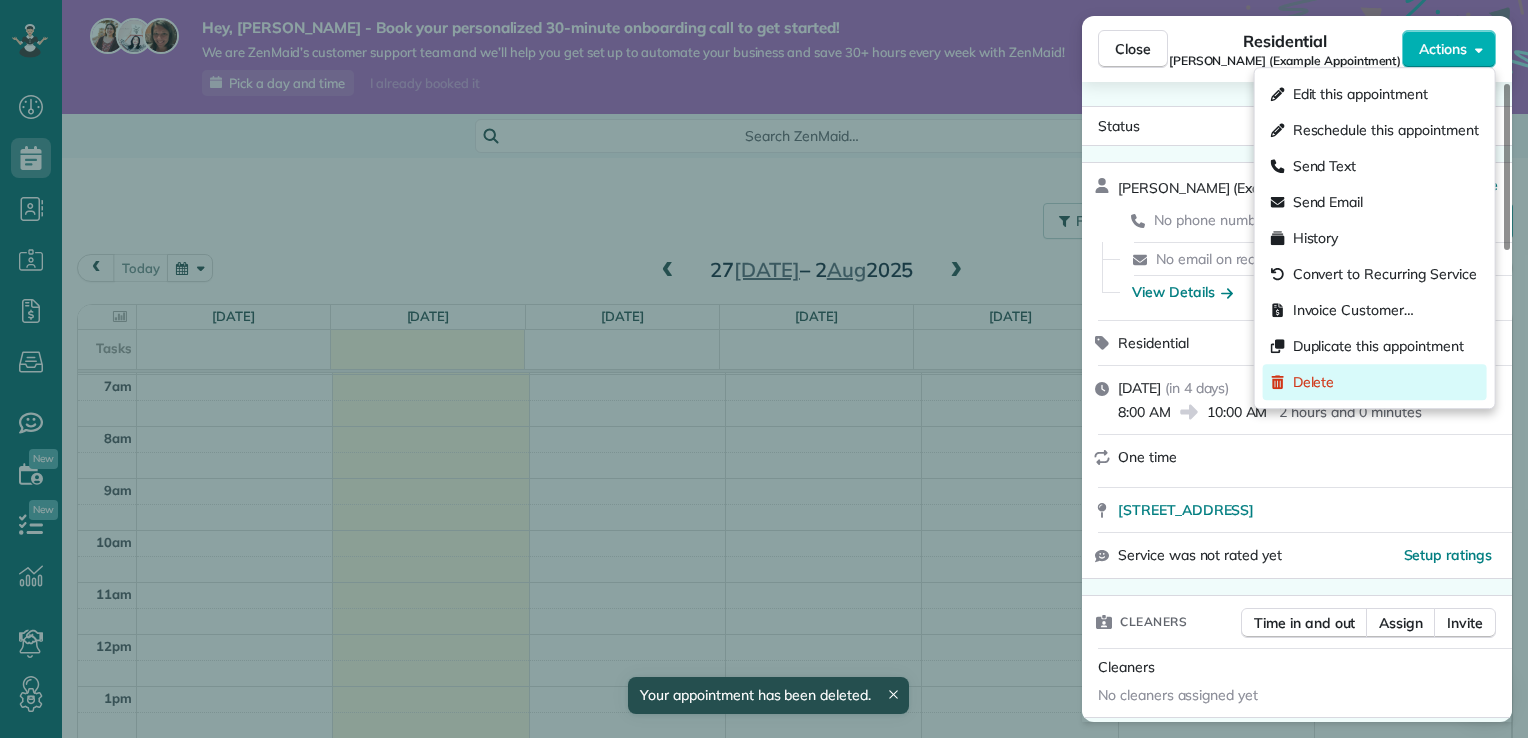 click on "Delete" at bounding box center [1375, 382] 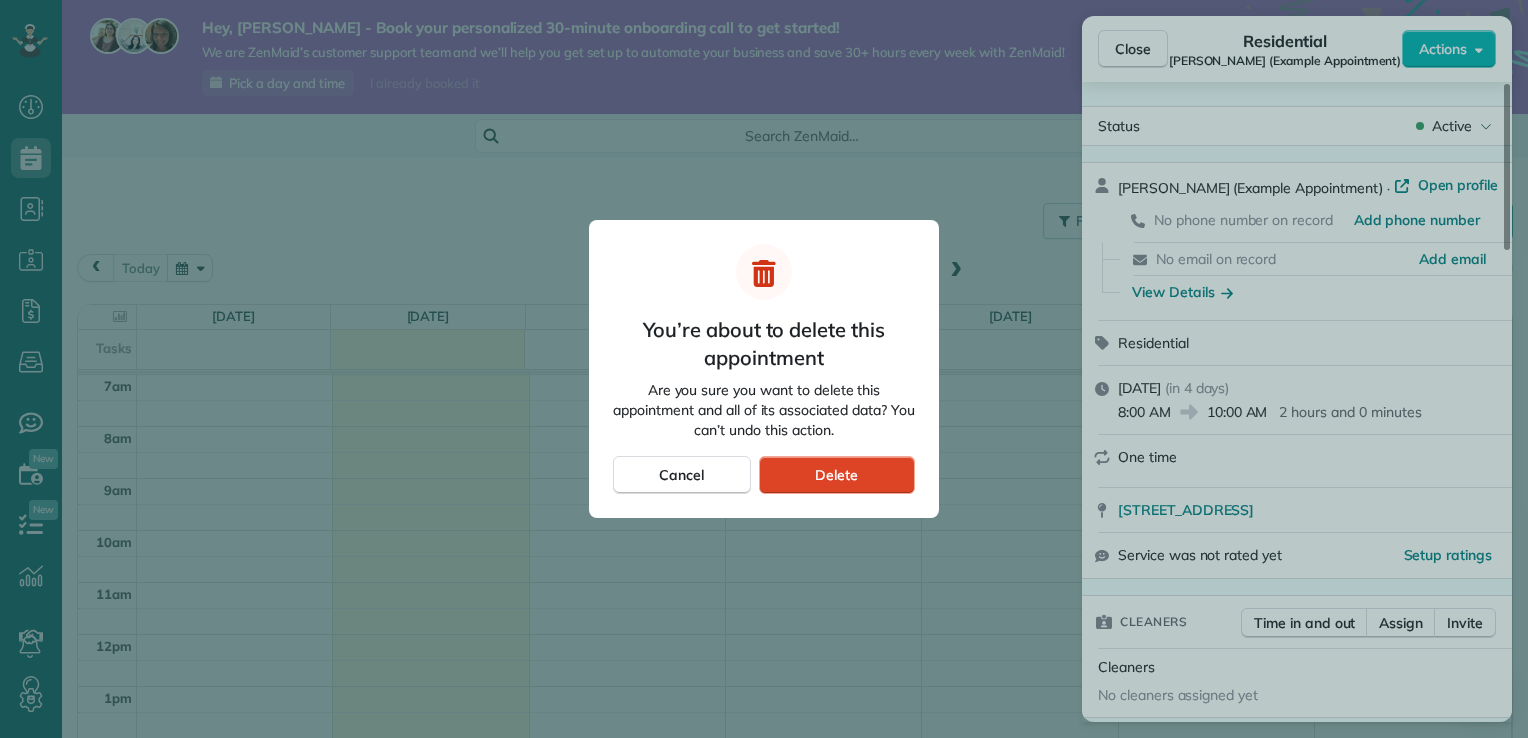 click on "Delete" at bounding box center [837, 475] 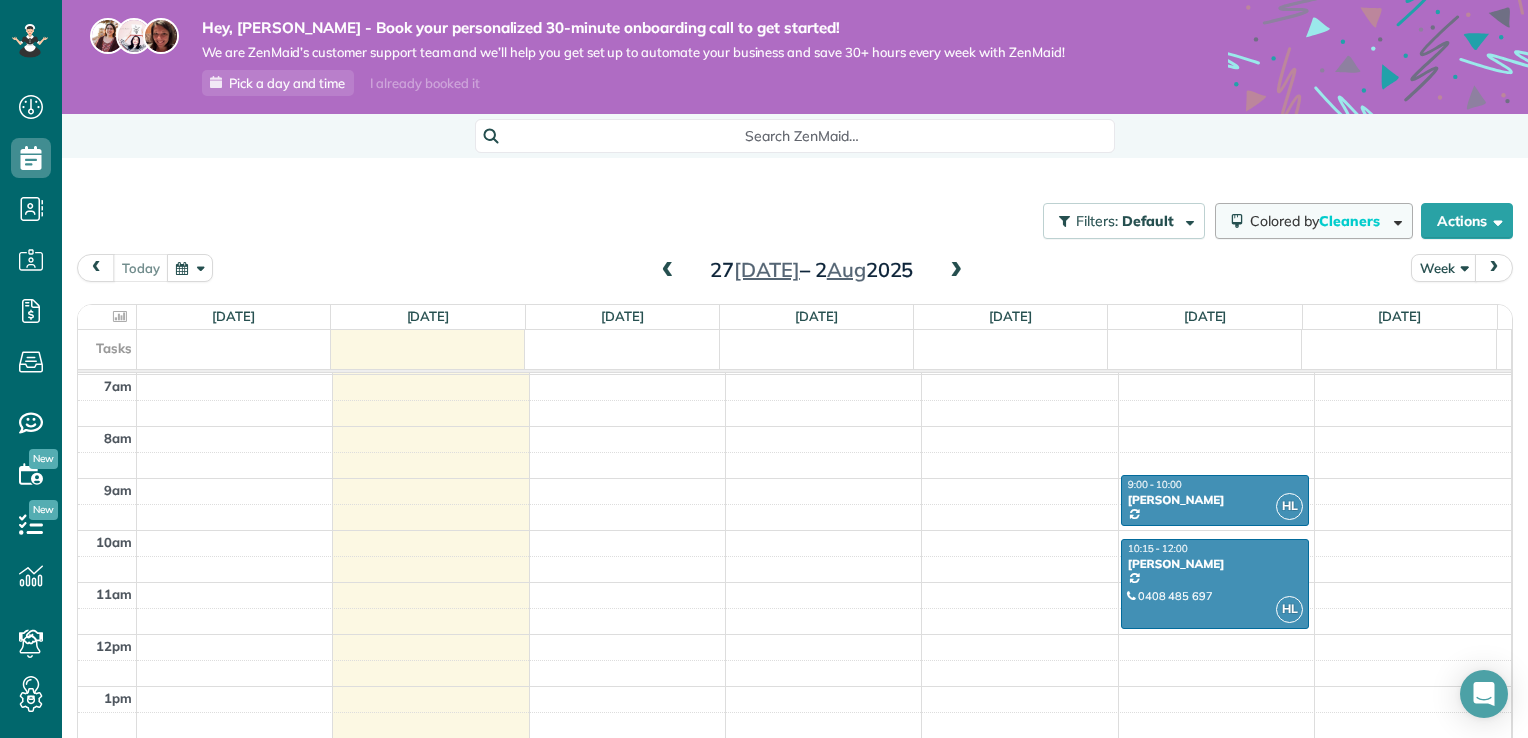 click at bounding box center (1394, 220) 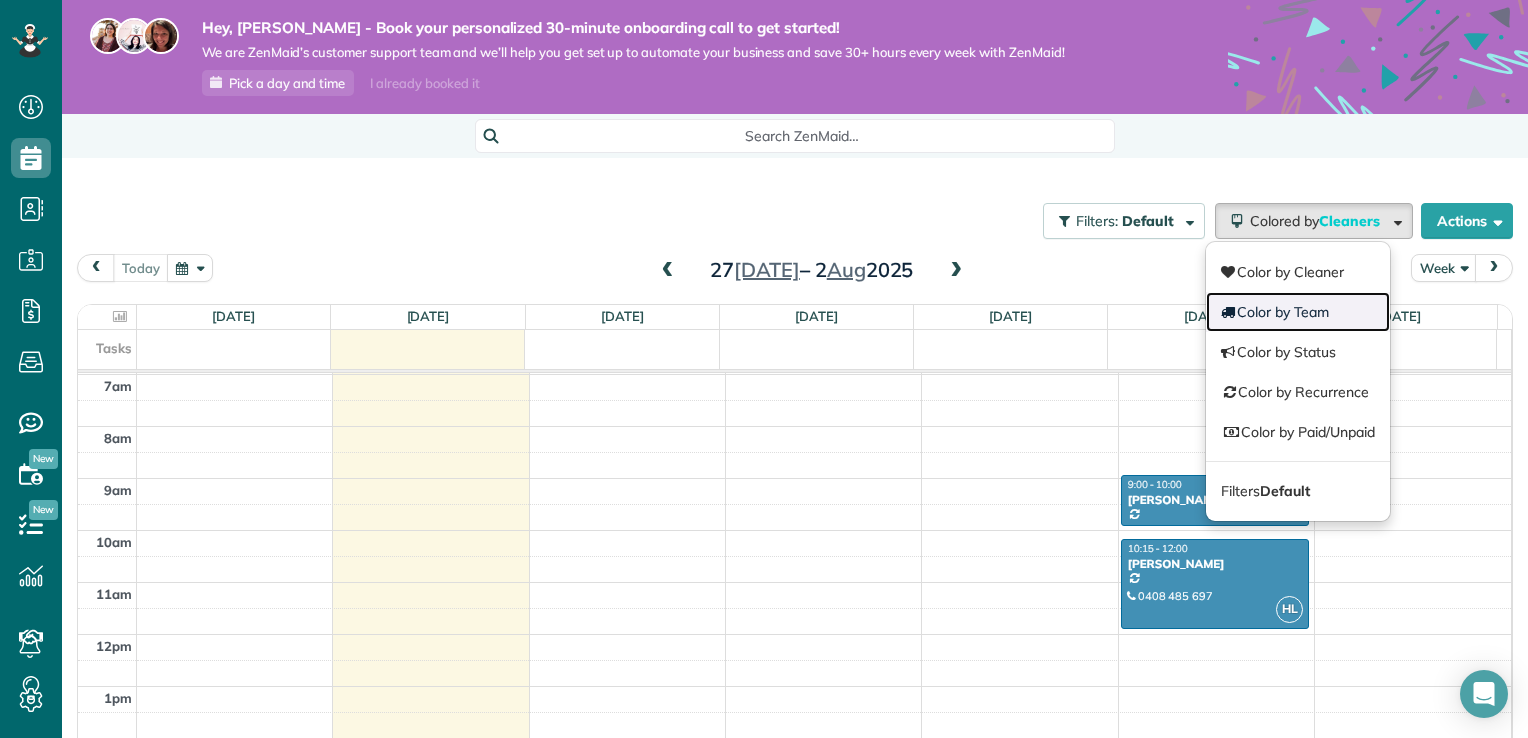 click on "Color by Team" at bounding box center [1298, 312] 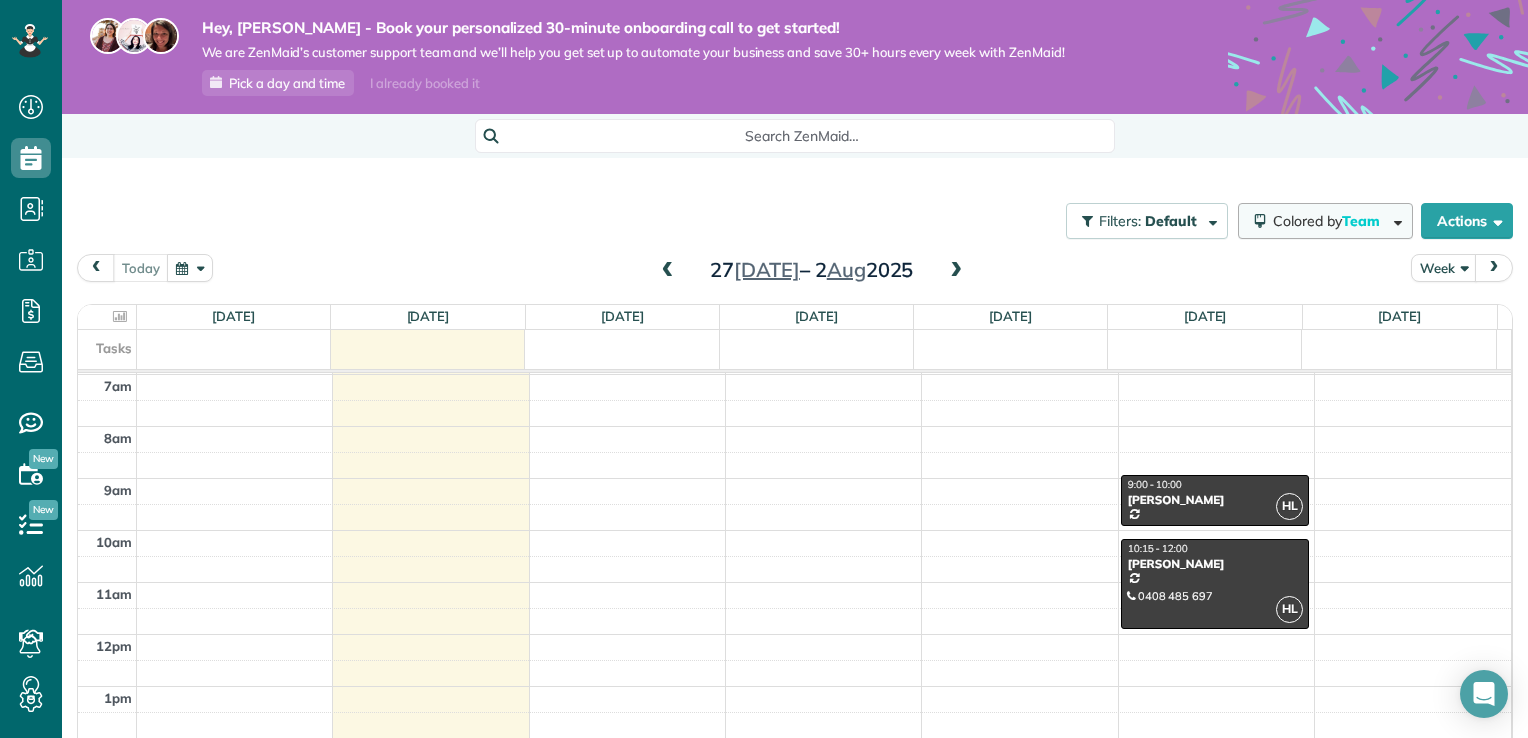 click on "Team" at bounding box center (1362, 221) 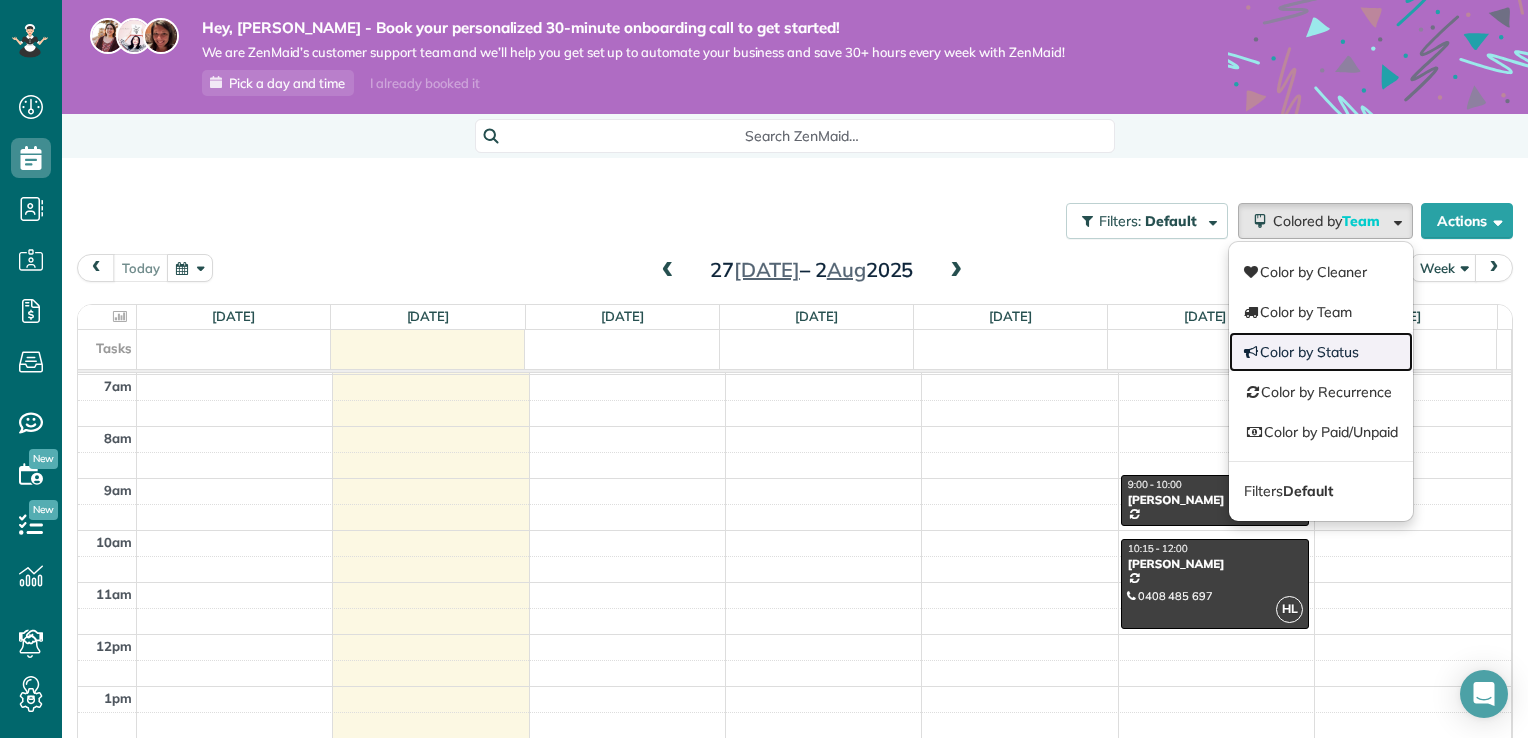 click on "Color by Status" at bounding box center (1321, 352) 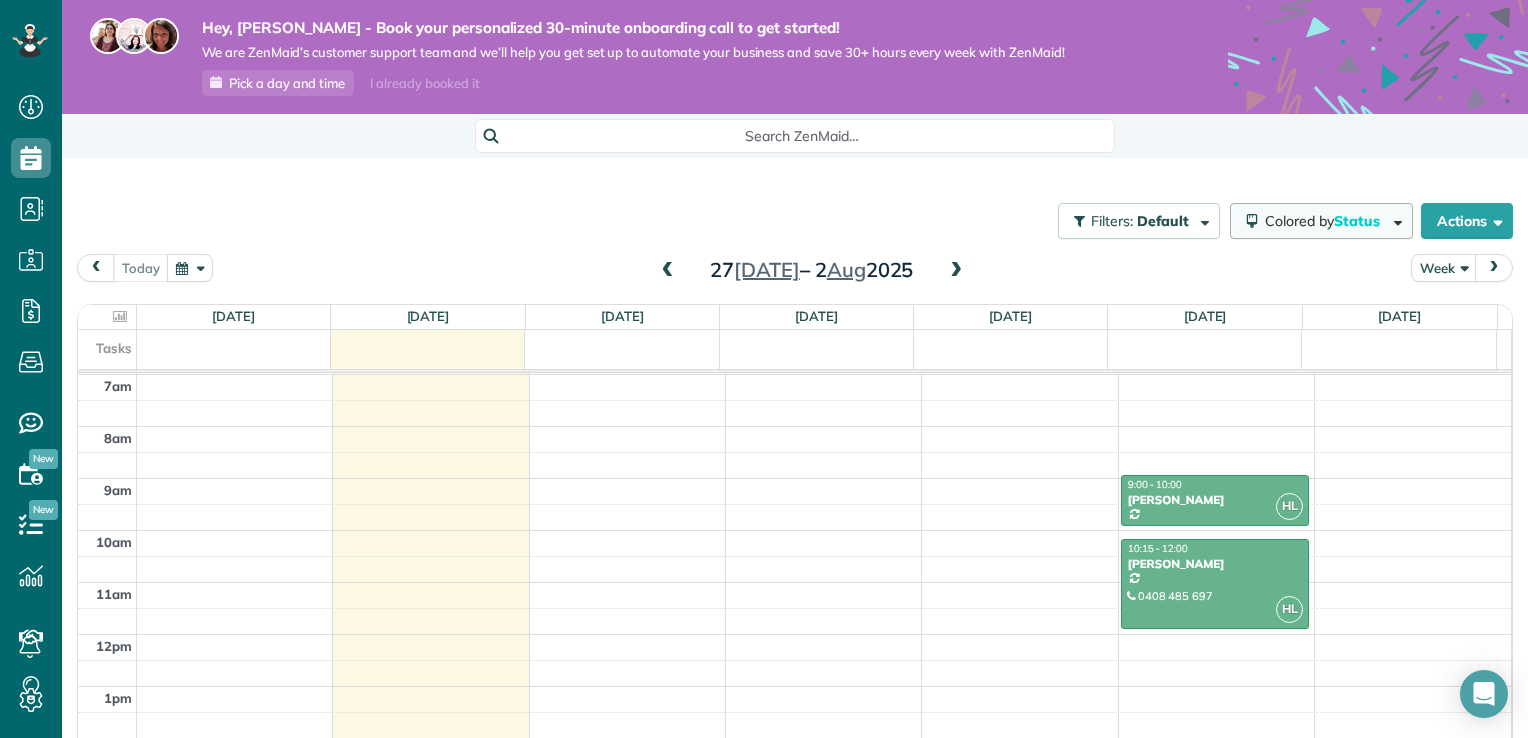 click at bounding box center [1394, 220] 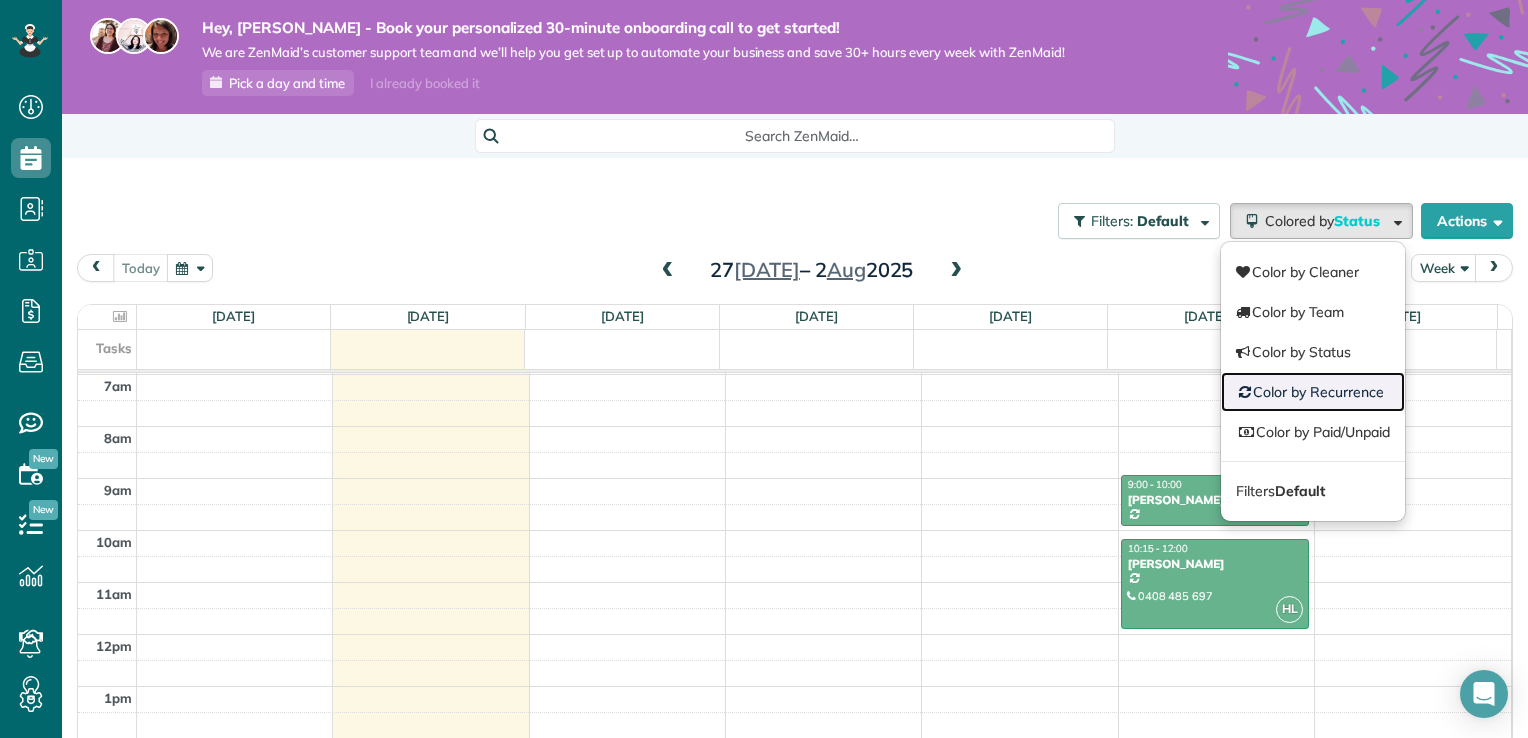 click on "Color by Recurrence" at bounding box center (1313, 392) 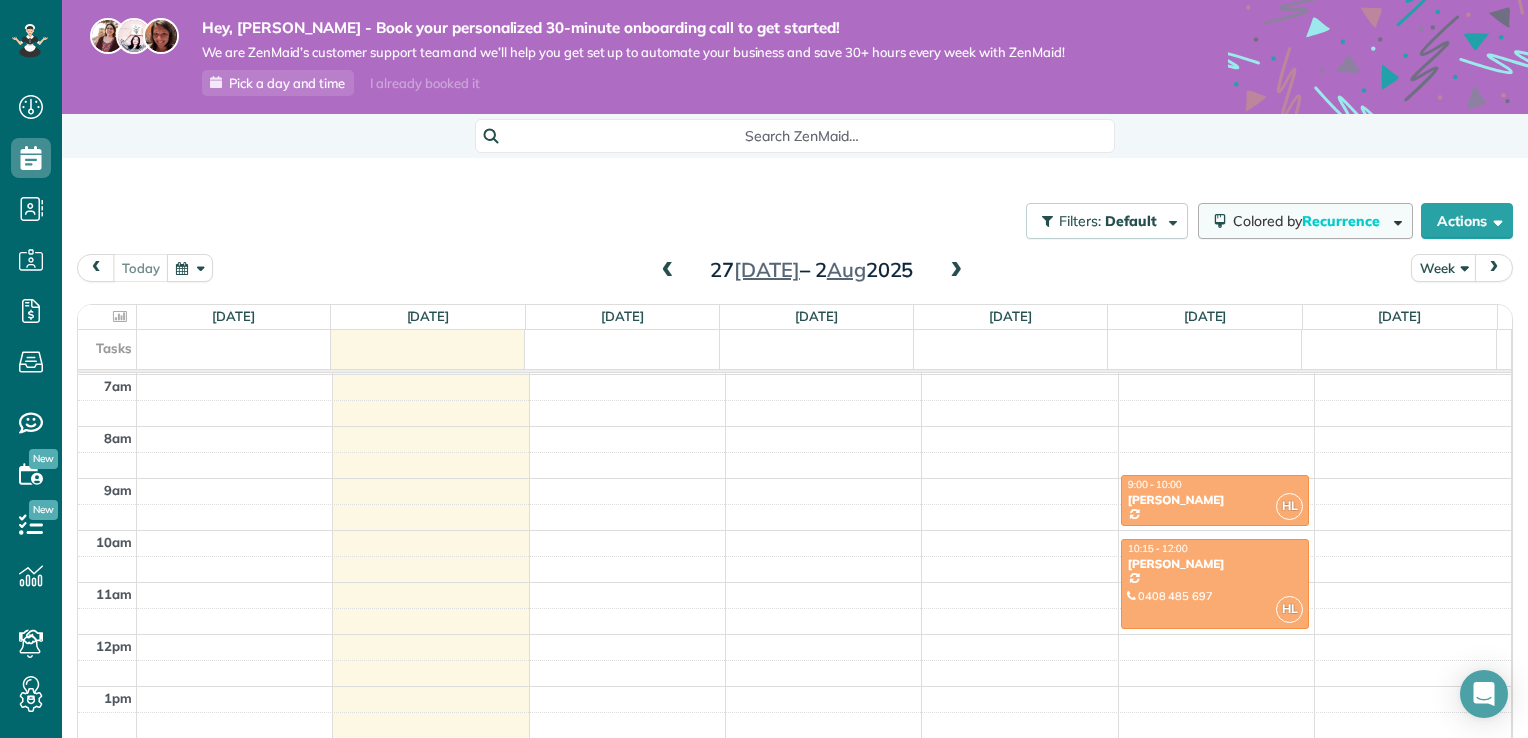 click on "Recurrence" at bounding box center (1342, 221) 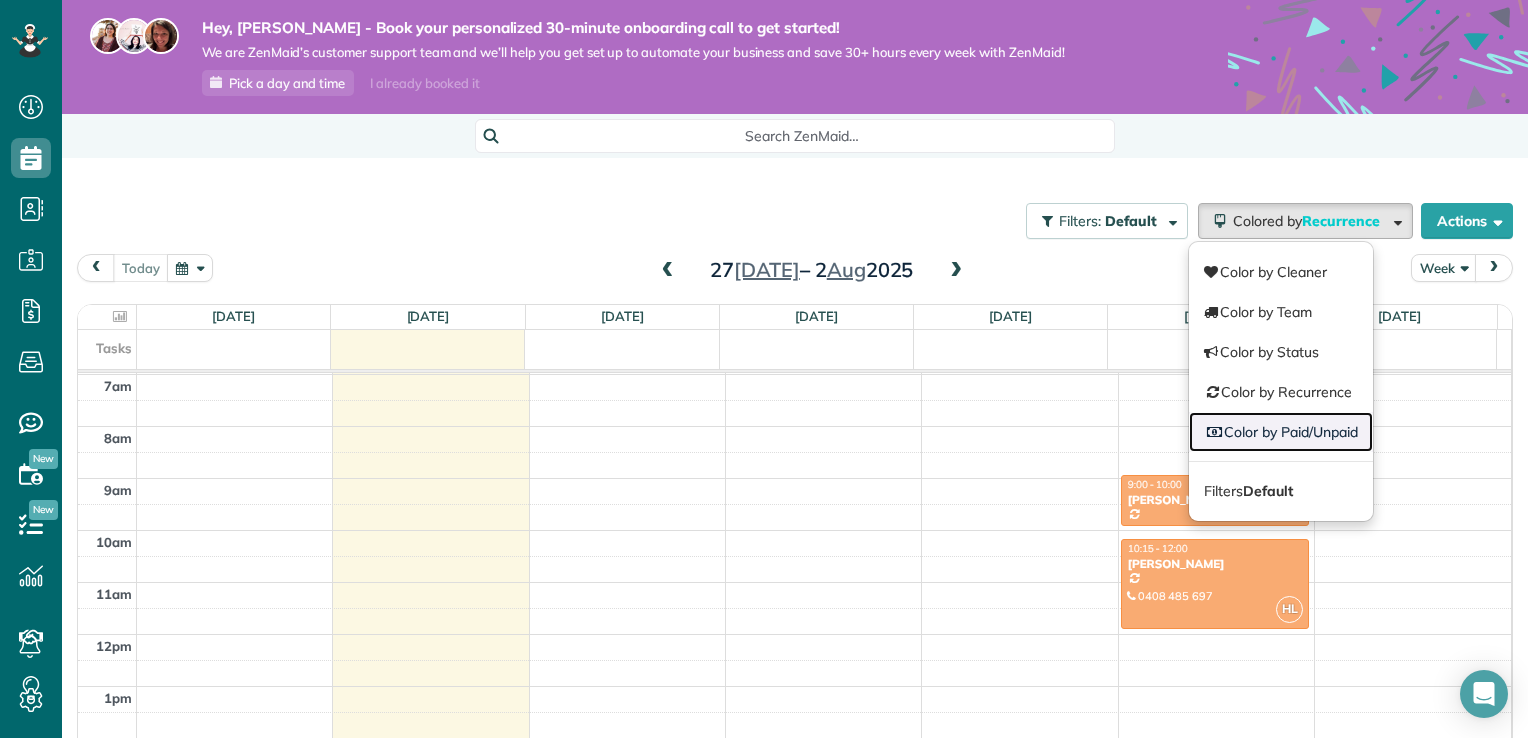 click on "Color by Paid/Unpaid" at bounding box center [1281, 432] 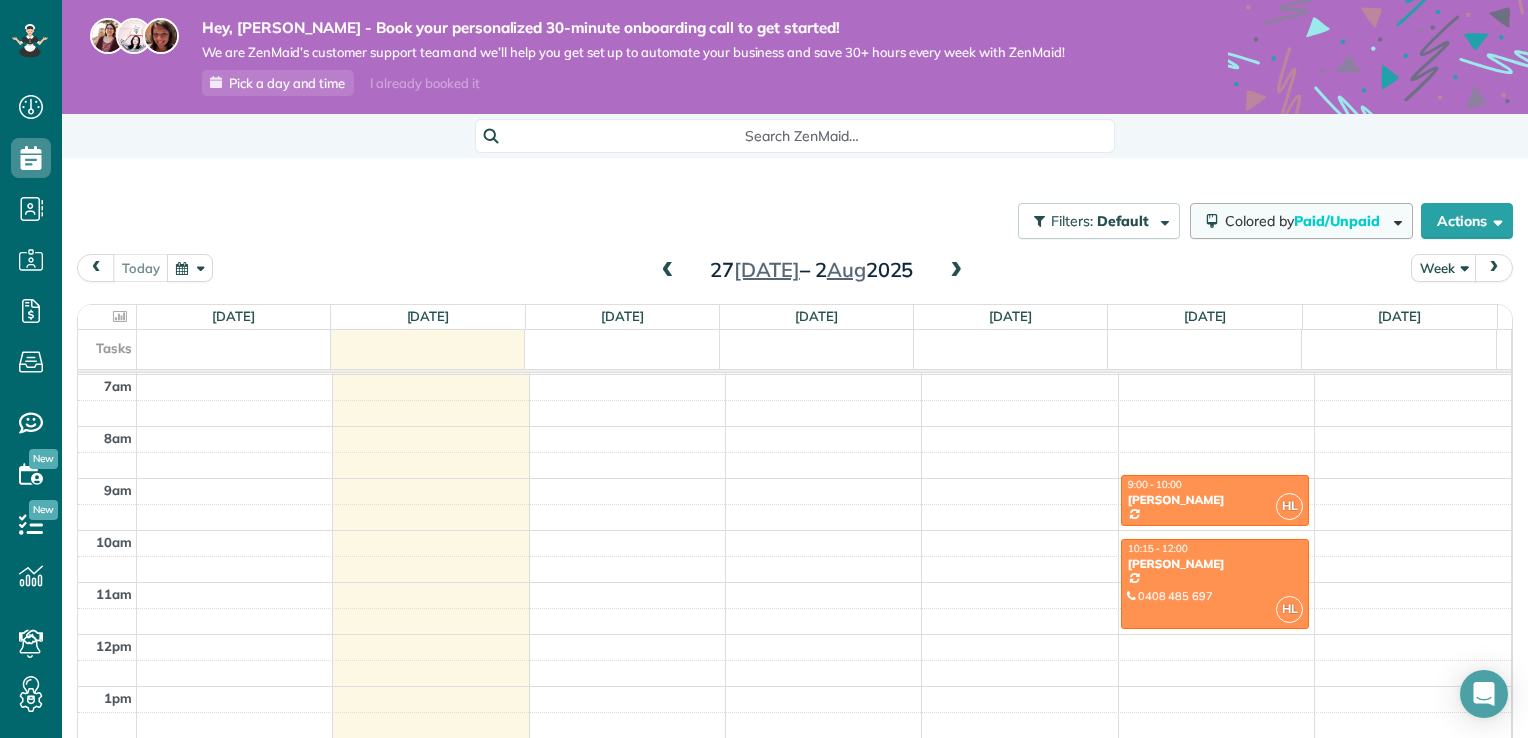 click on "Paid/Unpaid" at bounding box center [1338, 221] 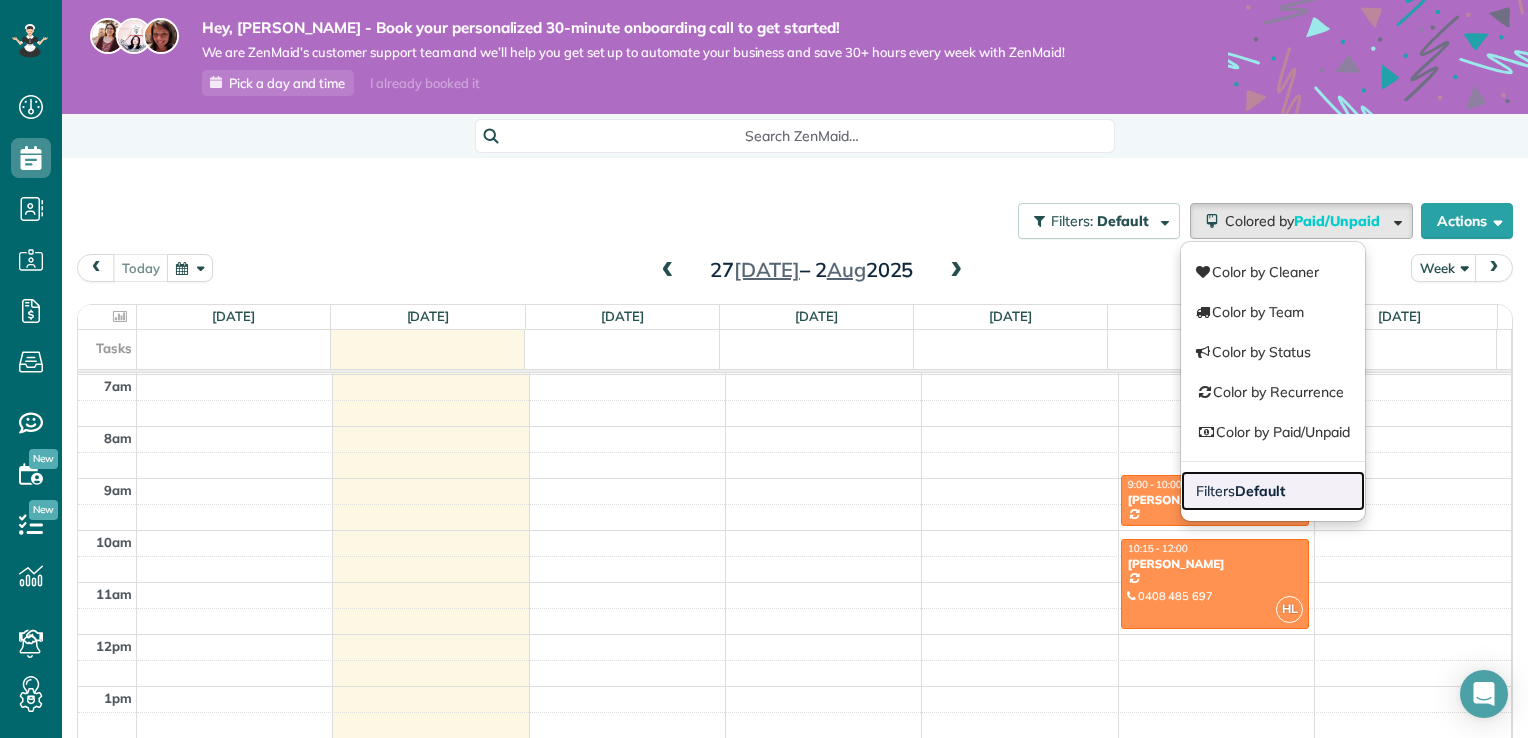 click on "Filters  Default" at bounding box center (1273, 491) 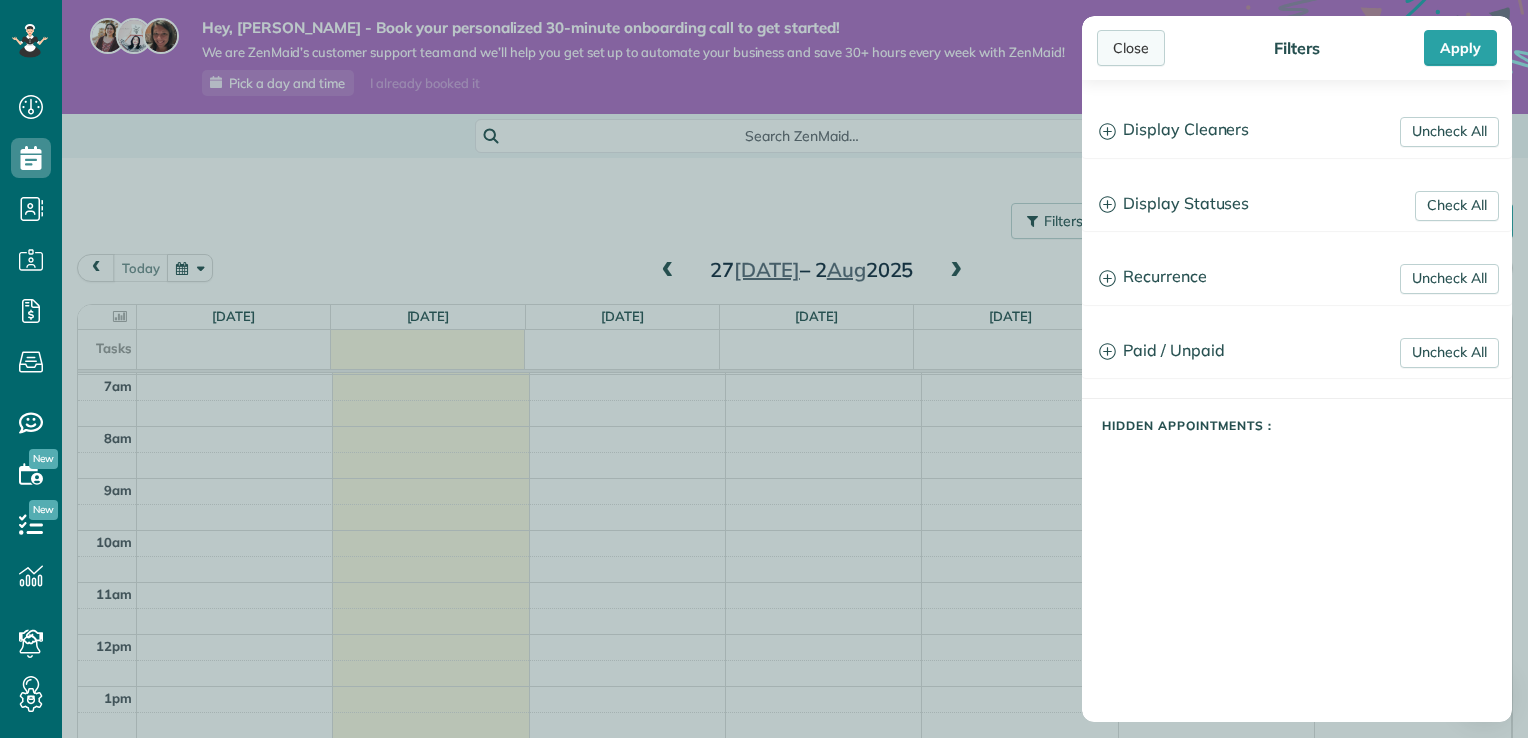 click on "Close" at bounding box center (1131, 48) 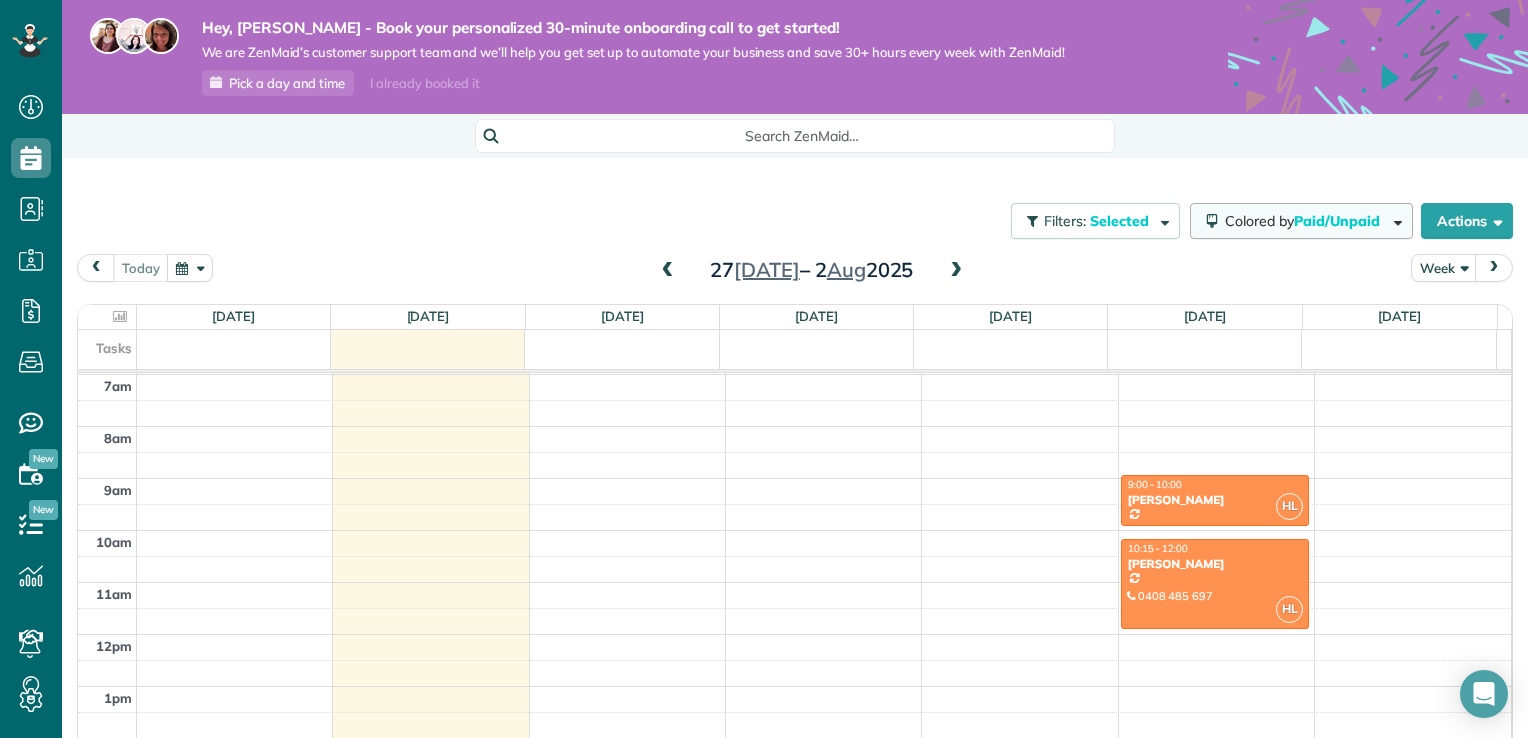 click on "Colored by  Paid/Unpaid" at bounding box center (1306, 221) 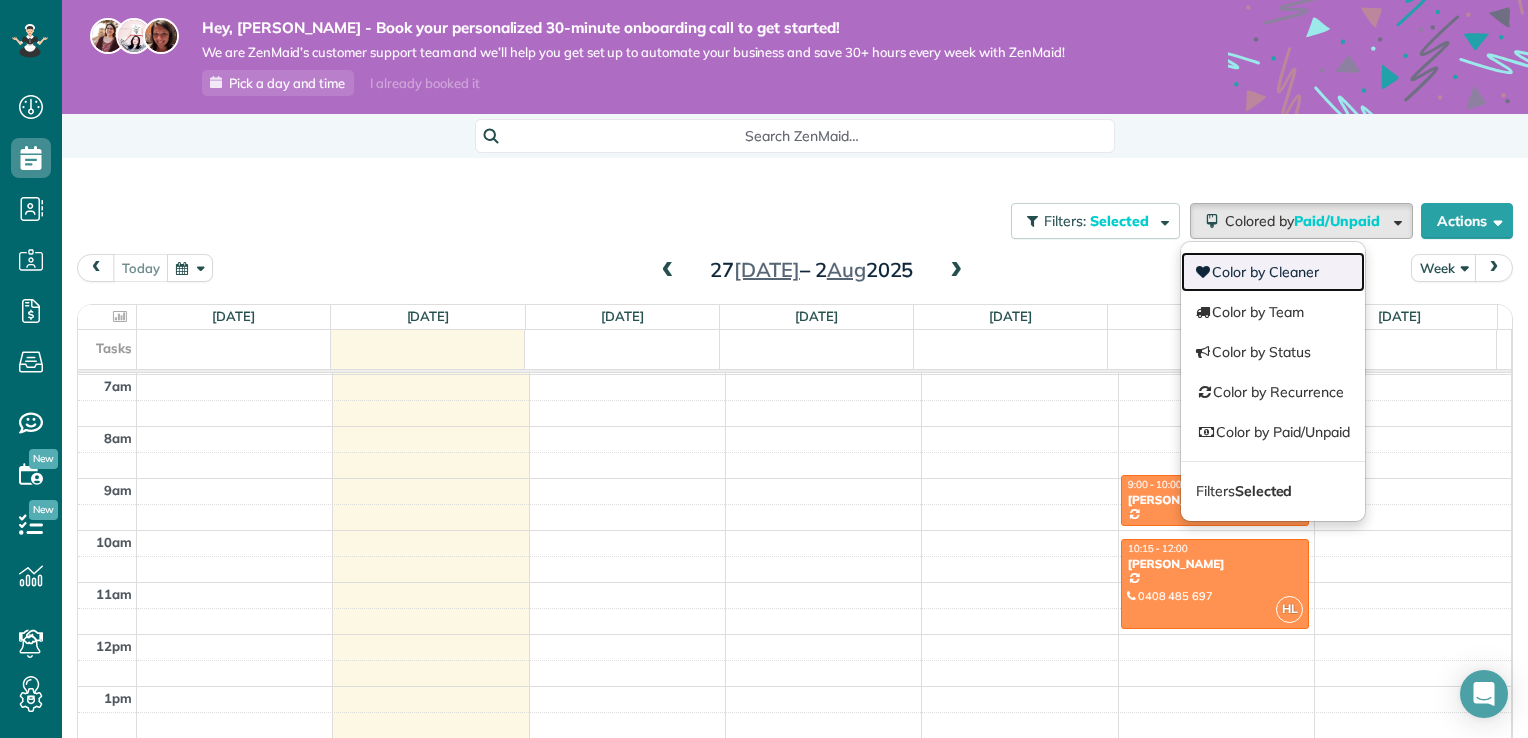 click on "Color by Cleaner" at bounding box center (1273, 272) 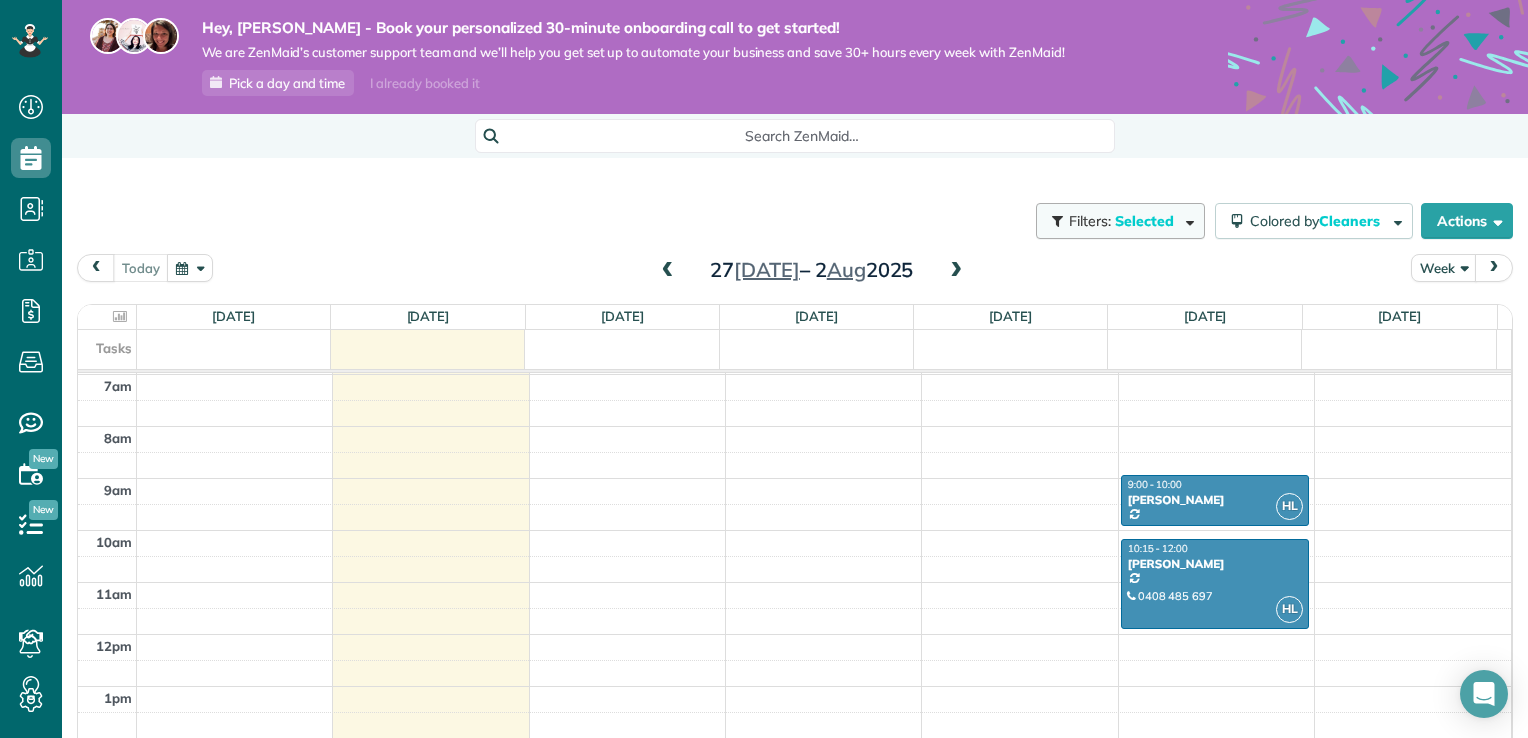 click on "Filters:   Selected" at bounding box center (1120, 221) 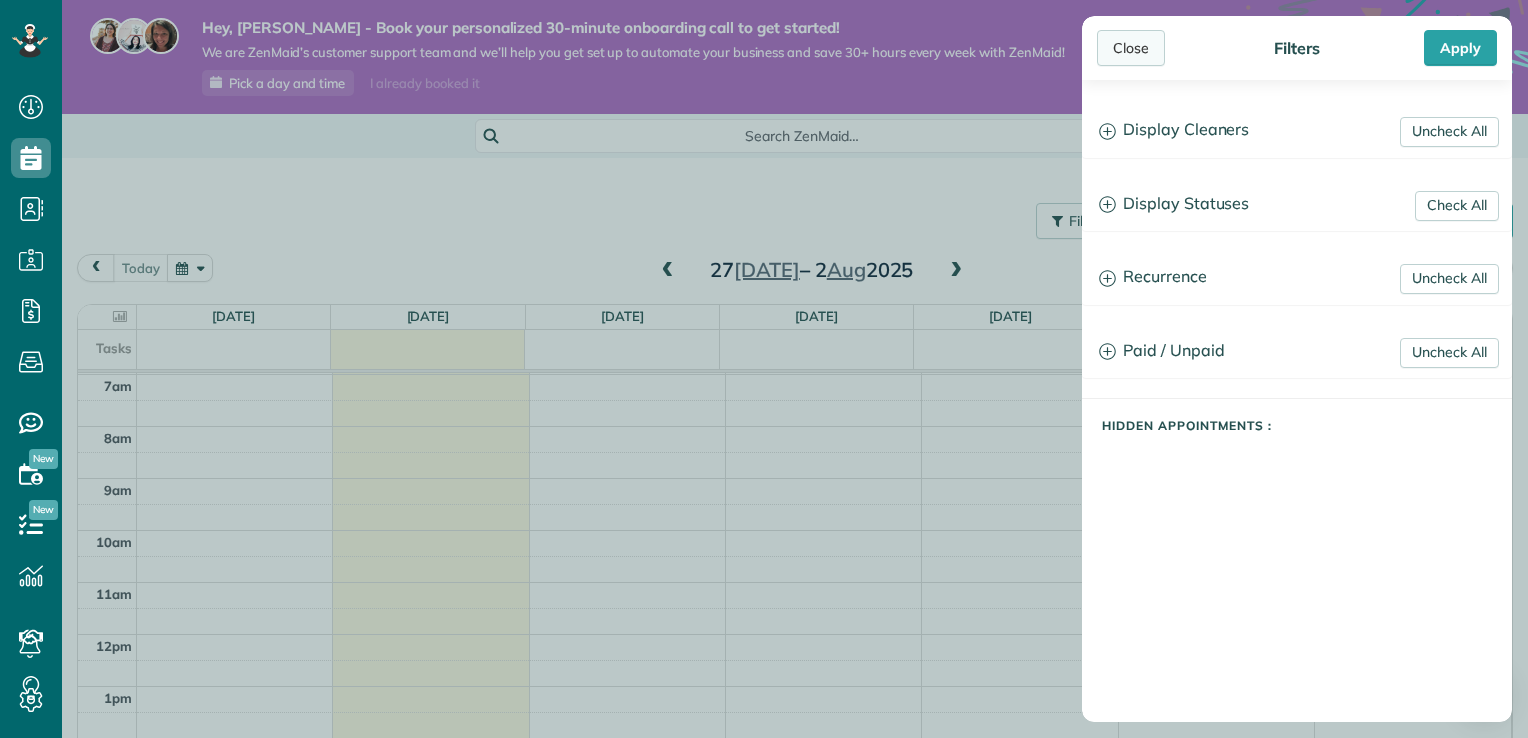 click on "Close" at bounding box center (1131, 48) 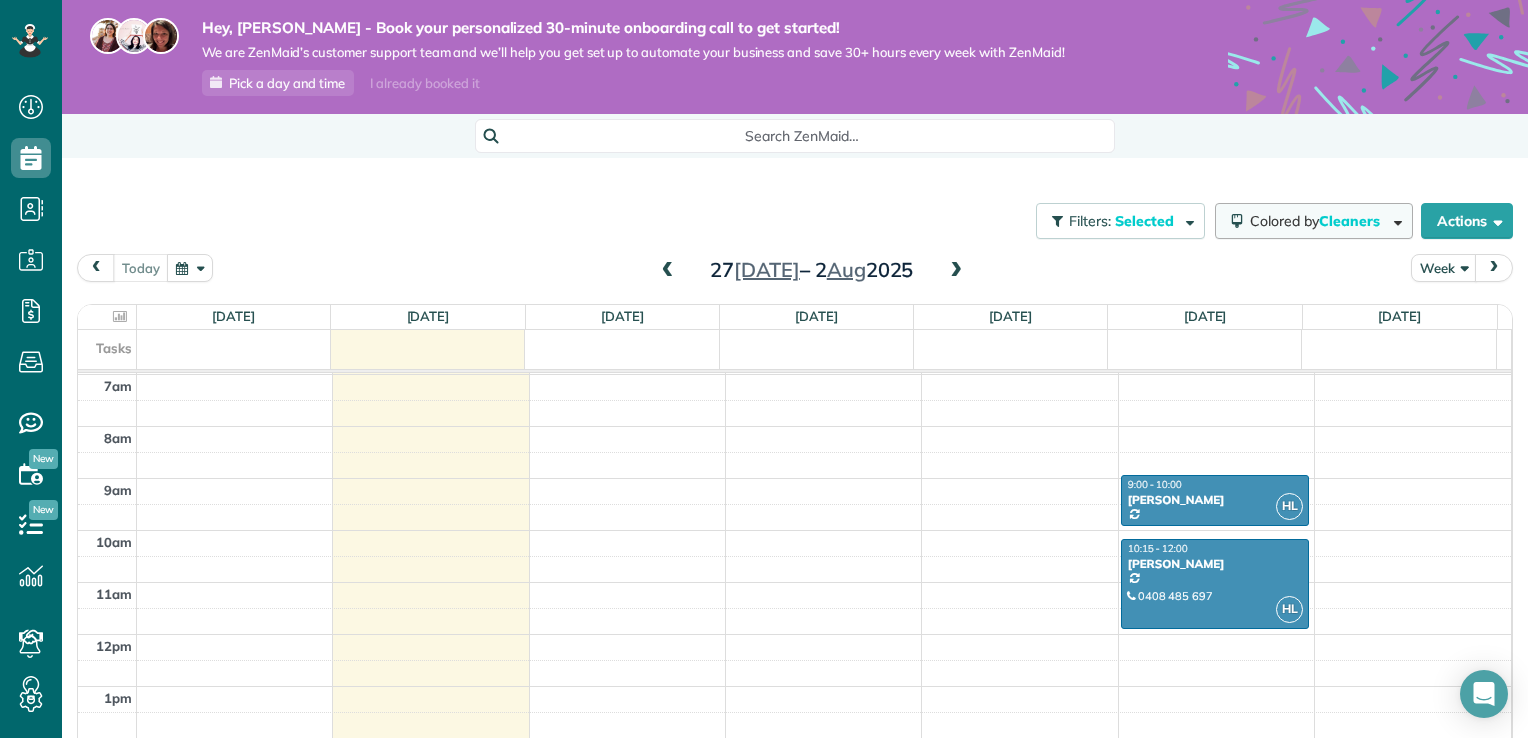 click at bounding box center (1237, 221) 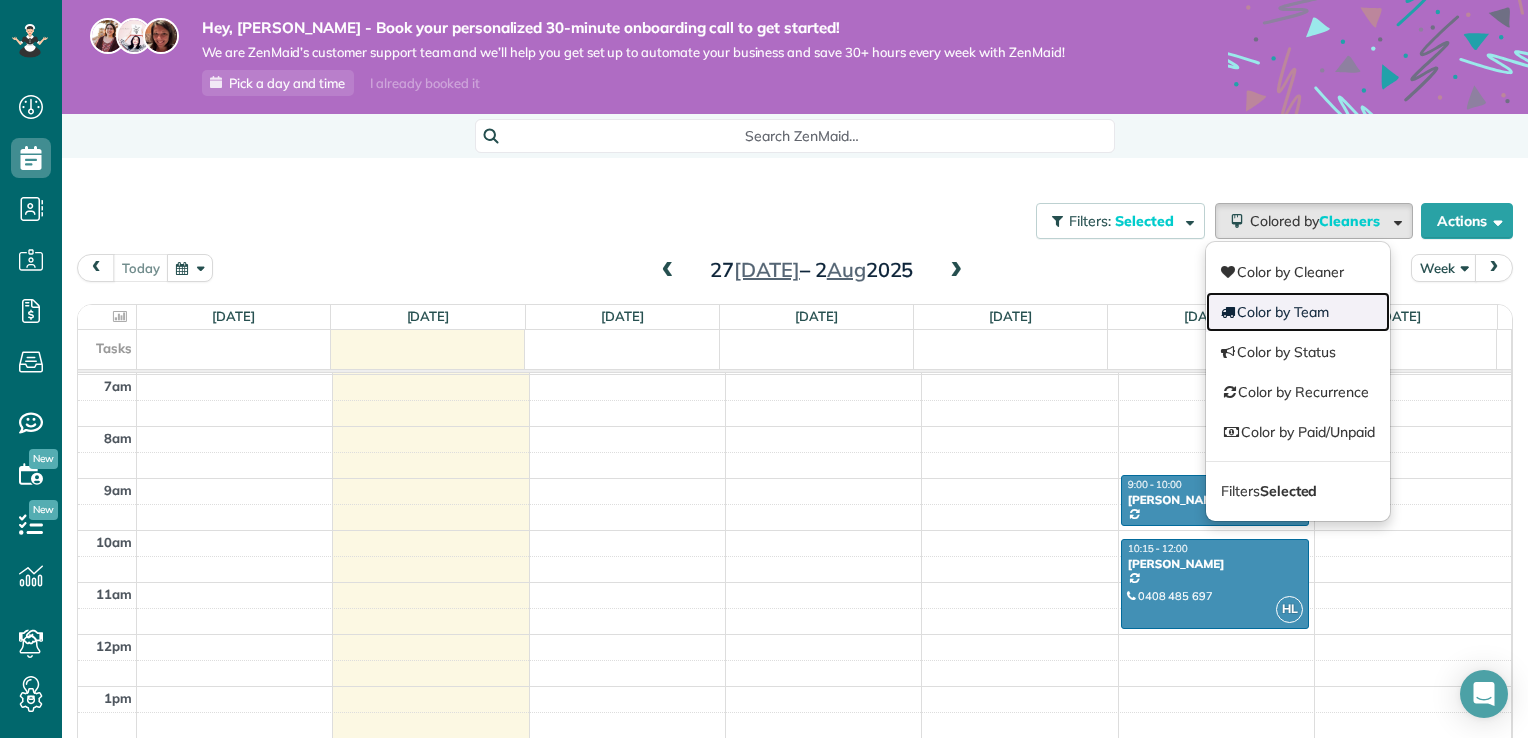 click on "Color by Team" at bounding box center (1298, 312) 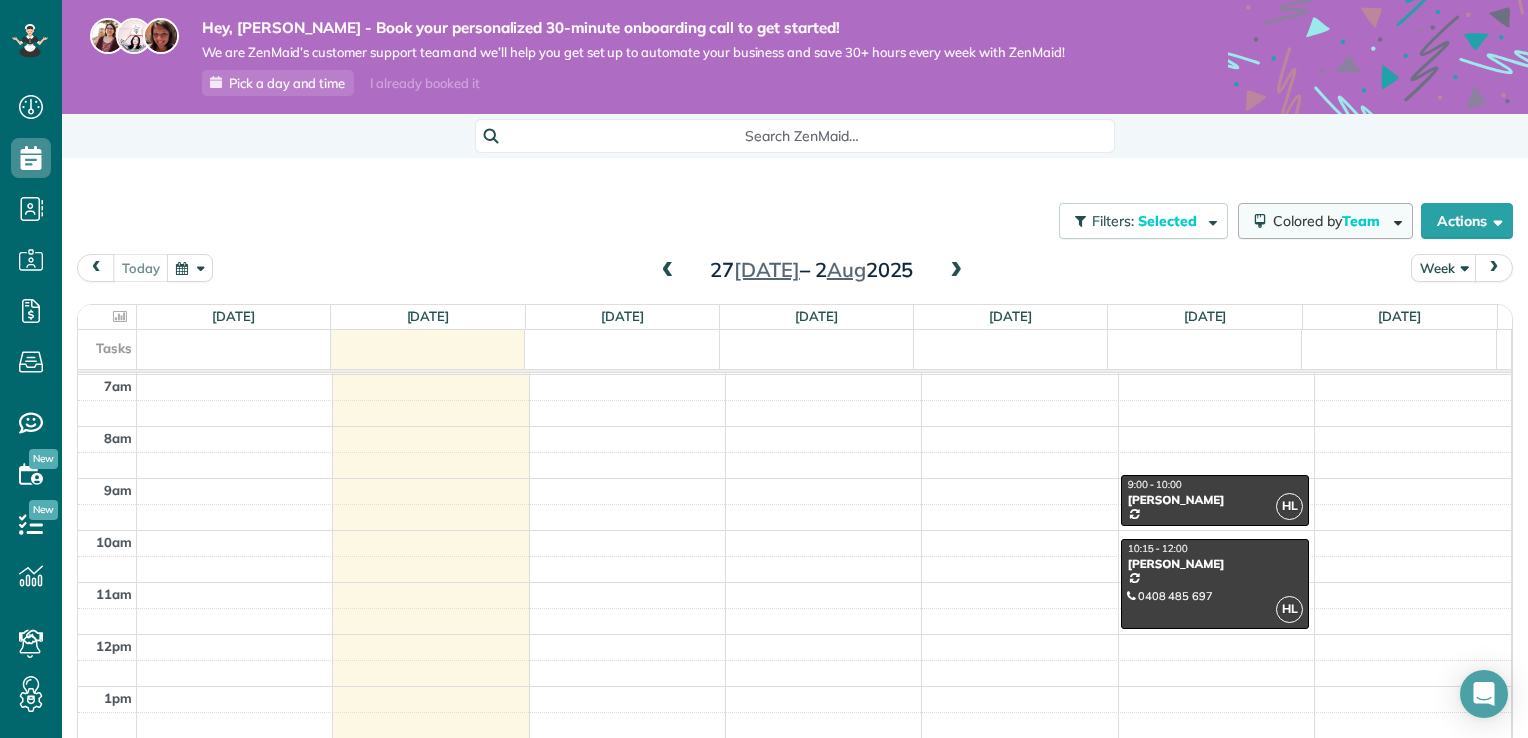 click at bounding box center (1260, 221) 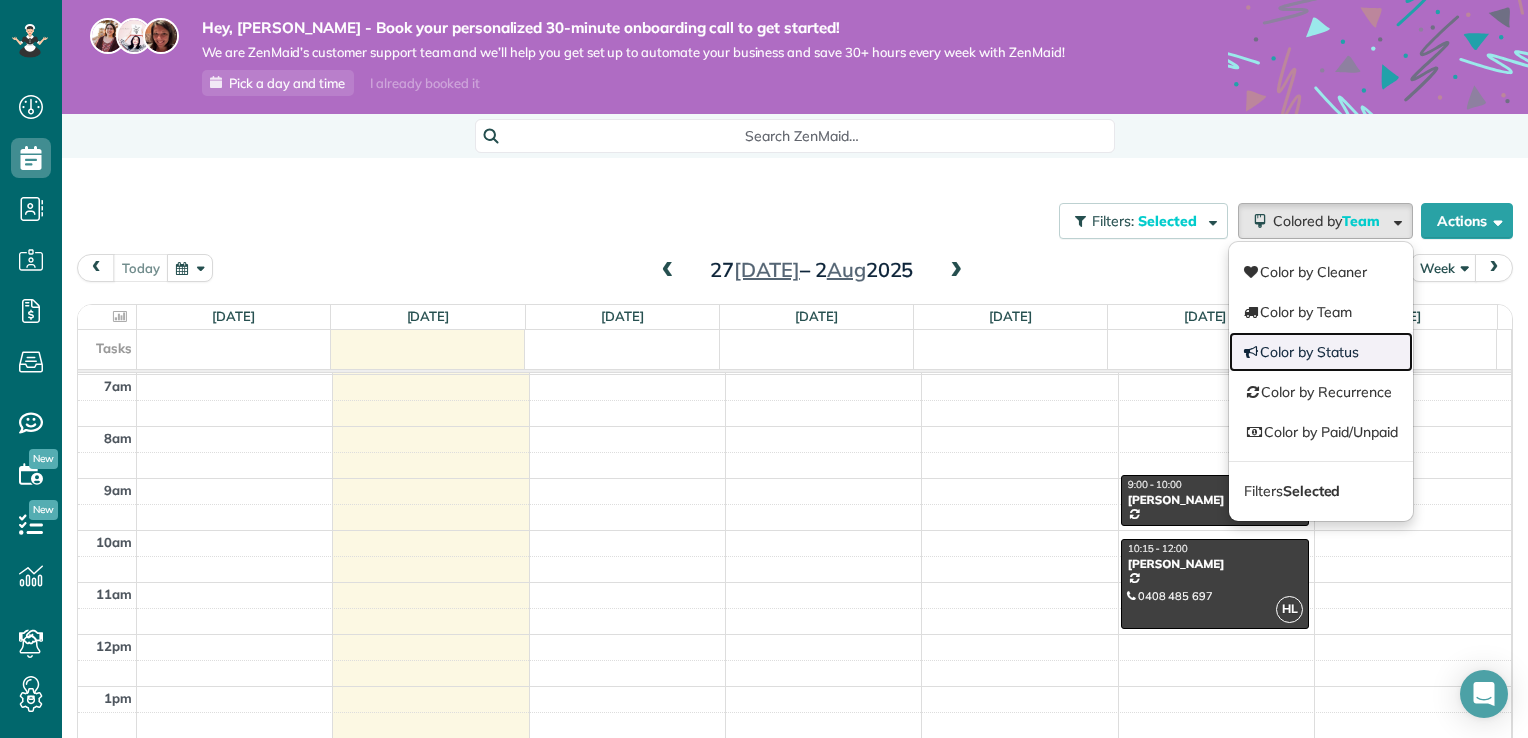 click on "Color by Status" at bounding box center (1321, 352) 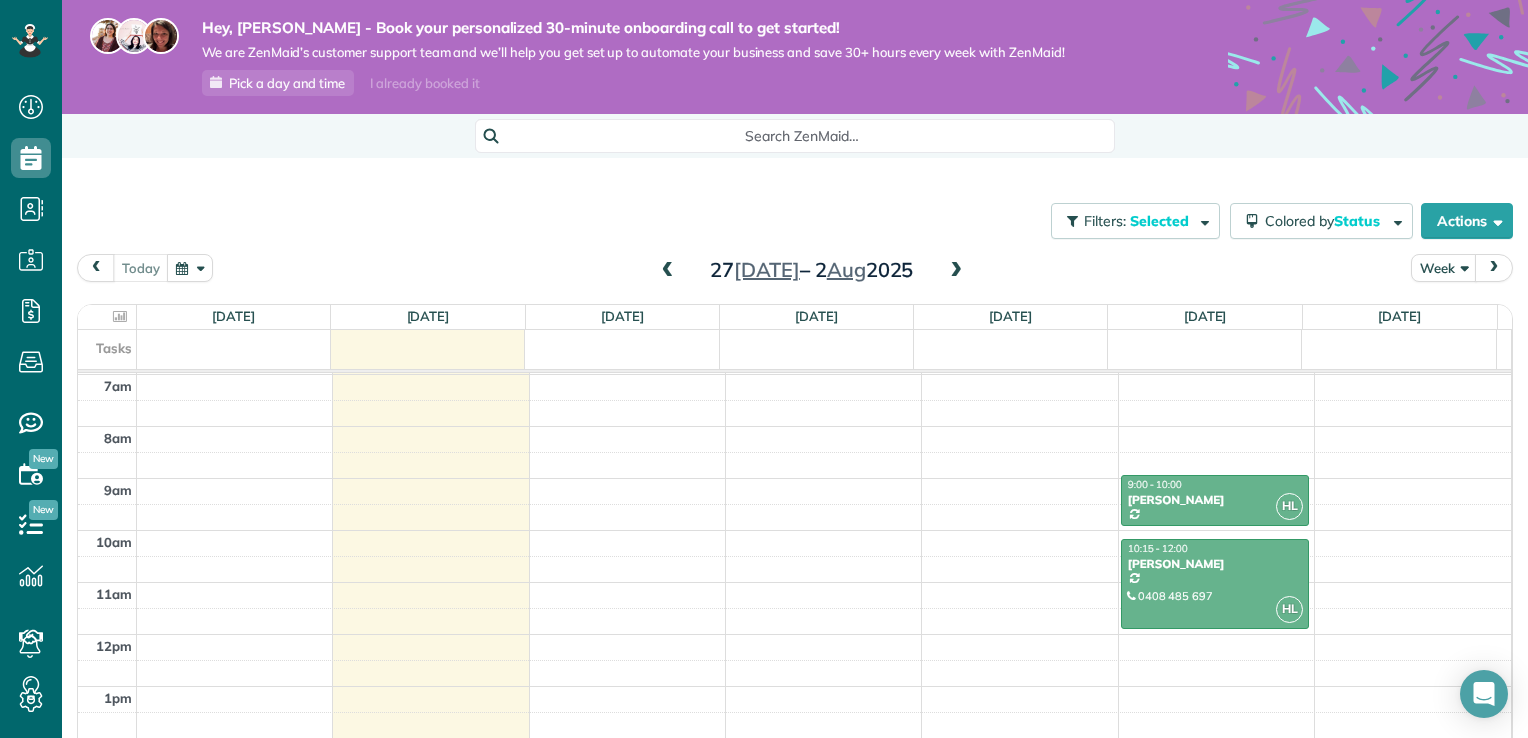 click on "Filters:   Selected
Colored by  Status
Color by Cleaner
Color by Team
Color by Status
Color by Recurrence
Color by Paid/Unpaid
Filters  Selected
Schedule Changes
Actions
Create Appointment
Create Task
Clock In/Out
Send Work Orders
Print Route Sheets
Today's Emails/Texts
View Metrics" at bounding box center [795, 500] 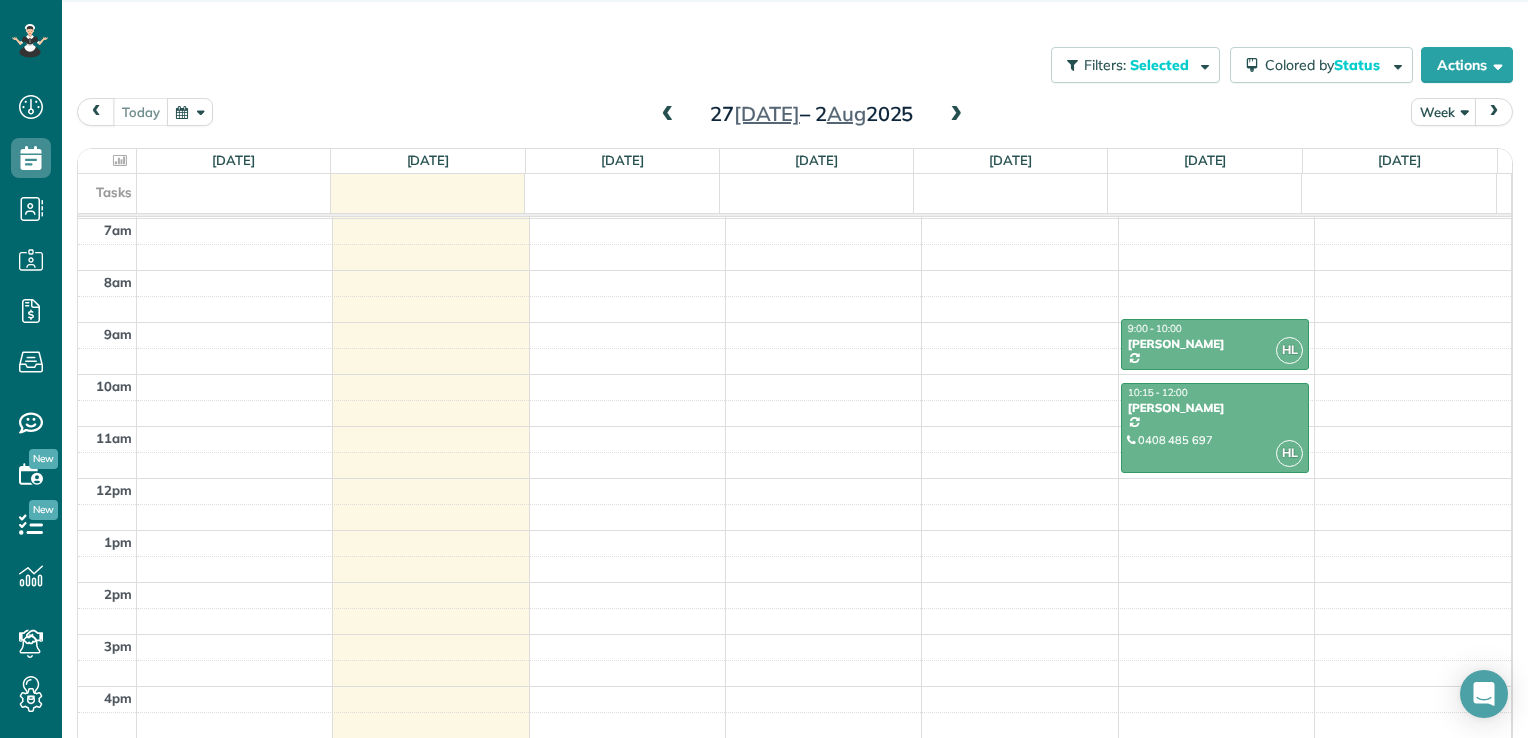 scroll, scrollTop: 170, scrollLeft: 0, axis: vertical 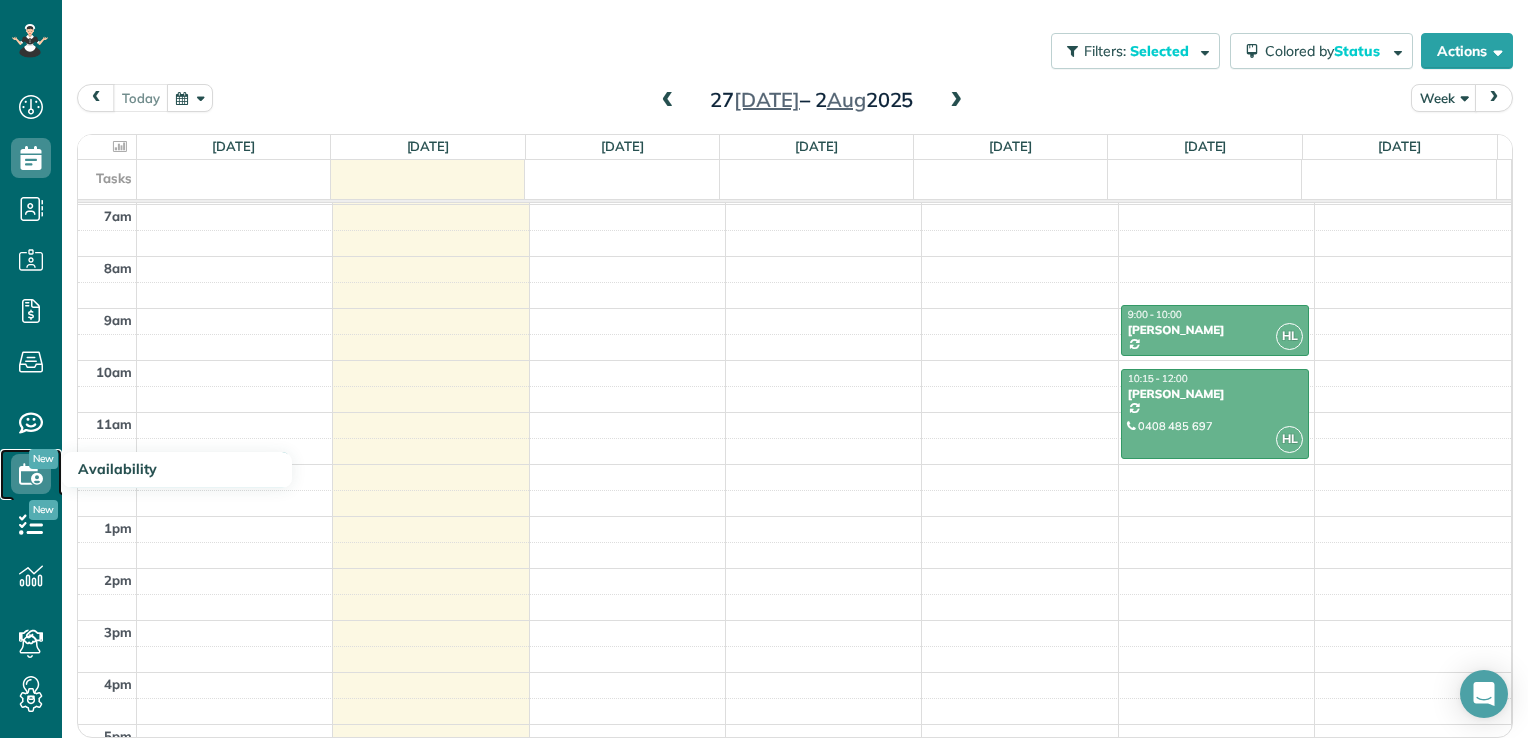 click 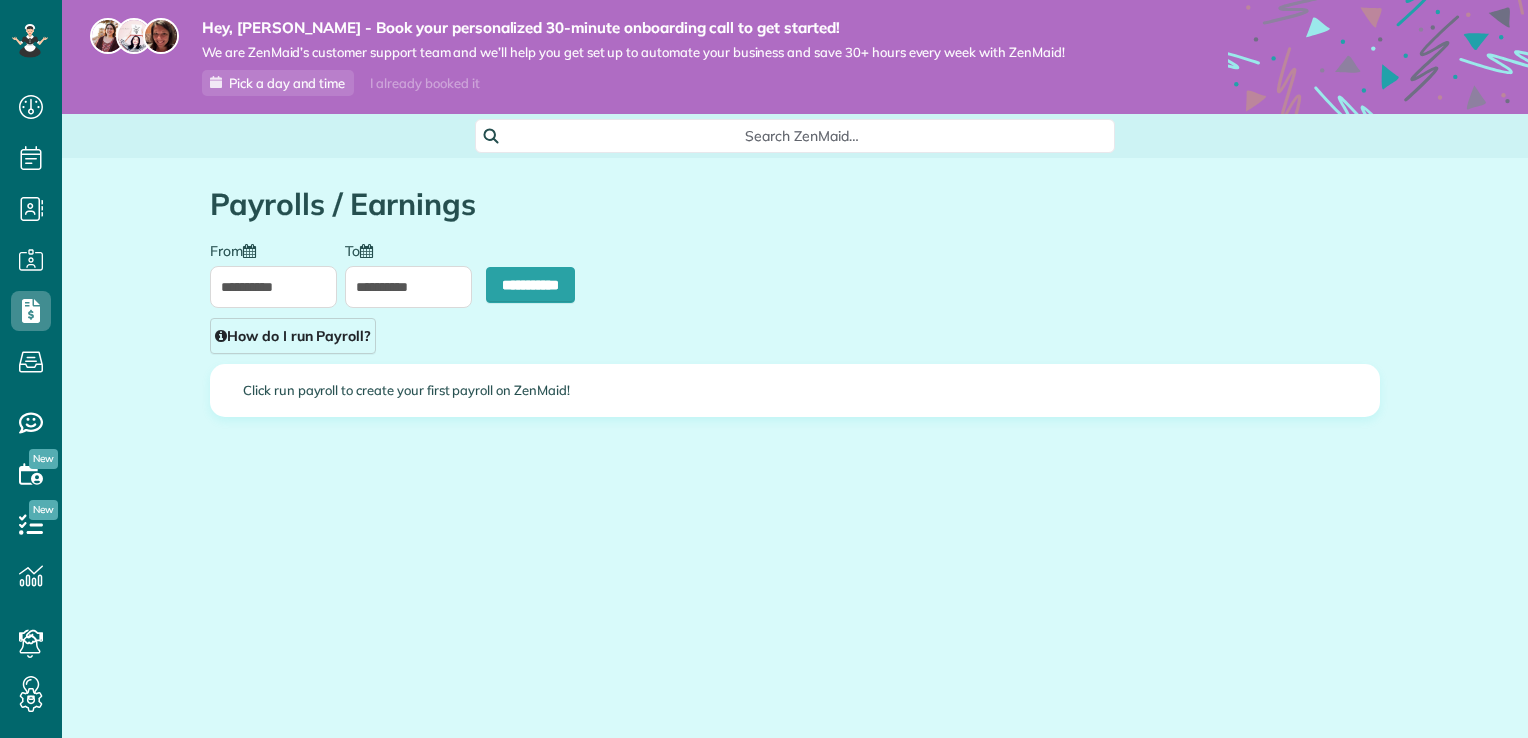 scroll, scrollTop: 0, scrollLeft: 0, axis: both 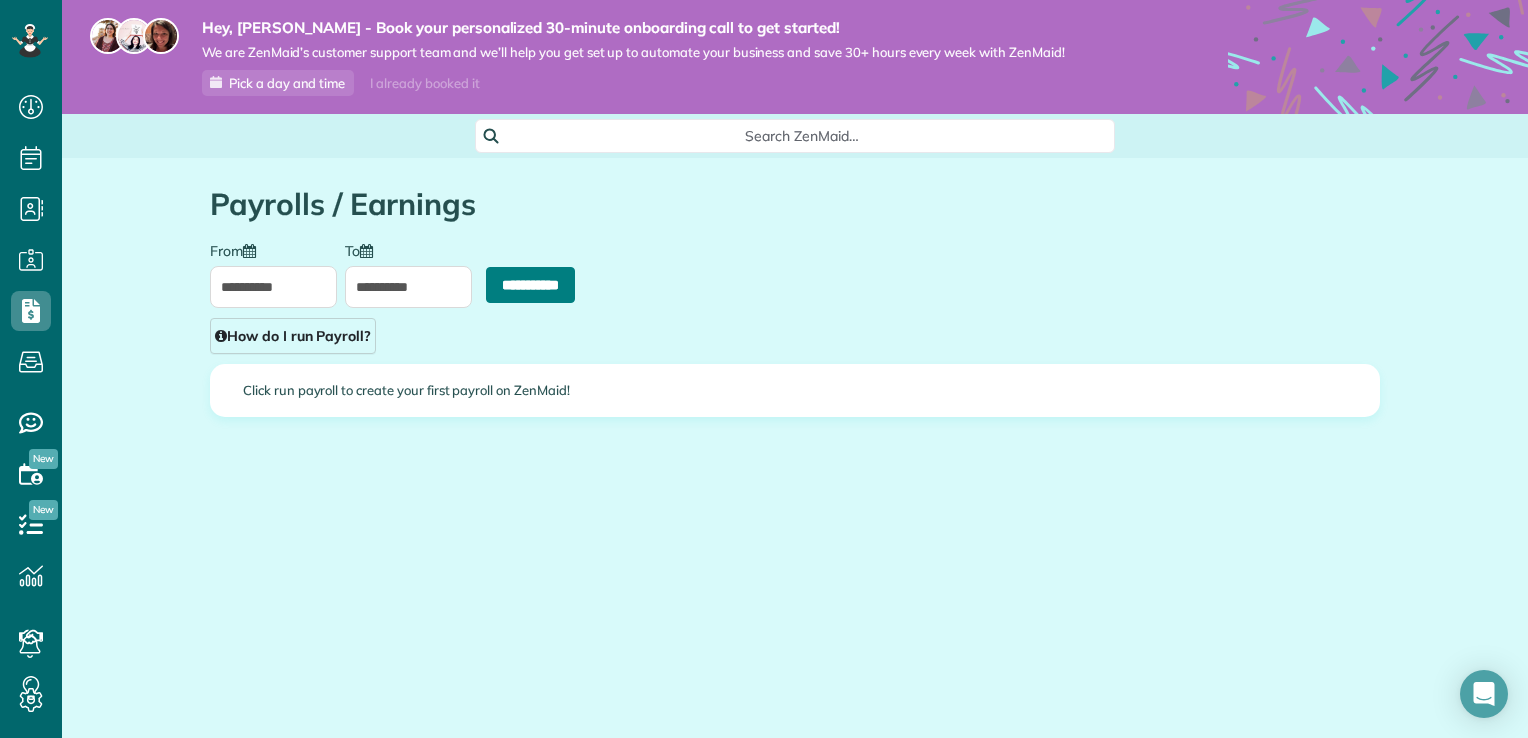 click on "**********" at bounding box center [530, 285] 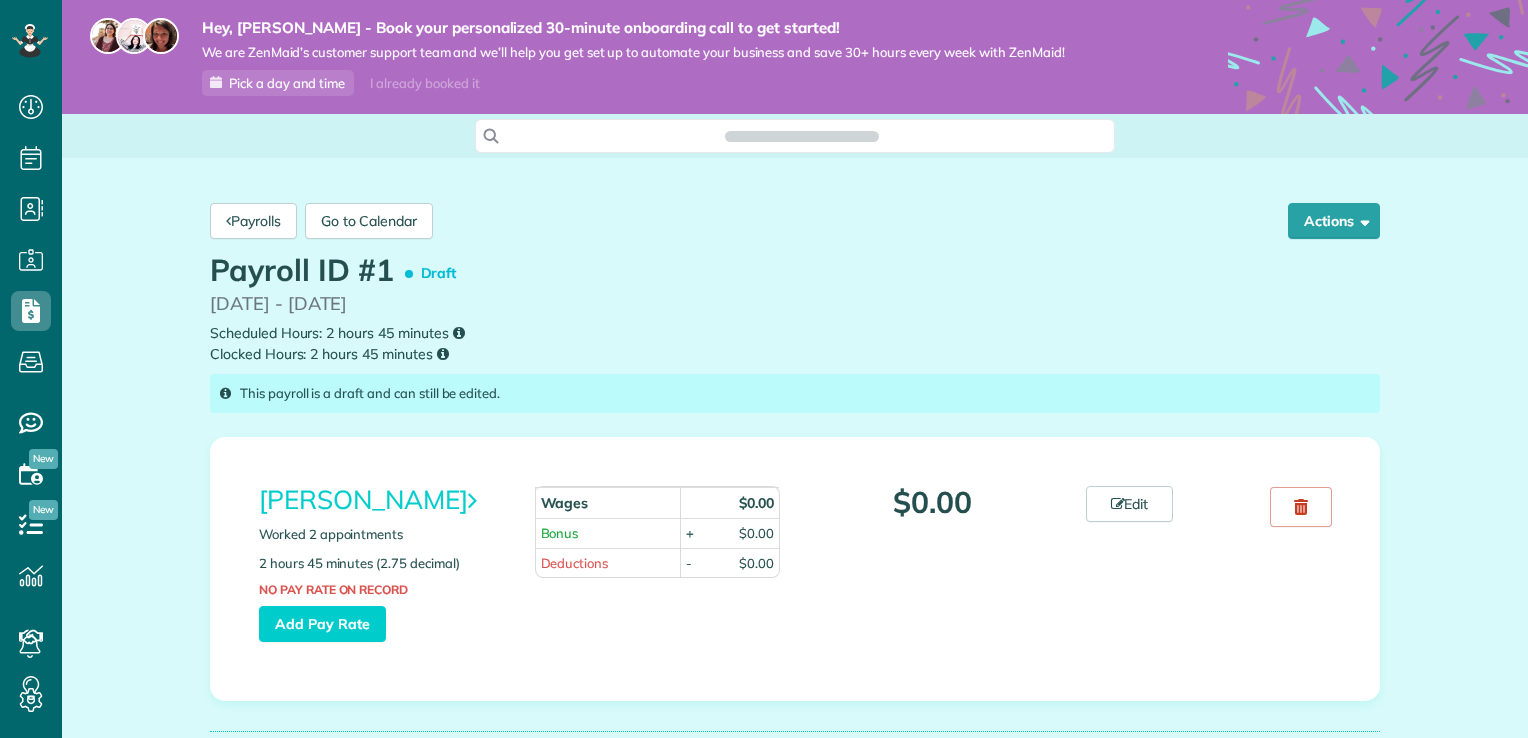 scroll, scrollTop: 0, scrollLeft: 0, axis: both 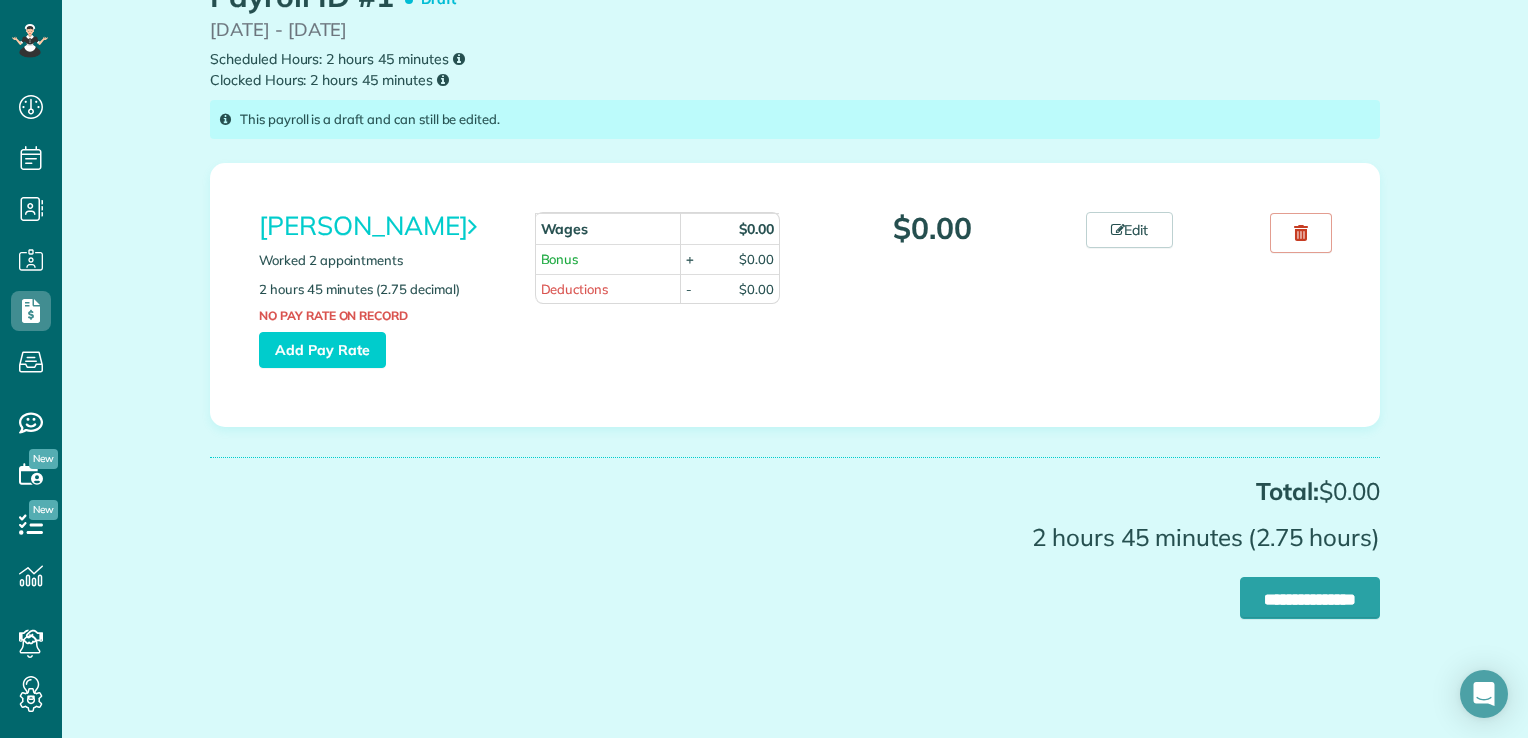 click on "$0.00" at bounding box center [756, 229] 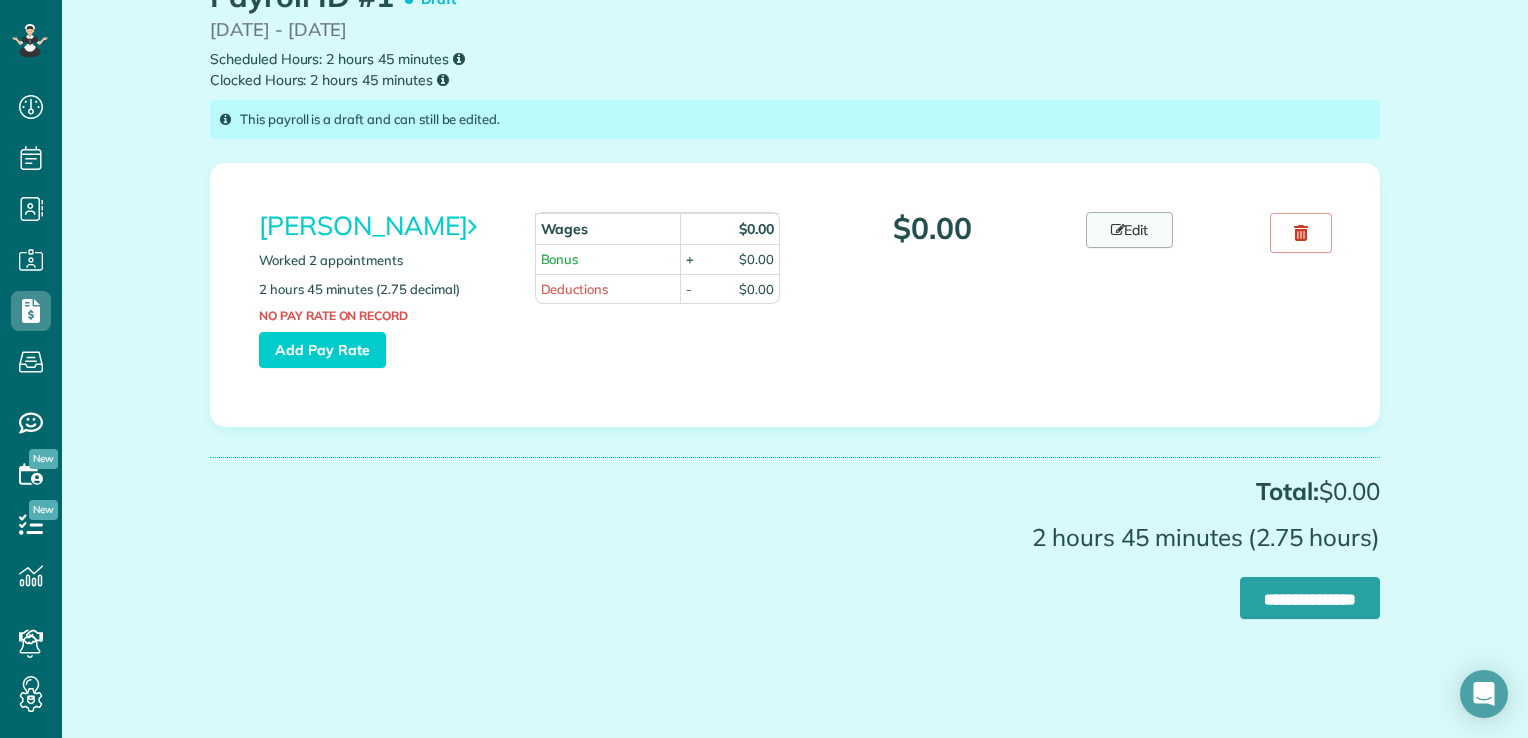 click on "Edit" at bounding box center [1130, 230] 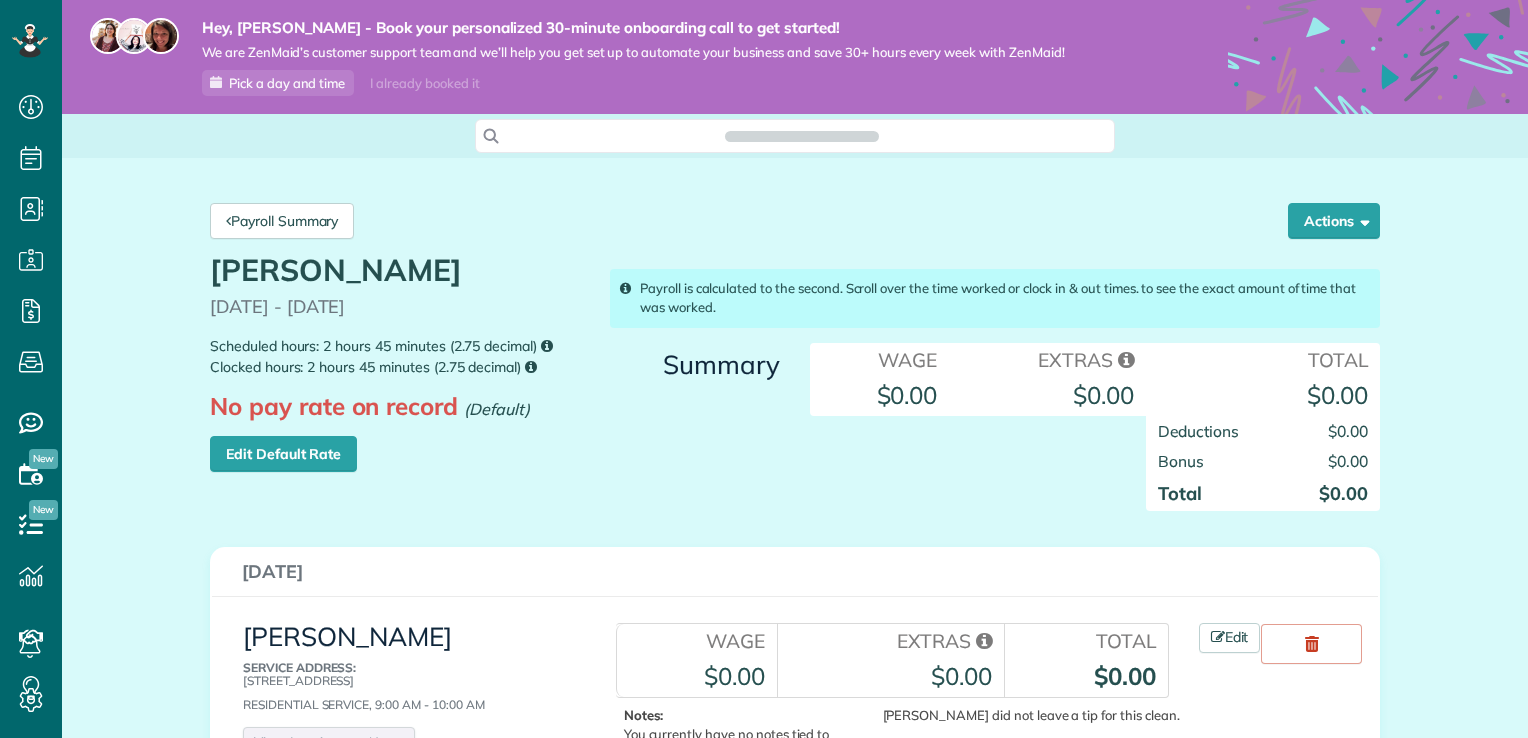 scroll, scrollTop: 0, scrollLeft: 0, axis: both 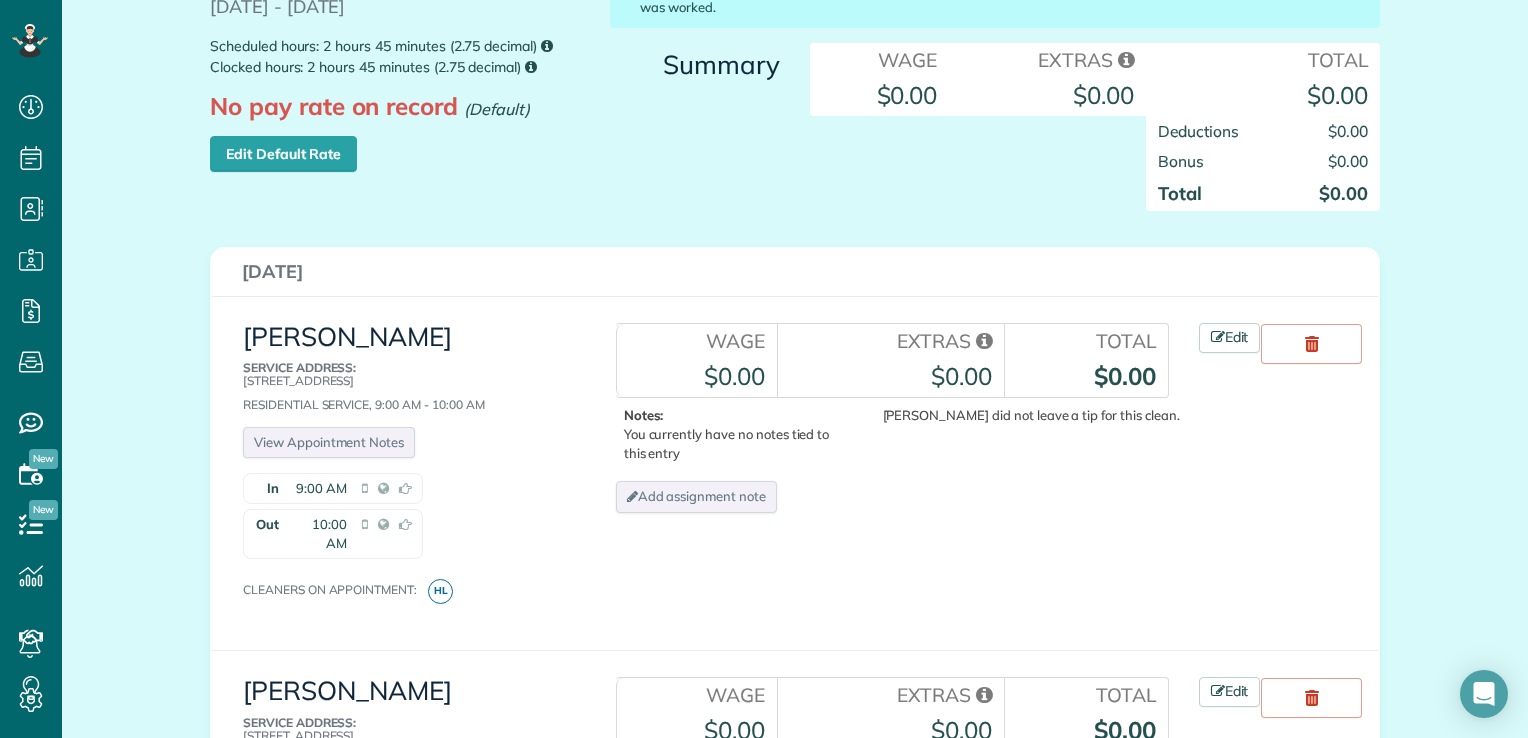 click on "$0.00" at bounding box center (734, 376) 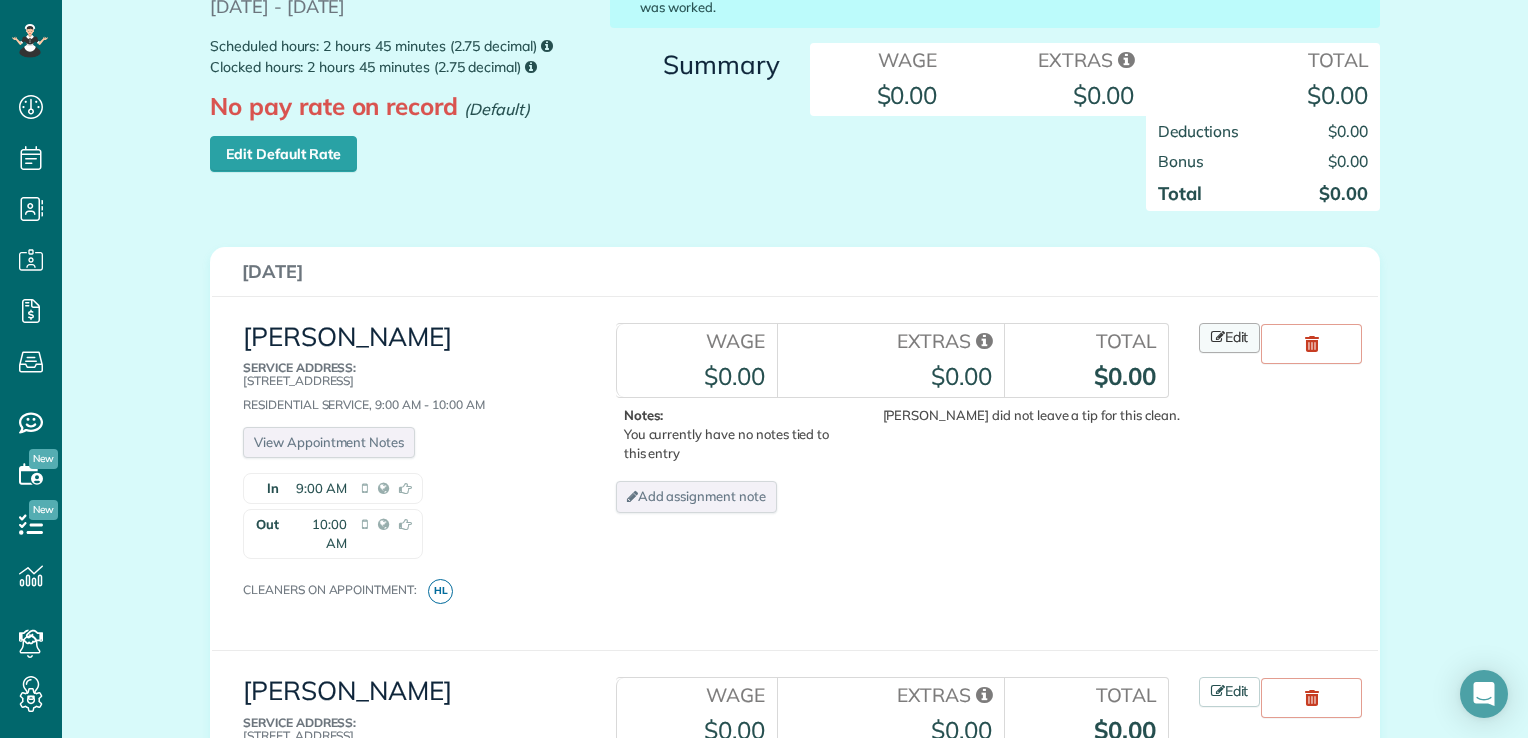 click at bounding box center (1218, 337) 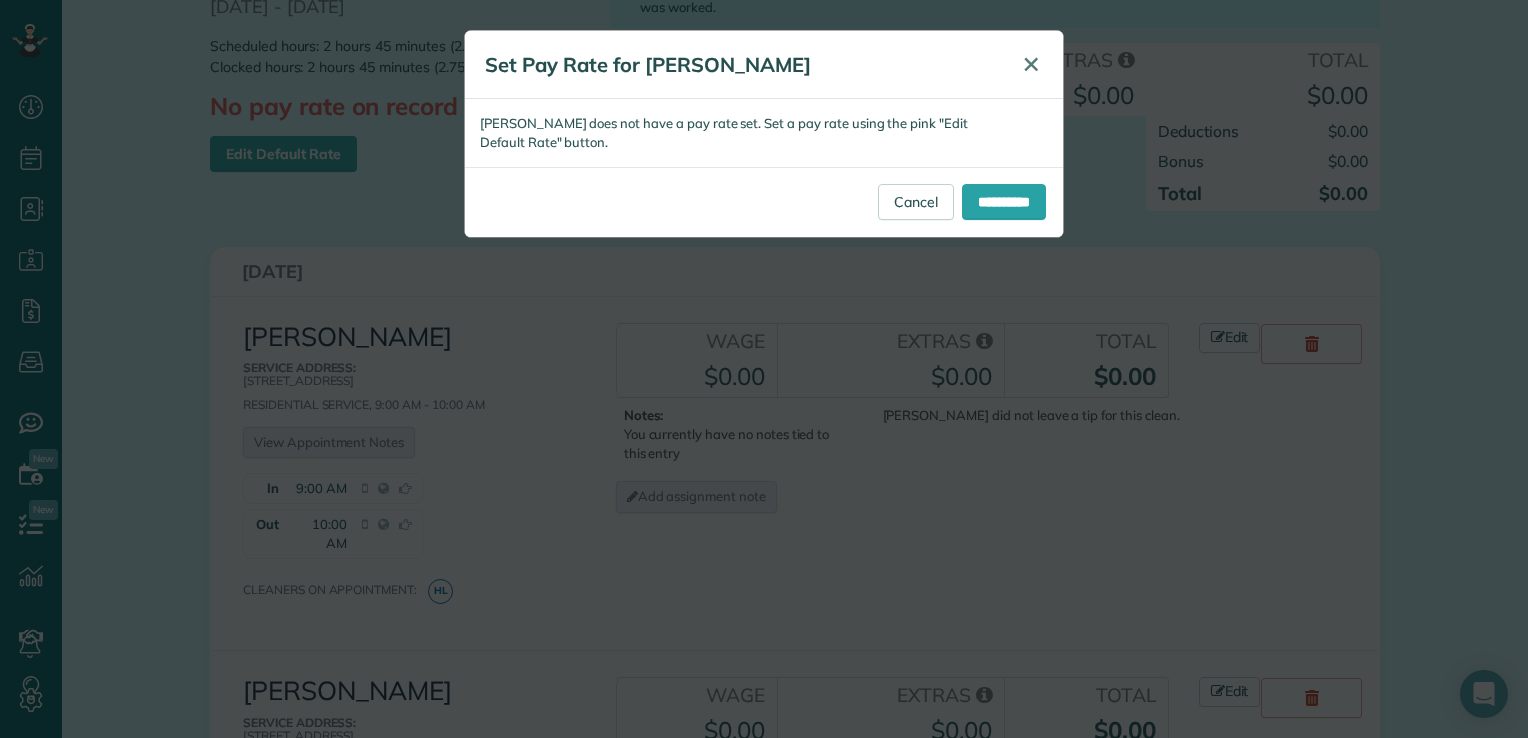 click on "✕" at bounding box center (1031, 64) 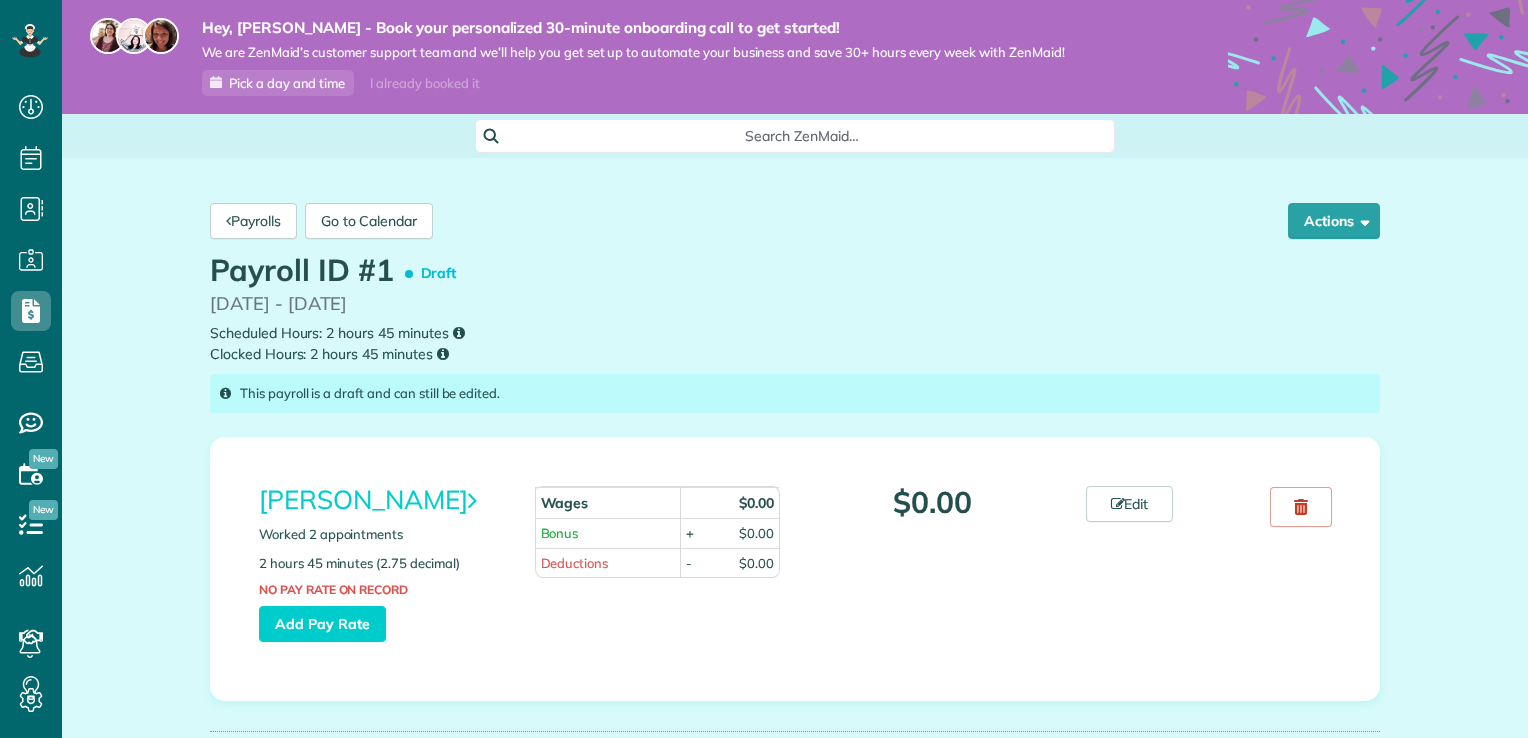 scroll, scrollTop: 0, scrollLeft: 0, axis: both 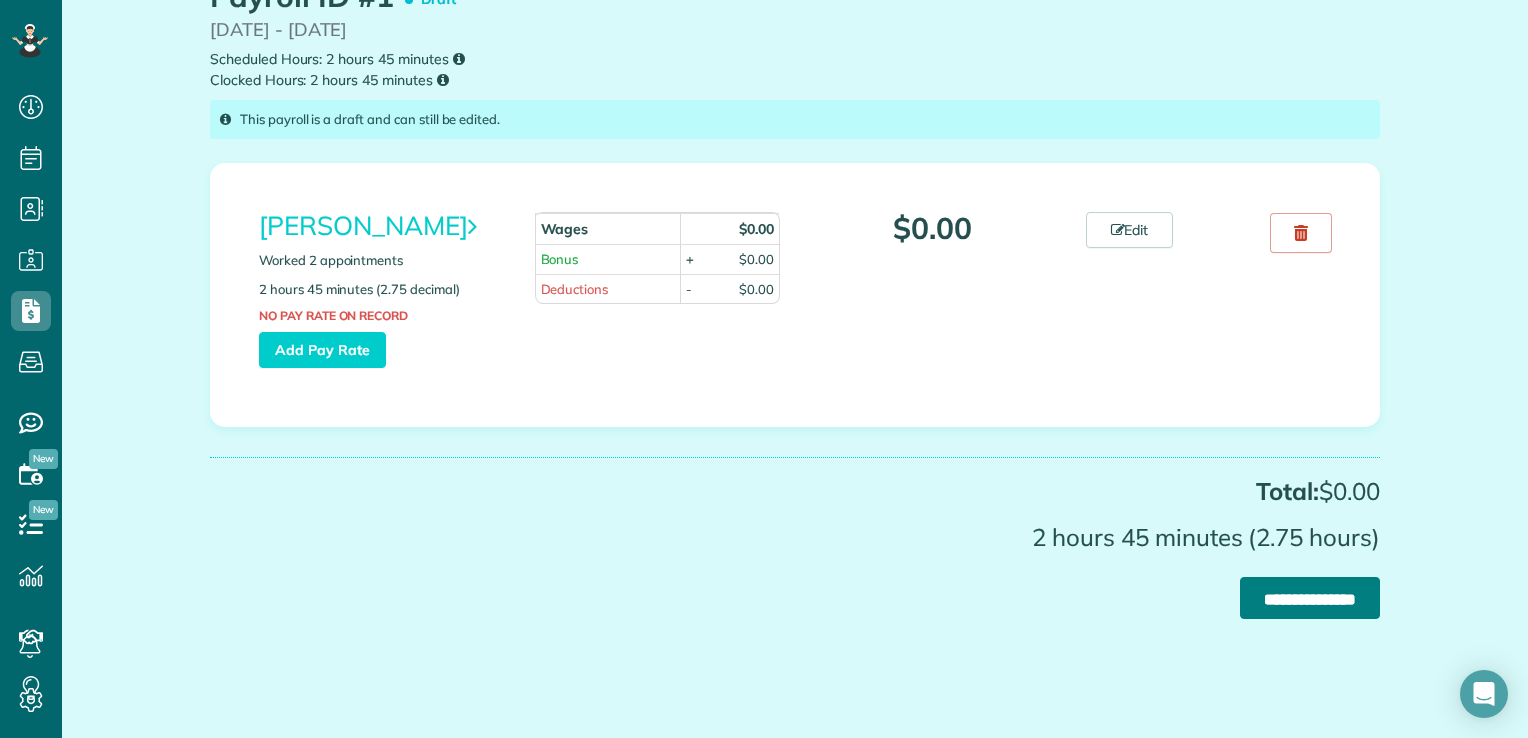 click on "**********" at bounding box center [1310, 598] 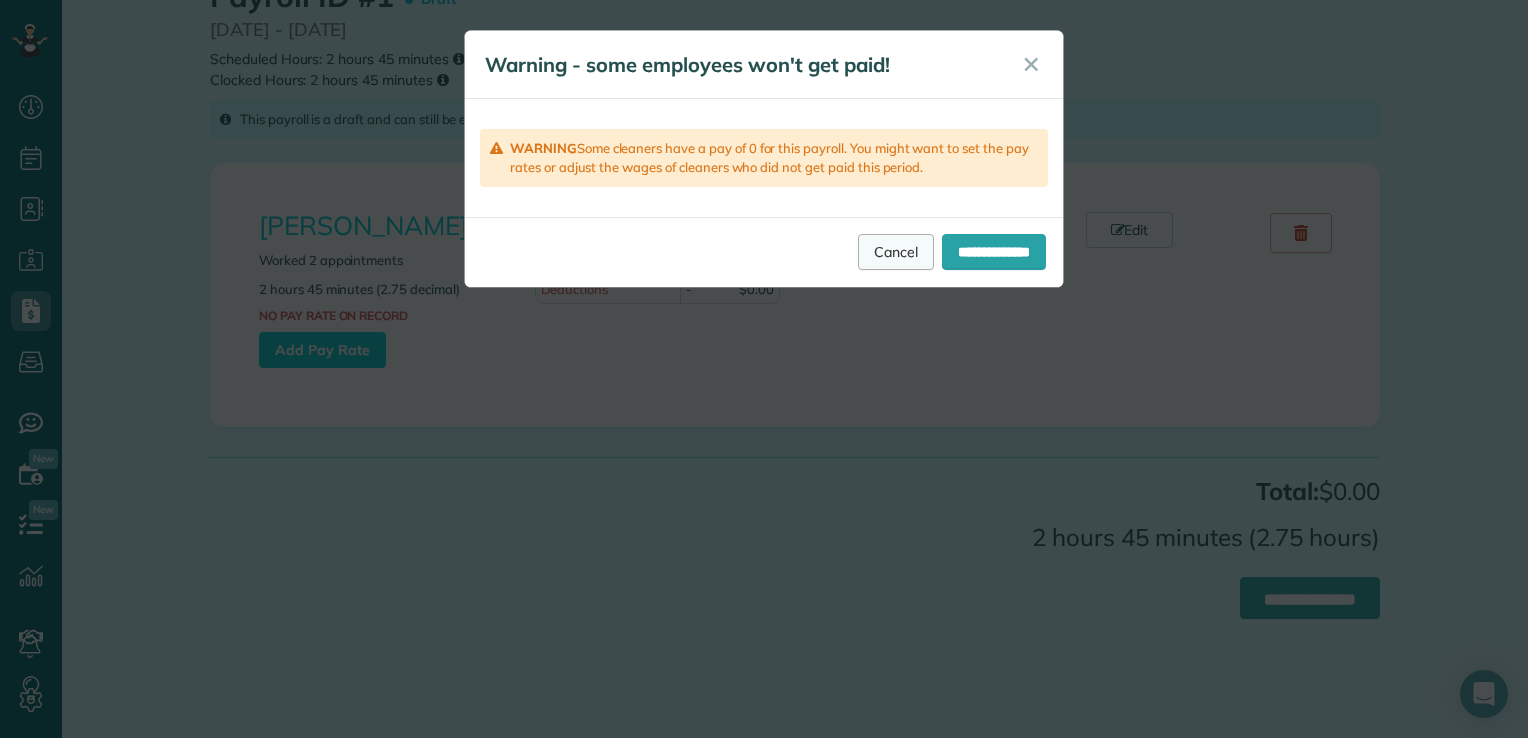 click on "Cancel" at bounding box center [896, 252] 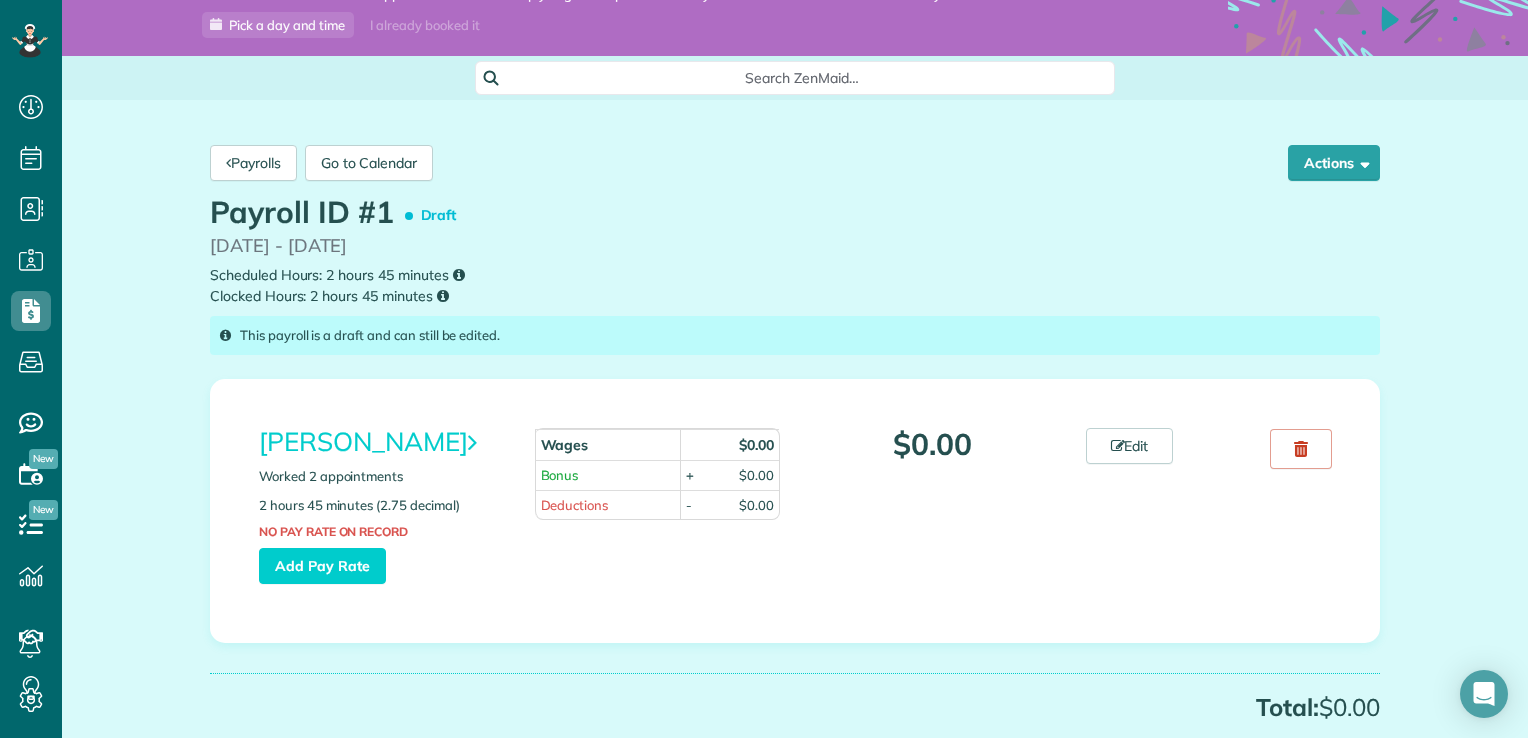 scroll, scrollTop: 0, scrollLeft: 0, axis: both 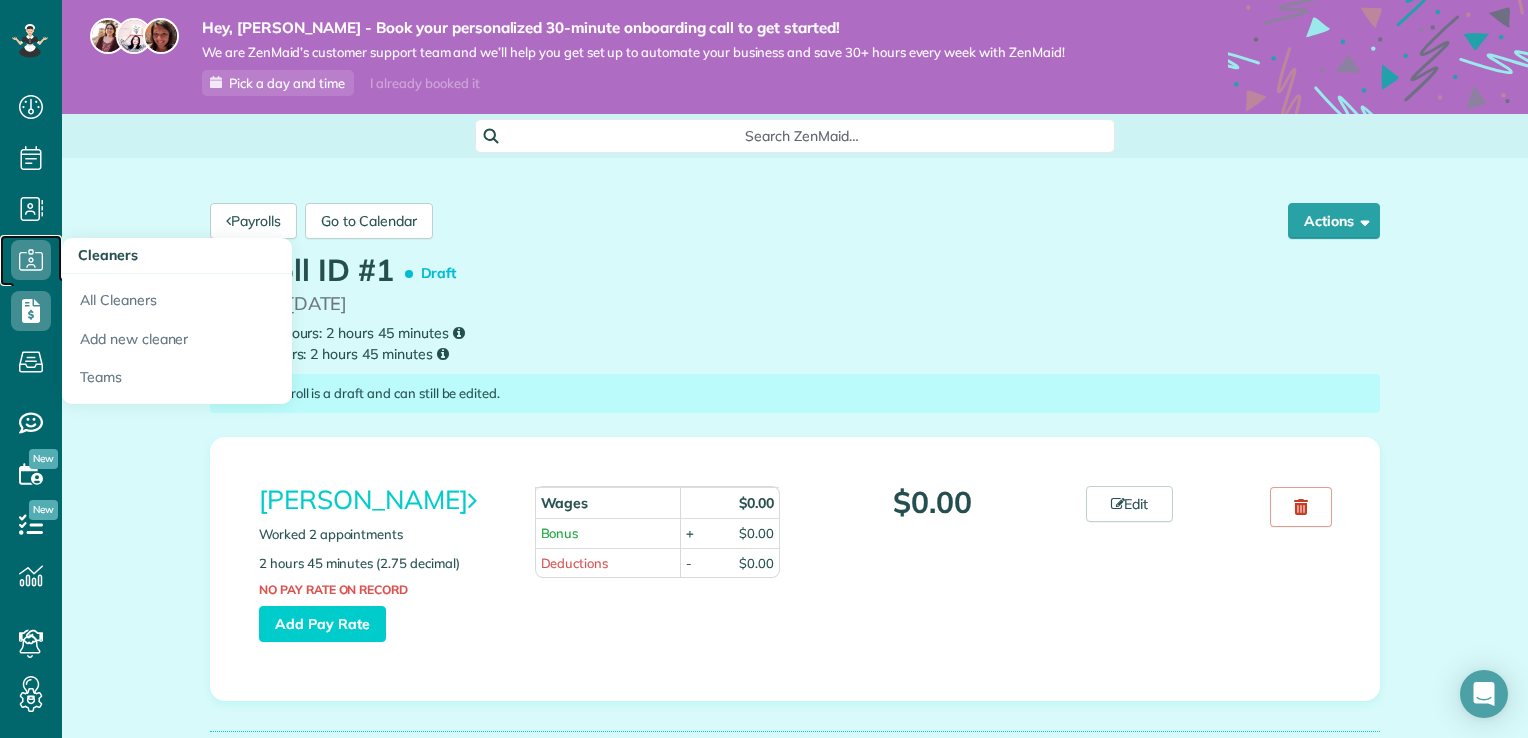 click on "Cleaners" at bounding box center [31, 280] 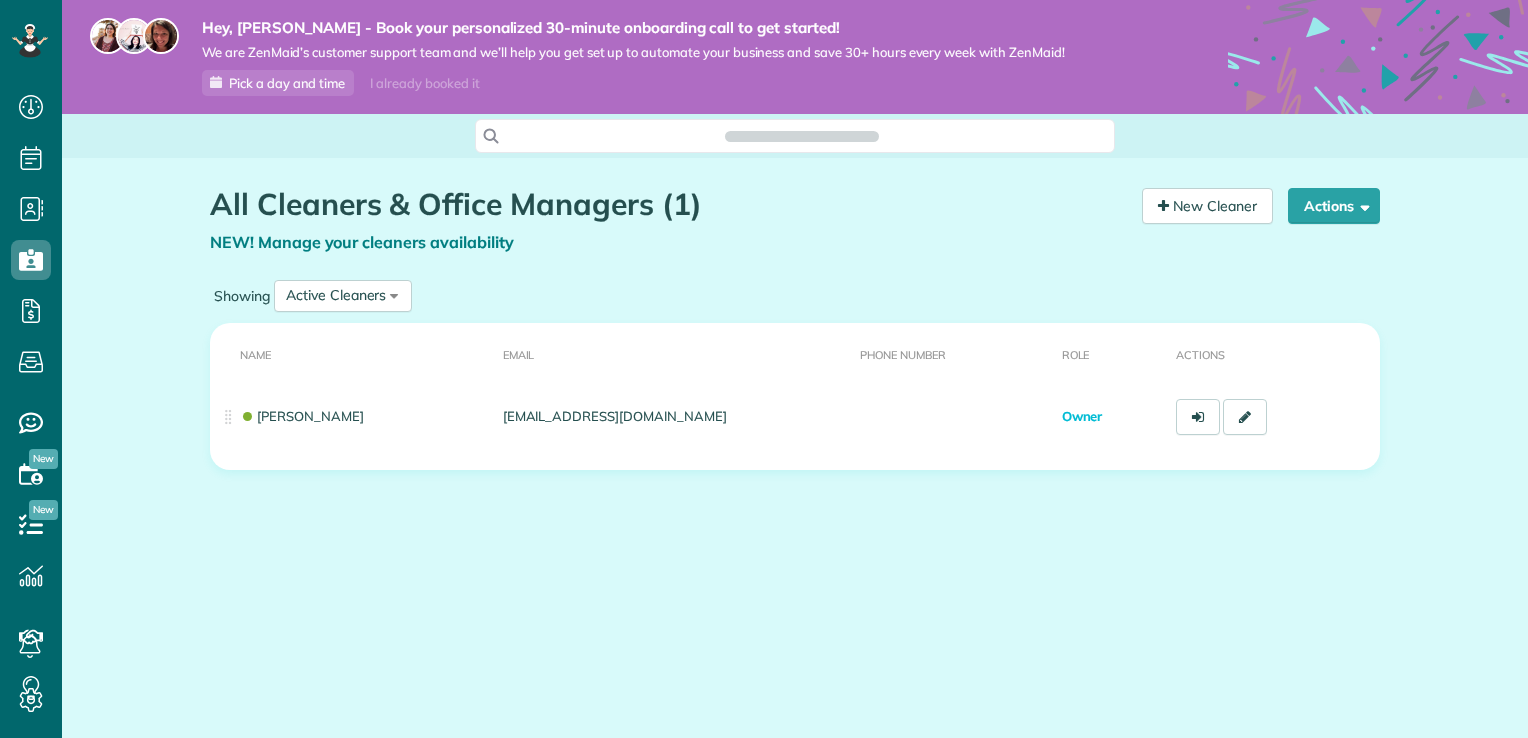scroll, scrollTop: 0, scrollLeft: 0, axis: both 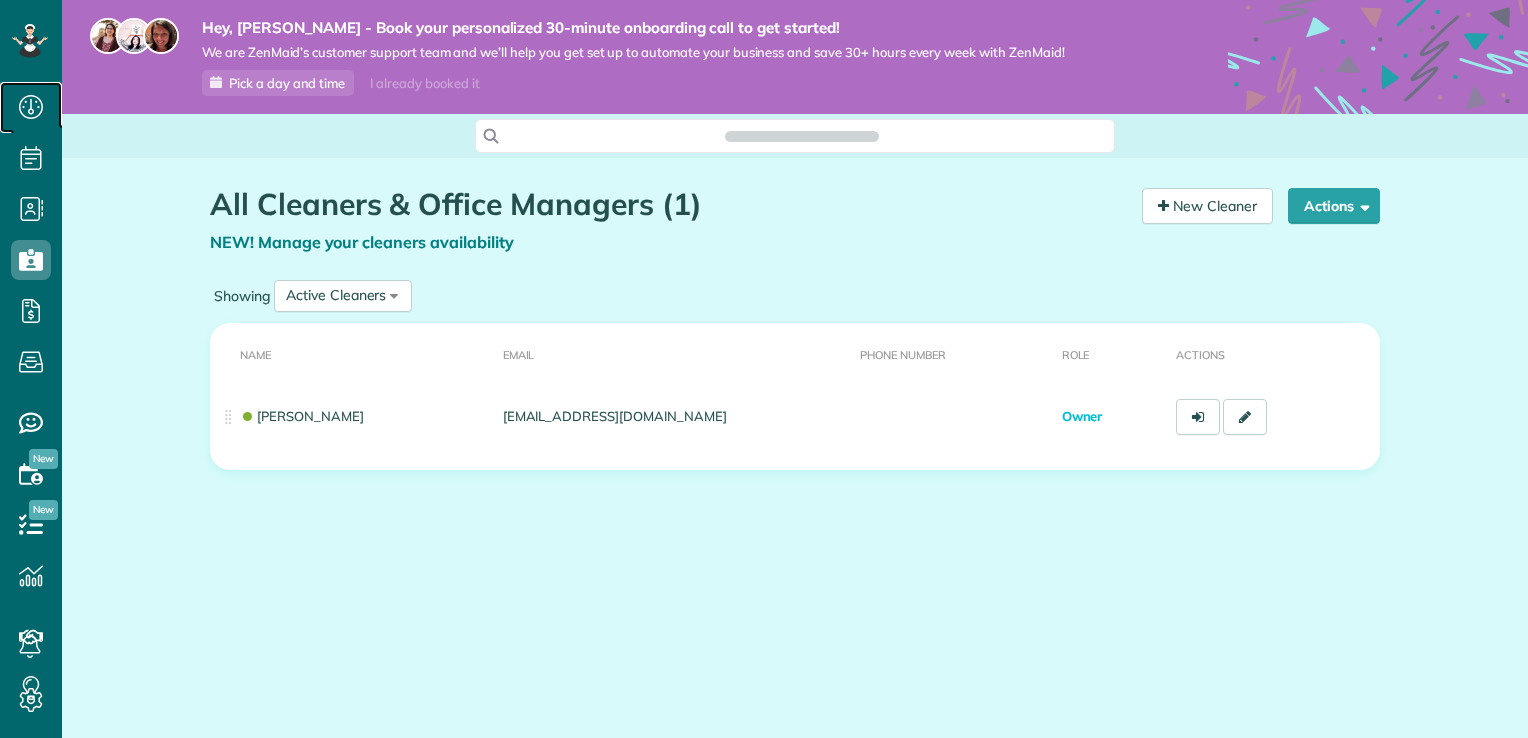 click 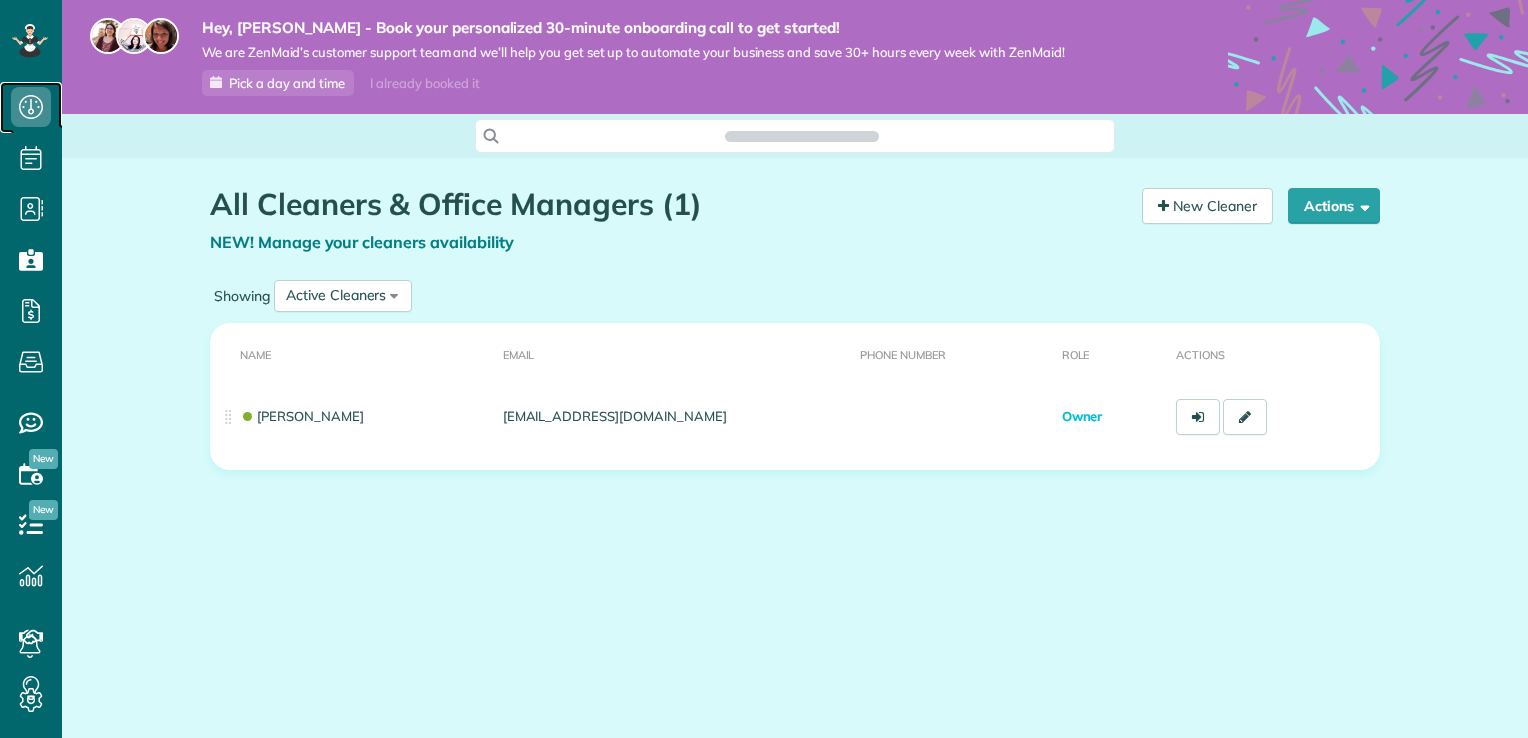 scroll, scrollTop: 738, scrollLeft: 61, axis: both 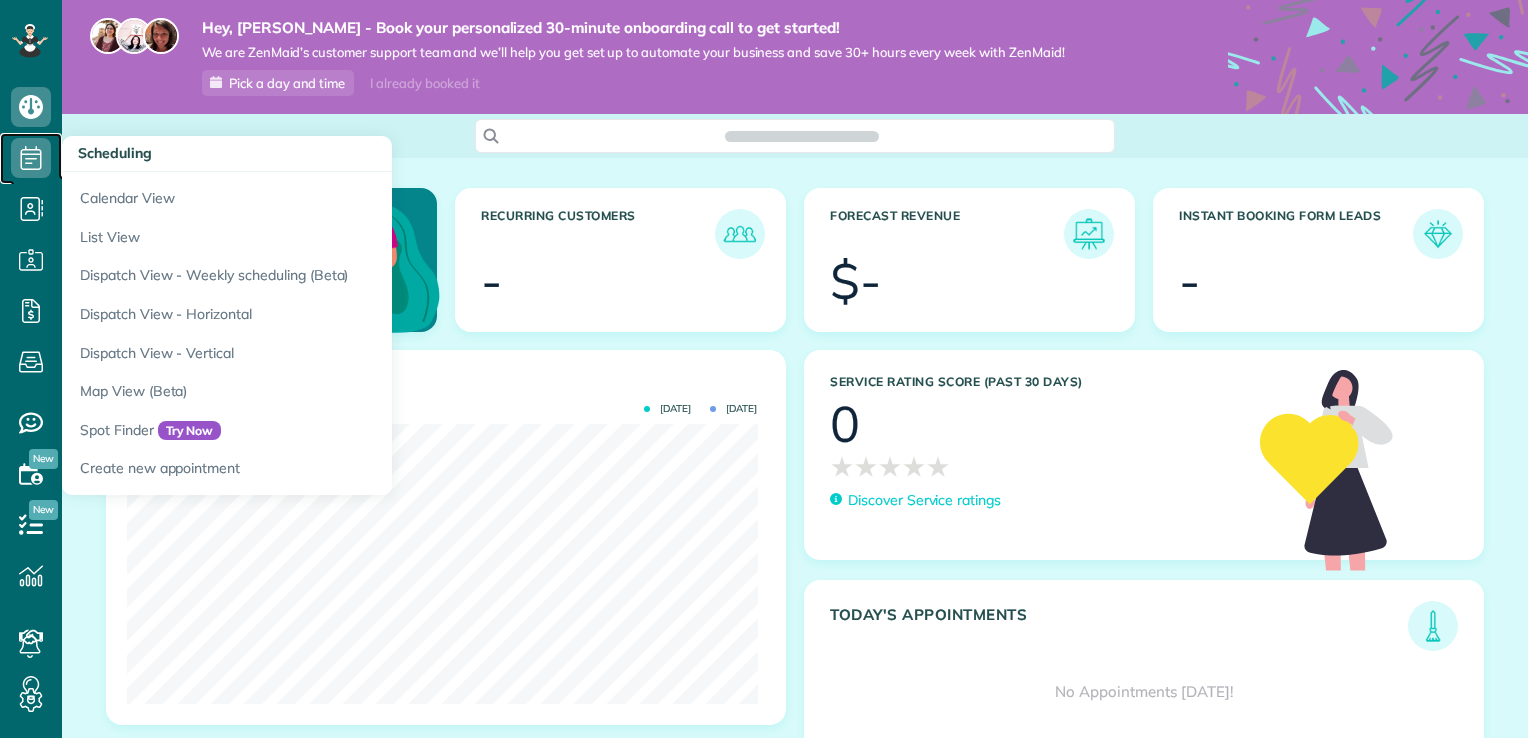 click 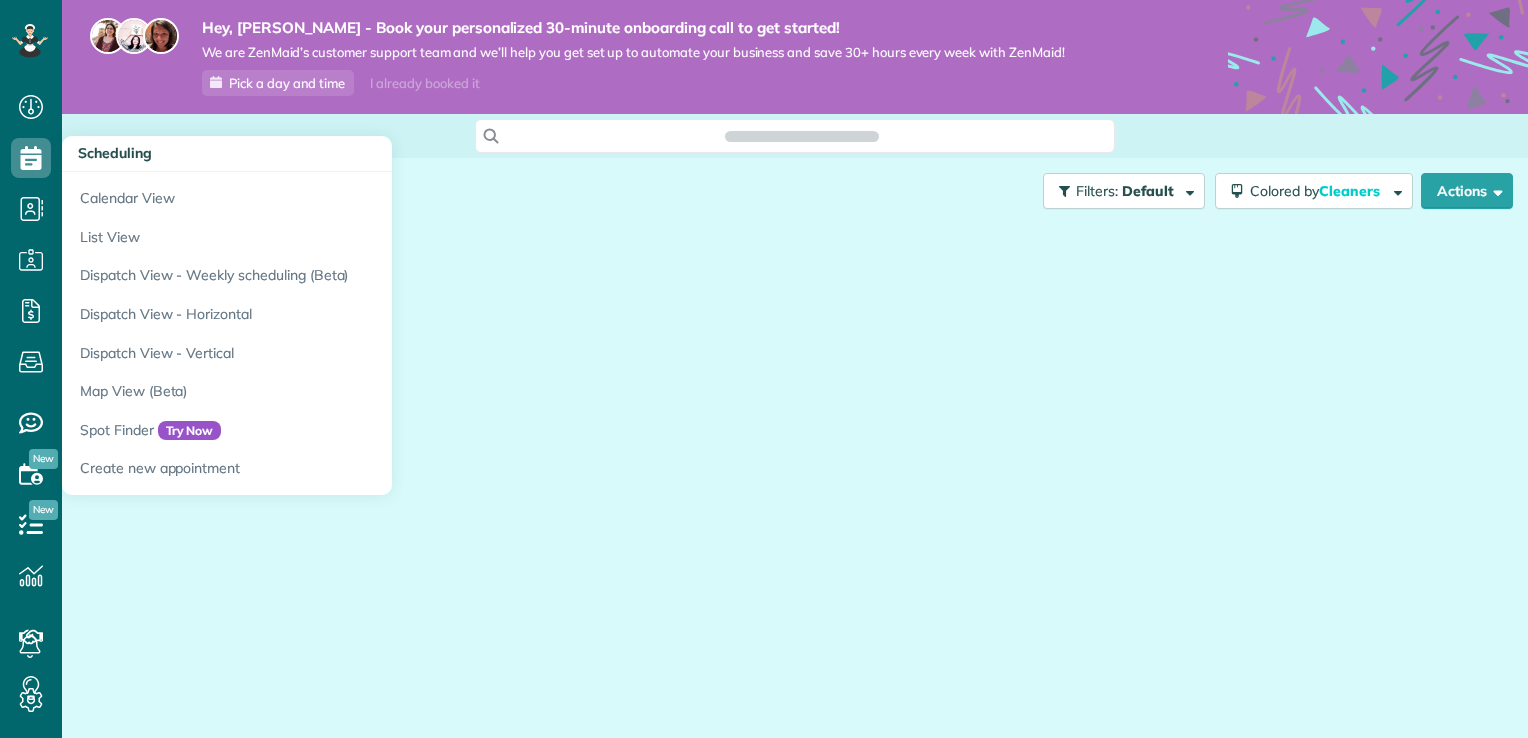 scroll, scrollTop: 0, scrollLeft: 0, axis: both 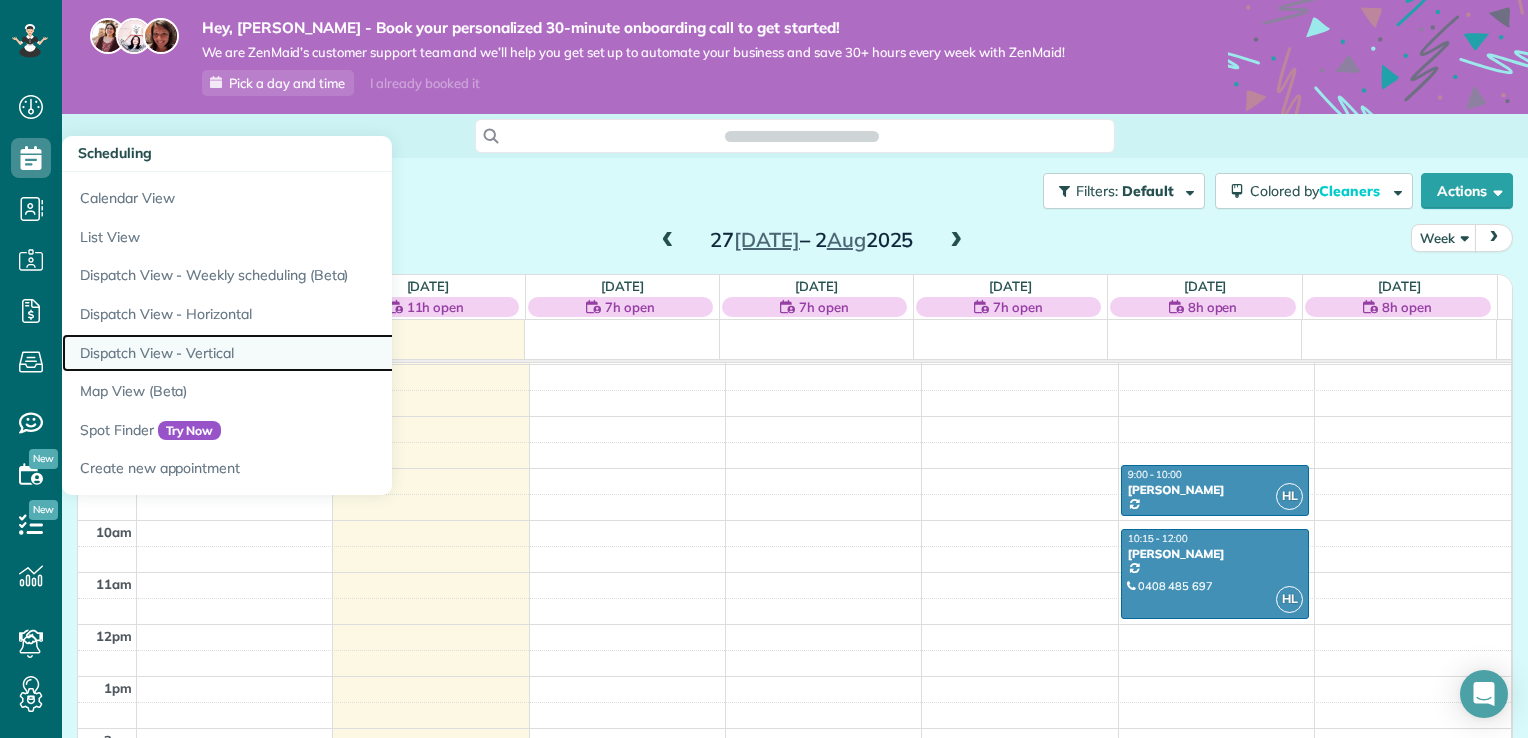 click on "Dispatch View - Vertical" at bounding box center (312, 353) 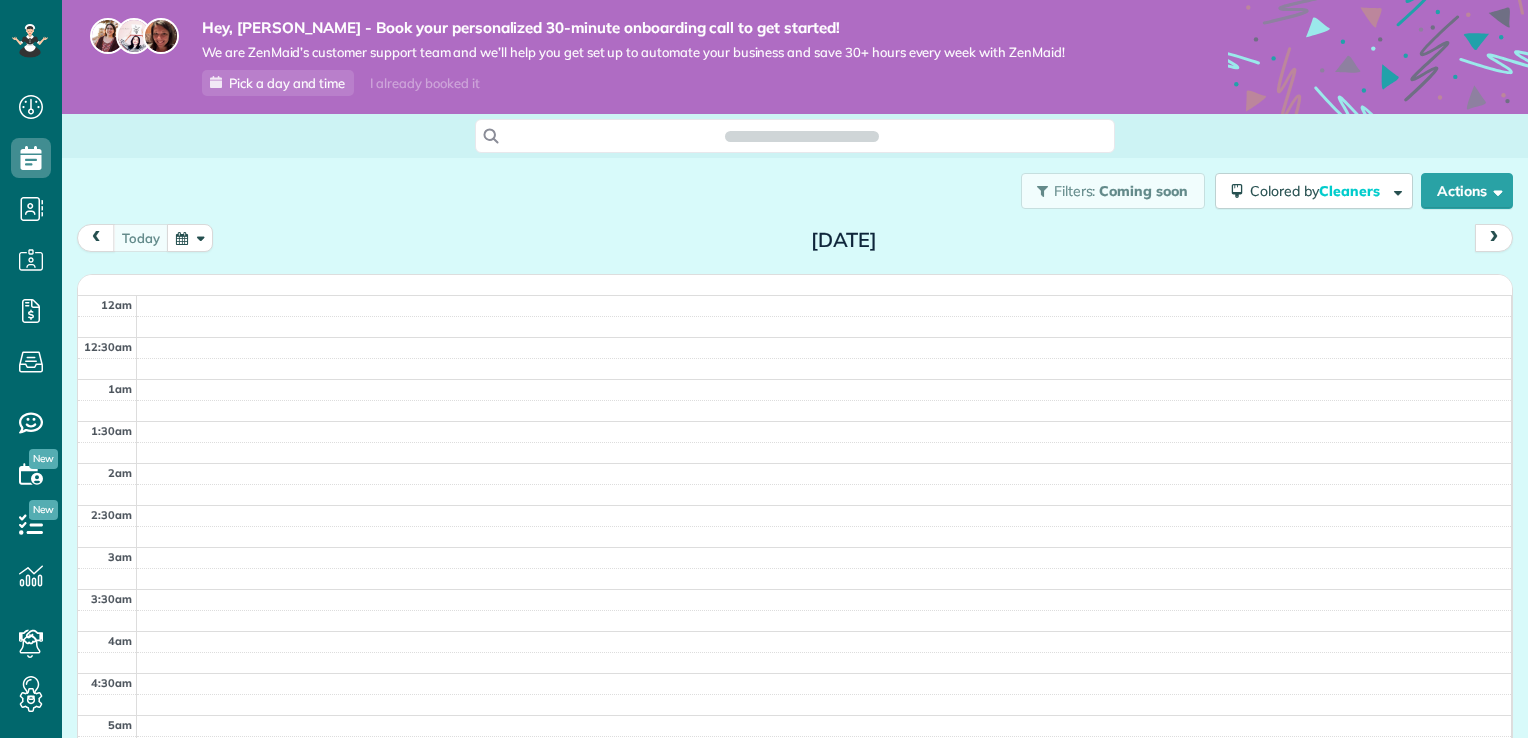 scroll, scrollTop: 0, scrollLeft: 0, axis: both 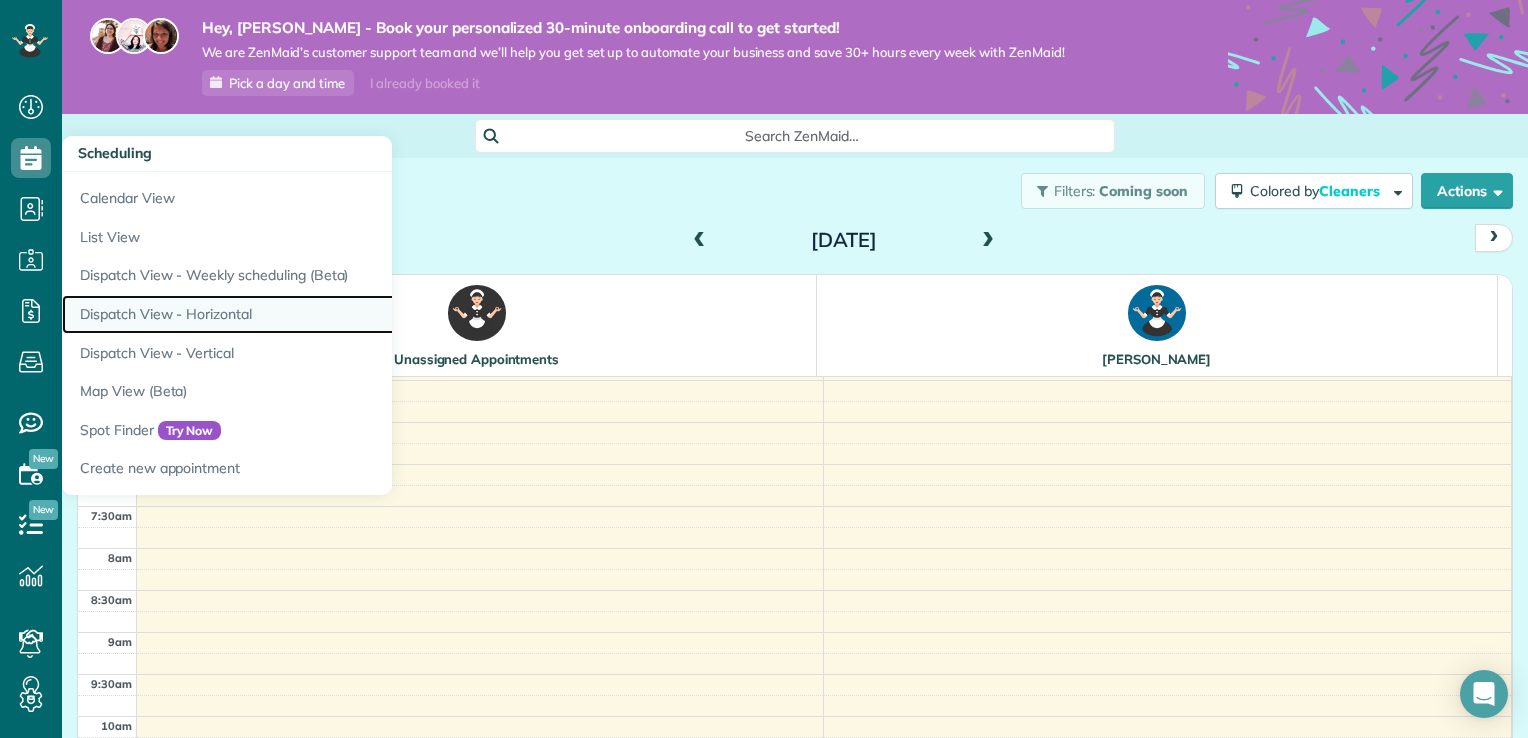 click on "Dispatch View - Horizontal" at bounding box center (312, 314) 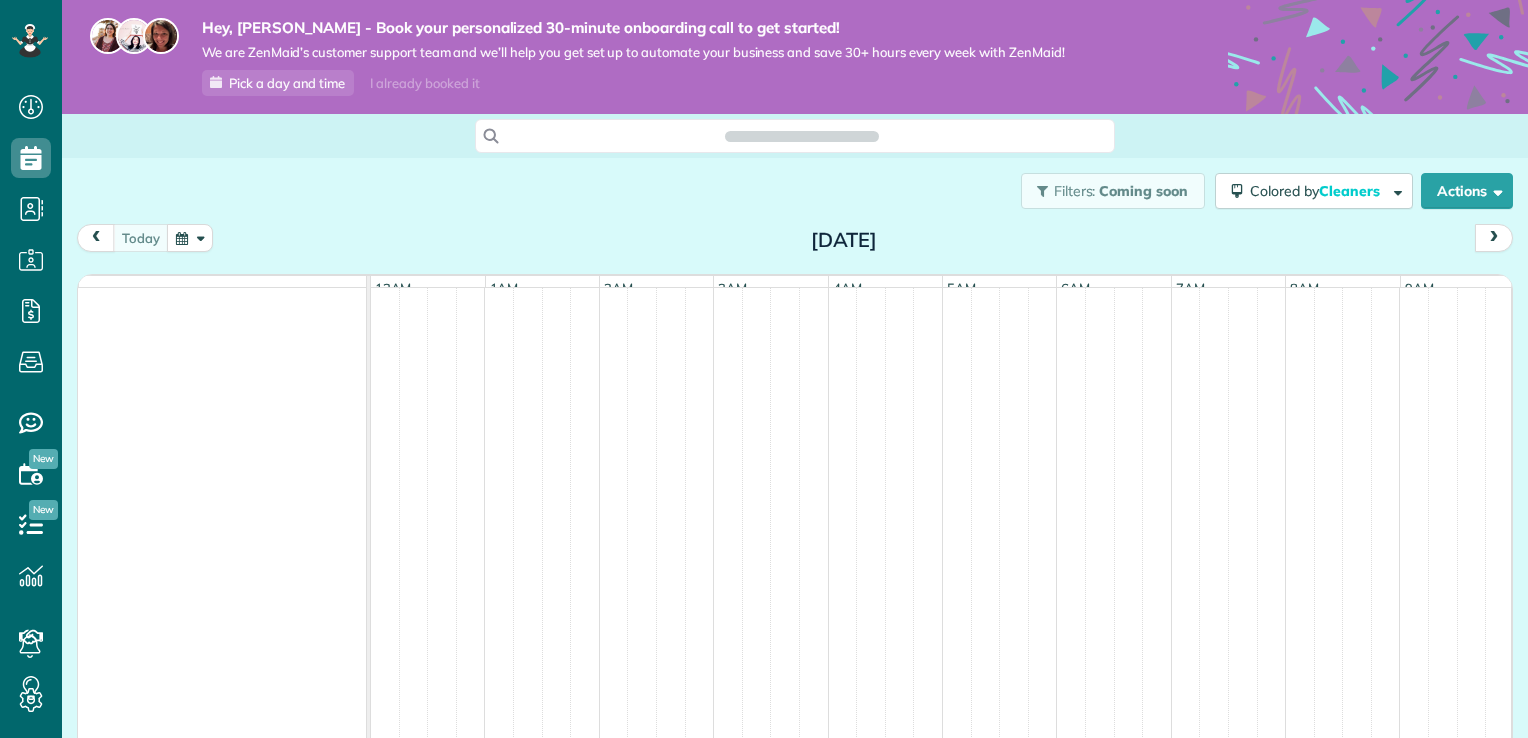 scroll, scrollTop: 0, scrollLeft: 0, axis: both 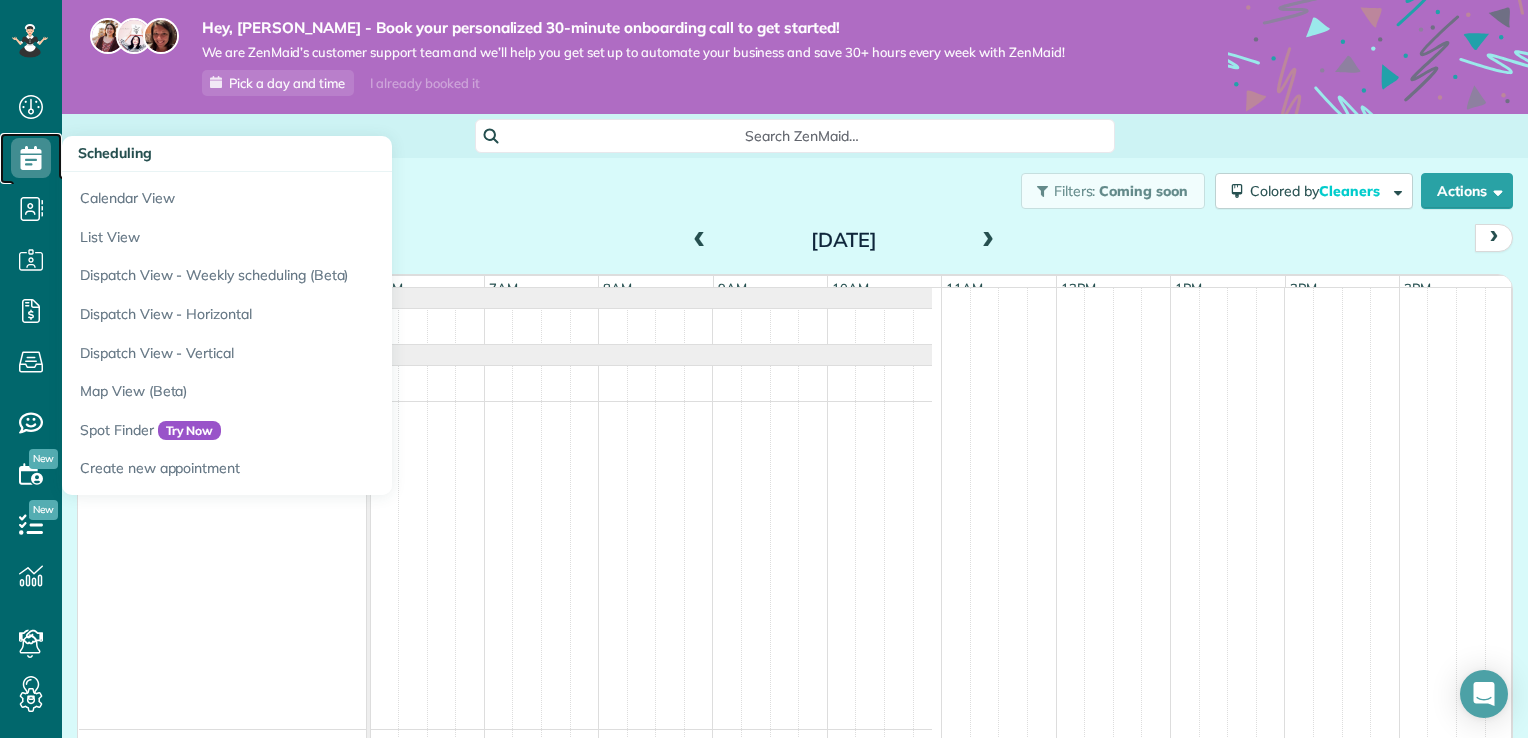 click 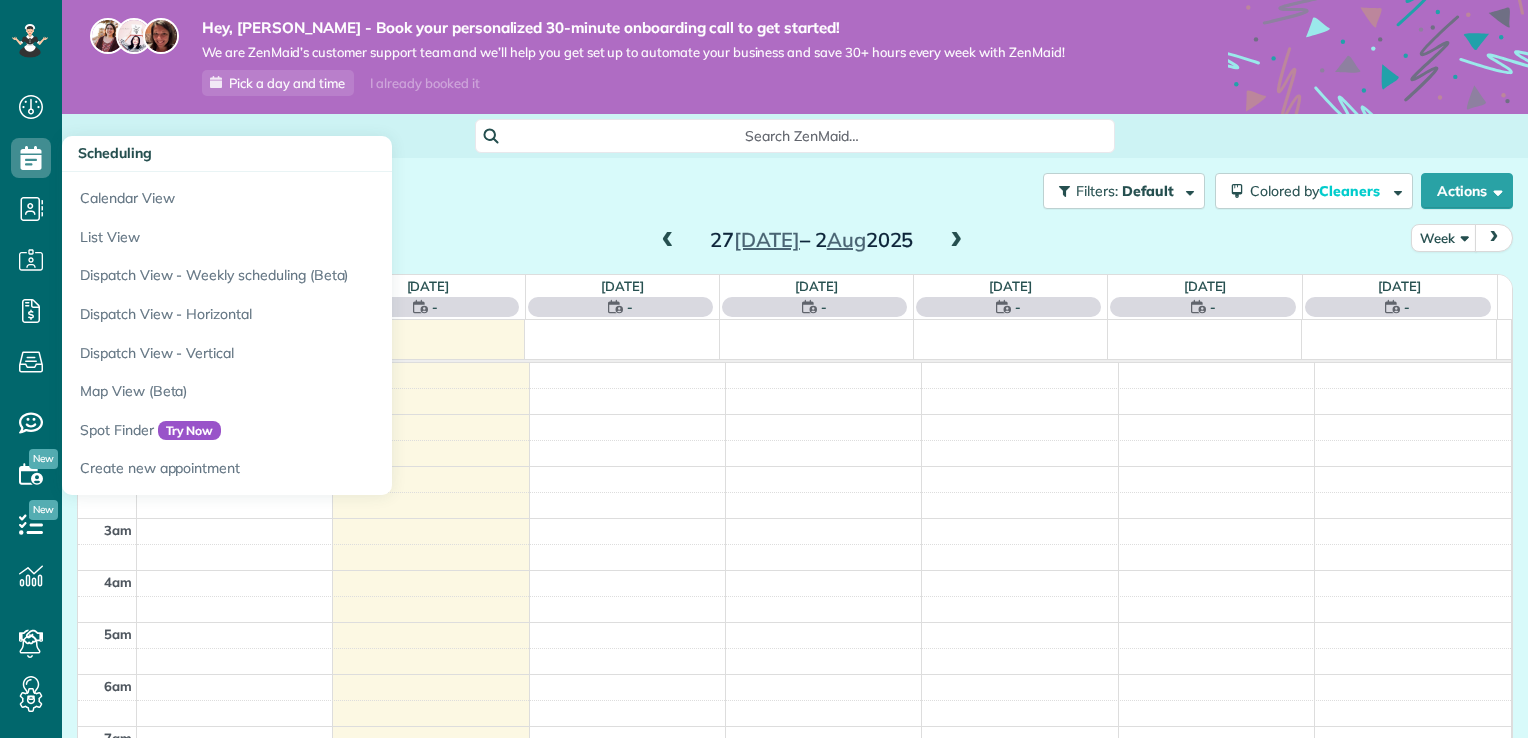 click 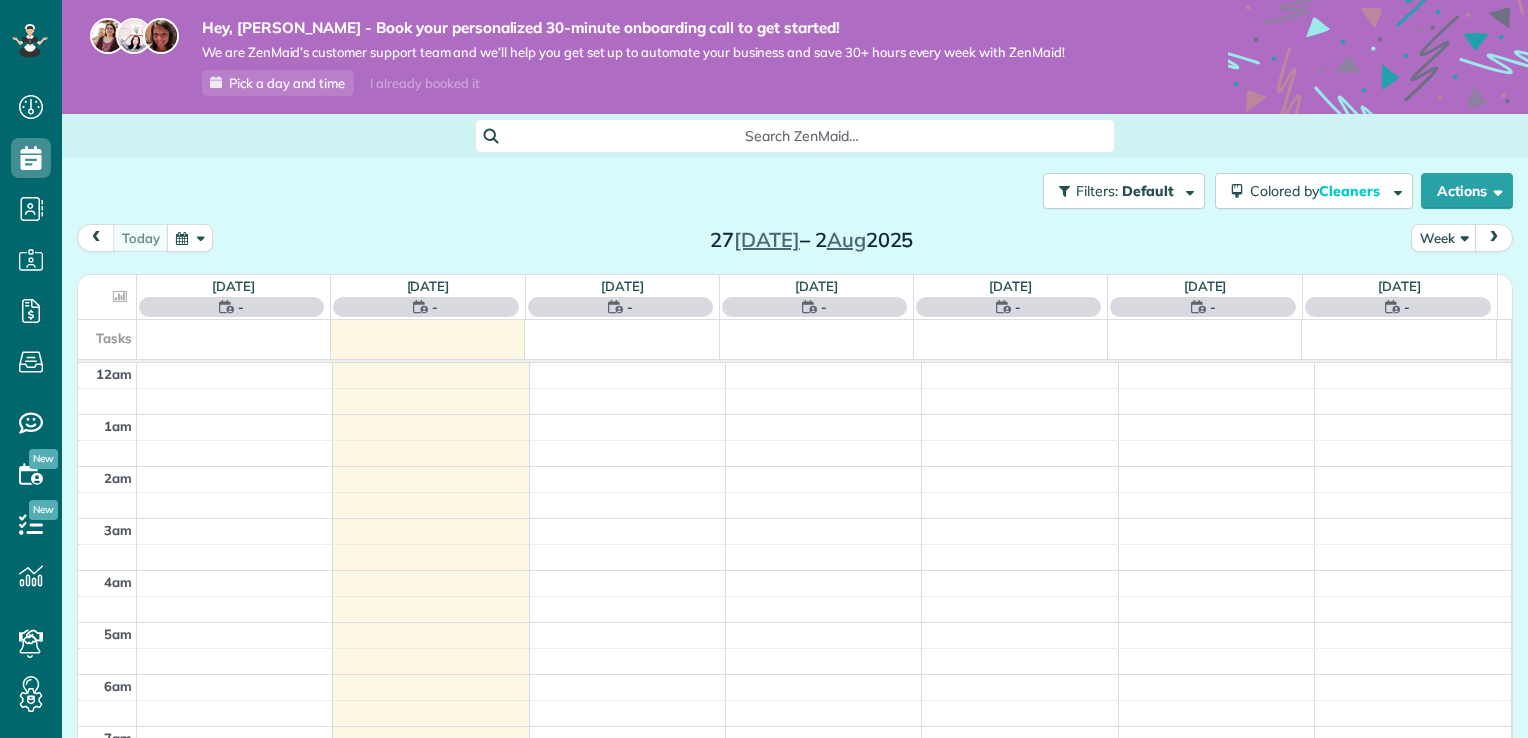 scroll, scrollTop: 0, scrollLeft: 0, axis: both 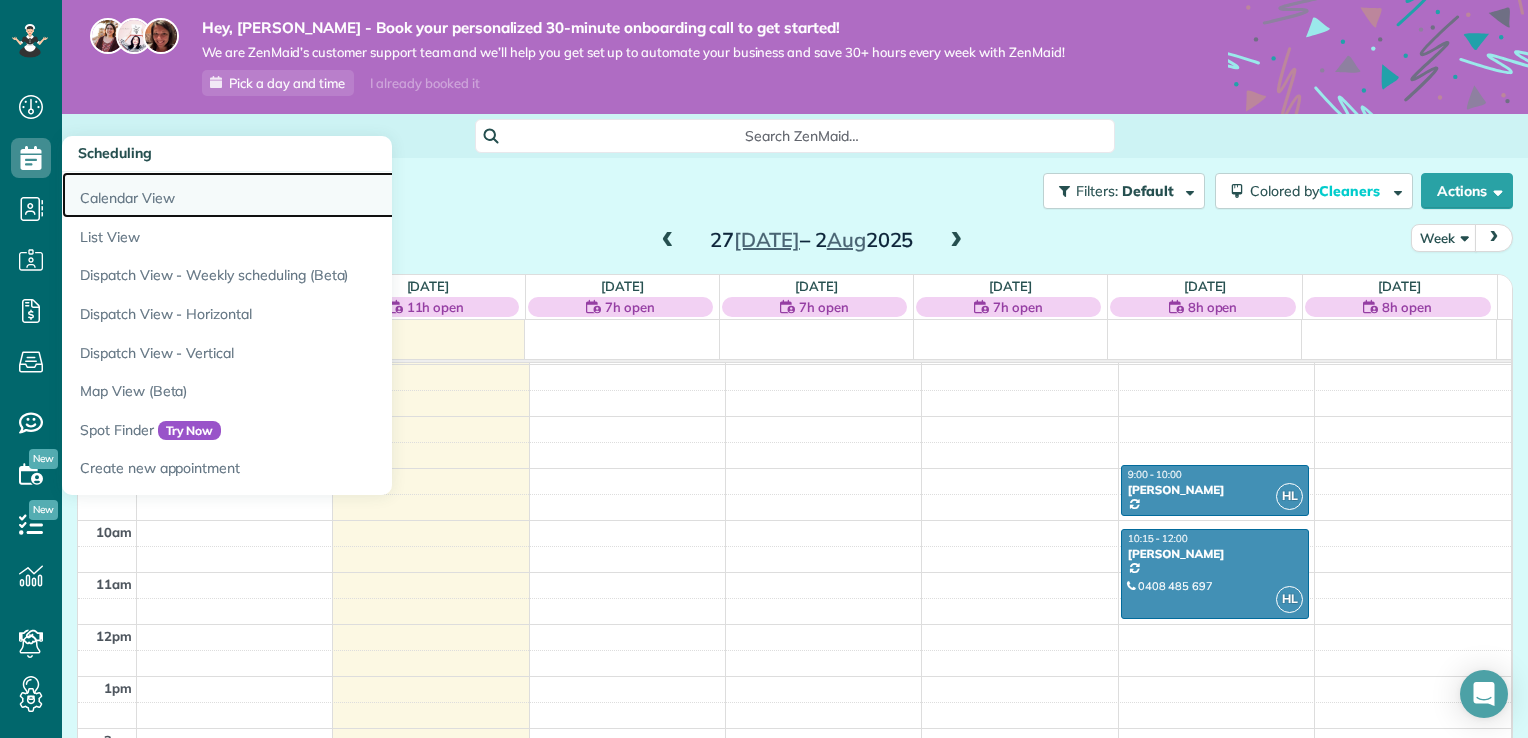 click on "Calendar View" at bounding box center [312, 195] 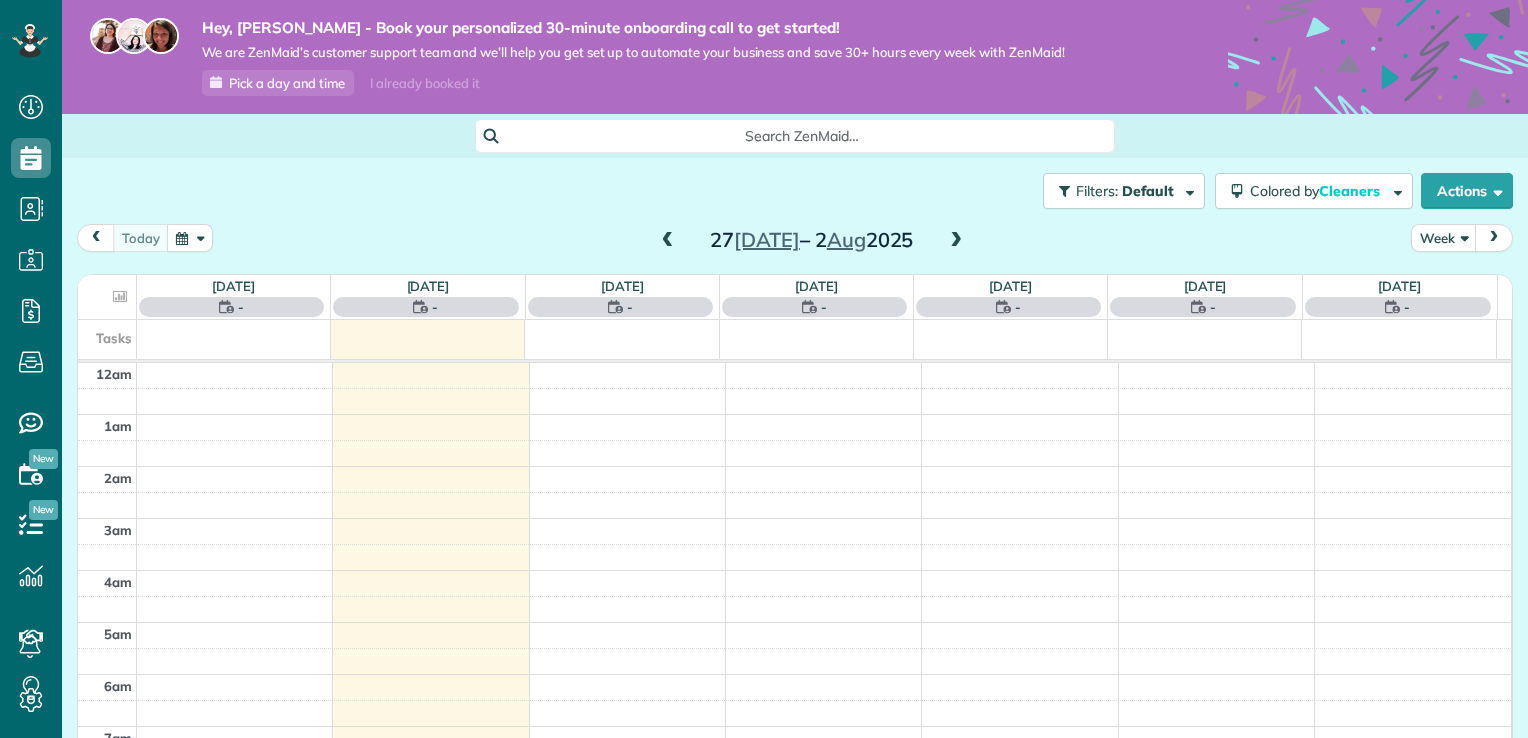 scroll, scrollTop: 0, scrollLeft: 0, axis: both 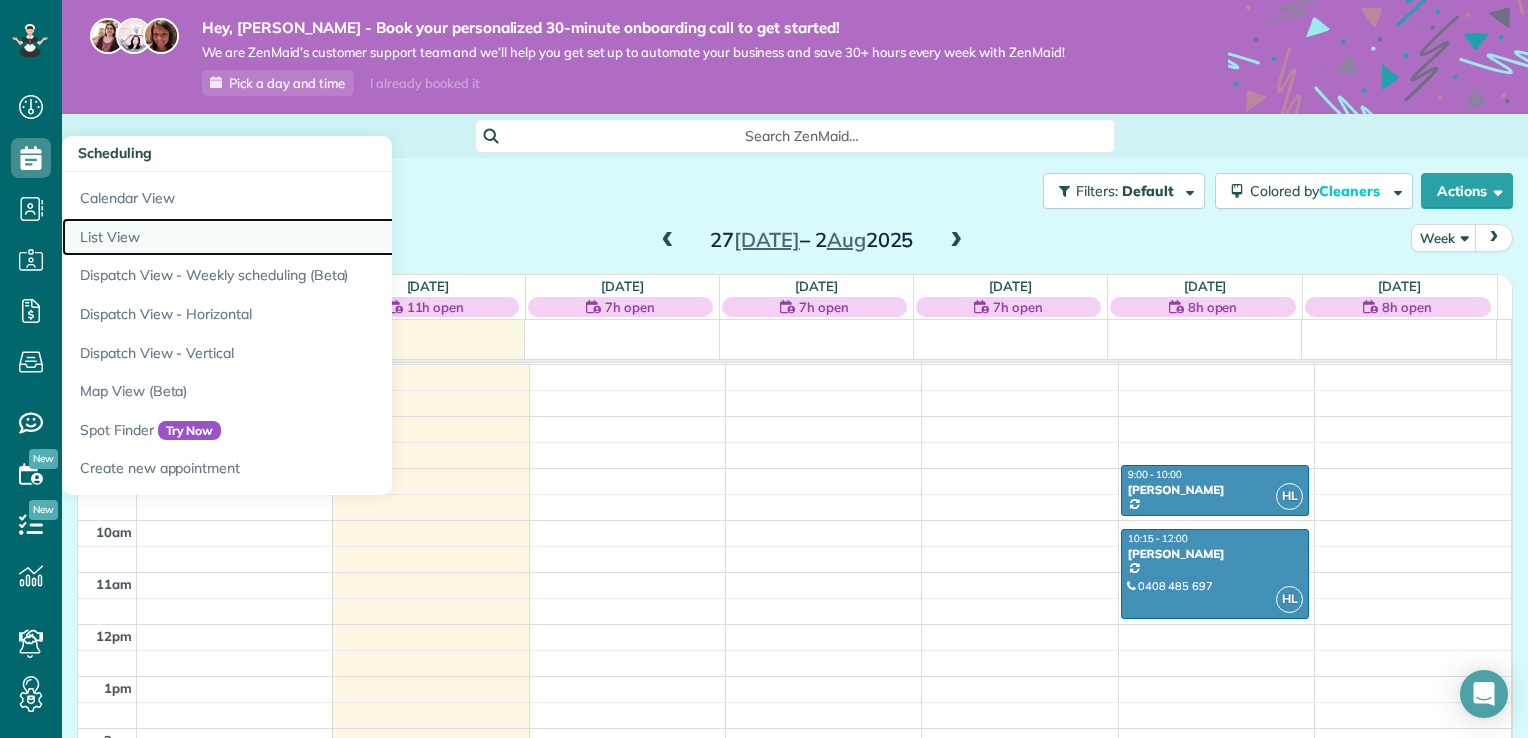 click on "List View" at bounding box center [312, 237] 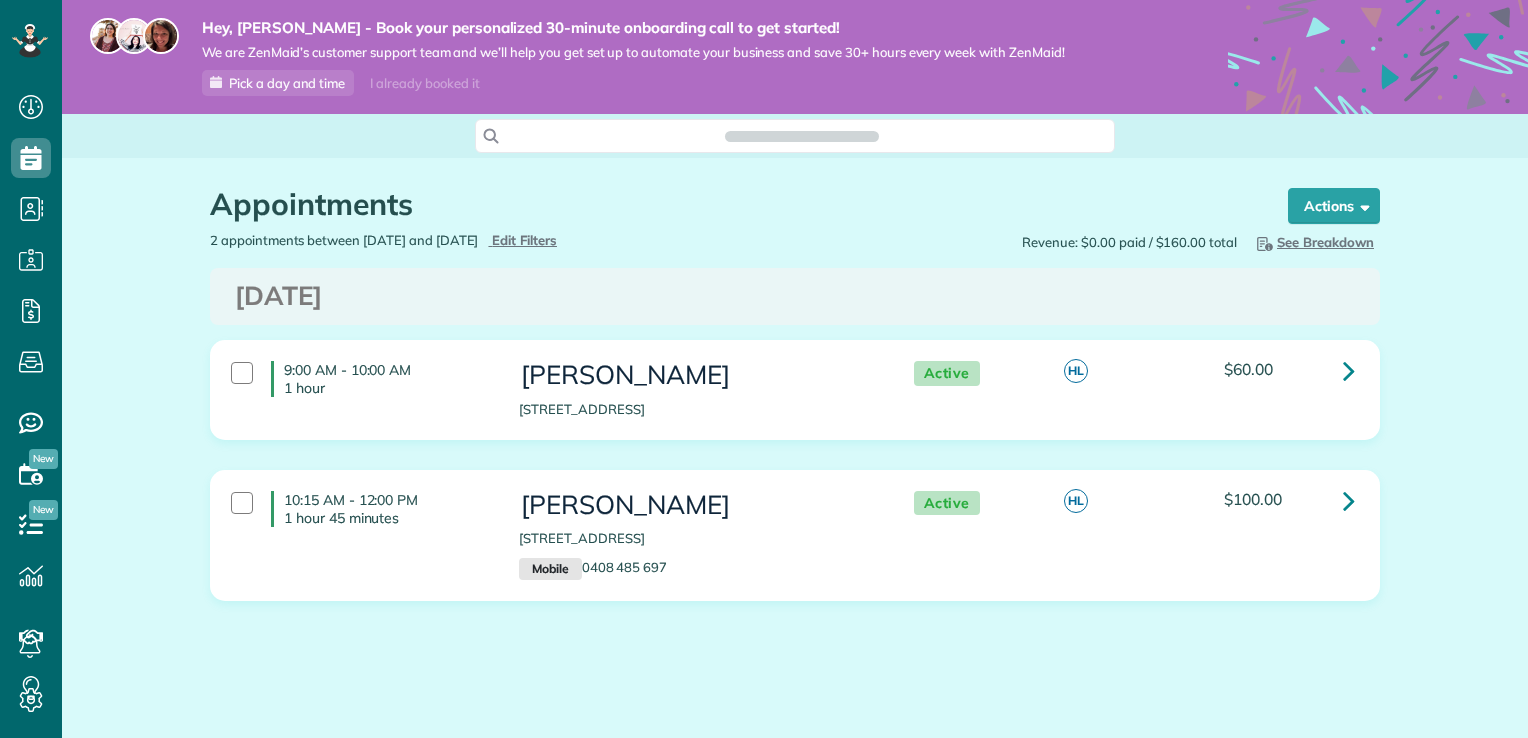 scroll, scrollTop: 0, scrollLeft: 0, axis: both 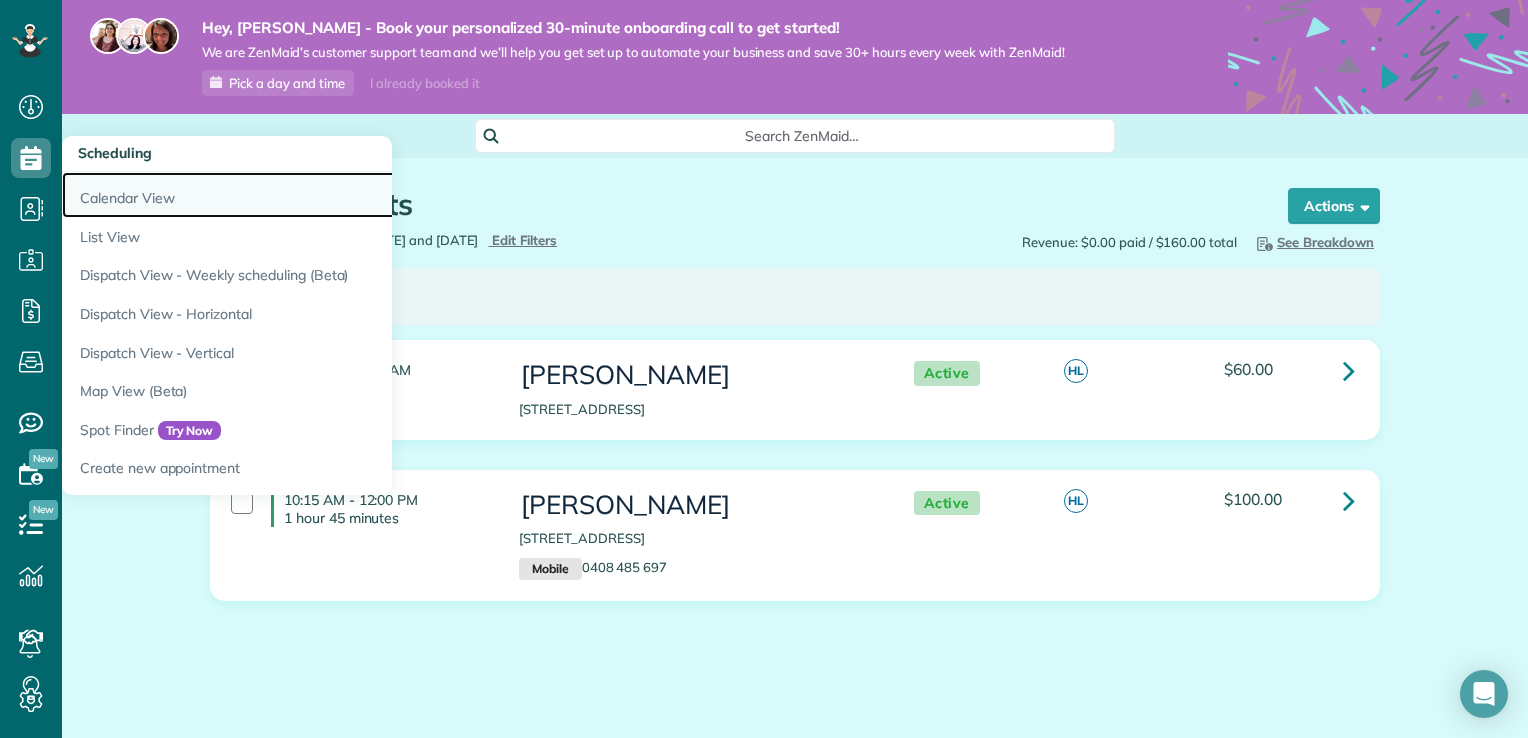 click on "Calendar View" at bounding box center [312, 195] 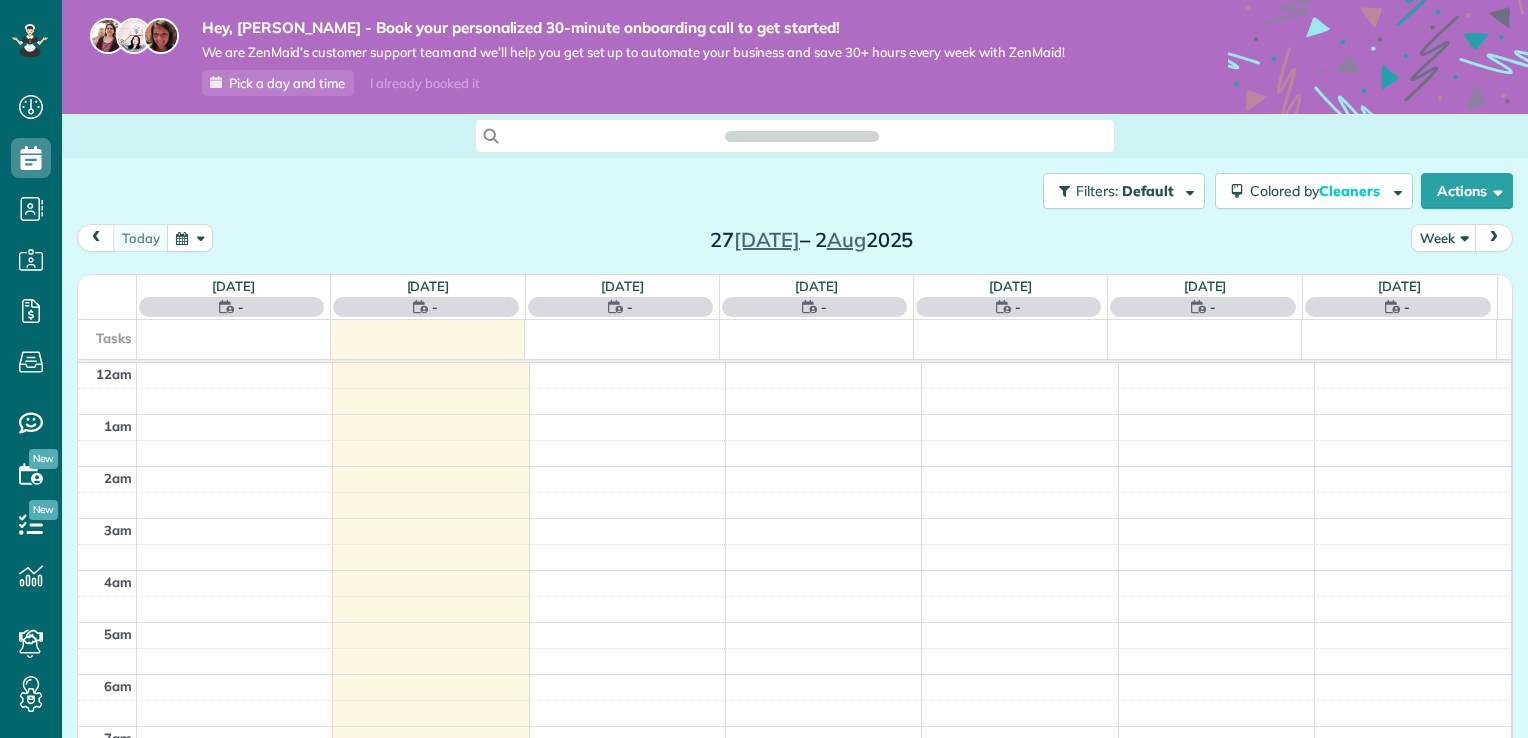 scroll, scrollTop: 0, scrollLeft: 0, axis: both 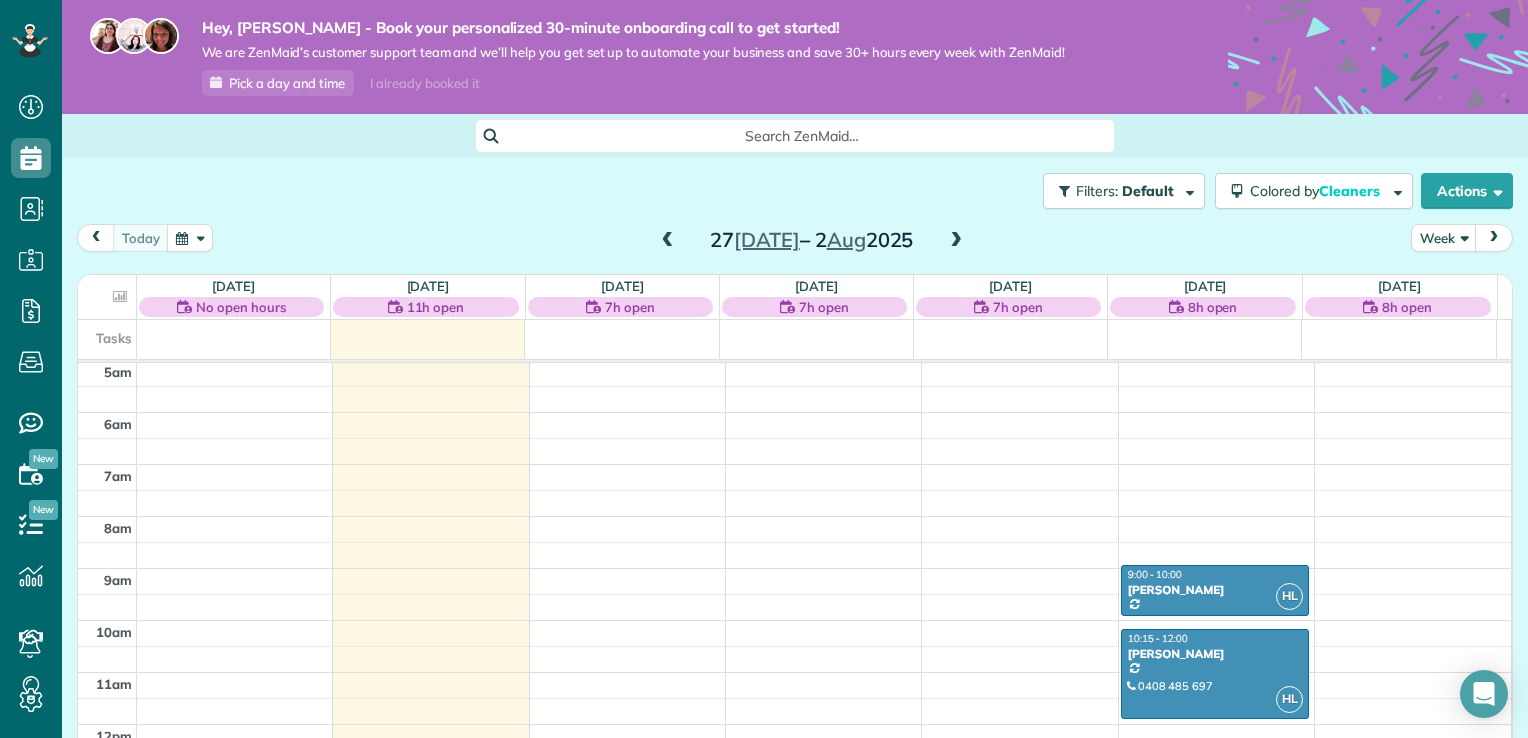 click on "12am 1am 2am 3am 4am 5am 6am 7am 8am 9am 10am 11am 12pm 1pm 2pm 3pm 4pm 5pm 6pm 7pm 8pm 9pm 10pm 11pm HL 9:00 - 10:00 [PERSON_NAME][GEOGRAPHIC_DATA][STREET_ADDRESS] HL 10:15 - 12:00 [PERSON_NAME] 0408 485 [STREET_ADDRESS]" at bounding box center [794, 724] 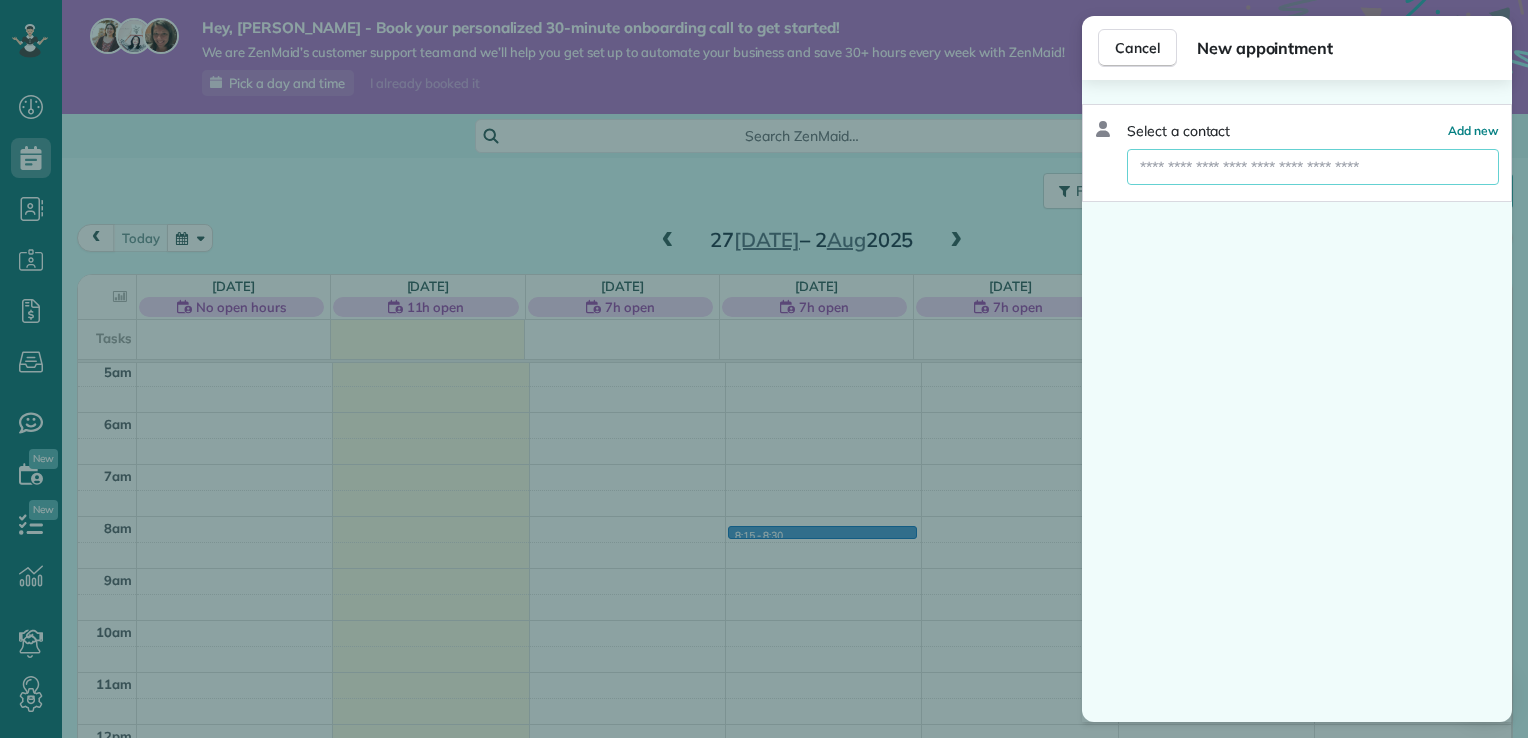 click at bounding box center (1313, 167) 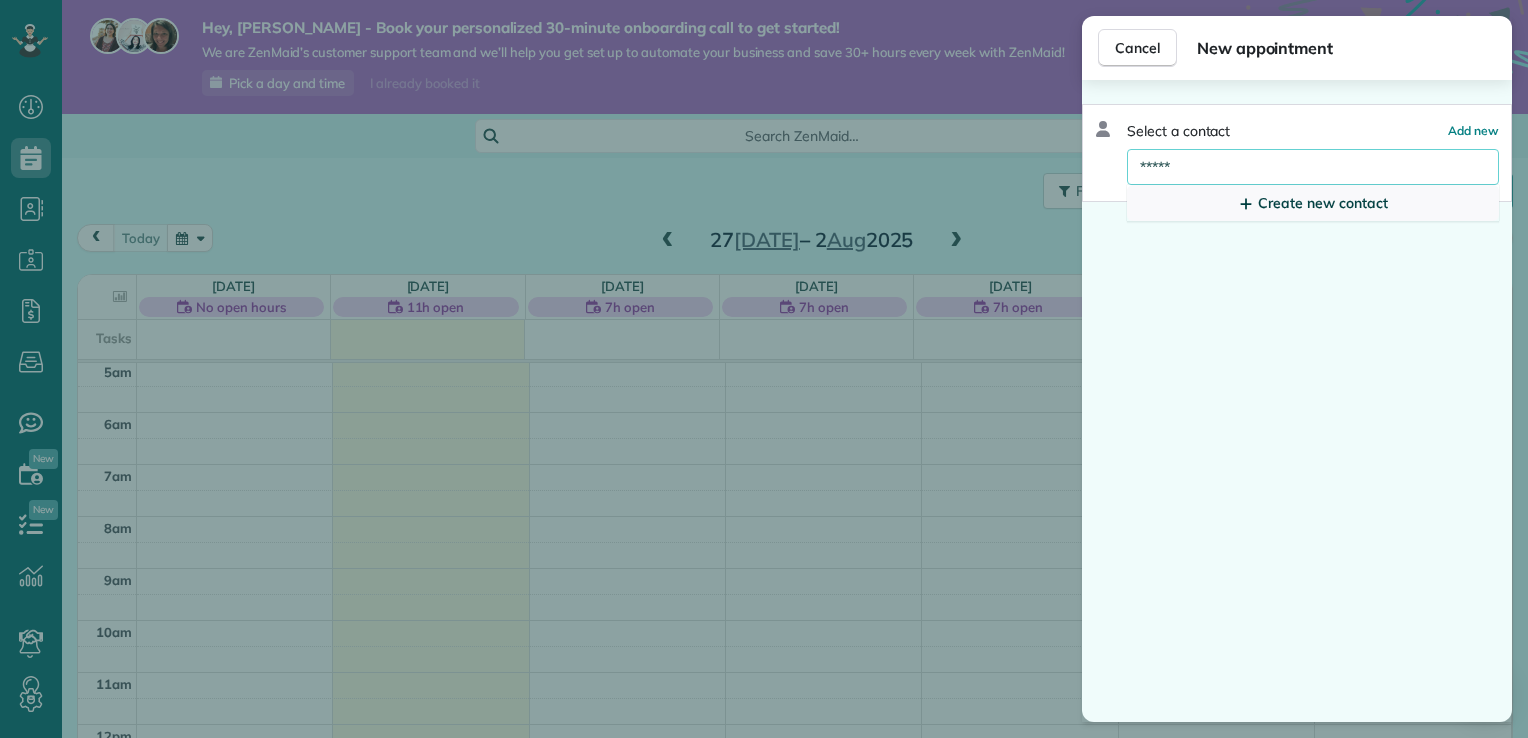 type on "*****" 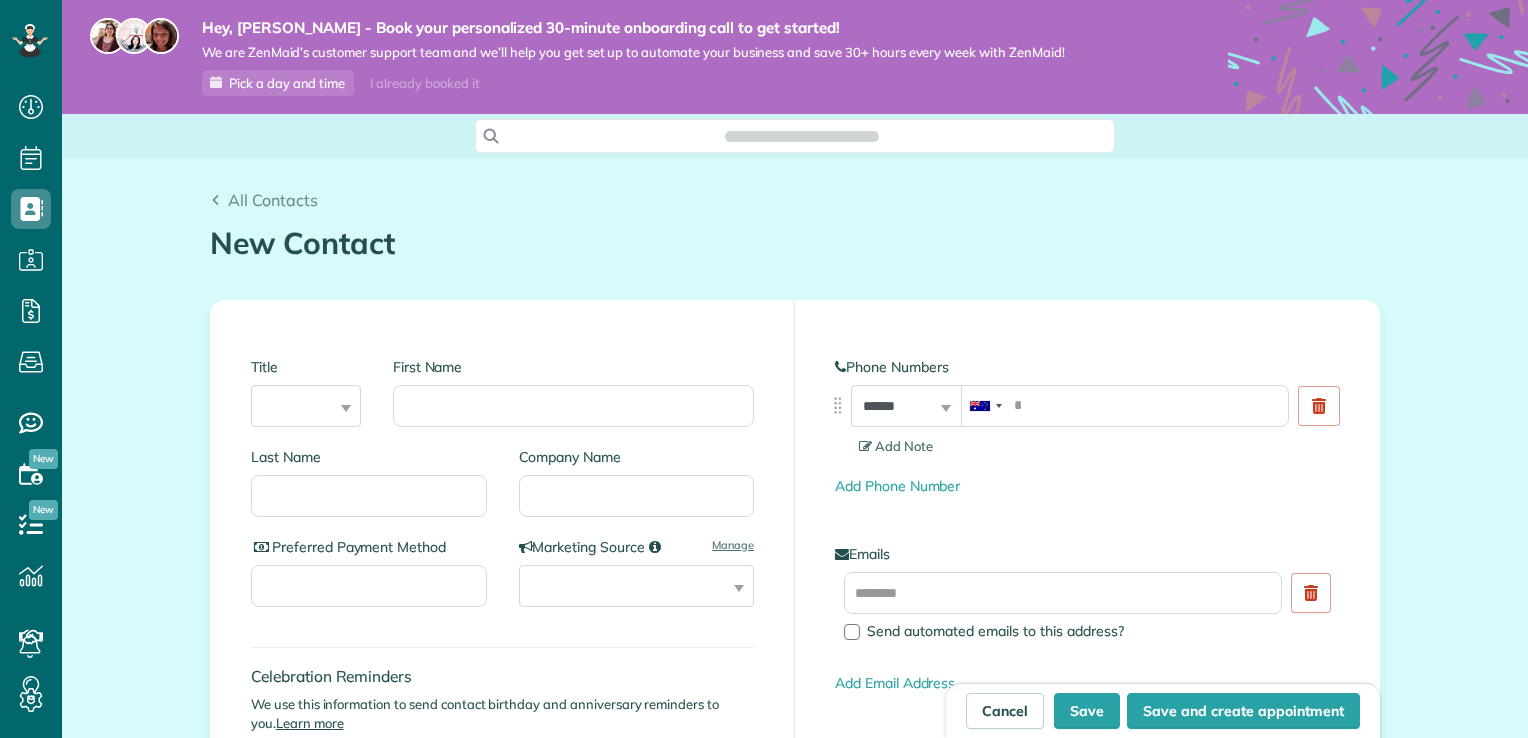 scroll, scrollTop: 0, scrollLeft: 0, axis: both 